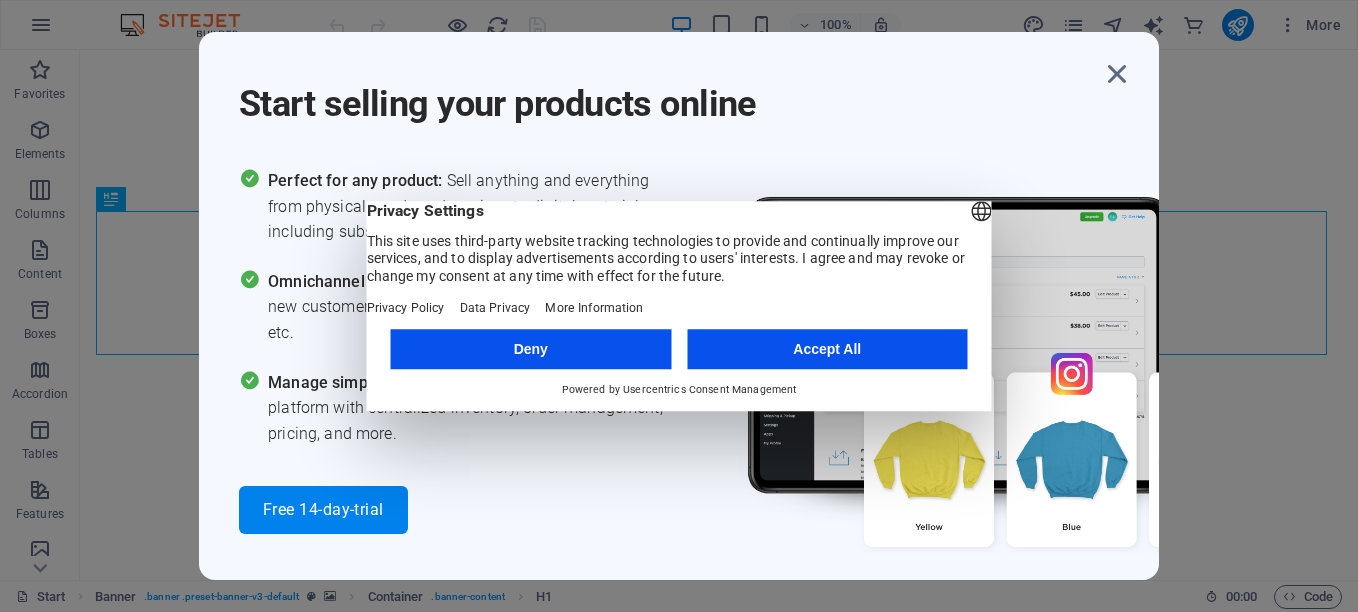 scroll, scrollTop: 0, scrollLeft: 0, axis: both 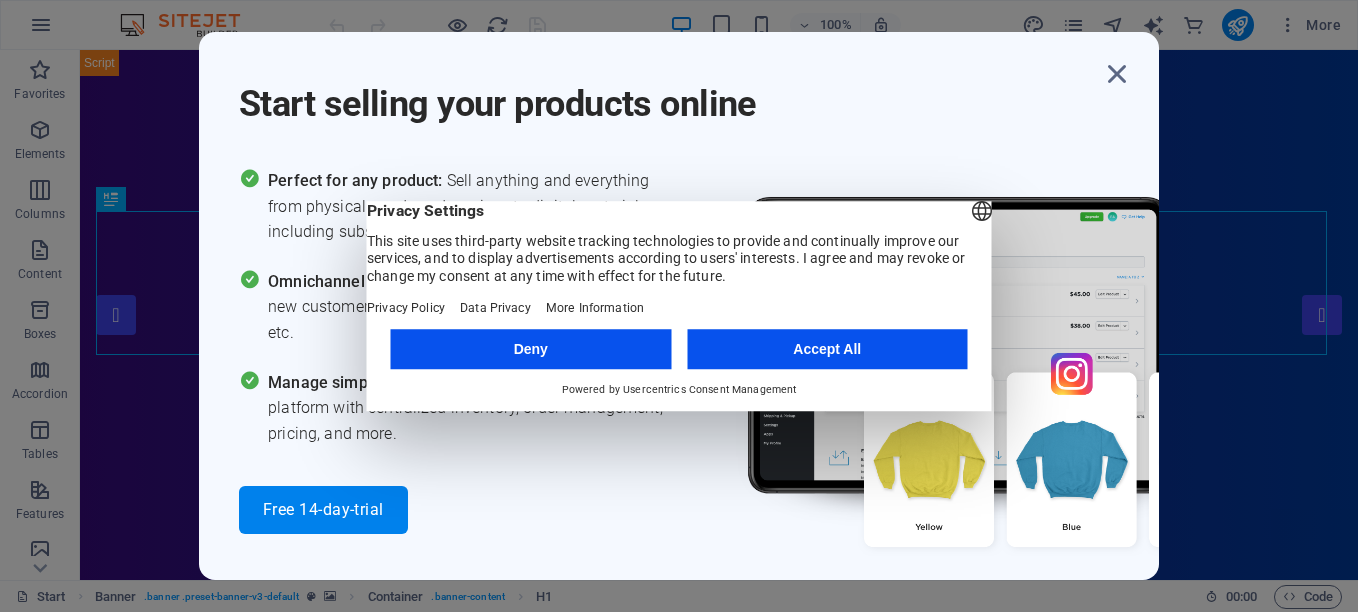 click on "Accept All" at bounding box center (827, 349) 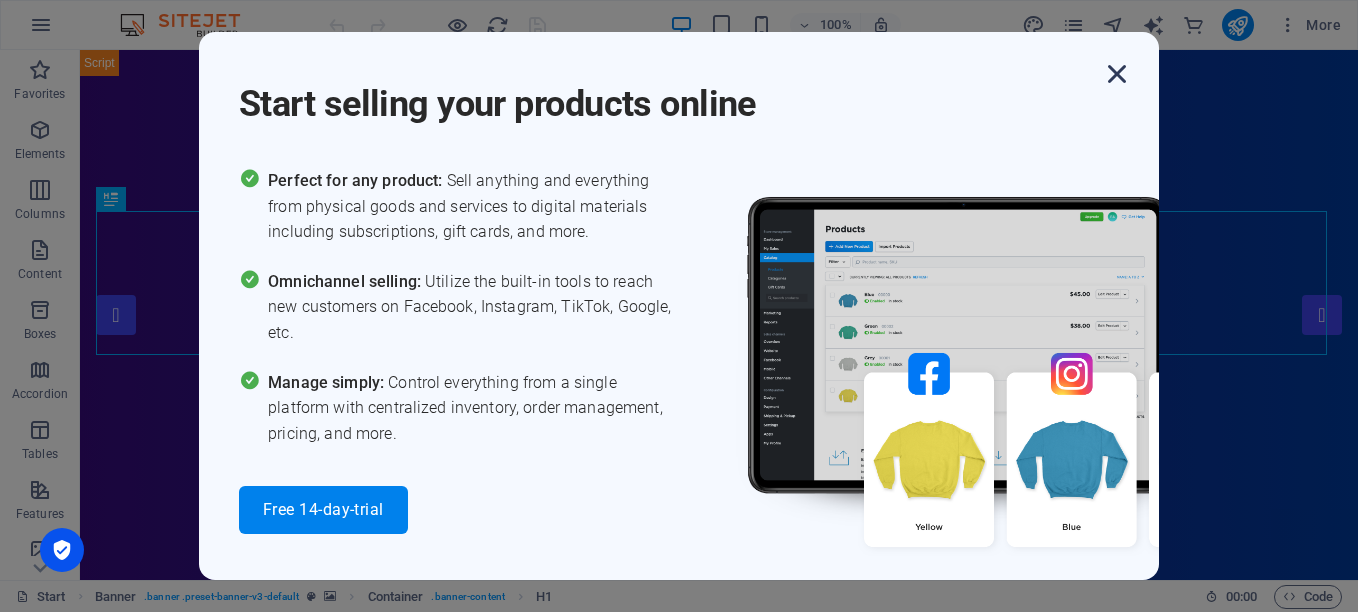 click at bounding box center (1117, 74) 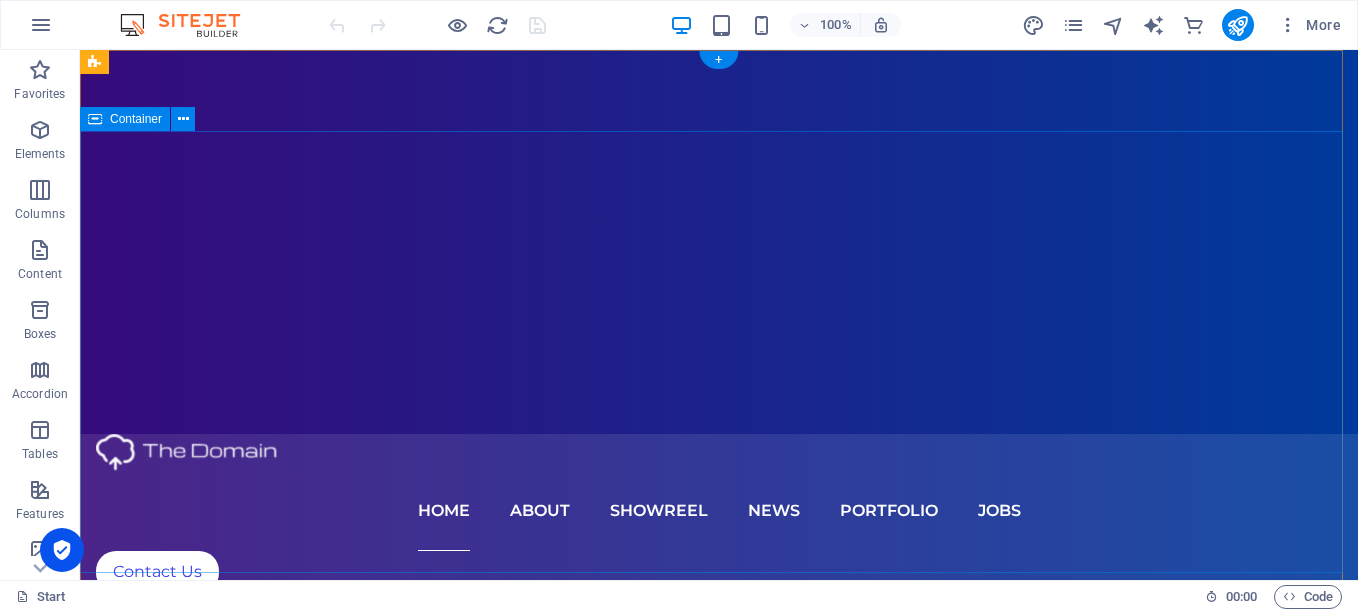 scroll, scrollTop: 0, scrollLeft: 0, axis: both 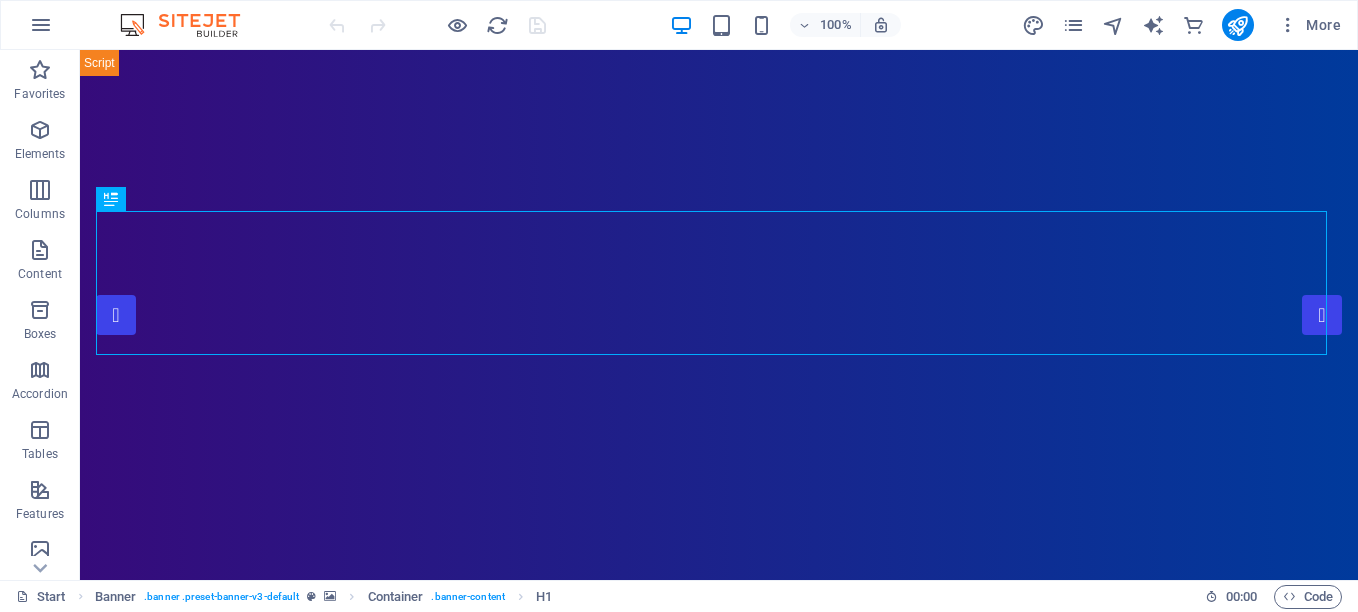 drag, startPoint x: 80, startPoint y: 50, endPoint x: 758, endPoint y: 301, distance: 722.96954 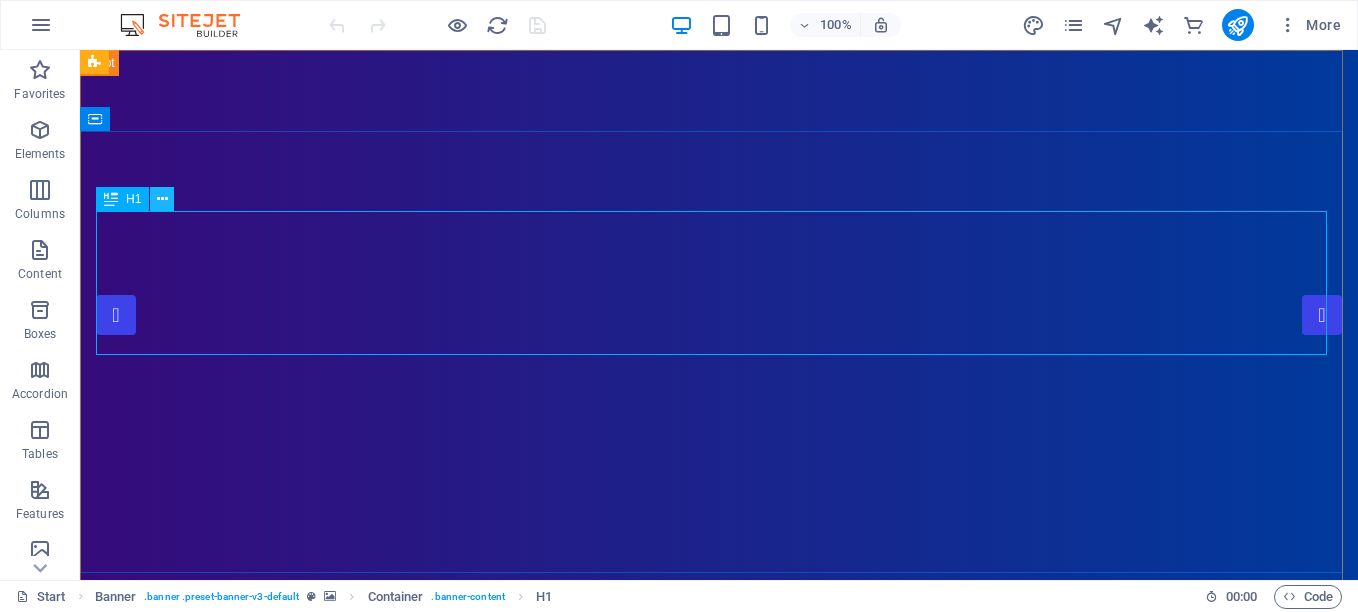 click at bounding box center [162, 199] 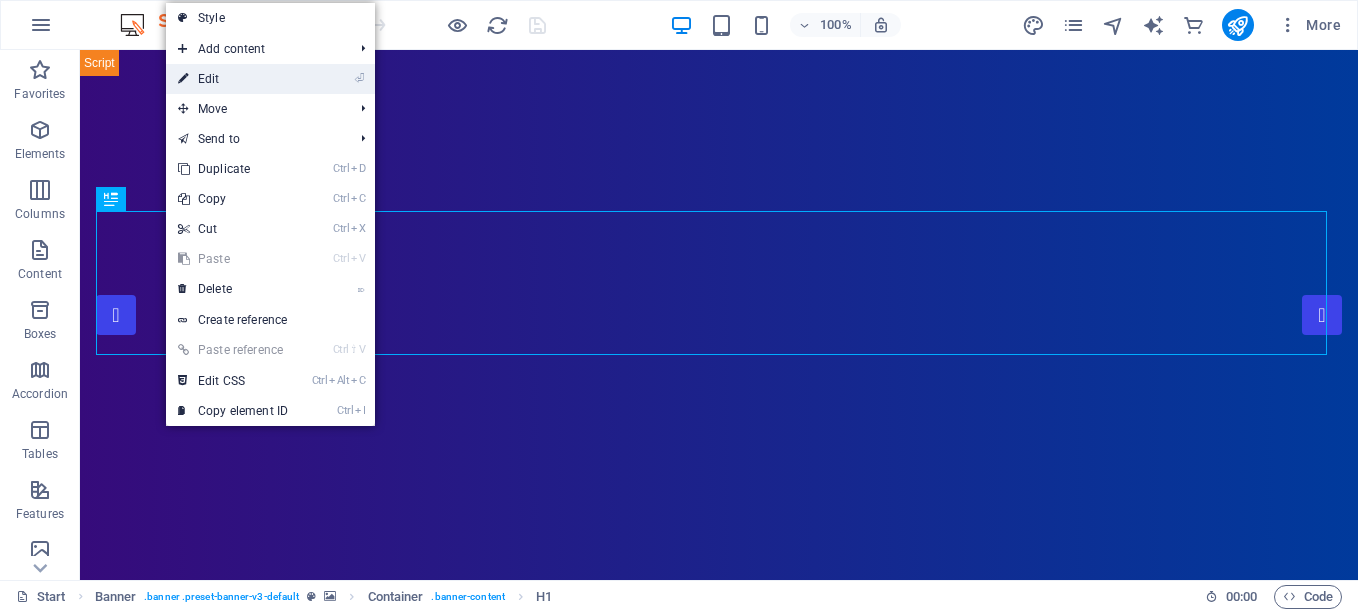 click on "⏎  Edit" at bounding box center [233, 79] 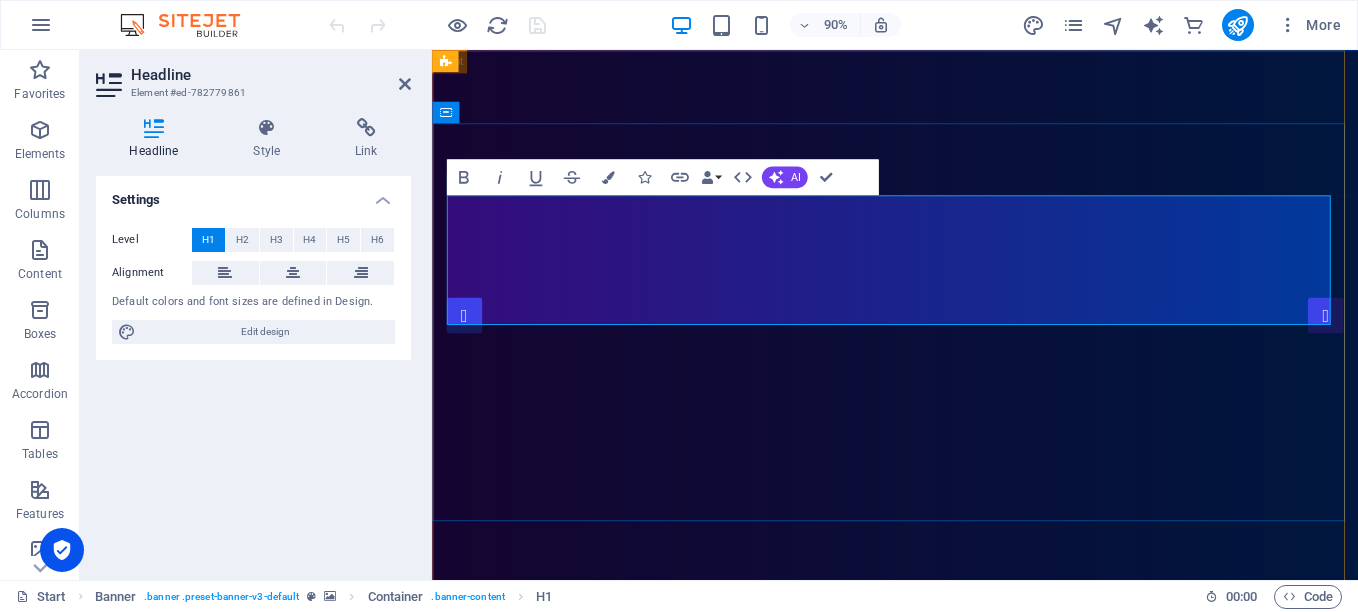 type 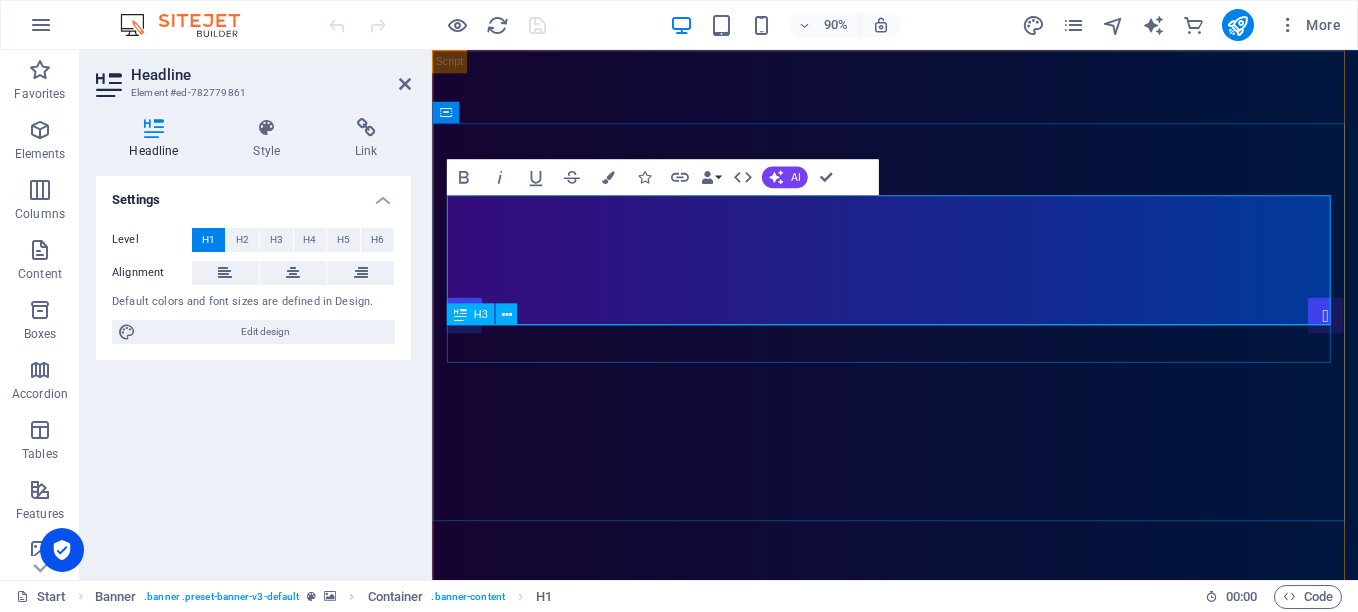 click on "Simply Fast Software" at bounding box center (946, 1178) 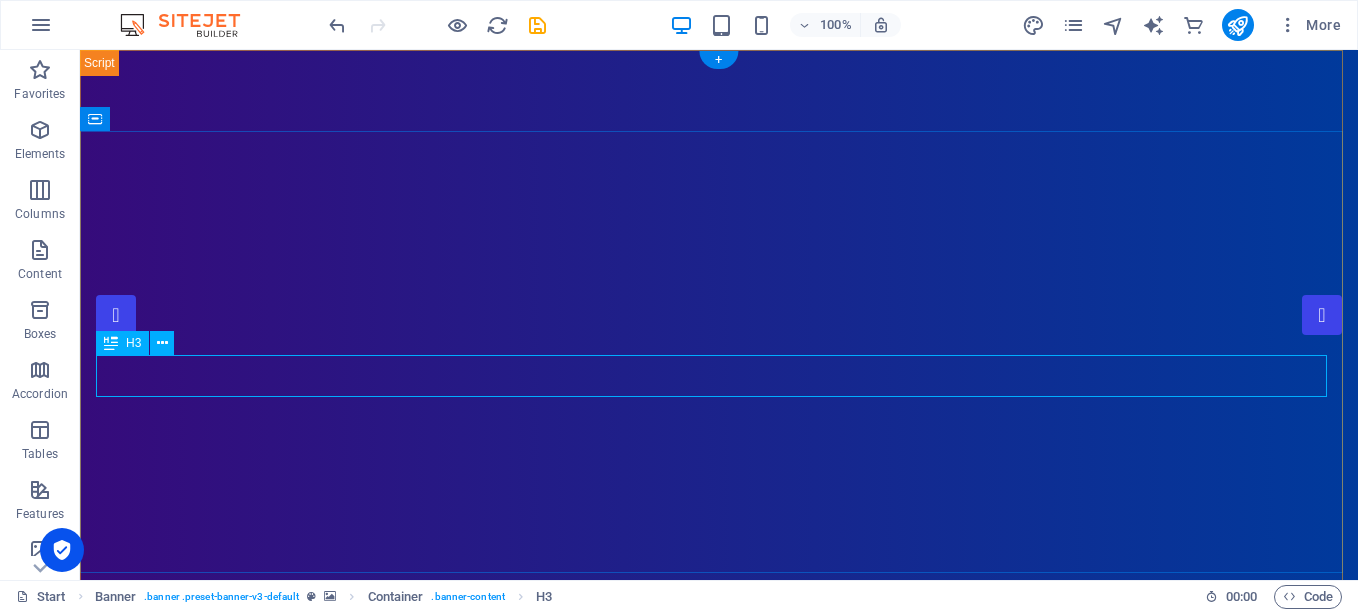 click on "Simply Fast Software" at bounding box center [719, 1178] 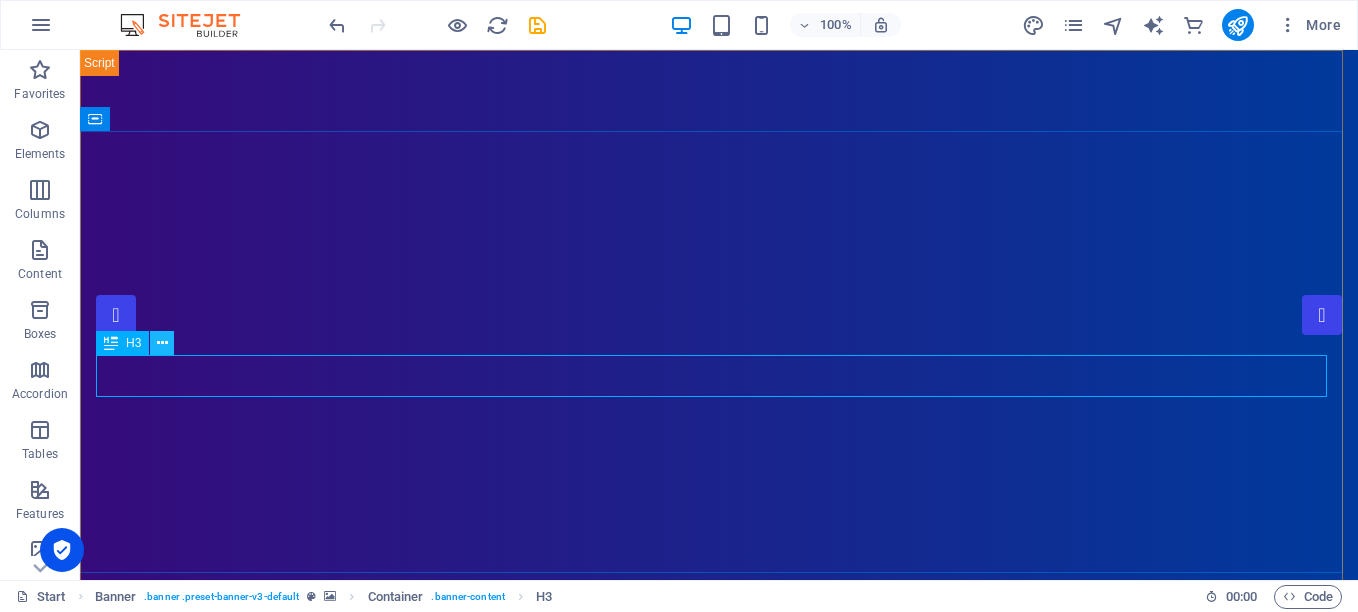 click at bounding box center [162, 343] 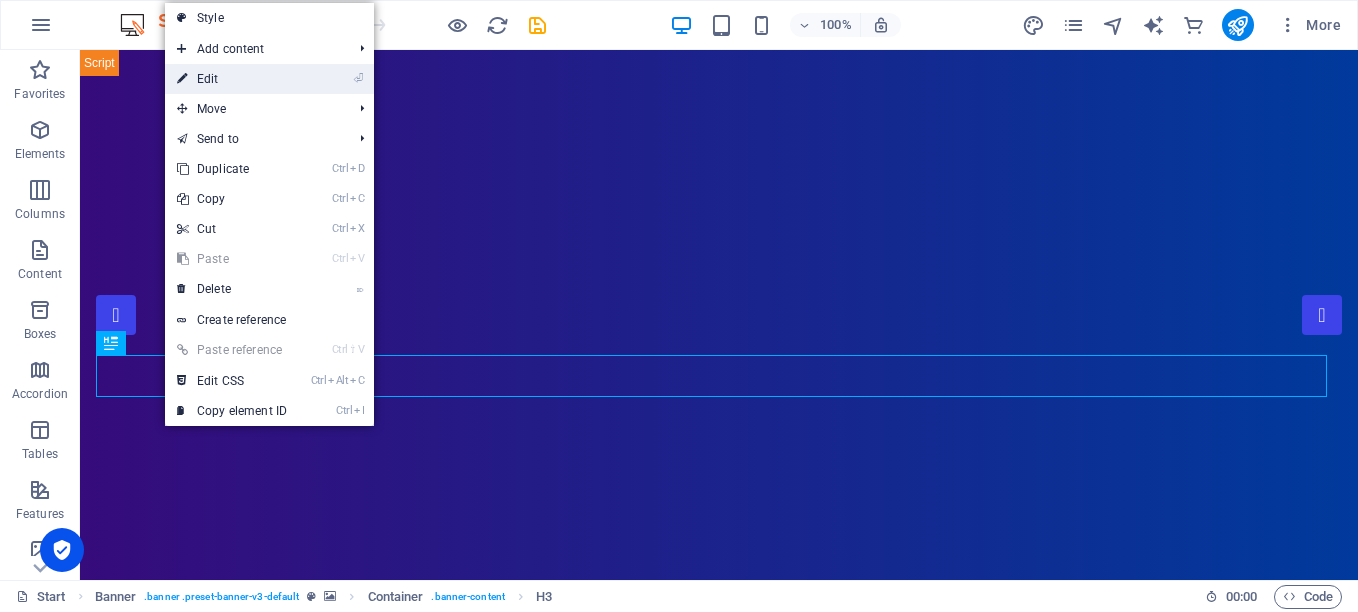 click on "⏎  Edit" at bounding box center [232, 79] 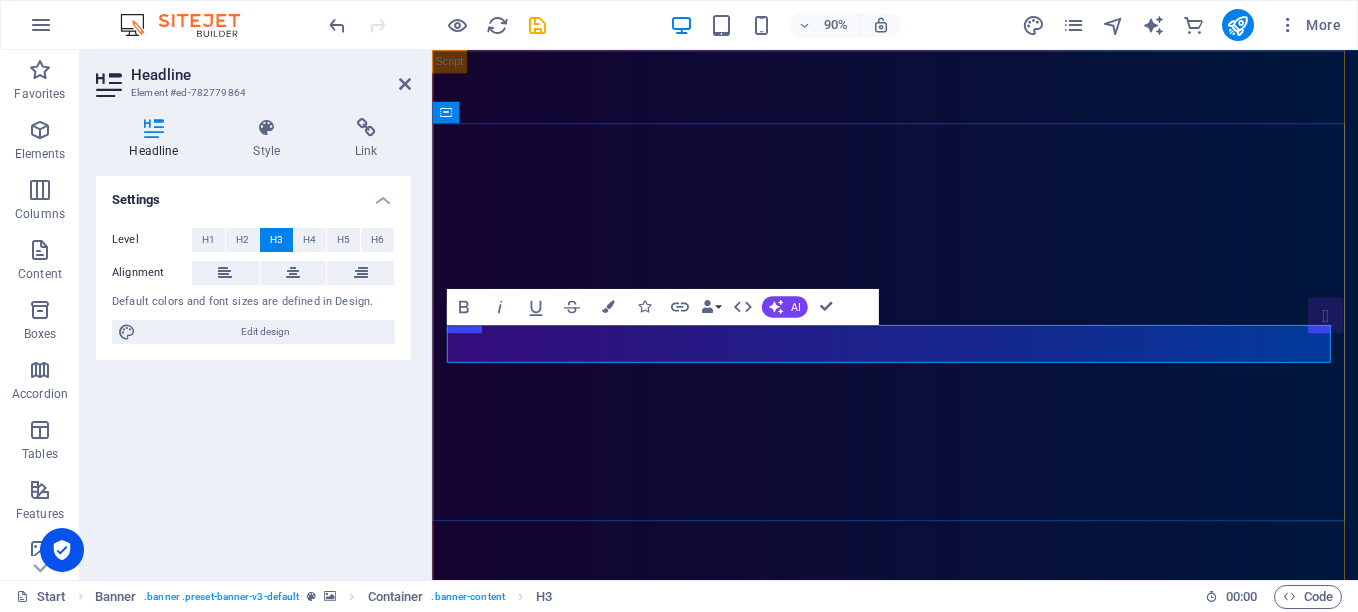 click on "Simply Fast Software" at bounding box center [947, 1177] 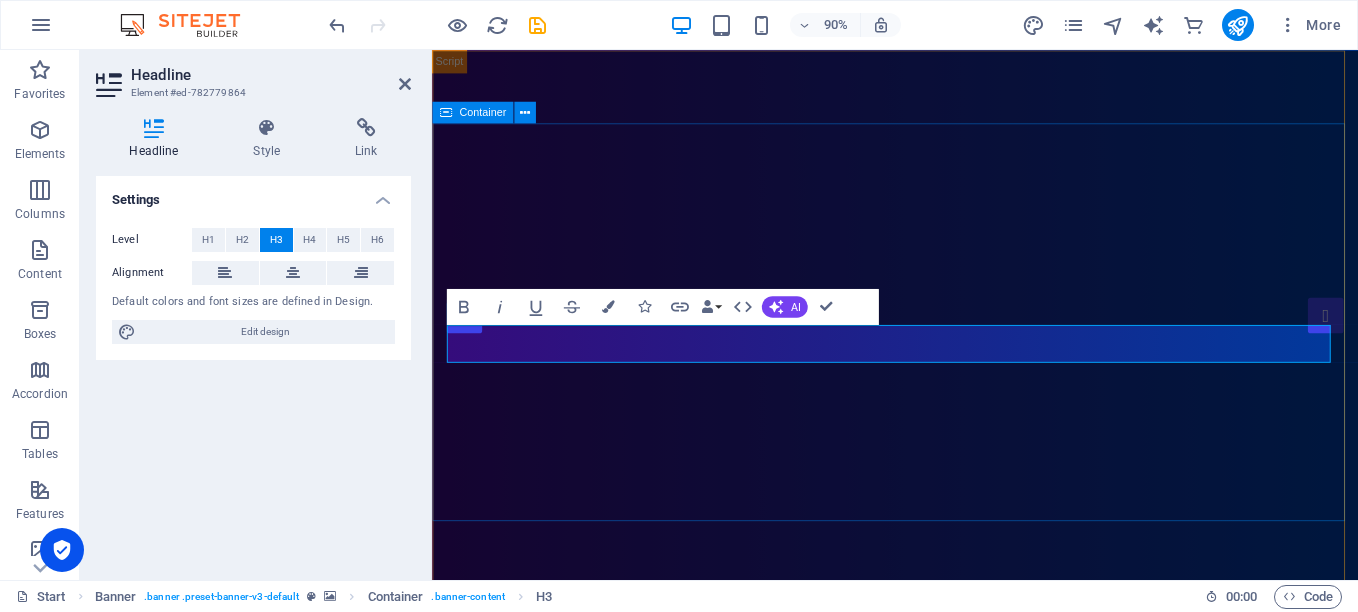 click on "starbal  Your One-Stop IT / Development / Hosting partner" at bounding box center [946, 1154] 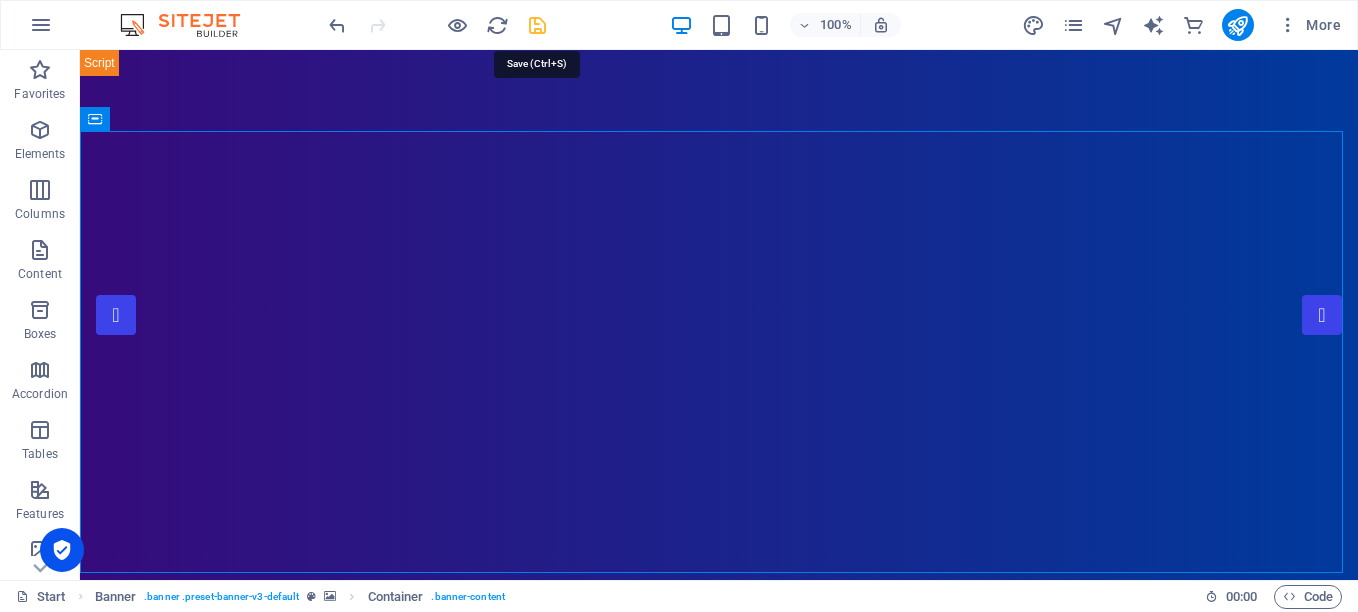 click at bounding box center (537, 25) 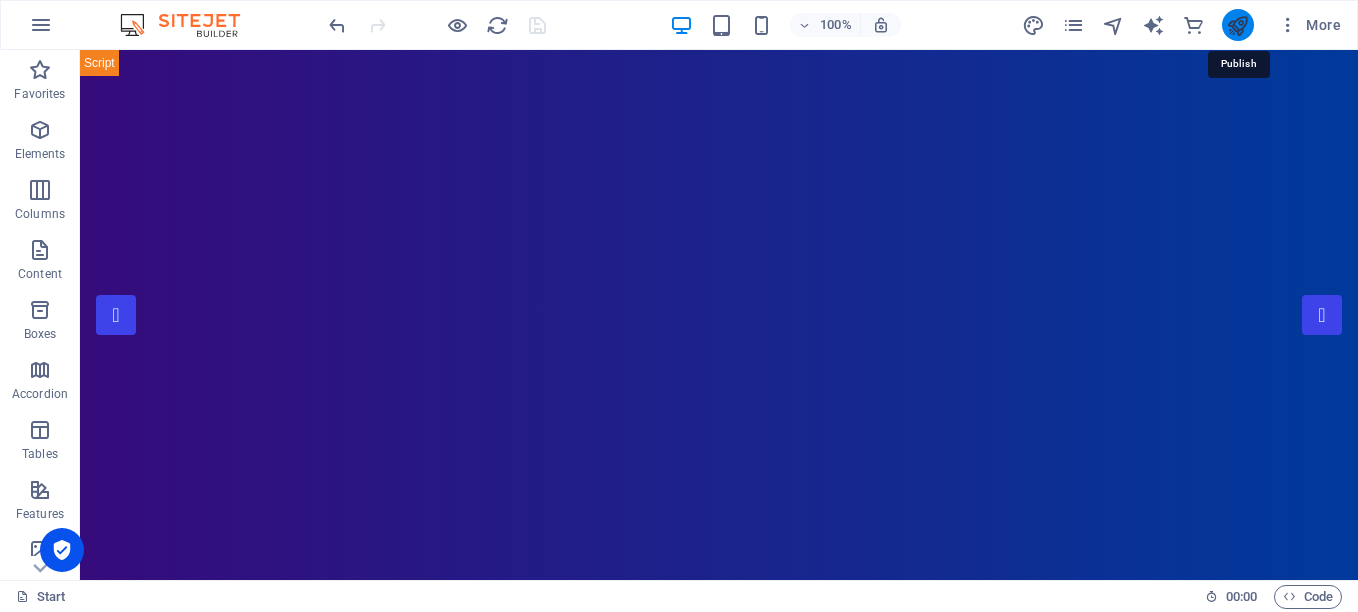 click at bounding box center (1237, 25) 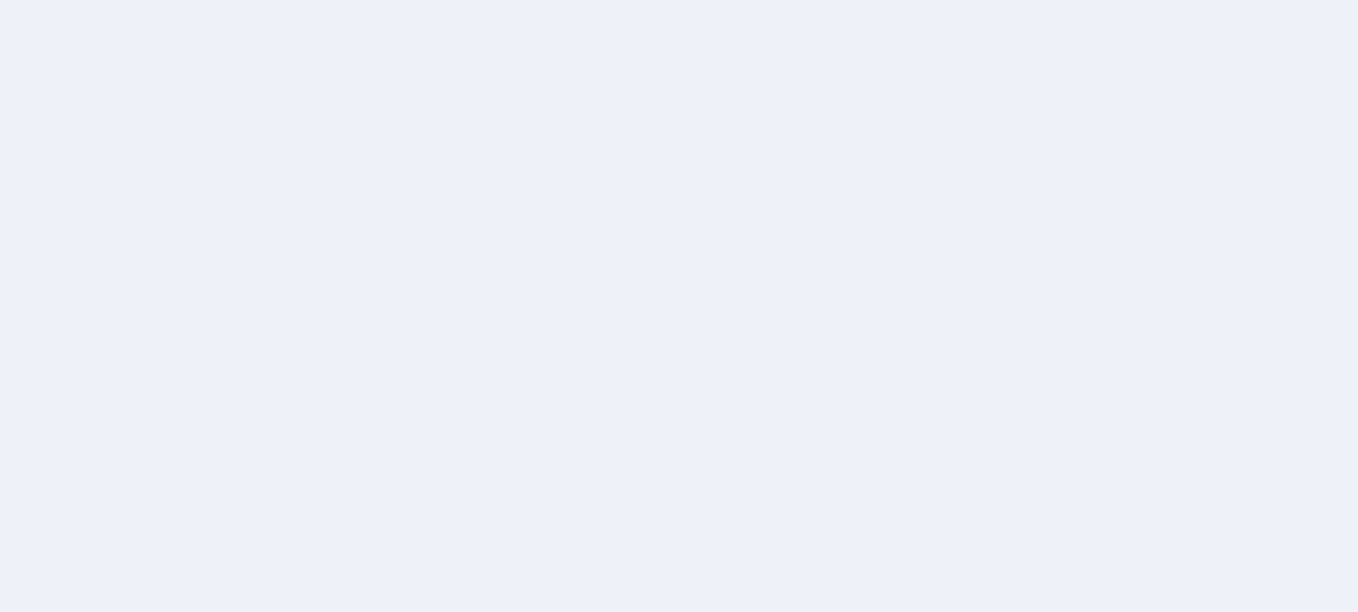 scroll, scrollTop: 0, scrollLeft: 0, axis: both 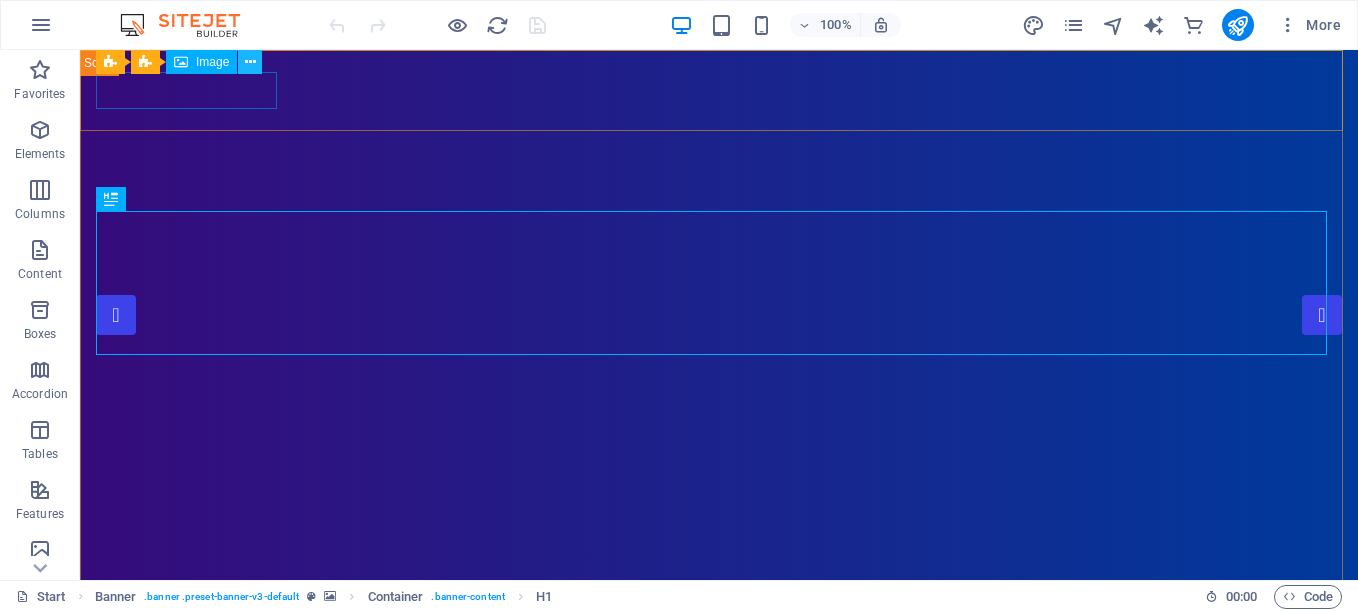 click at bounding box center [250, 62] 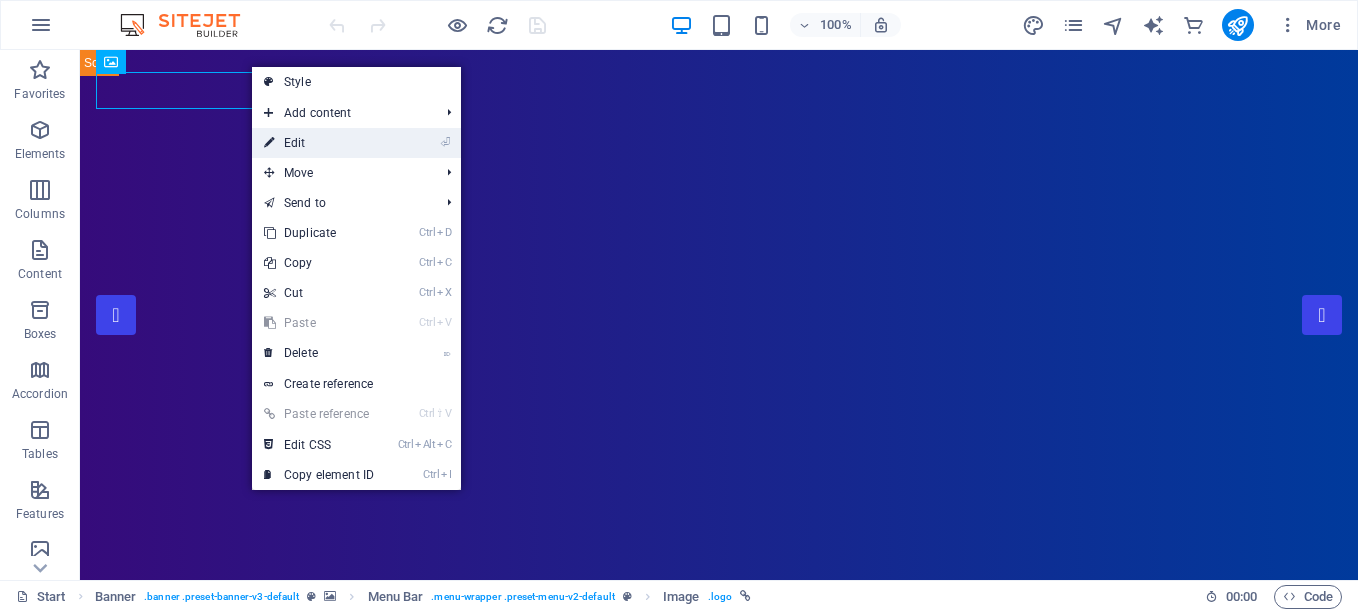 click on "⏎  Edit" at bounding box center [319, 143] 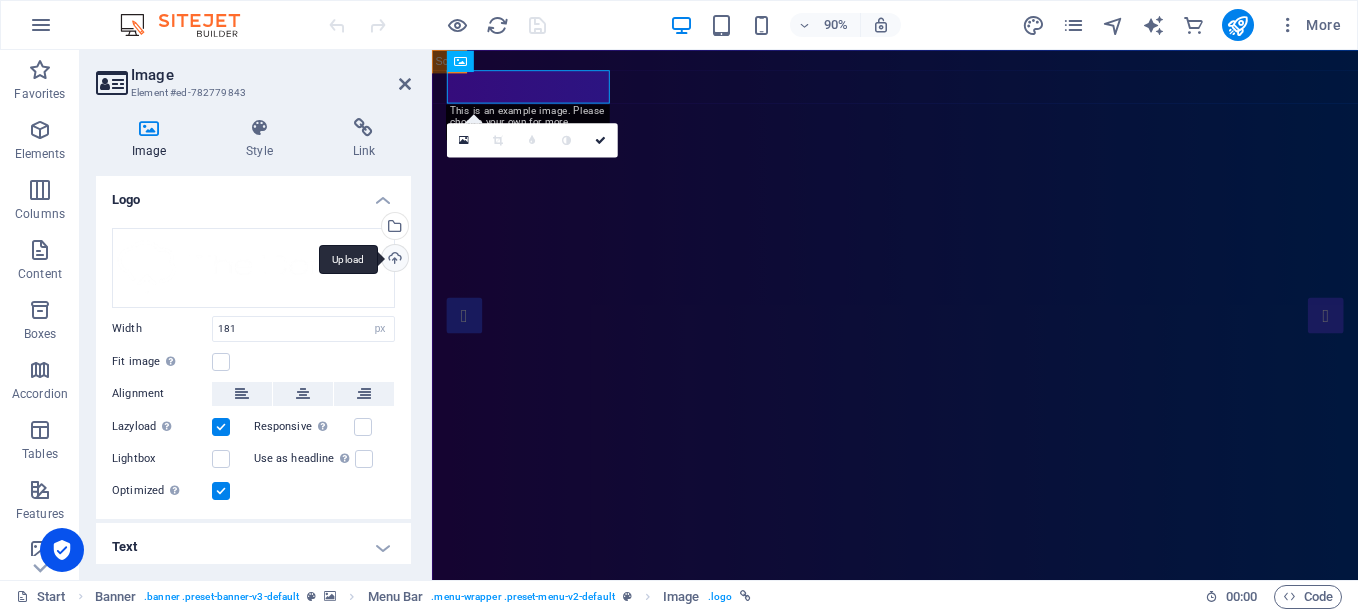 click on "Upload" at bounding box center [393, 260] 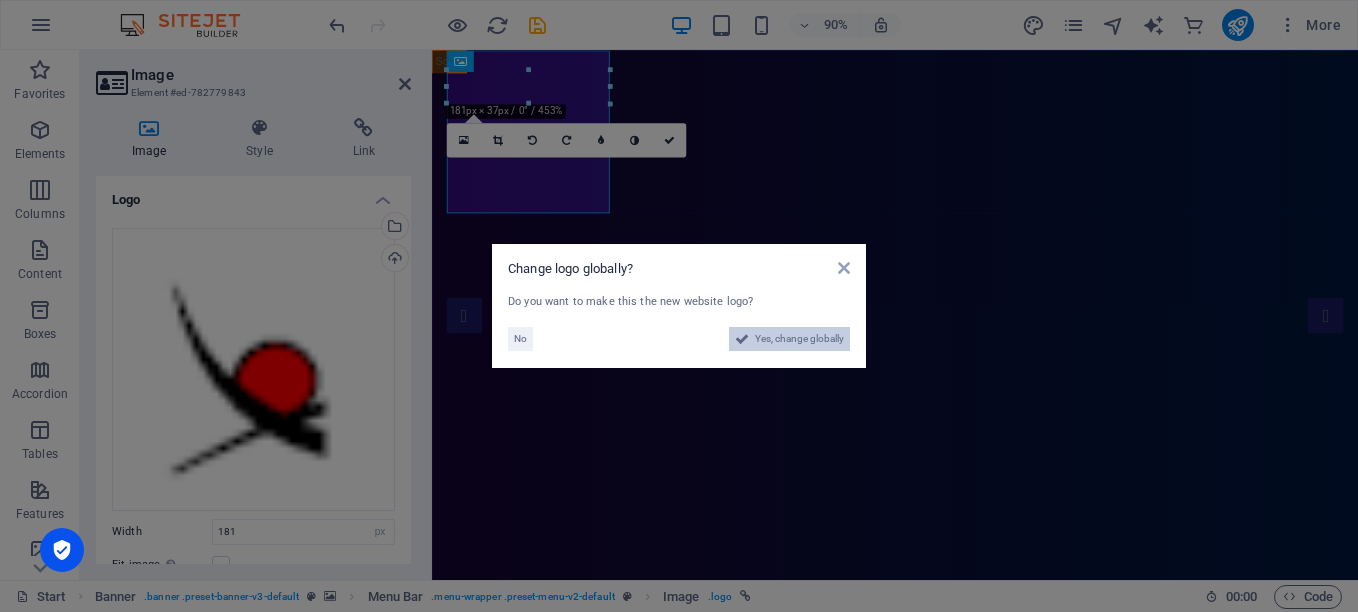 click on "Yes, change globally" at bounding box center [799, 339] 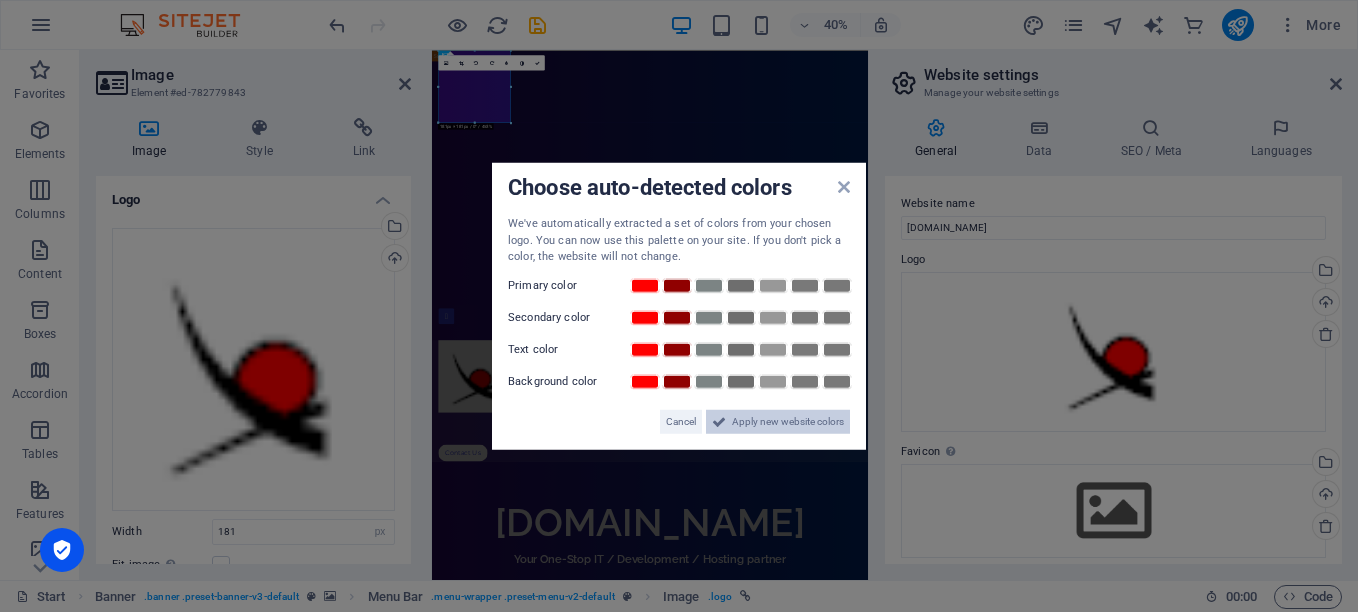 click on "Apply new website colors" at bounding box center (788, 421) 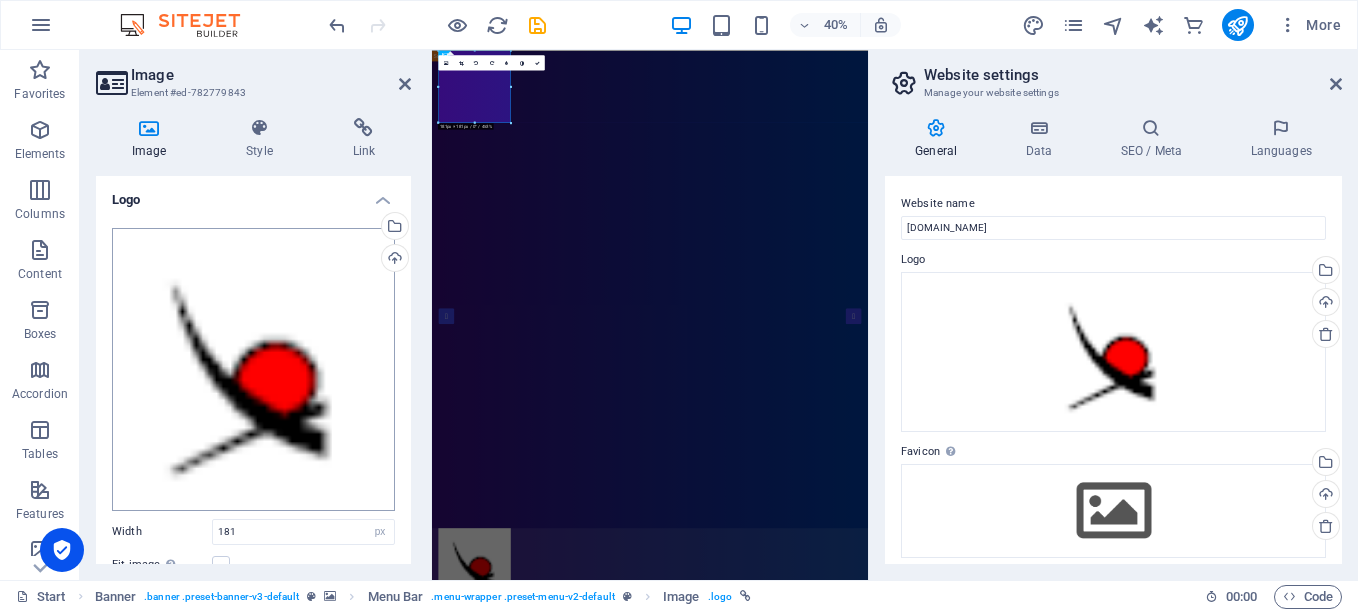 scroll, scrollTop: 200, scrollLeft: 0, axis: vertical 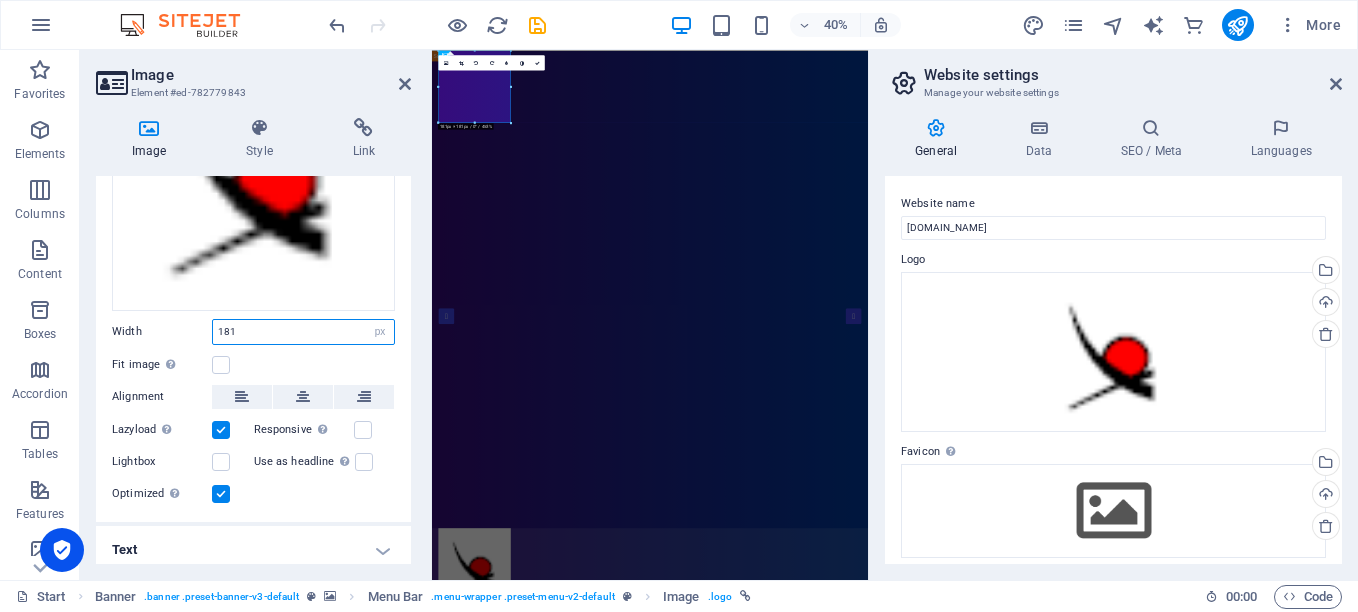 drag, startPoint x: 245, startPoint y: 326, endPoint x: 190, endPoint y: 326, distance: 55 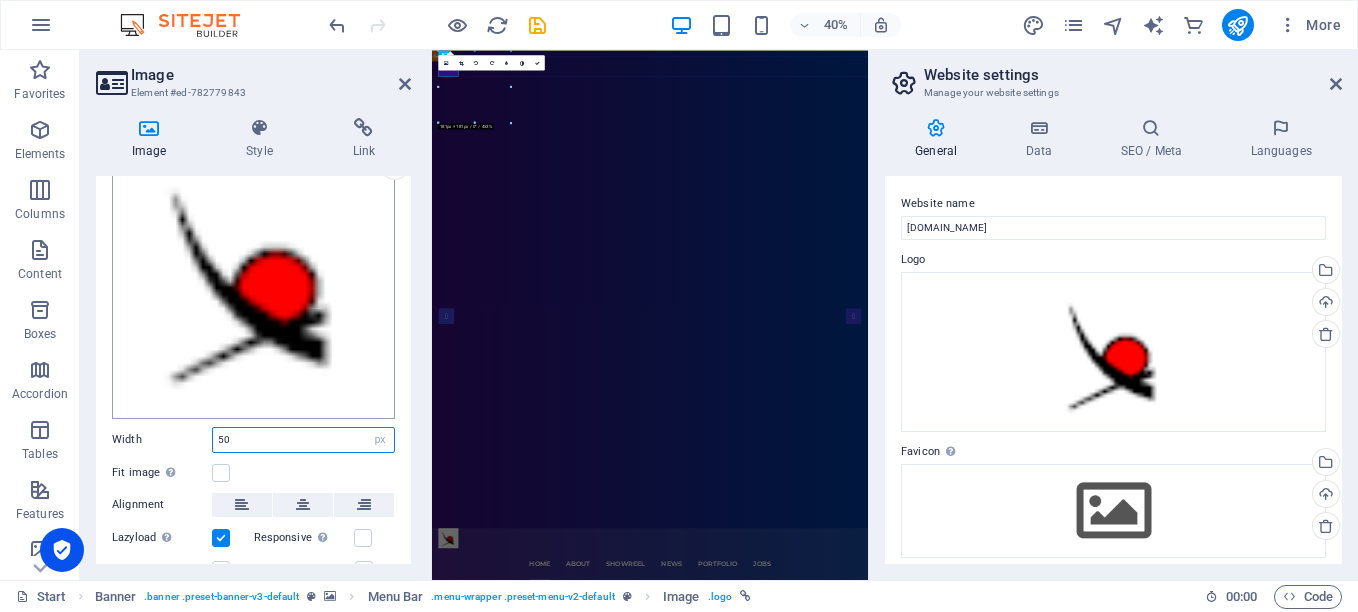 scroll, scrollTop: 6, scrollLeft: 0, axis: vertical 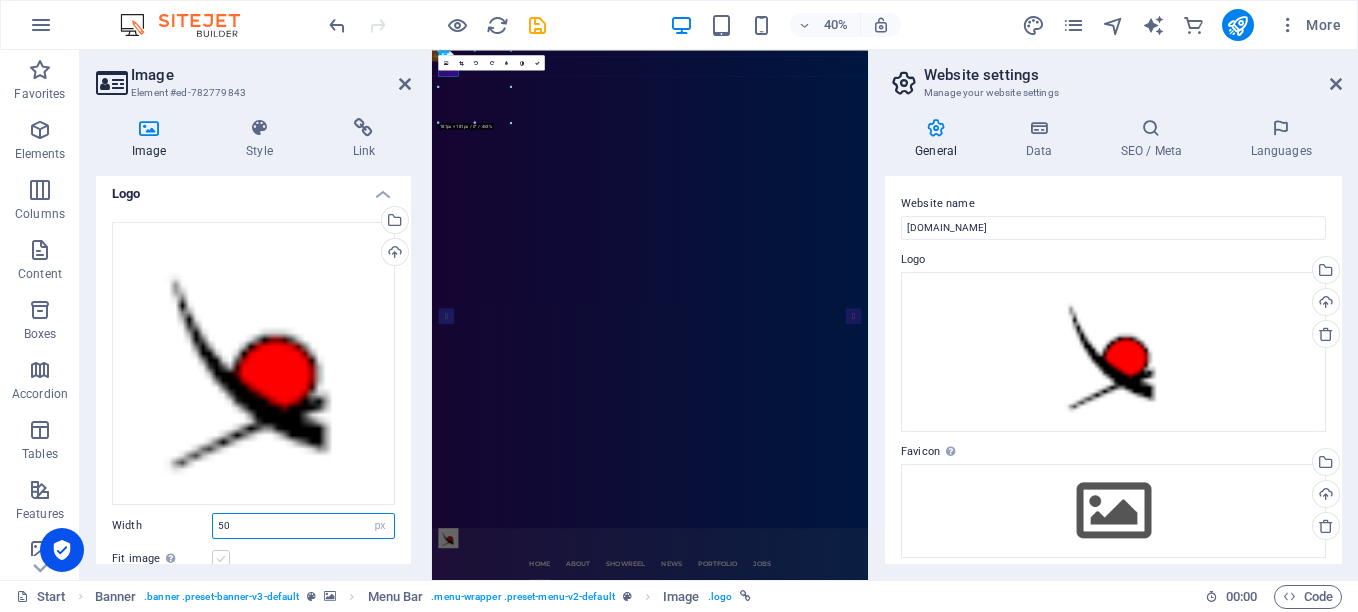 type on "50" 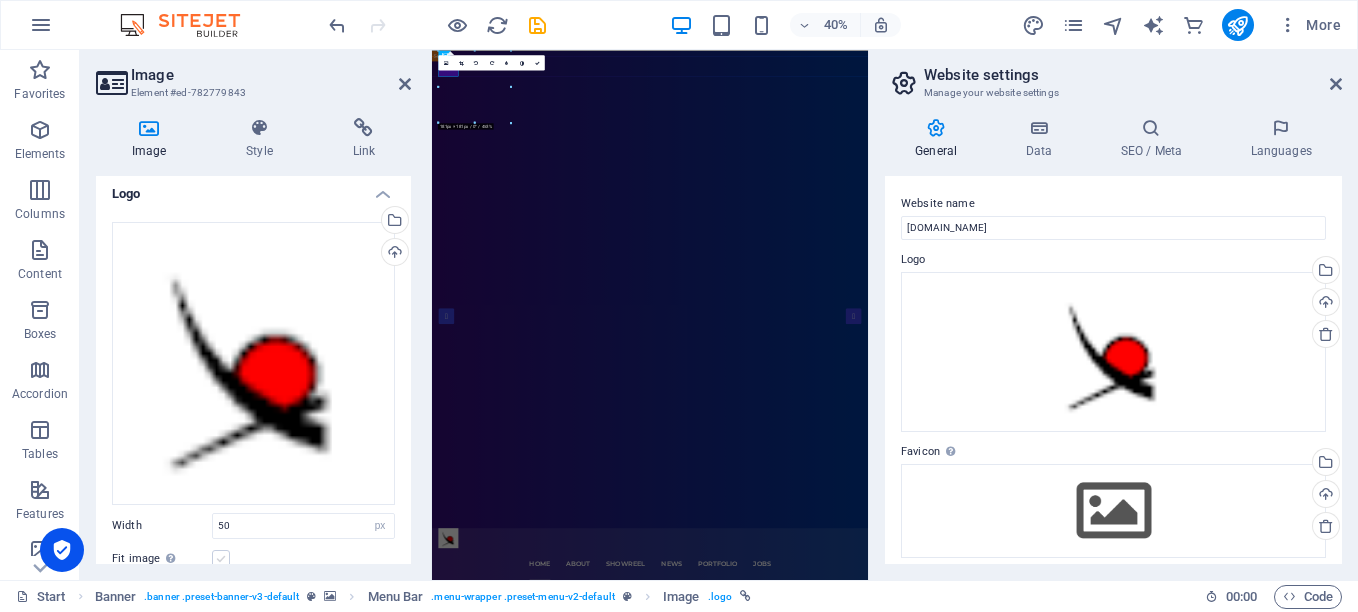 click at bounding box center [221, 559] 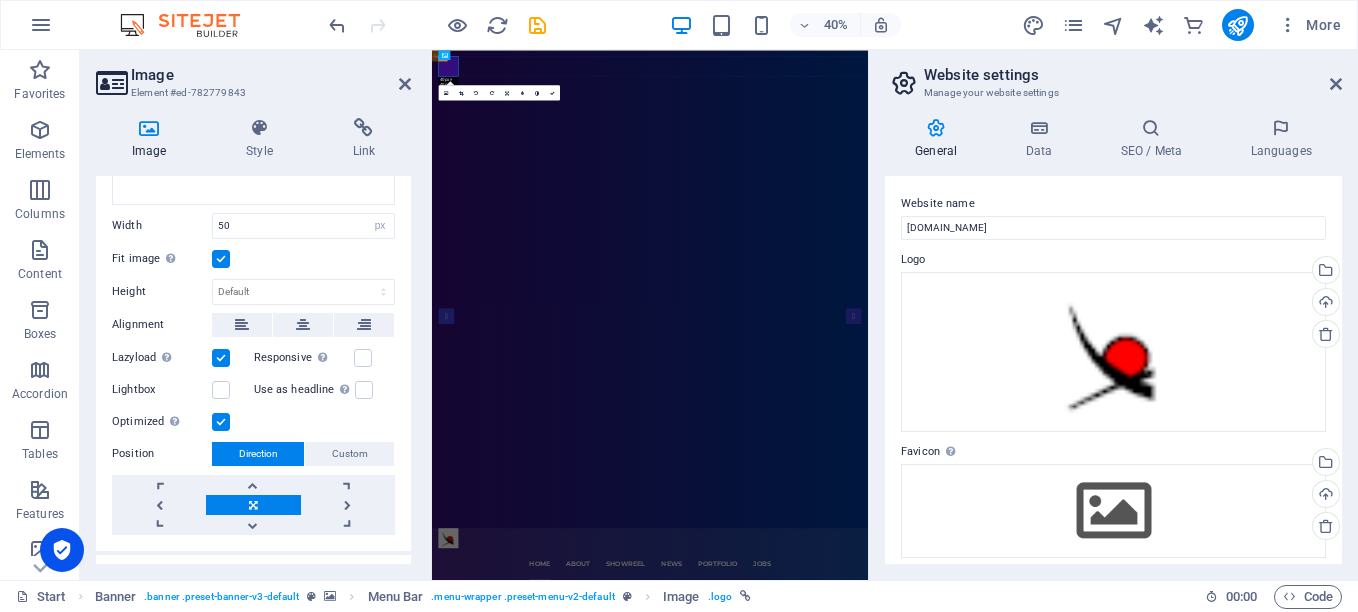 scroll, scrollTop: 6, scrollLeft: 0, axis: vertical 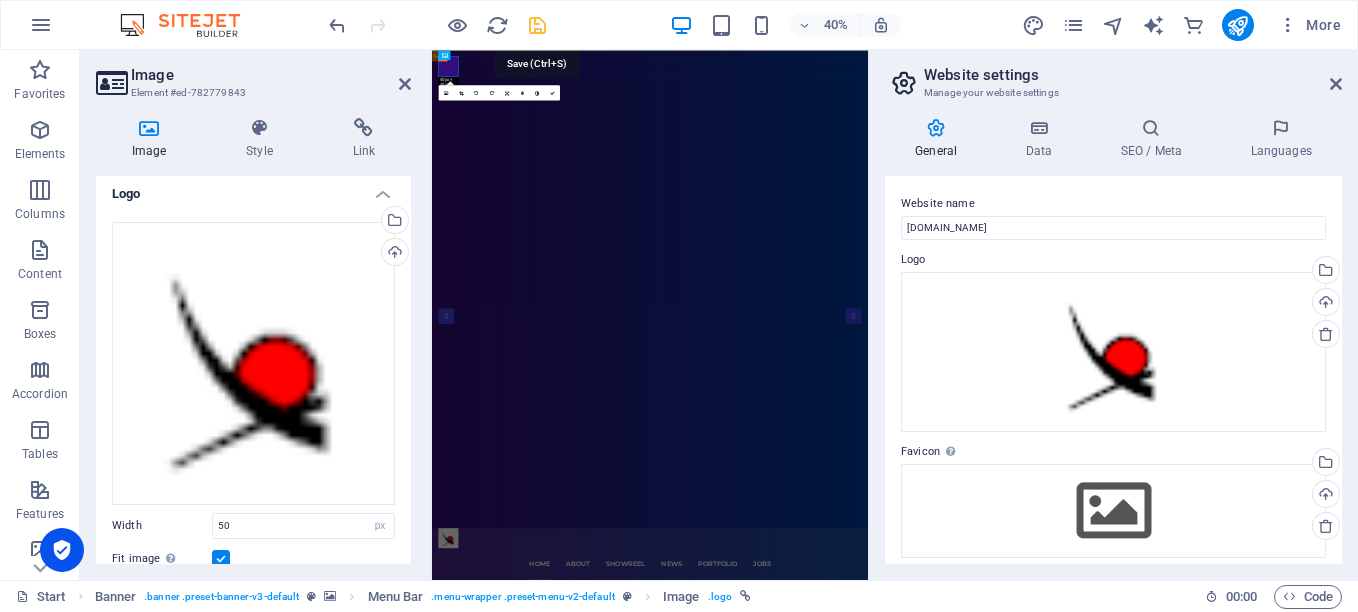 click at bounding box center [537, 25] 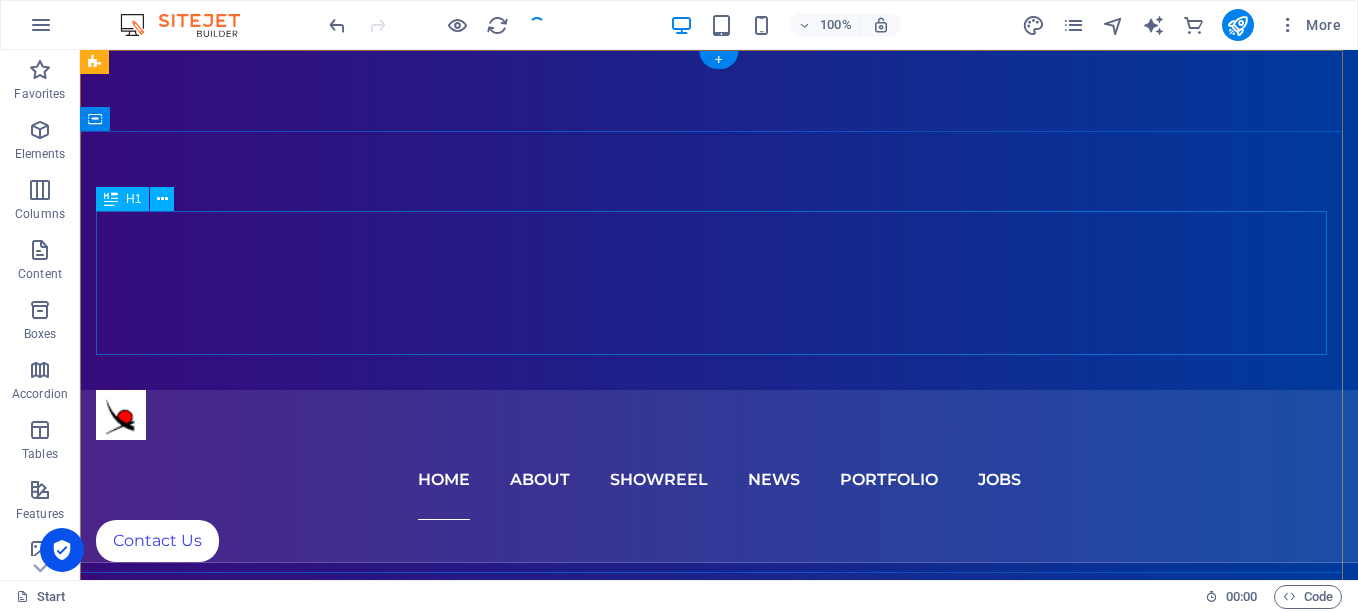 scroll, scrollTop: 0, scrollLeft: 0, axis: both 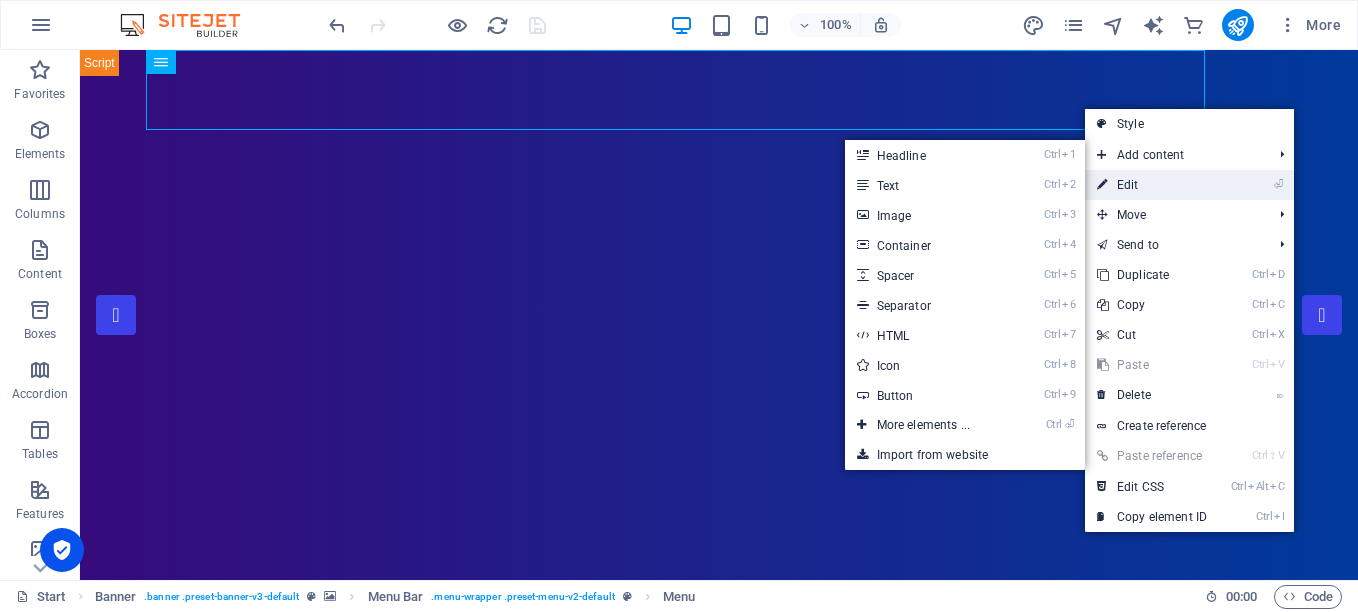 drag, startPoint x: 1131, startPoint y: 171, endPoint x: 776, endPoint y: 135, distance: 356.82068 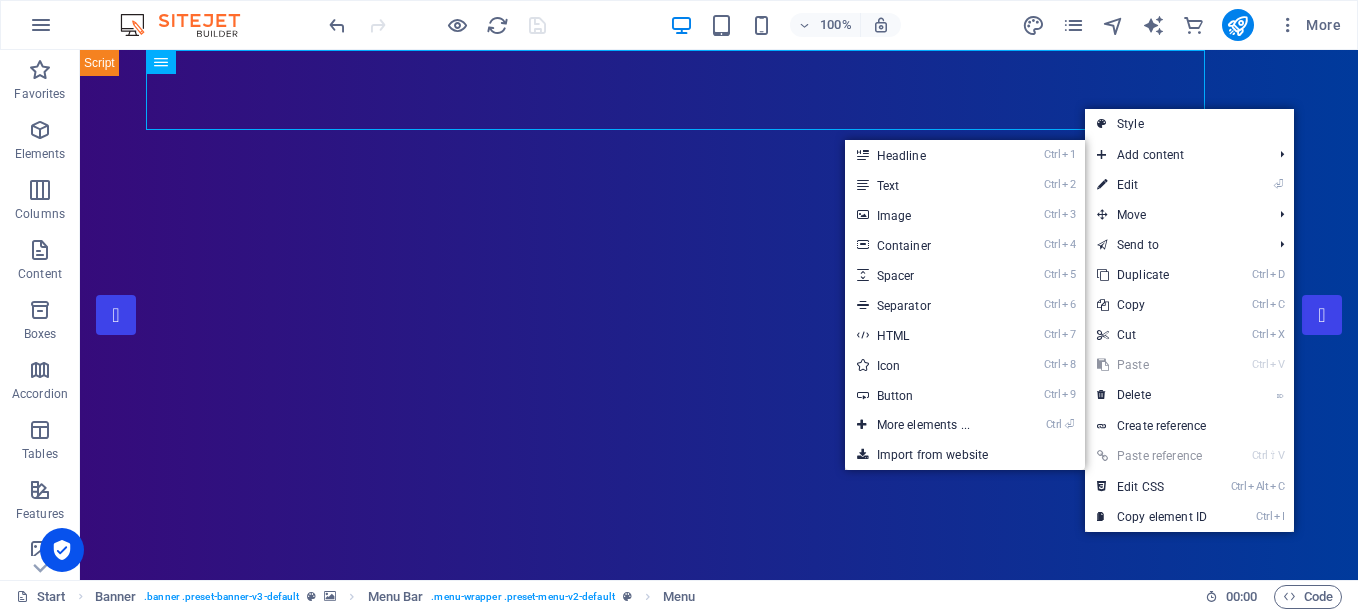 select 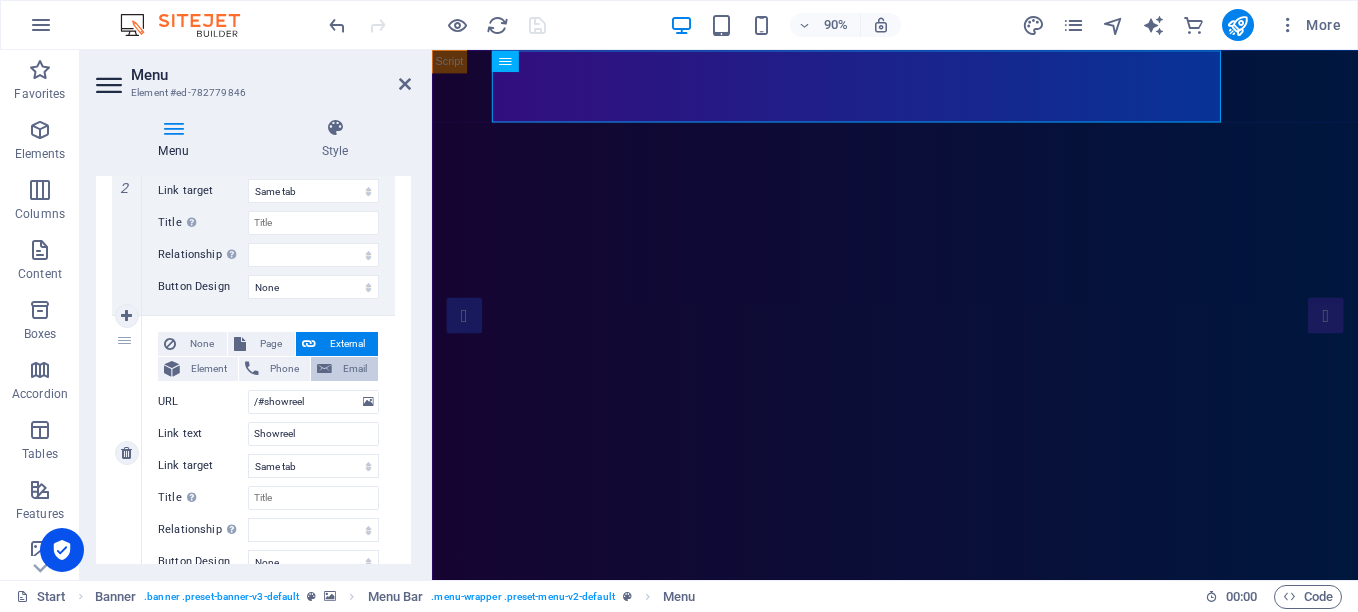 scroll, scrollTop: 200, scrollLeft: 0, axis: vertical 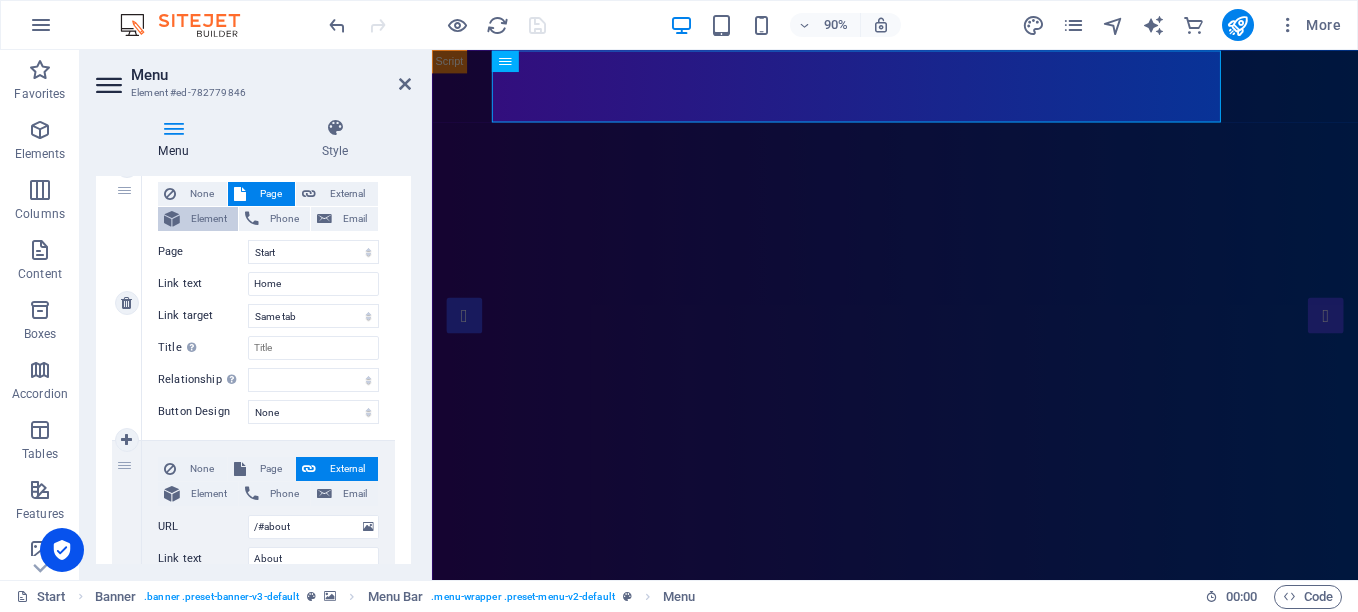click on "Element" at bounding box center [209, 219] 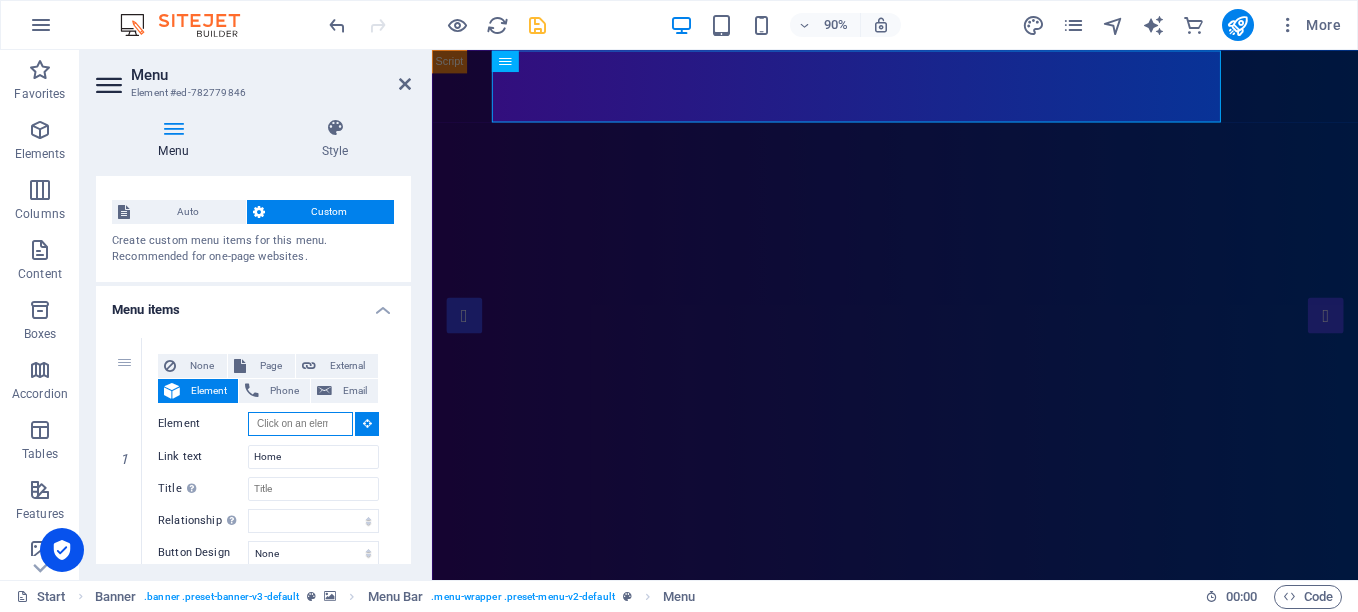 scroll, scrollTop: 0, scrollLeft: 0, axis: both 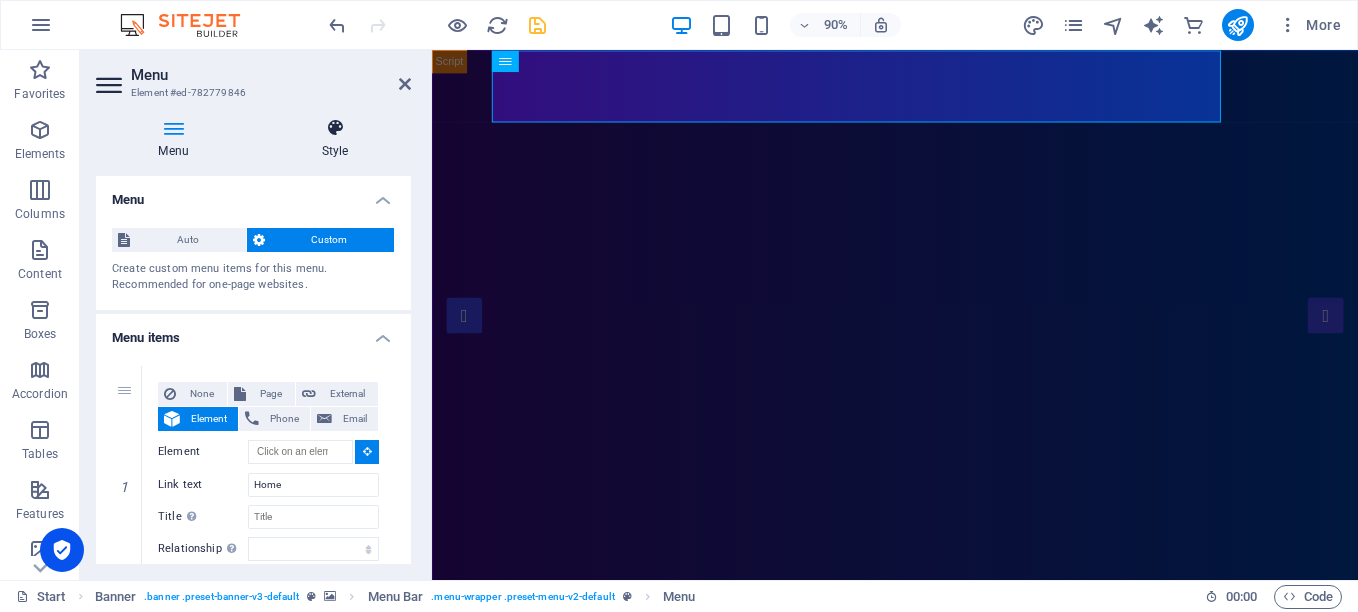 click on "Style" at bounding box center [335, 139] 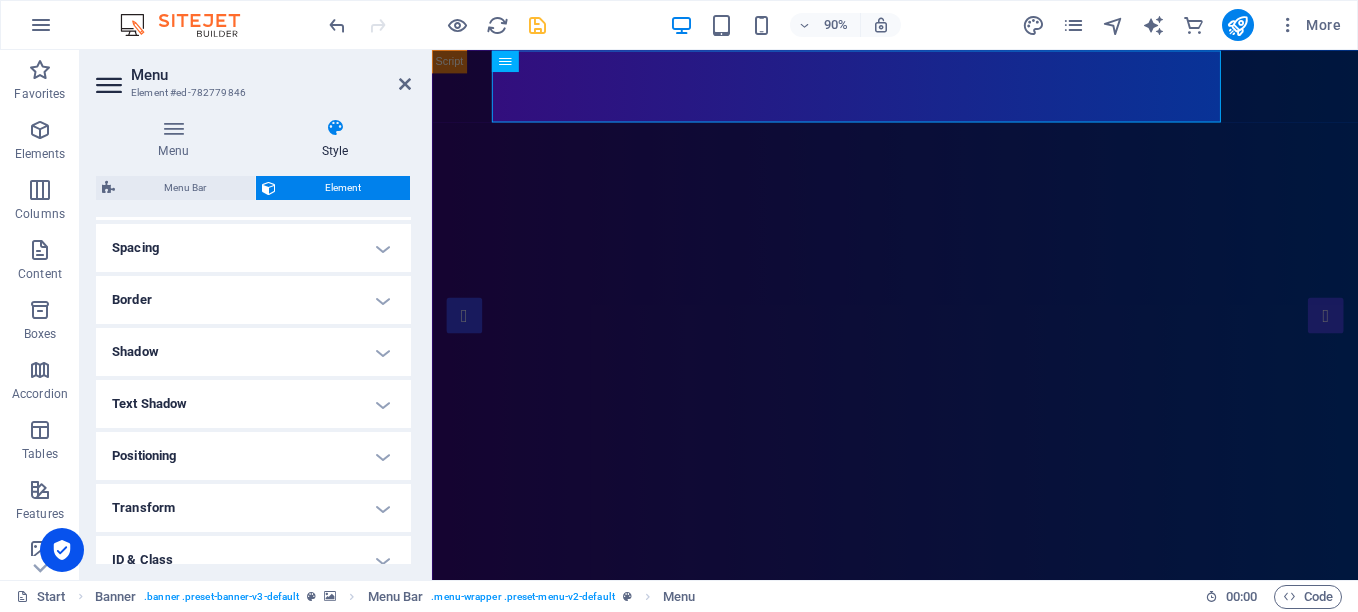 scroll, scrollTop: 400, scrollLeft: 0, axis: vertical 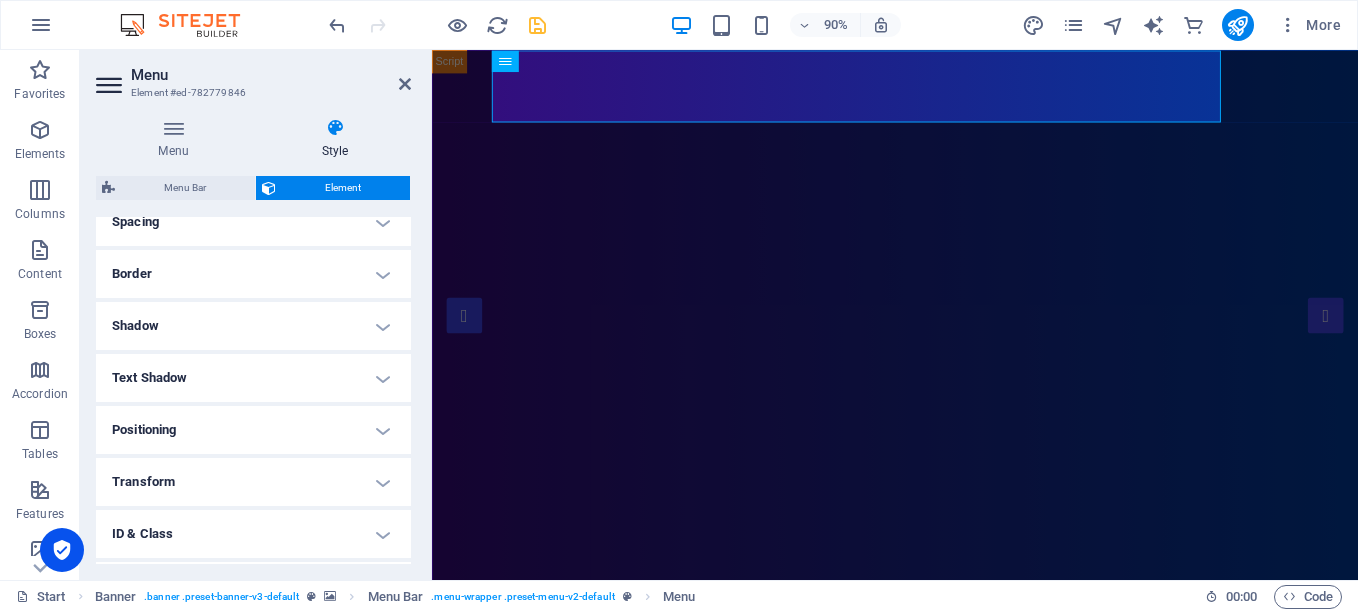 click on "Text Shadow" at bounding box center (253, 378) 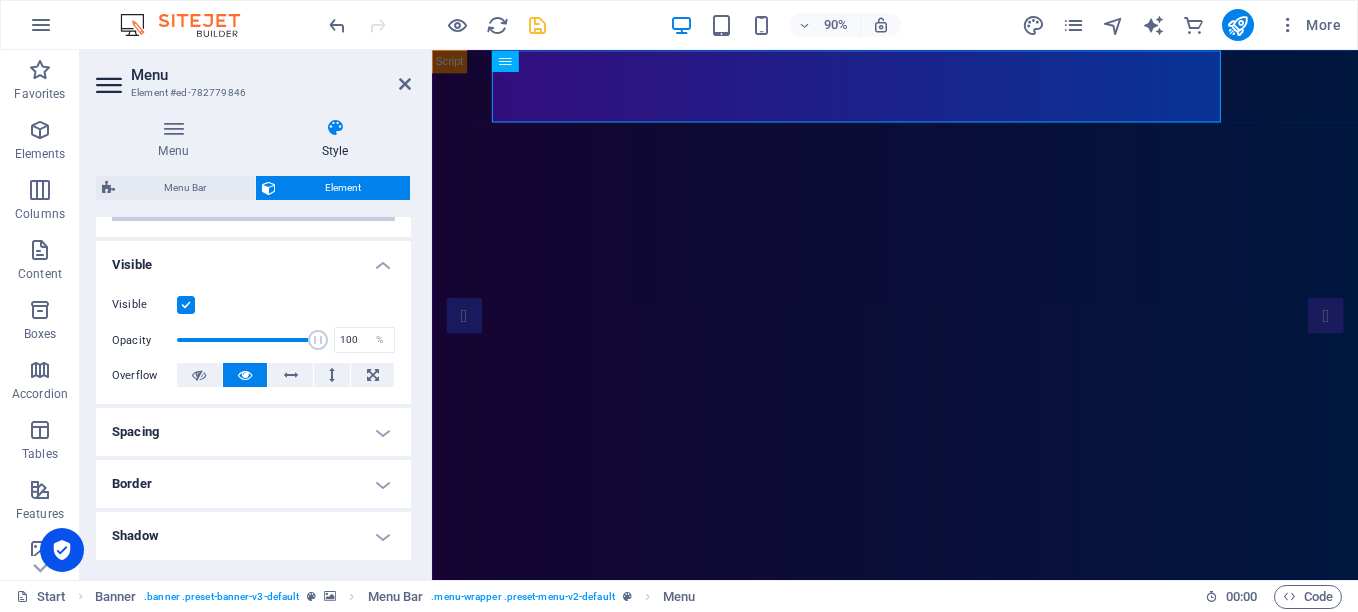 scroll, scrollTop: 200, scrollLeft: 0, axis: vertical 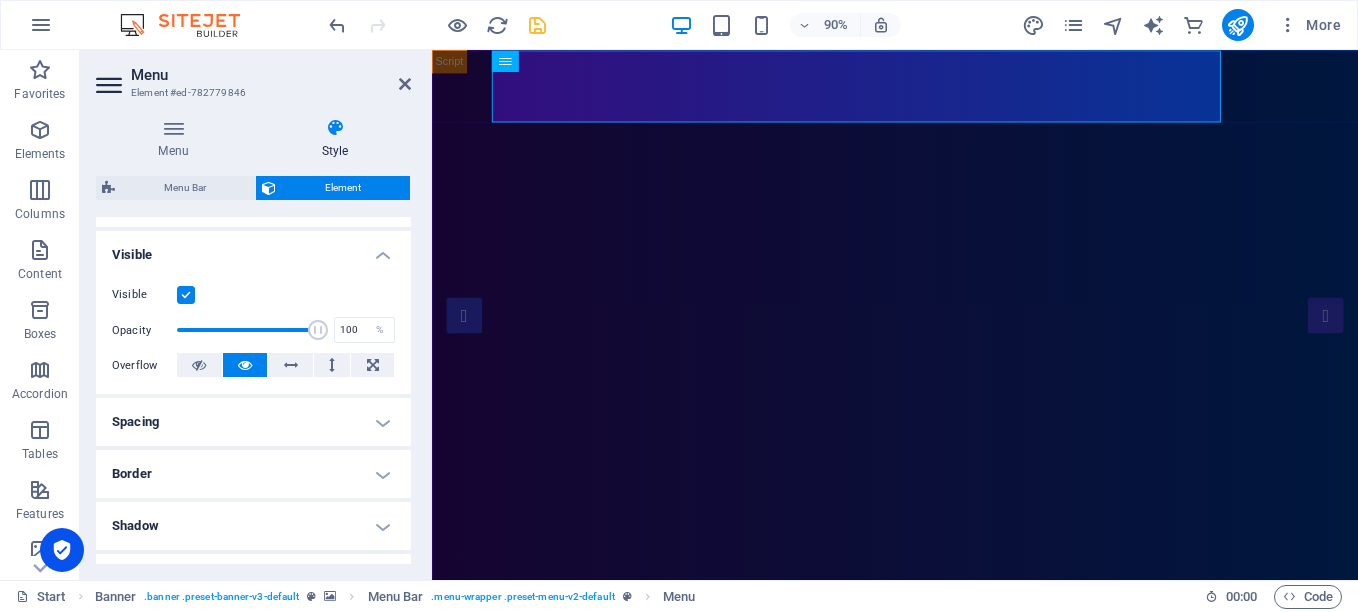 click on "Spacing" at bounding box center (253, 422) 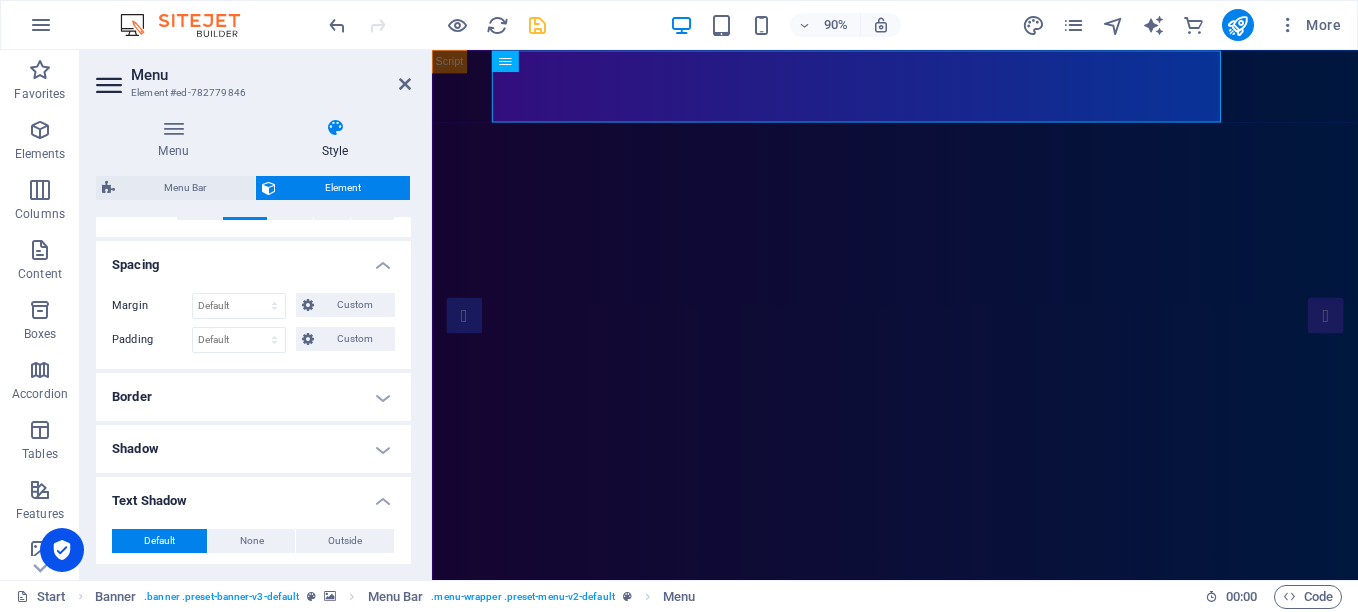 scroll, scrollTop: 500, scrollLeft: 0, axis: vertical 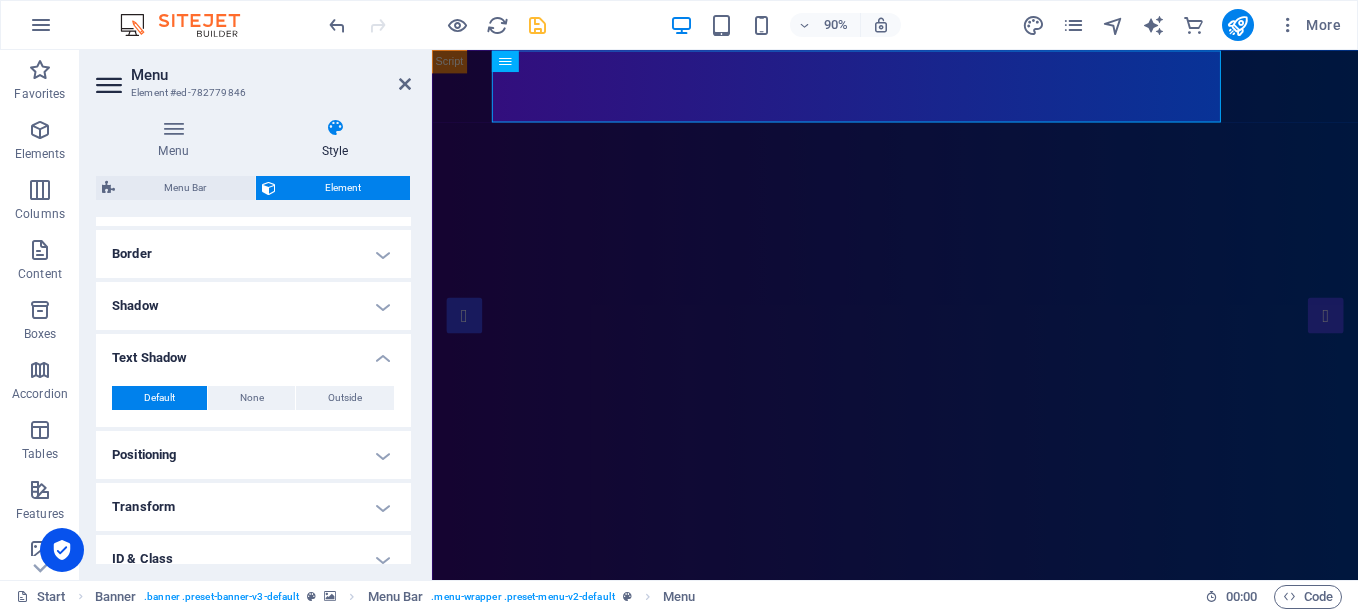 click on "Positioning" at bounding box center [253, 455] 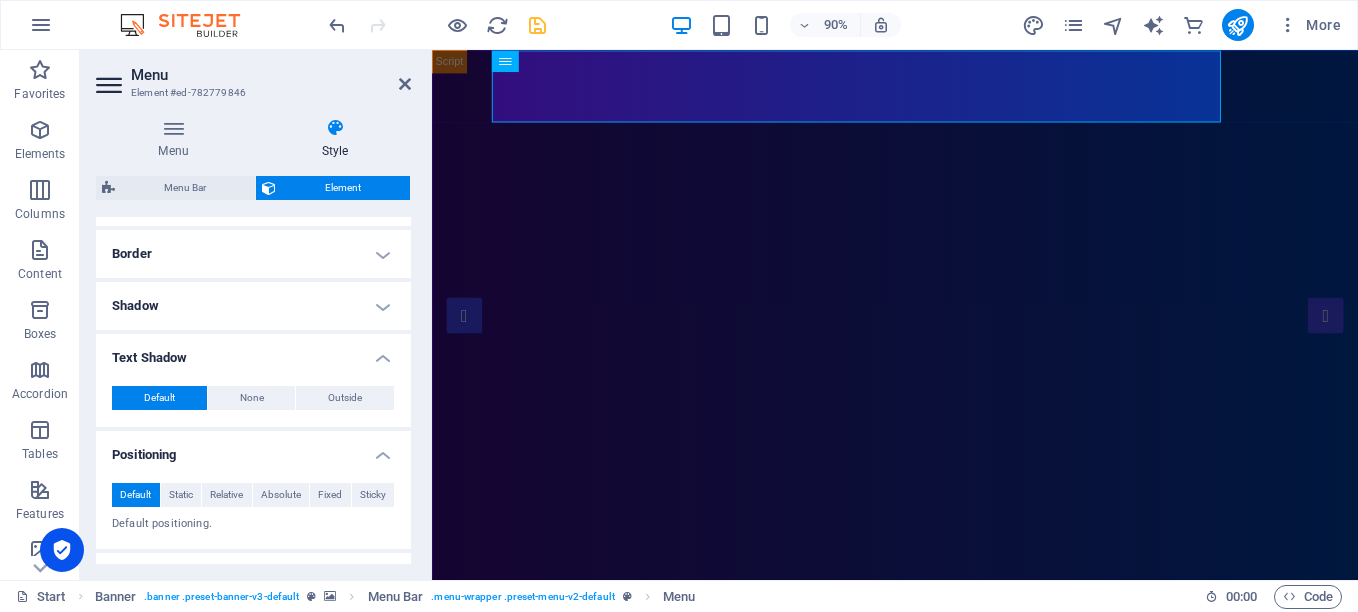 scroll, scrollTop: 693, scrollLeft: 0, axis: vertical 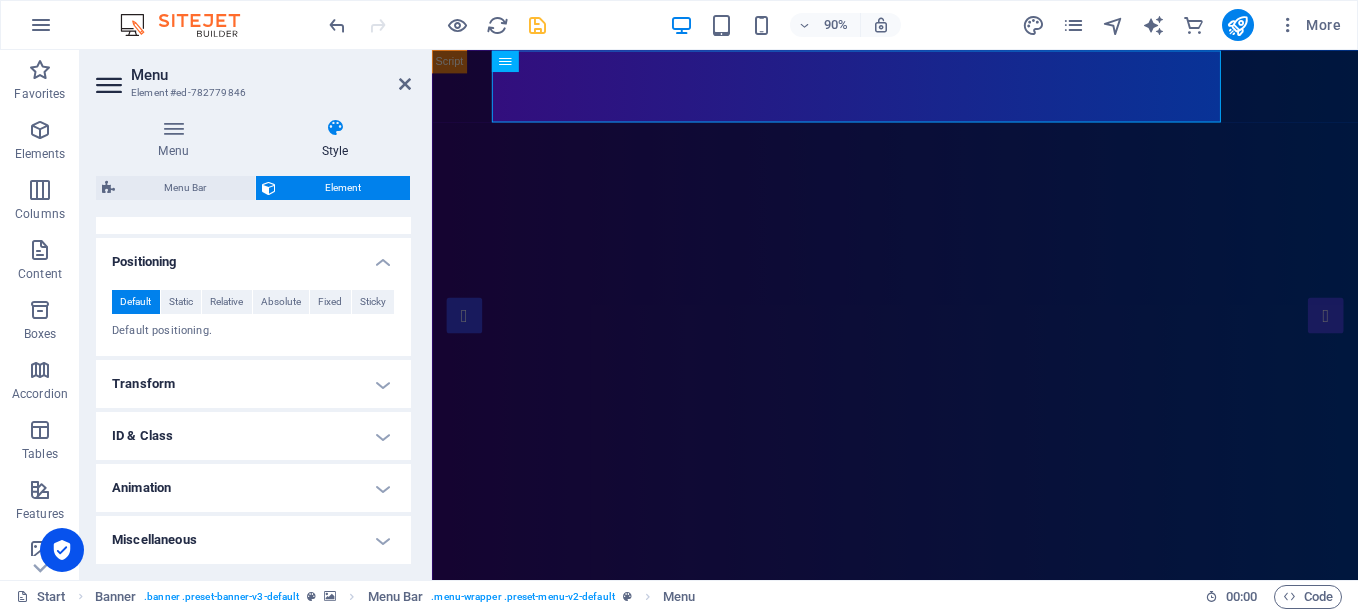 click on "Transform" at bounding box center [253, 384] 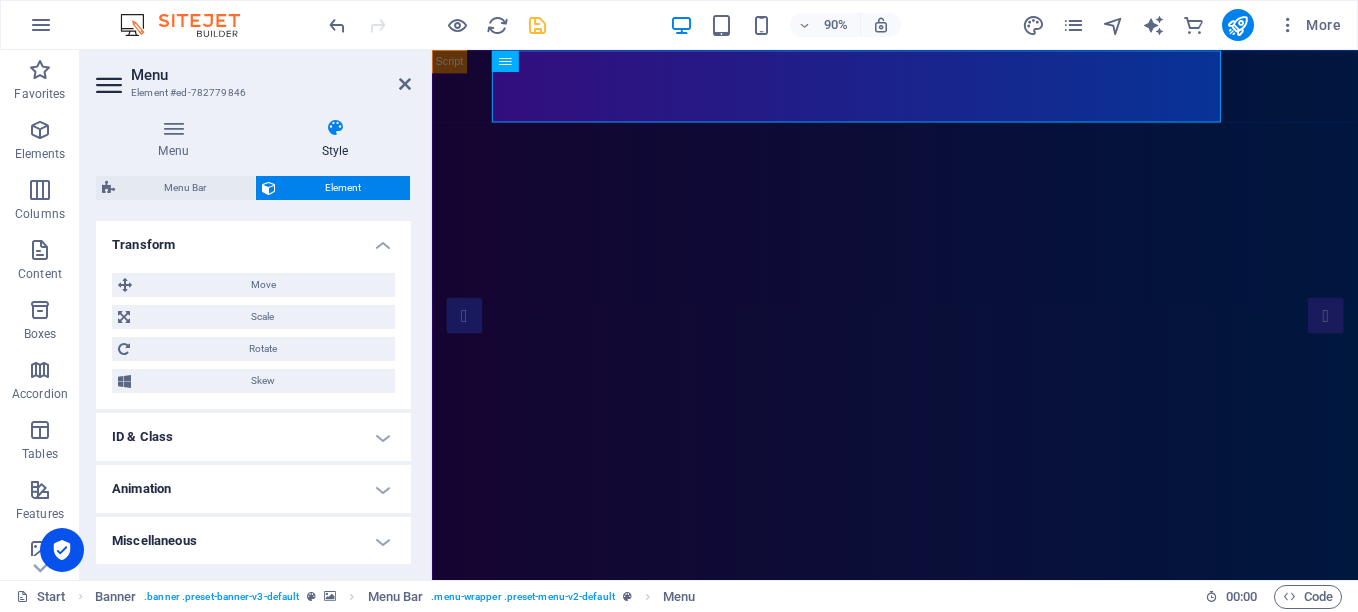 scroll, scrollTop: 833, scrollLeft: 0, axis: vertical 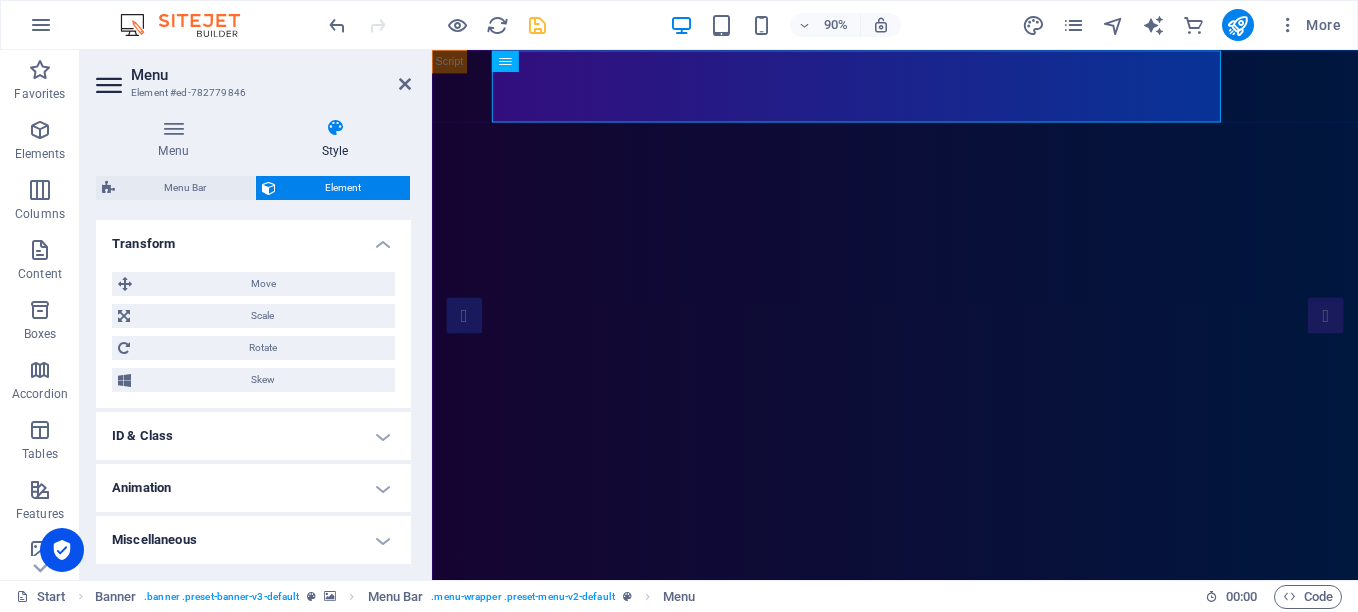 click on "ID & Class" at bounding box center [253, 436] 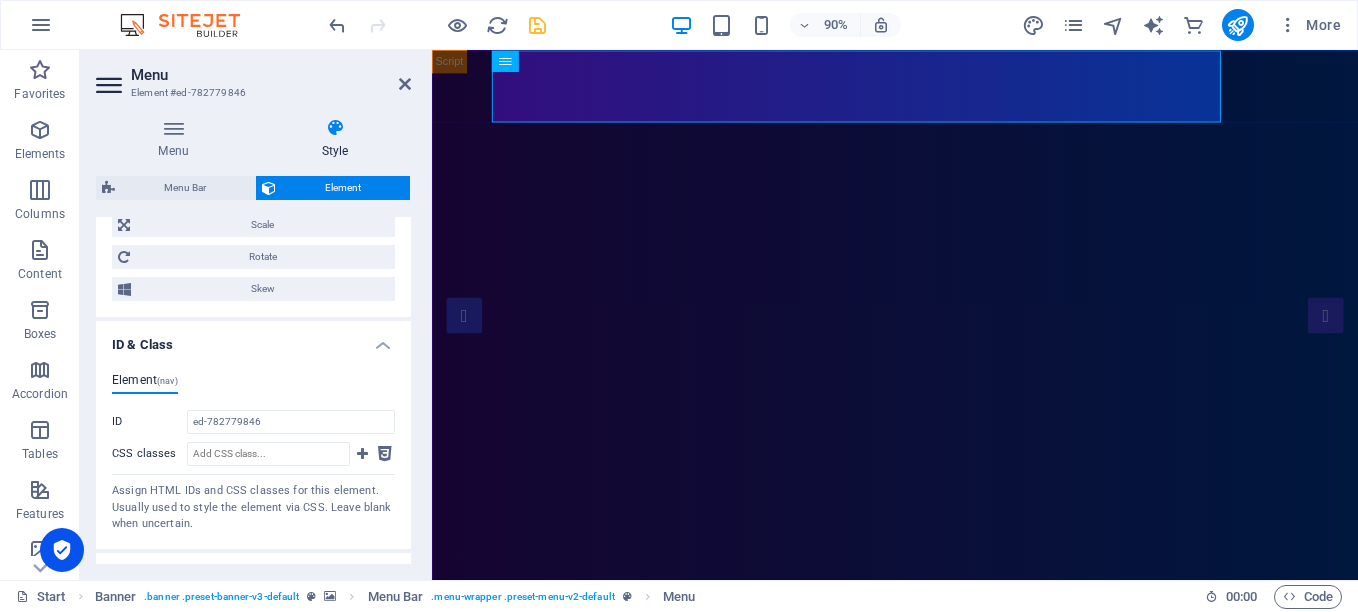 scroll, scrollTop: 1013, scrollLeft: 0, axis: vertical 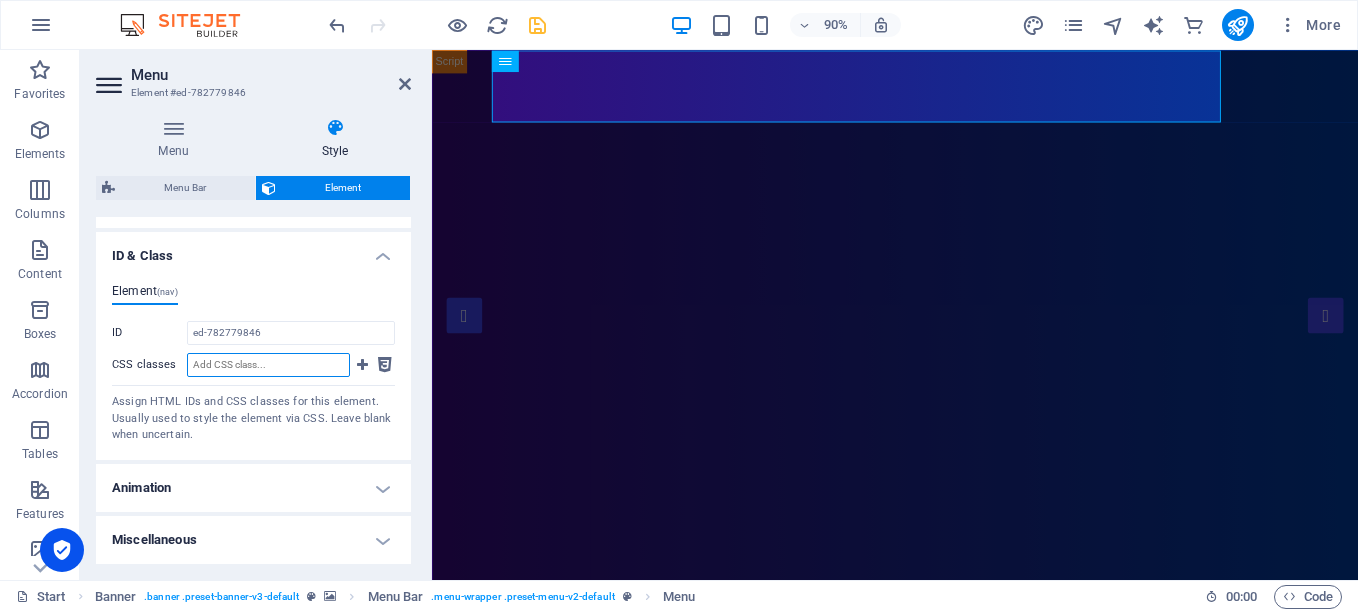 click on "CSS classes" at bounding box center (268, 365) 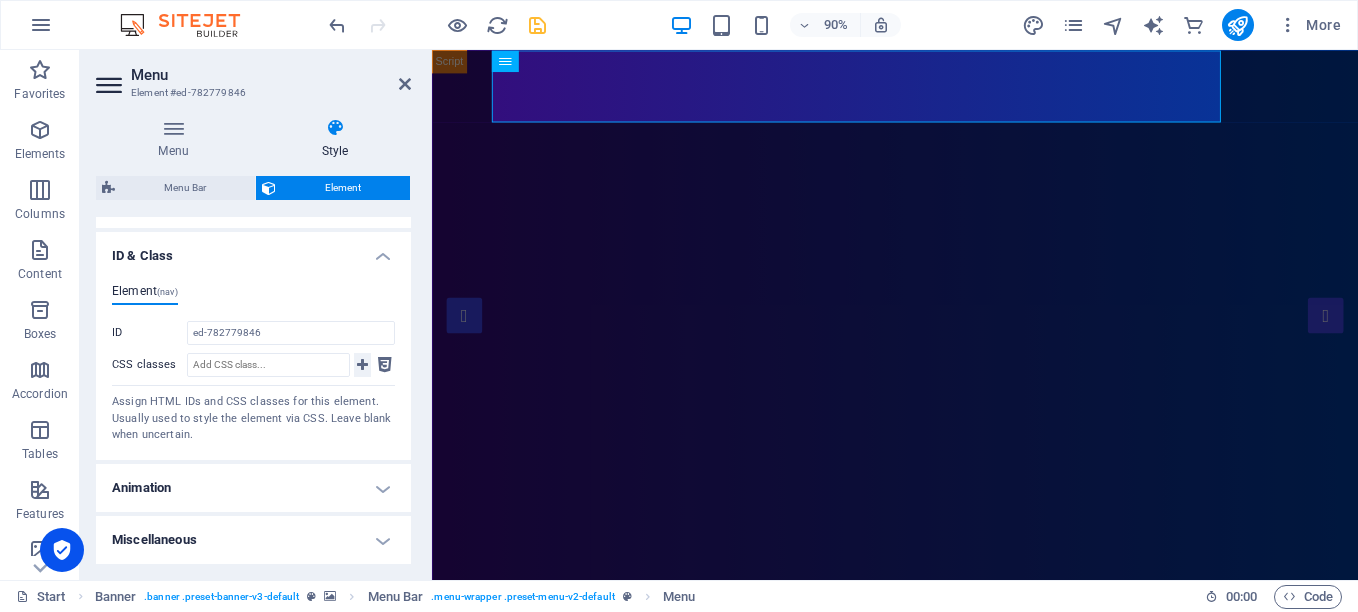 click at bounding box center (362, 365) 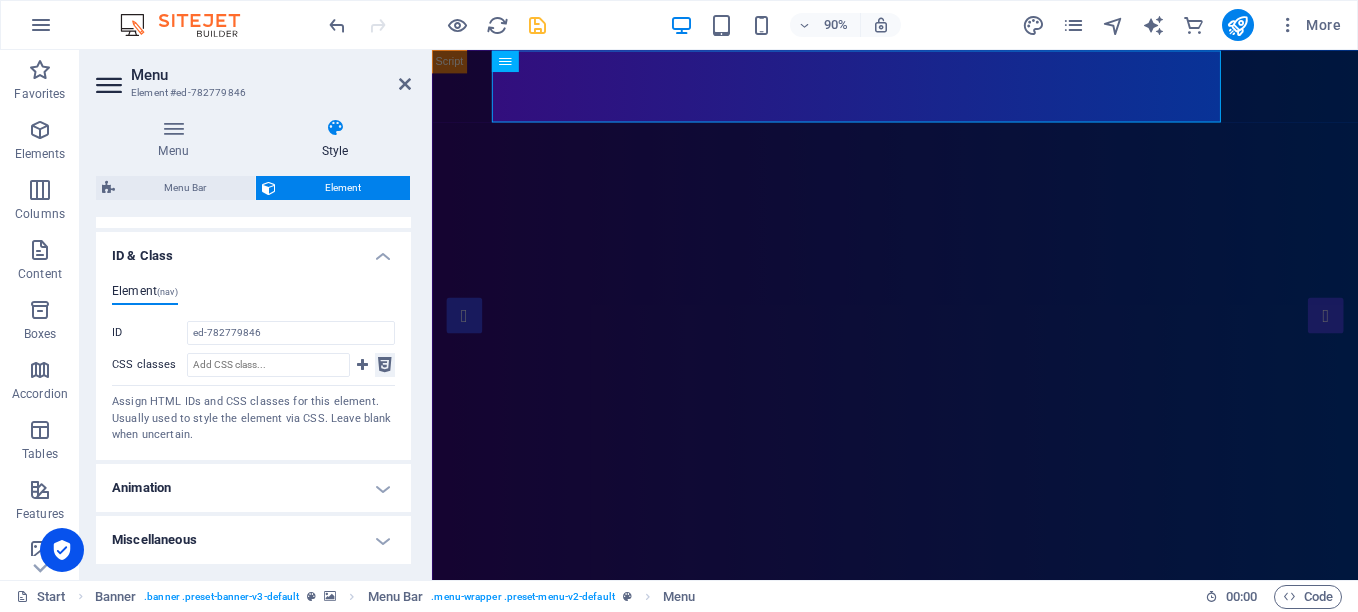 click at bounding box center (385, 365) 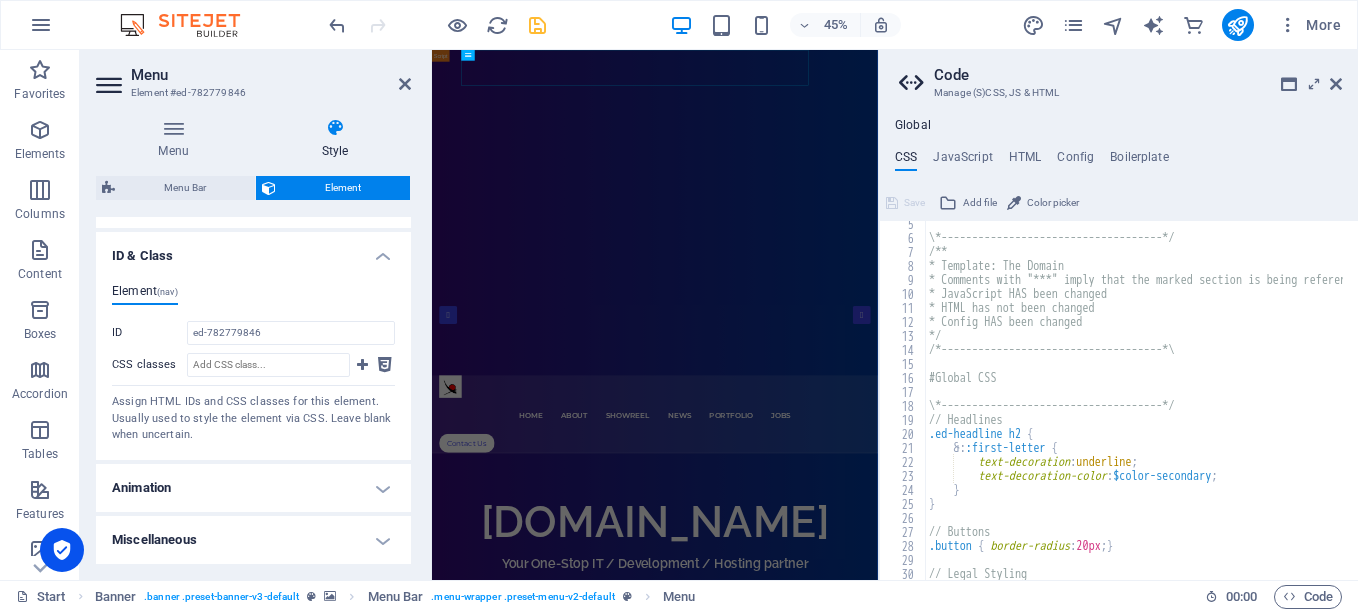 scroll, scrollTop: 180, scrollLeft: 0, axis: vertical 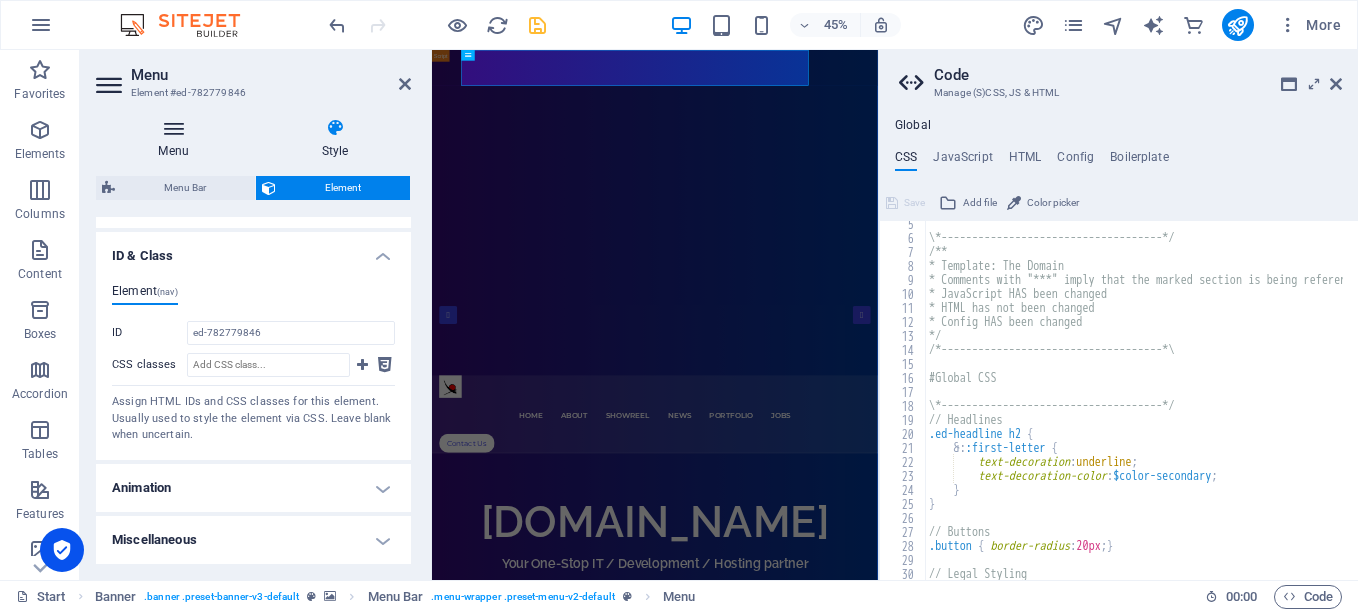 click at bounding box center [173, 128] 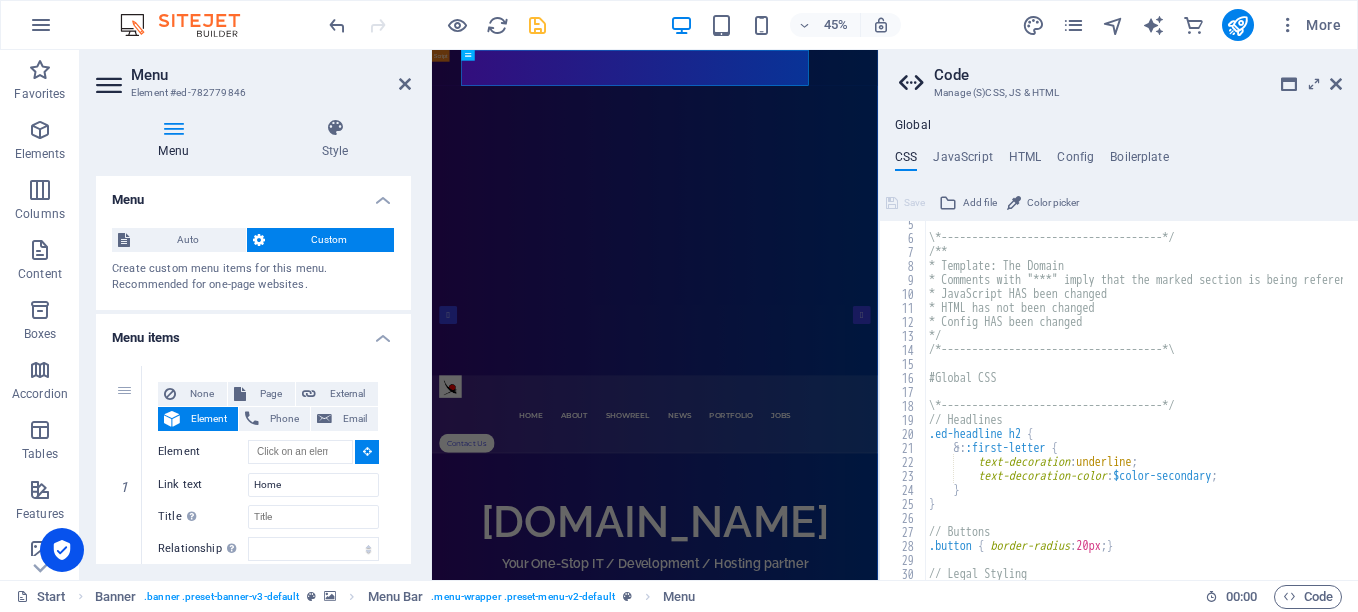 click on "Custom" at bounding box center [330, 240] 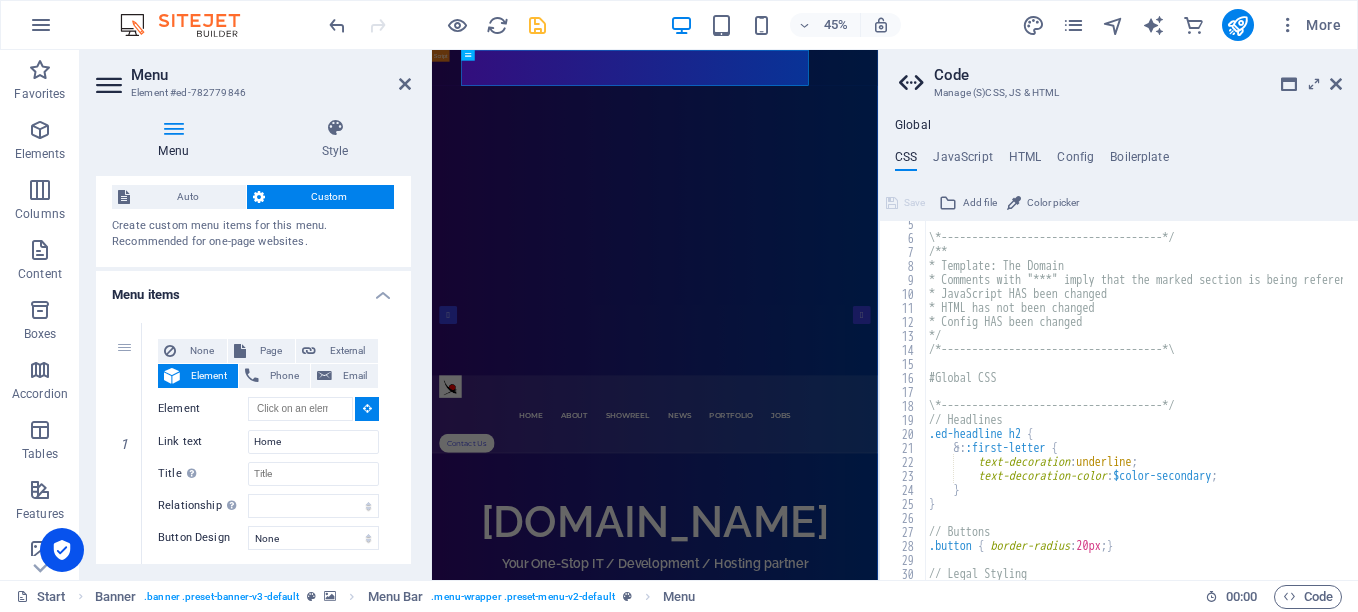 scroll, scrollTop: 0, scrollLeft: 0, axis: both 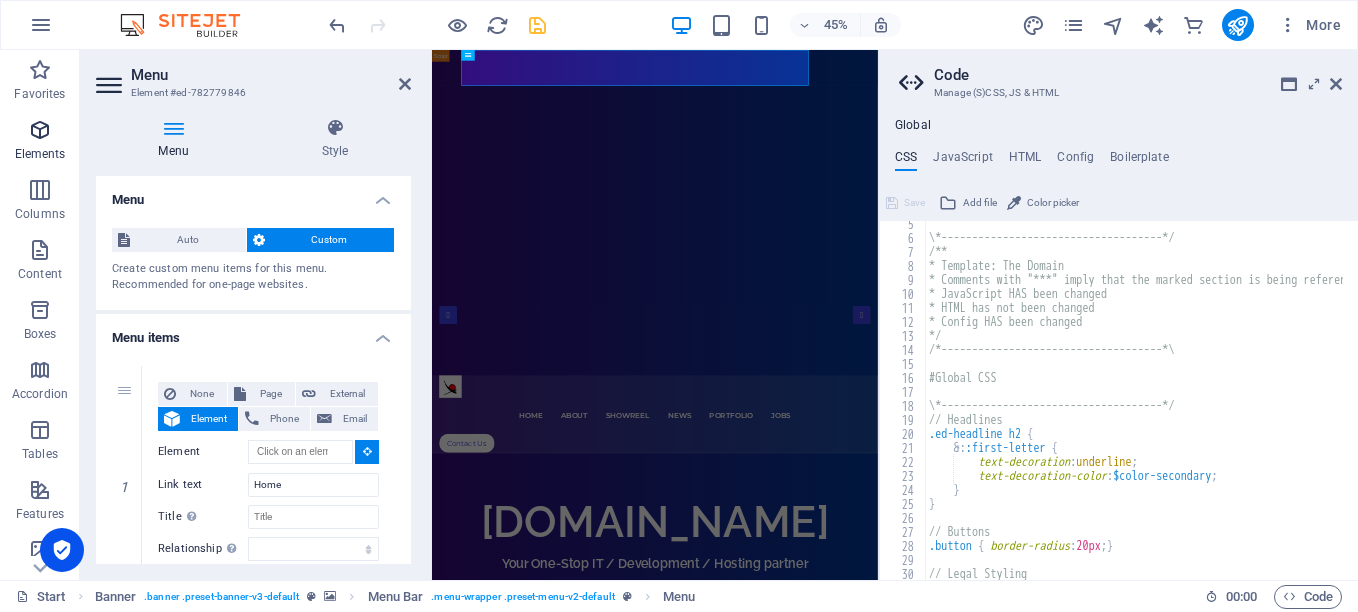 click at bounding box center [40, 130] 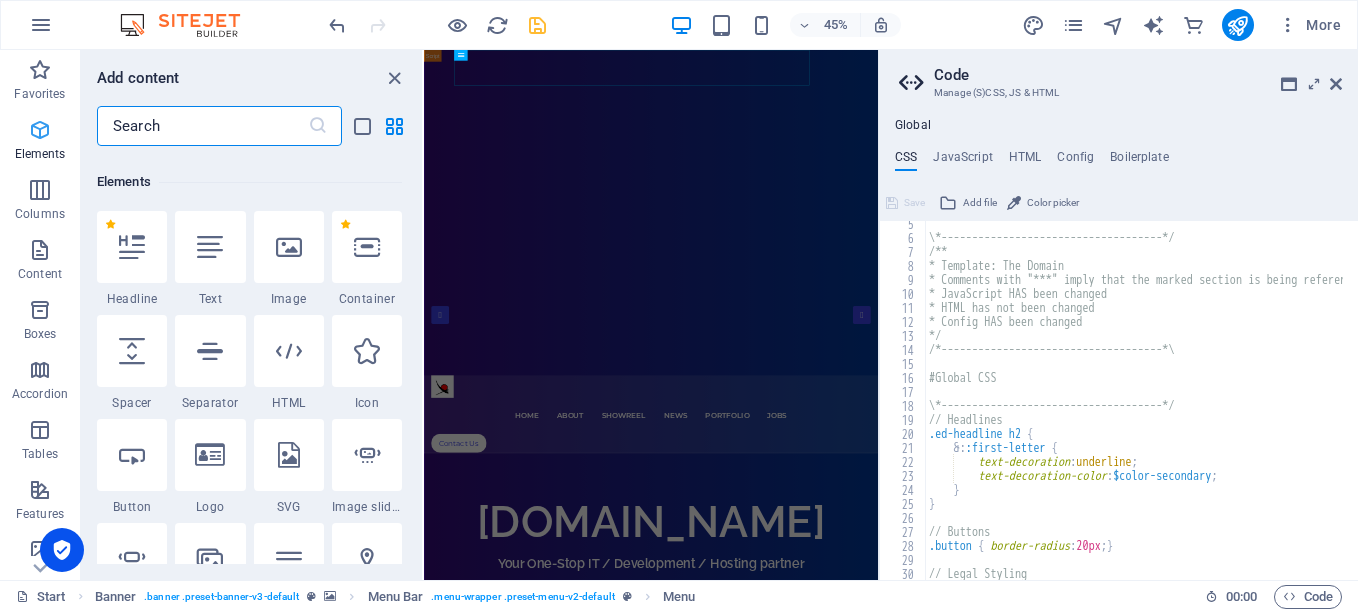 scroll, scrollTop: 213, scrollLeft: 0, axis: vertical 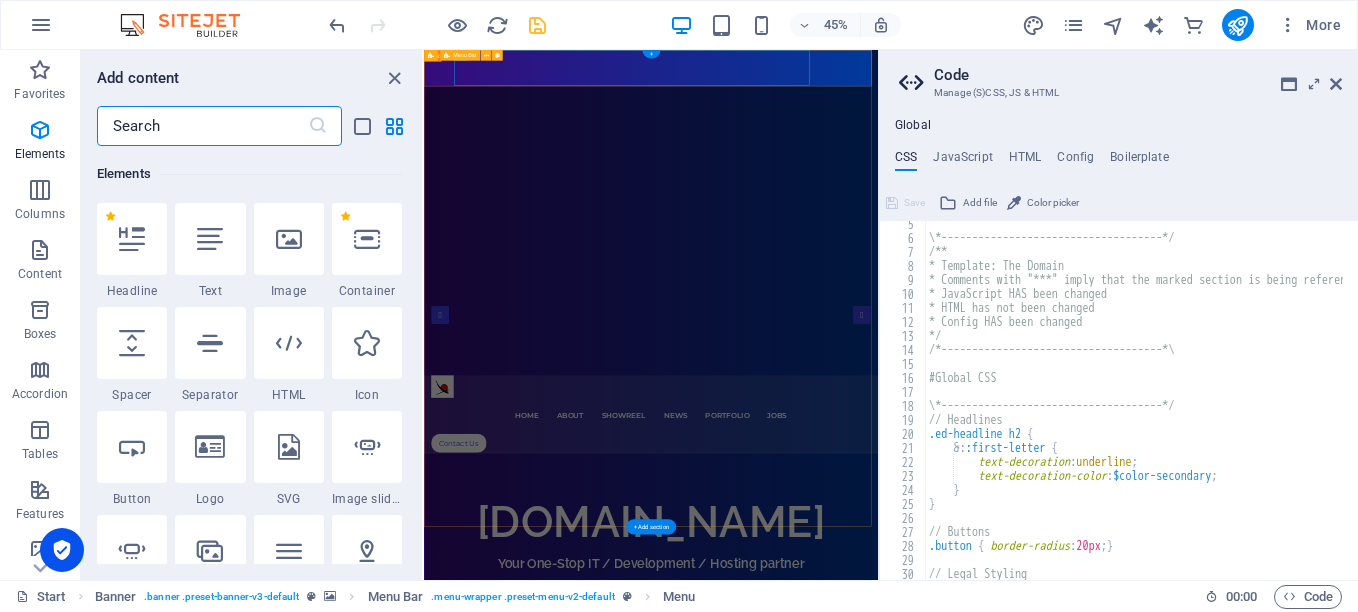 click on "Home About Showreel News Portfolio jobs Contact Us" at bounding box center (928, 859) 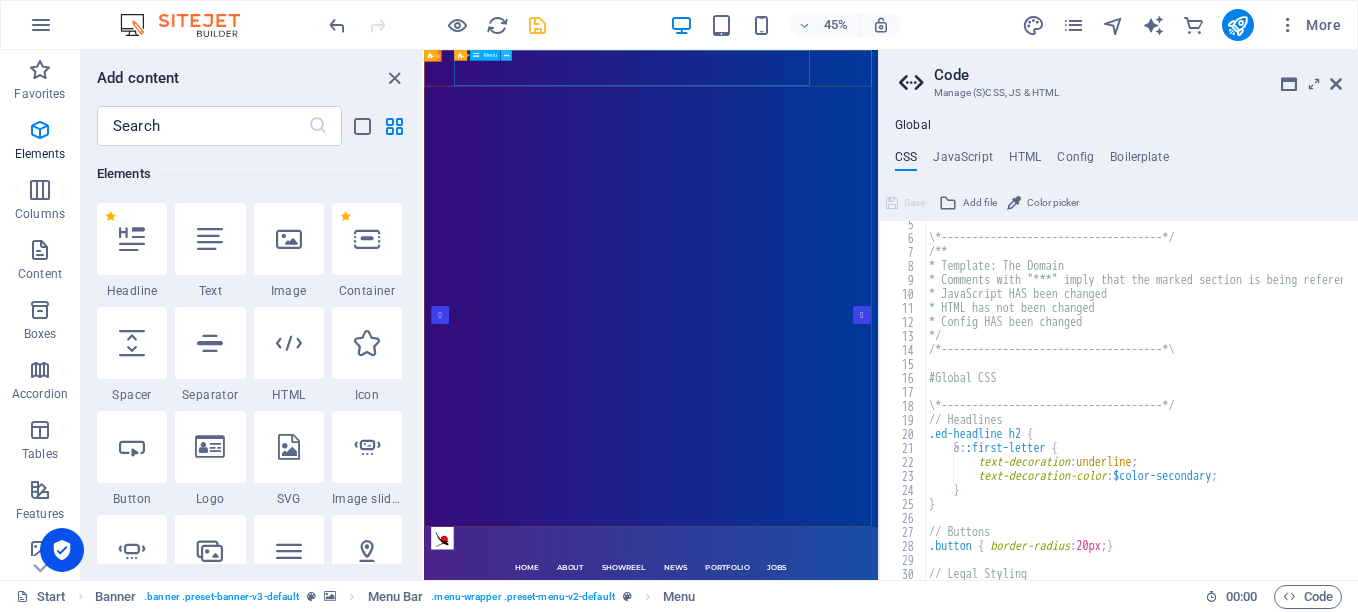 click at bounding box center (505, 55) 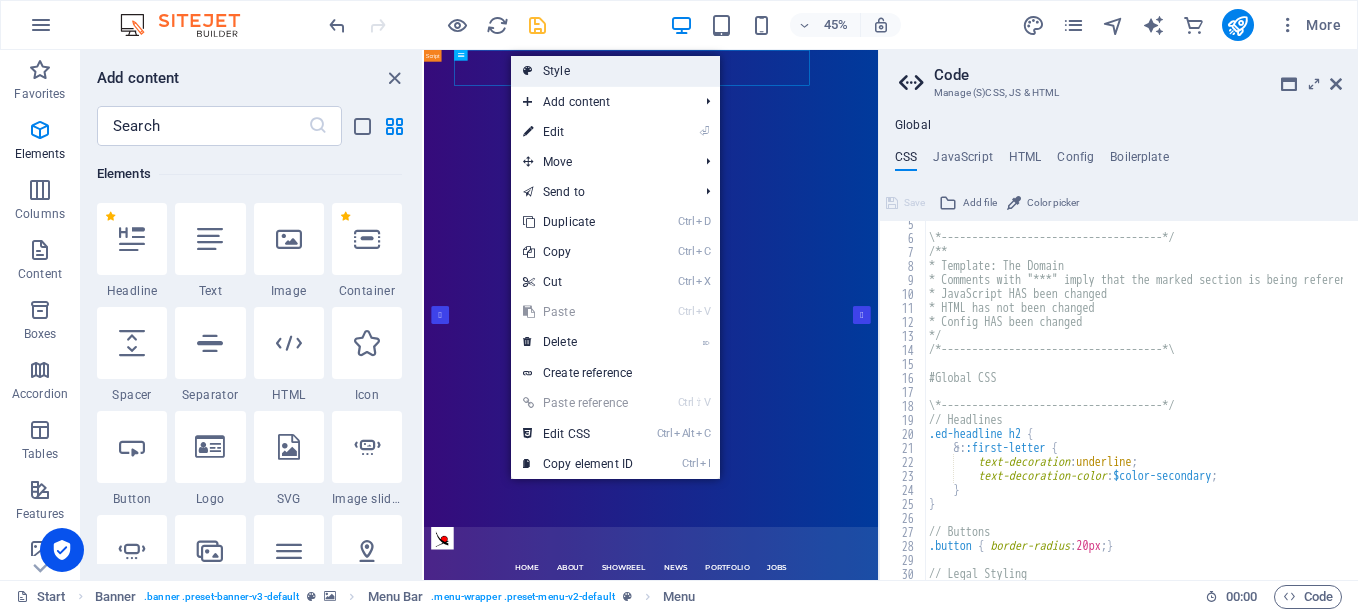 click on "Style" at bounding box center (615, 71) 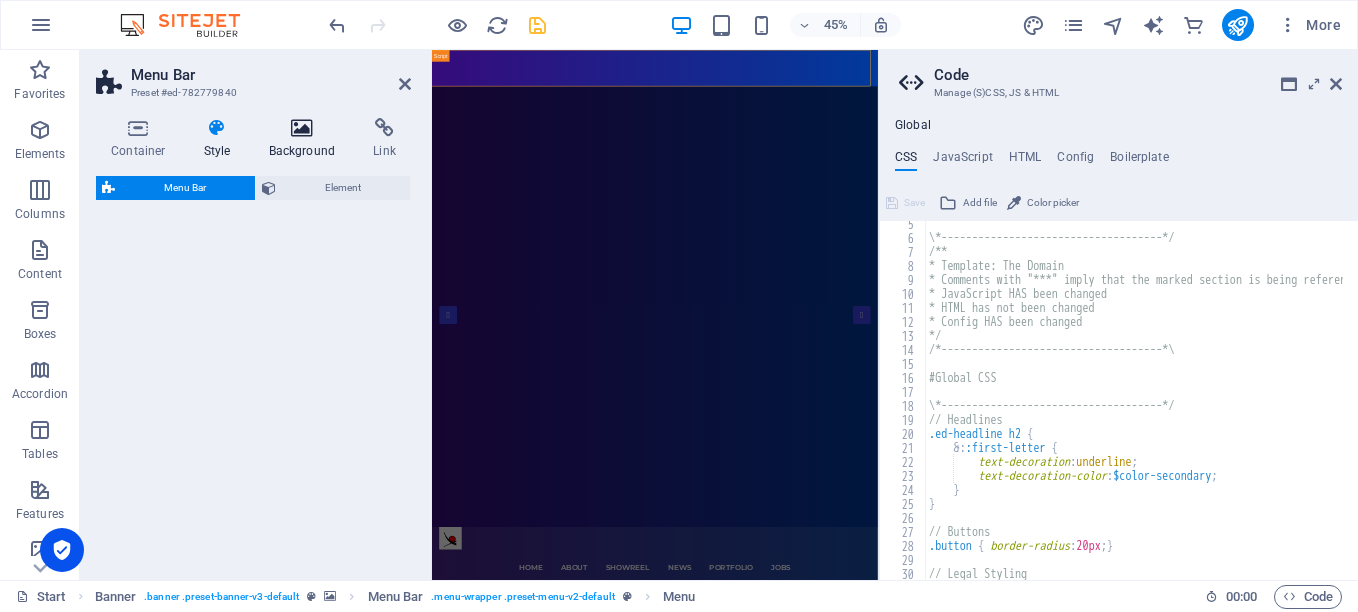 click on "Background" at bounding box center (306, 139) 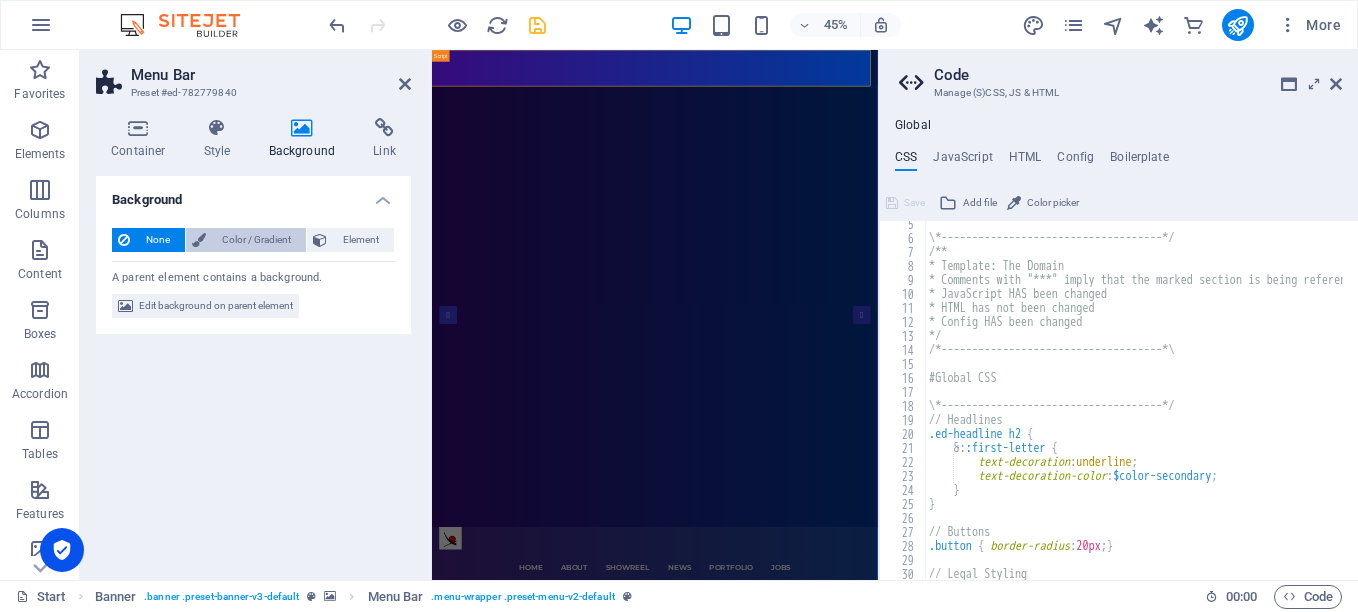 click on "Color / Gradient" at bounding box center (256, 240) 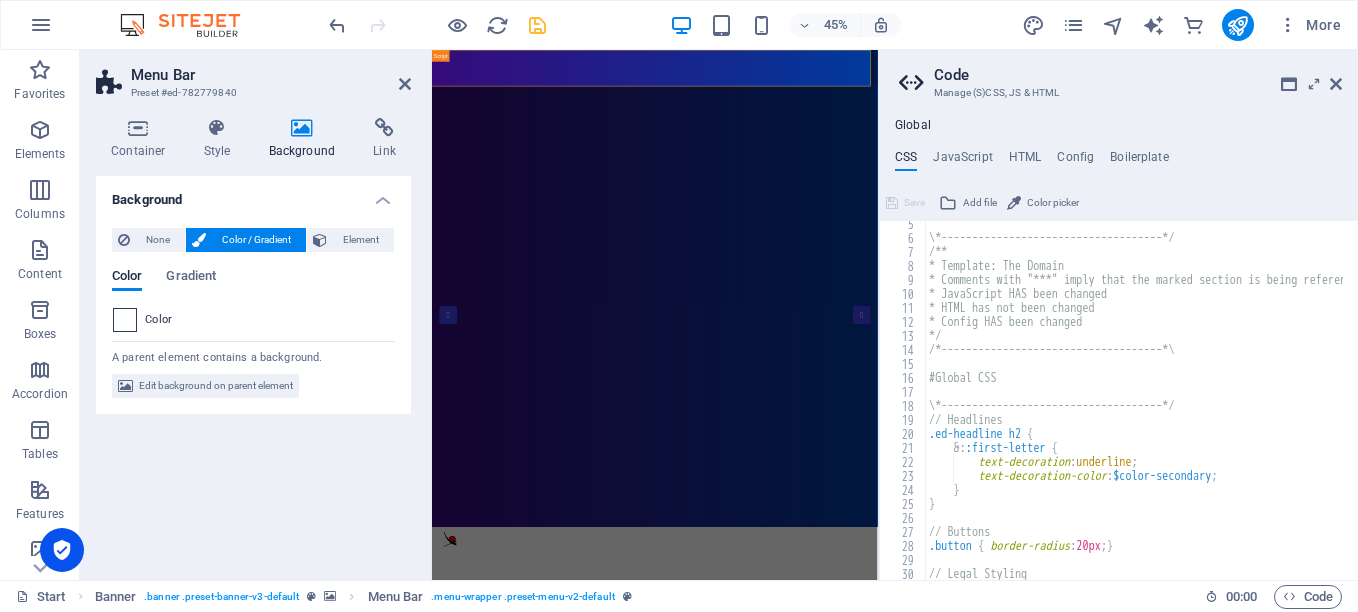 click at bounding box center (125, 320) 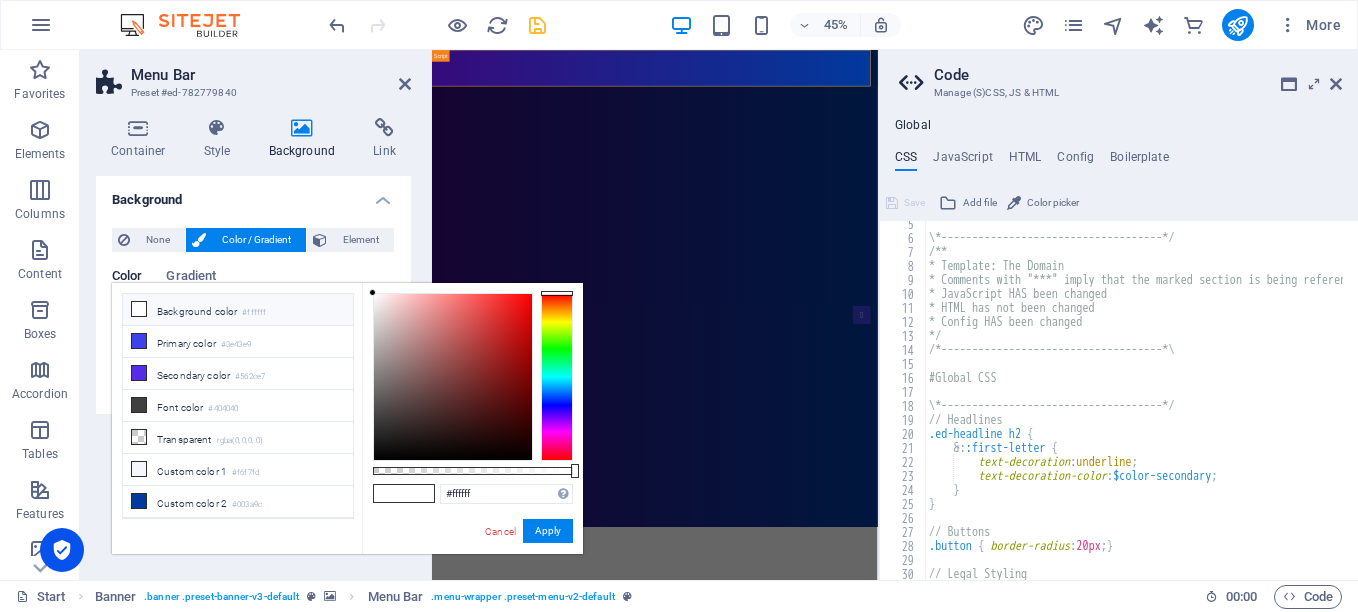 click on "Background color
#ffffff" at bounding box center (238, 310) 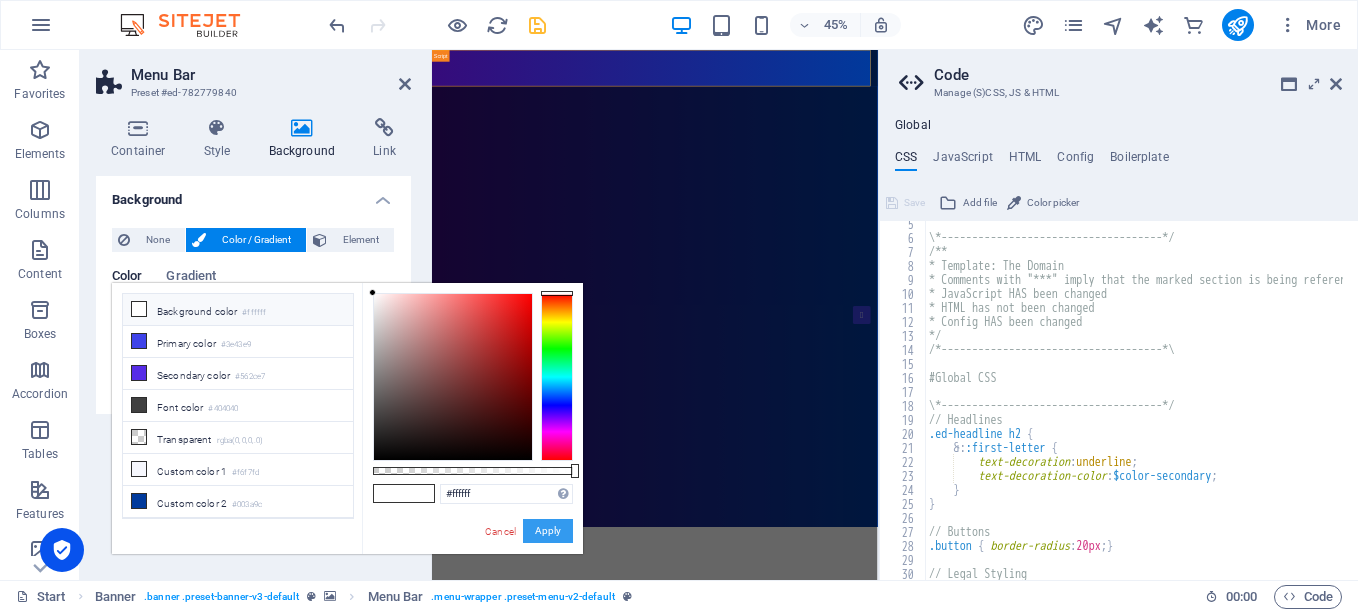 click on "Apply" at bounding box center (548, 531) 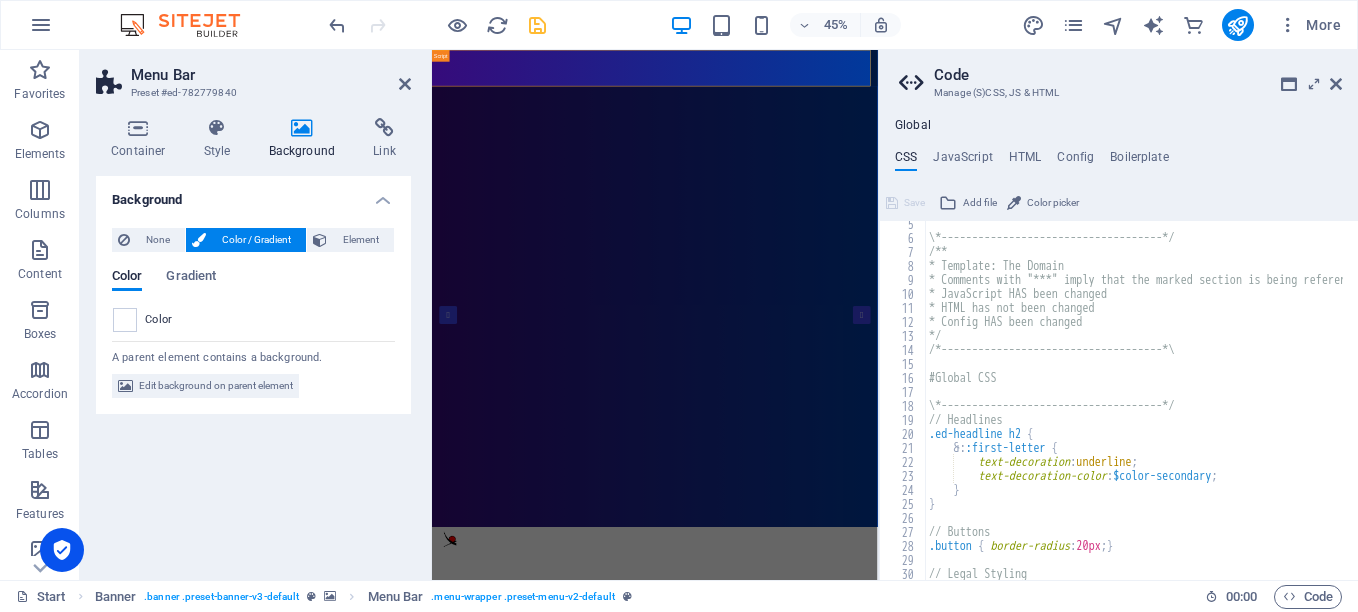click at bounding box center (537, 25) 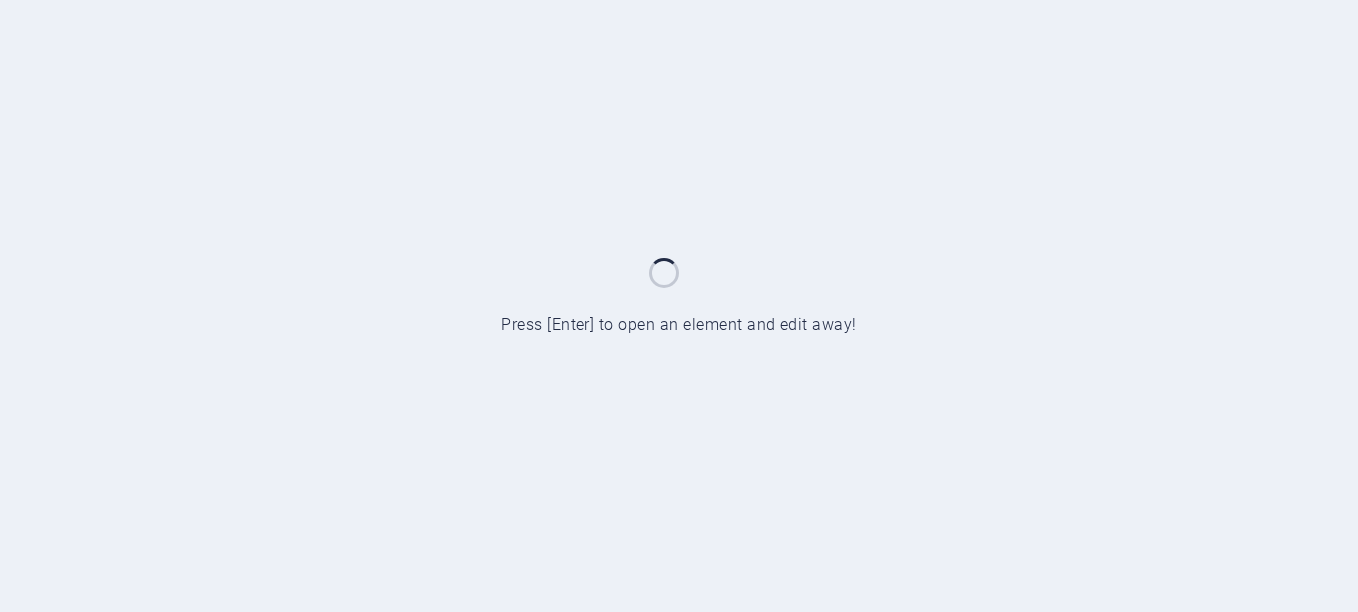 scroll, scrollTop: 0, scrollLeft: 0, axis: both 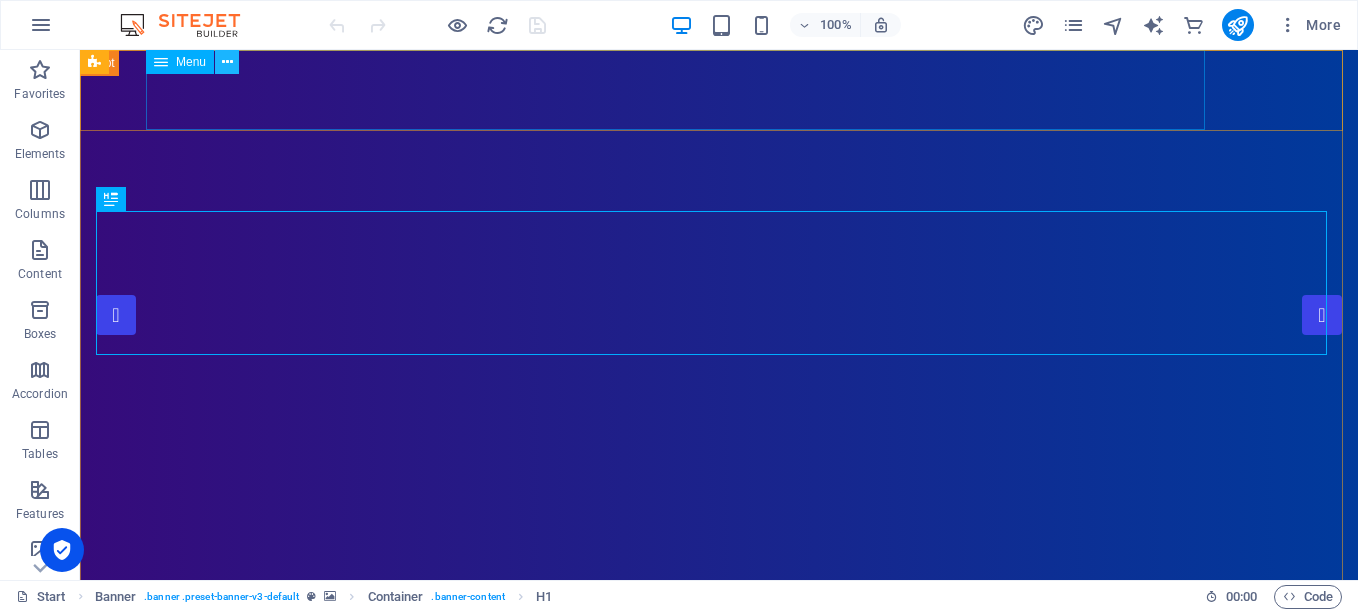 click at bounding box center [227, 62] 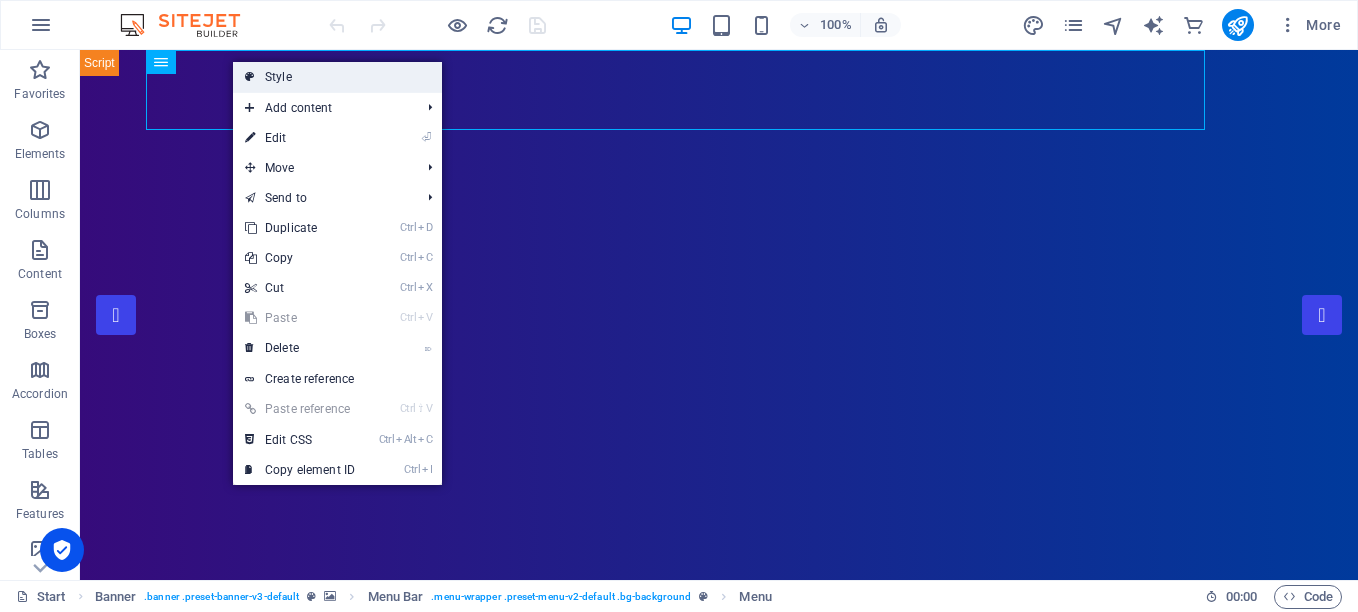 drag, startPoint x: 311, startPoint y: 68, endPoint x: 327, endPoint y: 204, distance: 136.93794 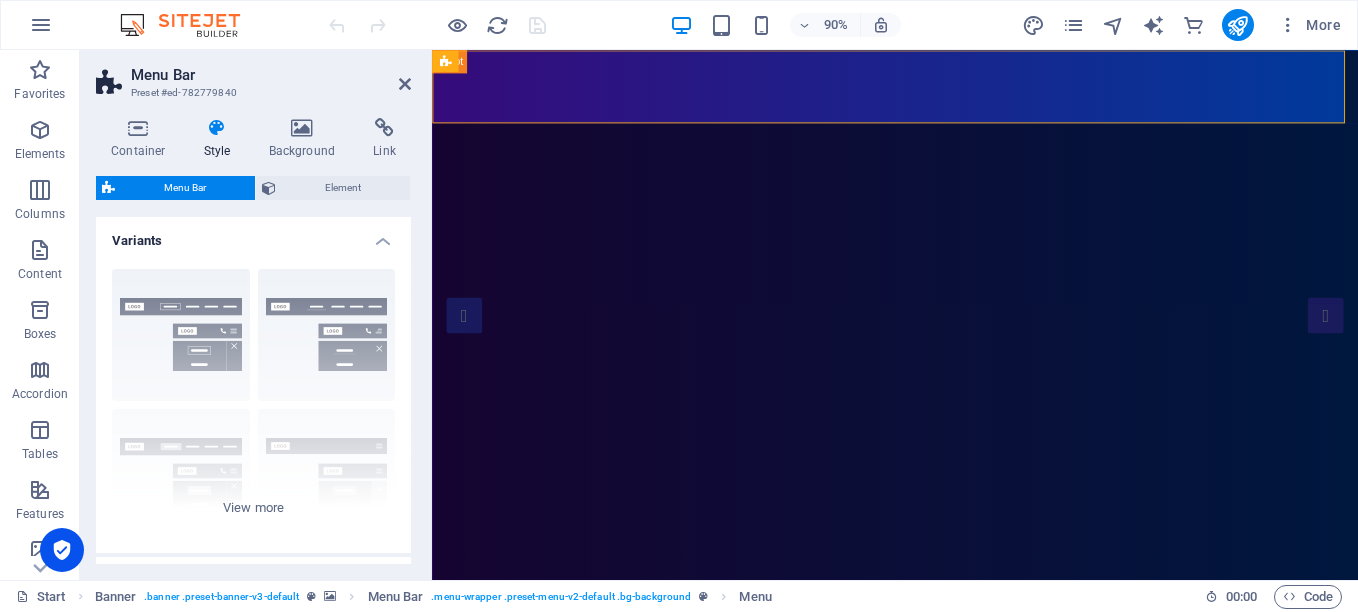 click on "Element" at bounding box center [343, 188] 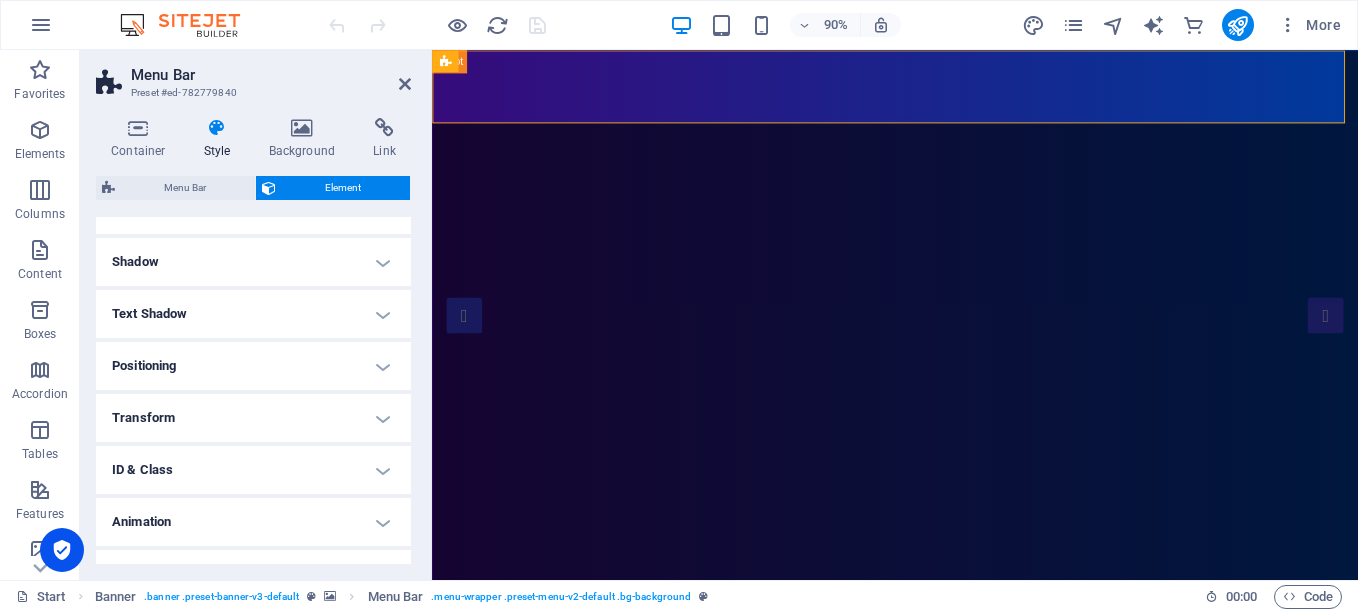 scroll, scrollTop: 498, scrollLeft: 0, axis: vertical 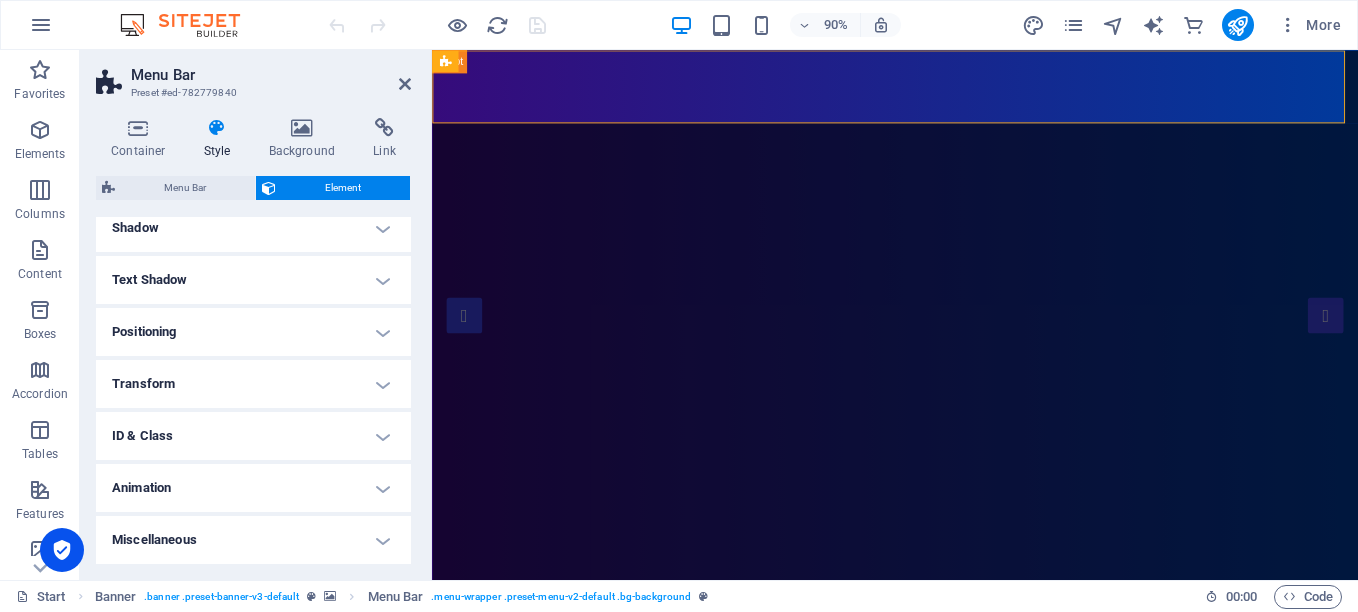 click on "ID & Class" at bounding box center (253, 436) 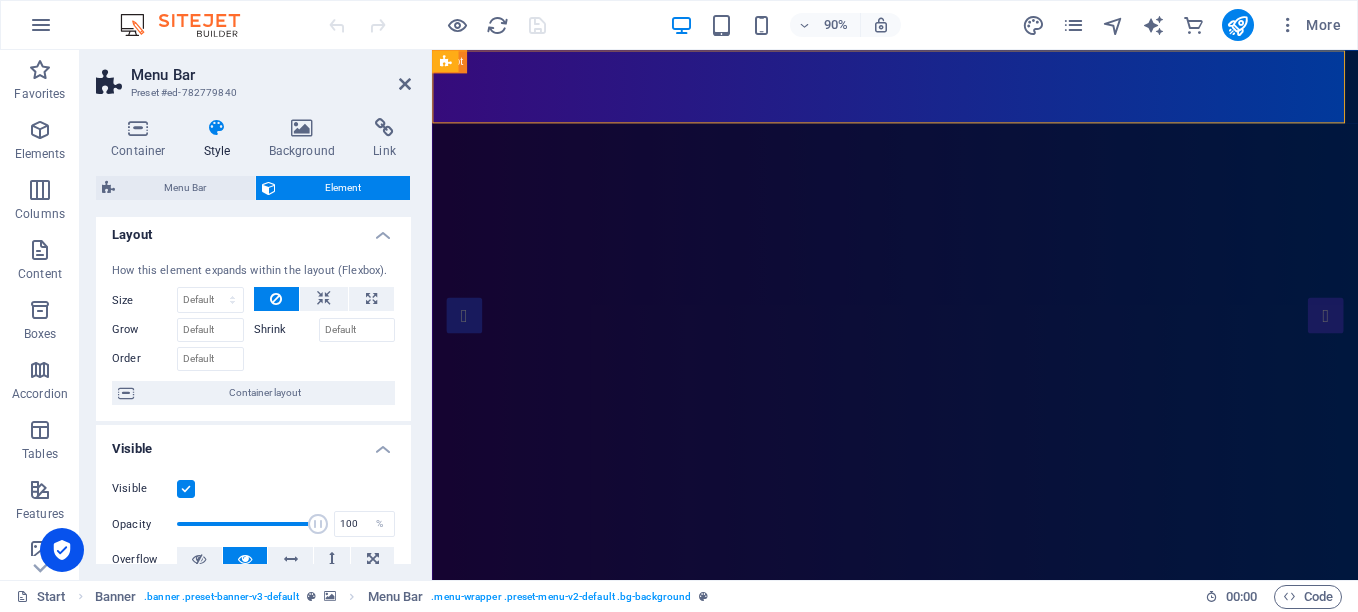 scroll, scrollTop: 5, scrollLeft: 0, axis: vertical 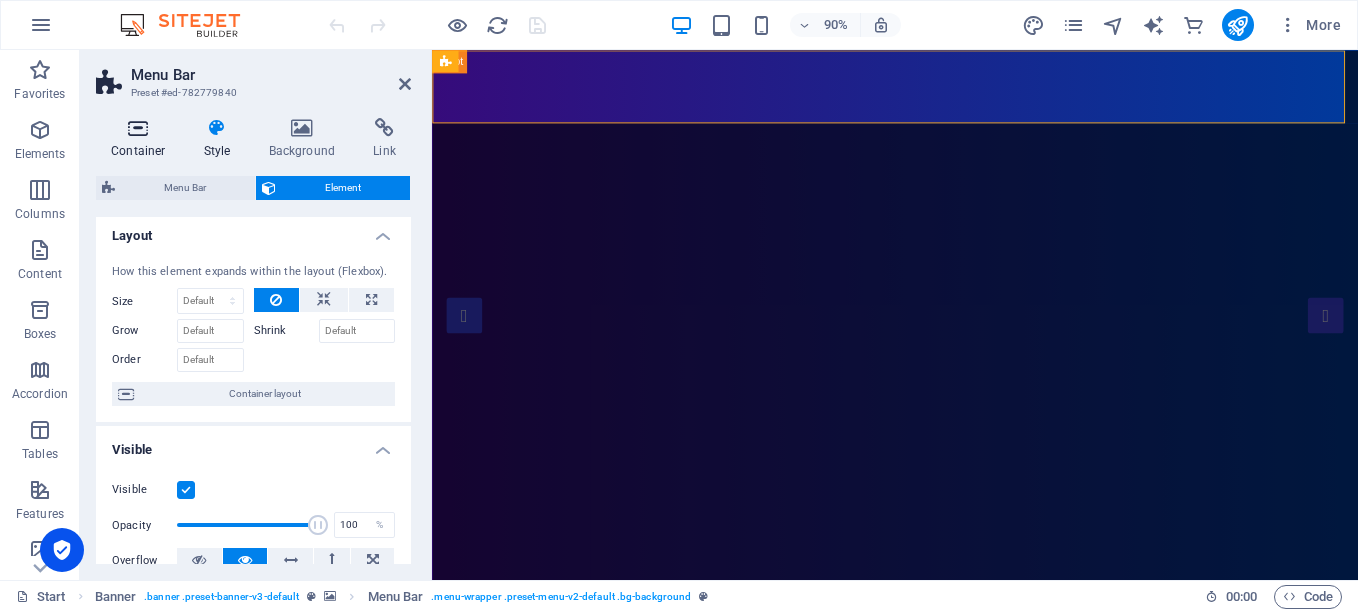 click on "Container" at bounding box center (142, 139) 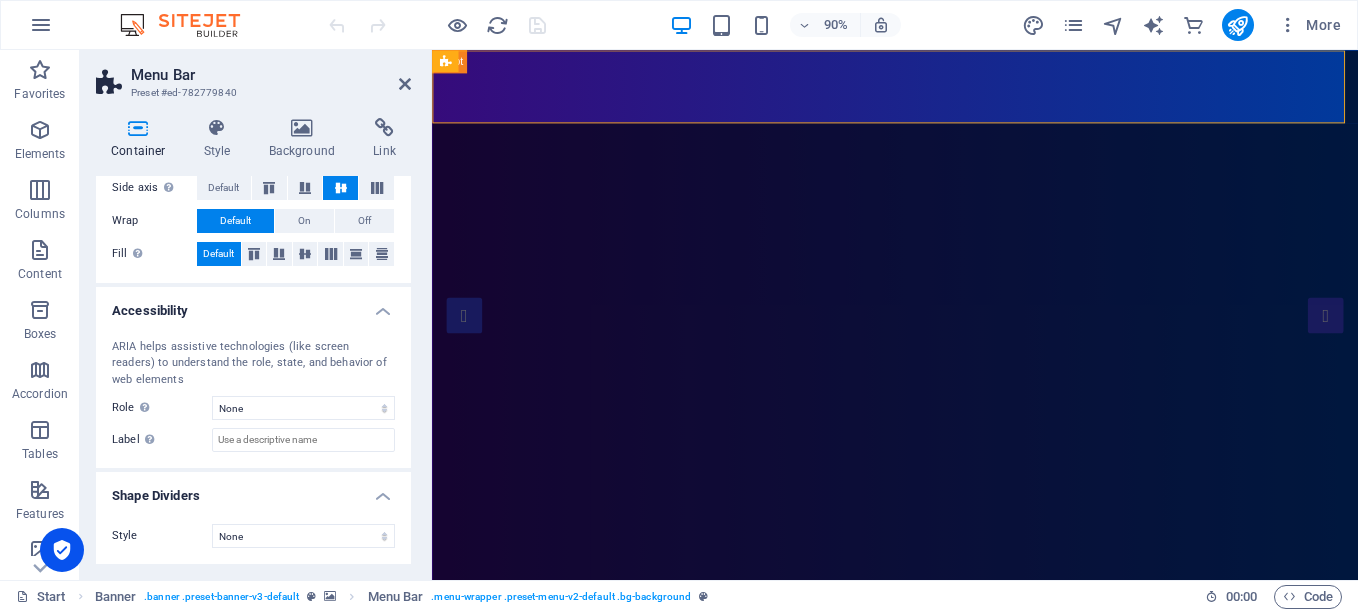 scroll, scrollTop: 0, scrollLeft: 0, axis: both 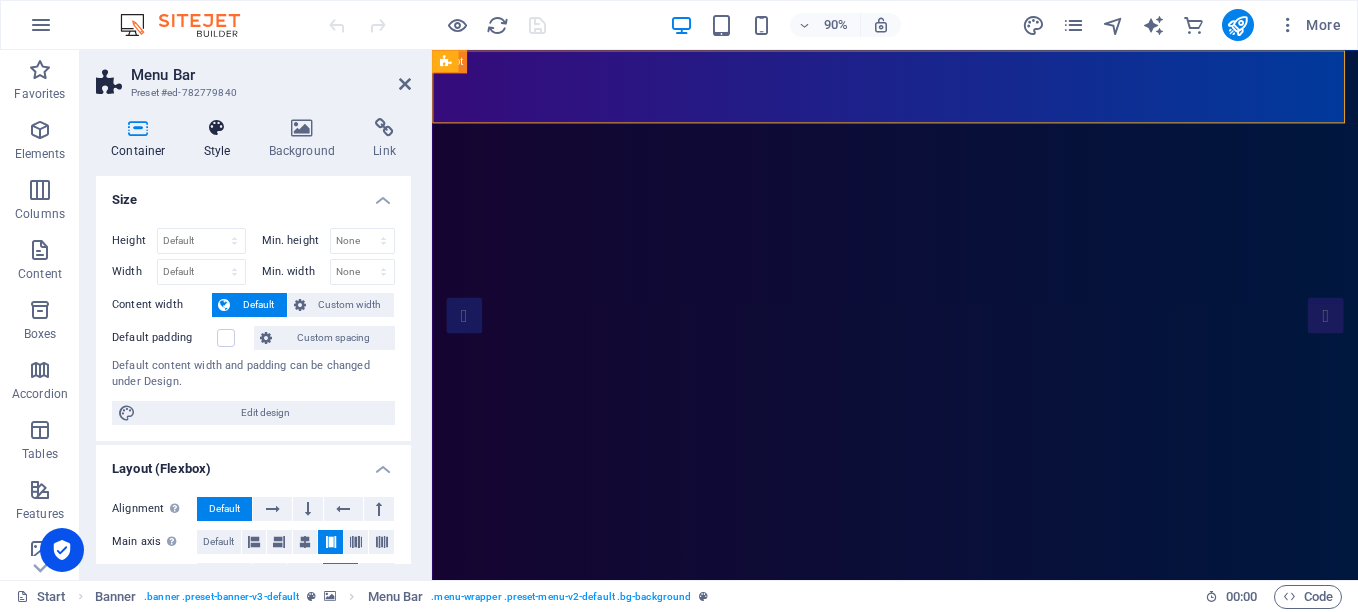 click at bounding box center (217, 128) 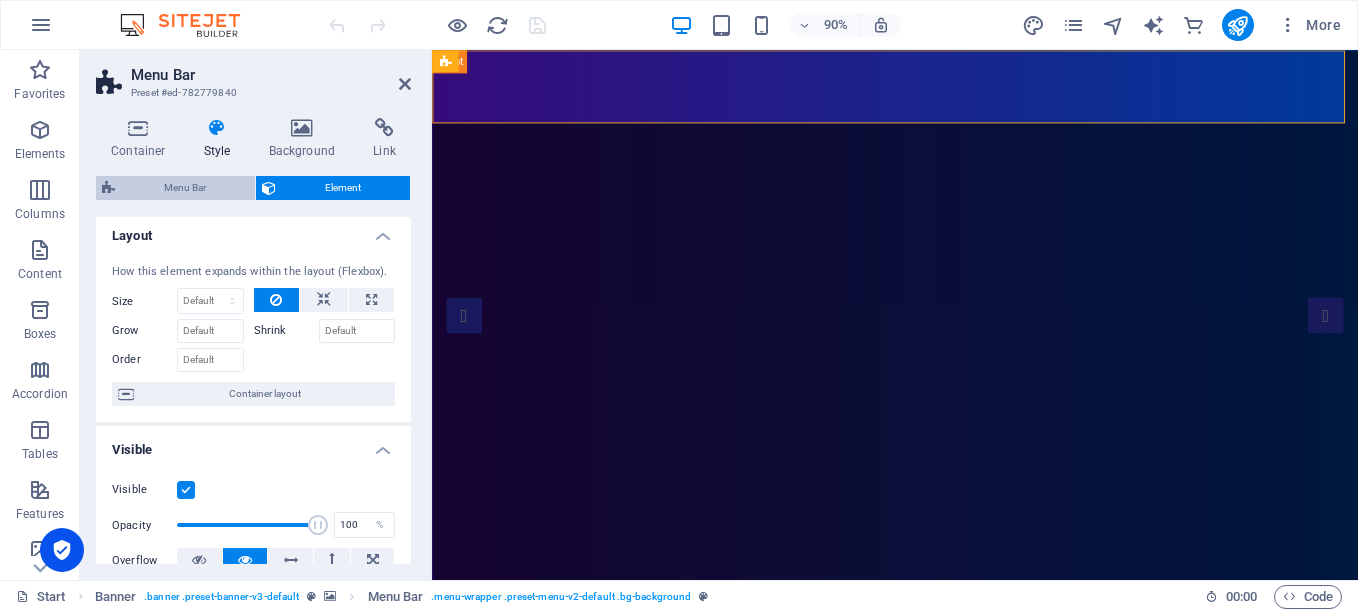 click on "Menu Bar" at bounding box center [185, 188] 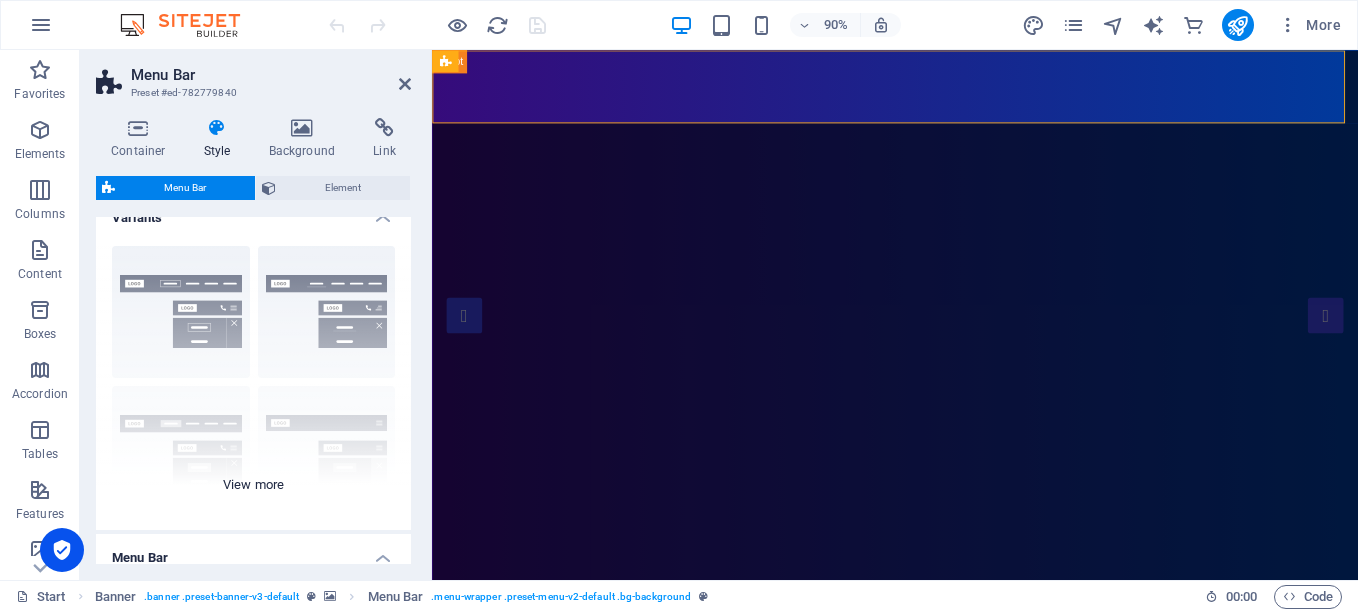 scroll, scrollTop: 0, scrollLeft: 0, axis: both 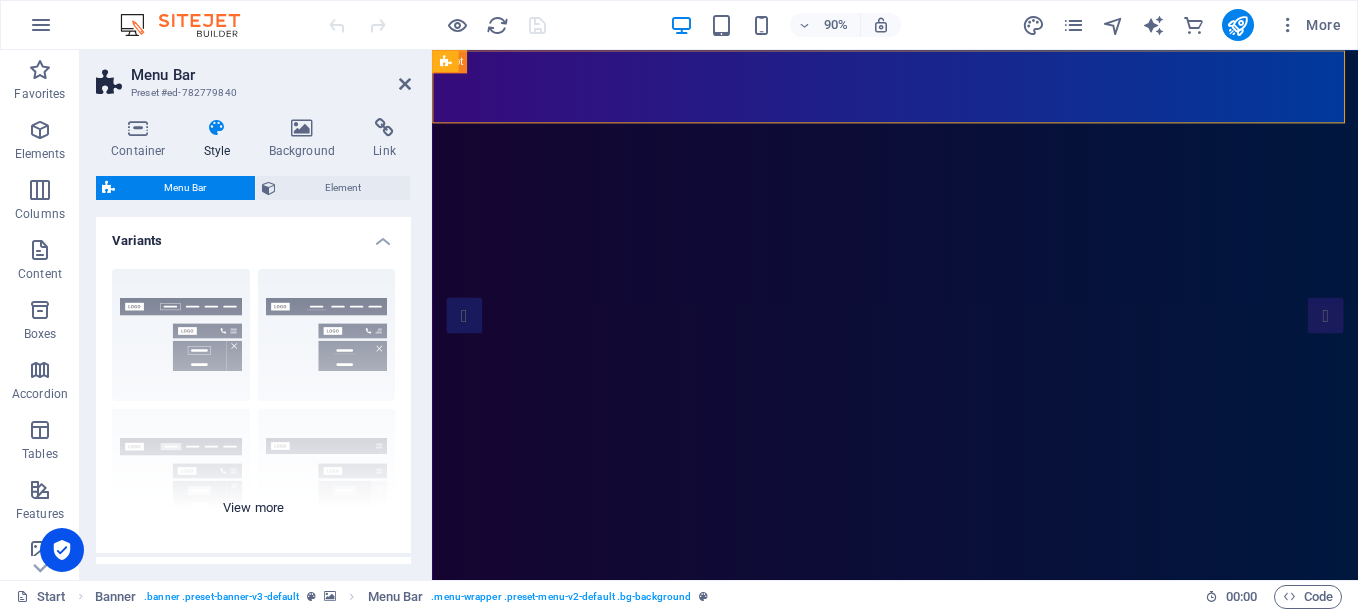 click on "Border Centered Default Fixed Loki Trigger Wide XXL" at bounding box center [253, 403] 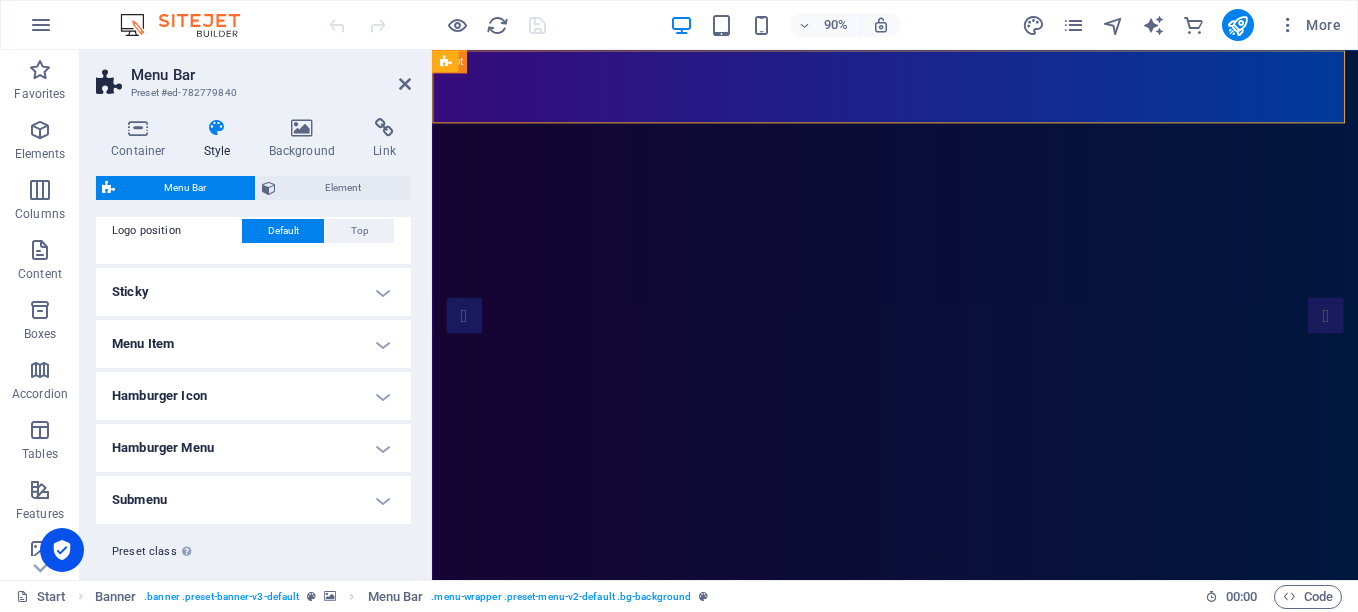 scroll, scrollTop: 892, scrollLeft: 0, axis: vertical 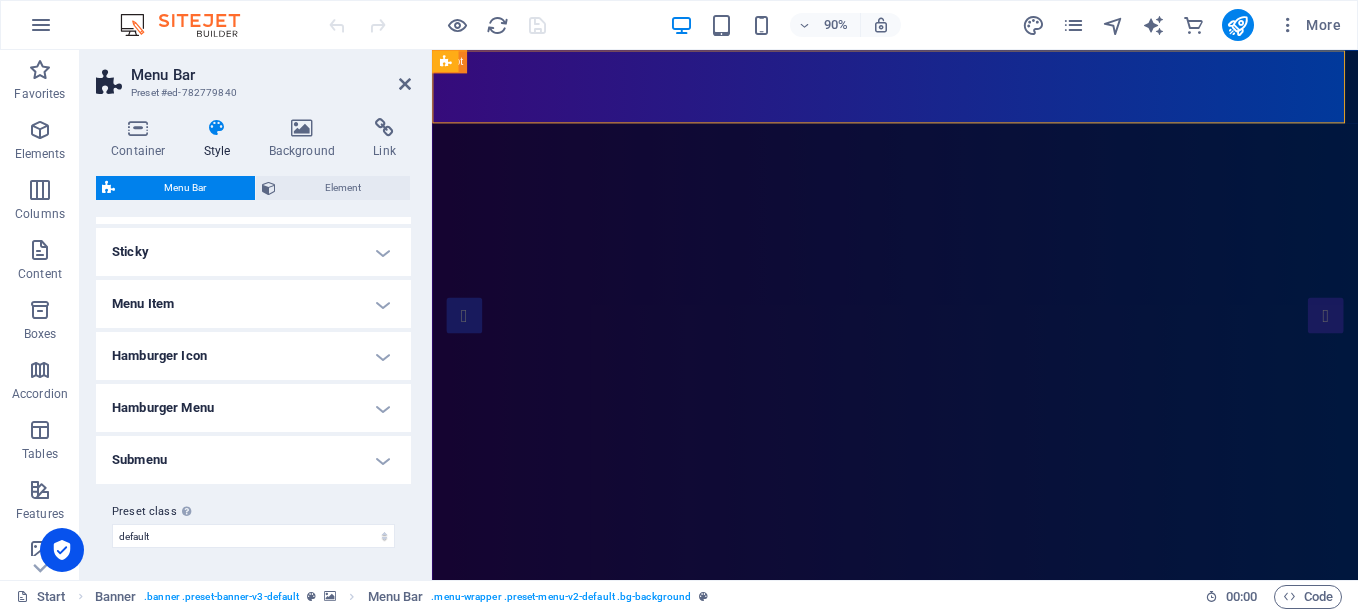 click on "Hamburger Menu" at bounding box center (253, 408) 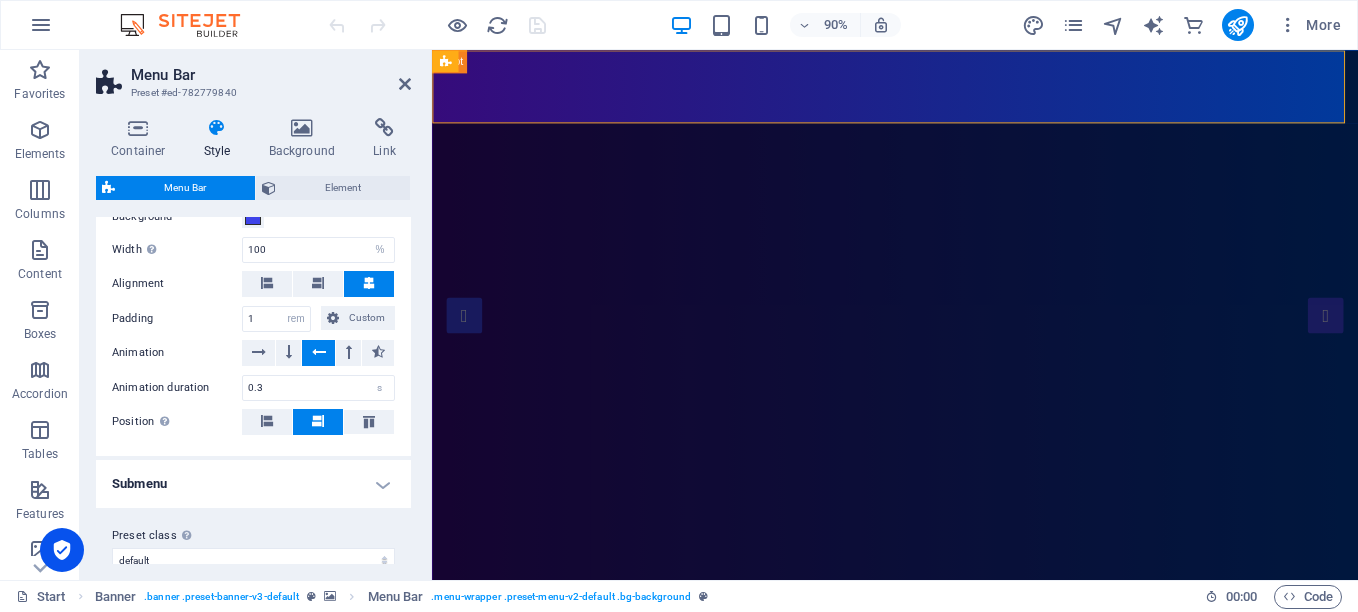scroll, scrollTop: 1192, scrollLeft: 0, axis: vertical 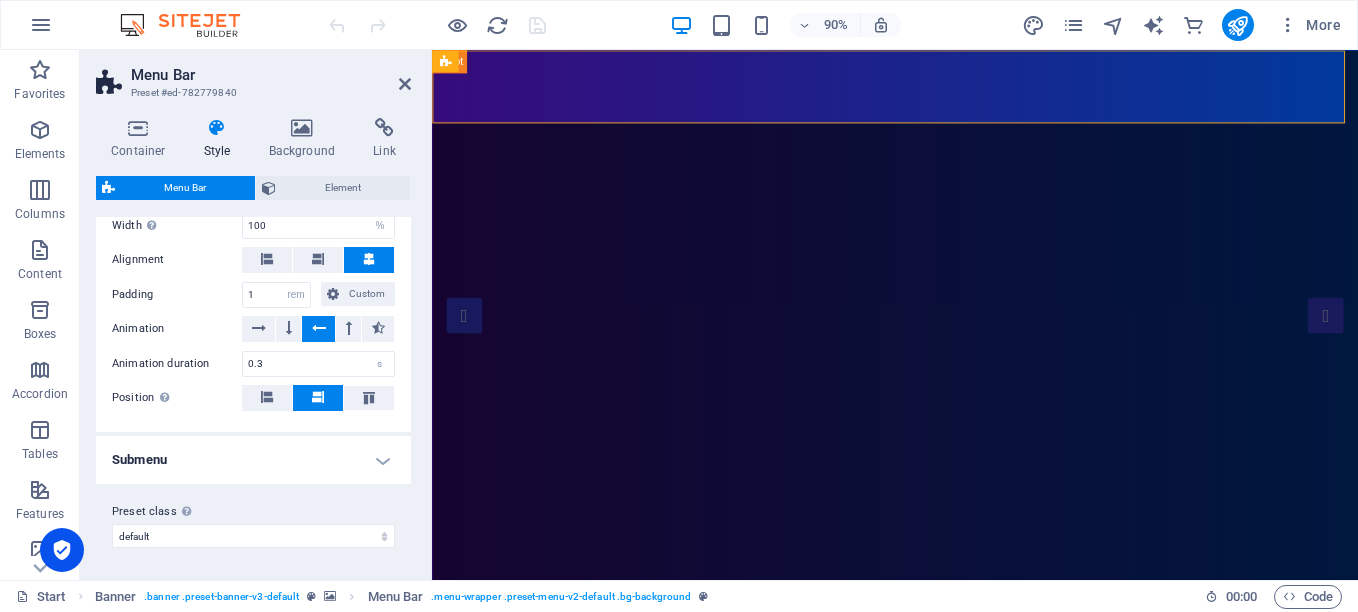 click on "Submenu" at bounding box center (253, 460) 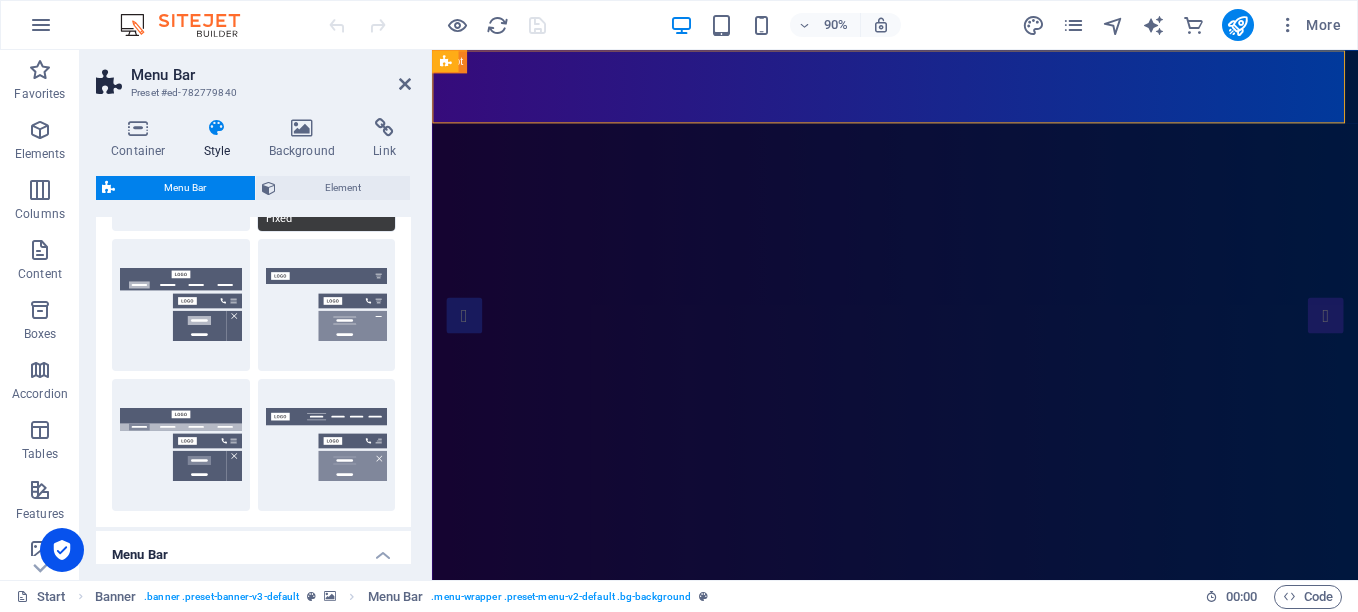 scroll, scrollTop: 92, scrollLeft: 0, axis: vertical 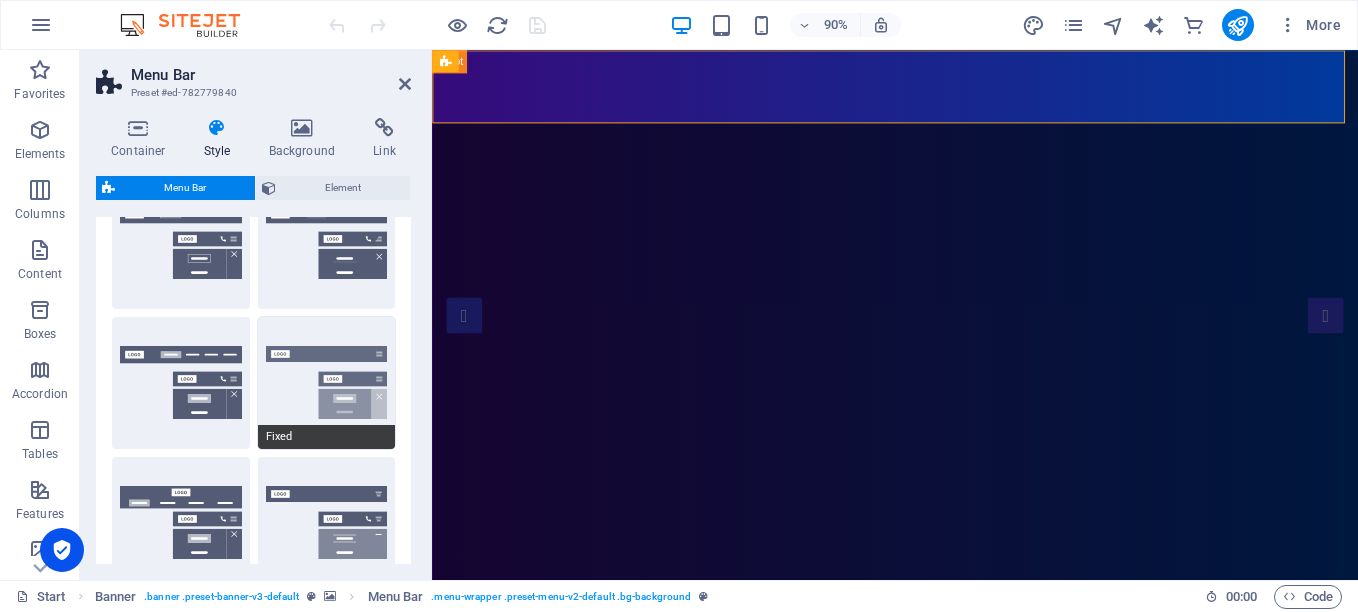click on "Fixed" at bounding box center [327, 383] 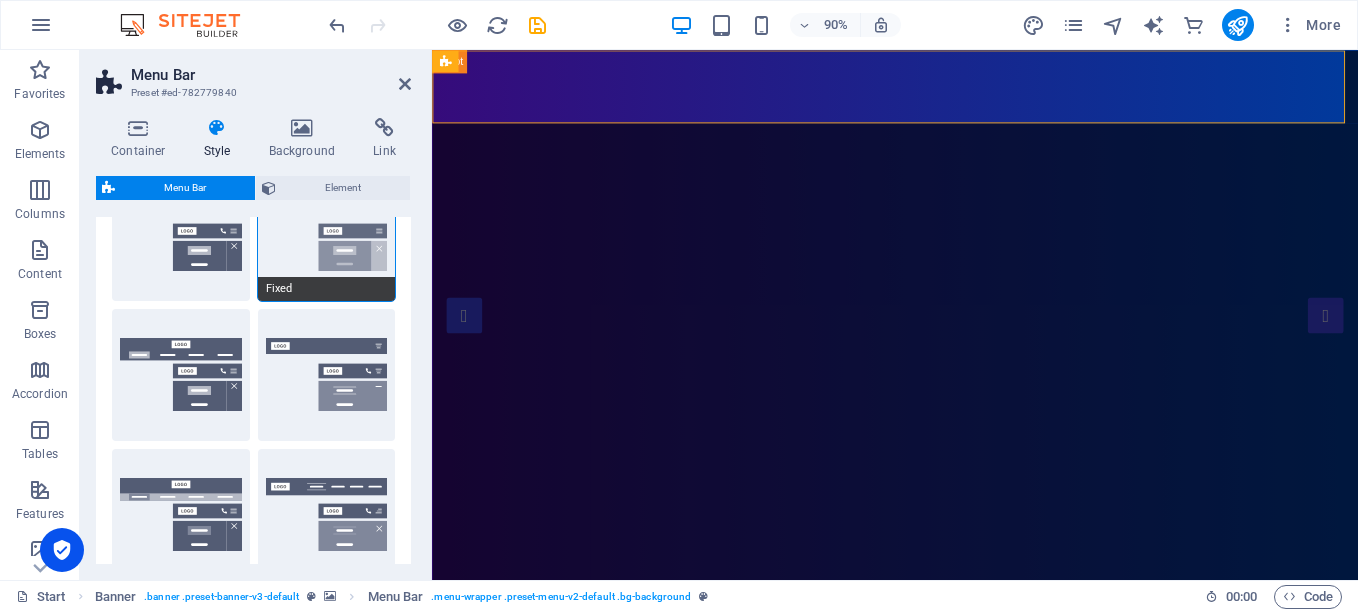 scroll, scrollTop: 292, scrollLeft: 0, axis: vertical 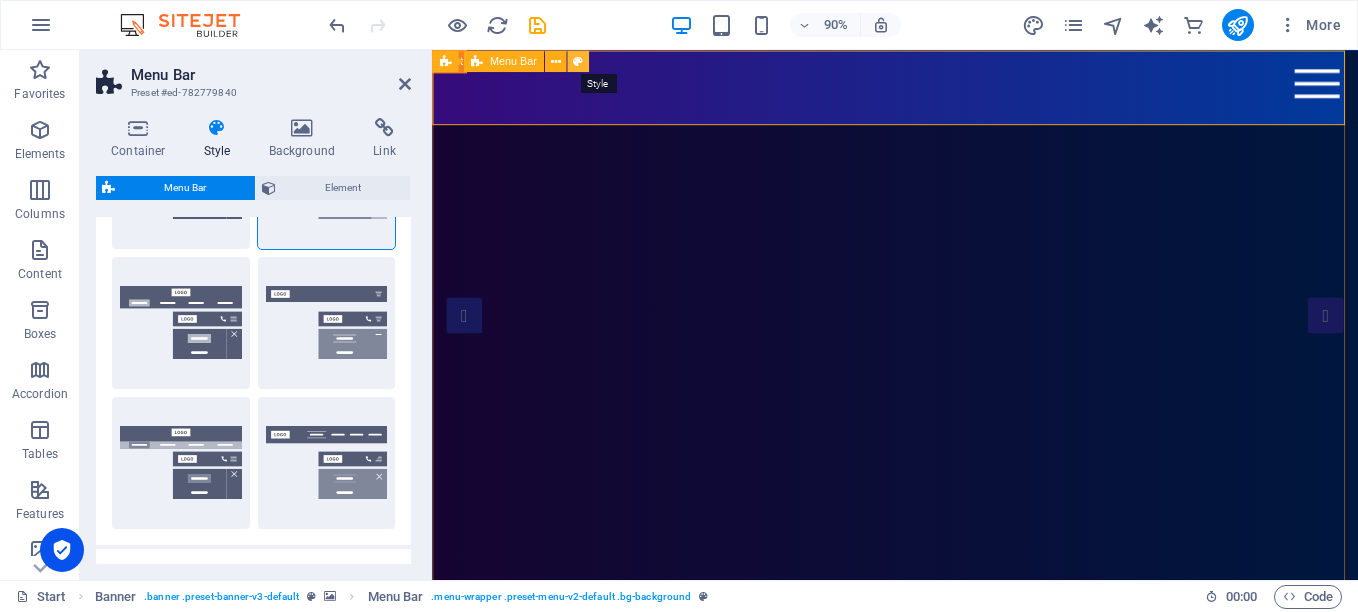 click at bounding box center (578, 60) 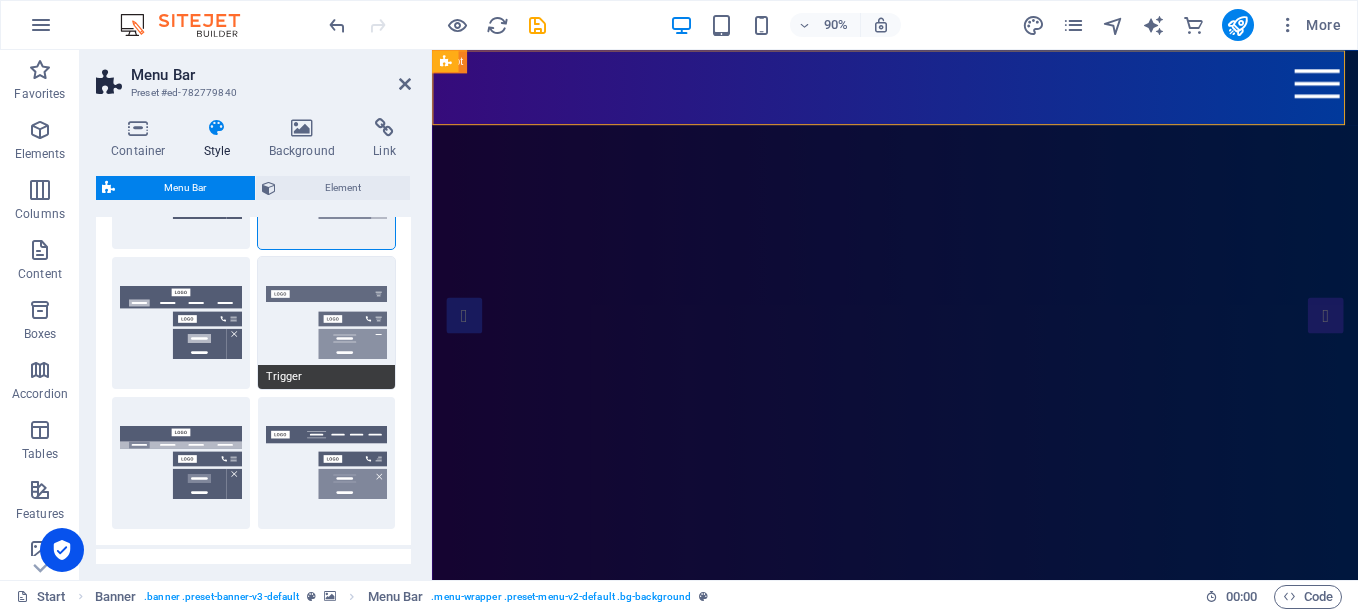 click on "Trigger" at bounding box center (327, 323) 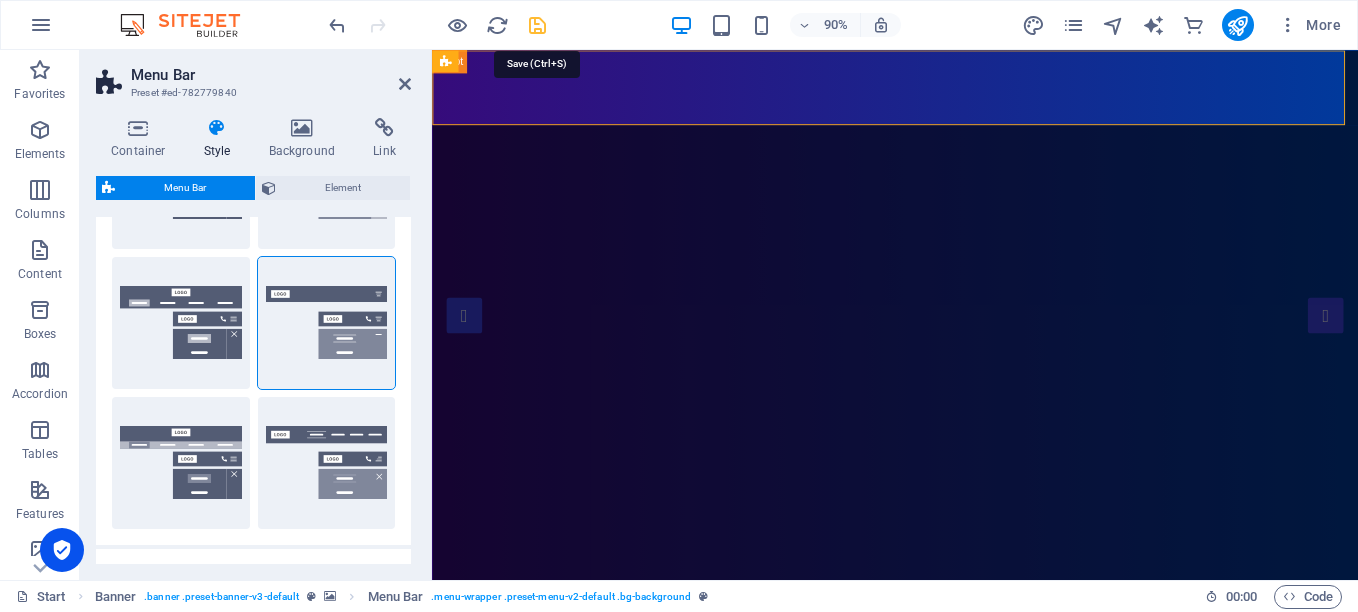 click at bounding box center [537, 25] 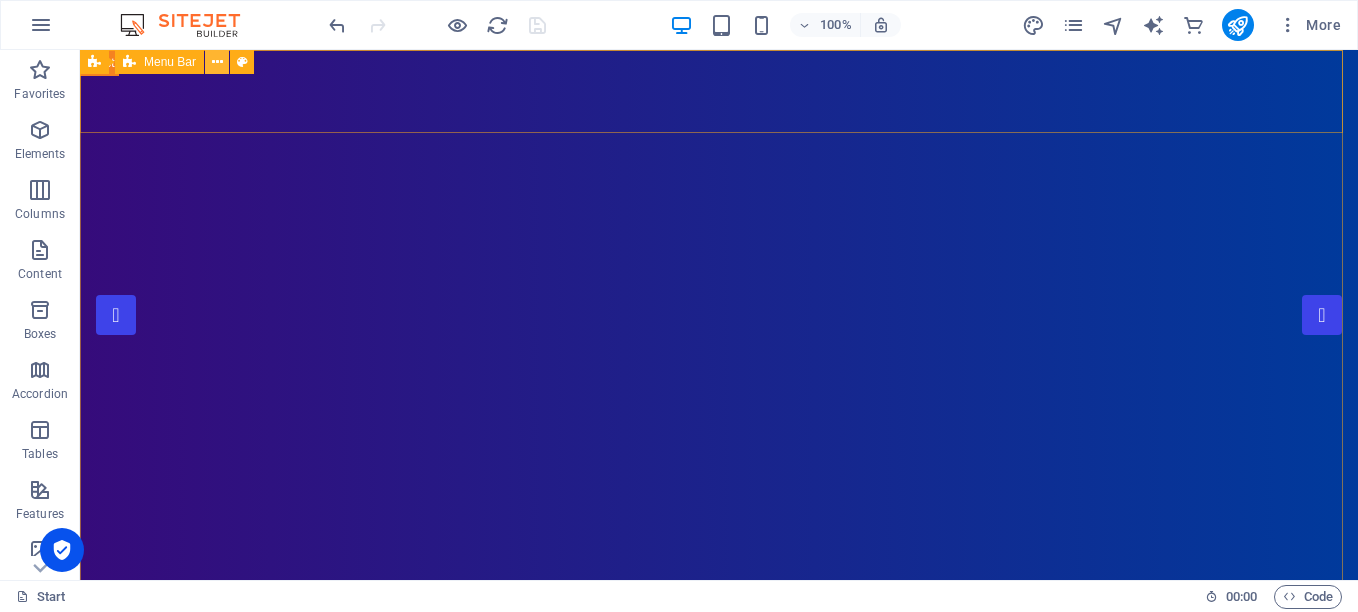 click at bounding box center (217, 62) 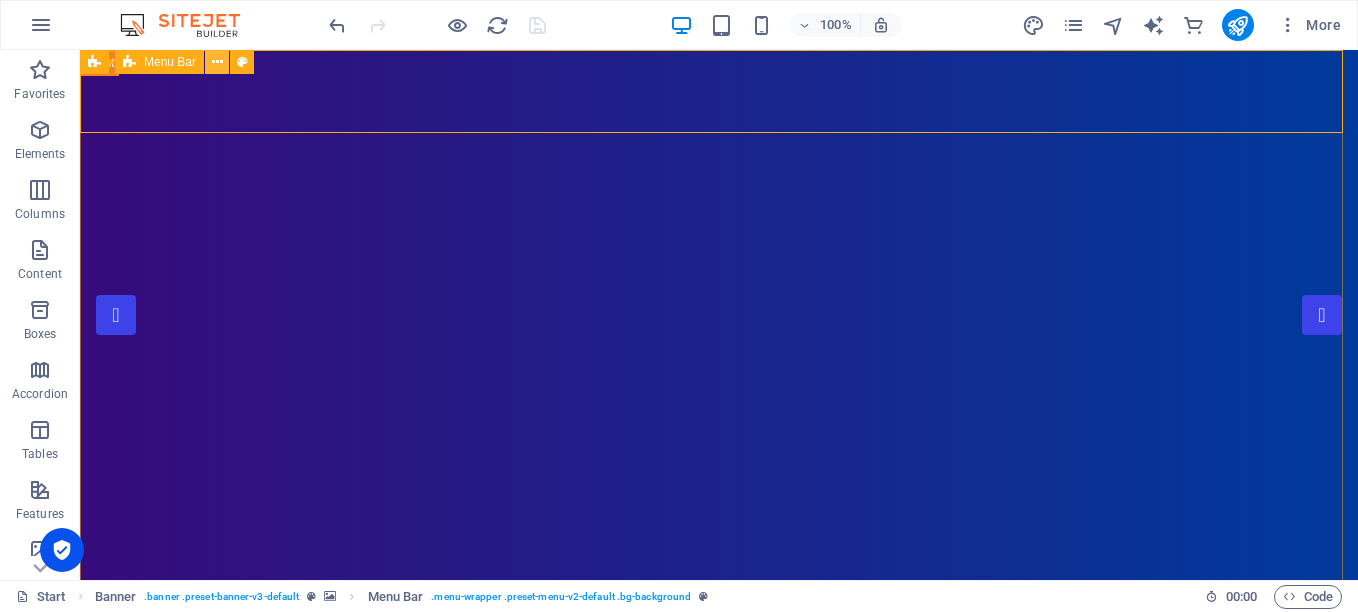 click at bounding box center [217, 62] 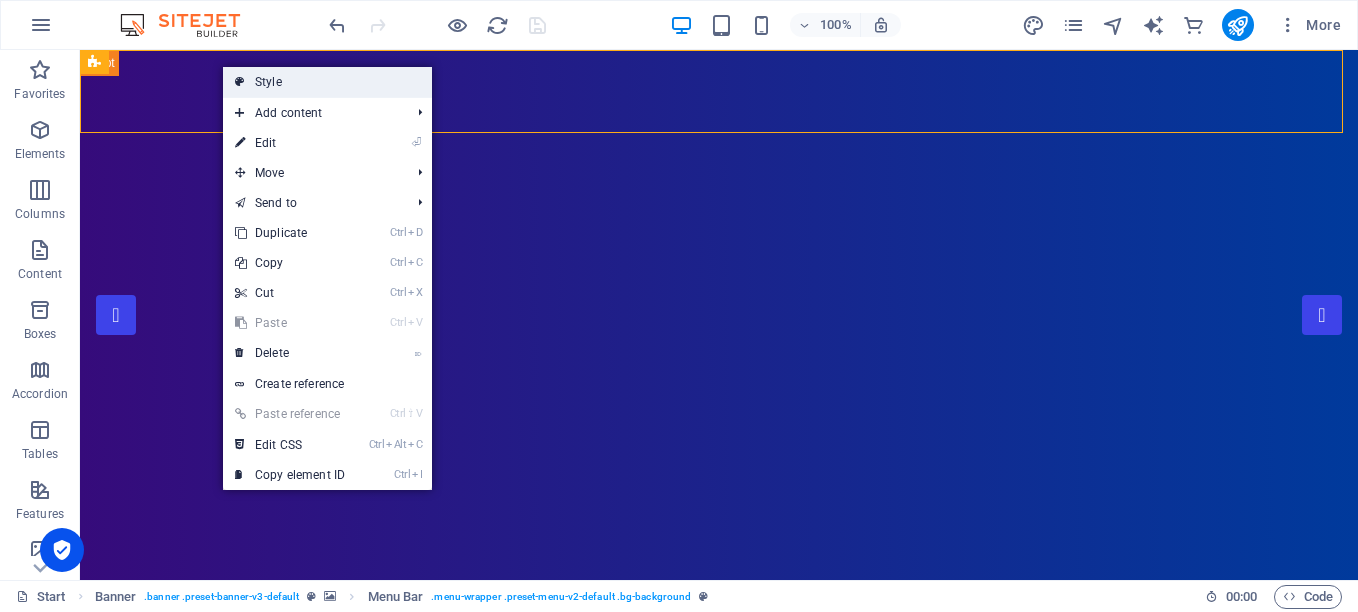 click on "Style" at bounding box center (327, 82) 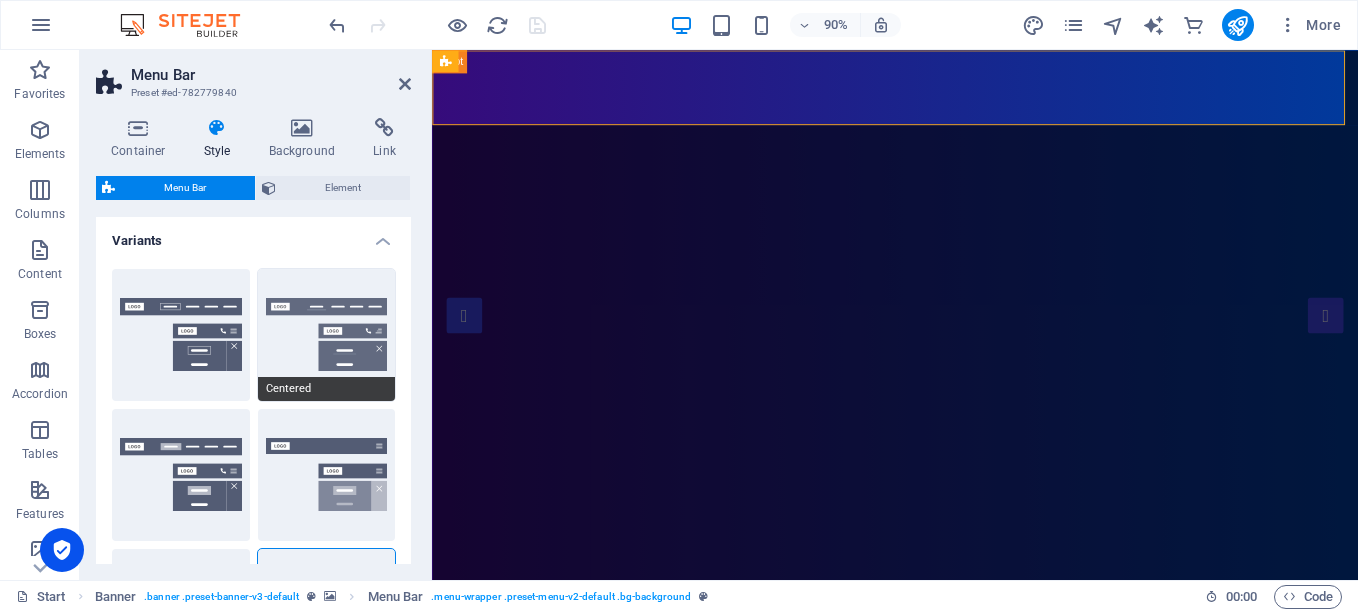 click on "Centered" at bounding box center (327, 335) 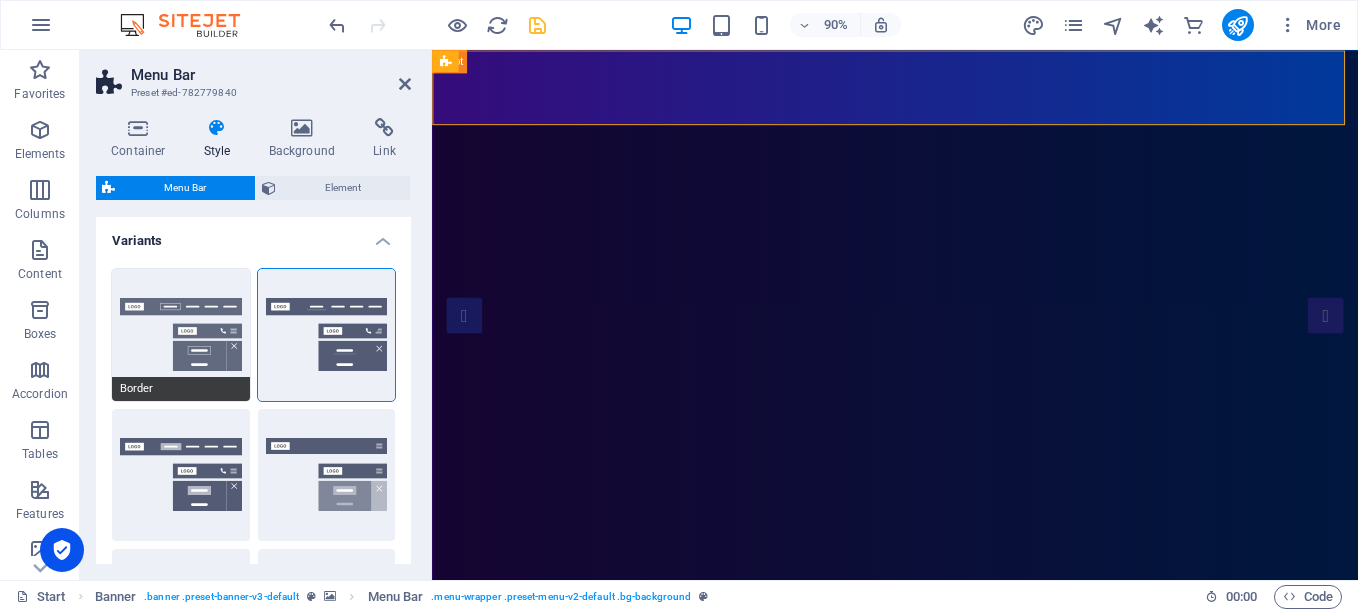click on "Border" at bounding box center [181, 335] 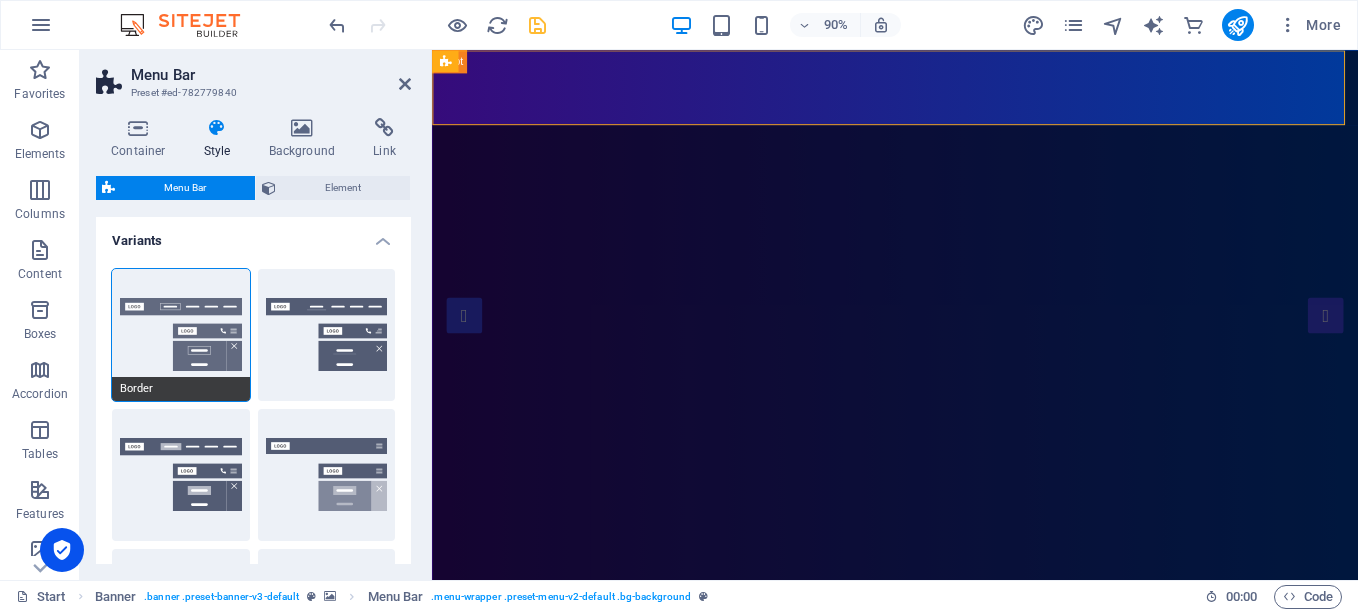 scroll, scrollTop: 300, scrollLeft: 0, axis: vertical 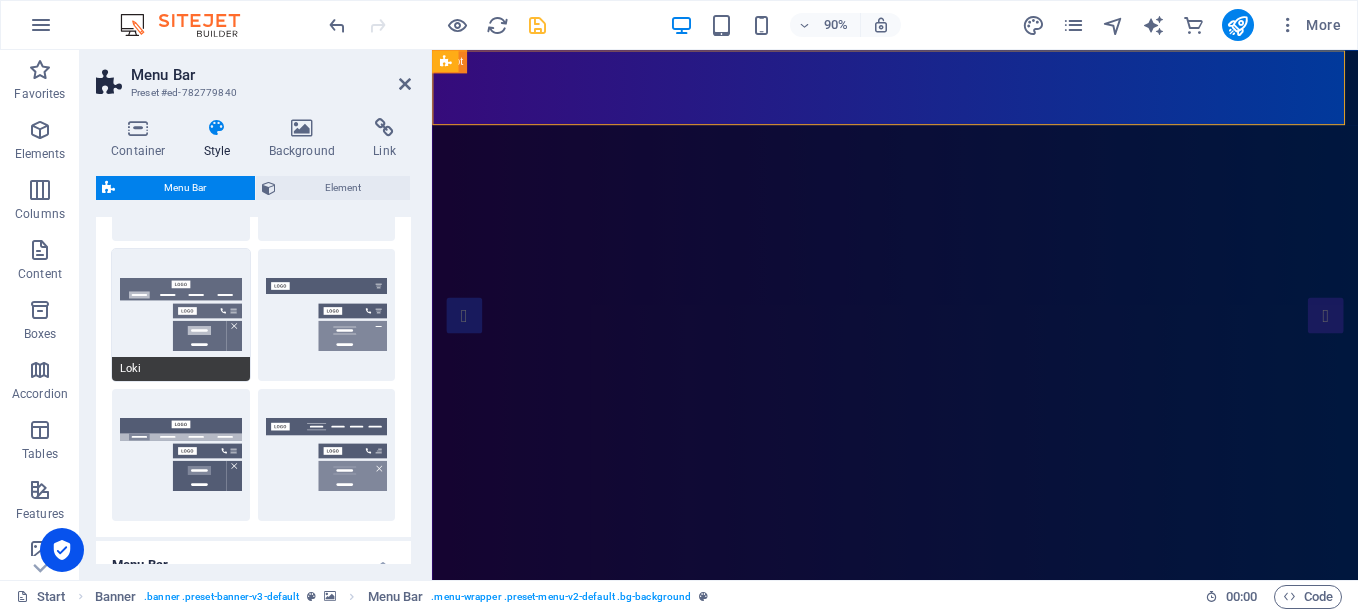 click on "Loki" at bounding box center [181, 315] 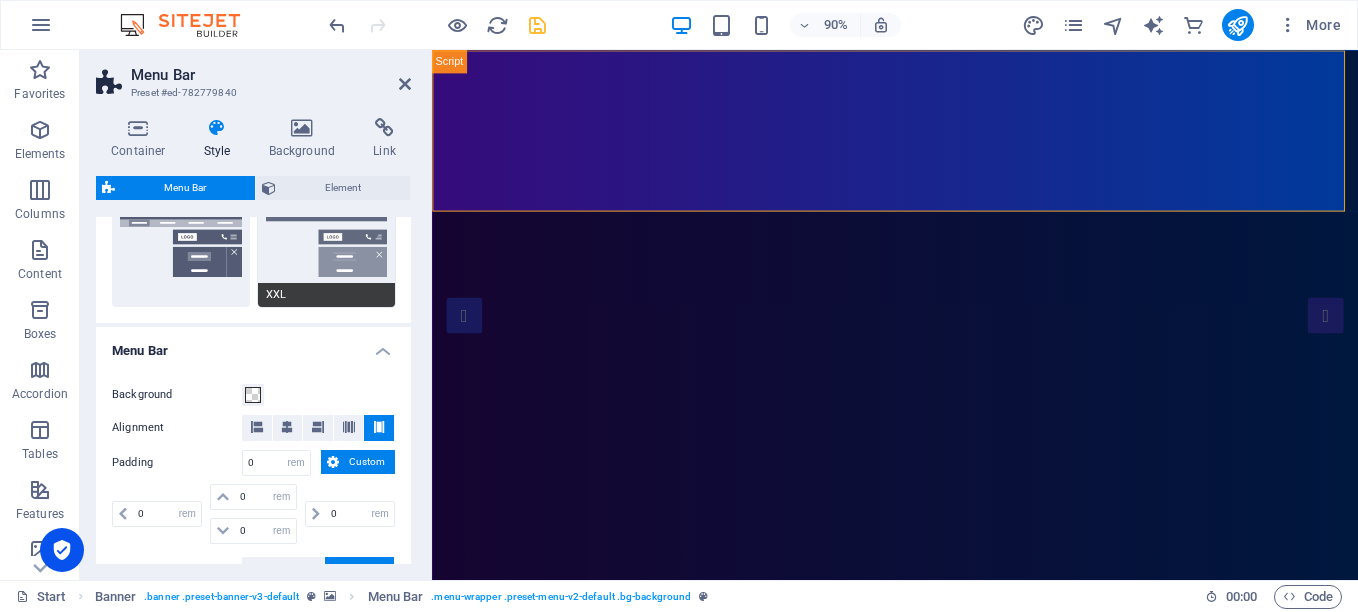 scroll, scrollTop: 400, scrollLeft: 0, axis: vertical 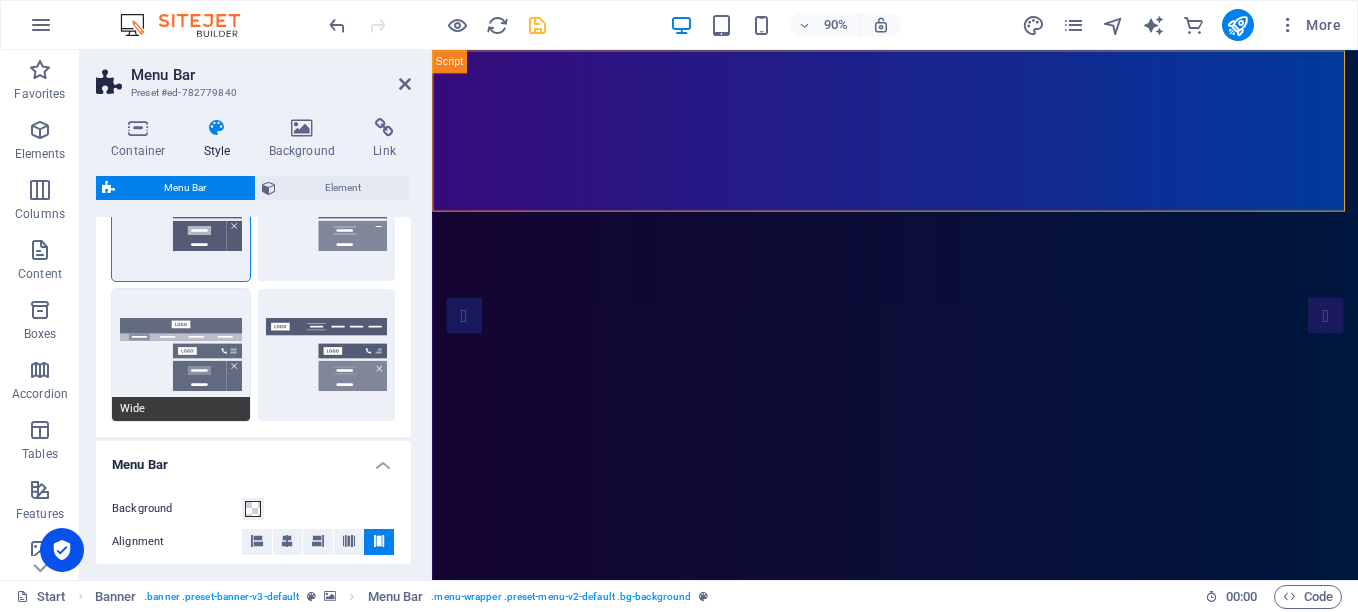 click on "Wide" at bounding box center [181, 355] 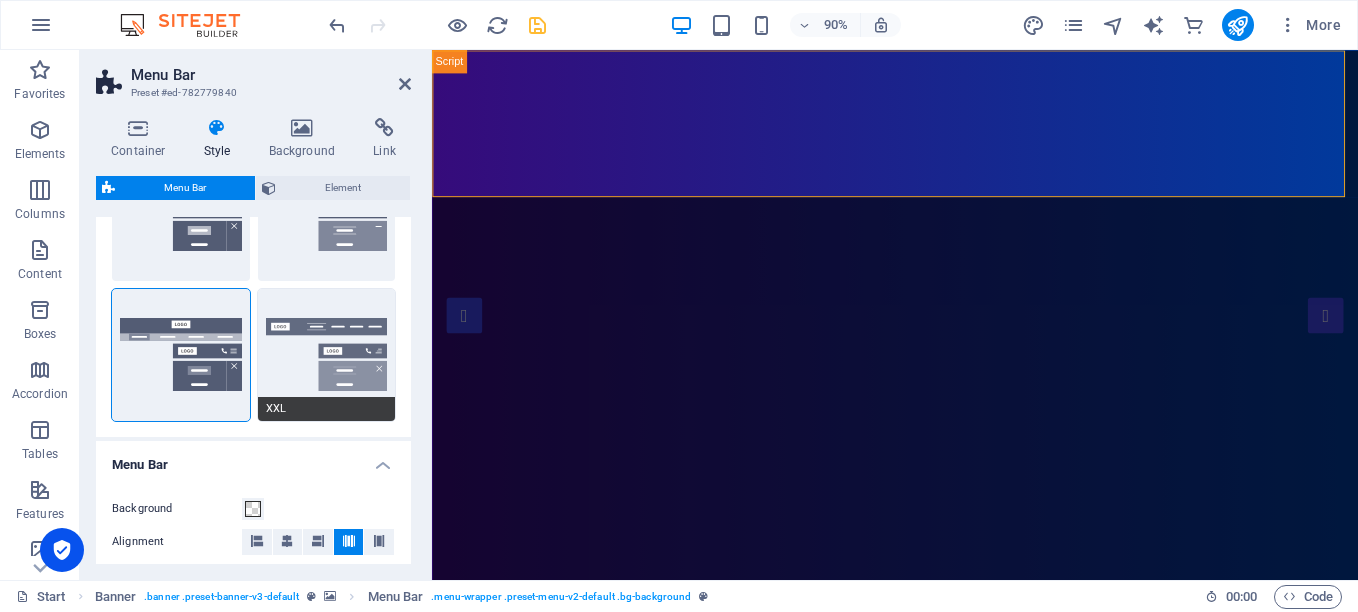 click on "XXL" at bounding box center [327, 355] 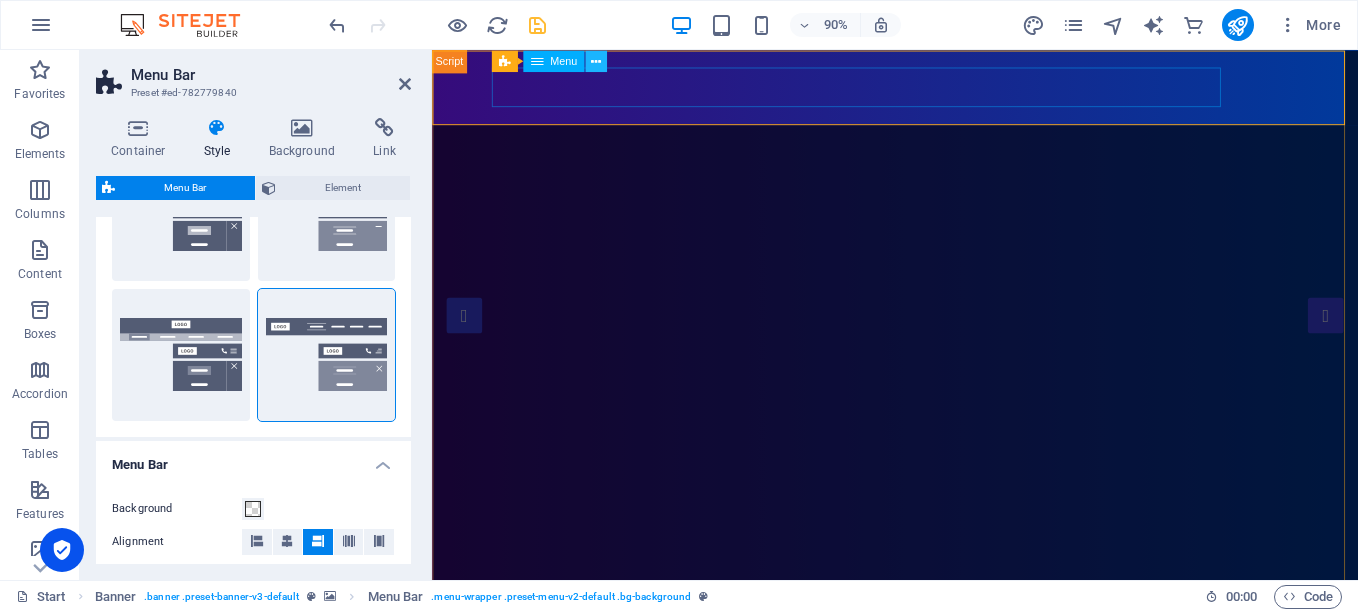 click at bounding box center (596, 60) 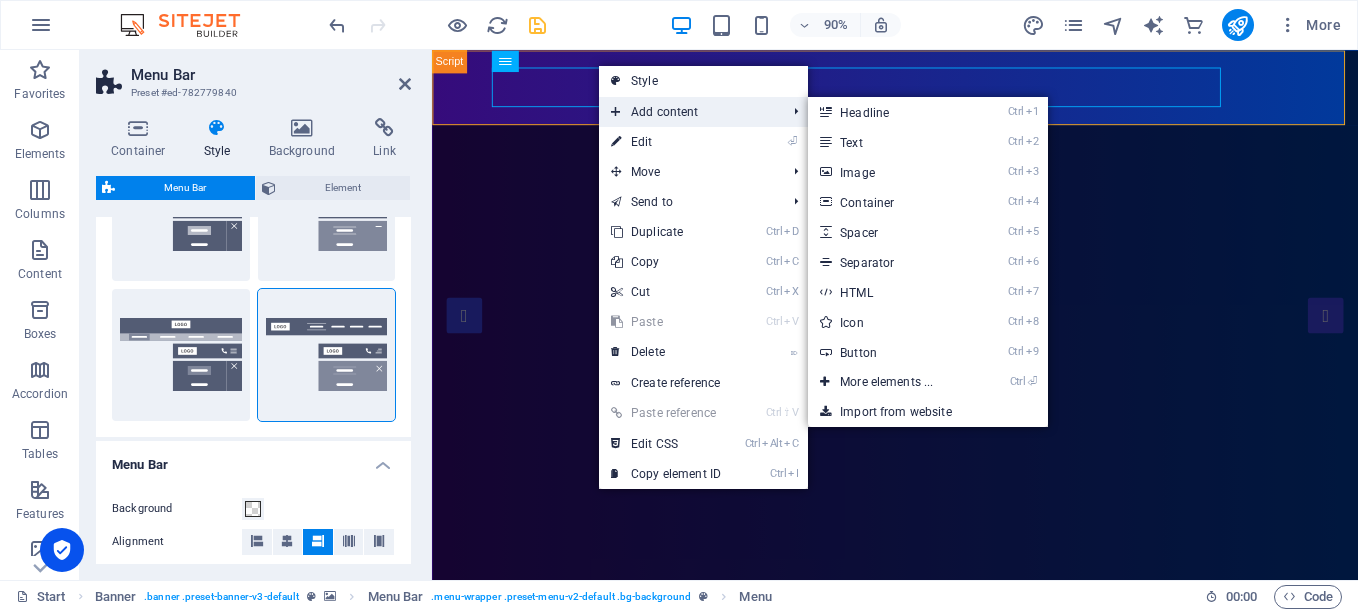 click on "Add content" at bounding box center [688, 112] 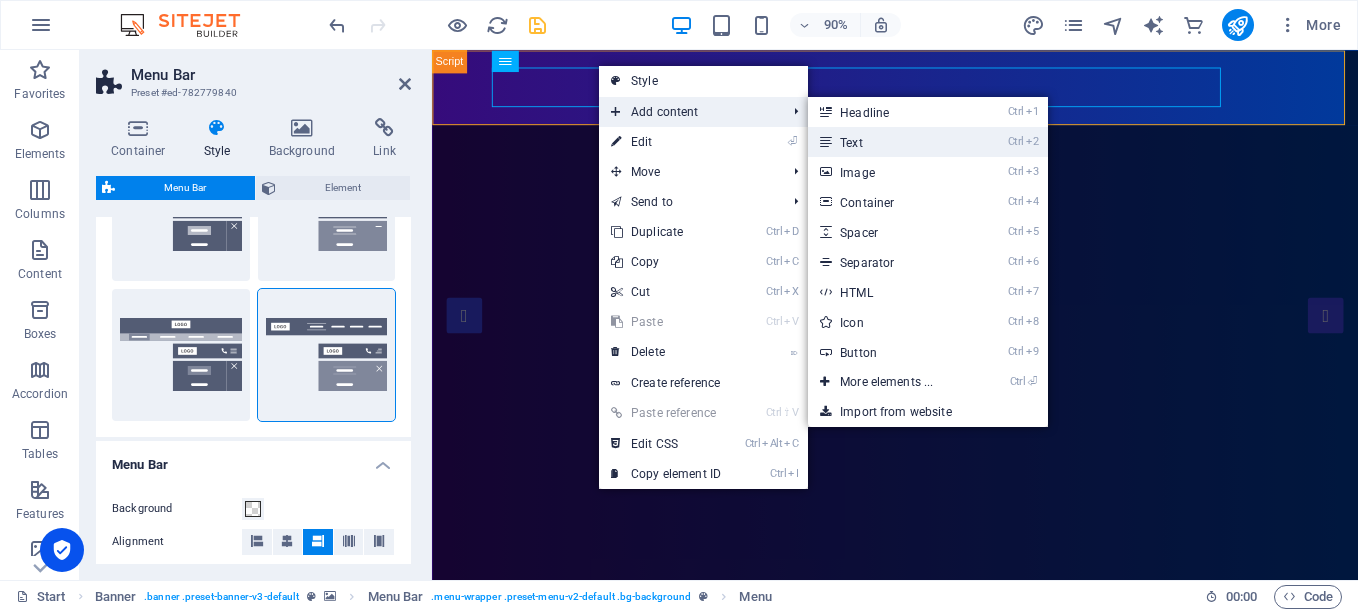 click on "Ctrl 2  Text" at bounding box center [890, 142] 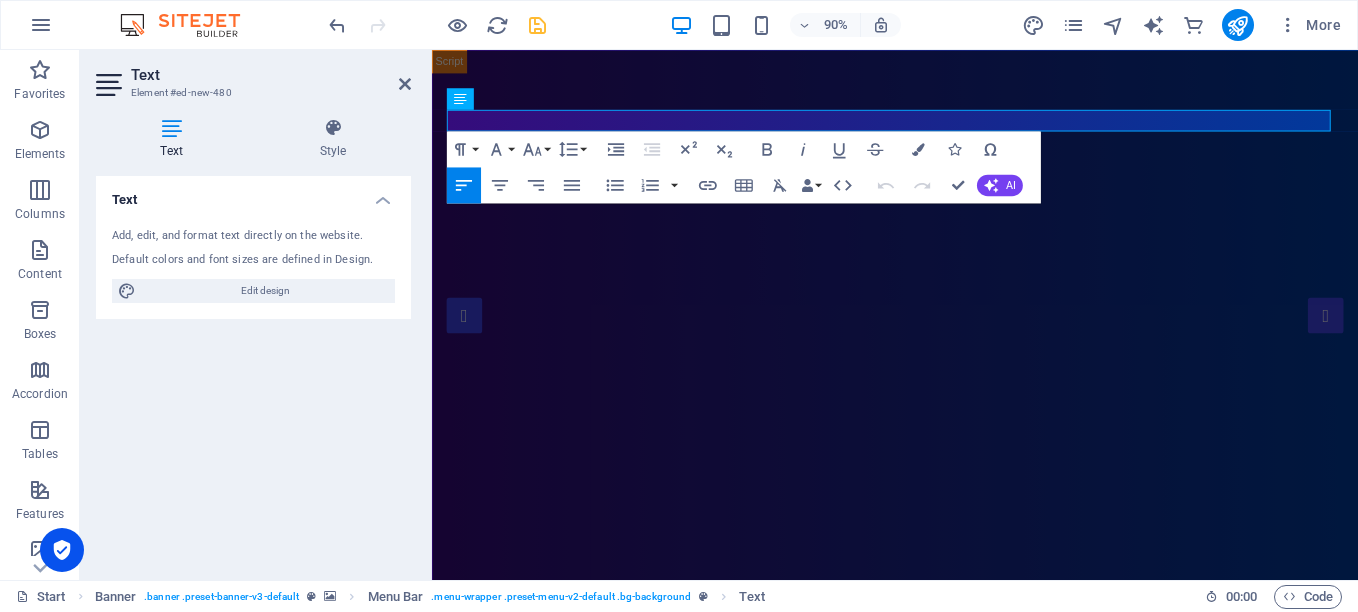 click on "Text Add, edit, and format text directly on the website. Default colors and font sizes are defined in Design. Edit design Alignment Left aligned Centered Right aligned" at bounding box center (253, 370) 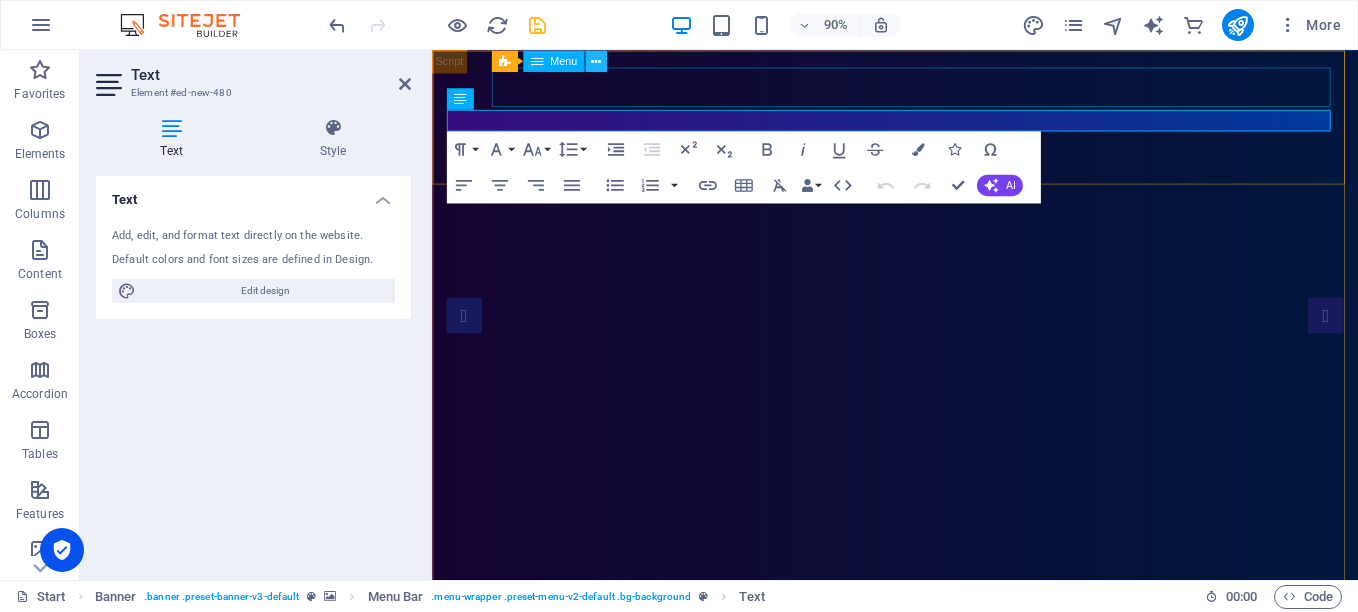 click at bounding box center [596, 60] 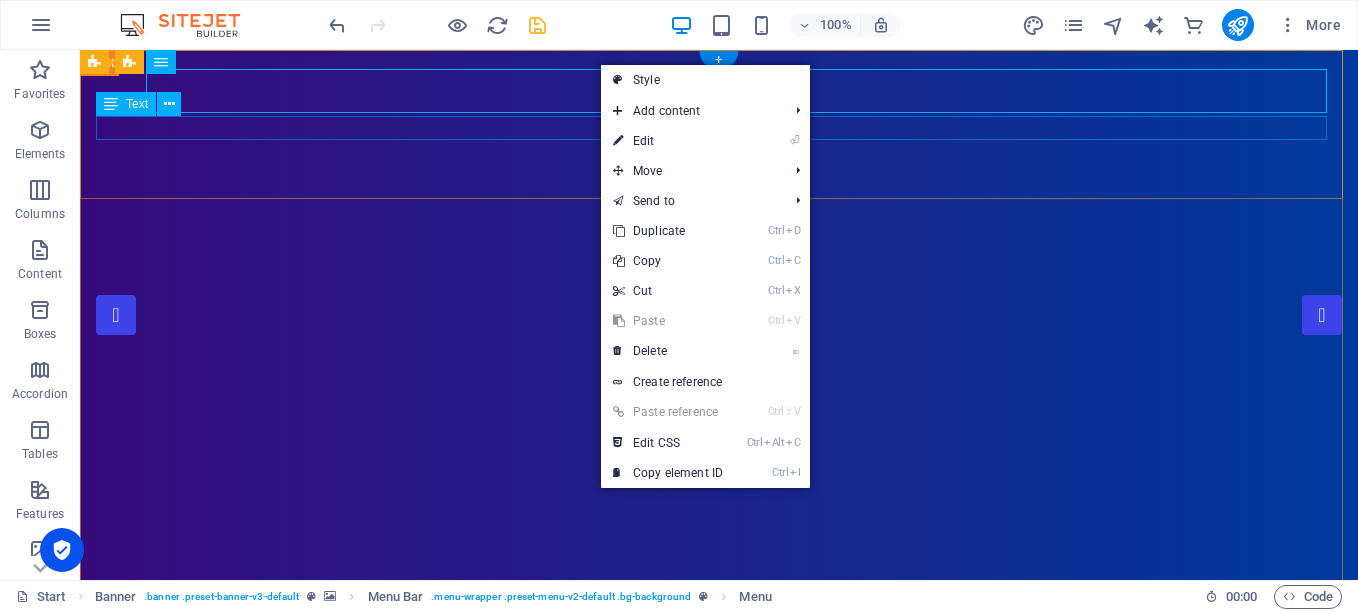click on "New text element" at bounding box center (719, 940) 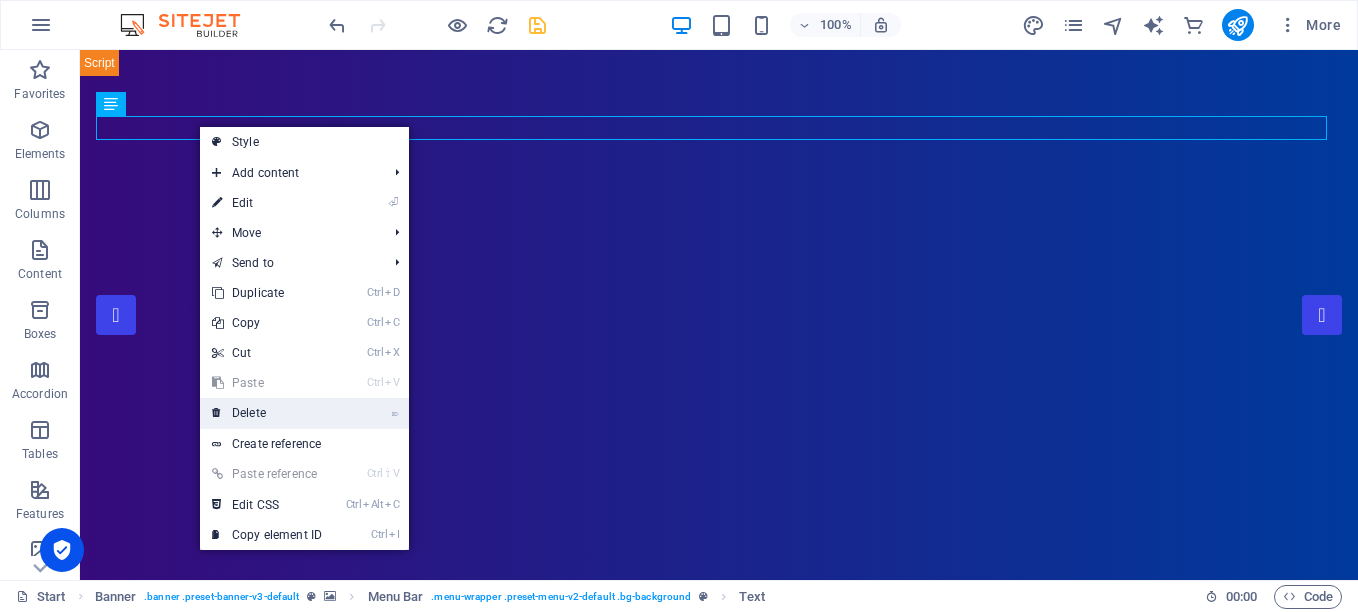 click on "⌦  Delete" at bounding box center (267, 413) 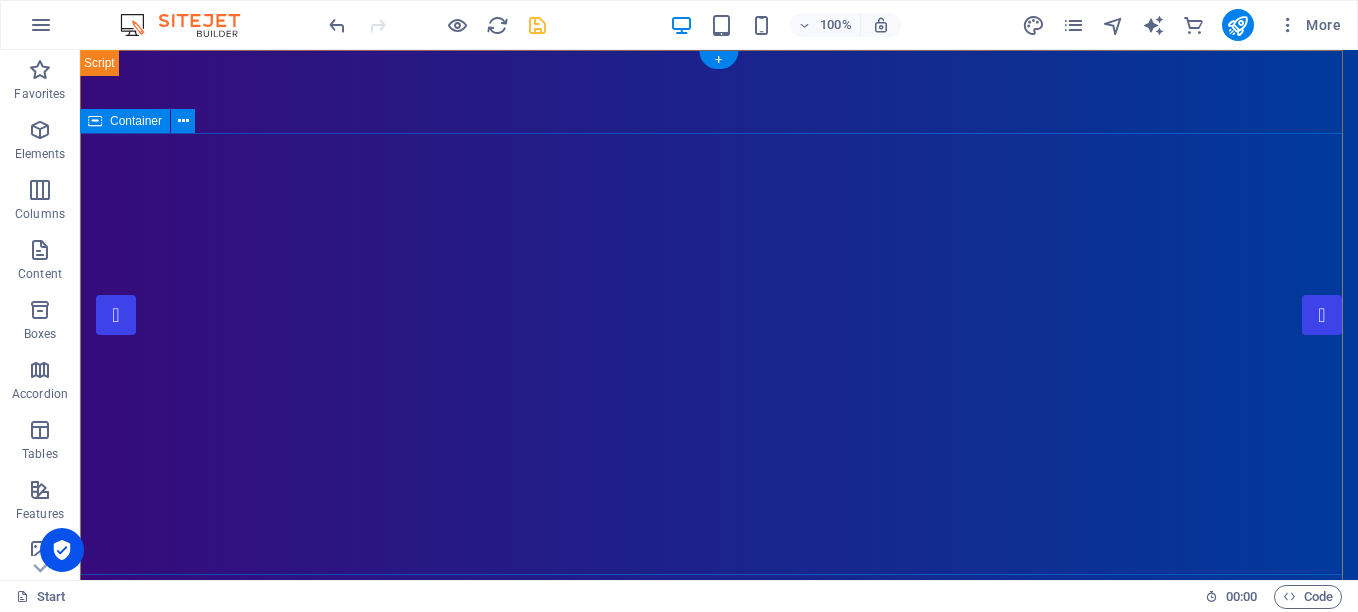 click on "starbal.co.za Your One-Stop IT / Development / Hosting partner" at bounding box center [719, 1166] 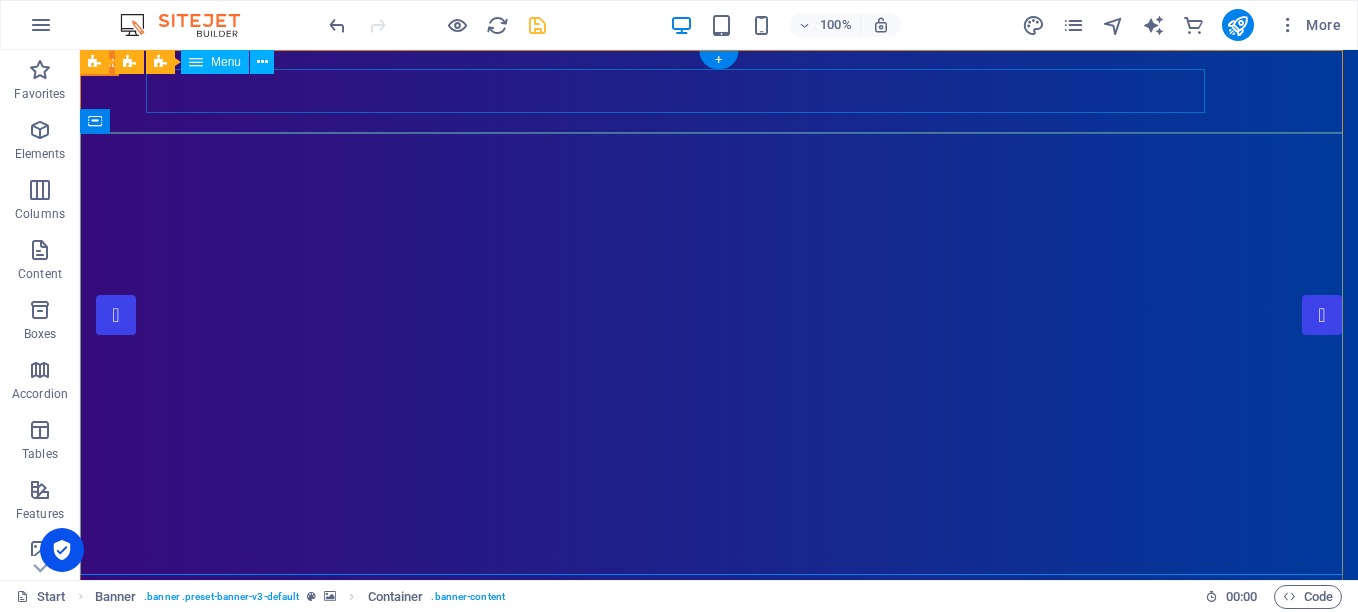 drag, startPoint x: 236, startPoint y: 85, endPoint x: 245, endPoint y: 94, distance: 12.727922 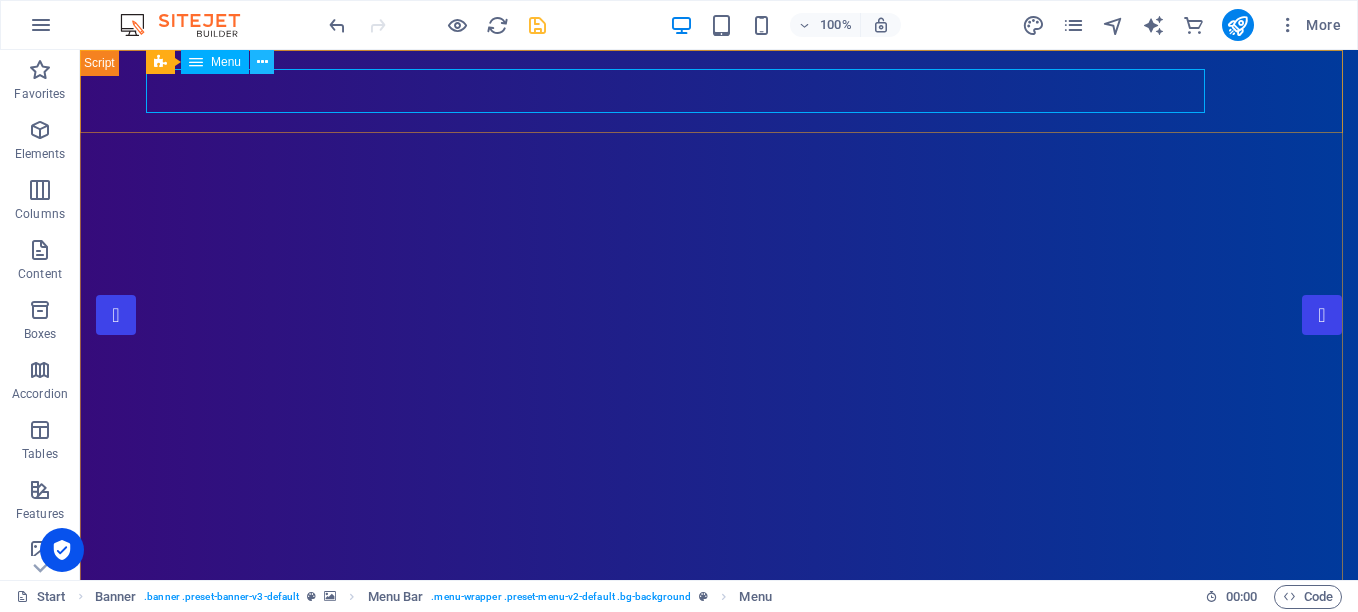 click at bounding box center (262, 62) 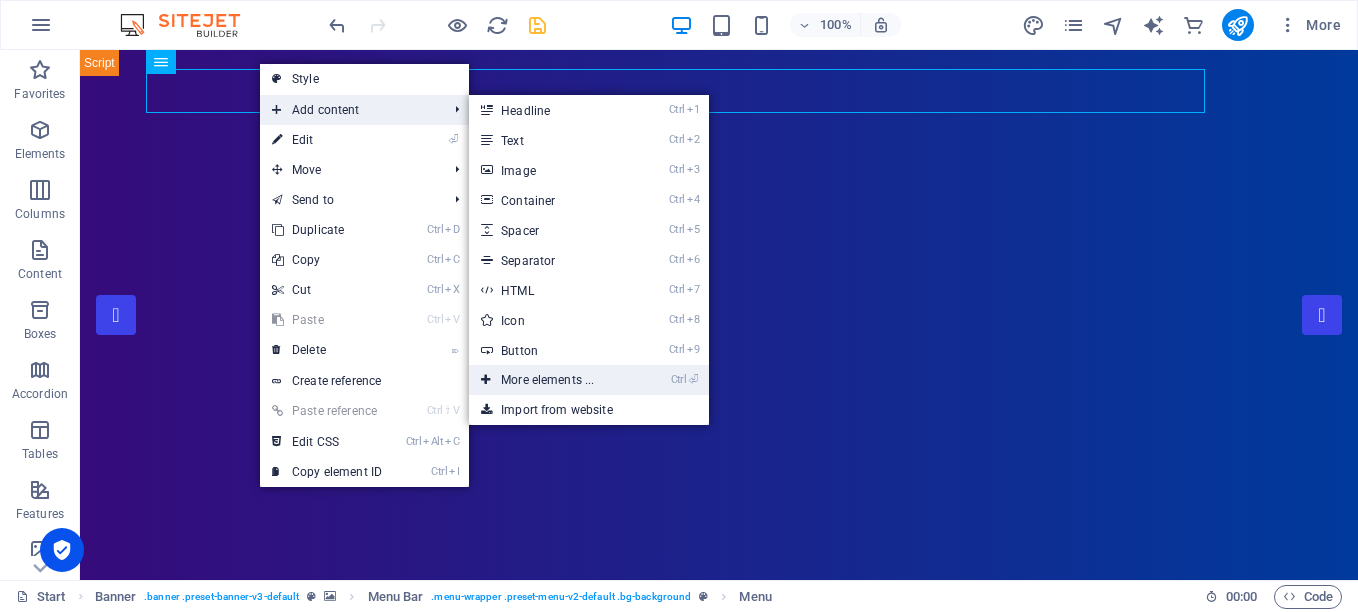 click on "Ctrl ⏎  More elements ..." at bounding box center (551, 380) 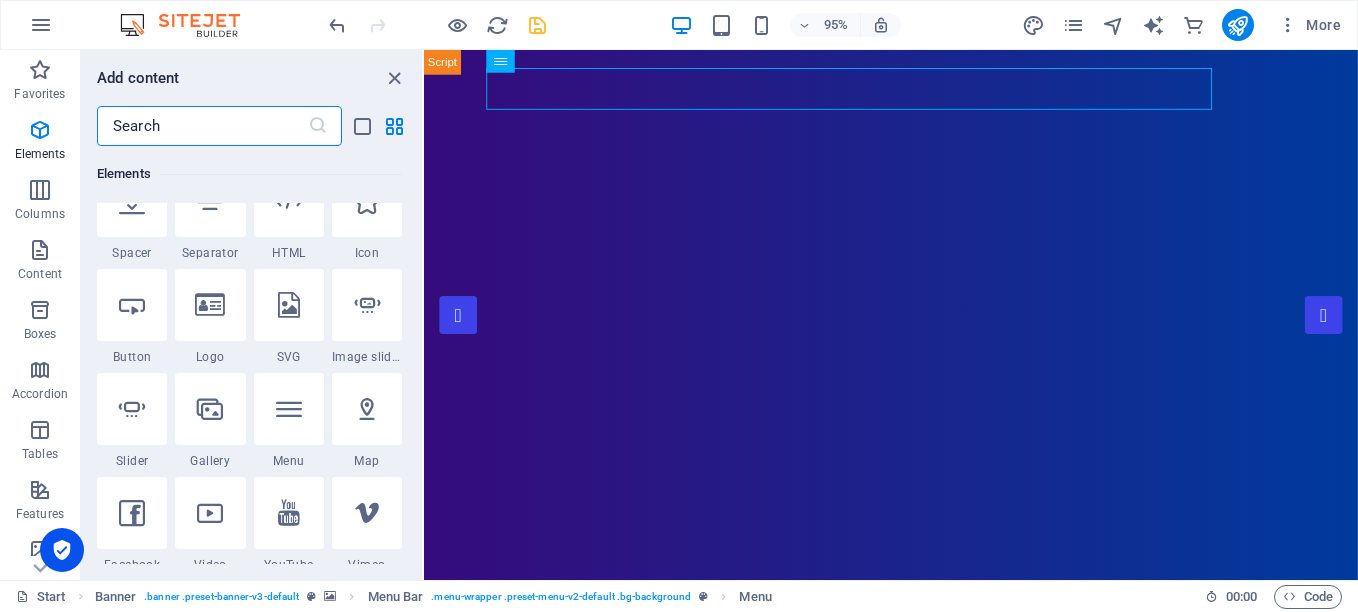 scroll, scrollTop: 413, scrollLeft: 0, axis: vertical 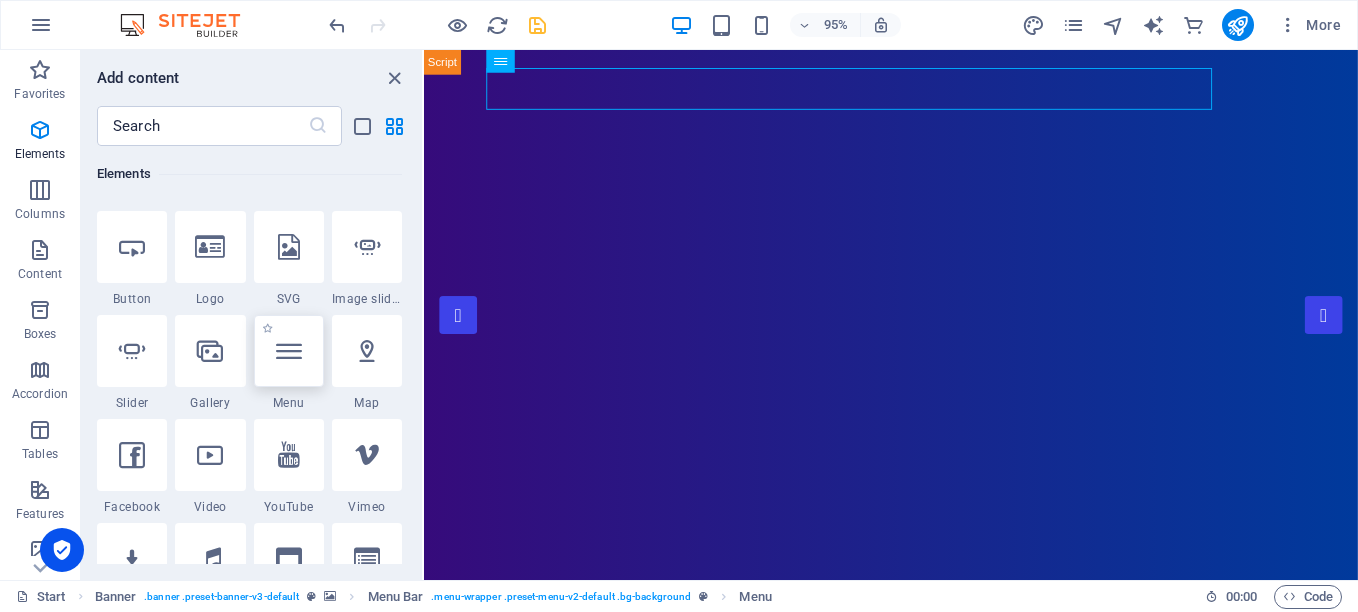 click at bounding box center [289, 351] 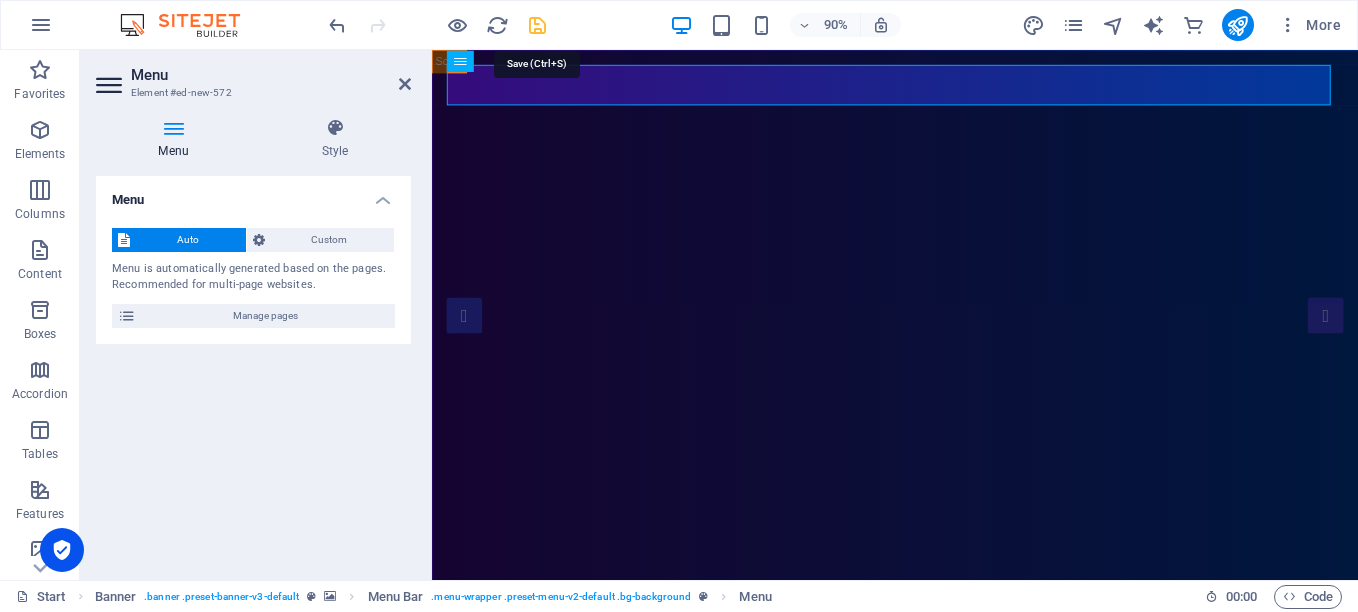 click at bounding box center (537, 25) 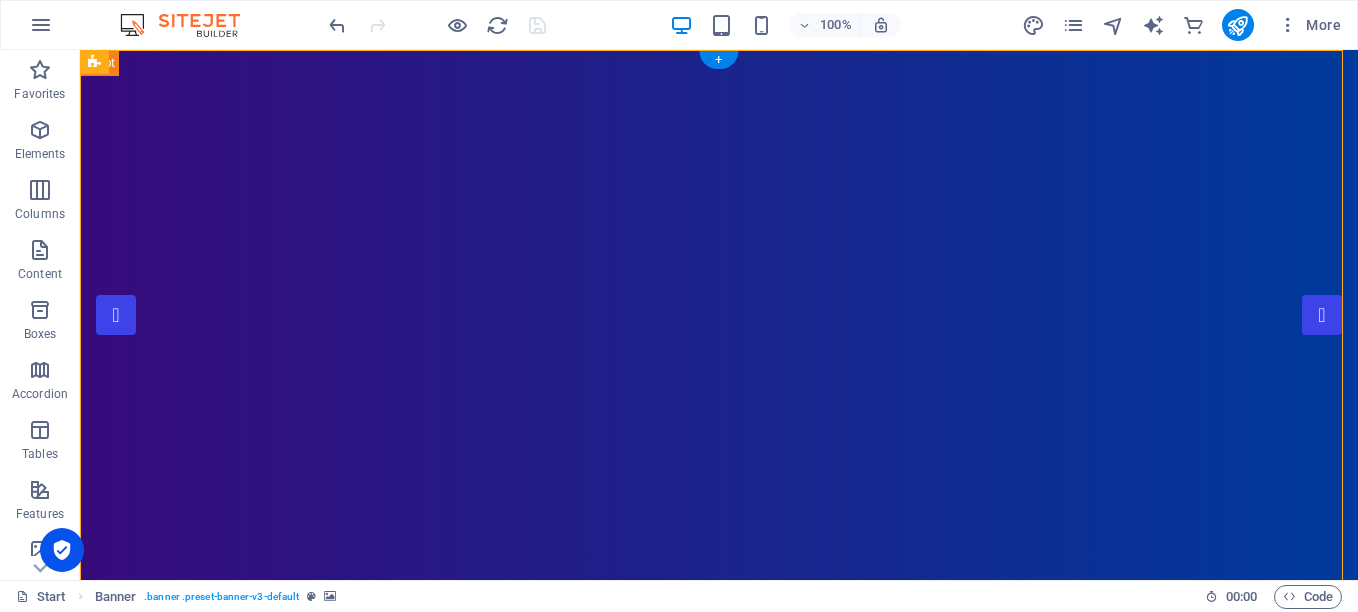 drag, startPoint x: 115, startPoint y: 139, endPoint x: 110, endPoint y: 63, distance: 76.1643 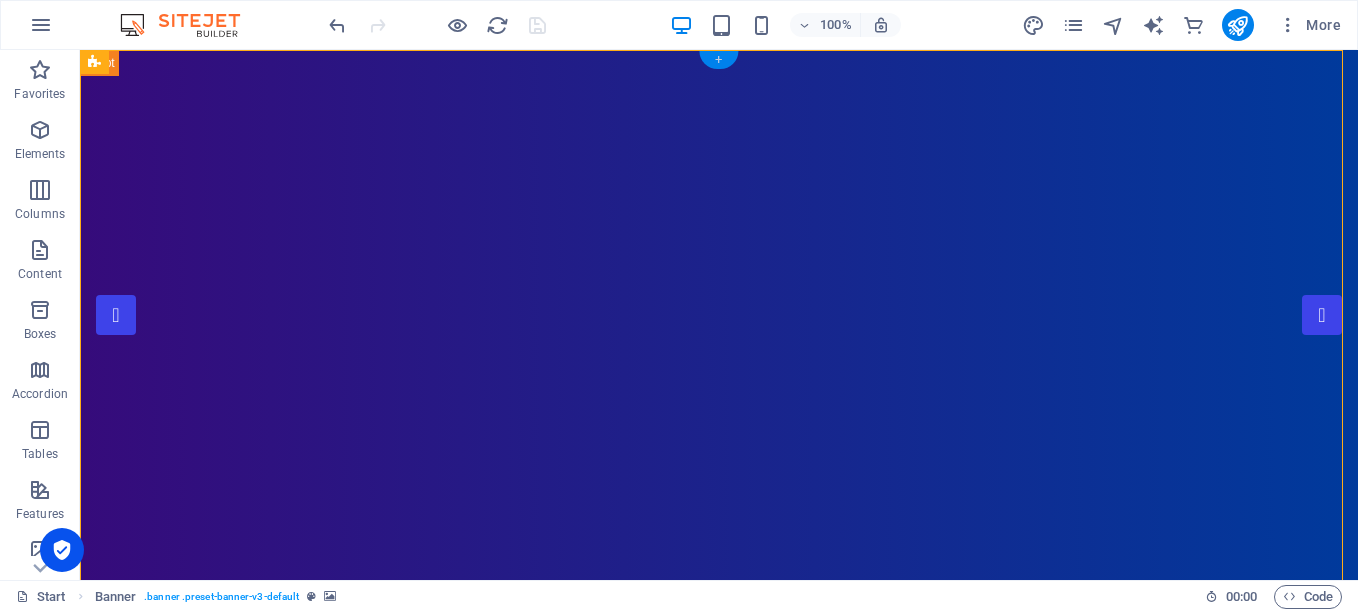 click on "+" at bounding box center [718, 60] 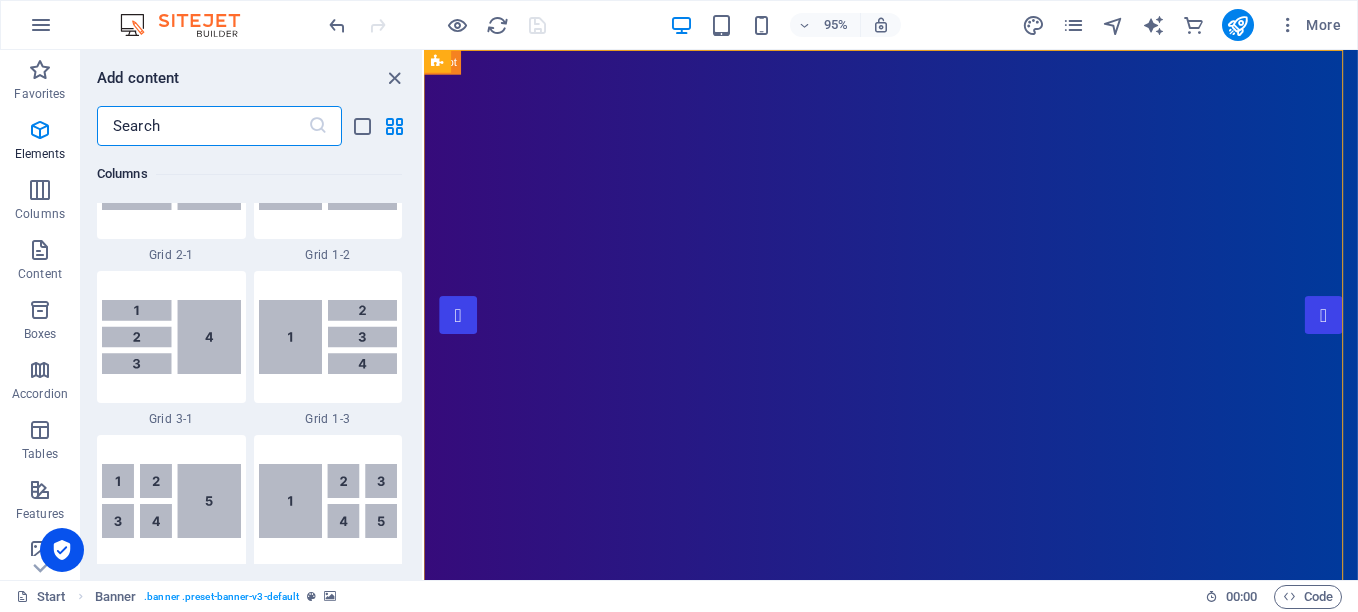 scroll, scrollTop: 3499, scrollLeft: 0, axis: vertical 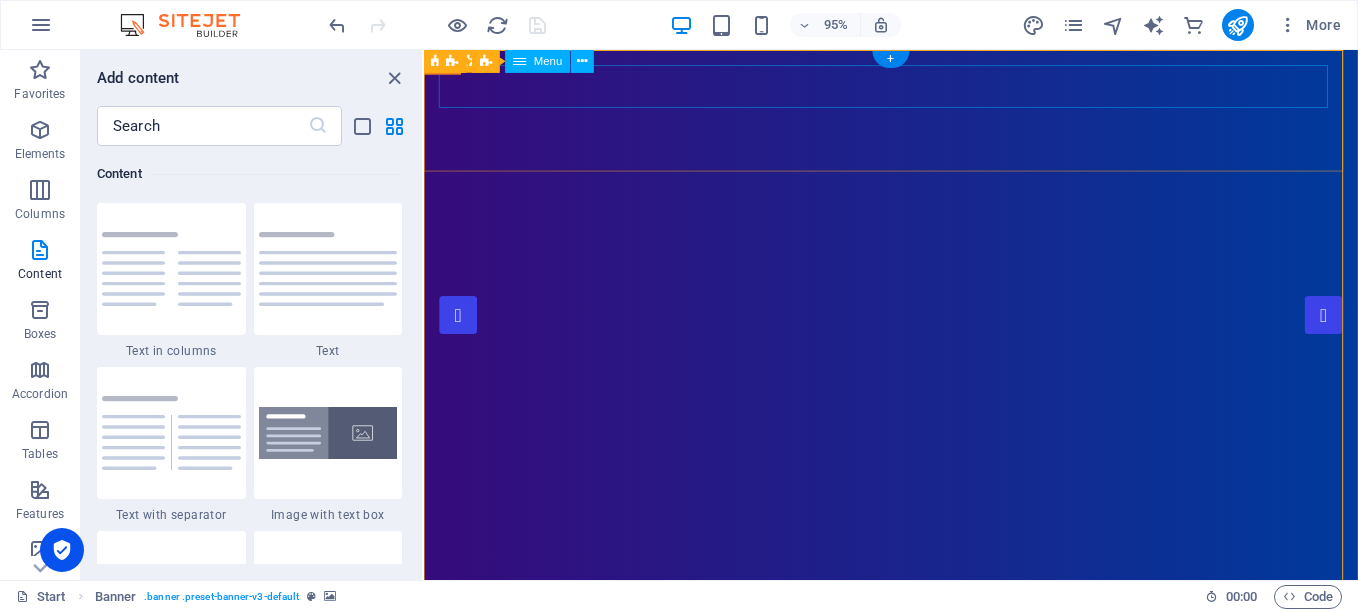 click on "Start Portfolio Jobs Privacy" at bounding box center (915, 858) 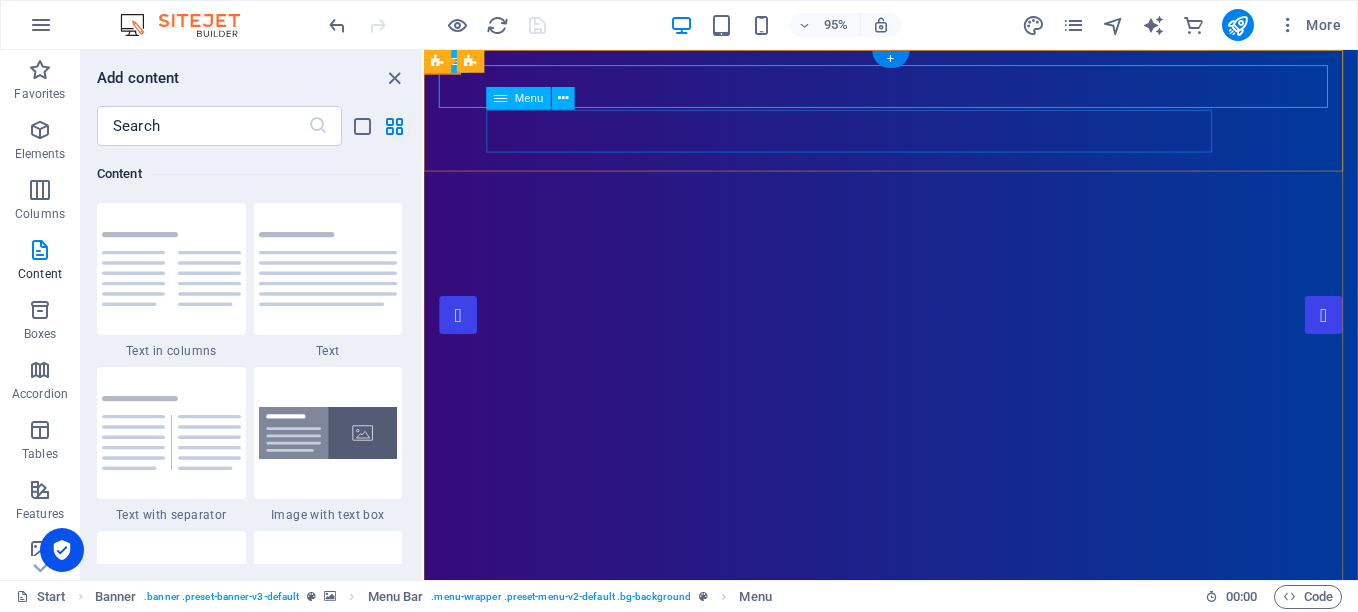 click on "Home About Showreel News Portfolio jobs" at bounding box center (915, 953) 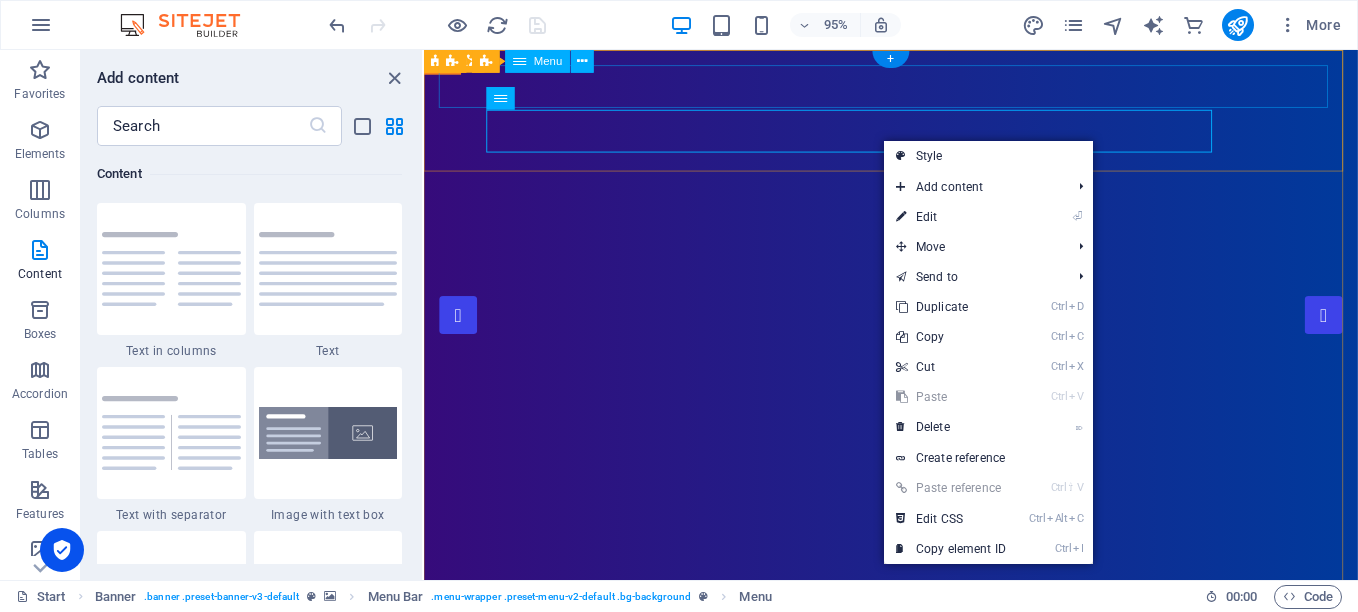 click on "Start Portfolio Jobs Privacy" at bounding box center [915, 858] 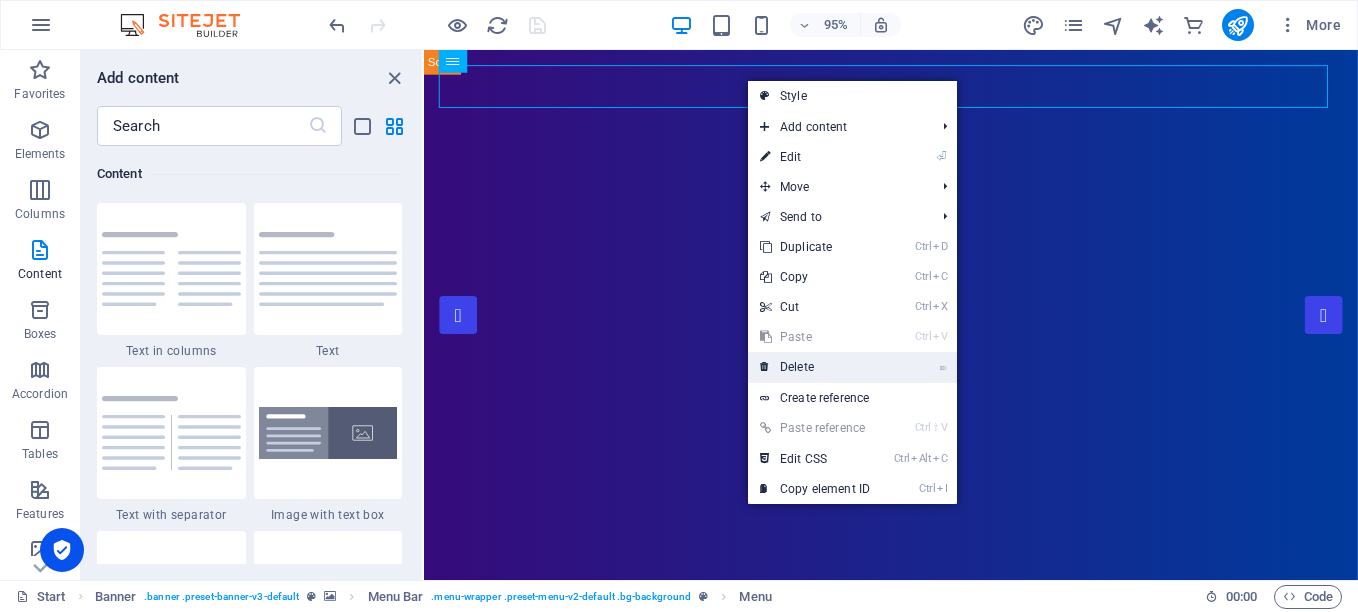 click on "⌦  Delete" at bounding box center [815, 367] 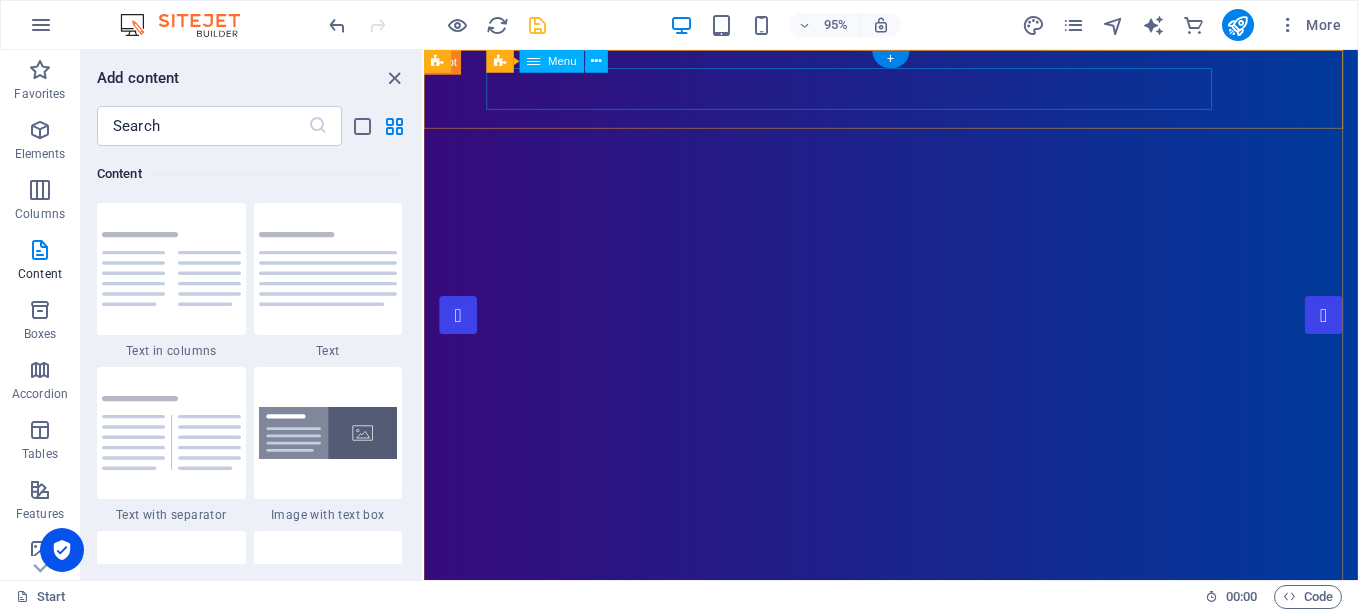 click on "Home About Showreel News Portfolio jobs" at bounding box center [915, 863] 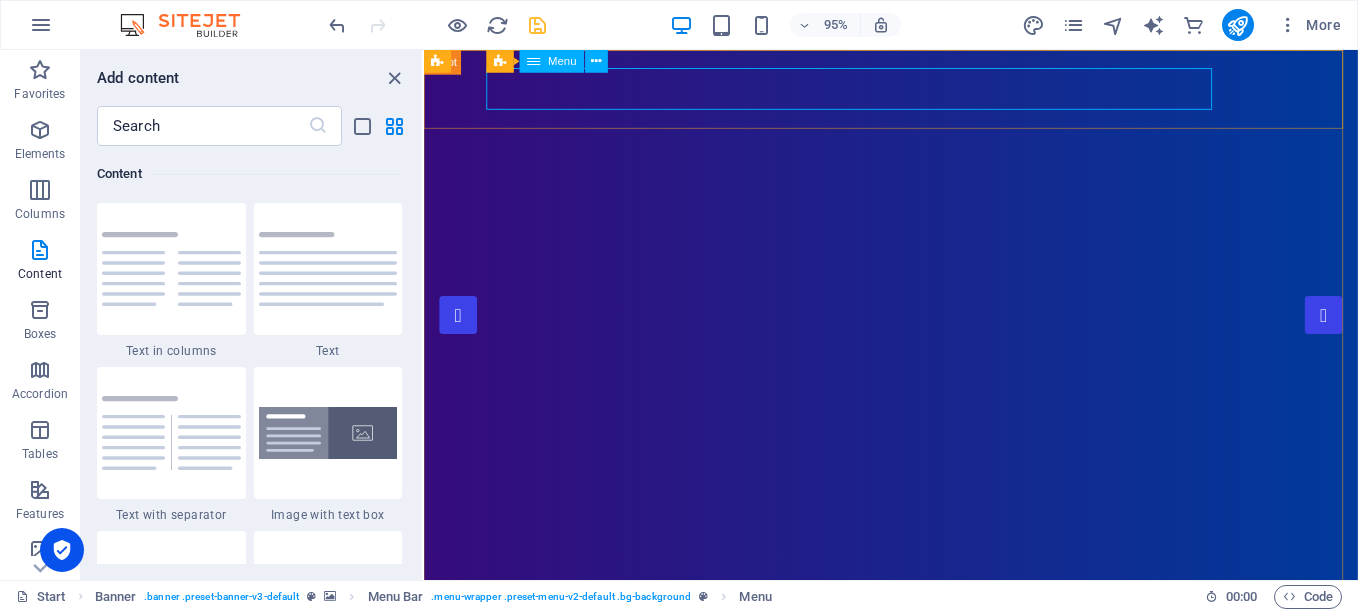 click on "Menu" at bounding box center (552, 61) 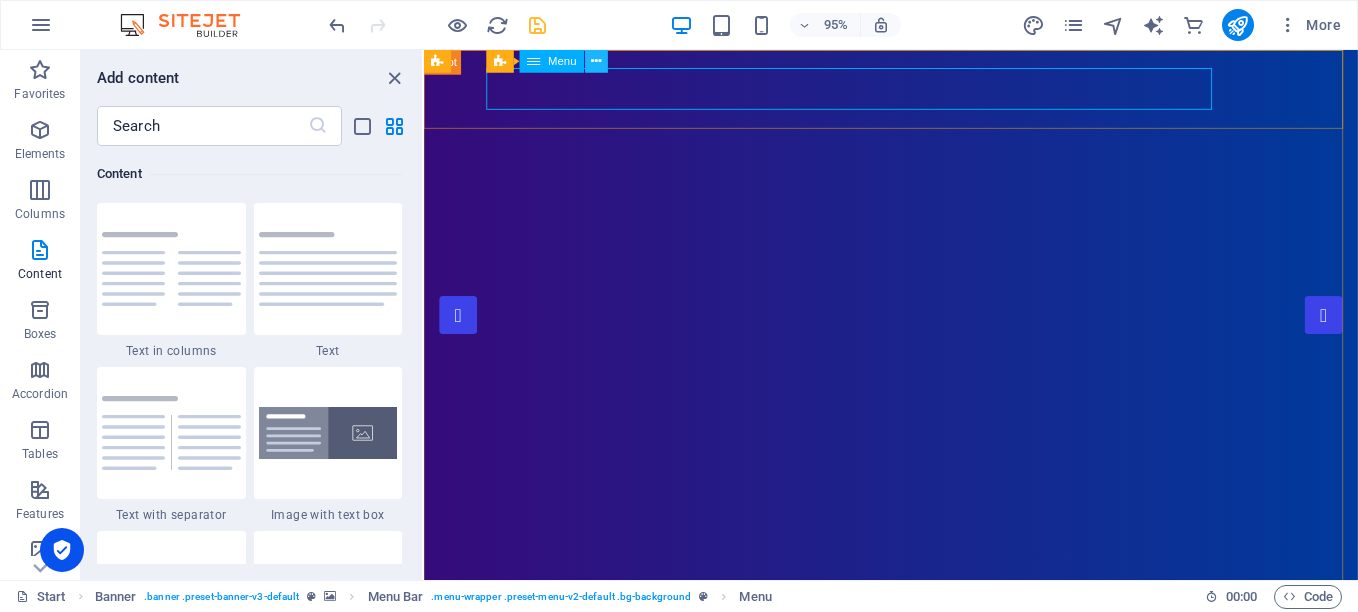 click at bounding box center [597, 61] 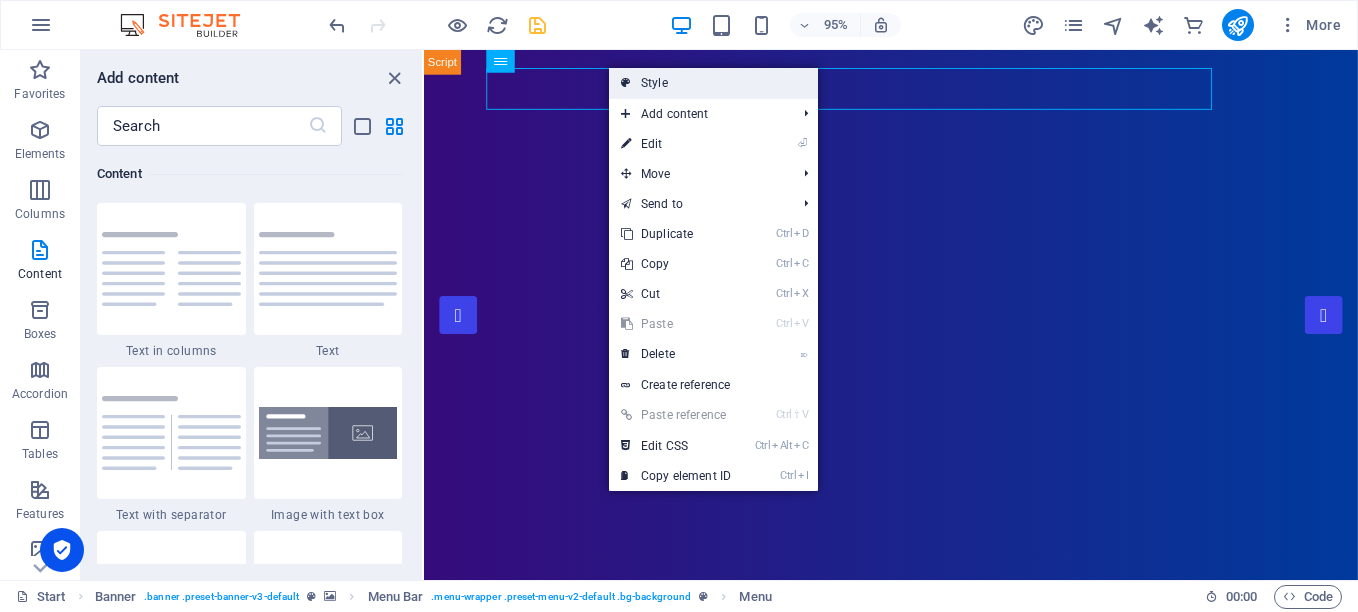 click on "Style" at bounding box center [713, 83] 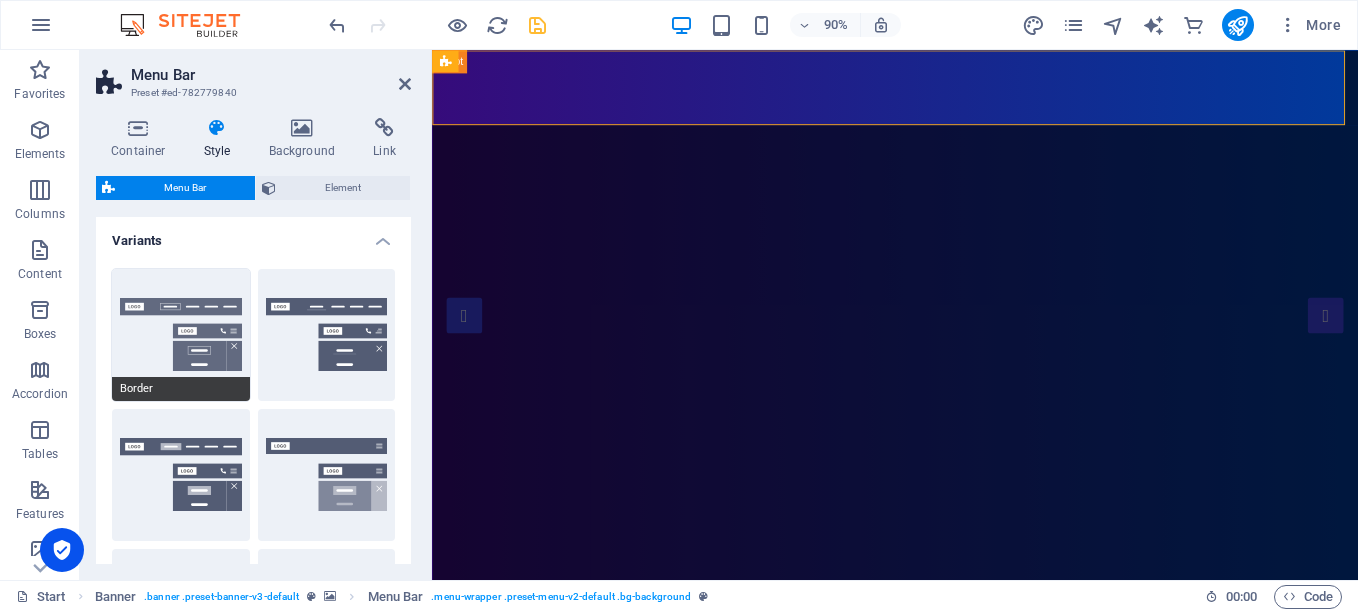 click on "Border" at bounding box center [181, 335] 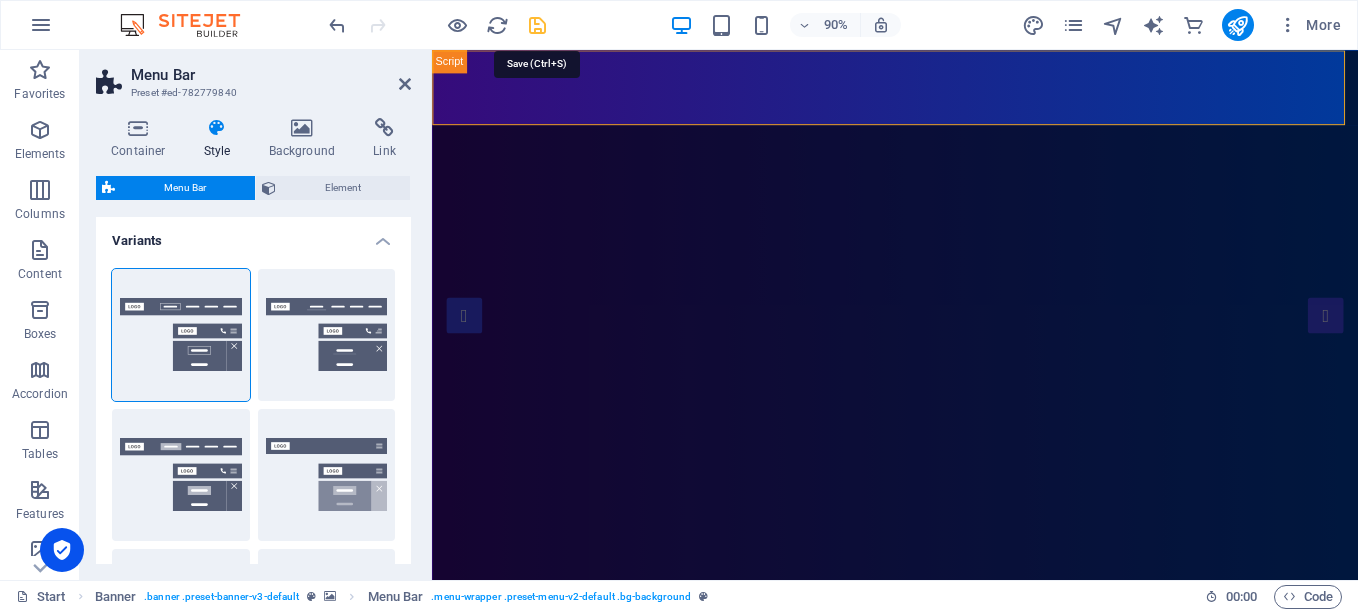 click at bounding box center (537, 25) 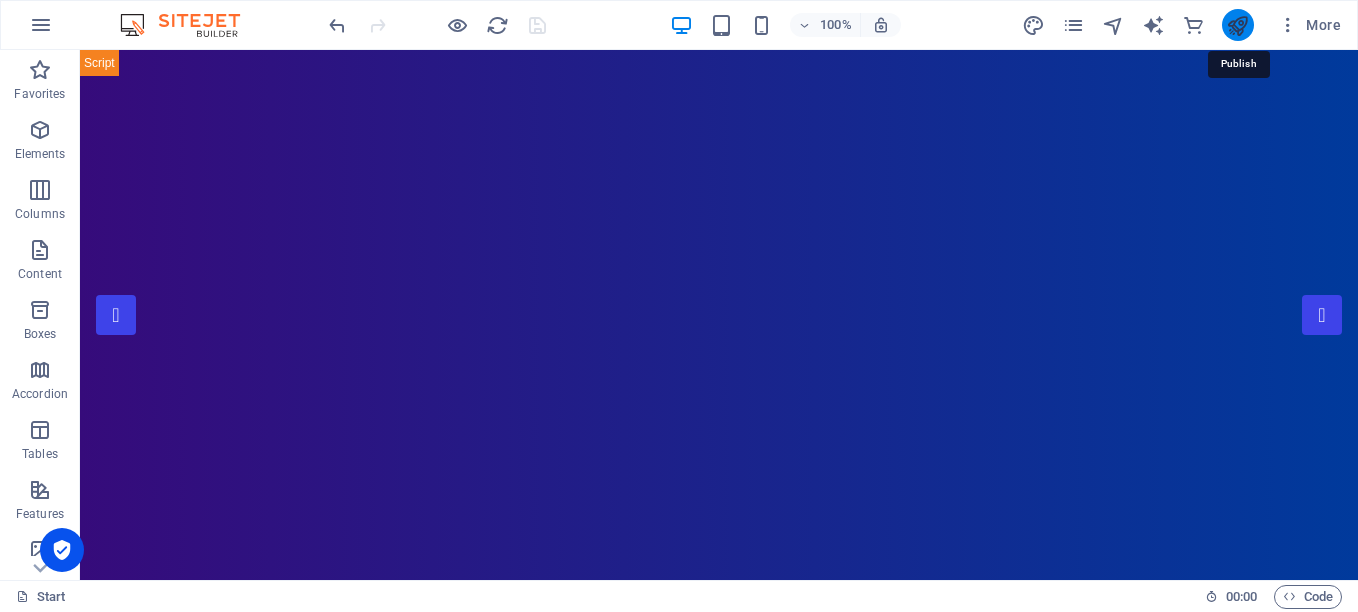 click at bounding box center [1237, 25] 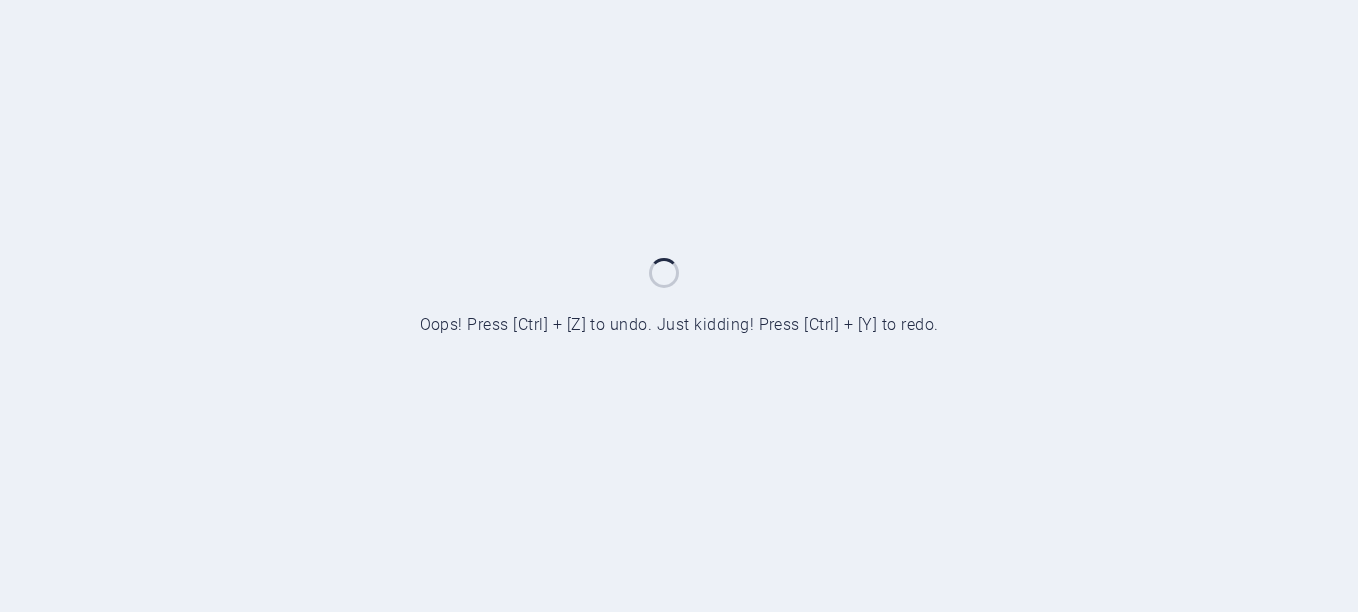 scroll, scrollTop: 0, scrollLeft: 0, axis: both 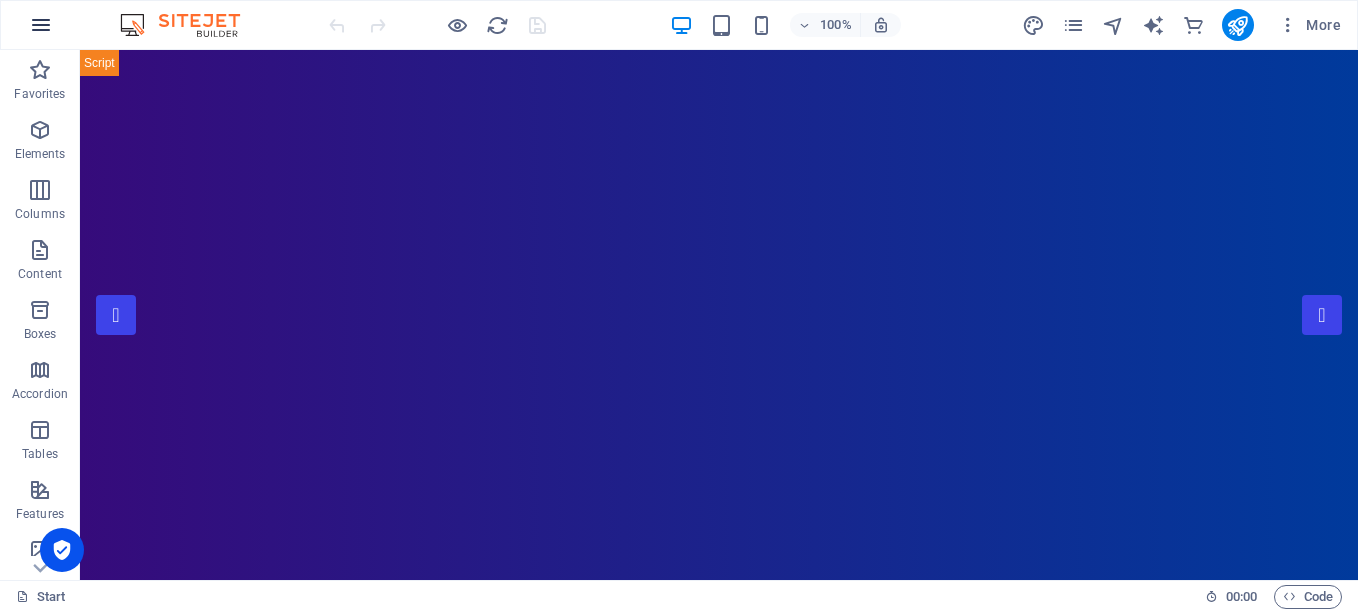 click at bounding box center [41, 25] 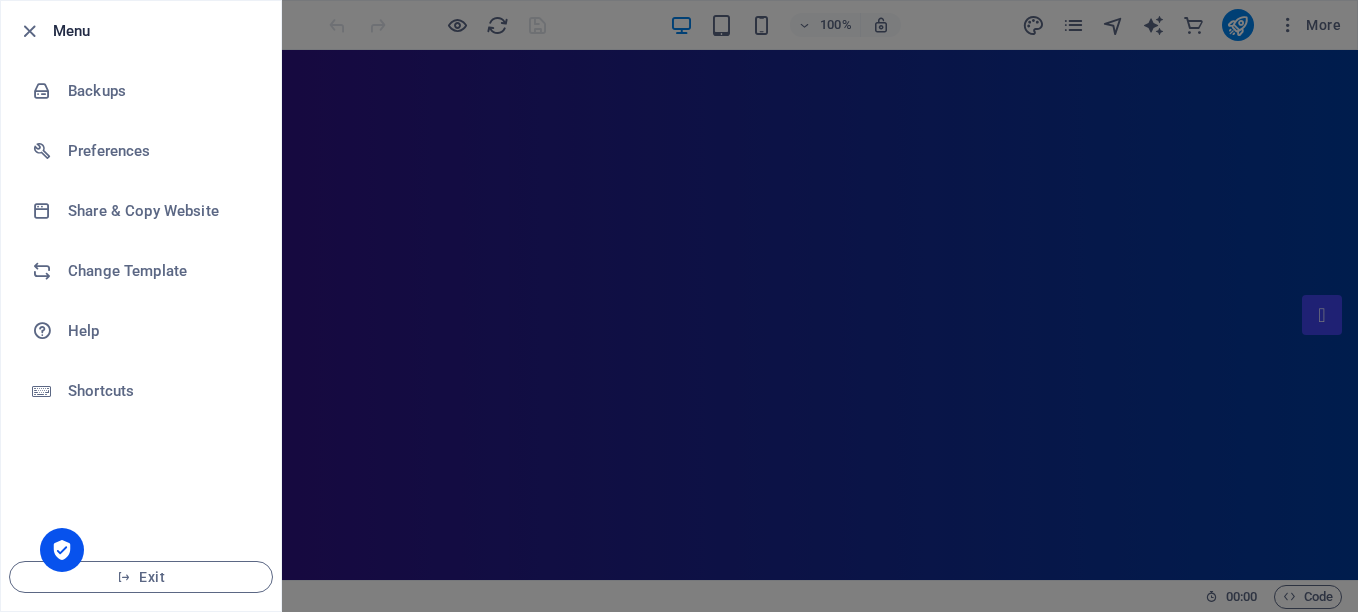 click at bounding box center (679, 306) 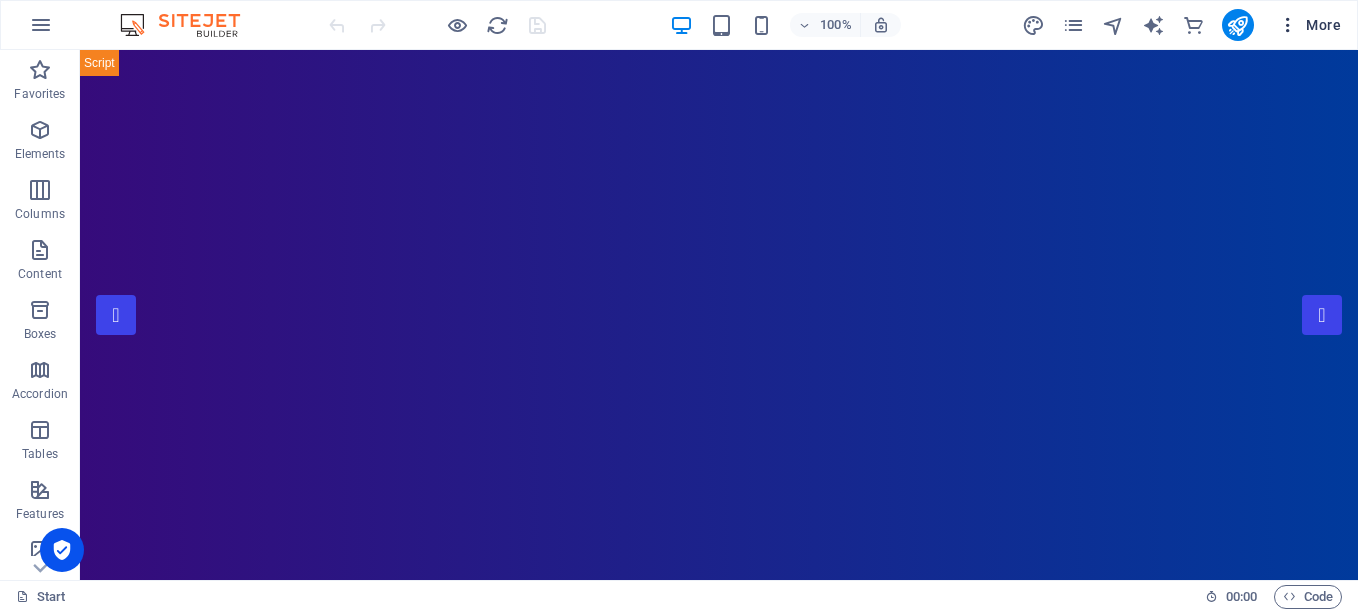 click on "More" at bounding box center [1309, 25] 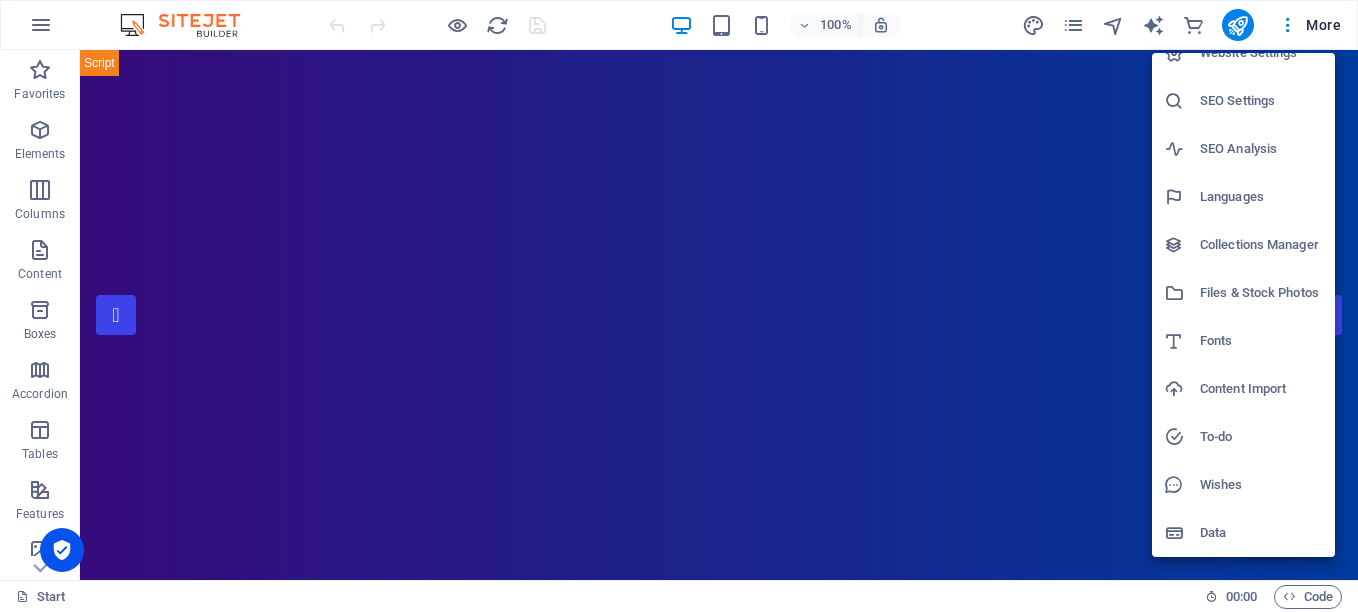 scroll, scrollTop: 0, scrollLeft: 0, axis: both 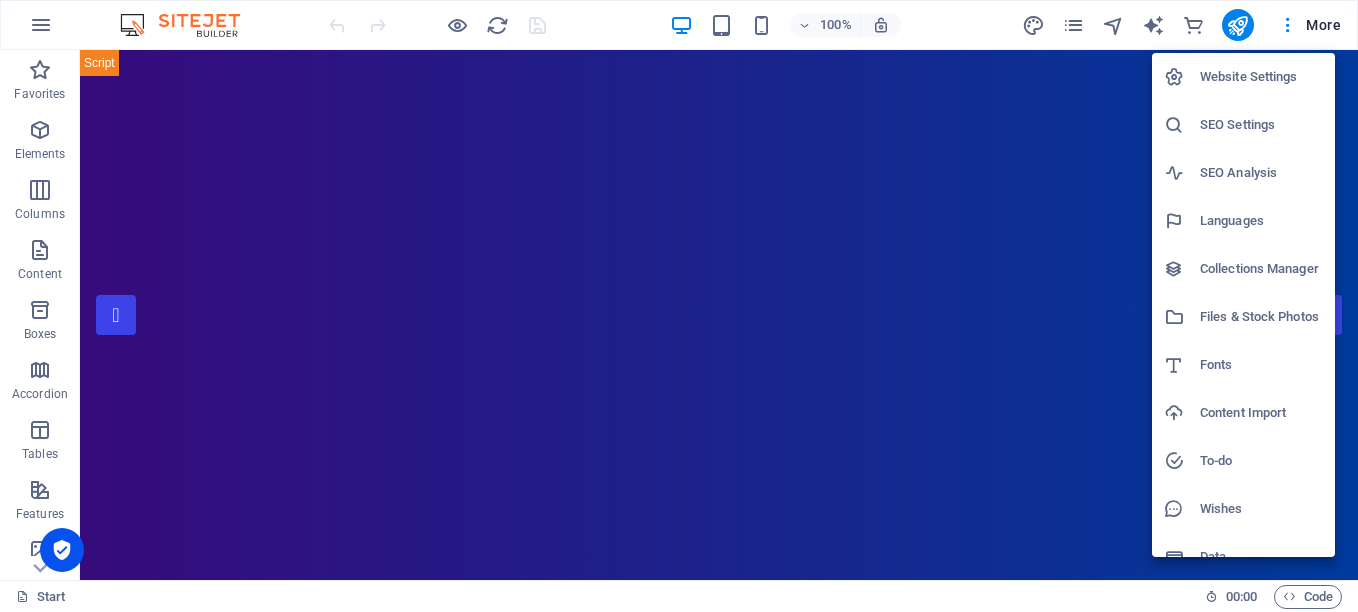click on "Website Settings" at bounding box center [1261, 77] 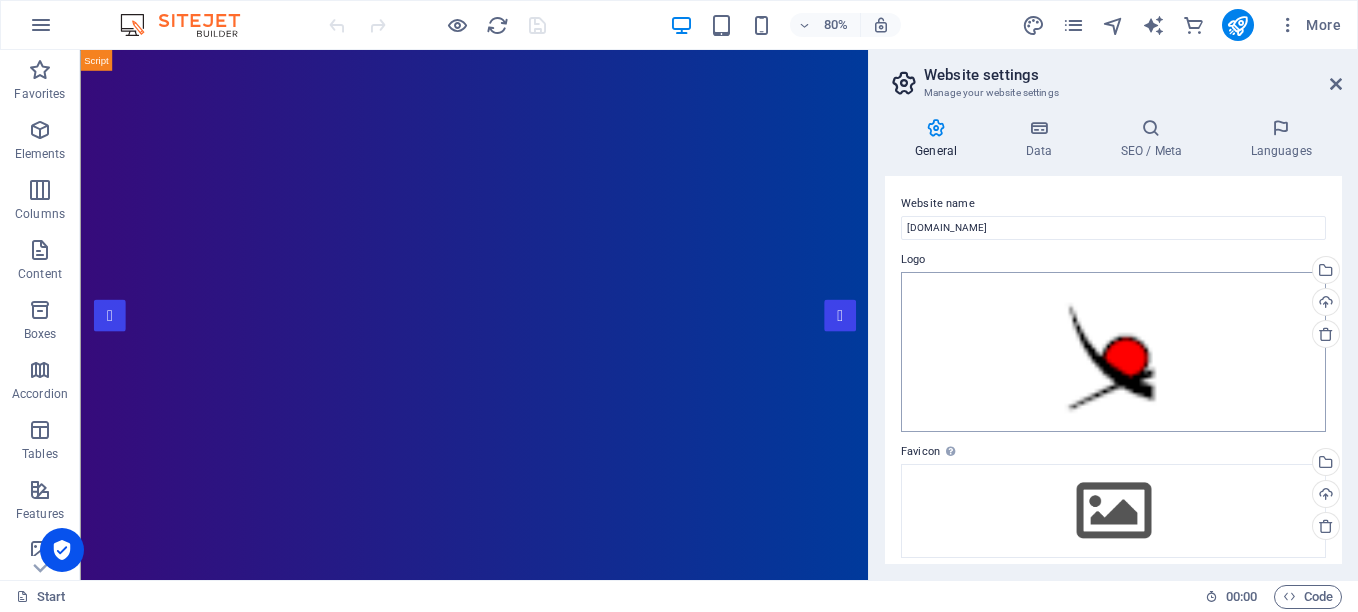 scroll, scrollTop: 100, scrollLeft: 0, axis: vertical 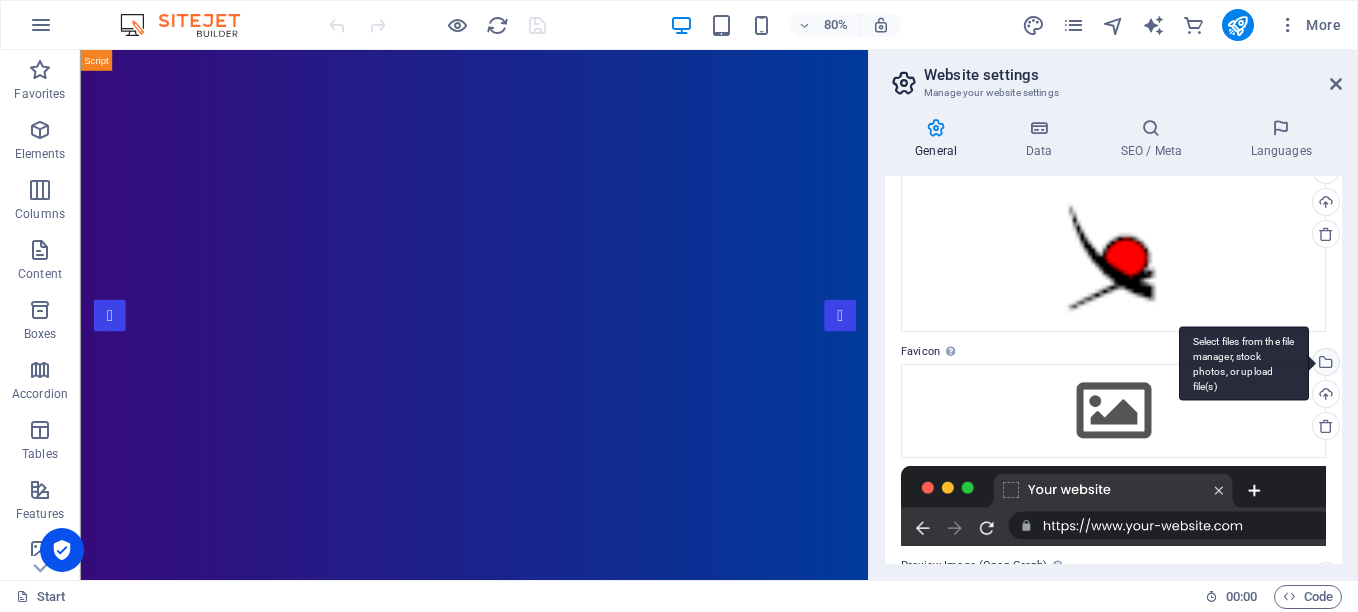click on "Select files from the file manager, stock photos, or upload file(s)" at bounding box center [1324, 364] 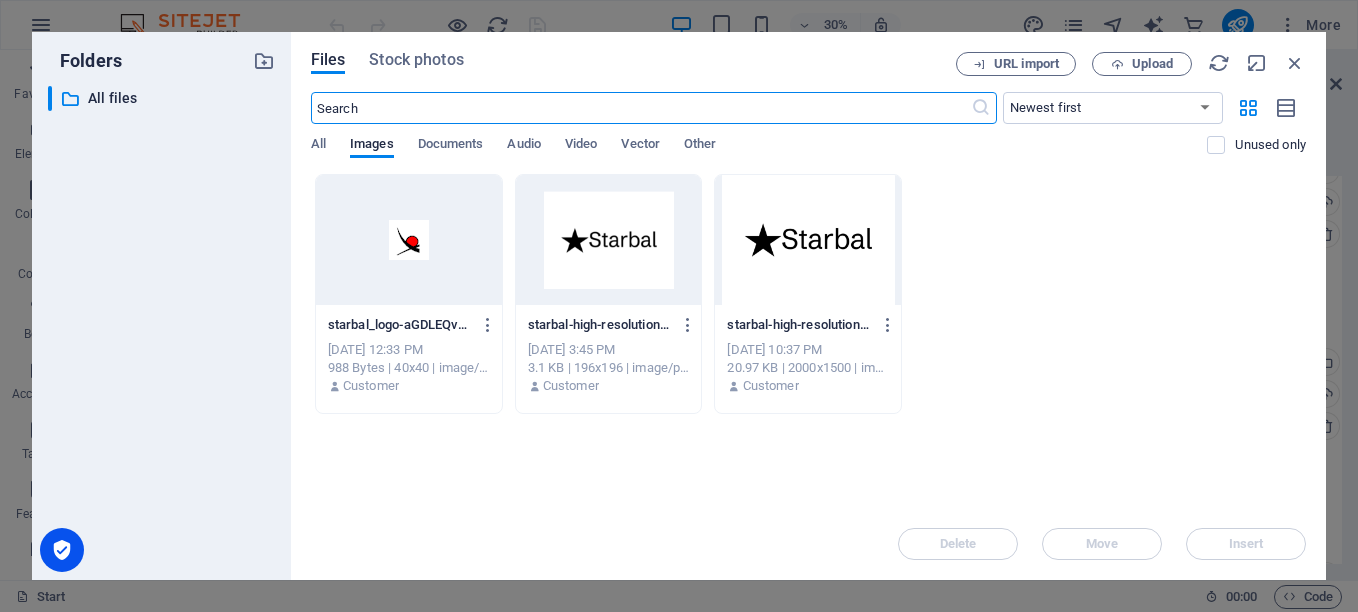 click at bounding box center [409, 240] 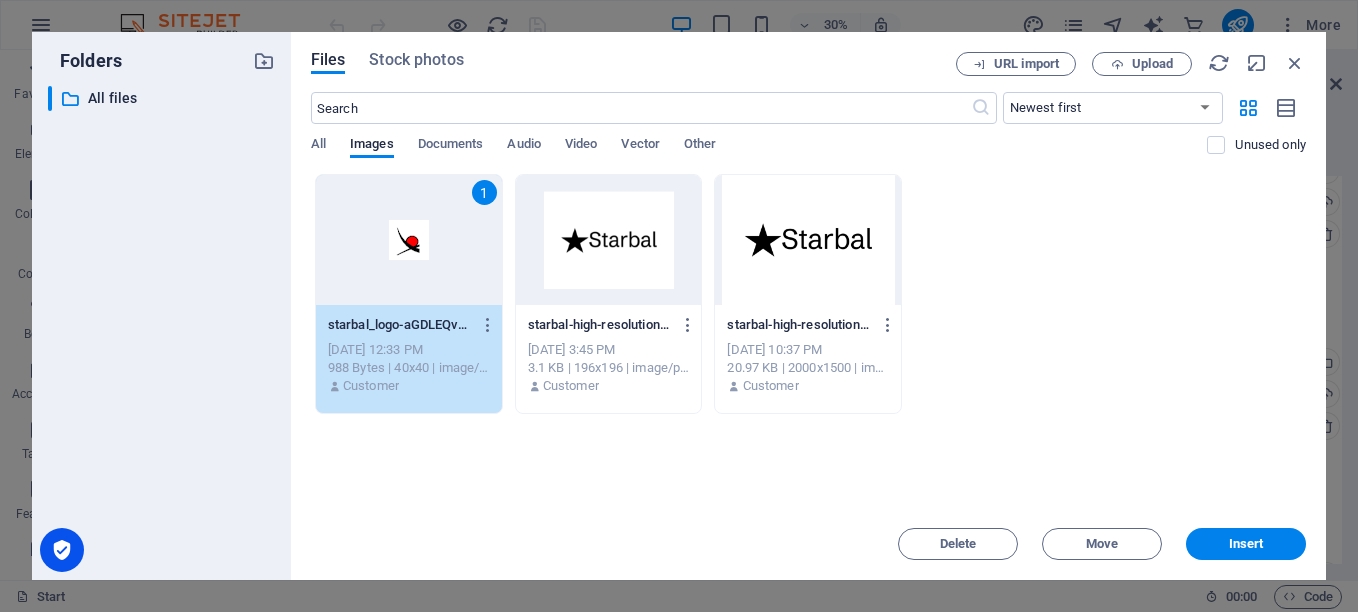 click on "Files Stock photos URL import Upload ​ Newest first Oldest first Name (A-Z) Name (Z-A) Size (0-9) Size (9-0) Resolution (0-9) Resolution (9-0) All Images Documents Audio Video Vector Other Unused only Drop files here to upload them instantly 1 starbal_logo-aGDLEQvhWa6EVsKn7ohx-Q.png starbal_logo-aGDLEQvhWa6EVsKn7ohx-Q.png [DATE] 12:33 PM 988 Bytes | 40x40 | image/png Customer starbal-high-resolution-logo-t2cRuVGOINgJhfe6Qp8t8g-dhx1s4WO8X0AJBqy9oVYwQ.png starbal-high-resolution-logo-t2cRuVGOINgJhfe6Qp8t8g-dhx1s4WO8X0AJBqy9oVYwQ.png [DATE] 3:45 PM 3.1 KB | 196x196 | image/png Customer starbal-high-resolution-logo-t2cRuVGOINgJhfe6Qp8t8g.png starbal-high-resolution-logo-t2cRuVGOINgJhfe6Qp8t8g.png [DATE] 10:37 PM 20.97 KB | 2000x1500 | image/png Customer Delete Move Insert" at bounding box center (808, 306) 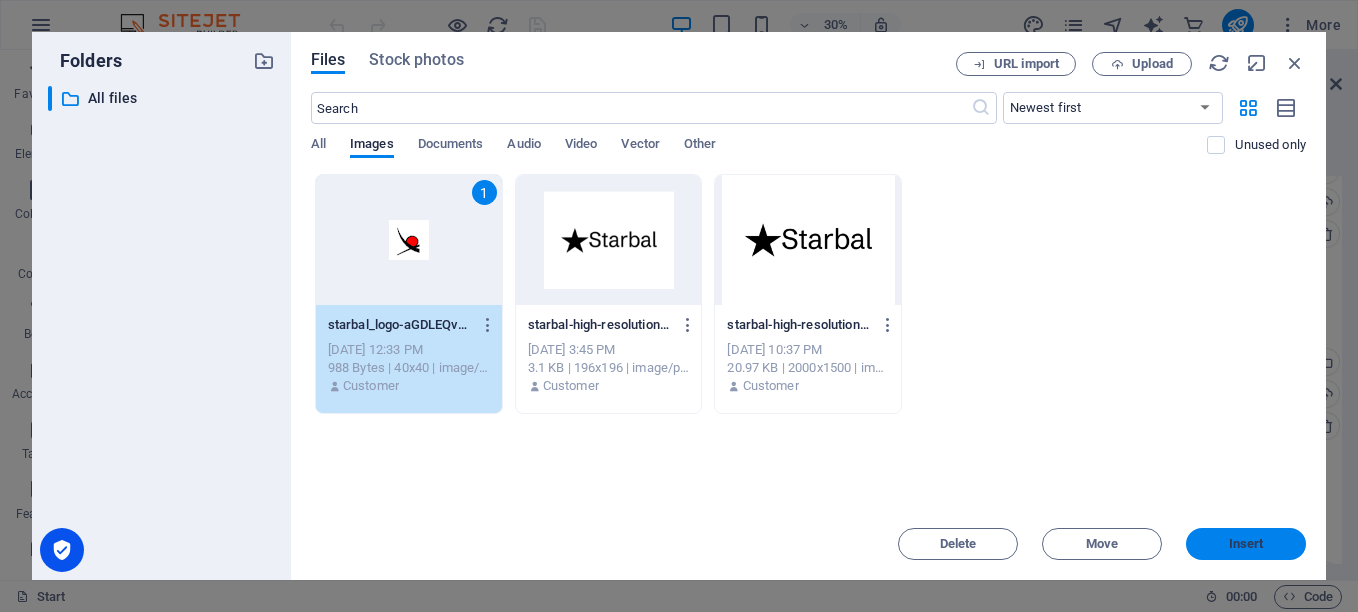 click on "Insert" at bounding box center (1246, 544) 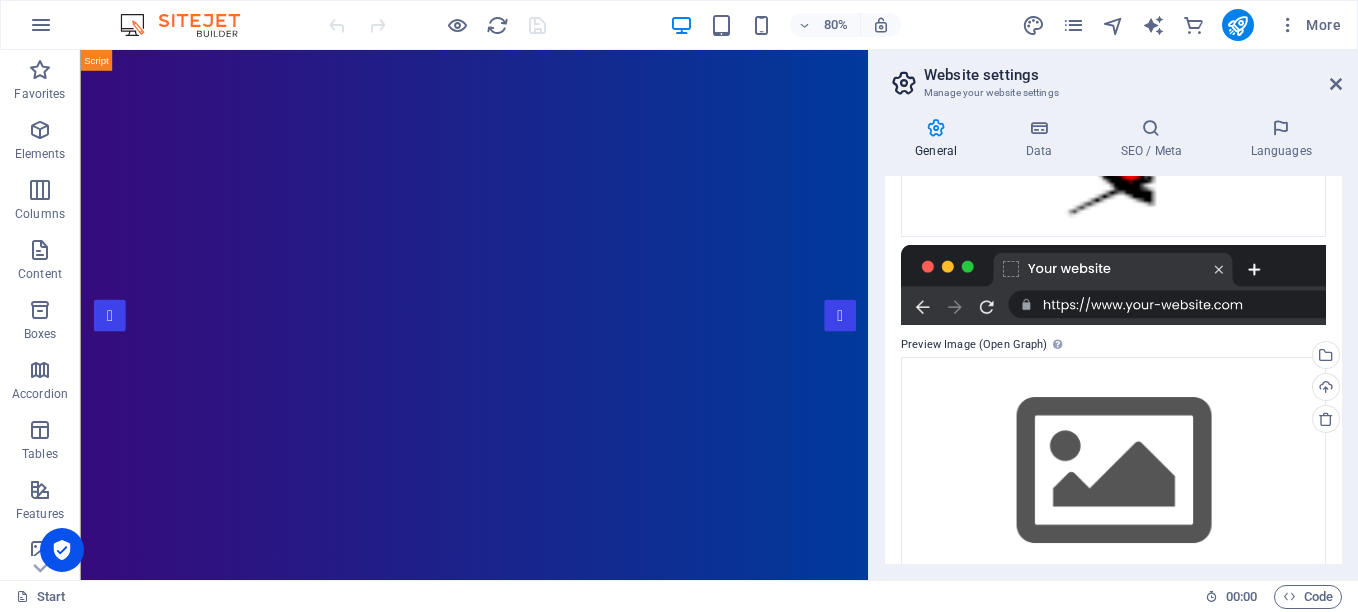 scroll, scrollTop: 425, scrollLeft: 0, axis: vertical 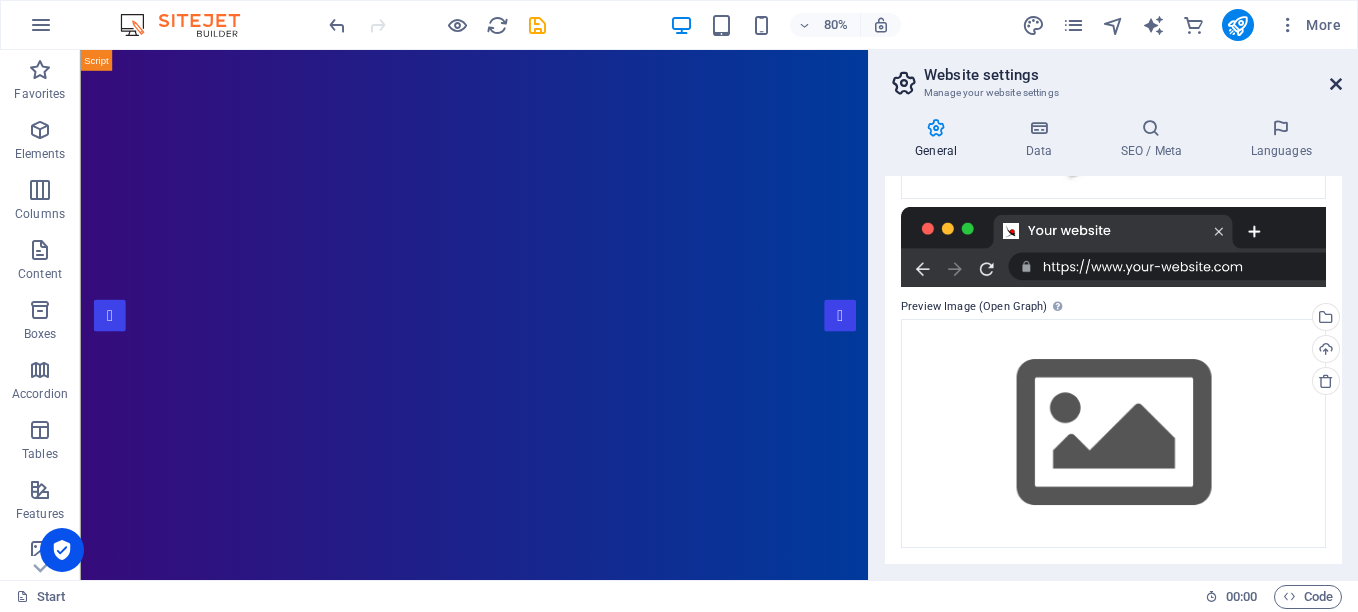 click at bounding box center [1336, 84] 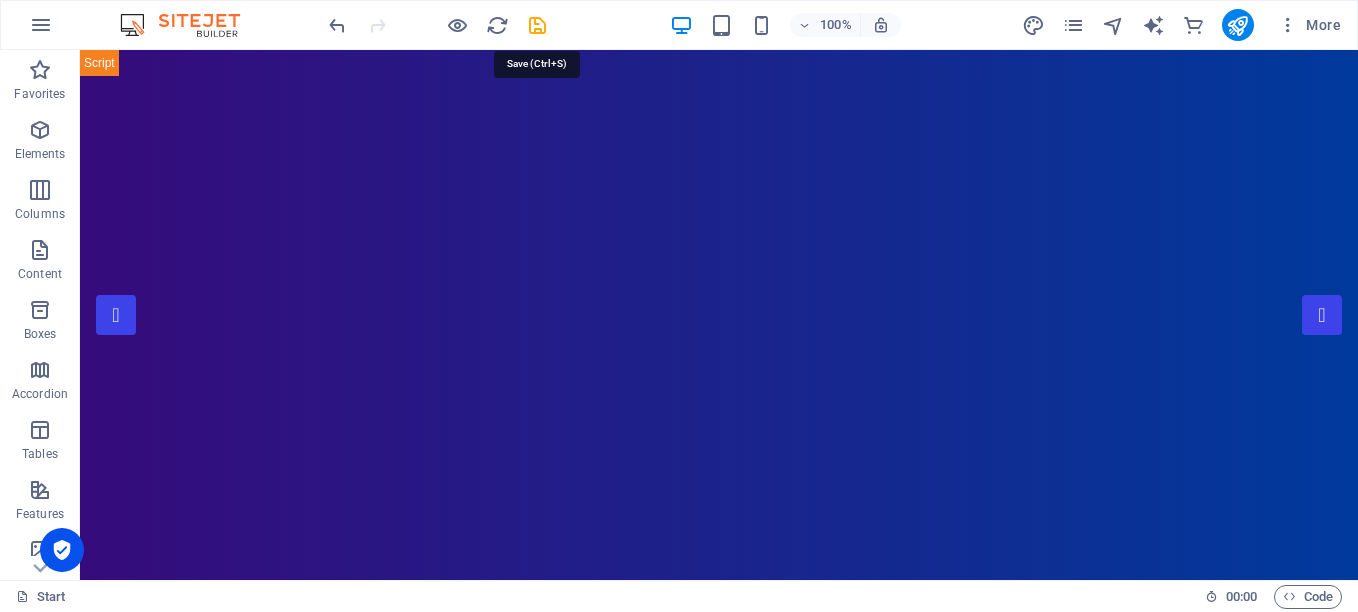 click at bounding box center [537, 25] 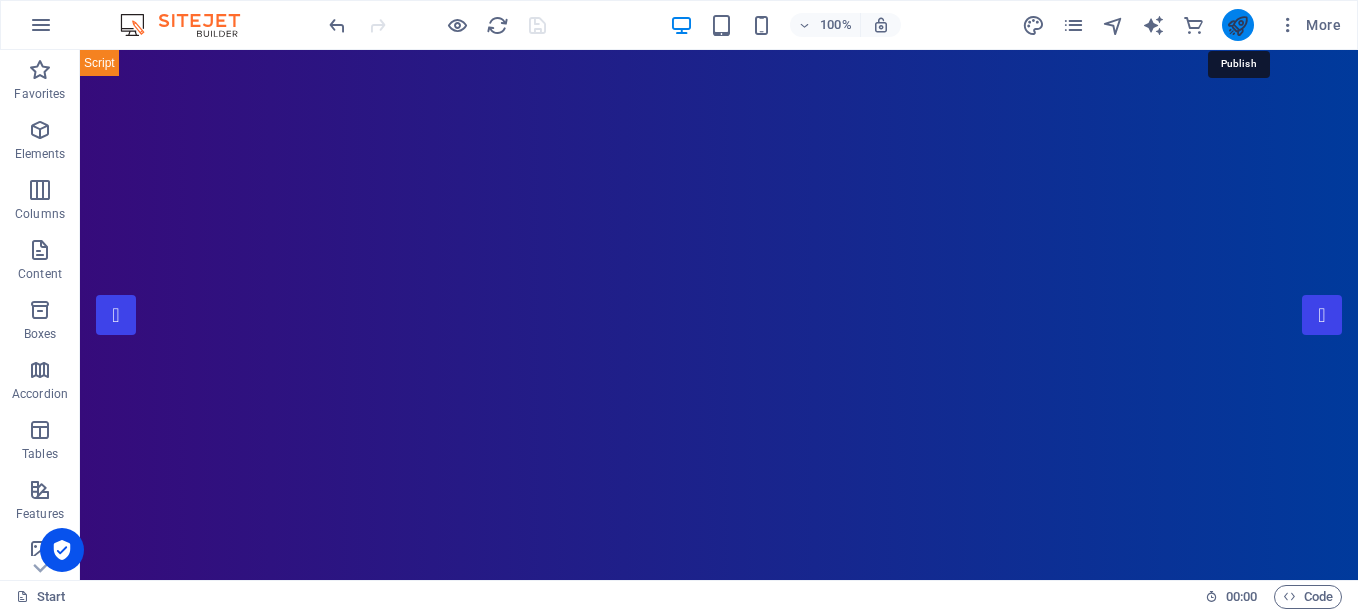 click at bounding box center [1237, 25] 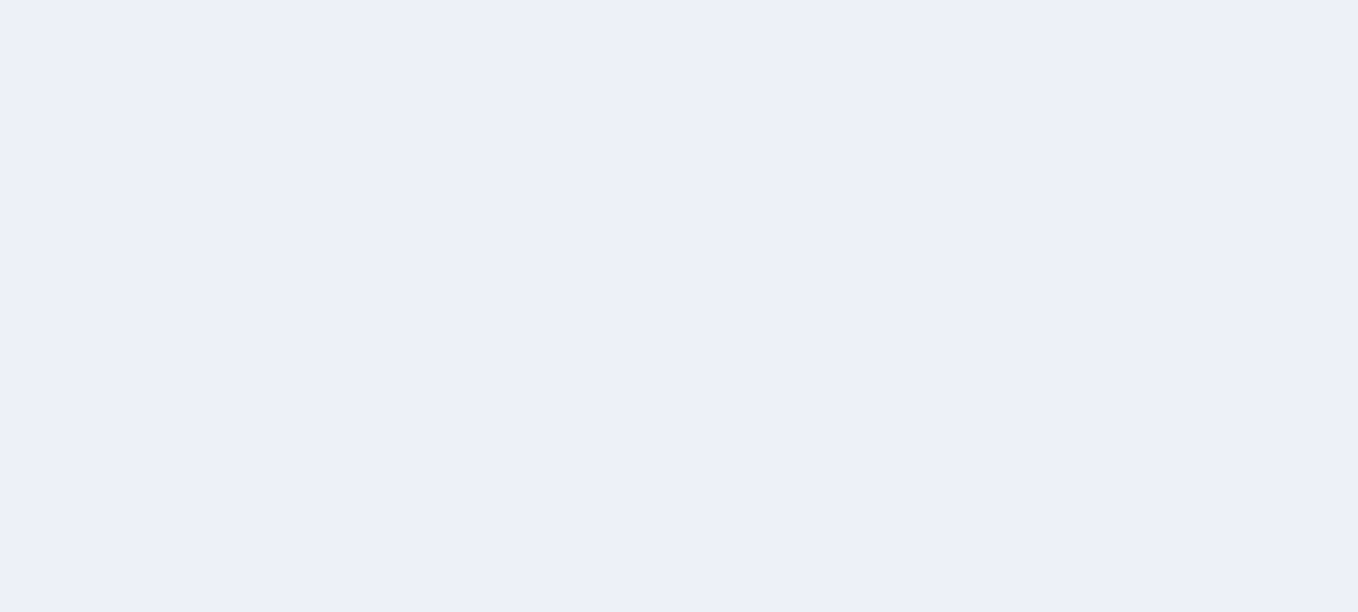scroll, scrollTop: 0, scrollLeft: 0, axis: both 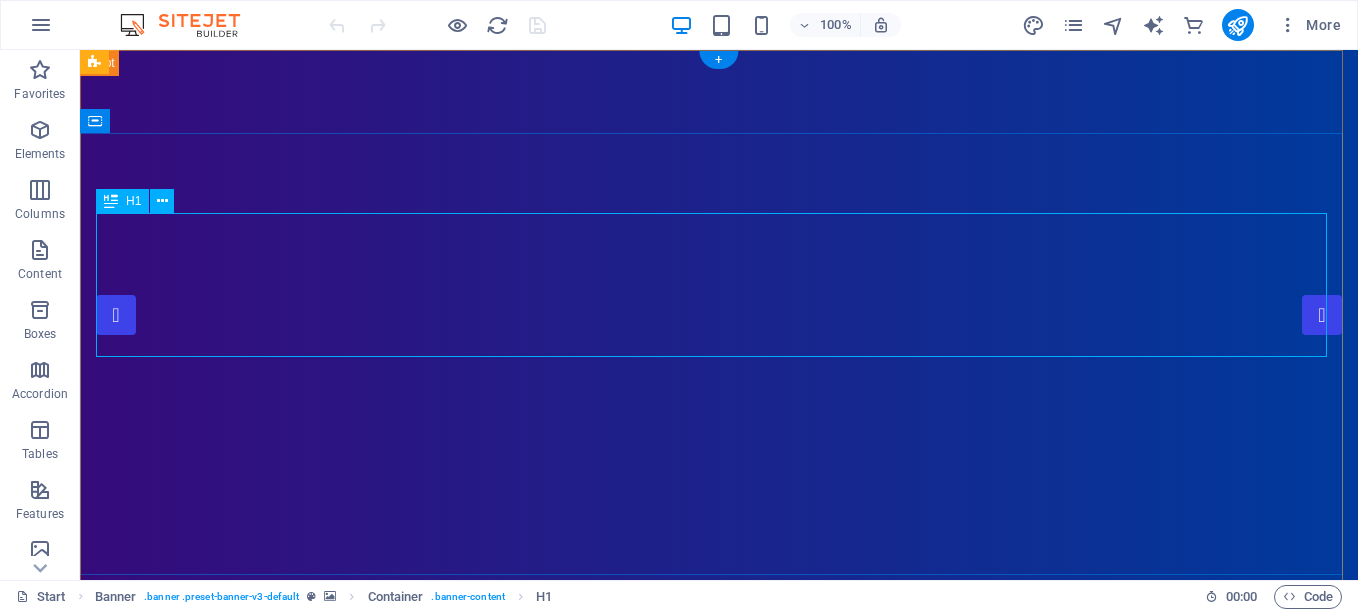 click on "[DOMAIN_NAME]" at bounding box center [719, 1102] 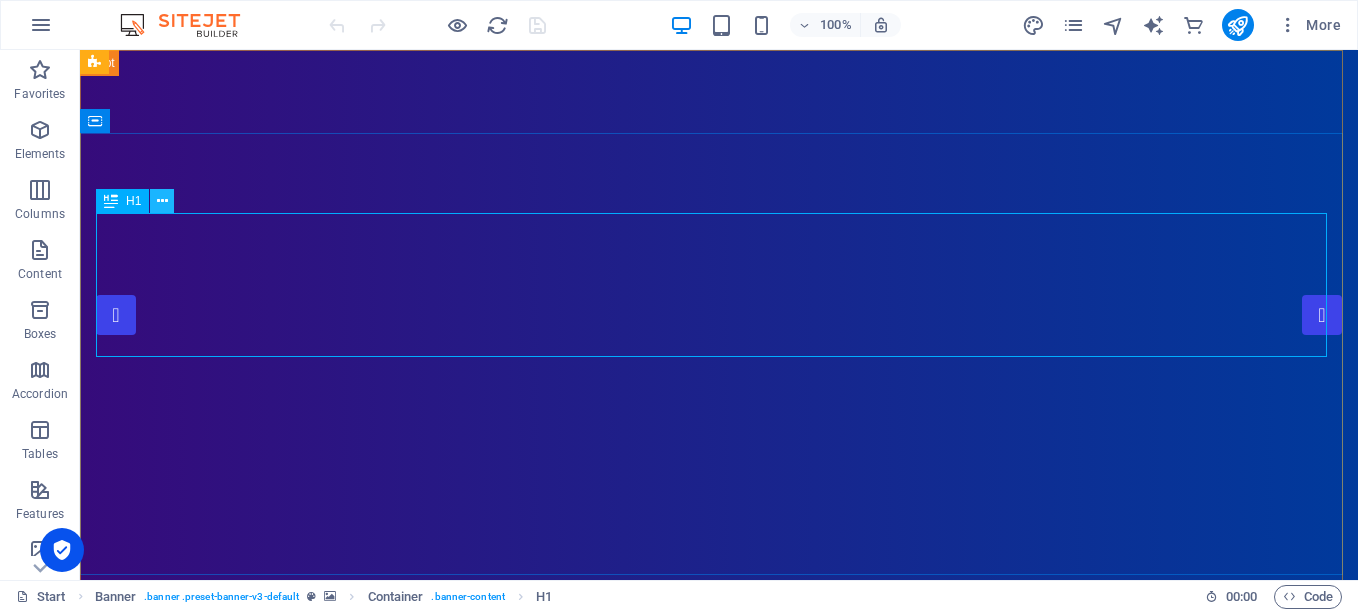 click at bounding box center (162, 201) 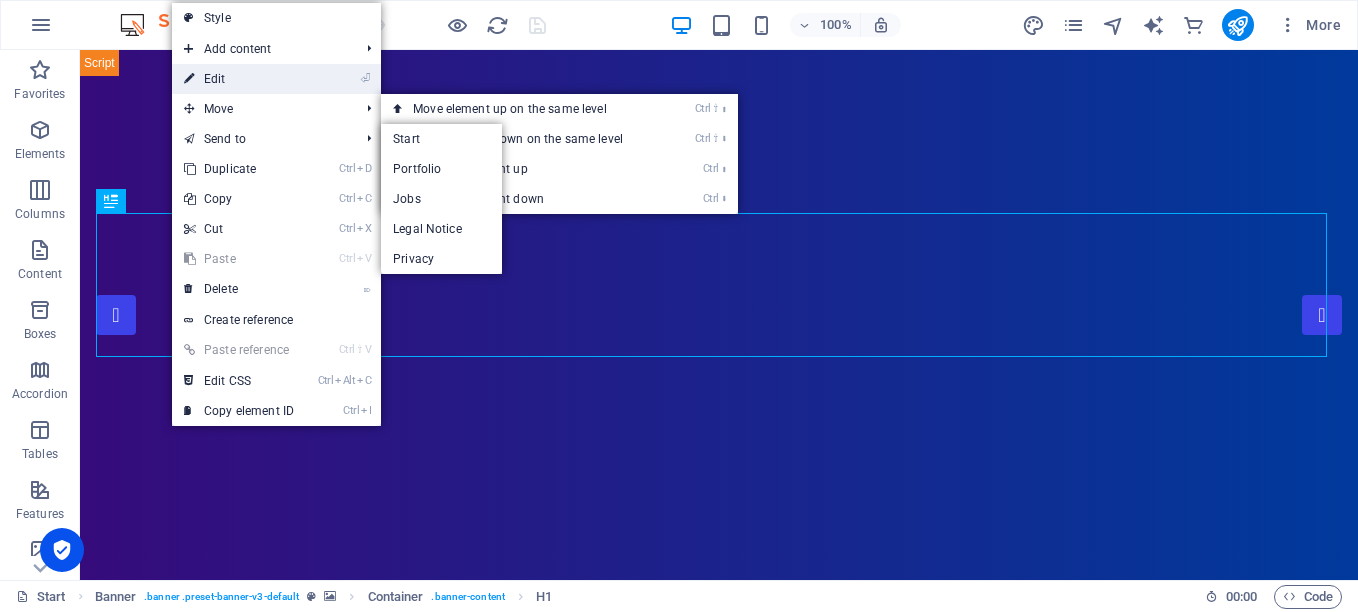 click on "⏎  Edit" at bounding box center [239, 79] 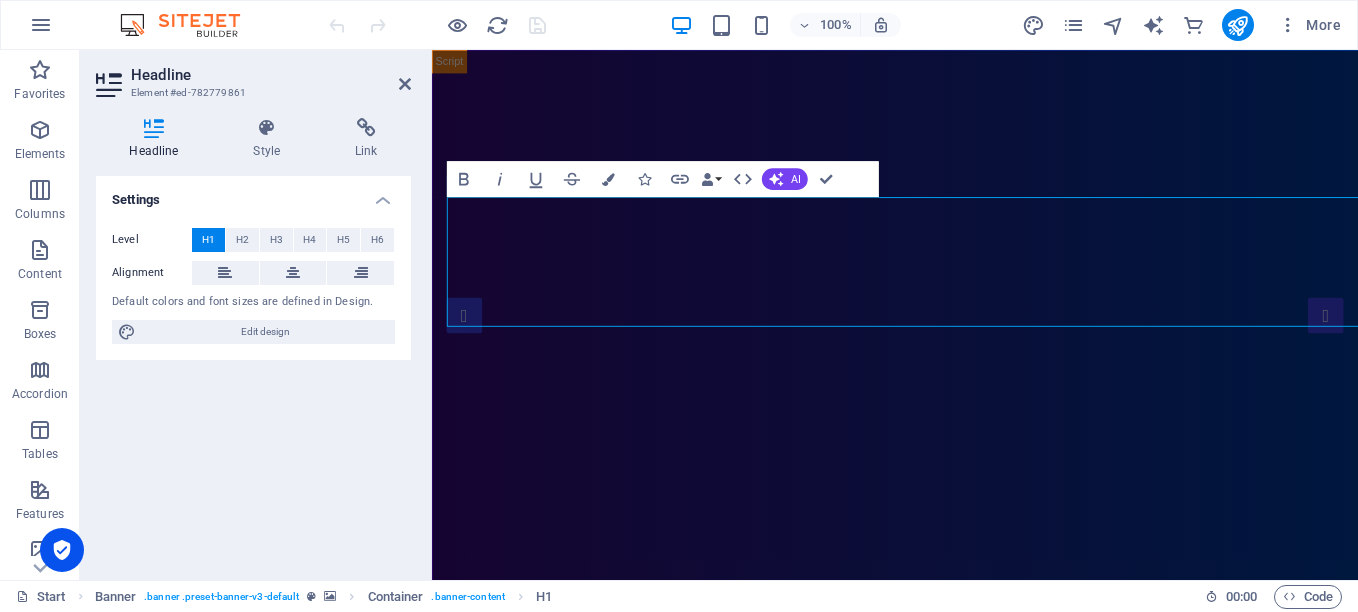 click on "[DOMAIN_NAME]" at bounding box center [947, 1102] 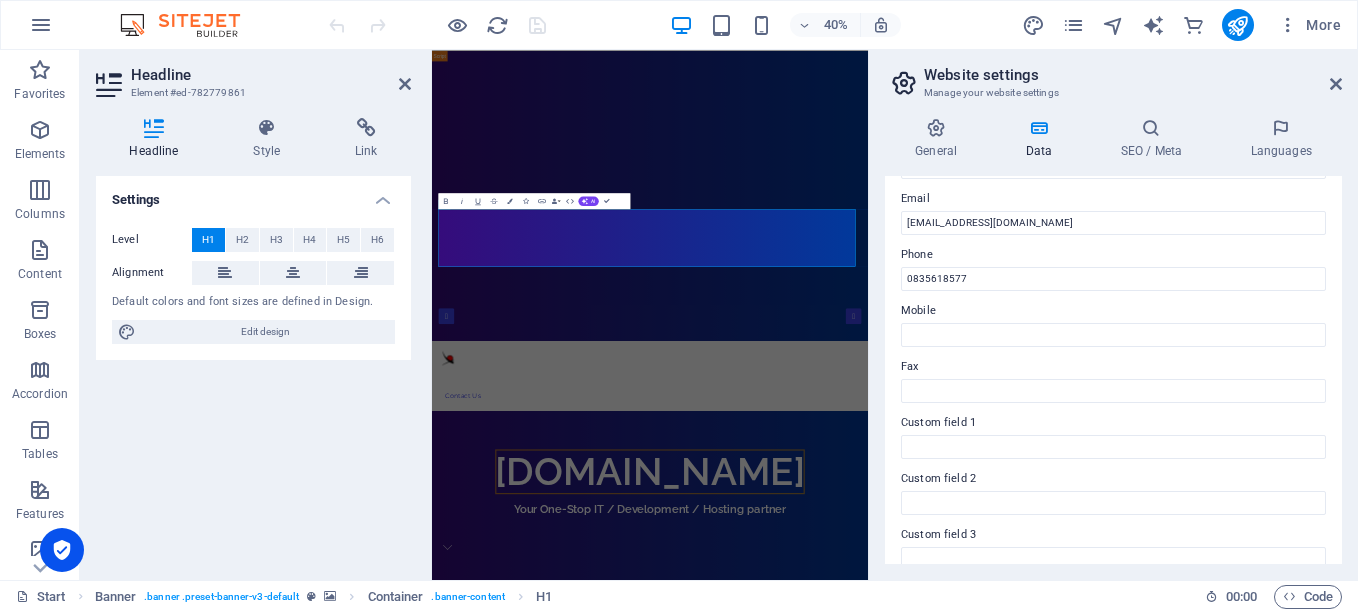 scroll, scrollTop: 300, scrollLeft: 0, axis: vertical 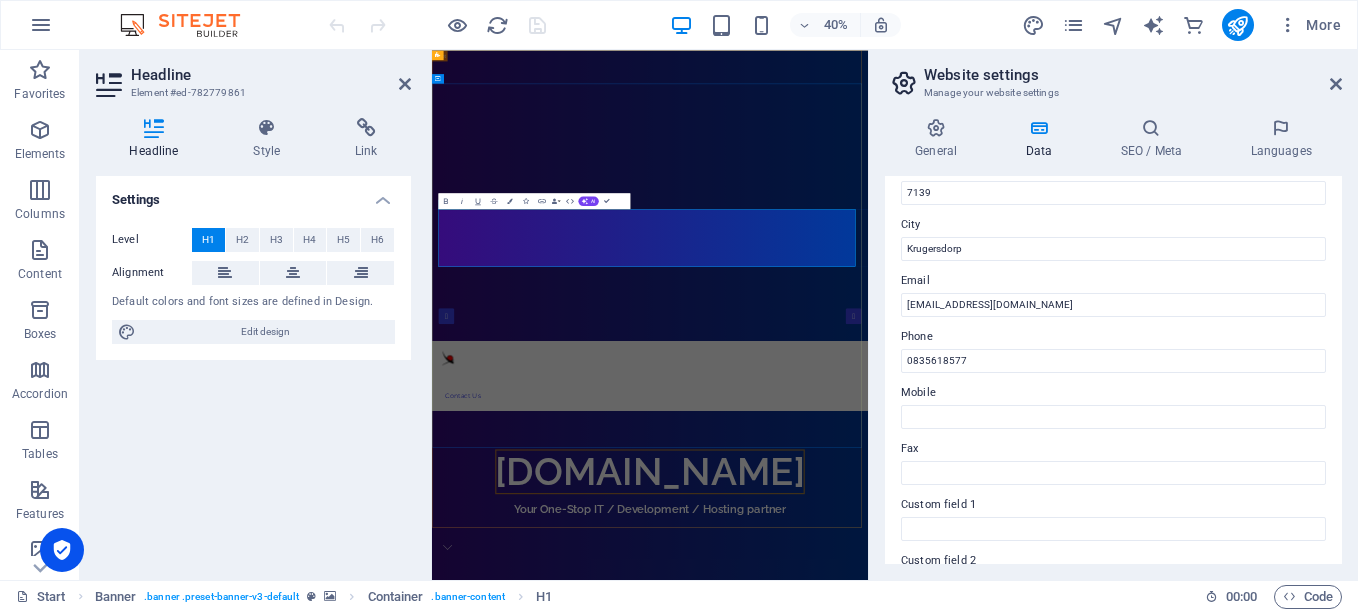 click on "[DOMAIN_NAME]" at bounding box center (977, 1102) 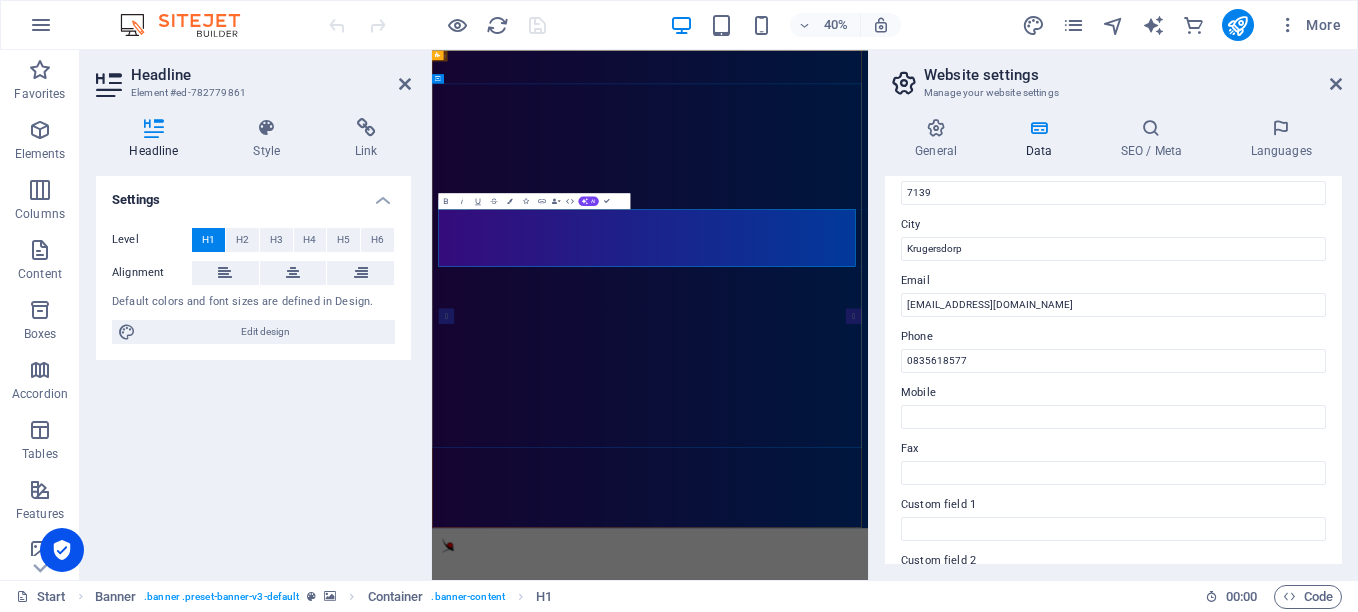 type 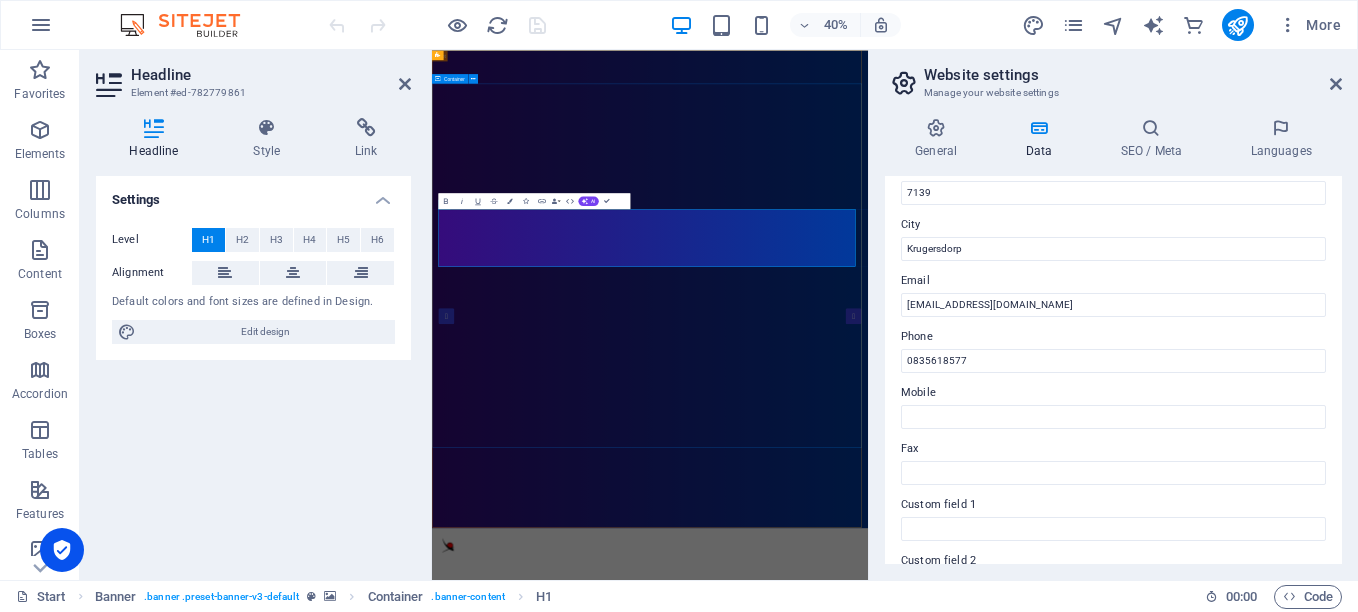 click on "starbaL Your One-Stop IT / Development / Hosting partner" at bounding box center (977, 1639) 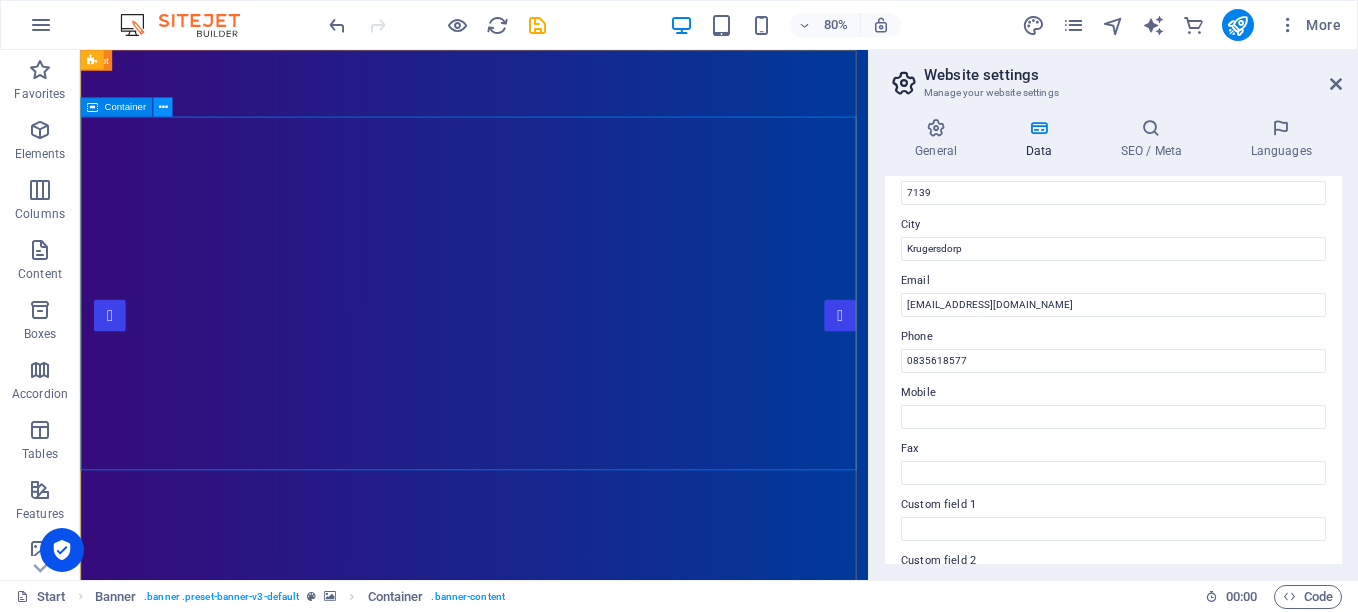 click at bounding box center [162, 106] 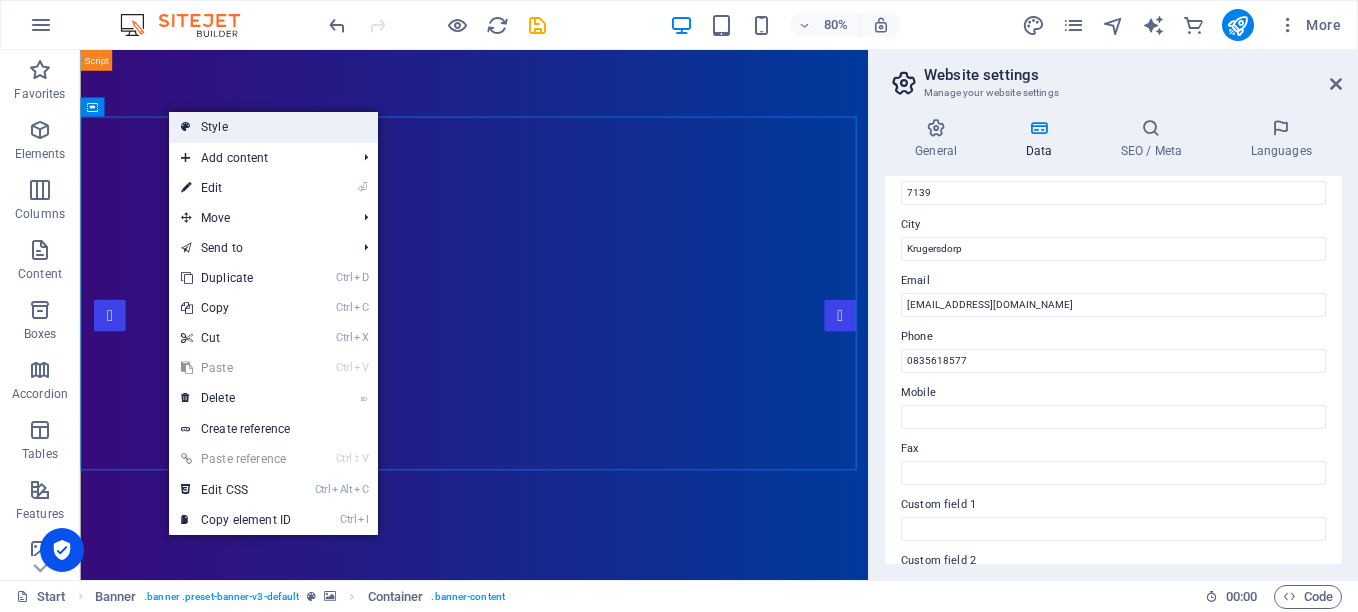 click on "Style" at bounding box center [273, 127] 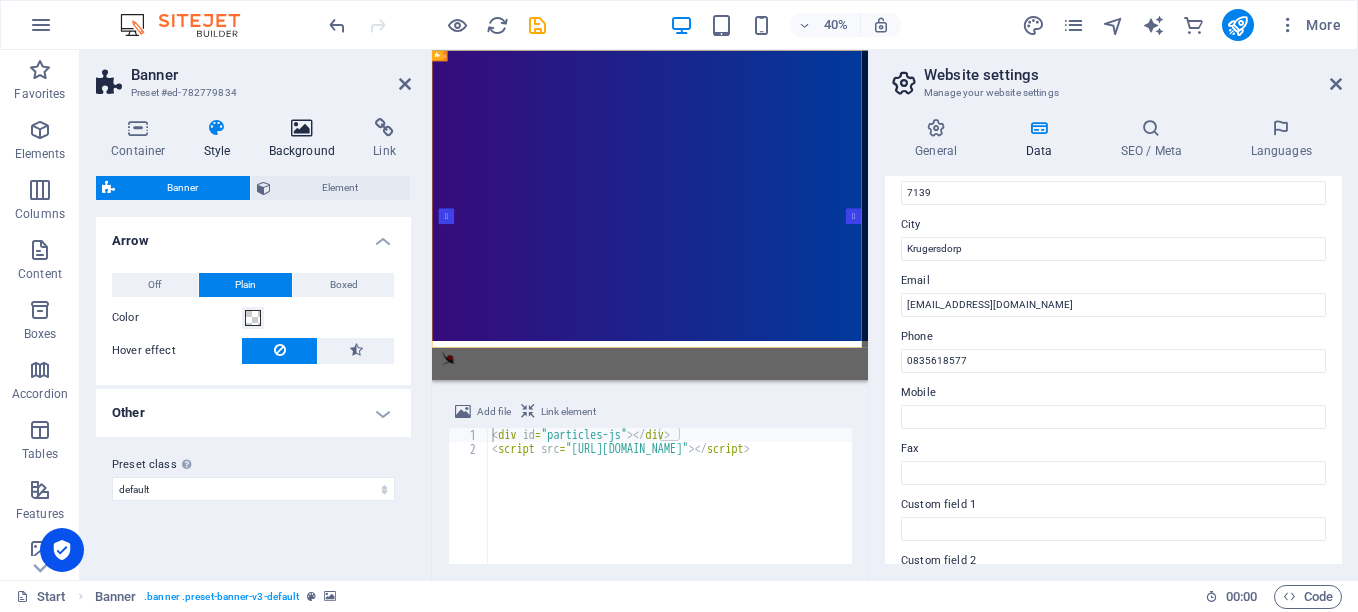 click on "Background" at bounding box center (306, 139) 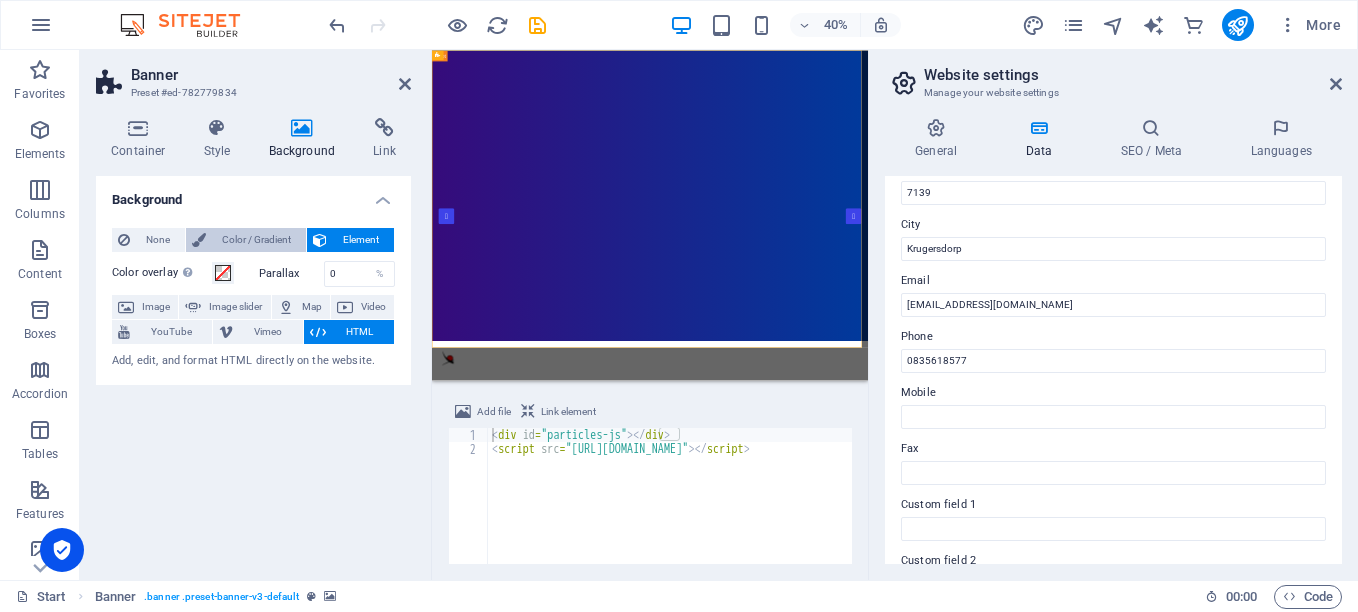 click on "Color / Gradient" at bounding box center (256, 240) 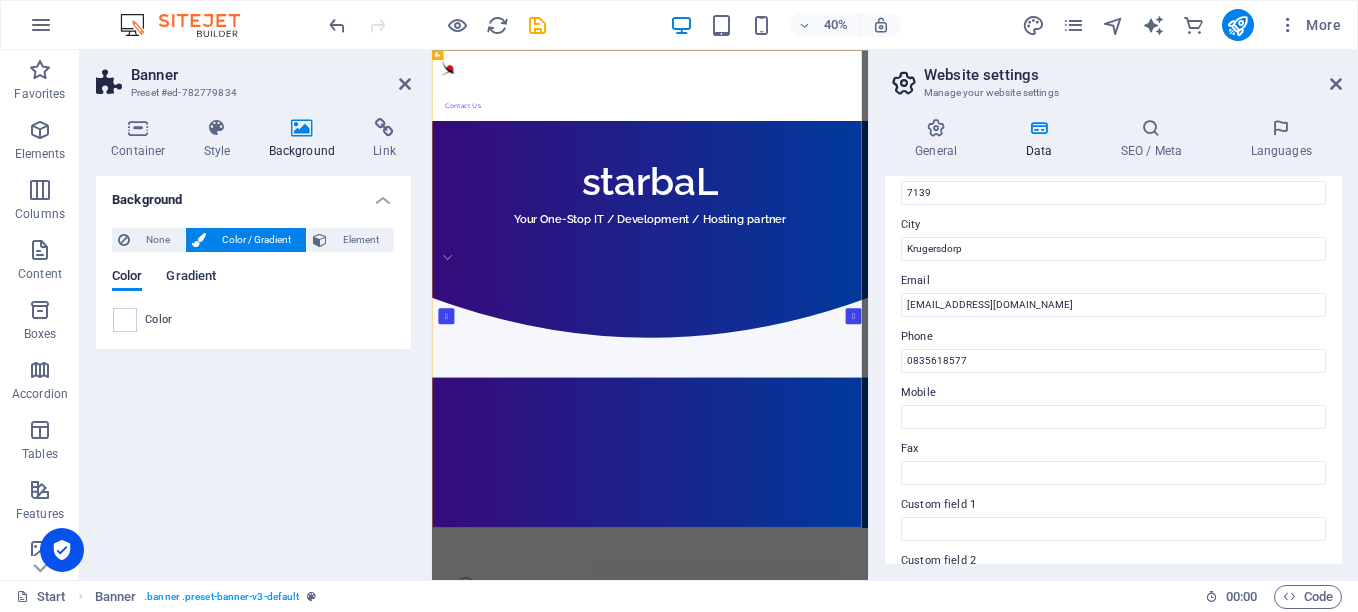 click on "Gradient" at bounding box center (191, 278) 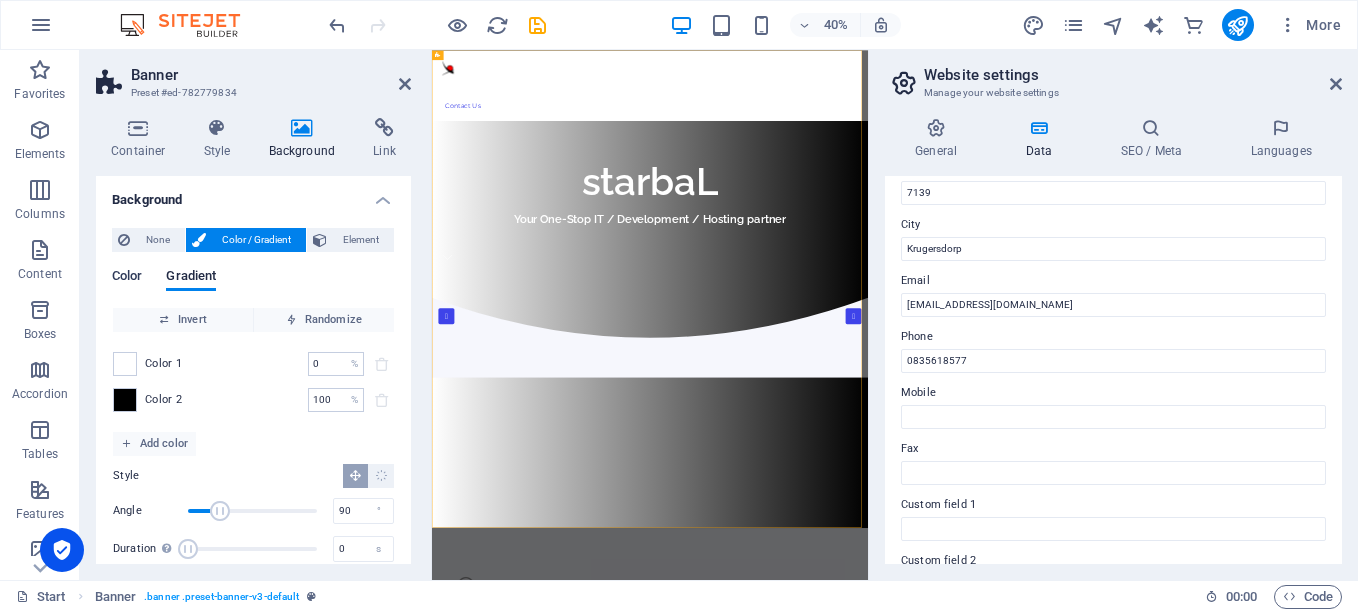click on "Color" at bounding box center (127, 278) 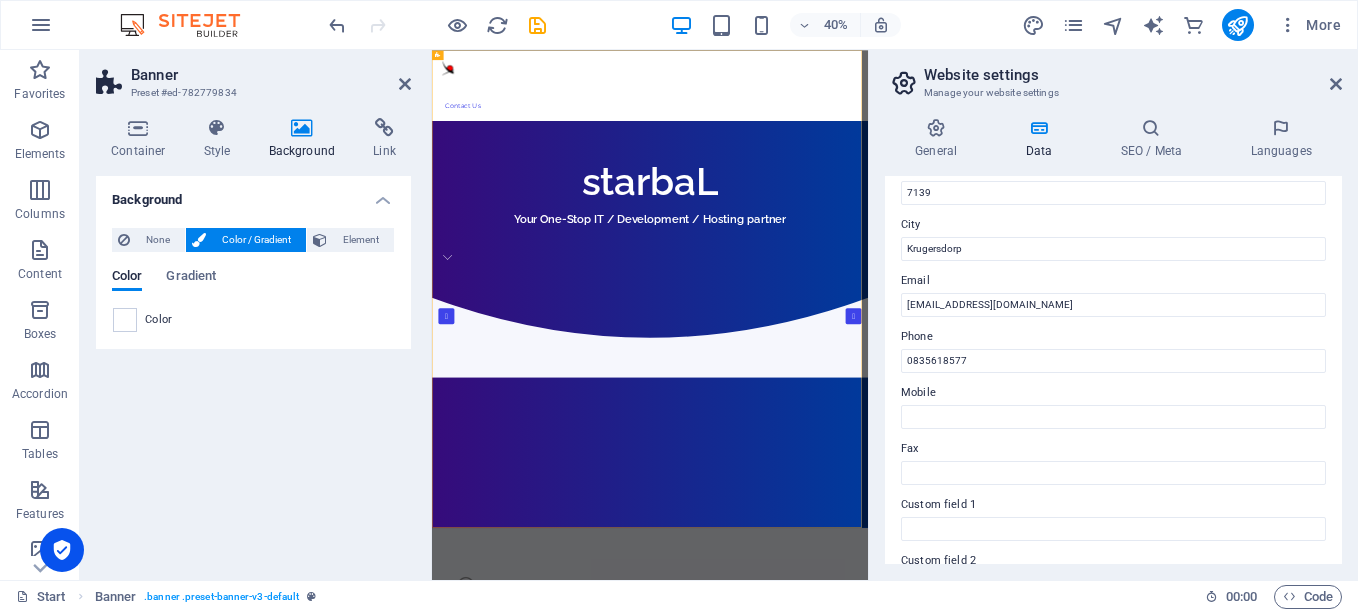 click on "Color" at bounding box center (159, 320) 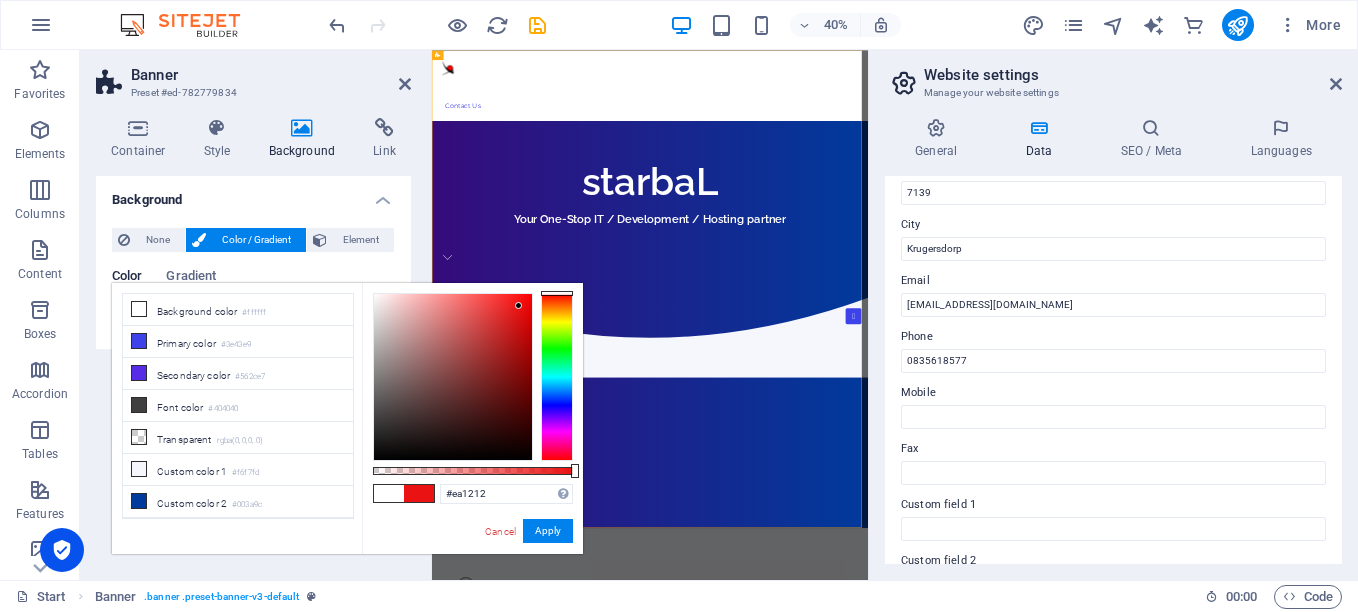 click at bounding box center (453, 377) 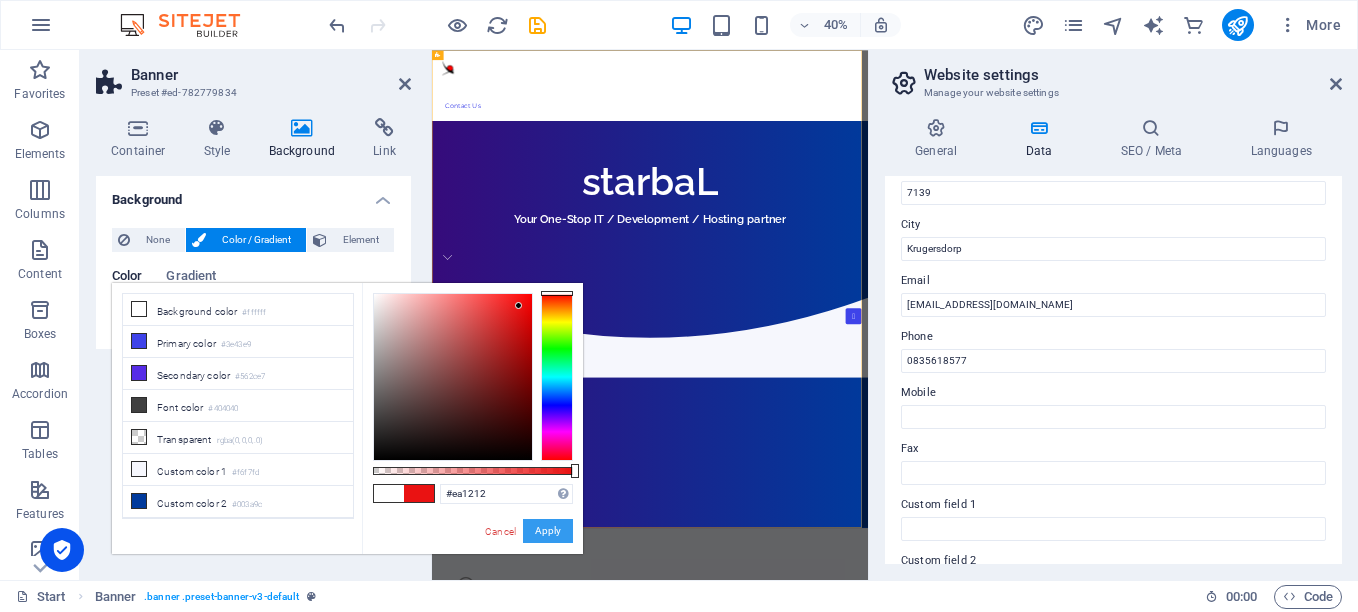 click on "Apply" at bounding box center (548, 531) 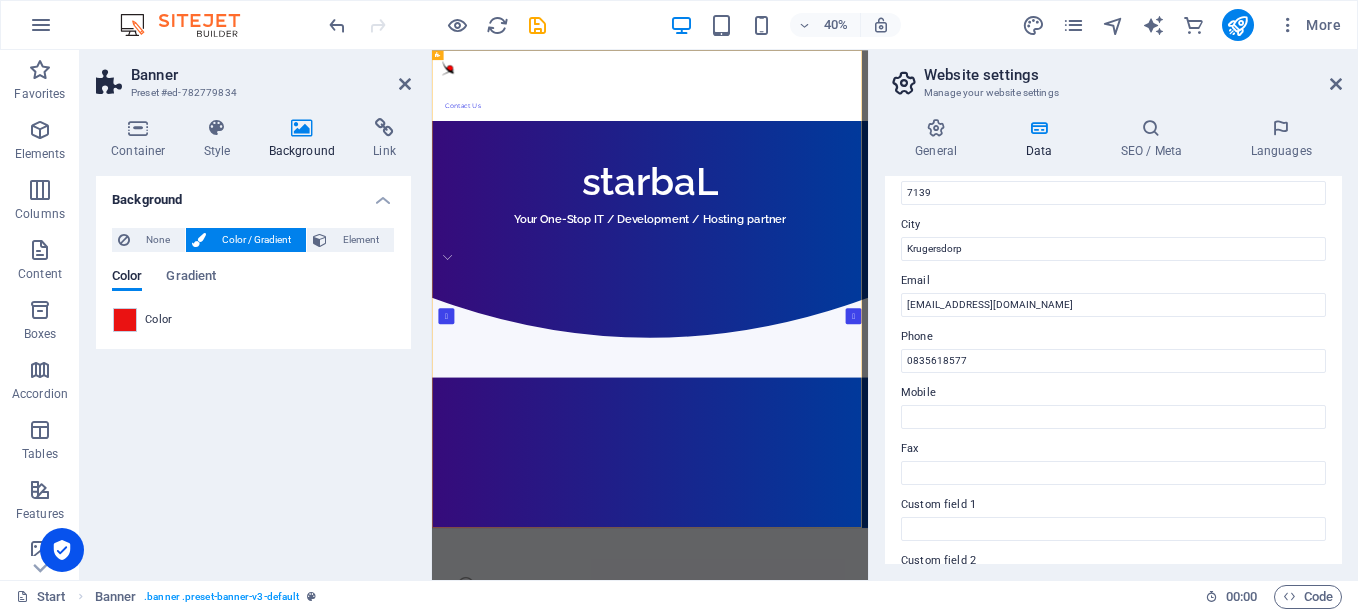 click on "Color" at bounding box center (253, 320) 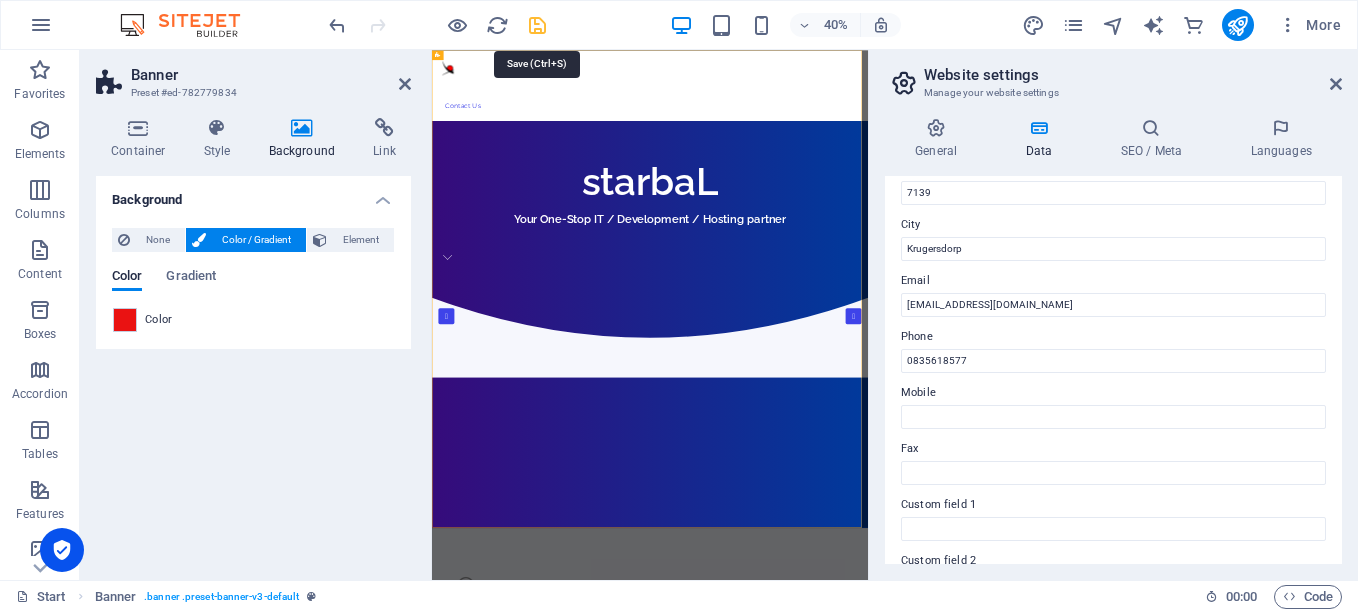 click at bounding box center (537, 25) 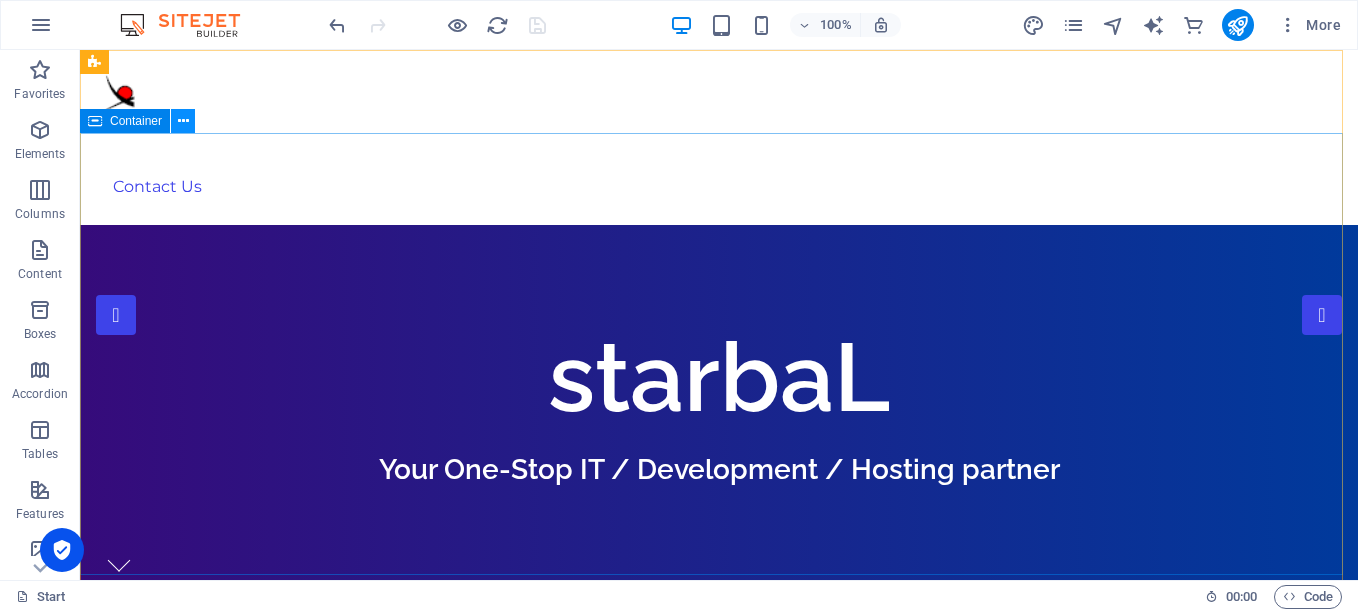 click at bounding box center (183, 121) 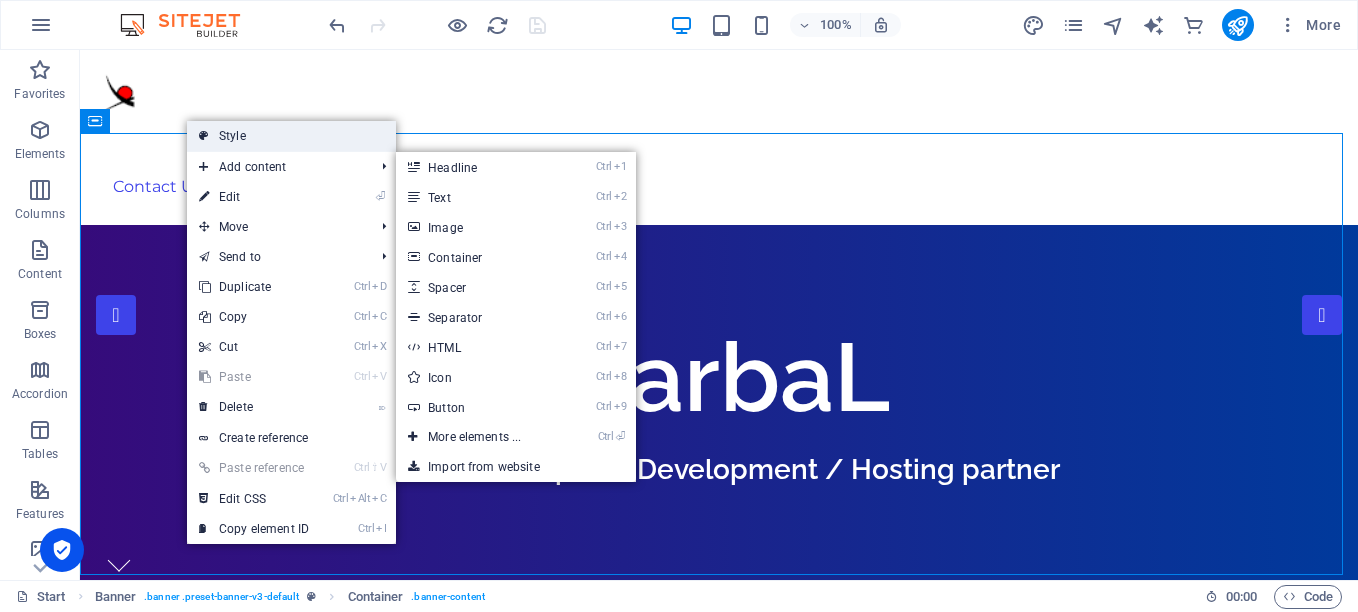 click on "Style" at bounding box center (291, 136) 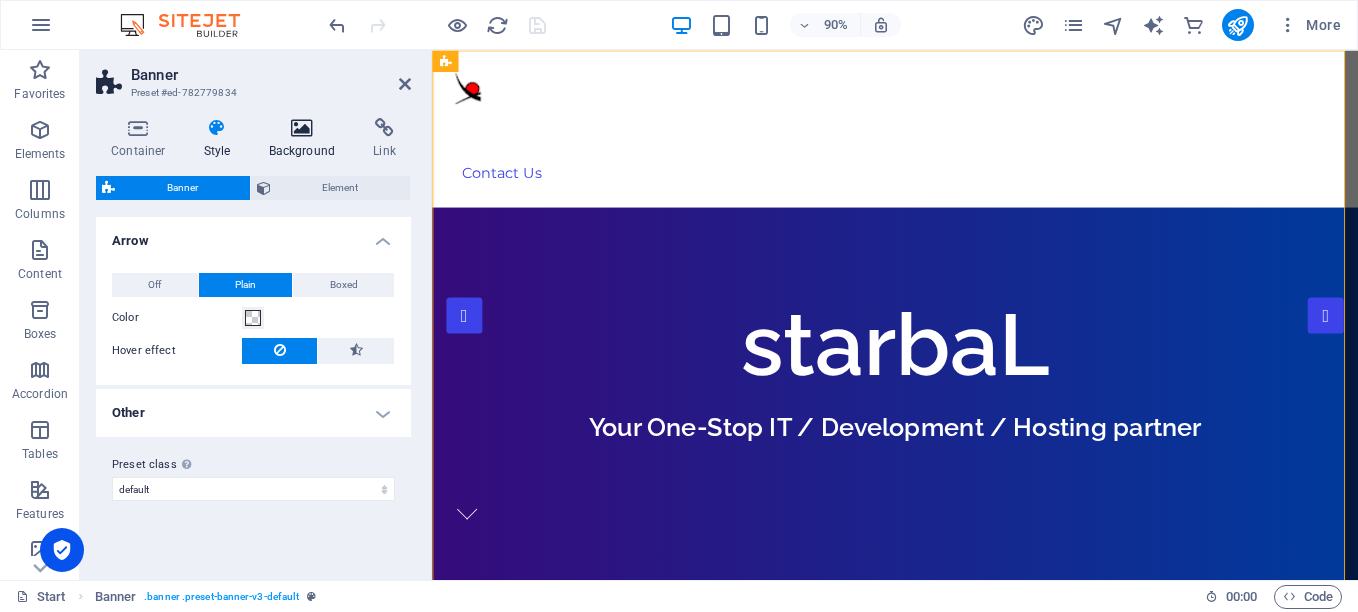 click on "Background" at bounding box center (306, 139) 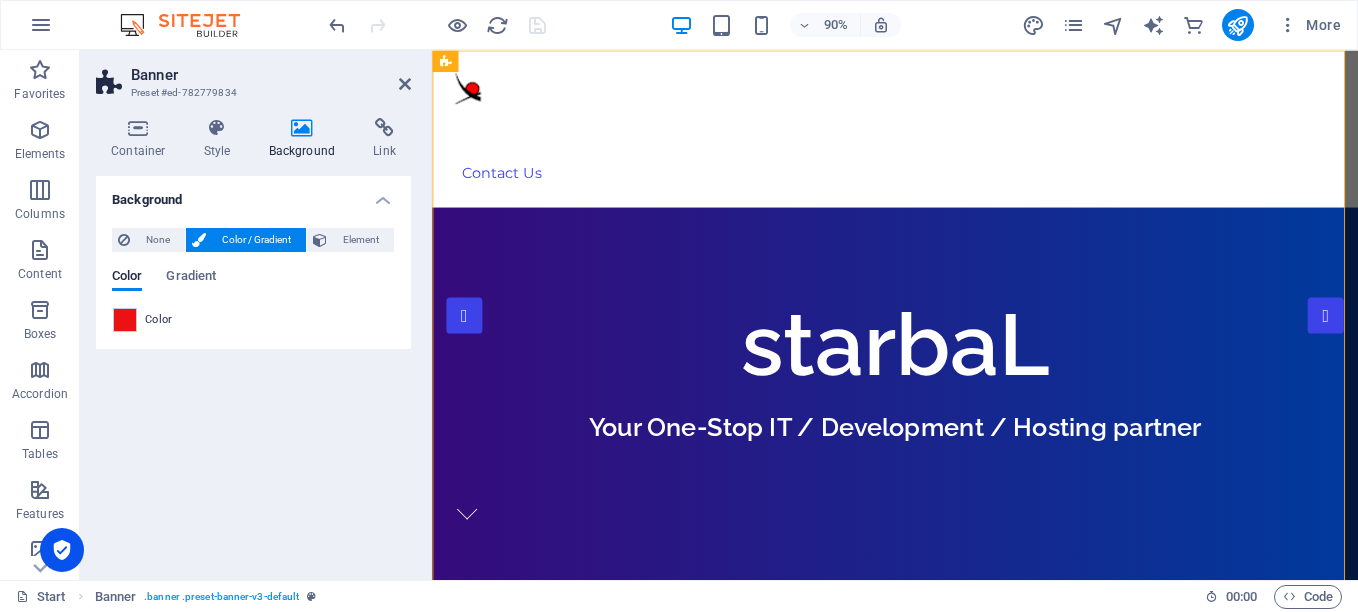 click on "Color" at bounding box center (159, 320) 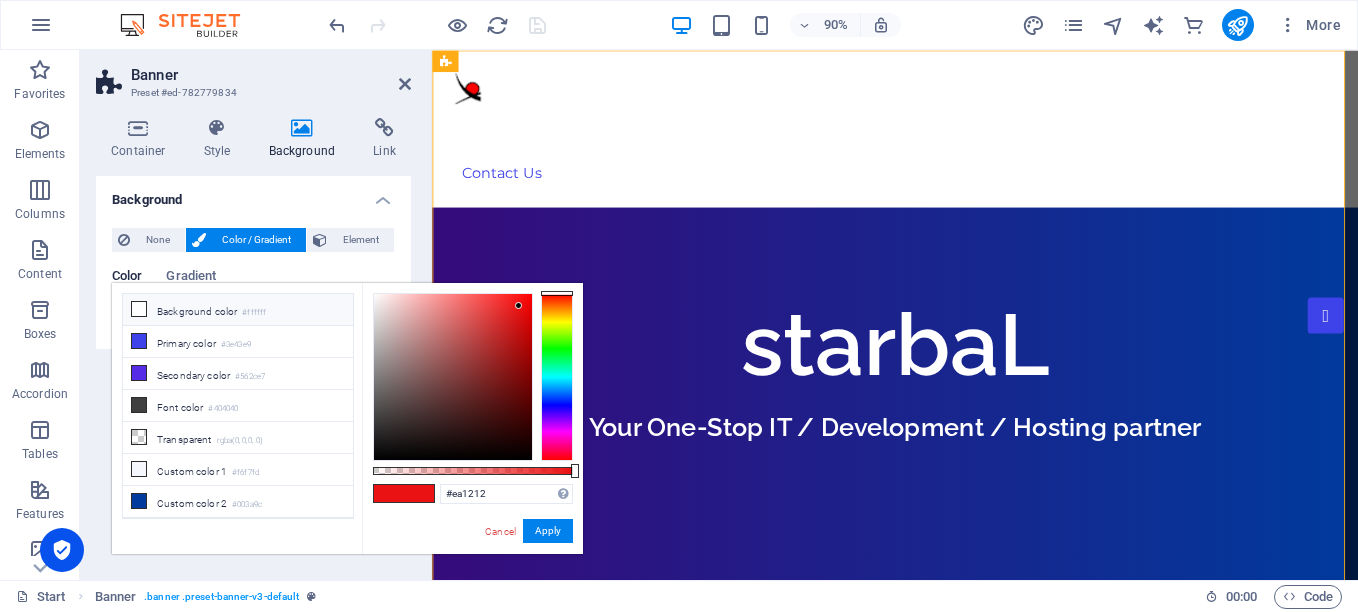 click on "Background color
#ffffff" at bounding box center (238, 310) 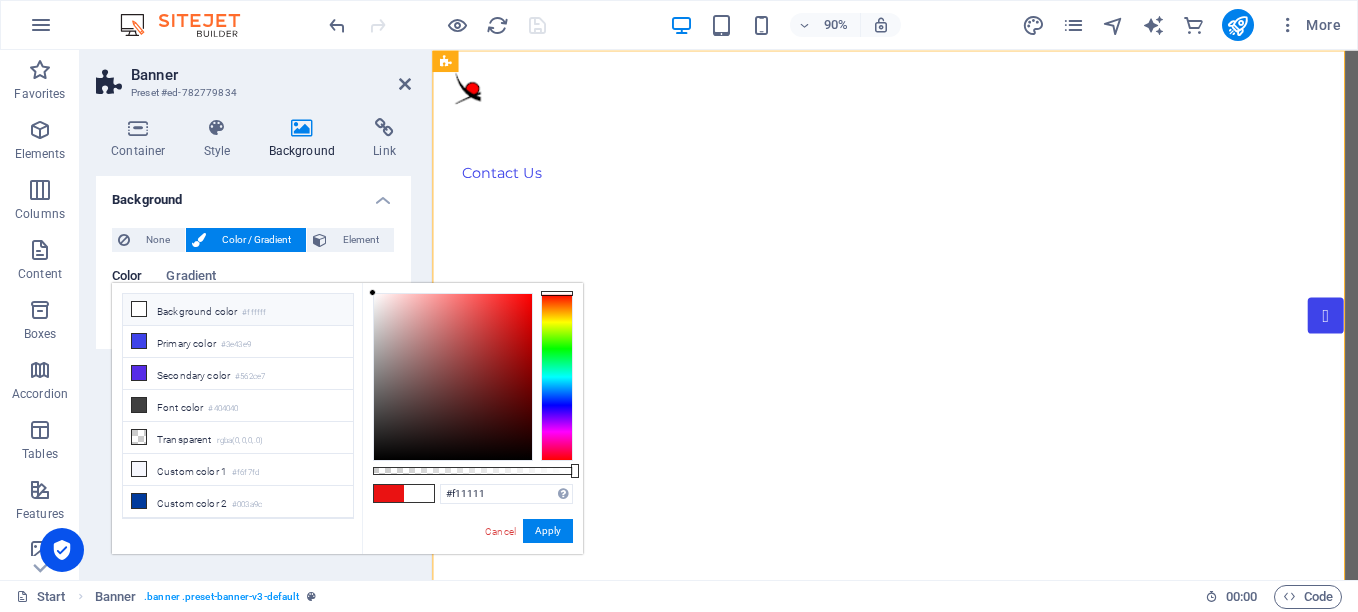 click at bounding box center (453, 377) 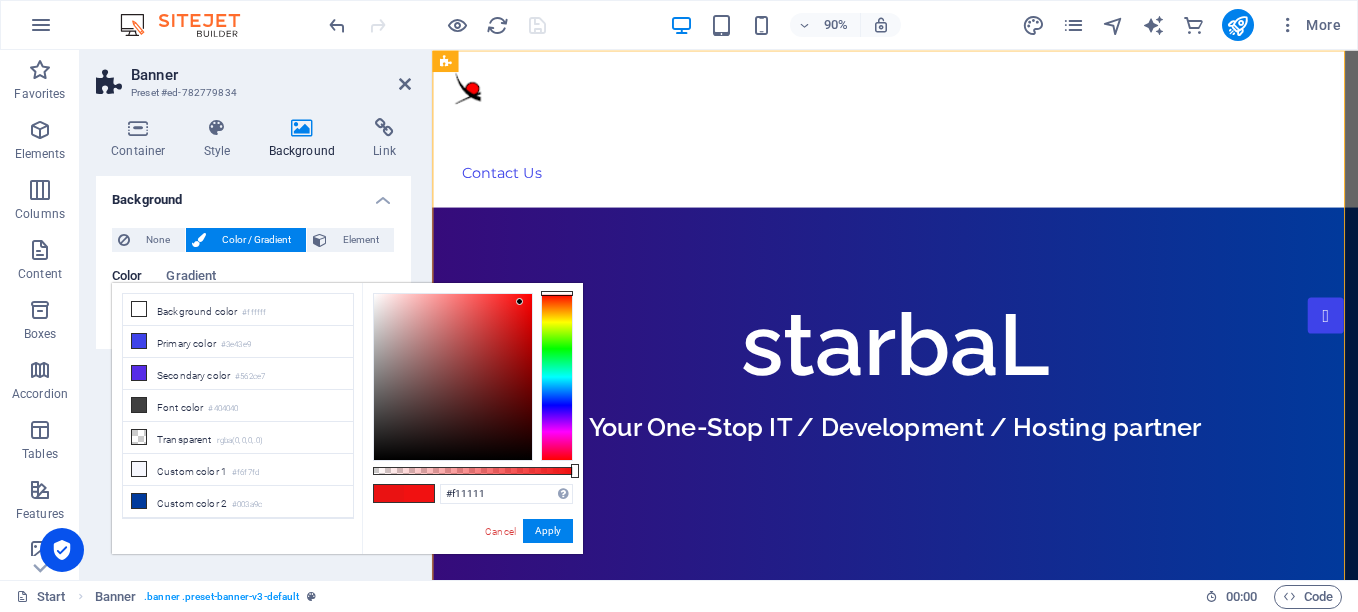 type on "#ef1414" 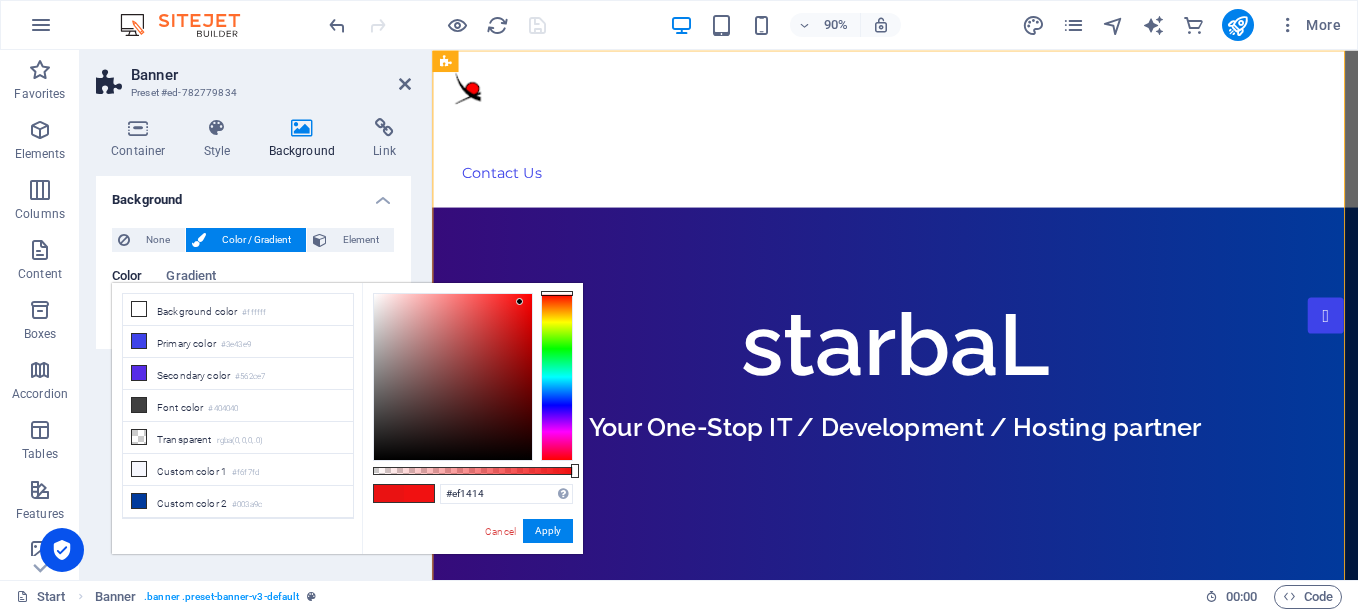 click at bounding box center (519, 301) 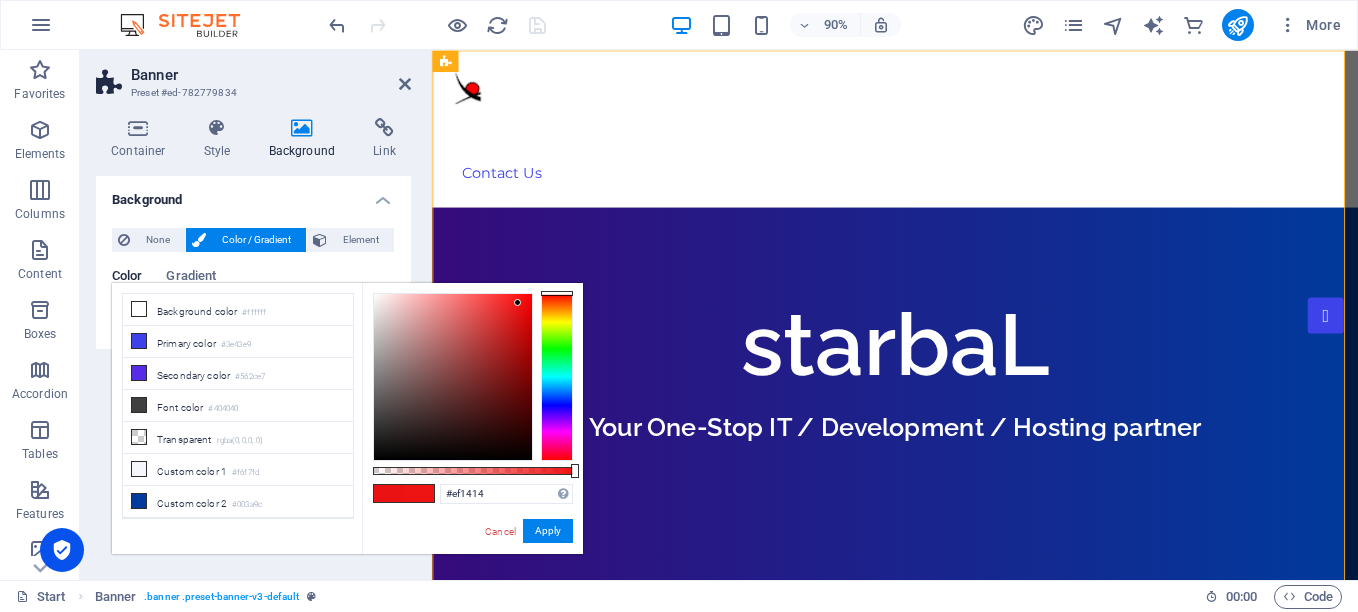 click at bounding box center [517, 302] 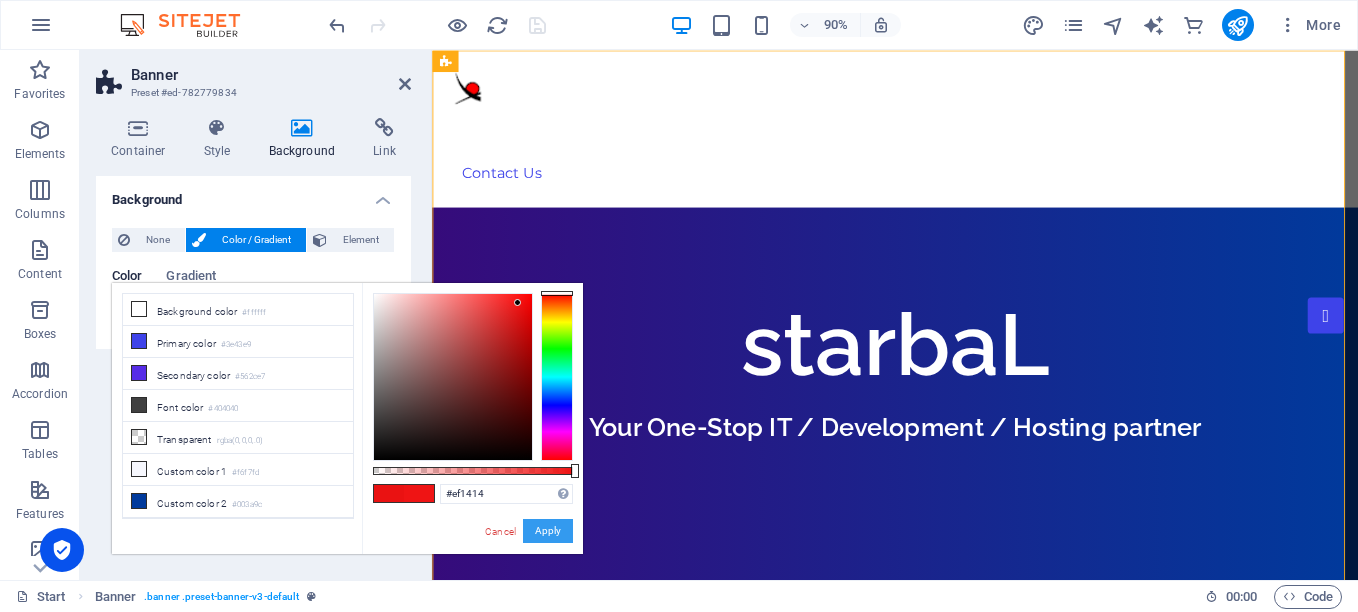 click on "Apply" at bounding box center (548, 531) 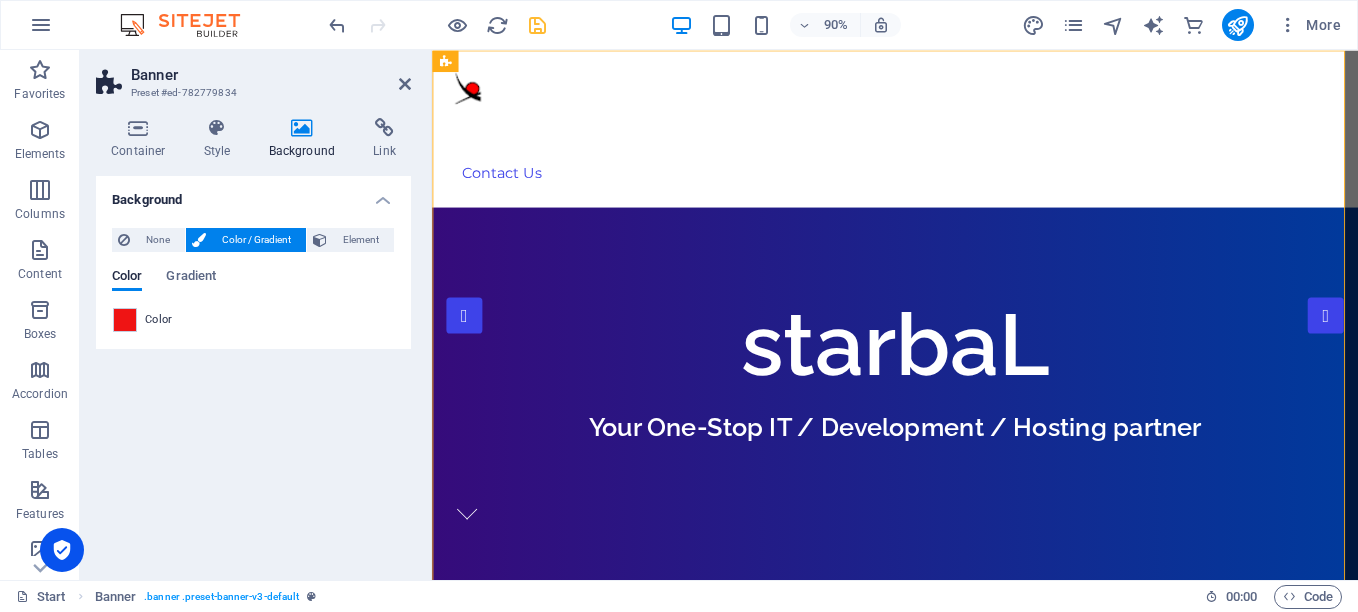 click on "Color" at bounding box center [159, 320] 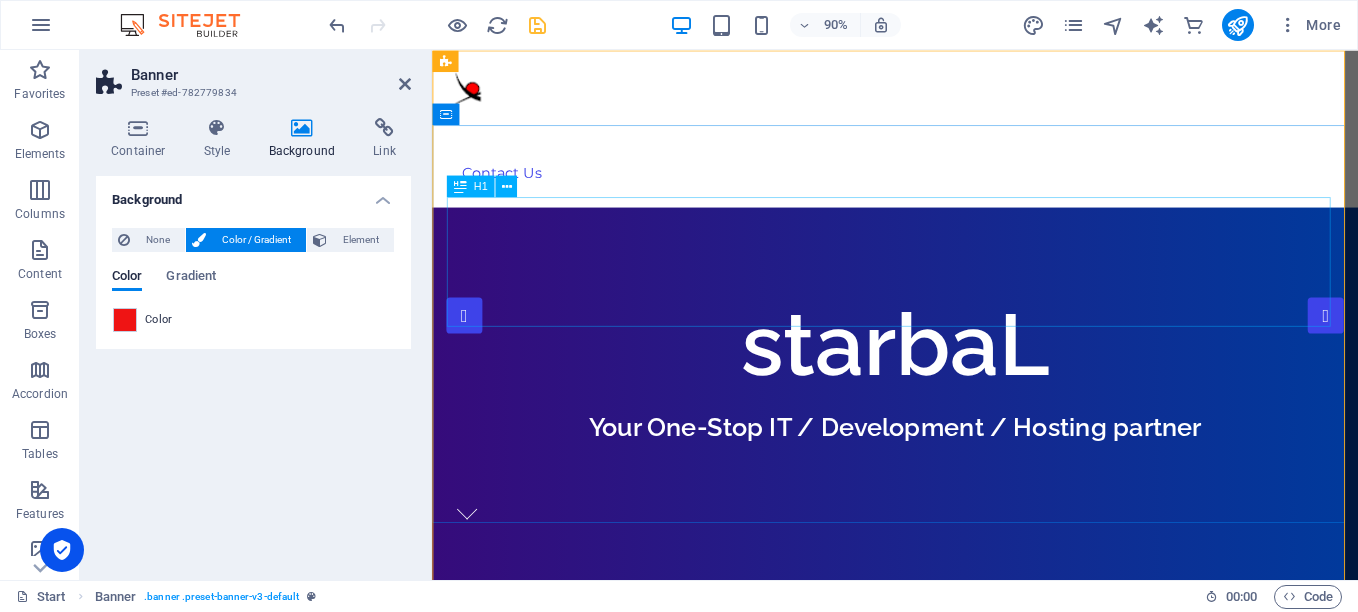 drag, startPoint x: 551, startPoint y: 368, endPoint x: 547, endPoint y: 314, distance: 54.147945 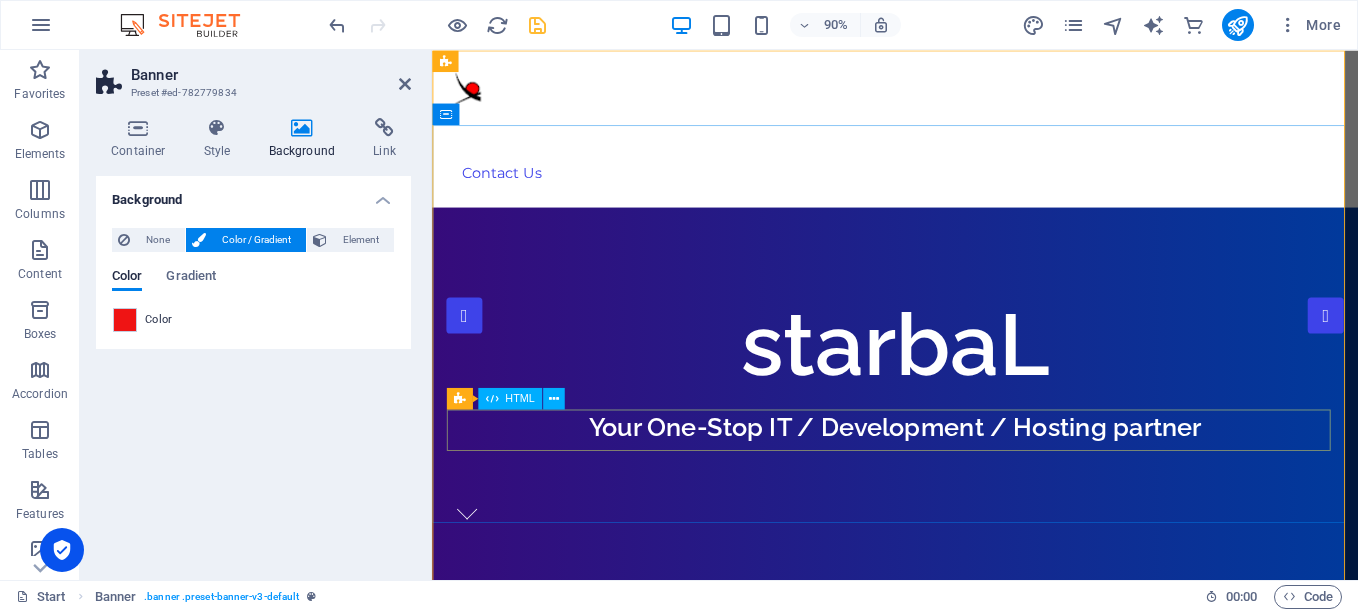 click at bounding box center [471, 564] 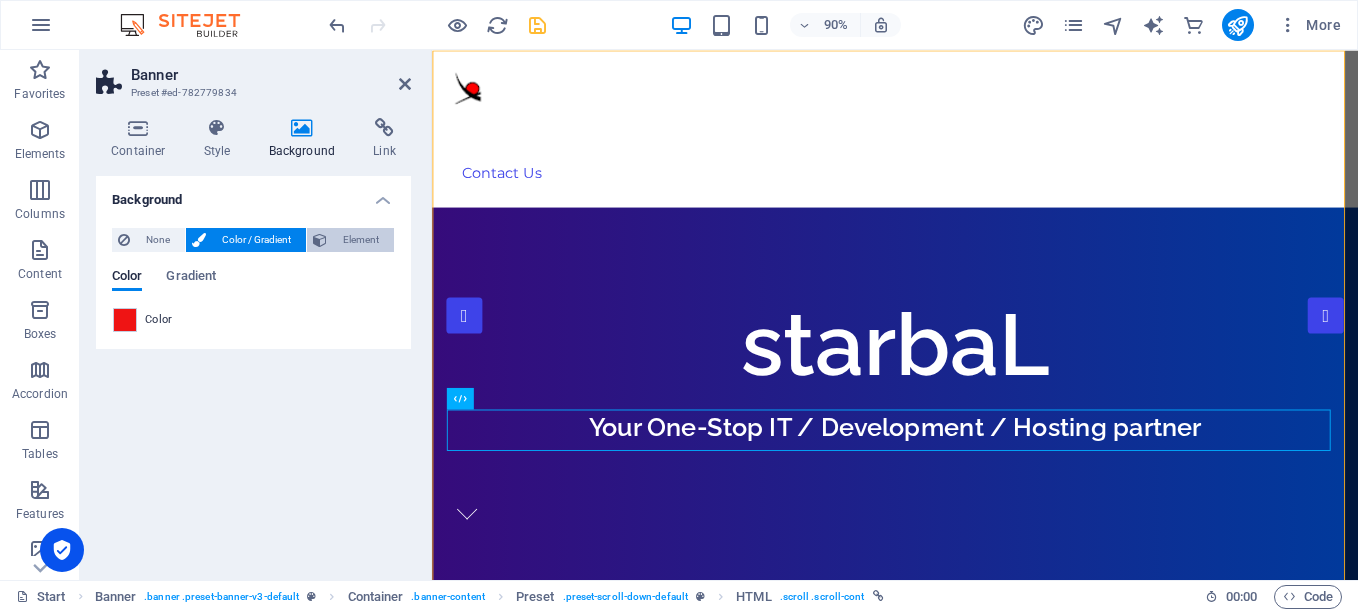 click on "Element" at bounding box center (360, 240) 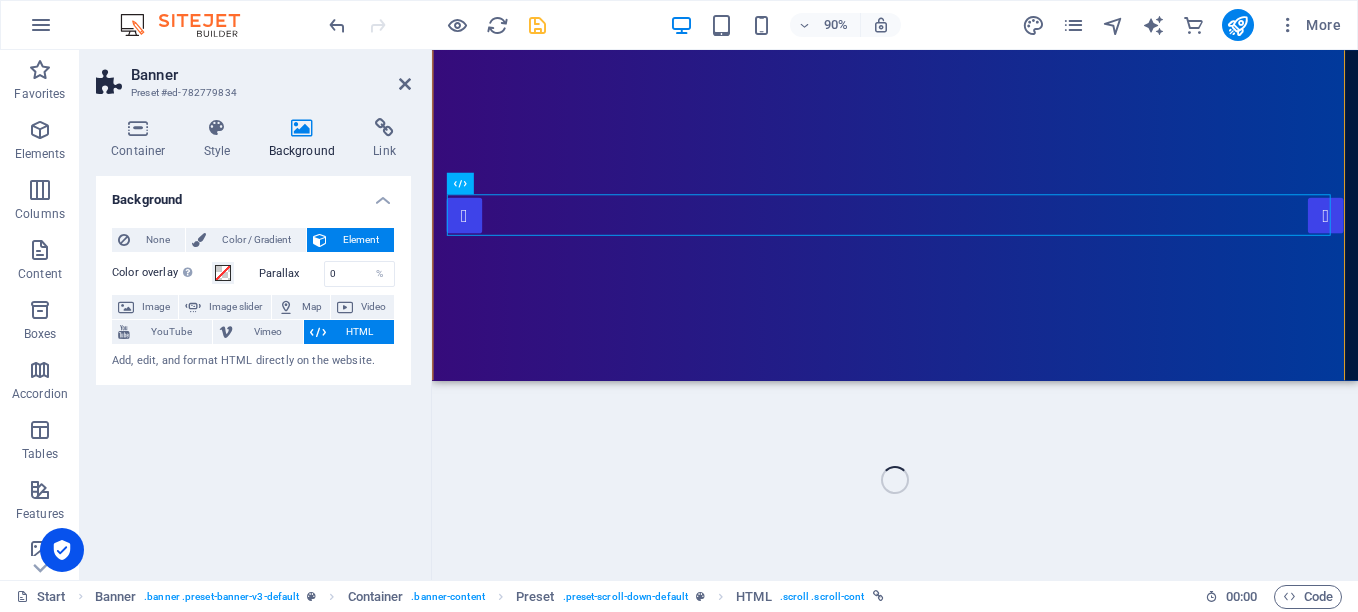 scroll, scrollTop: 239, scrollLeft: 0, axis: vertical 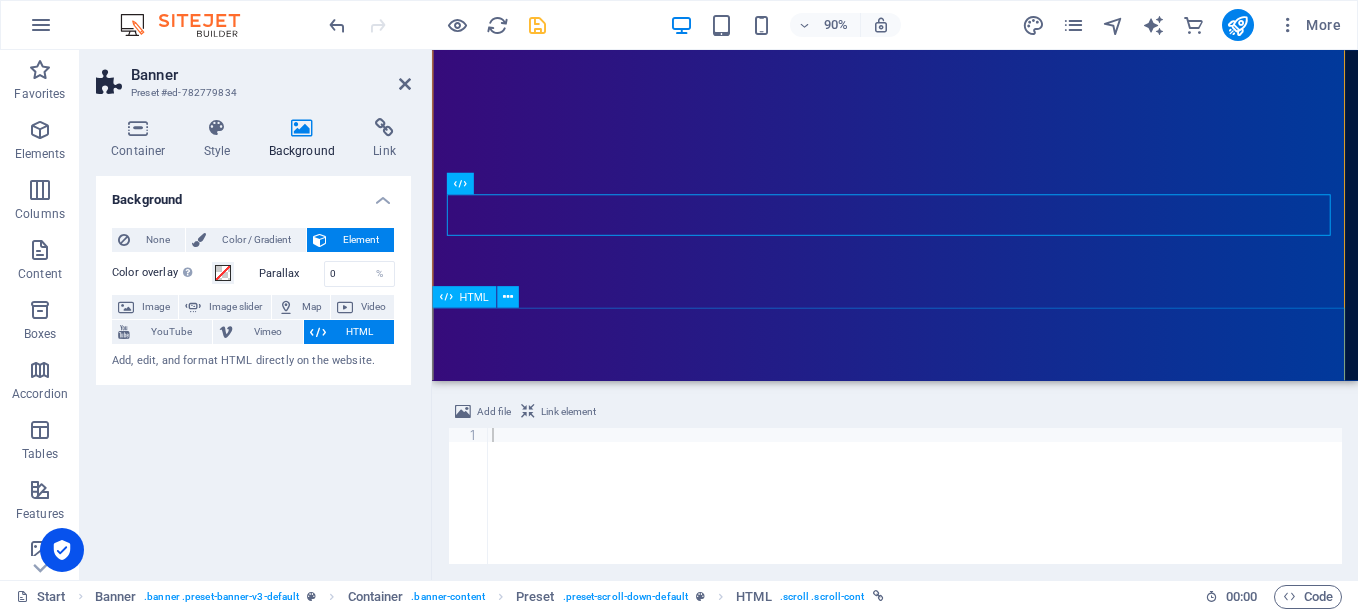 click at bounding box center [946, 1253] 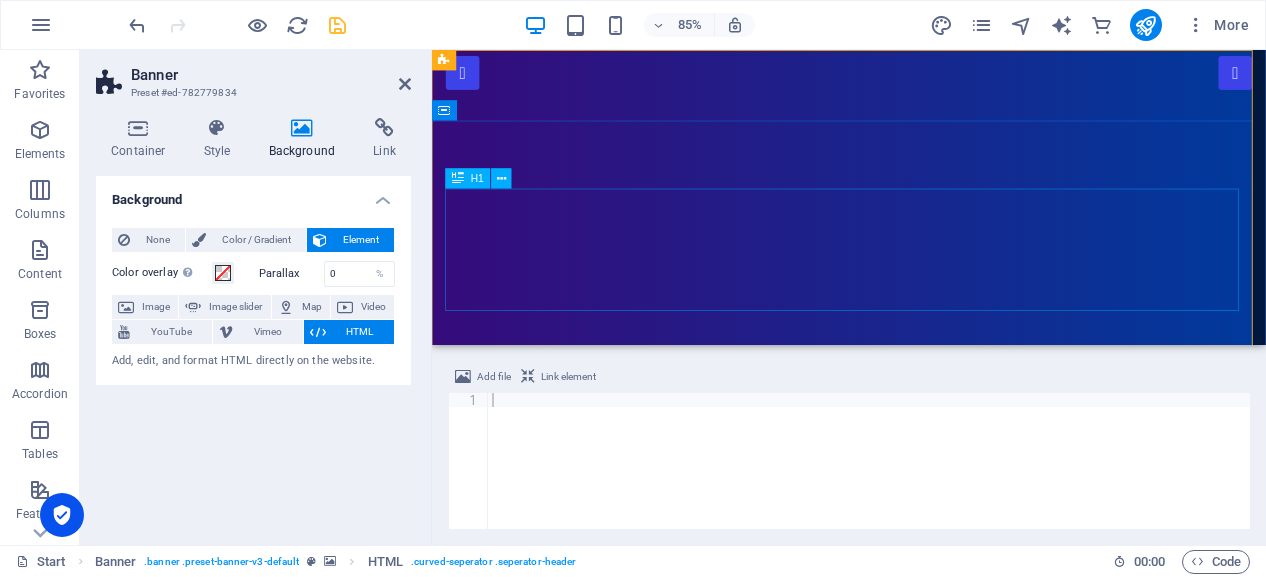 scroll, scrollTop: 0, scrollLeft: 0, axis: both 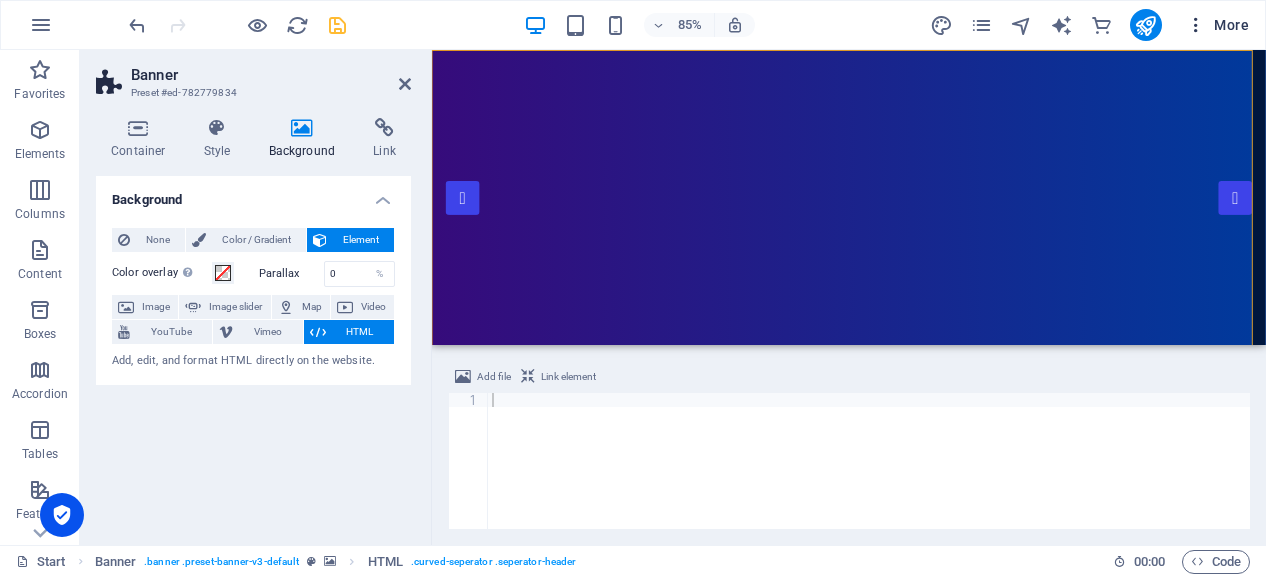 click on "More" at bounding box center [1217, 25] 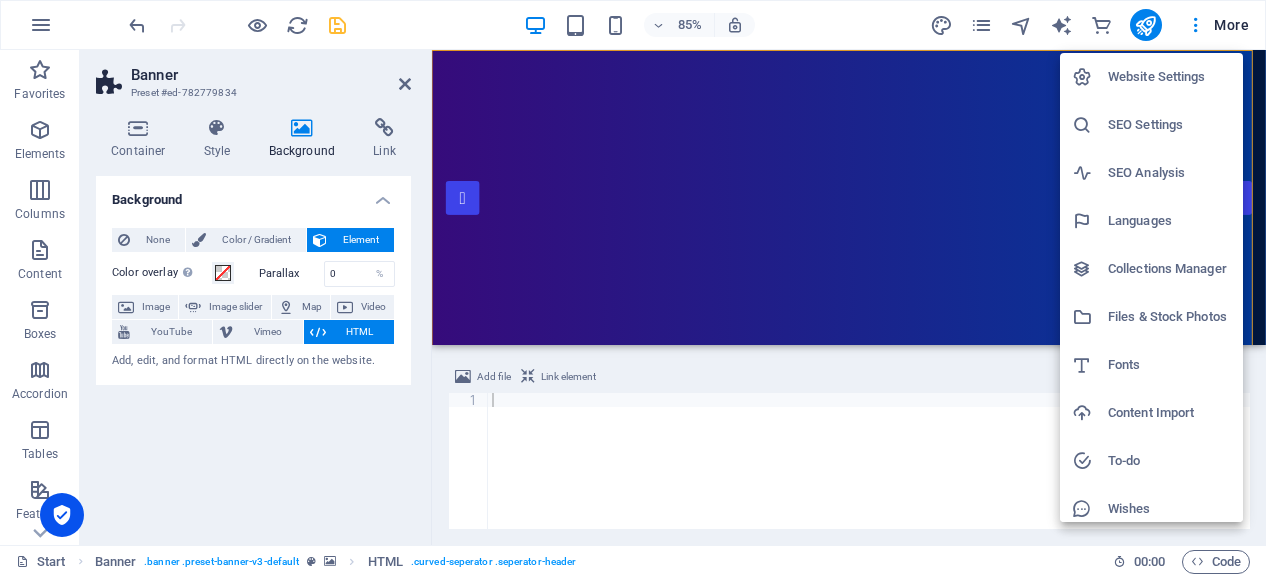 click on "Website Settings" at bounding box center (1169, 77) 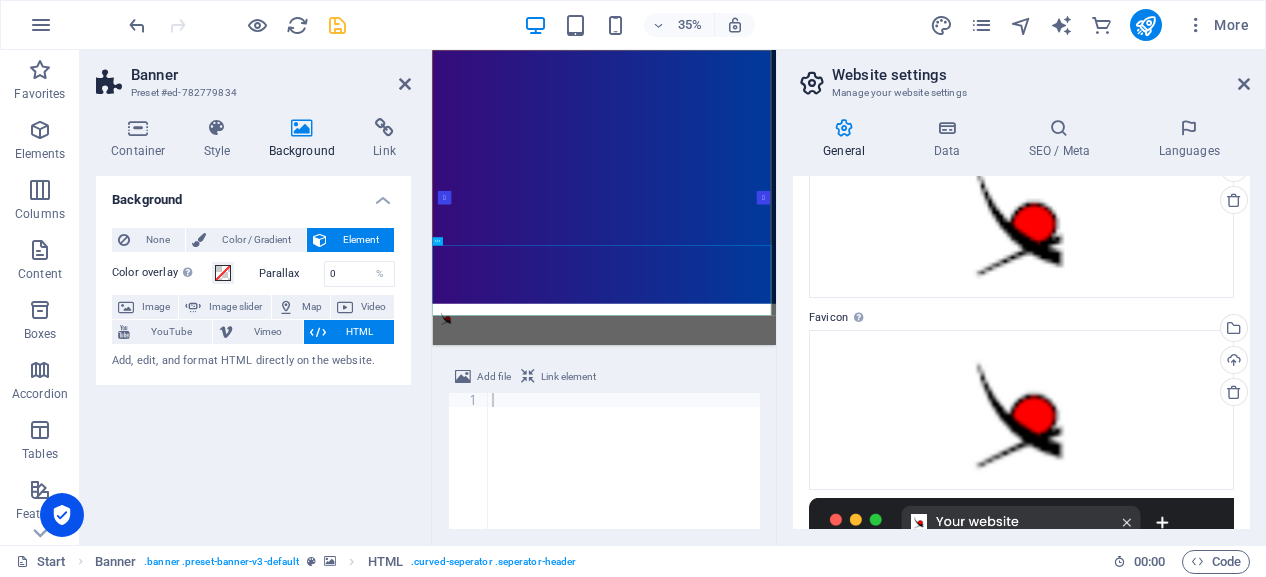 scroll, scrollTop: 0, scrollLeft: 0, axis: both 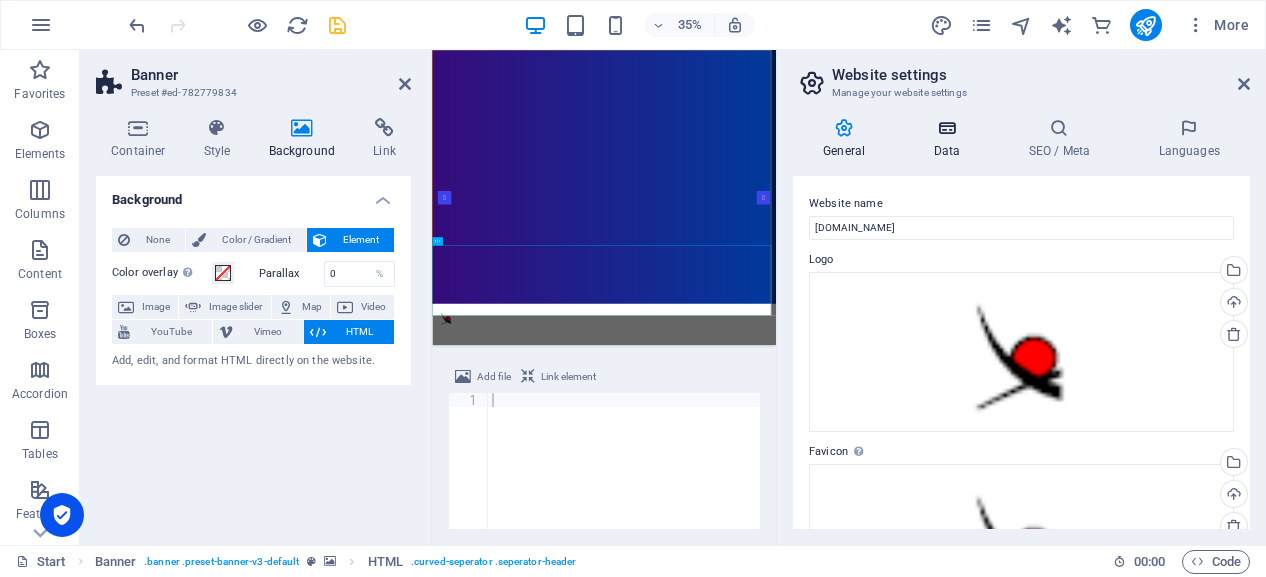 click on "Data" at bounding box center [950, 139] 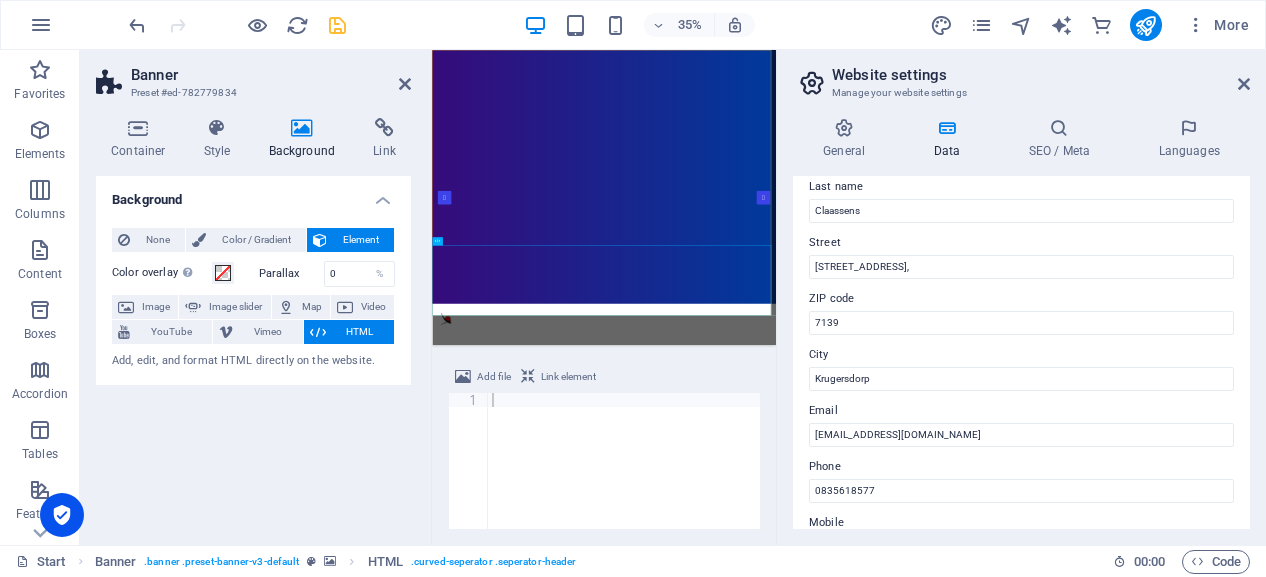 scroll, scrollTop: 0, scrollLeft: 0, axis: both 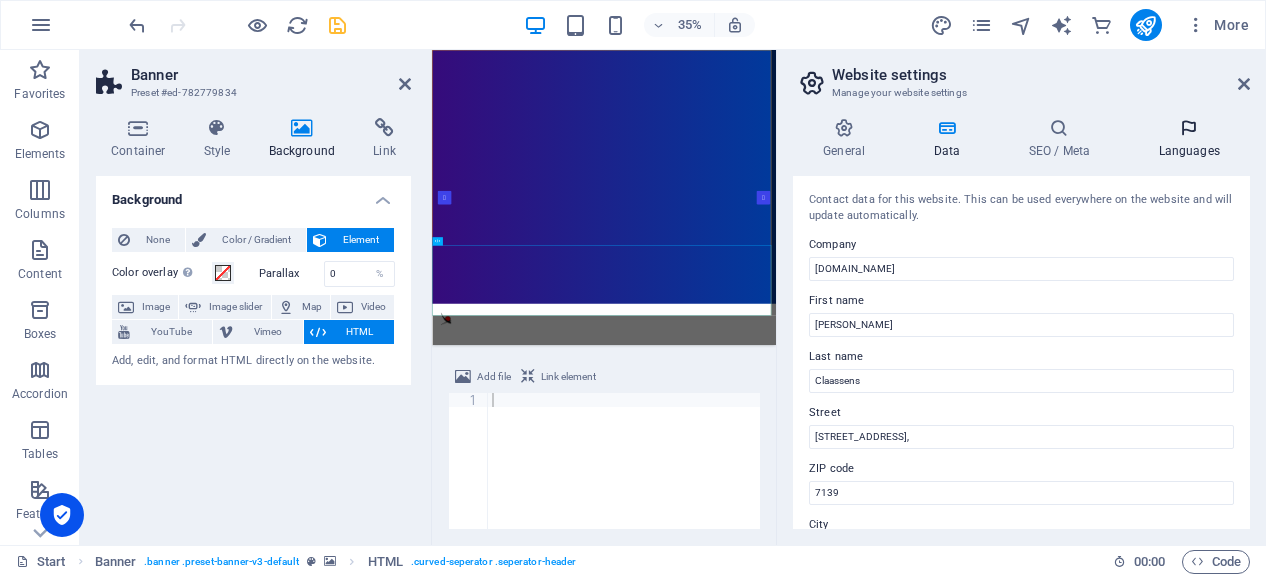 click on "Languages" at bounding box center [1189, 139] 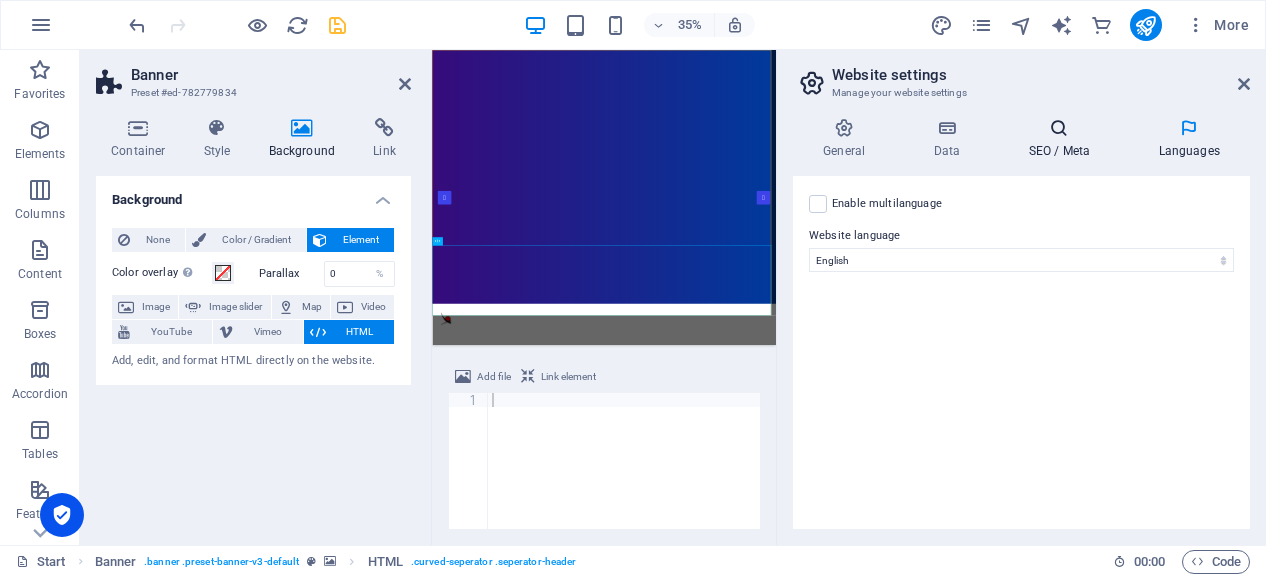 click on "SEO / Meta" at bounding box center [1063, 139] 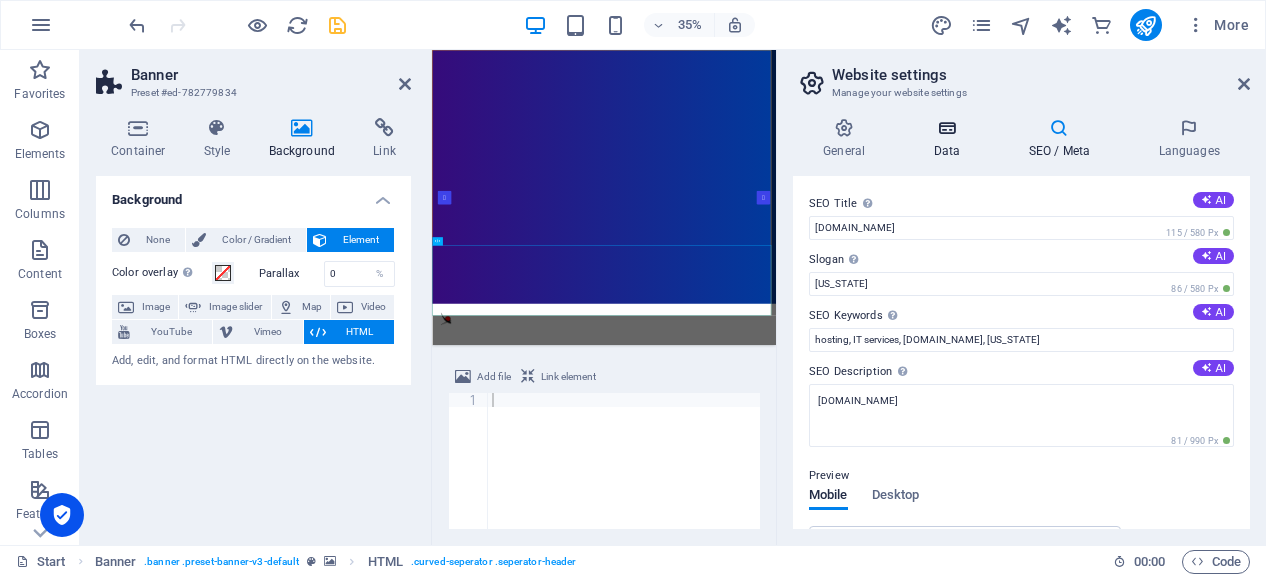 click on "Data" at bounding box center [950, 139] 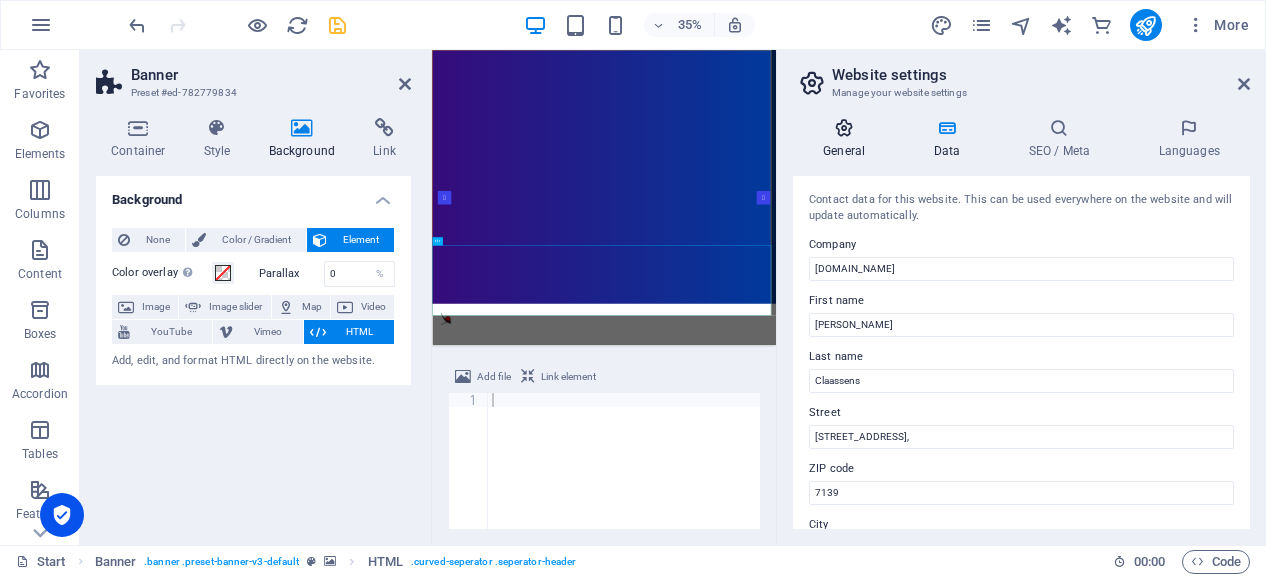 click on "General" at bounding box center [848, 139] 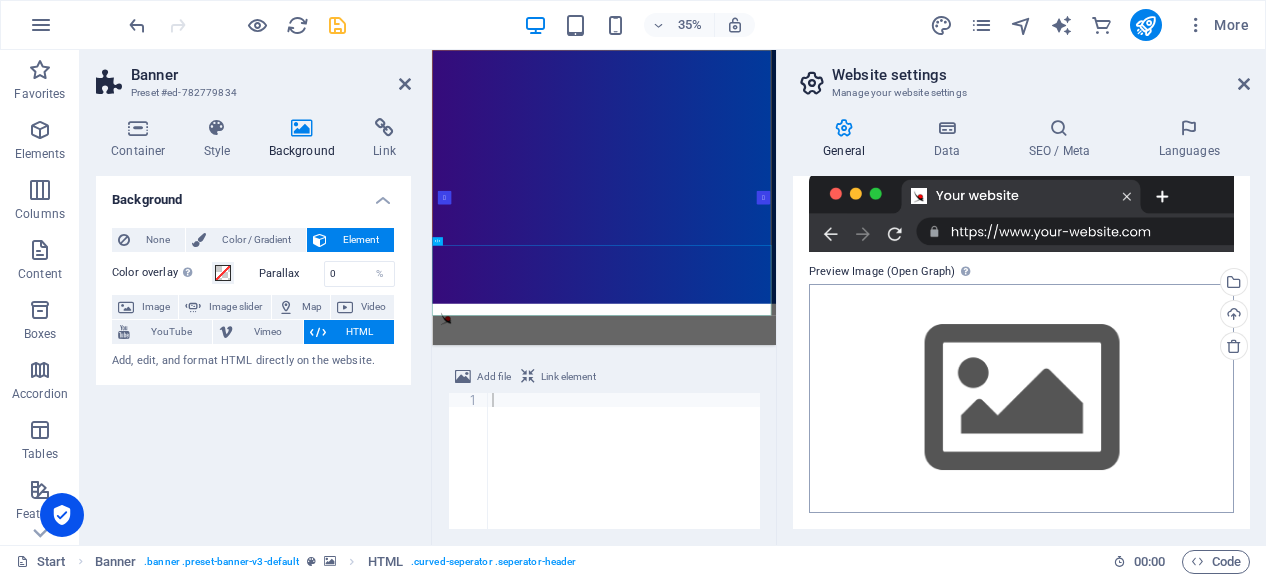 scroll, scrollTop: 0, scrollLeft: 0, axis: both 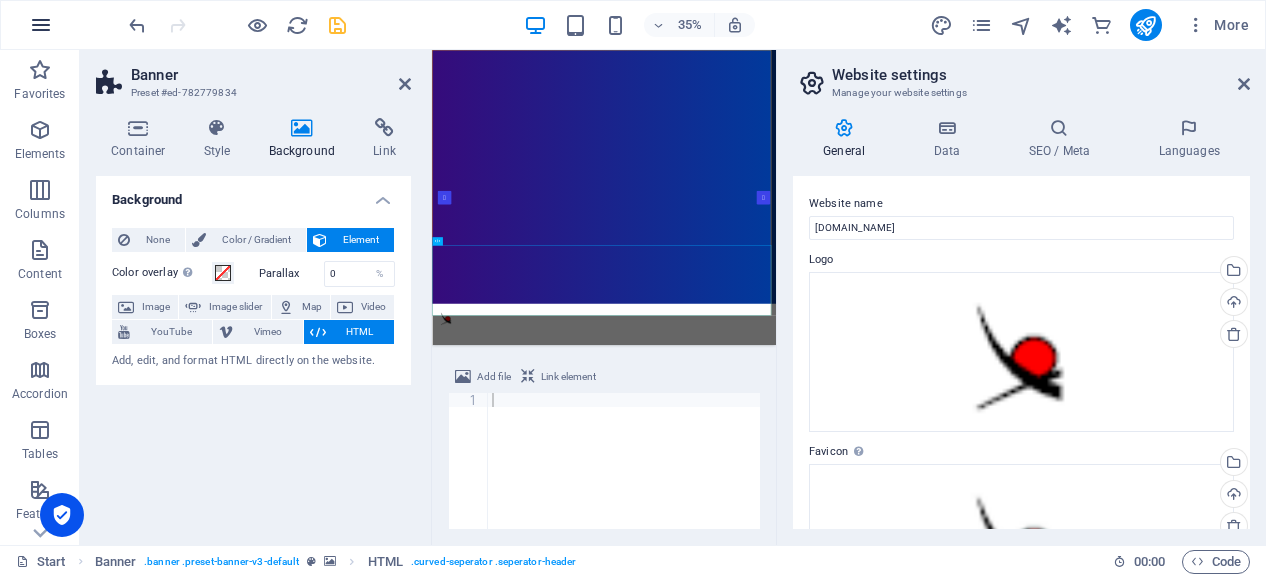 click at bounding box center [41, 25] 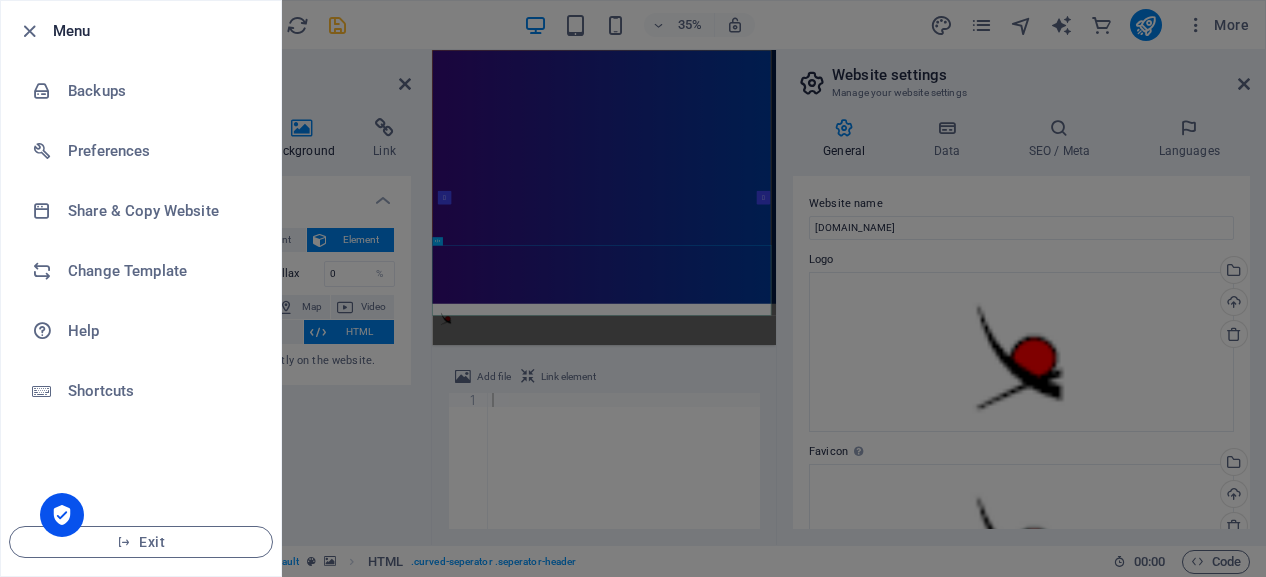 click at bounding box center [633, 288] 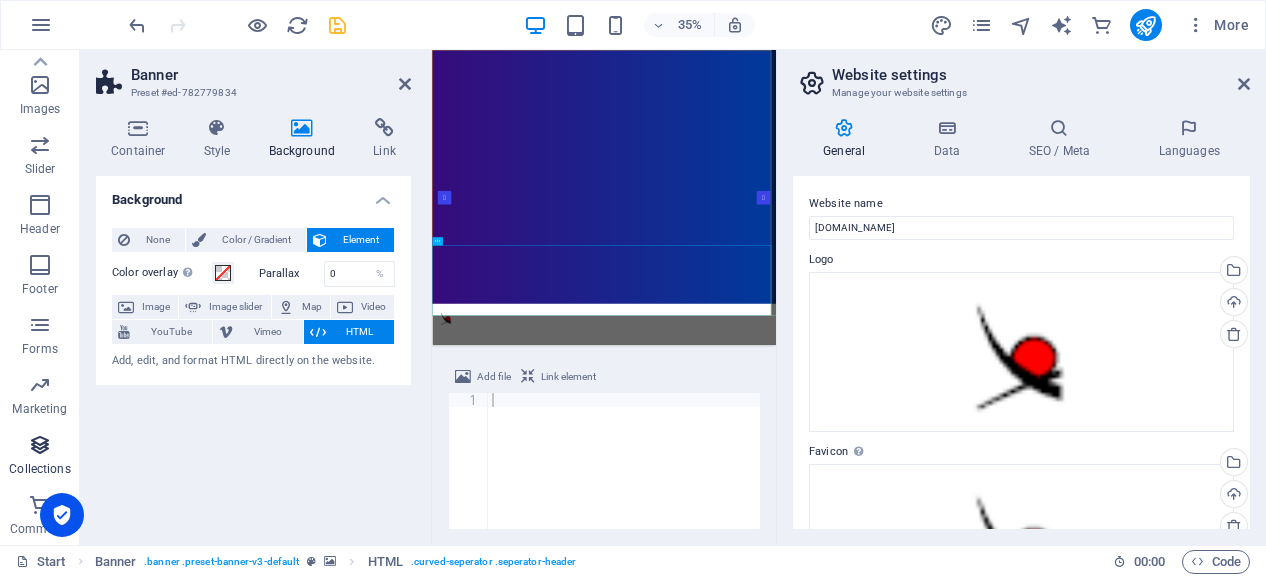 scroll, scrollTop: 0, scrollLeft: 0, axis: both 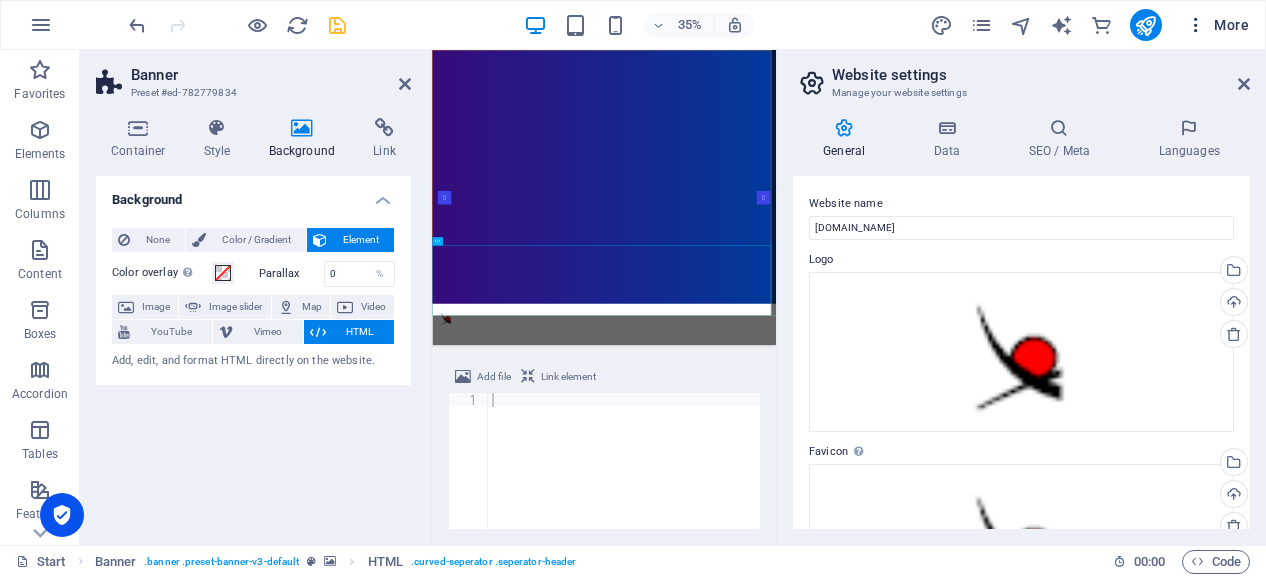 click at bounding box center [1196, 25] 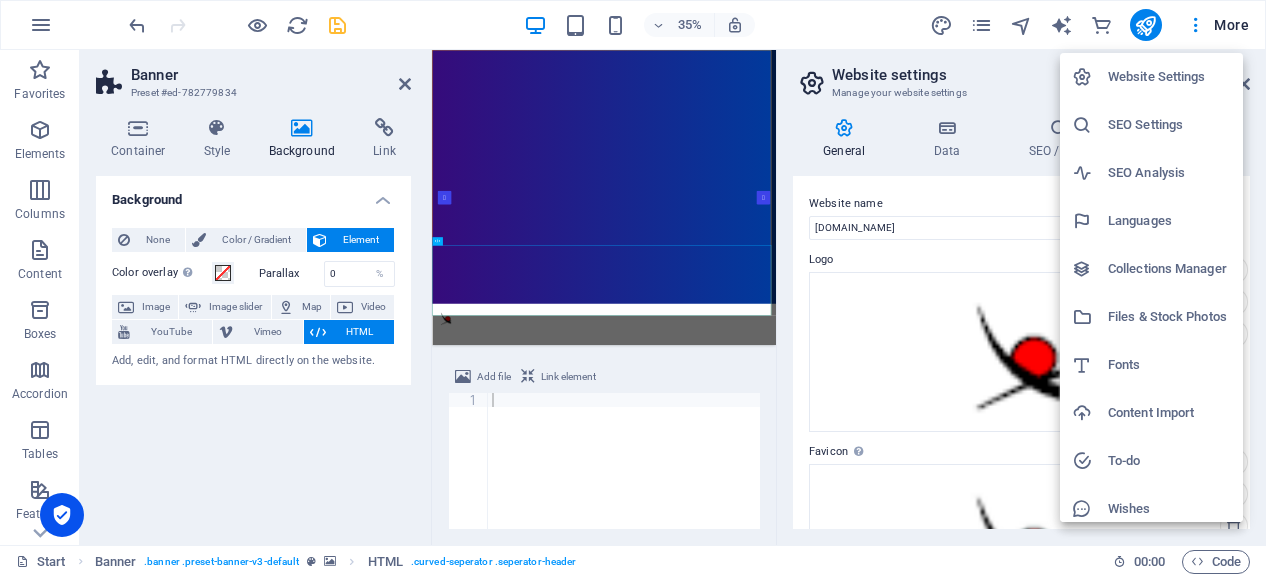 click on "Website Settings" at bounding box center (1169, 77) 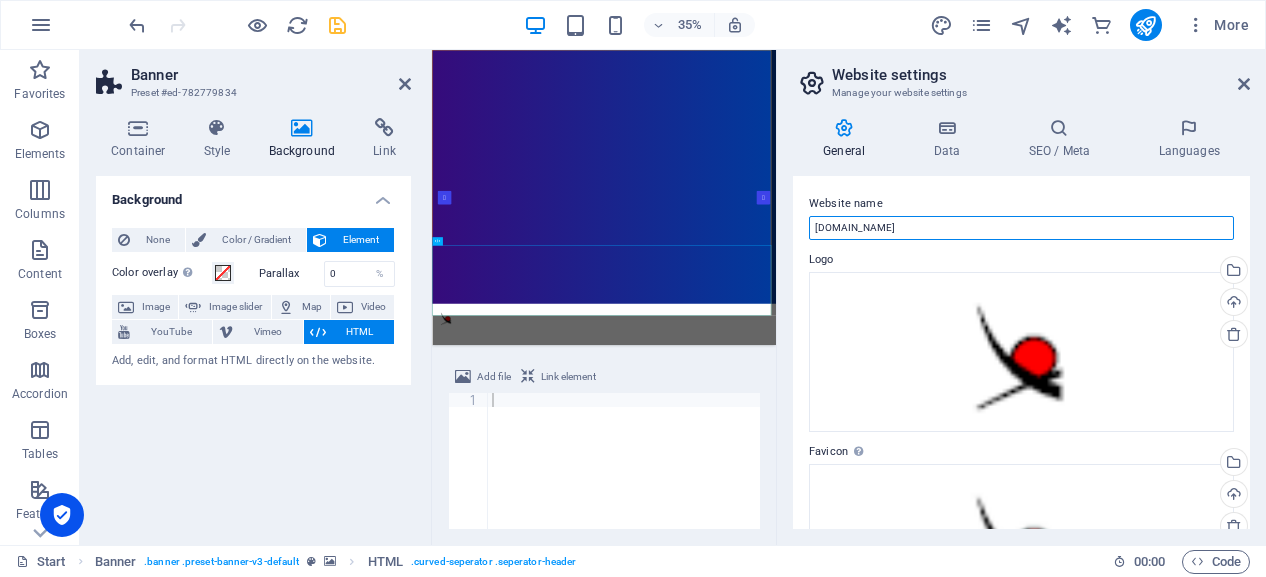 drag, startPoint x: 851, startPoint y: 226, endPoint x: 907, endPoint y: 237, distance: 57.070133 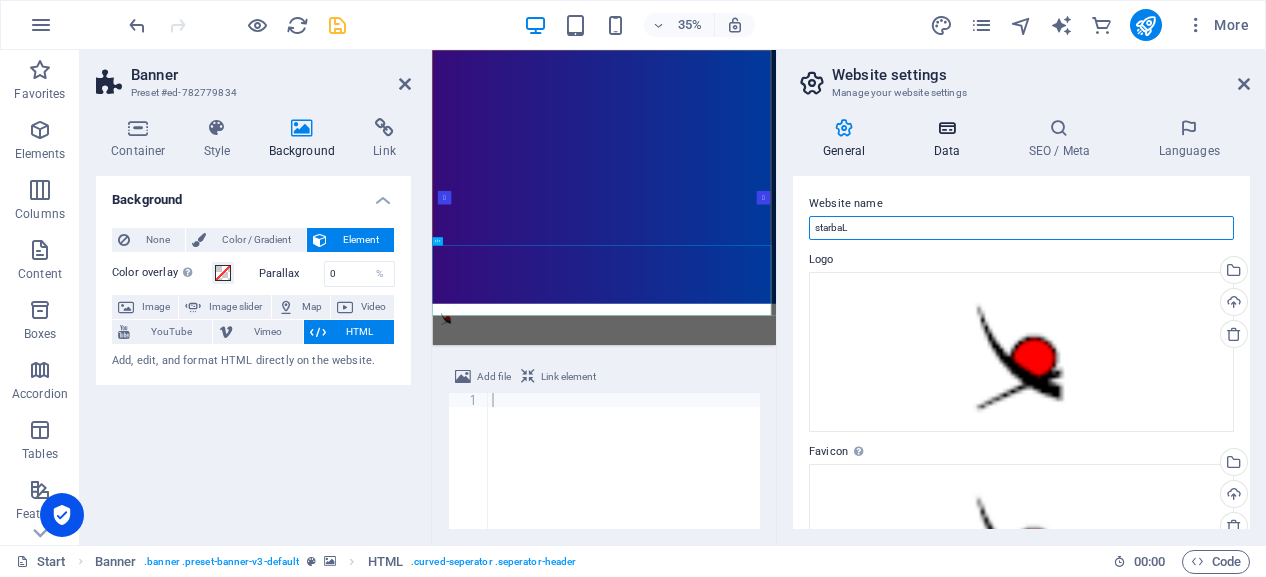 type on "starbaL" 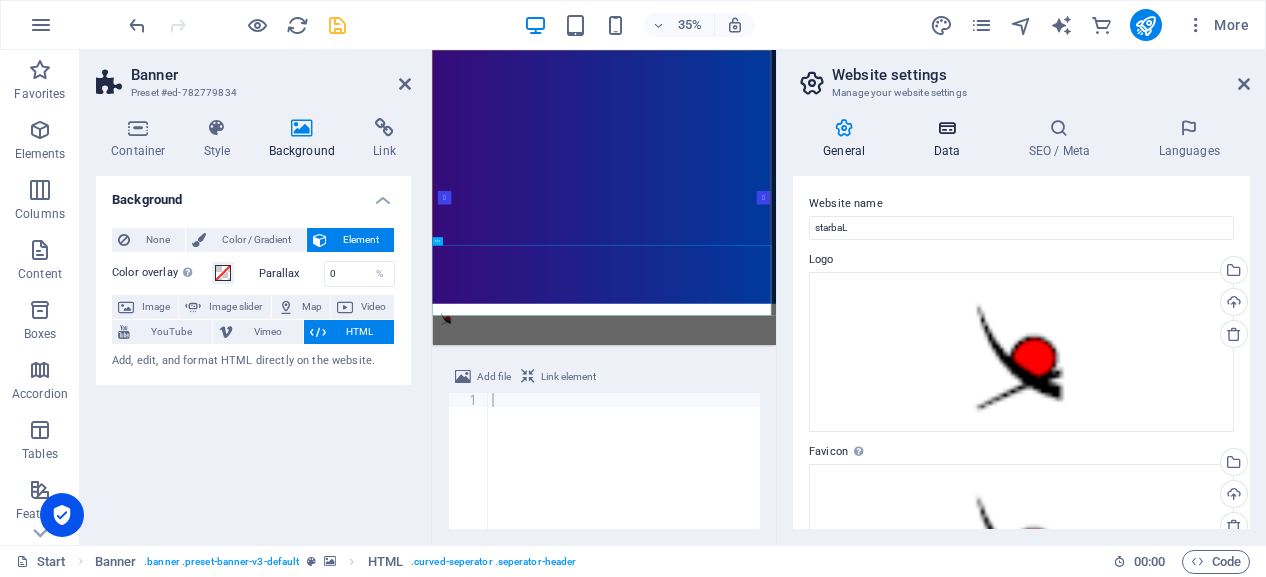 click on "Data" at bounding box center (950, 139) 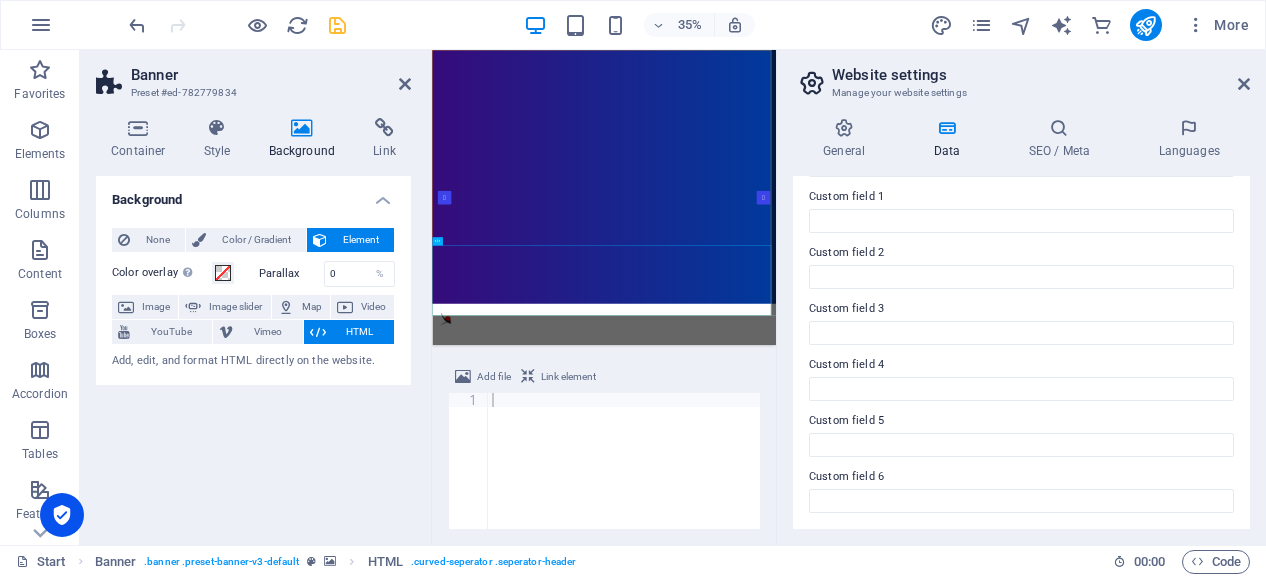 scroll, scrollTop: 0, scrollLeft: 0, axis: both 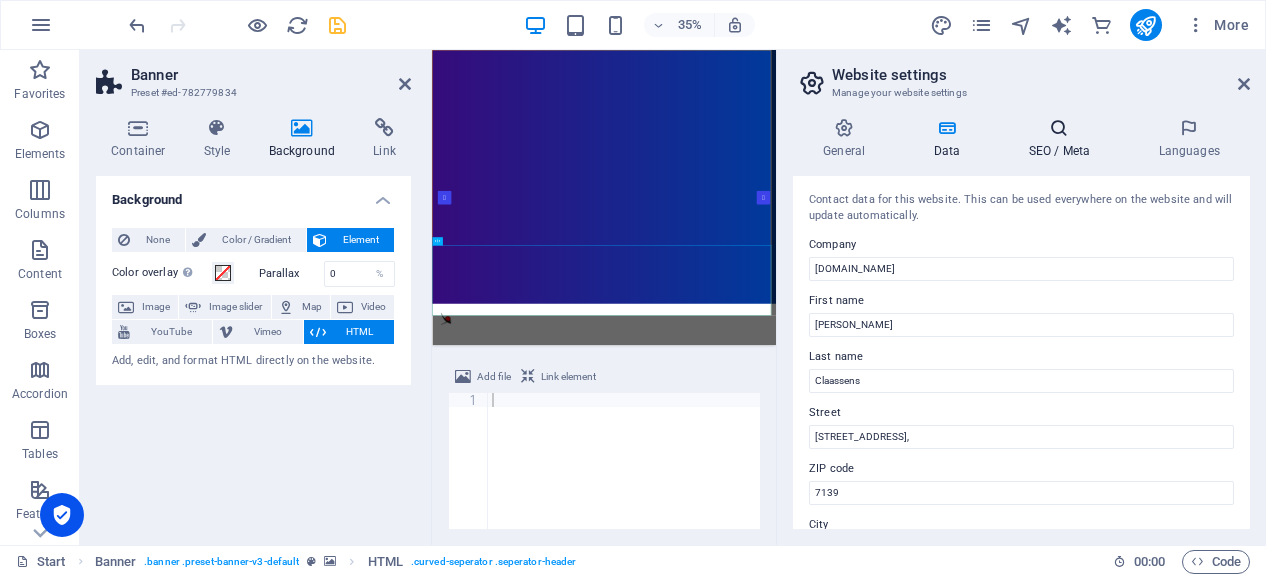 click on "SEO / Meta" at bounding box center [1063, 139] 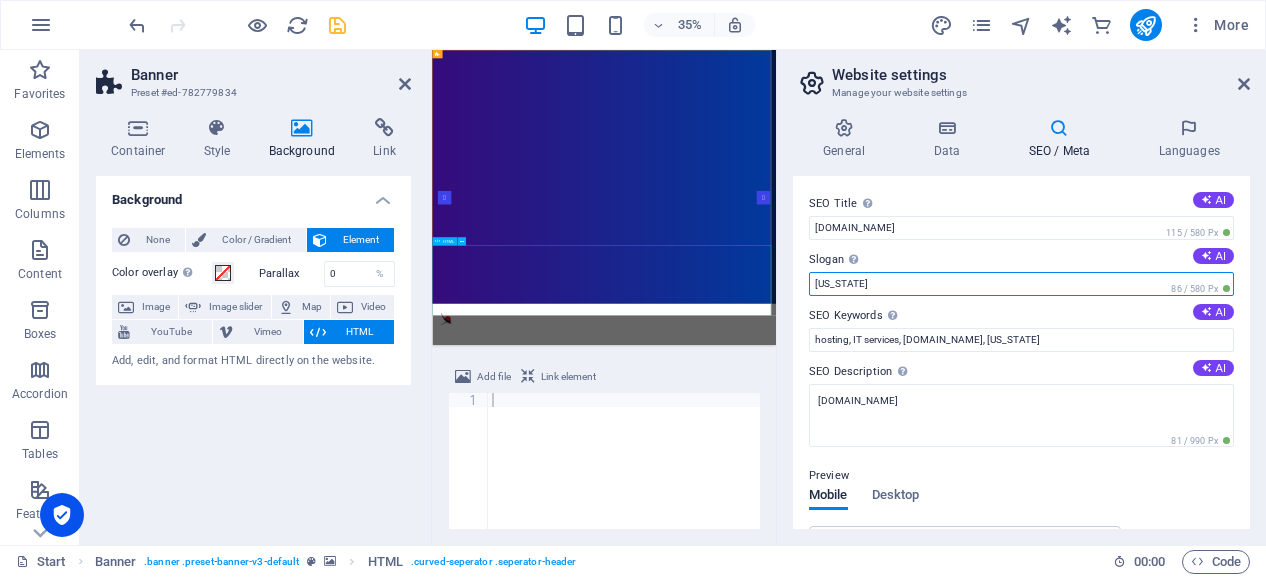 drag, startPoint x: 1305, startPoint y: 337, endPoint x: 1374, endPoint y: 729, distance: 398.02637 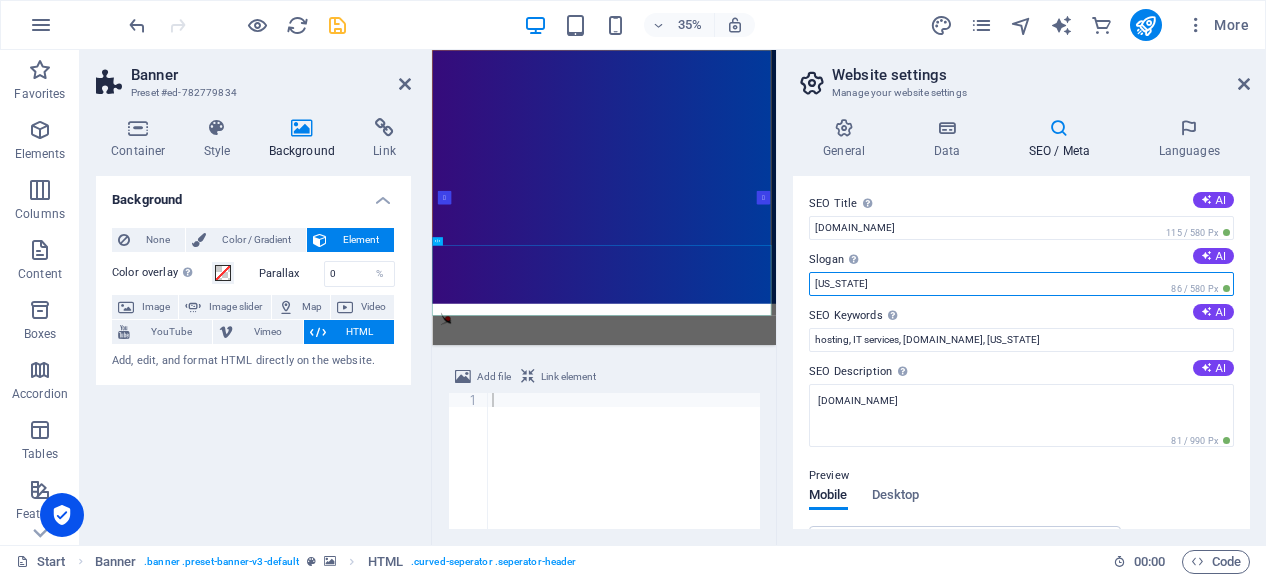 drag, startPoint x: 870, startPoint y: 282, endPoint x: 806, endPoint y: 282, distance: 64 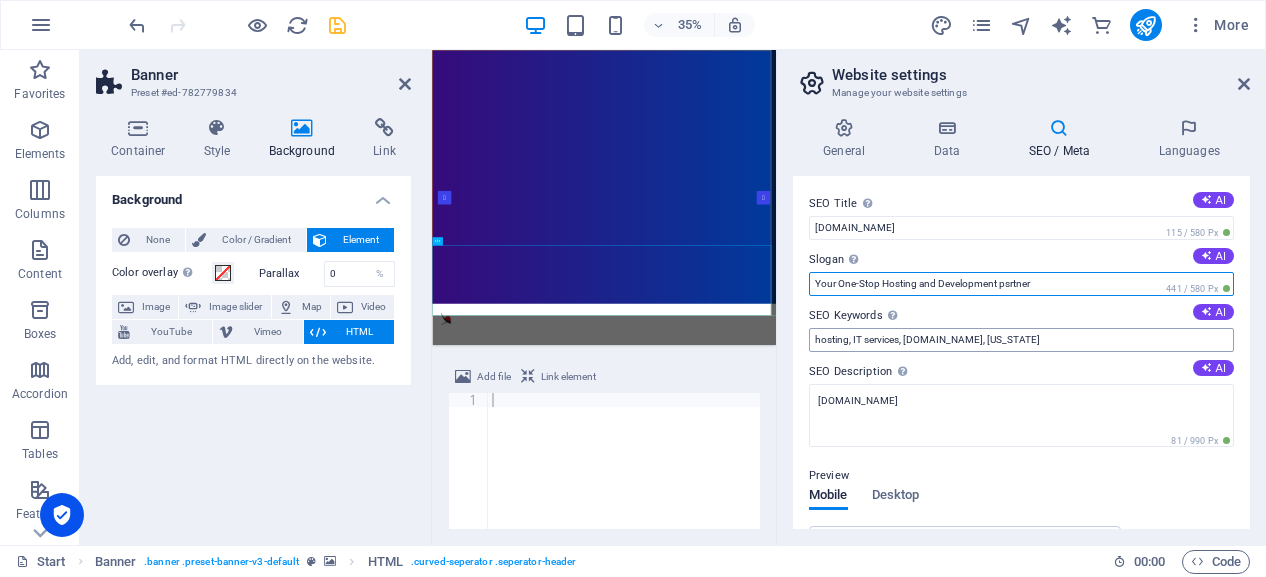 type on "Your One-Stop Hosting and Development psrtner" 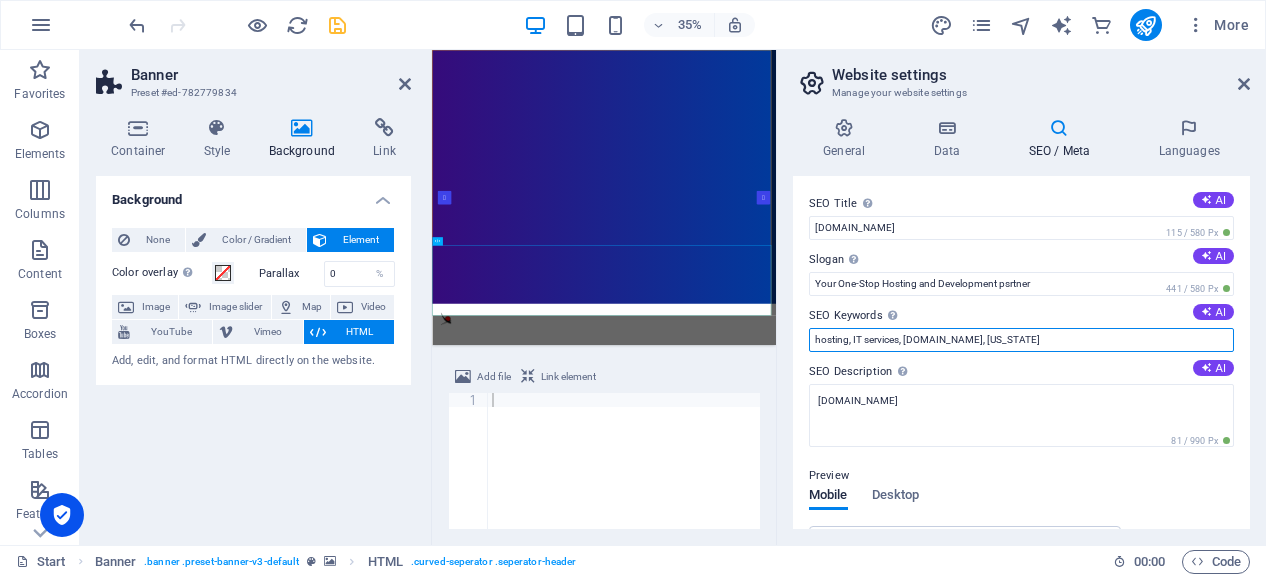 drag, startPoint x: 975, startPoint y: 342, endPoint x: 1038, endPoint y: 343, distance: 63.007935 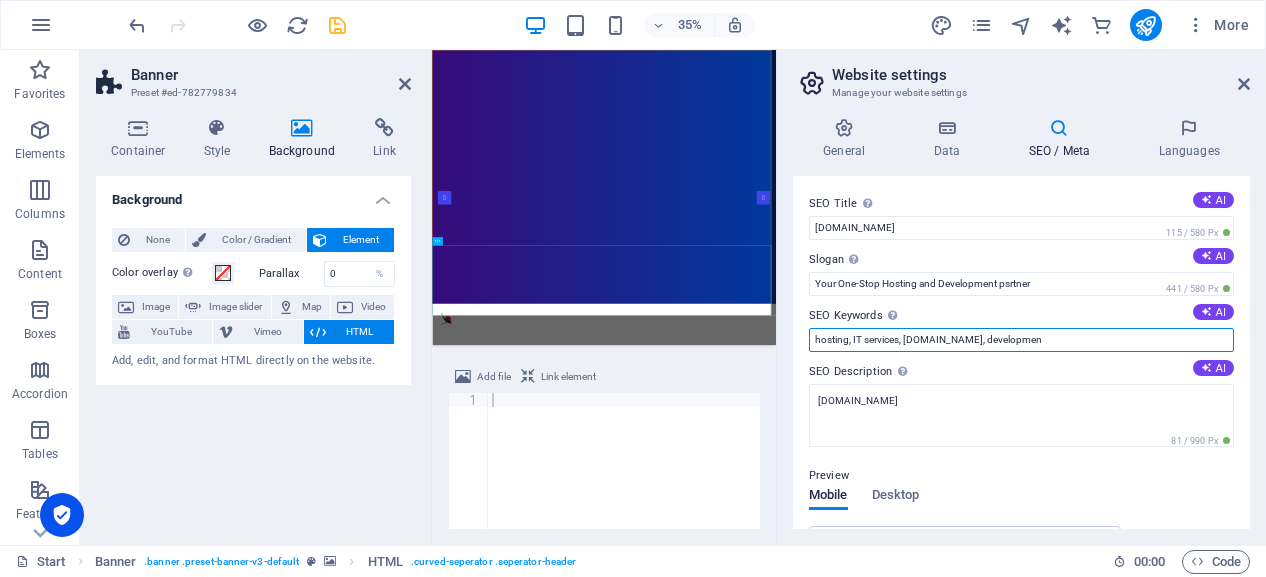 type on "hosting, IT services, [DOMAIN_NAME], development" 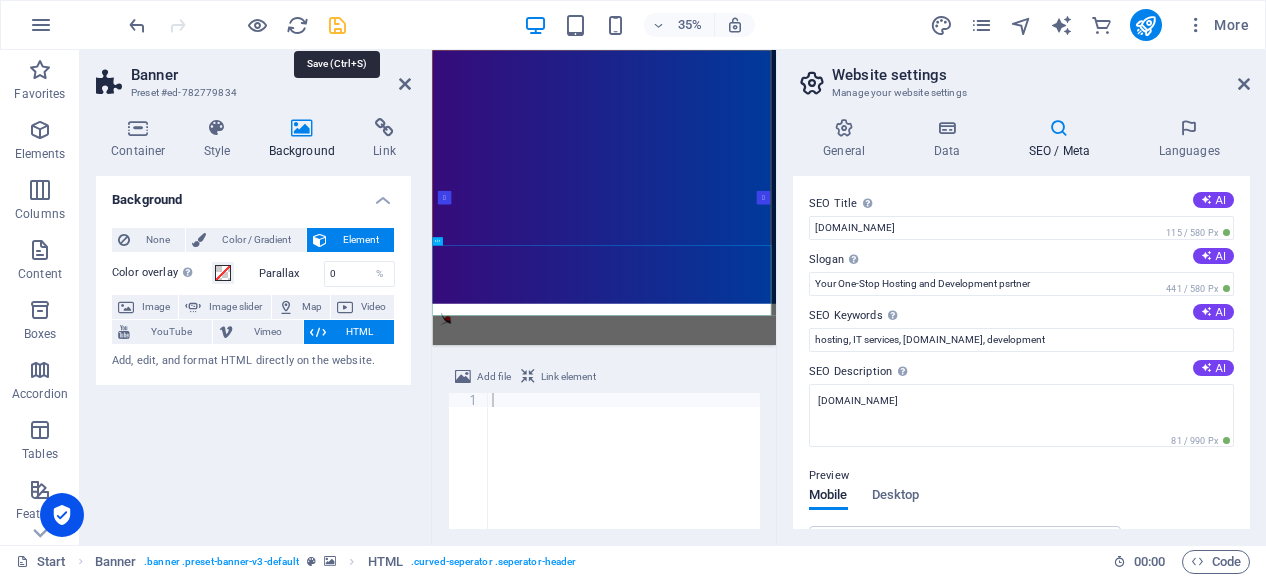 click at bounding box center (337, 25) 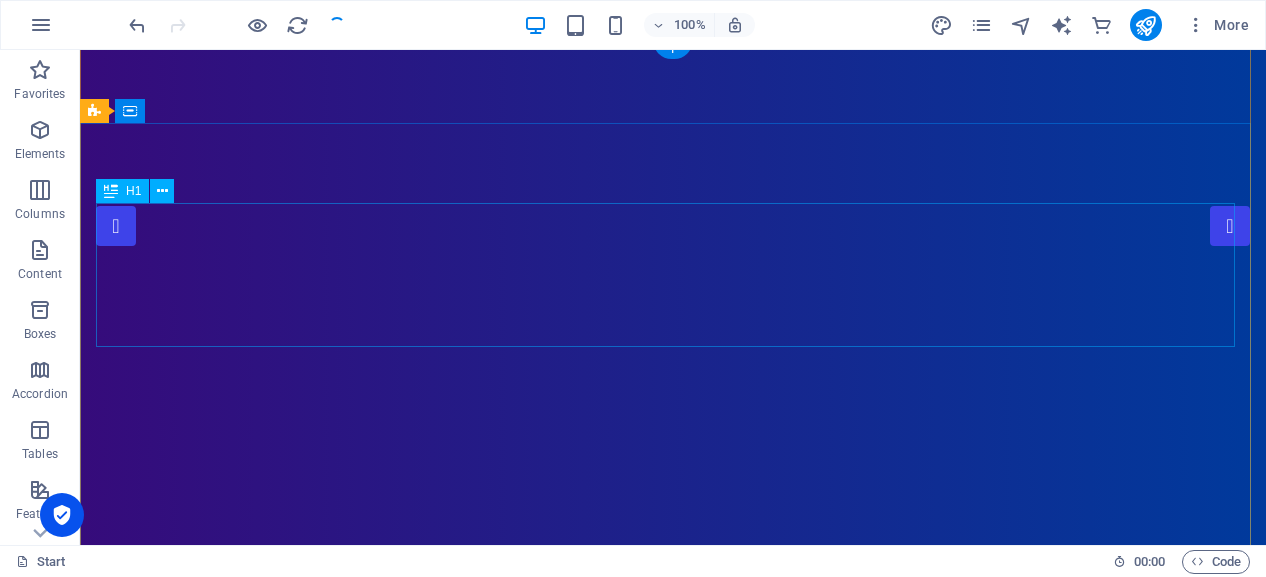 scroll, scrollTop: 0, scrollLeft: 0, axis: both 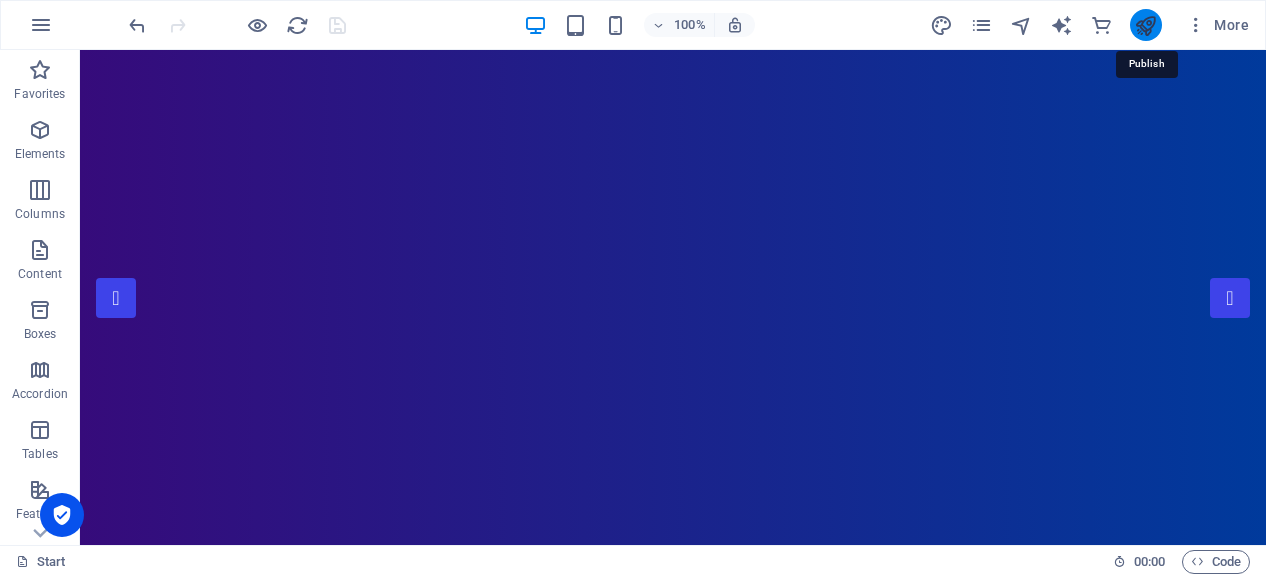 click at bounding box center [1145, 25] 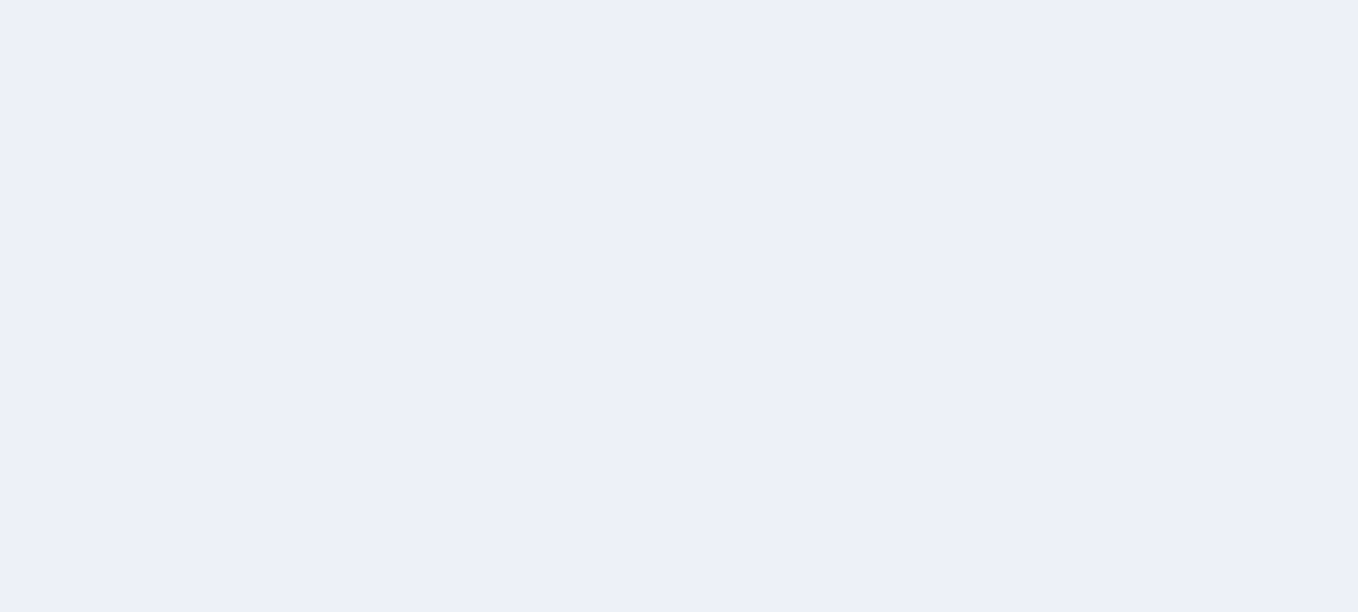 scroll, scrollTop: 0, scrollLeft: 0, axis: both 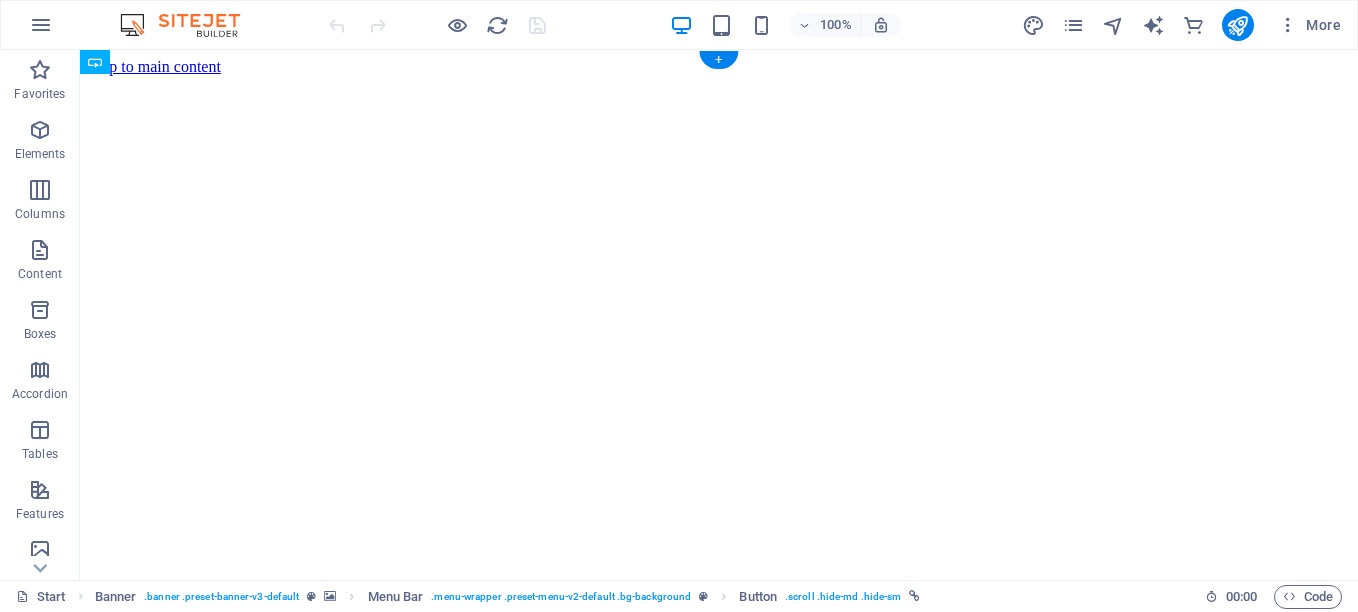 drag, startPoint x: 1241, startPoint y: 95, endPoint x: 1132, endPoint y: 96, distance: 109.004585 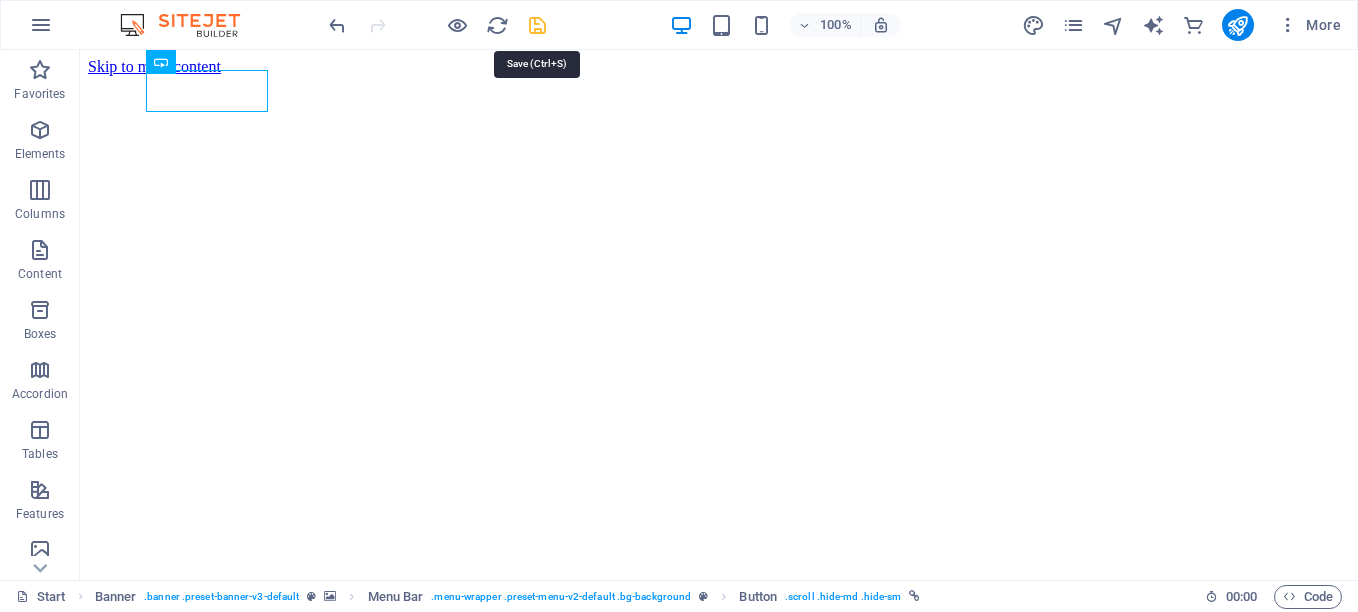 click at bounding box center [537, 25] 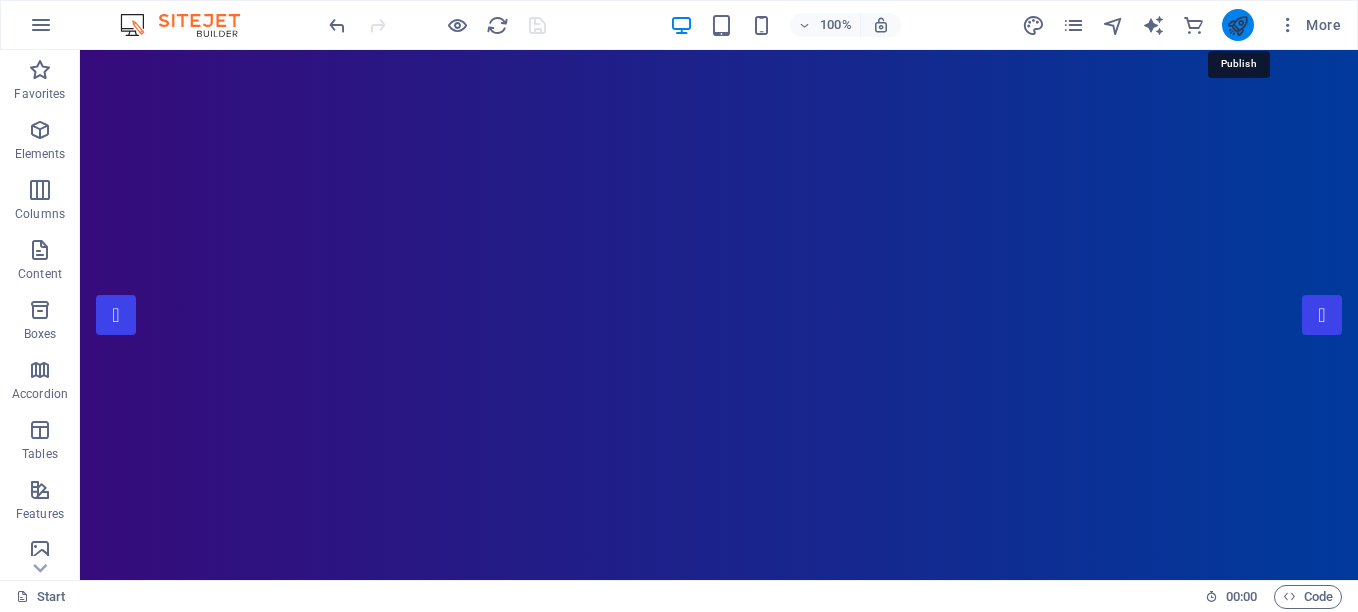 click at bounding box center [1237, 25] 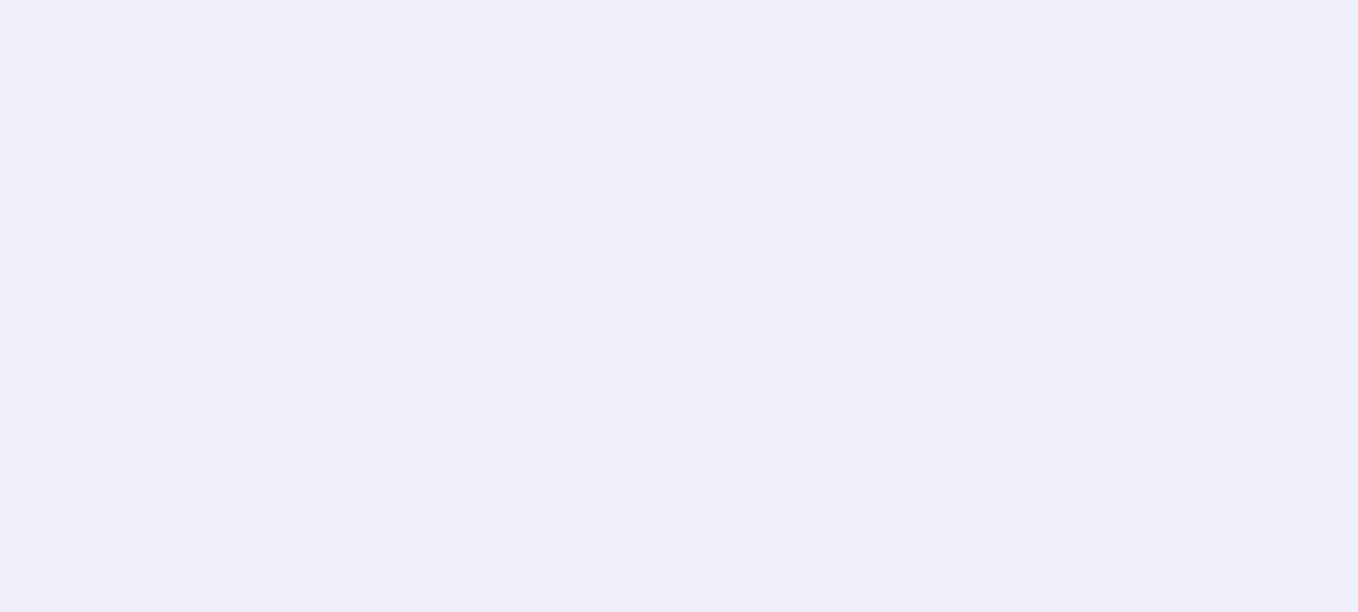 scroll, scrollTop: 0, scrollLeft: 0, axis: both 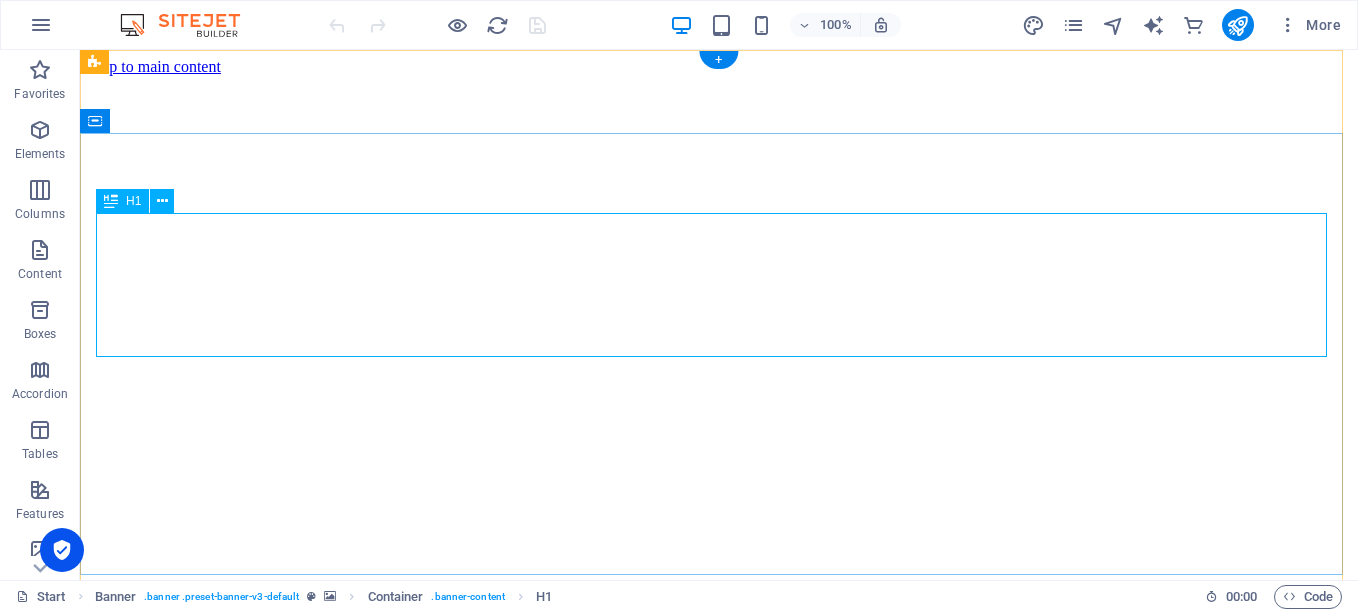 click on "[DOMAIN_NAME]" at bounding box center [719, 1071] 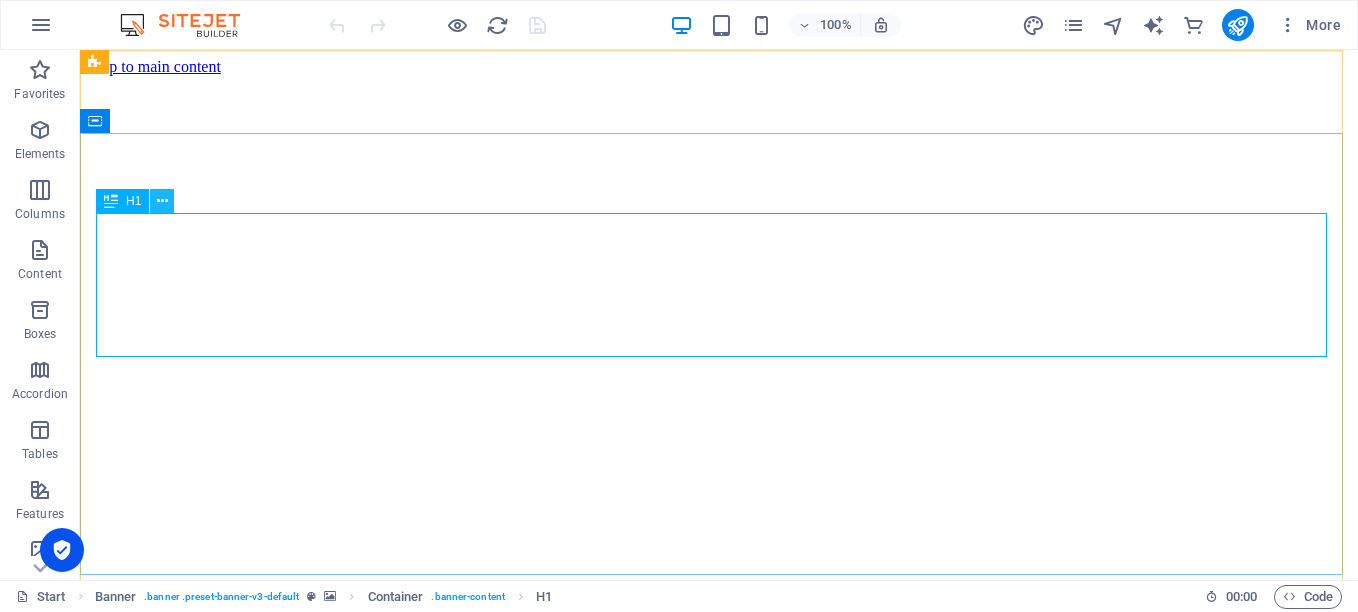click at bounding box center [162, 201] 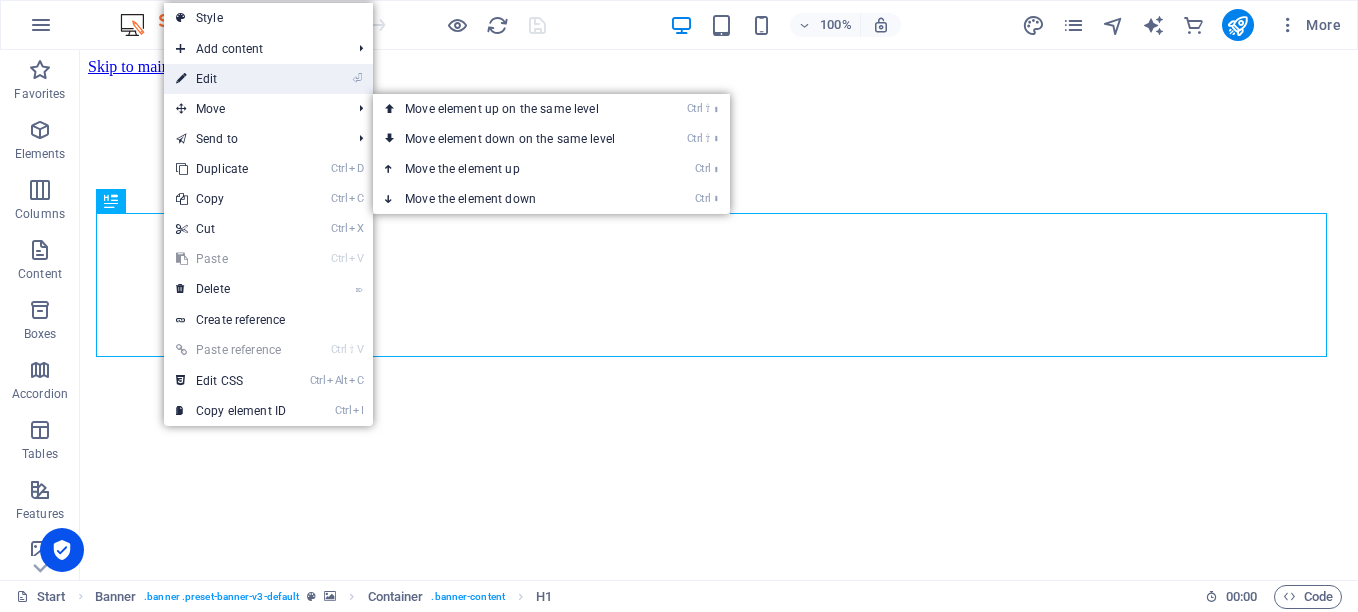 click on "⏎  Edit" at bounding box center (231, 79) 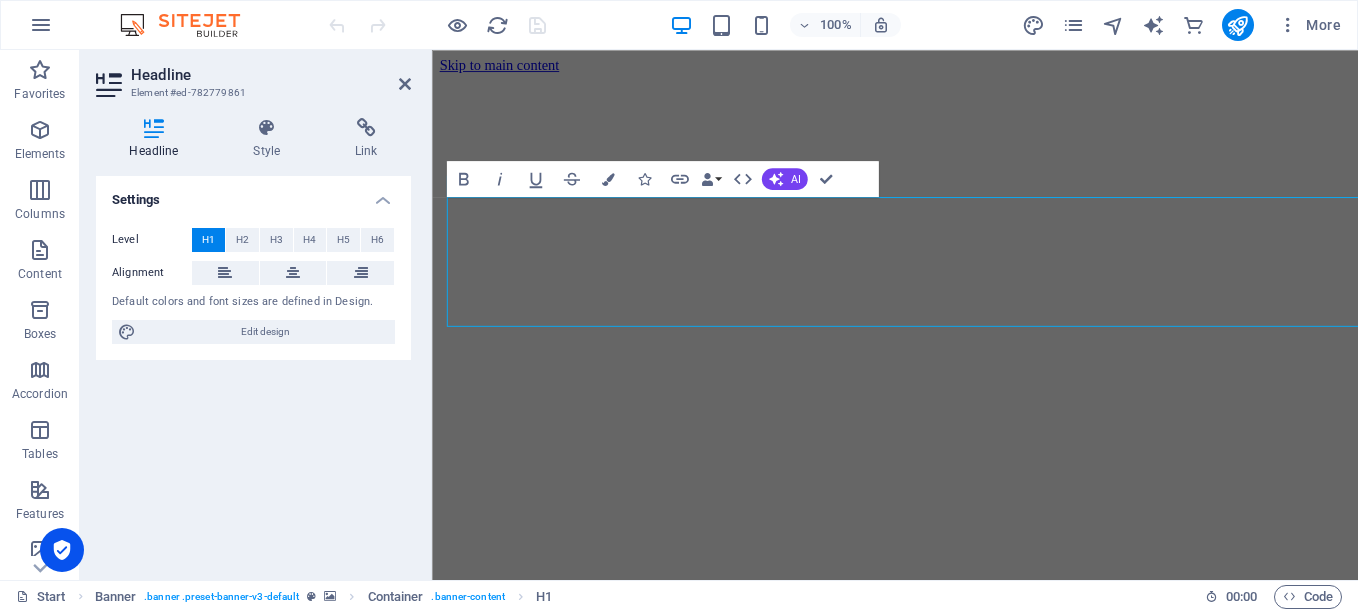 click on "[DOMAIN_NAME]" at bounding box center [576, 1071] 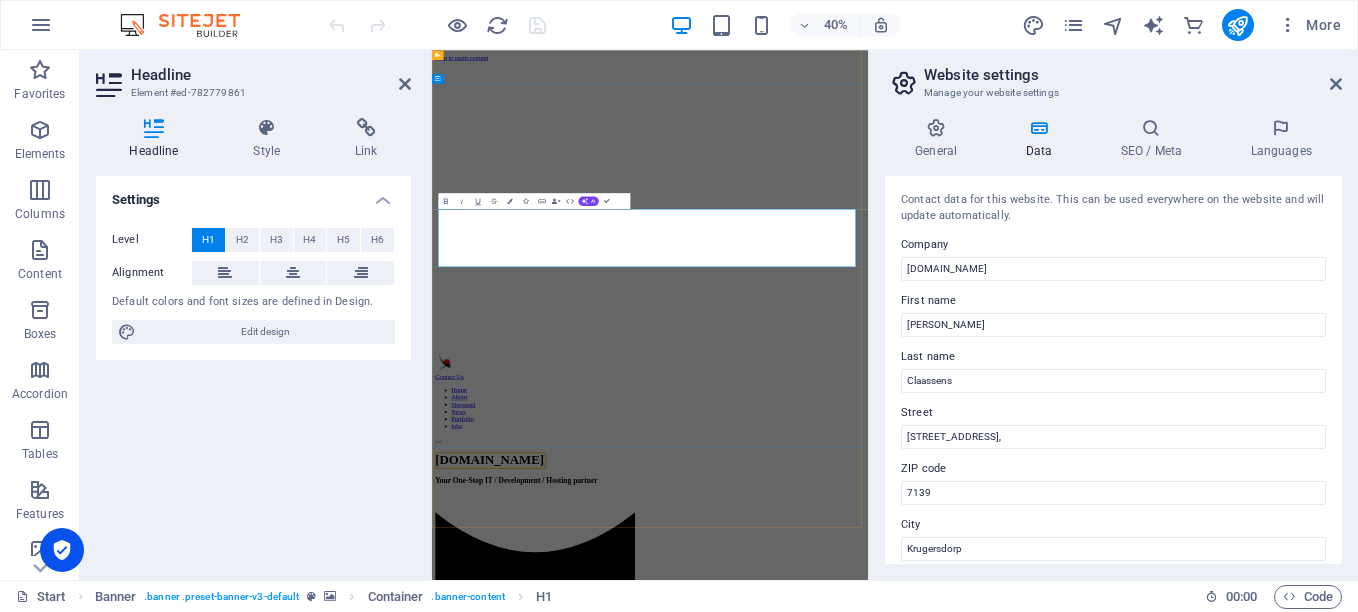 click on "[DOMAIN_NAME]" at bounding box center (576, 1071) 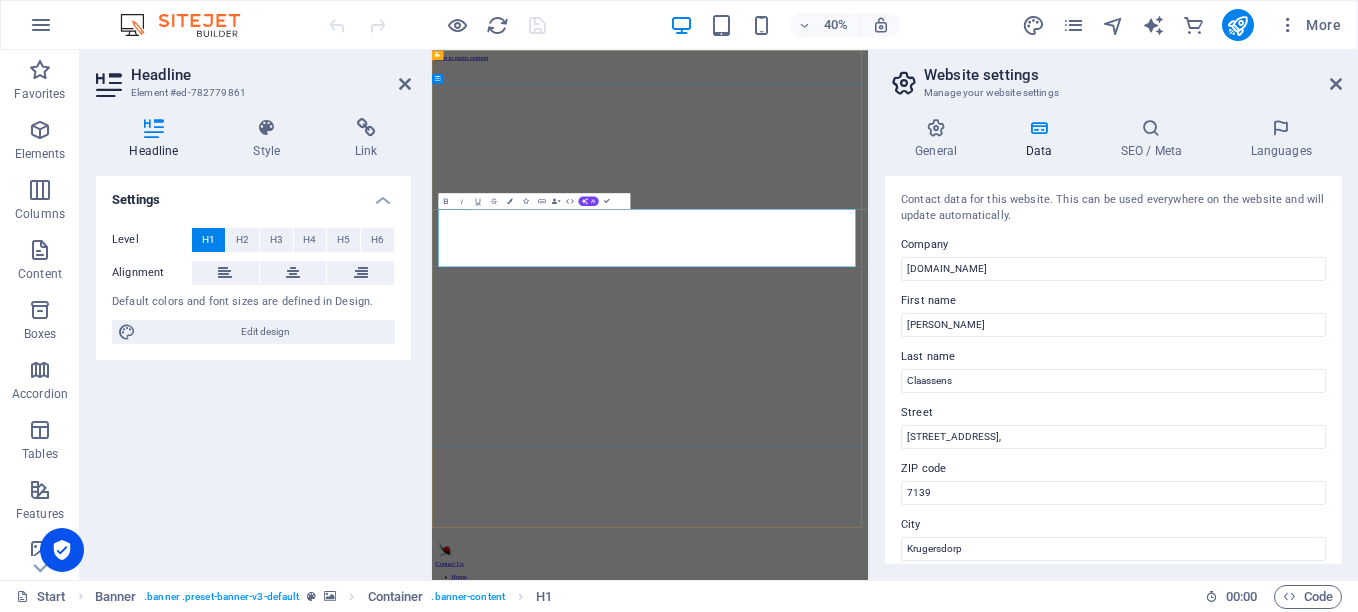 type 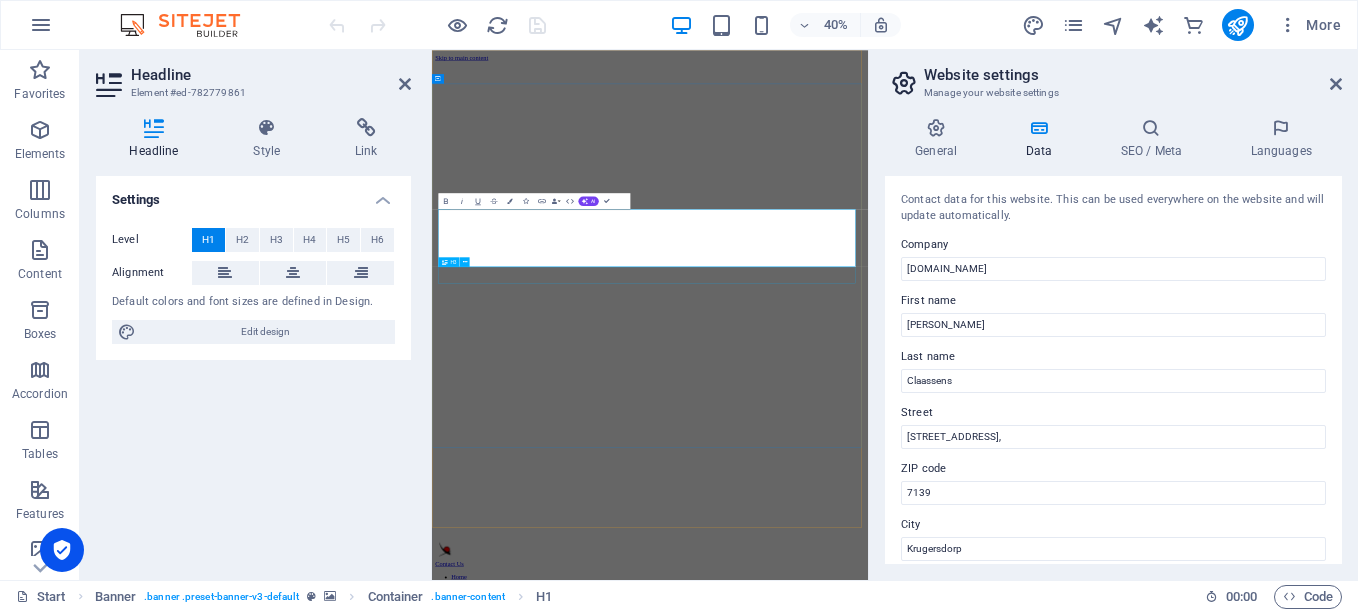 click on "Your One-Stop IT / Development / Hosting partner" at bounding box center (977, 1591) 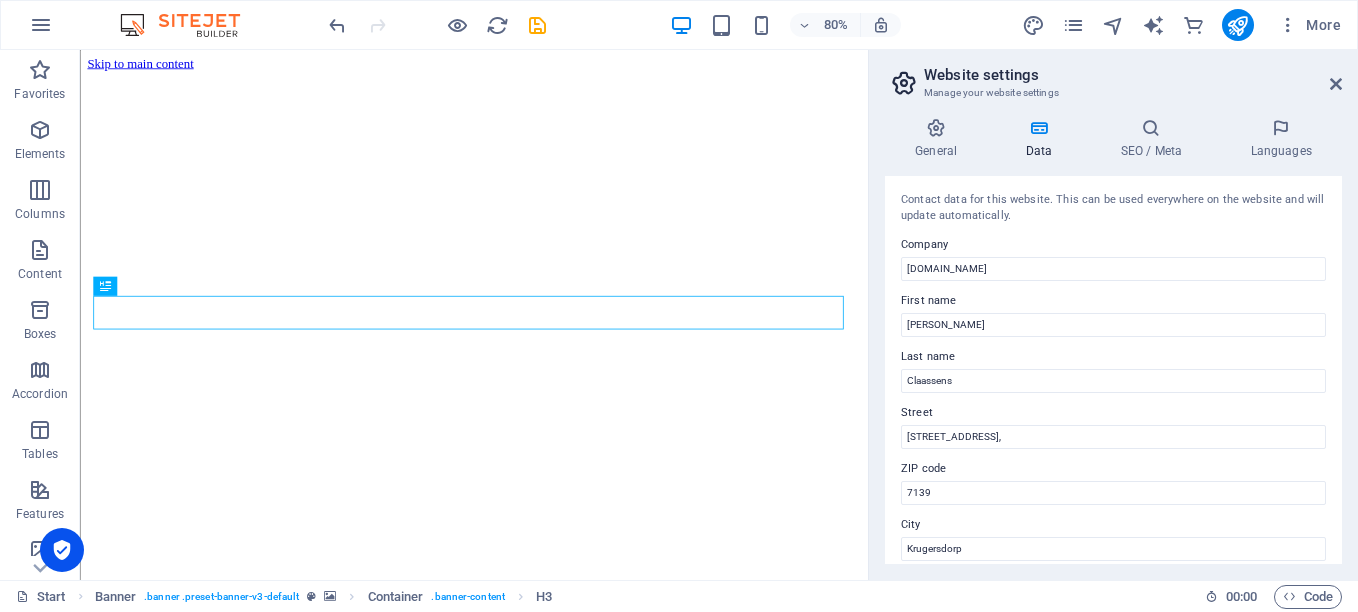 click at bounding box center (537, 25) 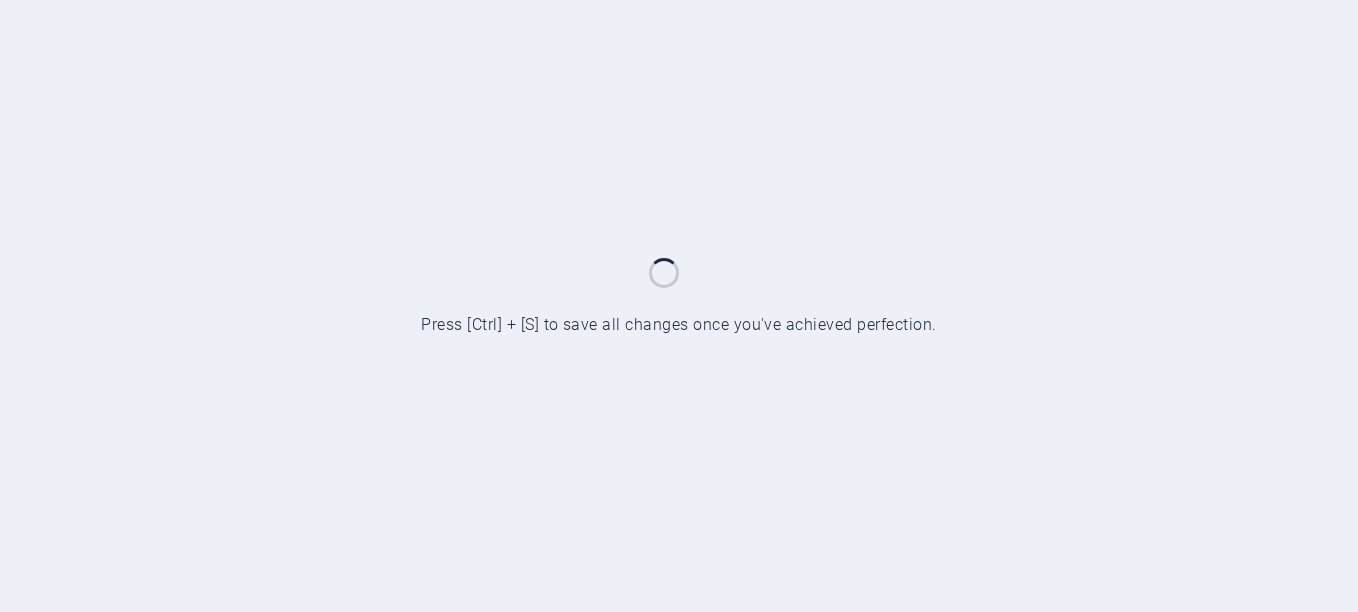 scroll, scrollTop: 0, scrollLeft: 0, axis: both 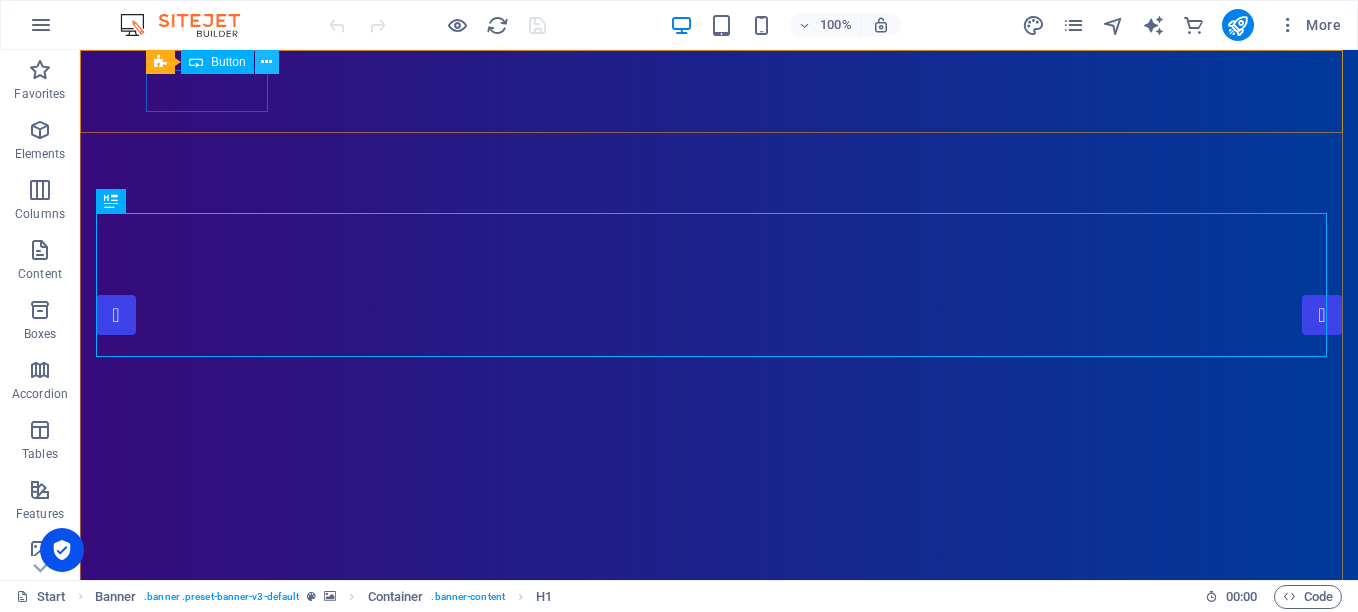 click at bounding box center [266, 62] 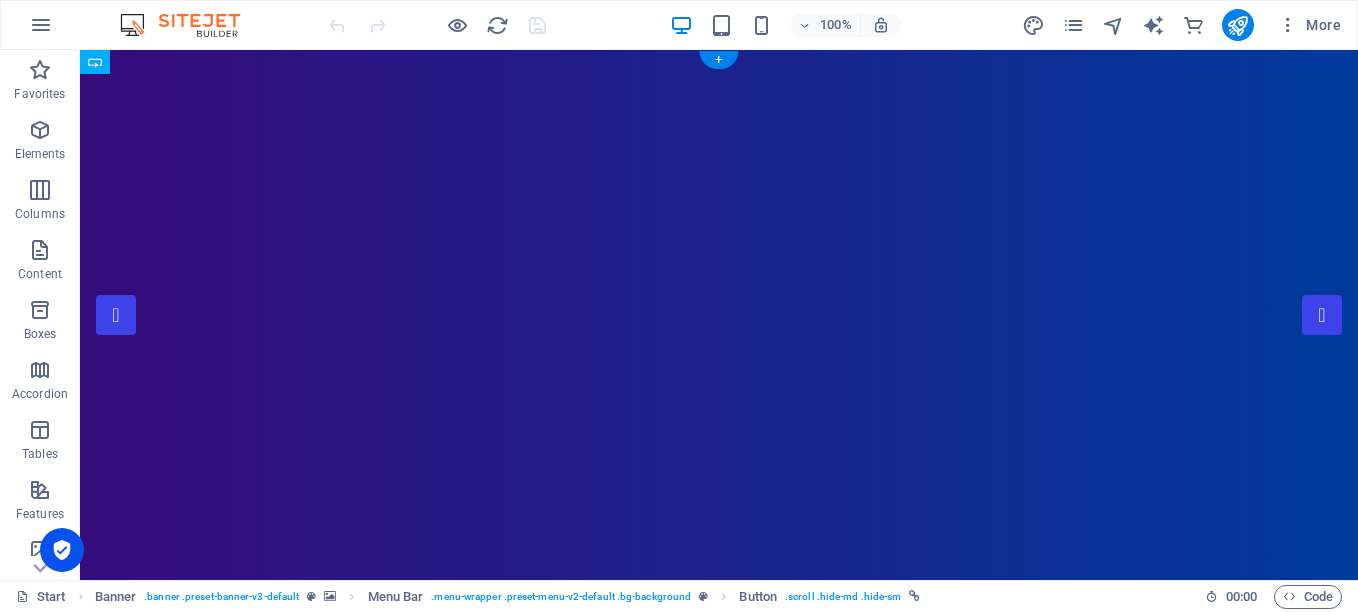 drag, startPoint x: 229, startPoint y: 96, endPoint x: 306, endPoint y: 96, distance: 77 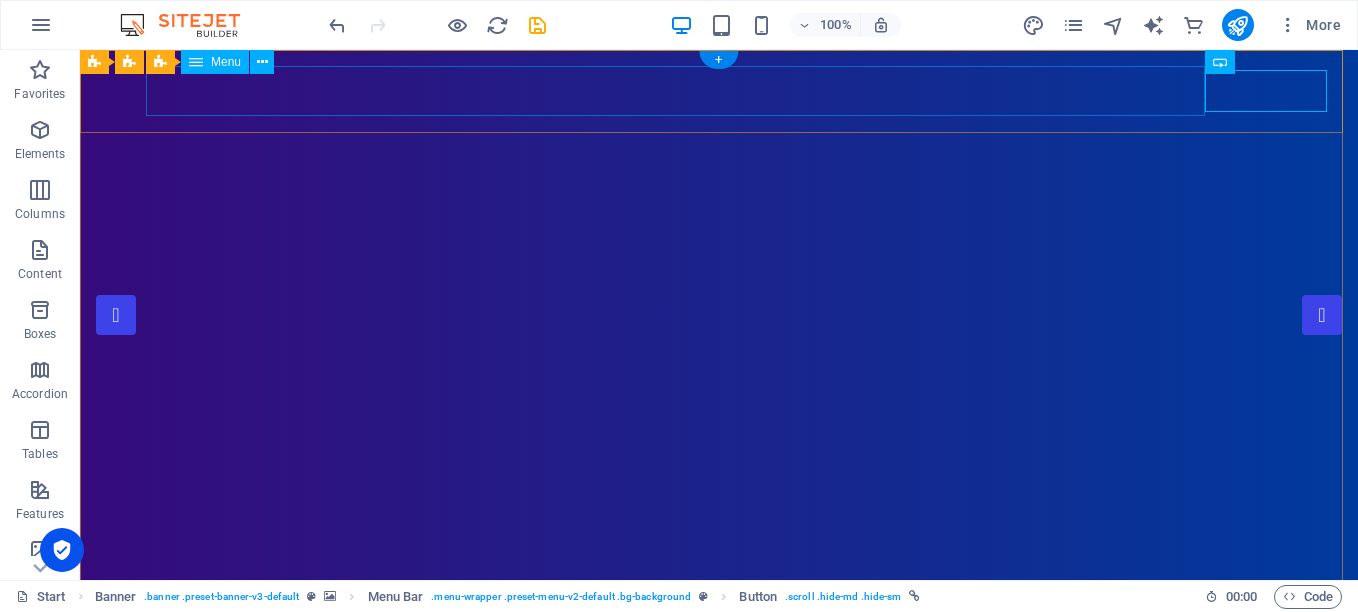 click on "Home About Showreel News Portfolio jobs" at bounding box center (719, 866) 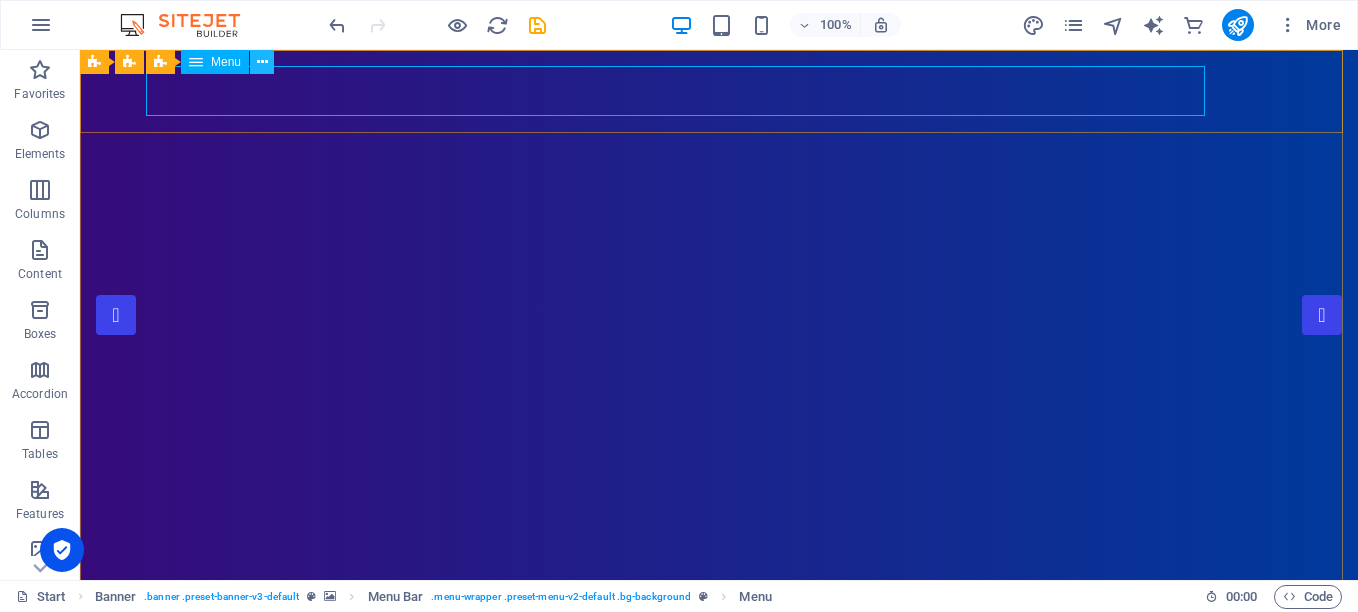 click at bounding box center (262, 62) 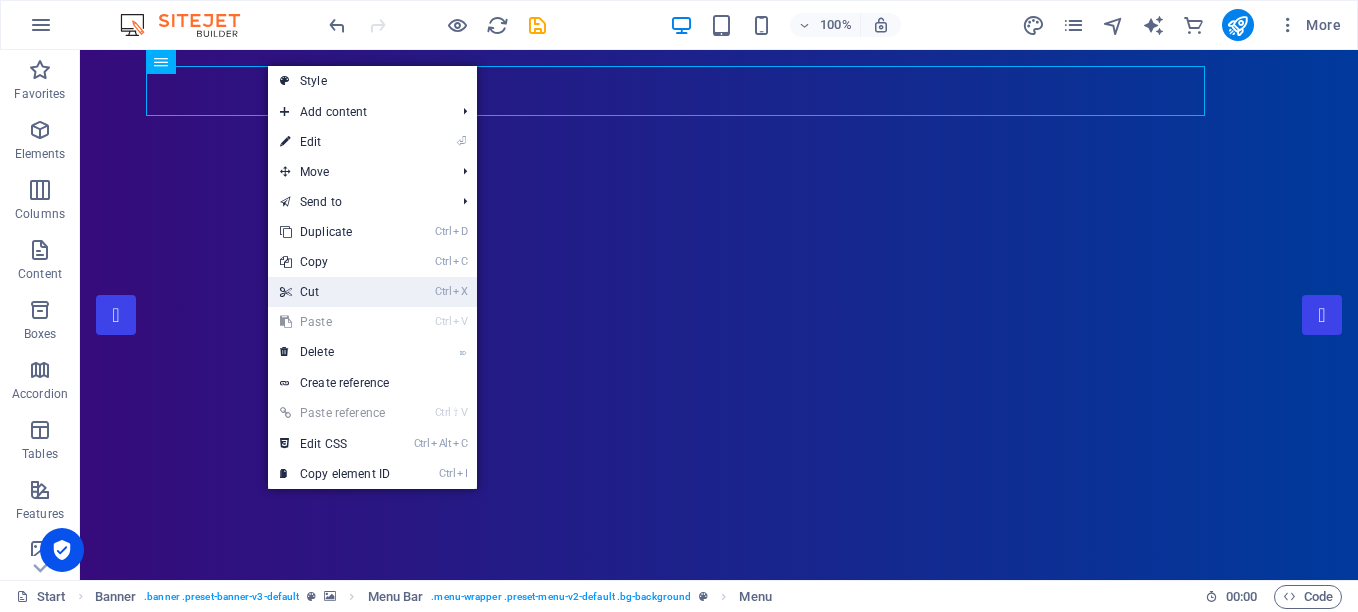 click on "Ctrl X  Cut" at bounding box center [335, 292] 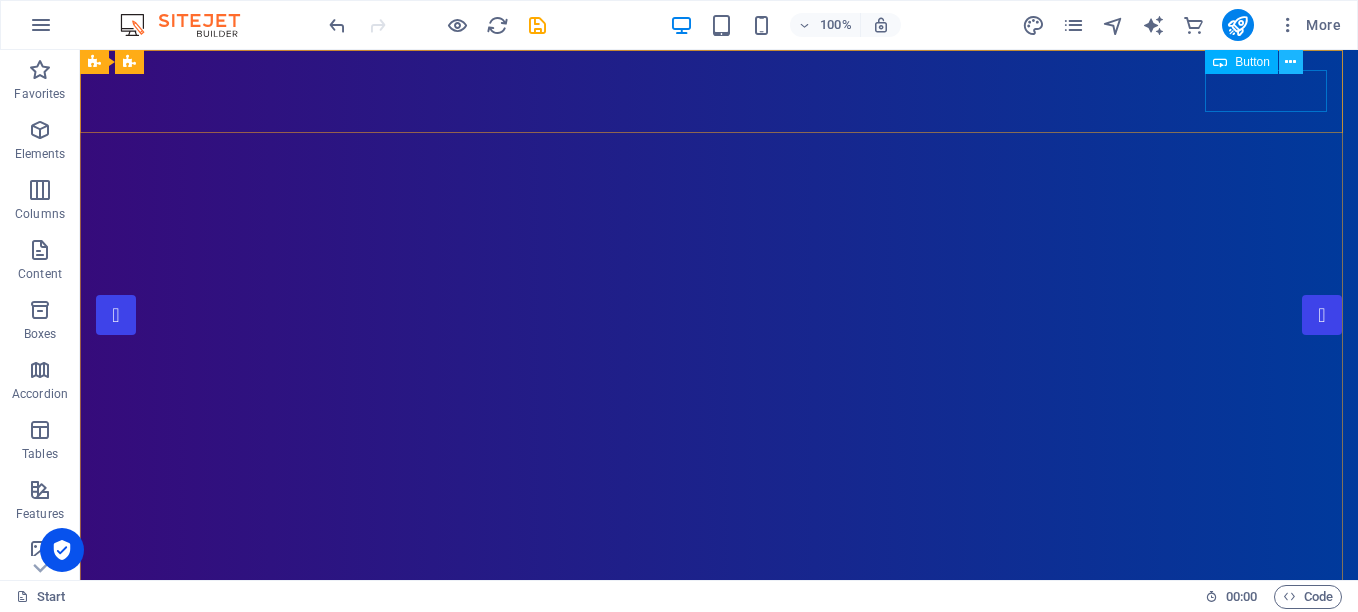 click at bounding box center [1291, 62] 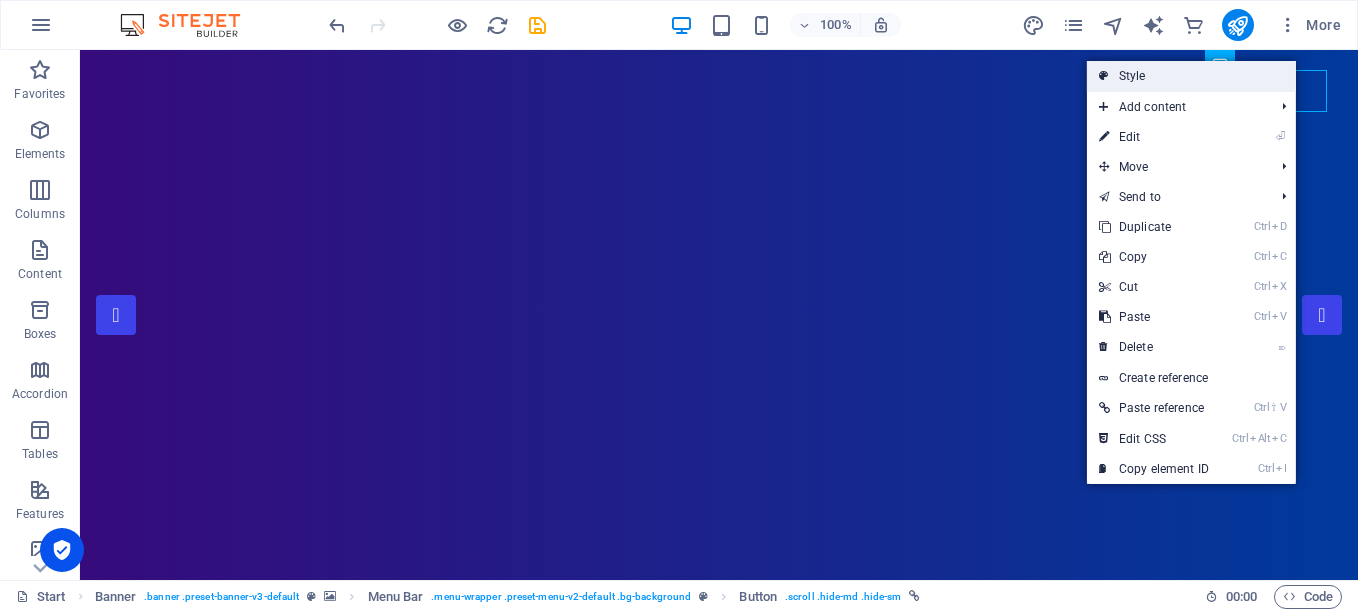 click on "Style" at bounding box center (1191, 76) 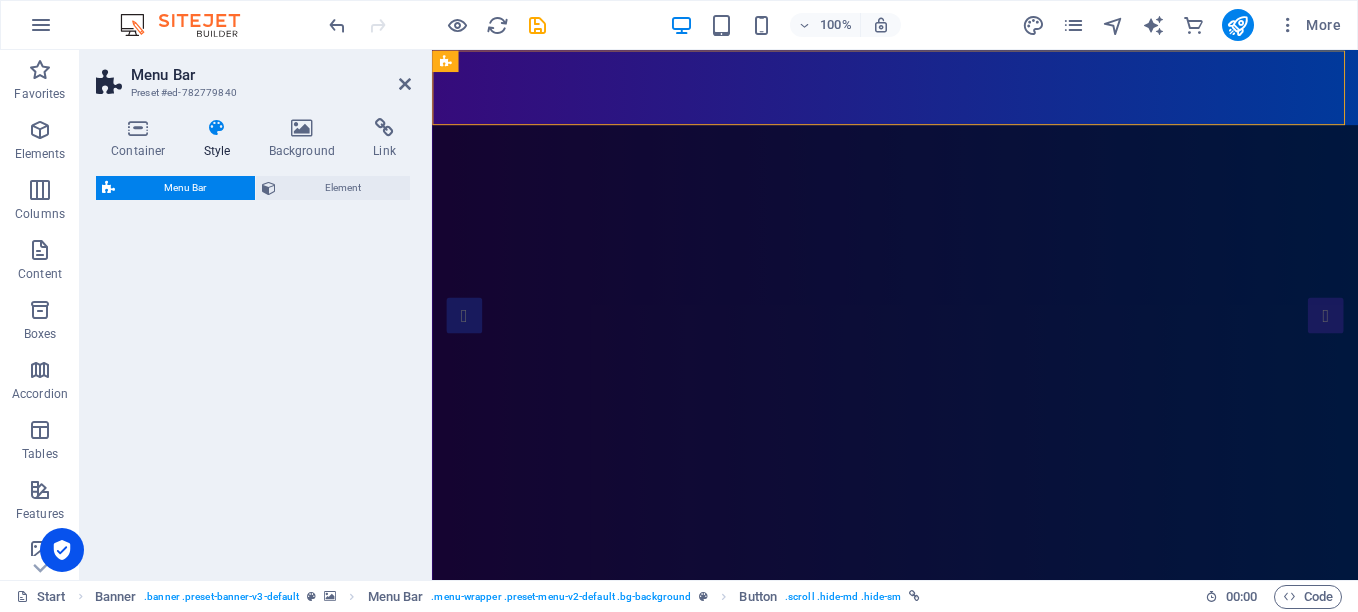 select on "rem" 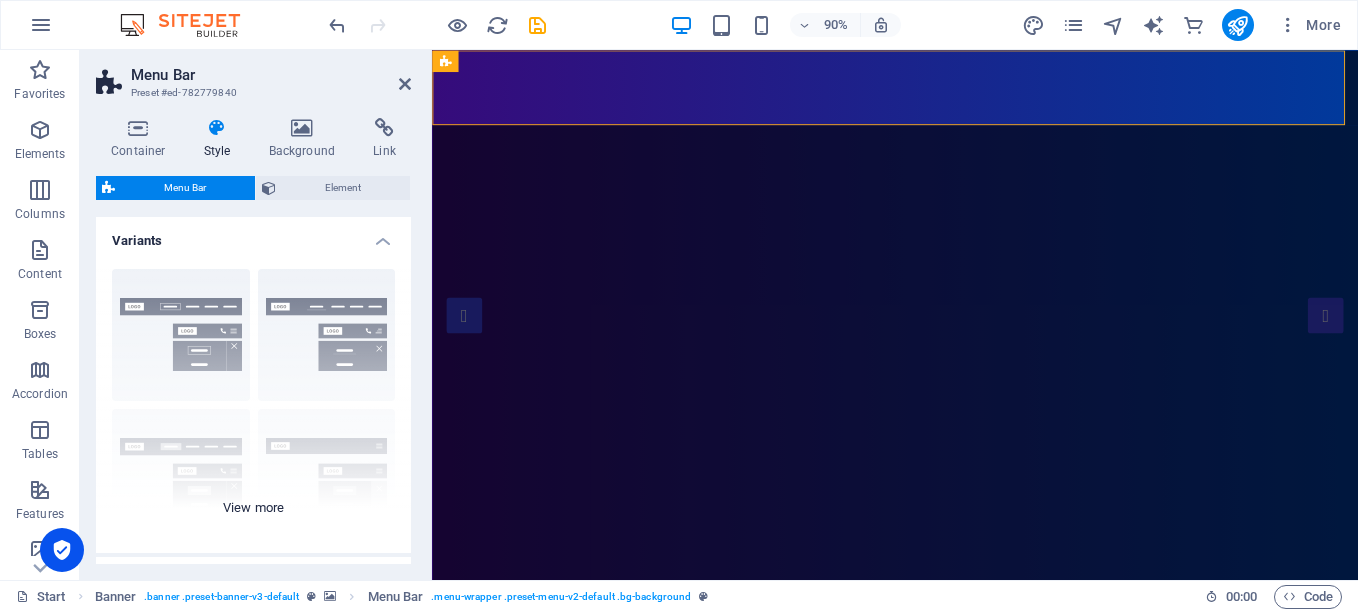 click on "Border Centered Default Fixed Loki Trigger Wide XXL" at bounding box center (253, 403) 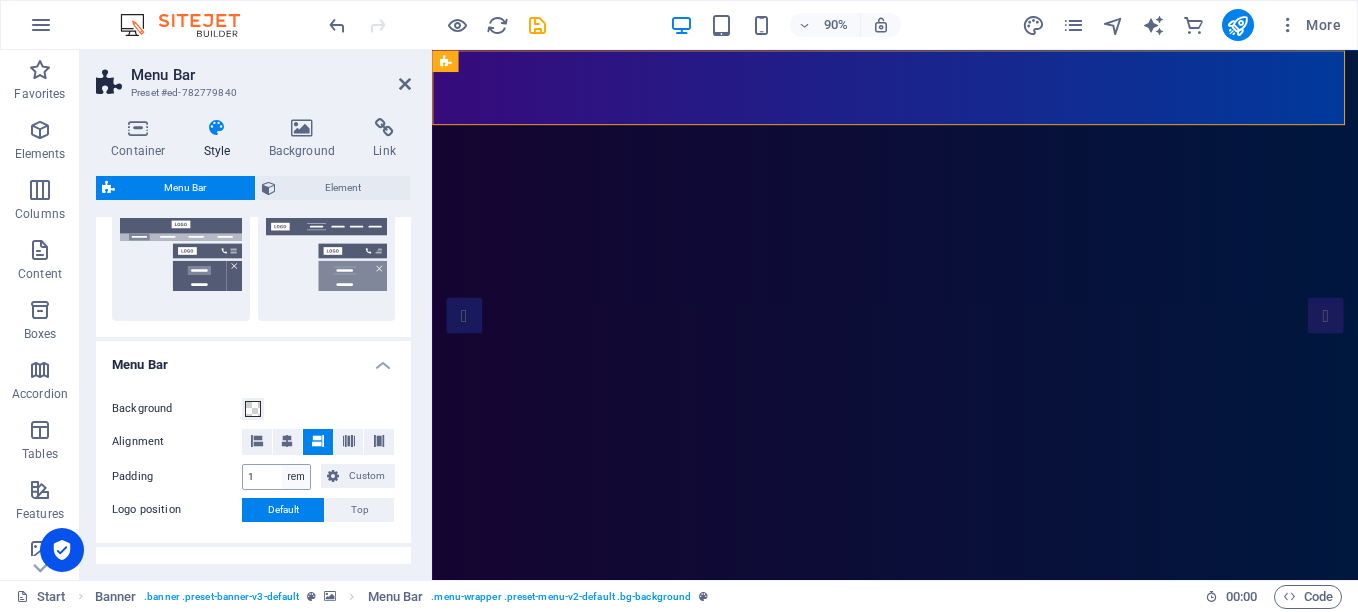 scroll, scrollTop: 819, scrollLeft: 0, axis: vertical 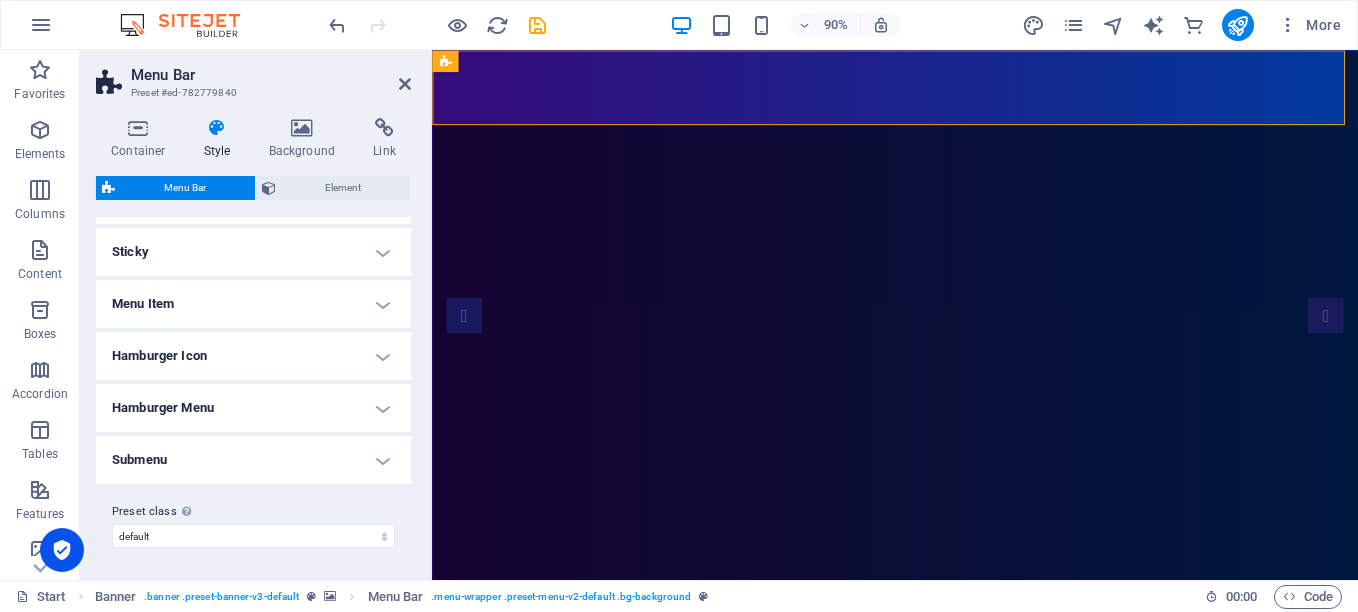 click on "Submenu" at bounding box center (253, 460) 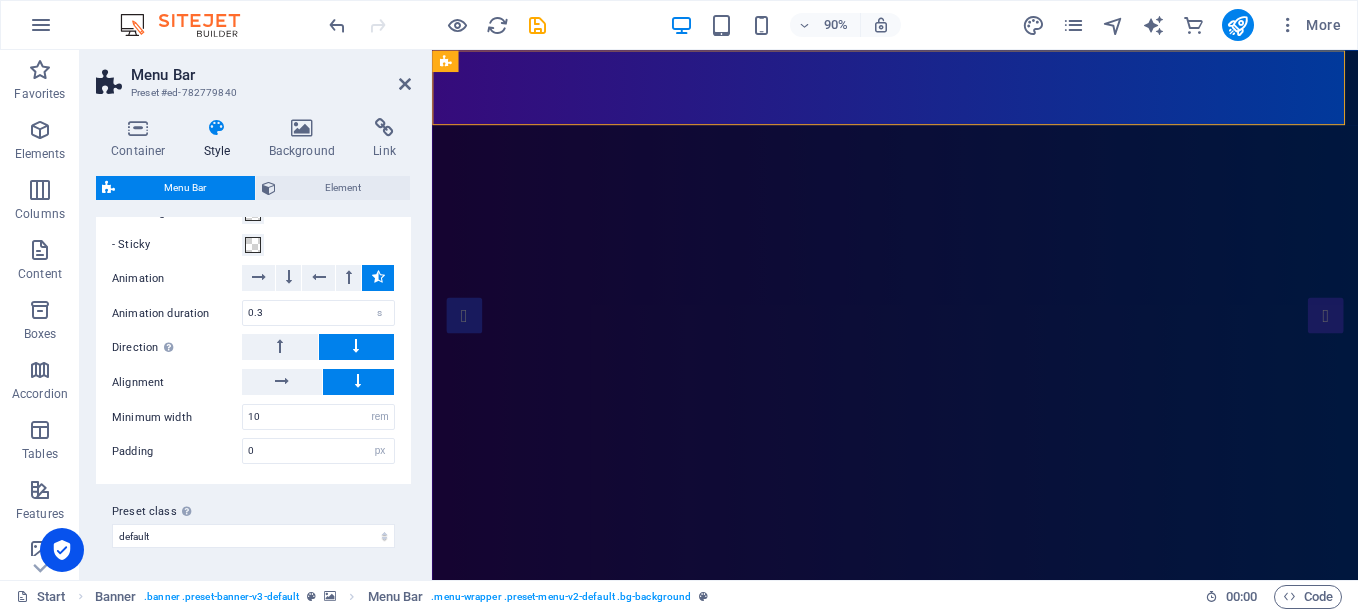 scroll, scrollTop: 966, scrollLeft: 0, axis: vertical 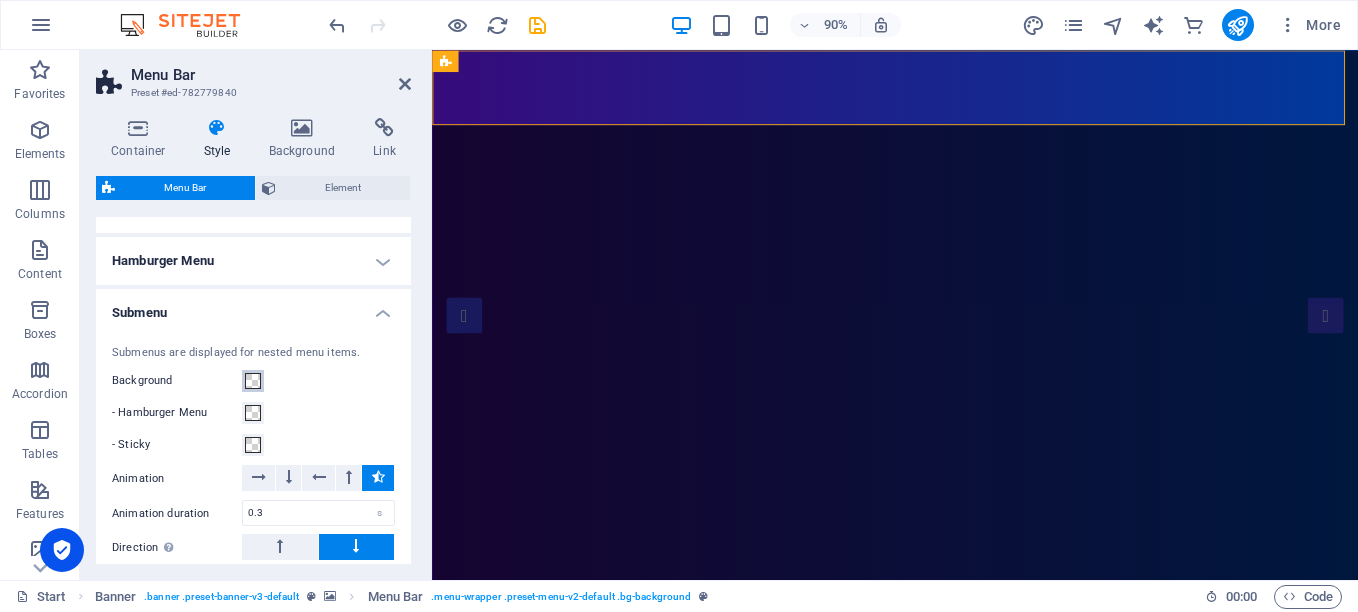 click at bounding box center (253, 381) 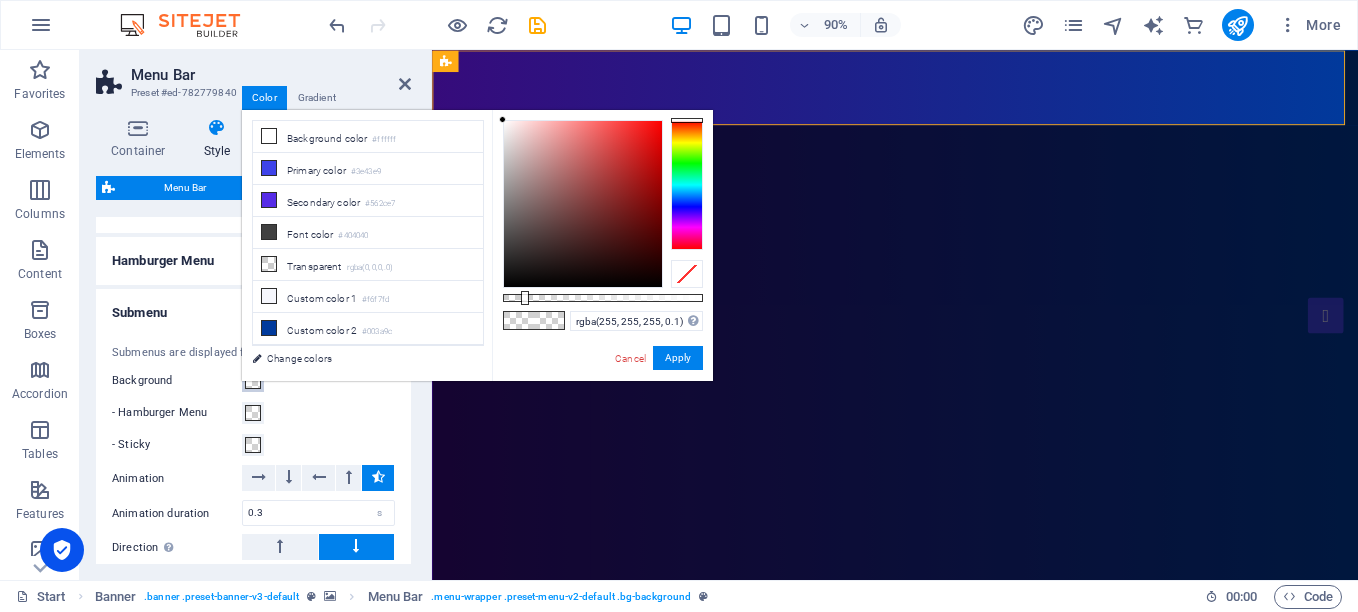 type on "rgba(240, 9, 9, 0.1)" 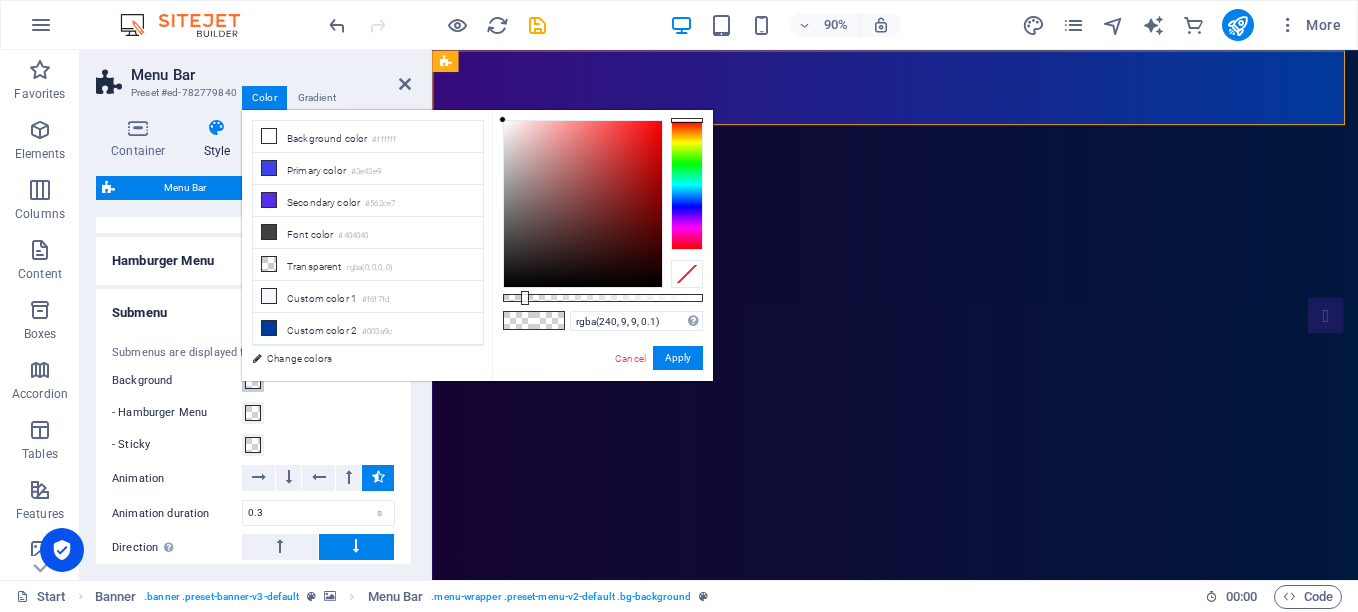 click at bounding box center [583, 204] 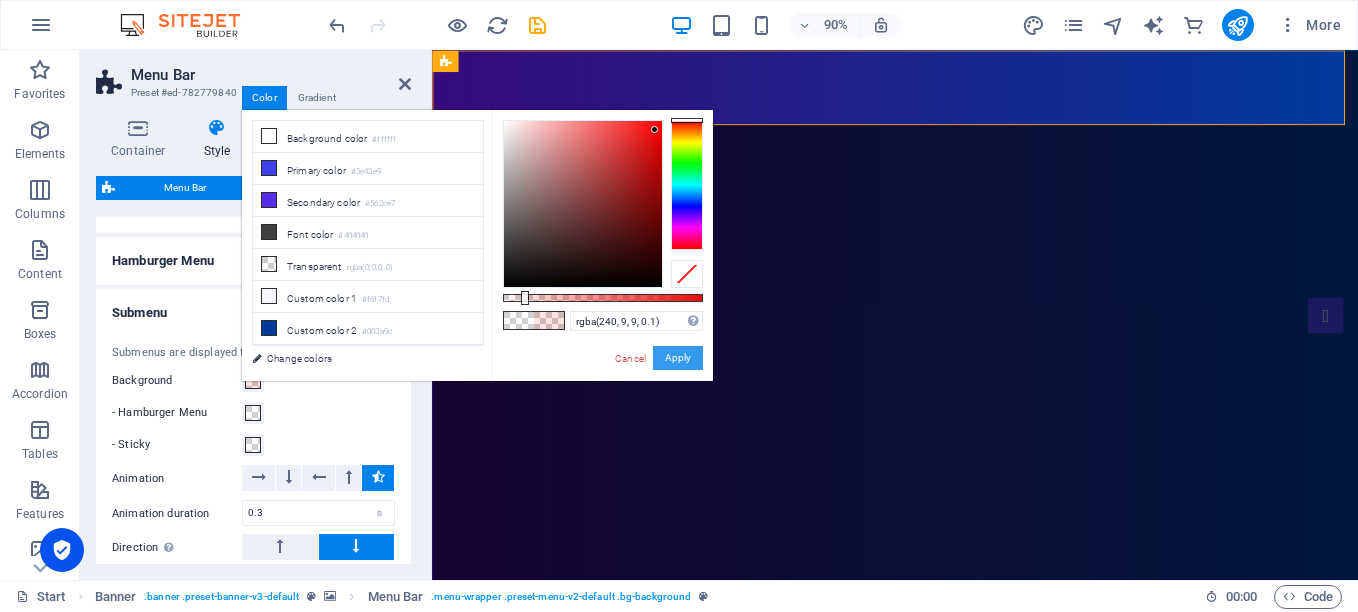 click on "Apply" at bounding box center (678, 358) 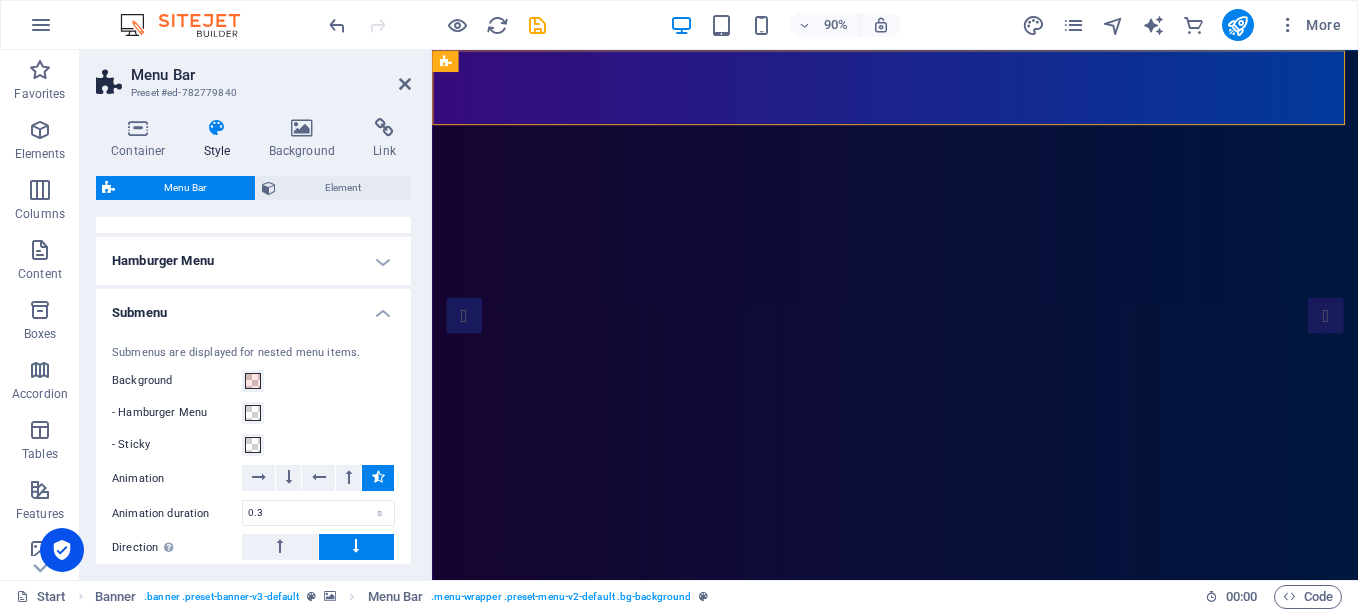 scroll, scrollTop: 866, scrollLeft: 0, axis: vertical 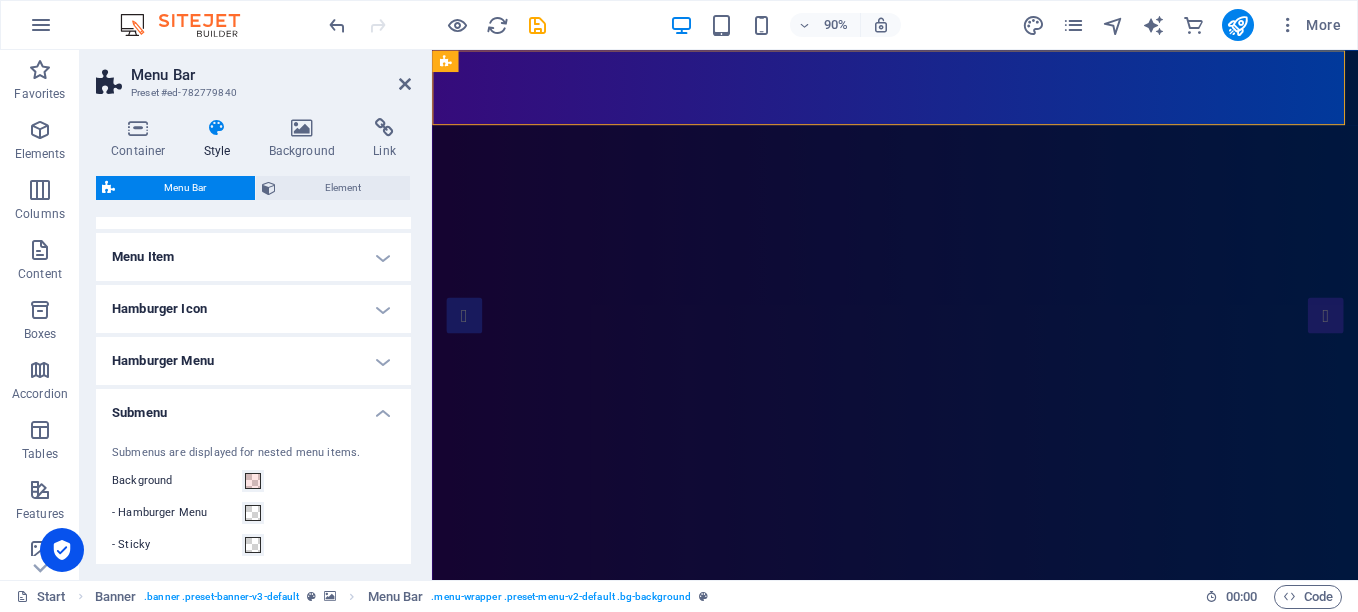 click on "Hamburger Menu" at bounding box center (253, 361) 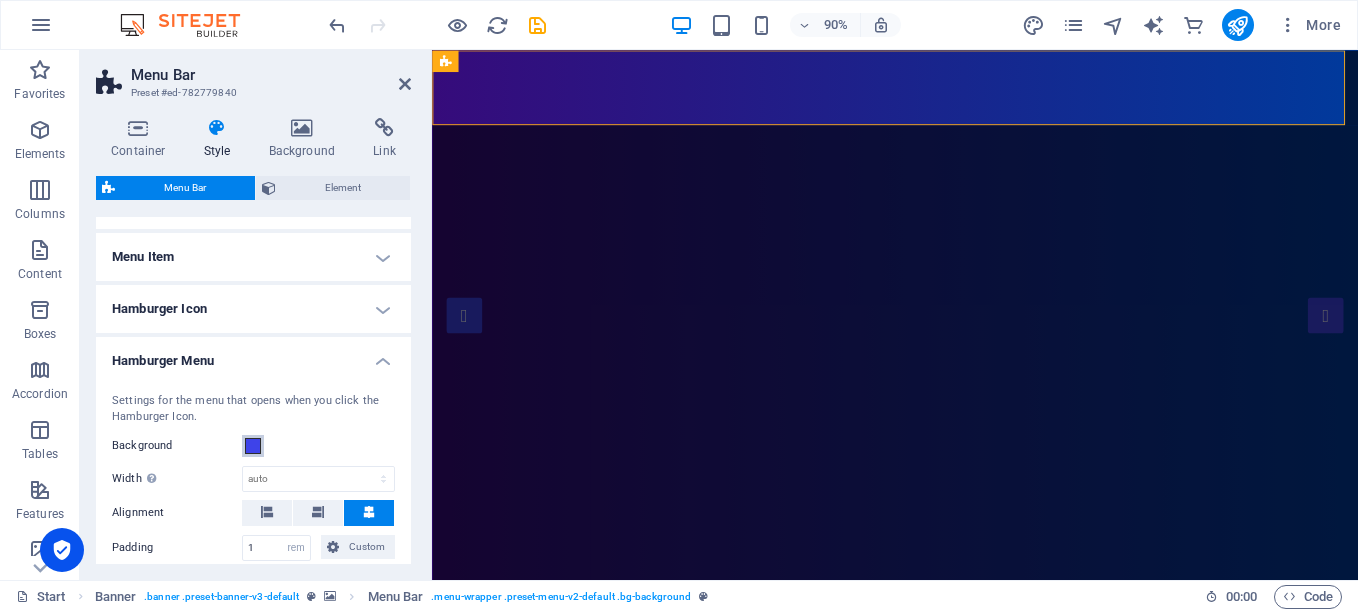 click at bounding box center [253, 446] 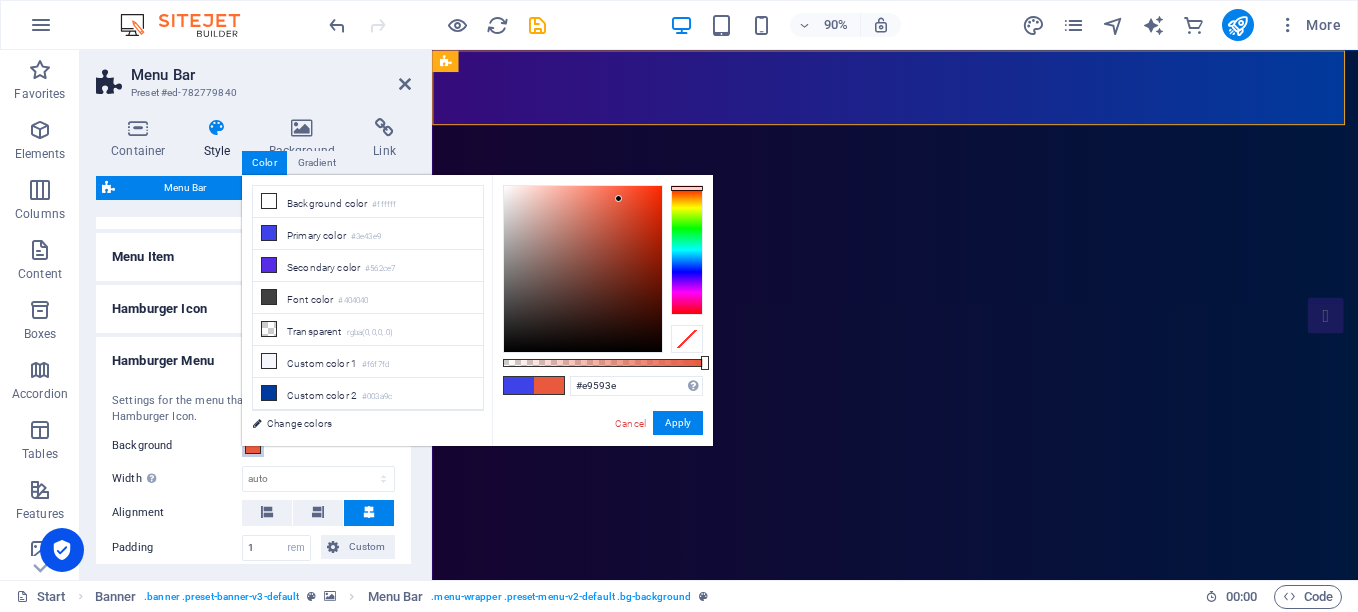 click at bounding box center (687, 250) 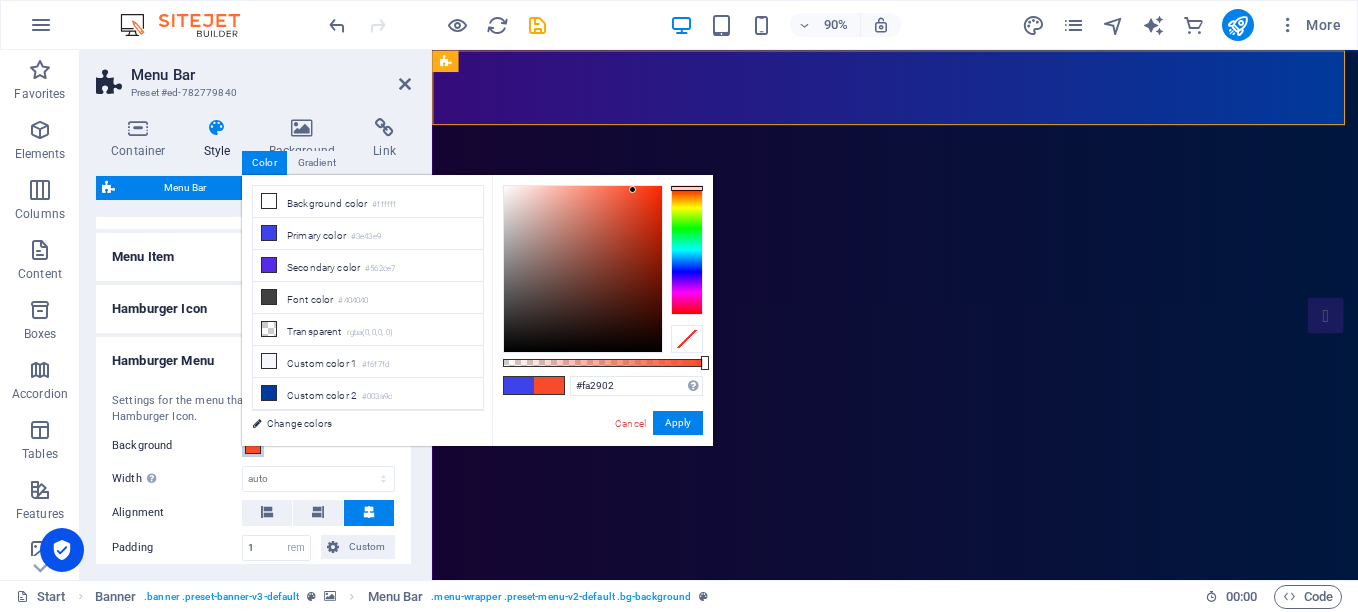 type on "#fa2800" 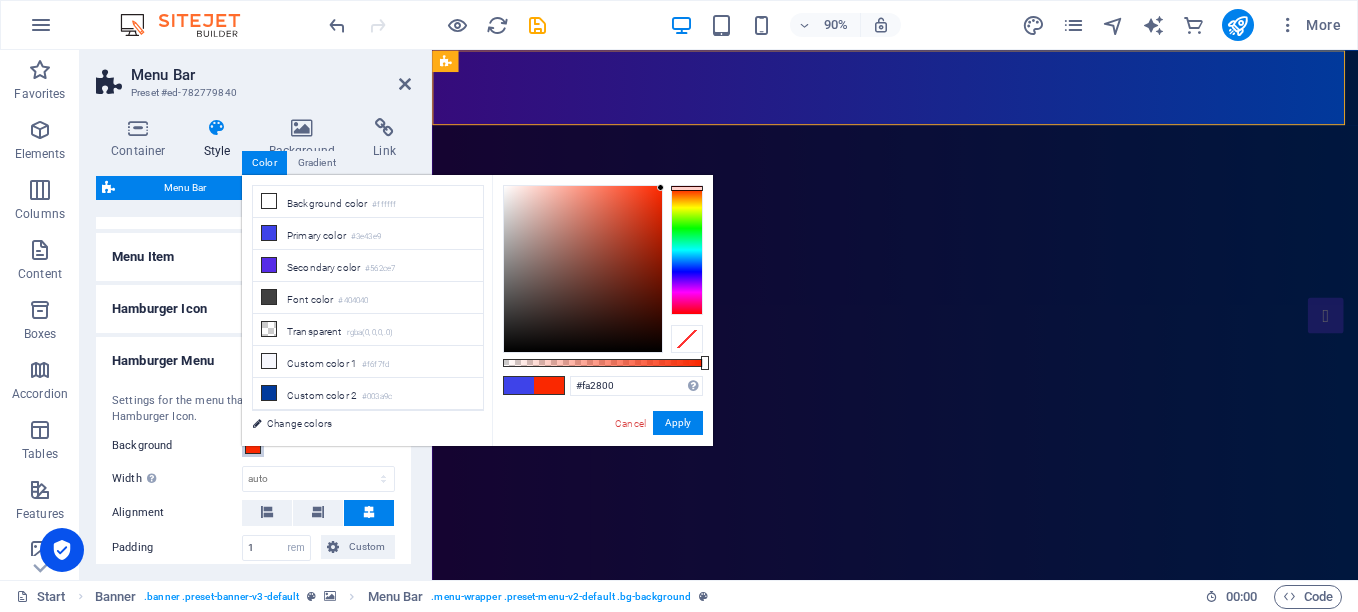 drag, startPoint x: 633, startPoint y: 190, endPoint x: 665, endPoint y: 188, distance: 32.06244 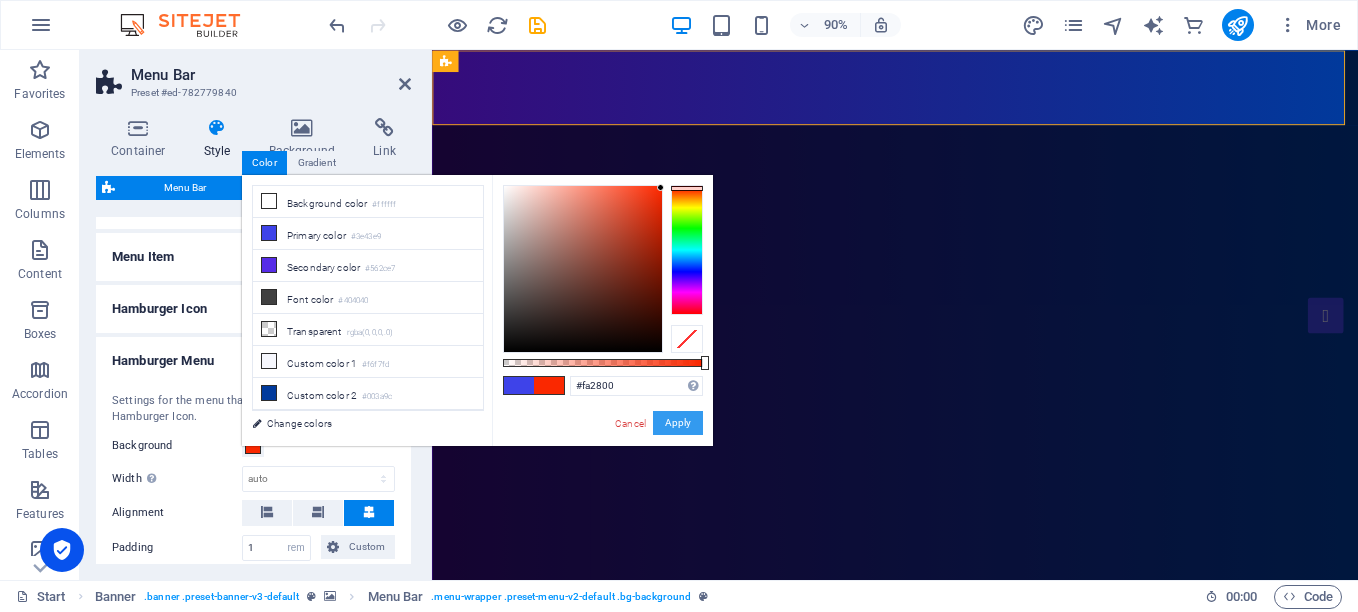 click on "Apply" at bounding box center (678, 423) 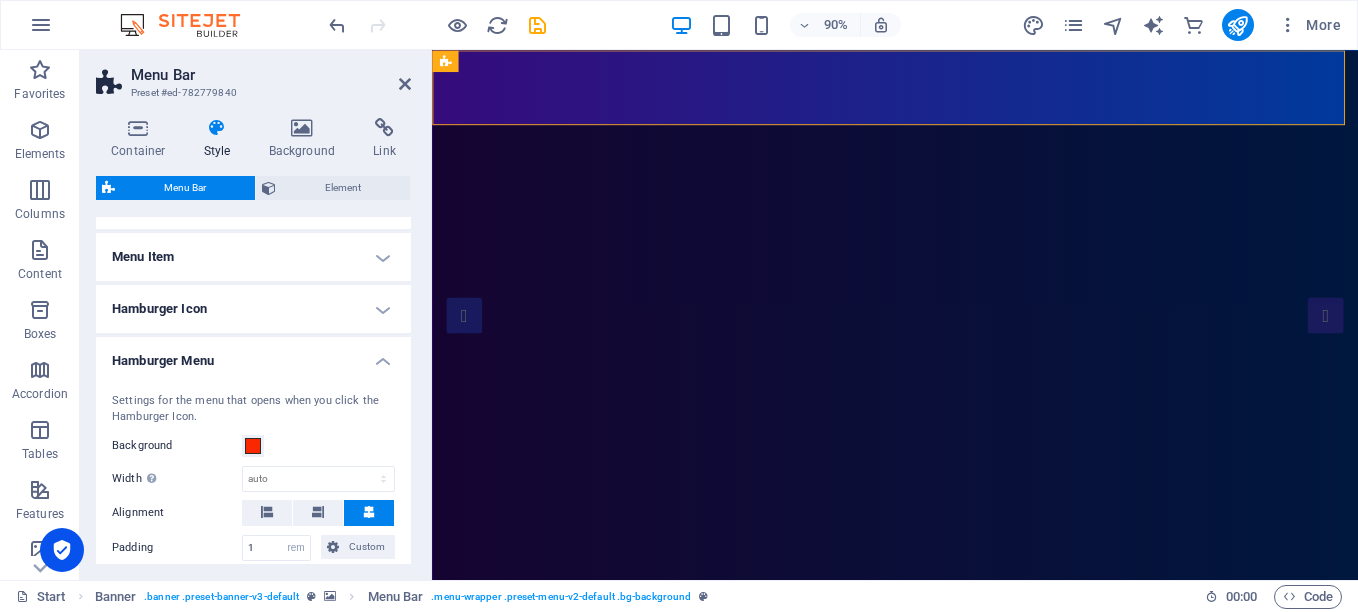 click on "Menu Item" at bounding box center [253, 257] 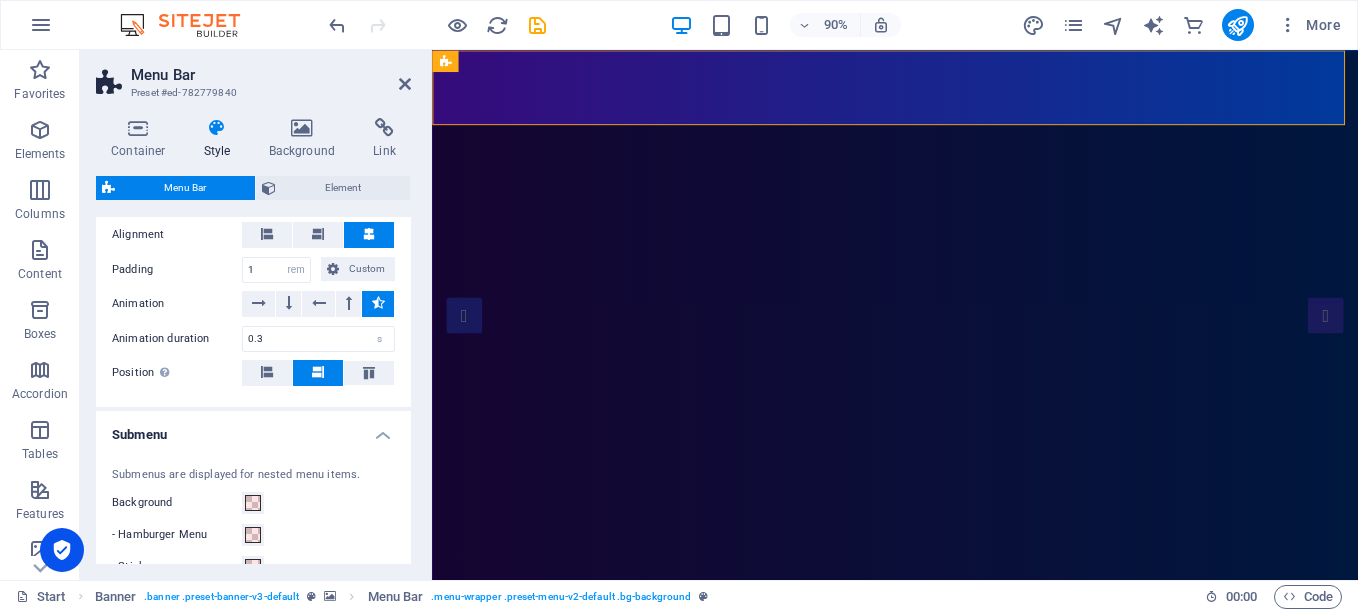 scroll, scrollTop: 1666, scrollLeft: 0, axis: vertical 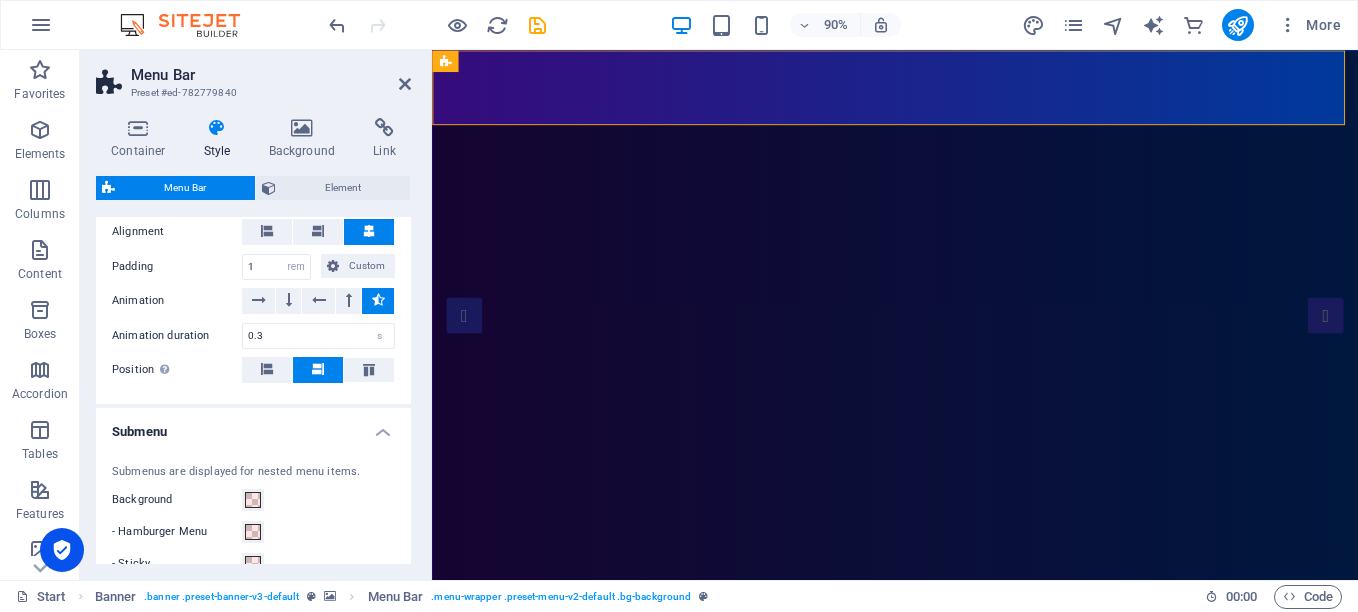 click at bounding box center (437, 25) 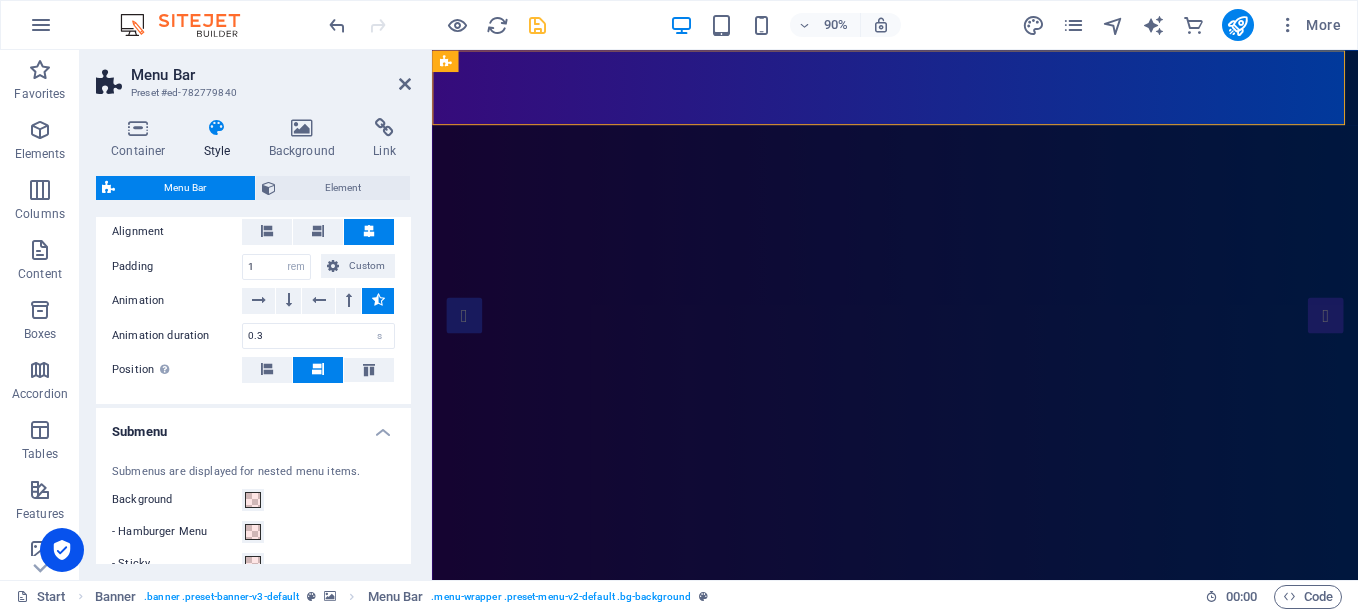click at bounding box center (537, 25) 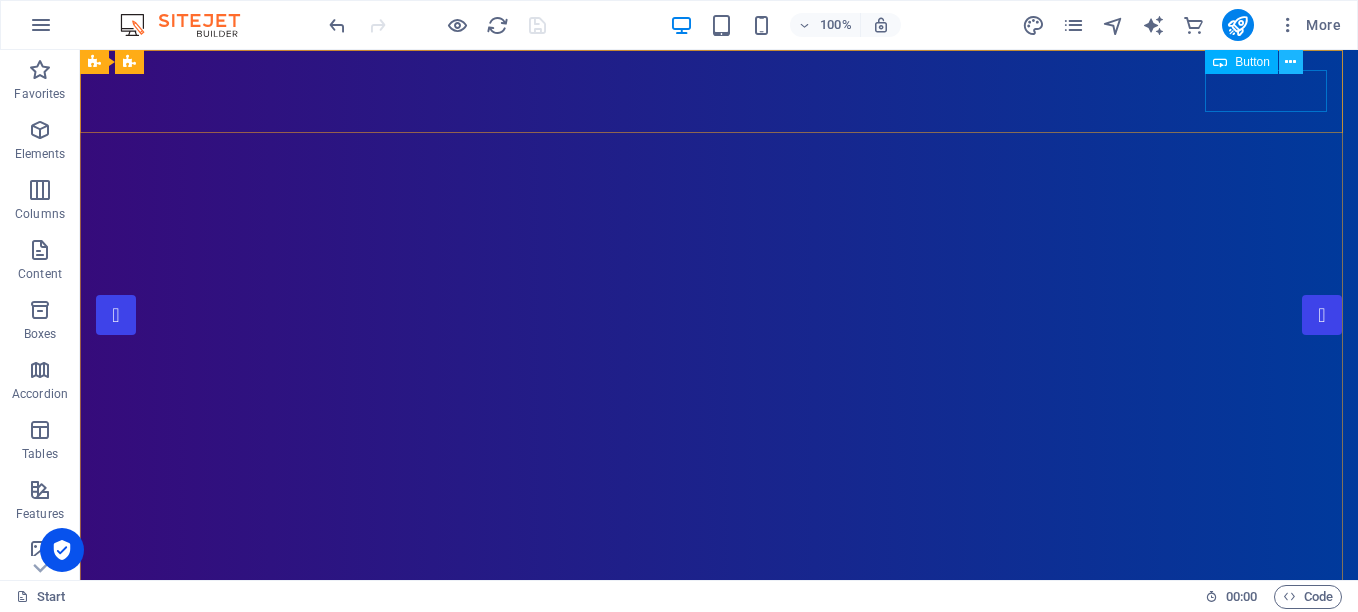 click at bounding box center (1290, 62) 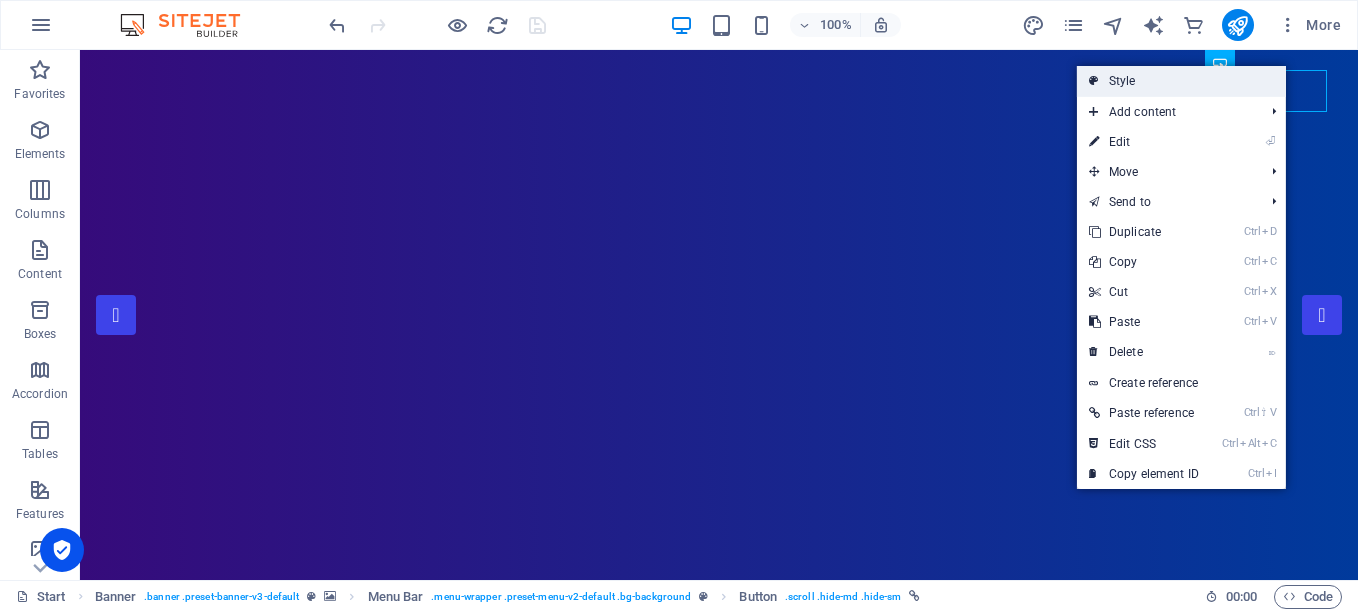 click on "Style" at bounding box center [1181, 81] 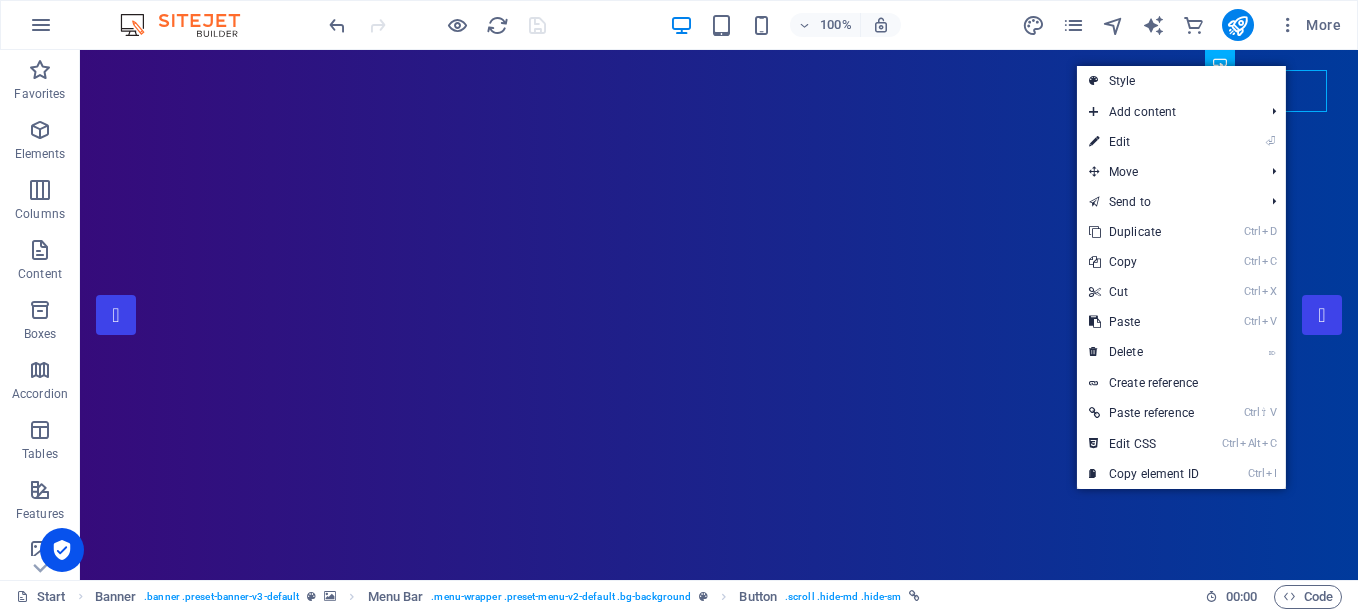 select on "rem" 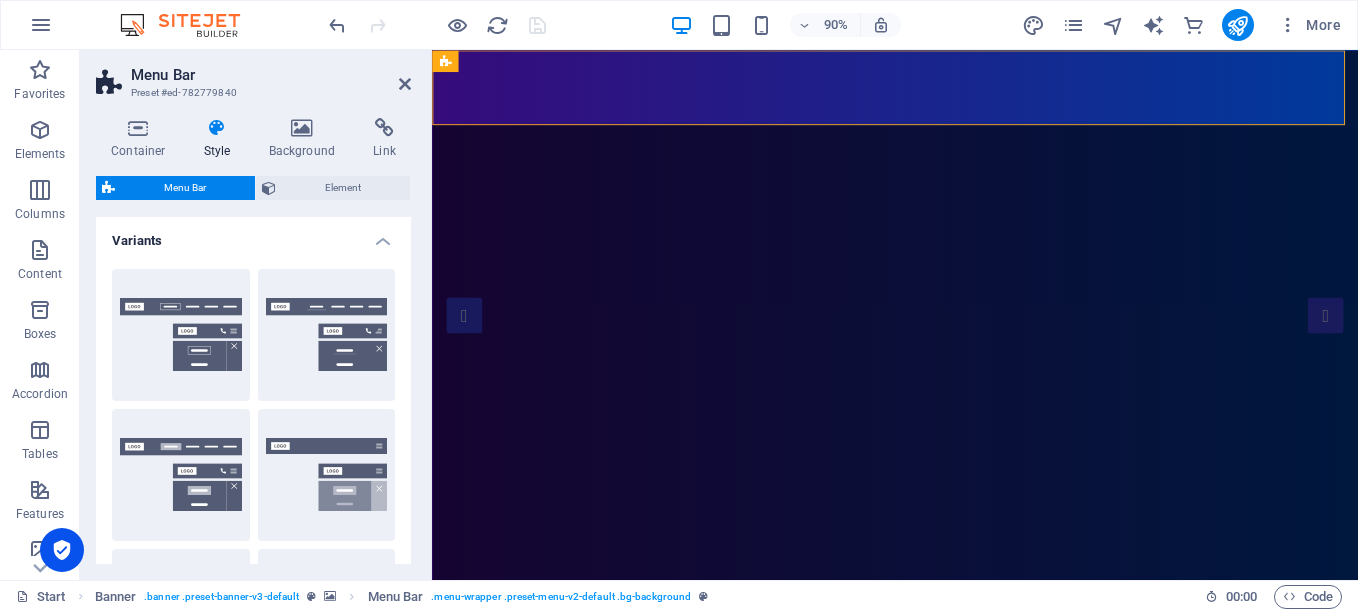 click on "Style" at bounding box center [221, 139] 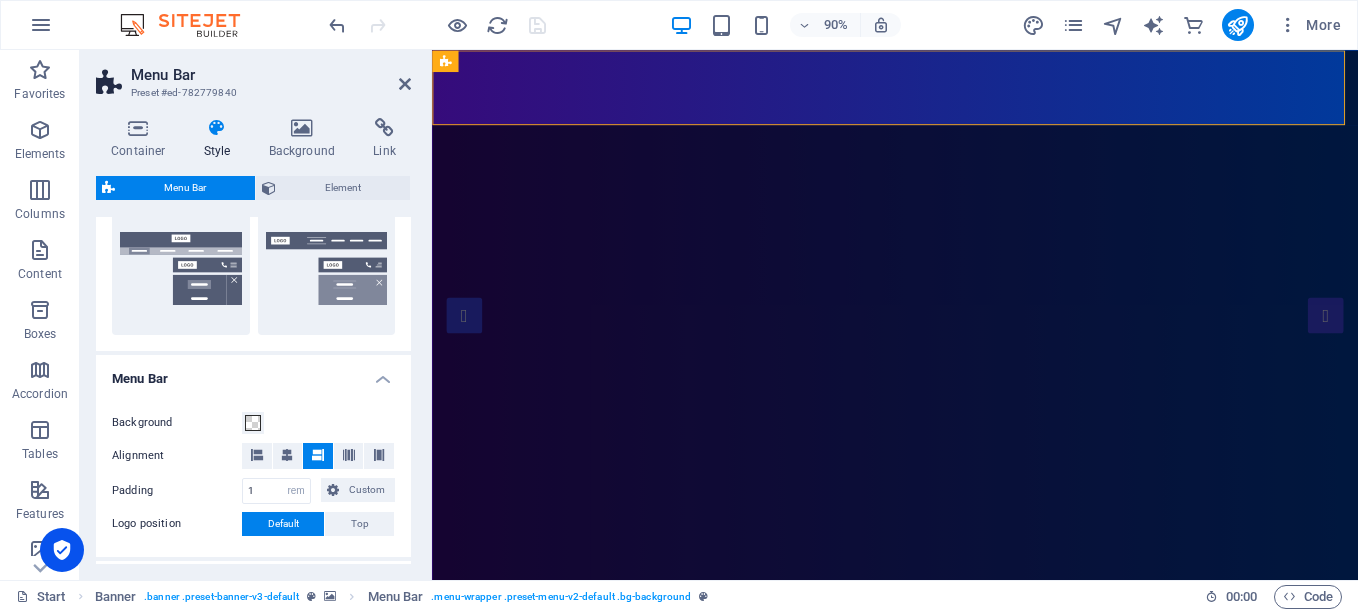 scroll, scrollTop: 500, scrollLeft: 0, axis: vertical 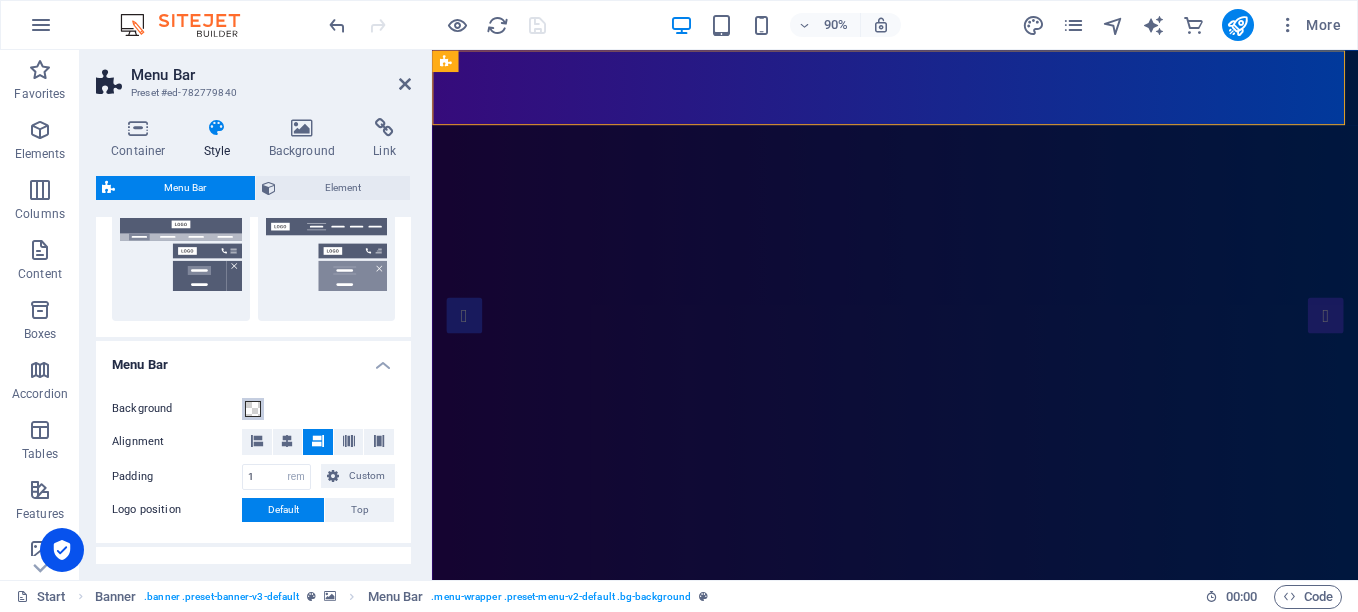 click at bounding box center [253, 409] 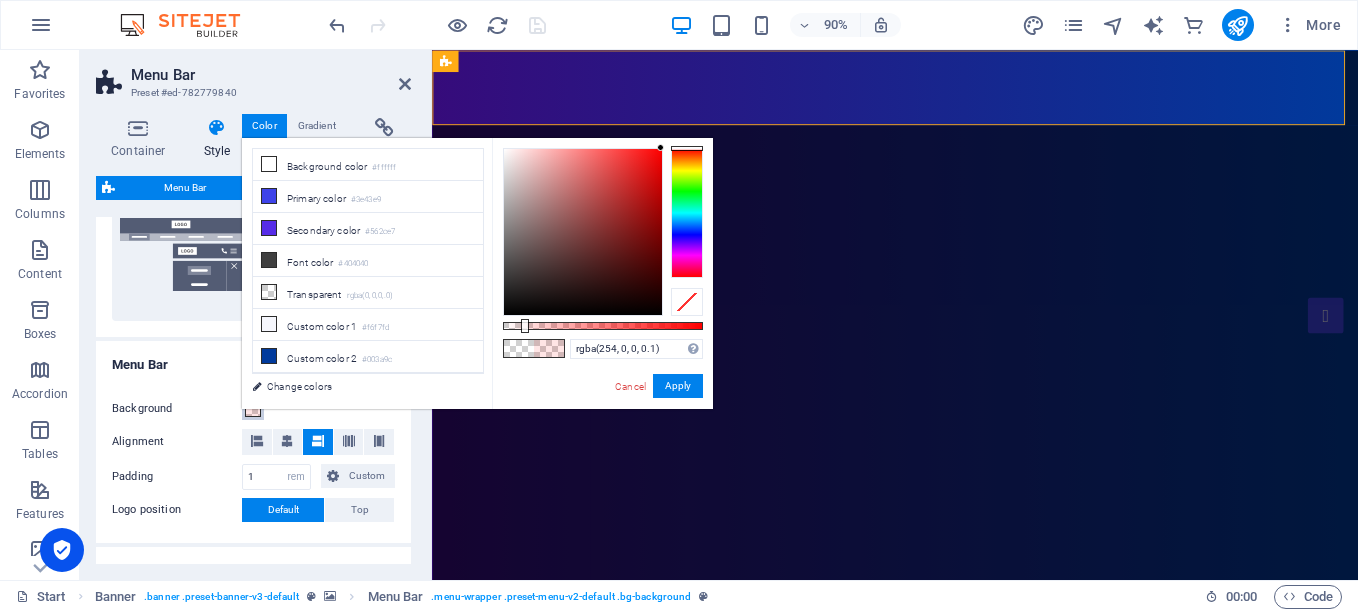 type on "rgba(255, 0, 0, 0.1)" 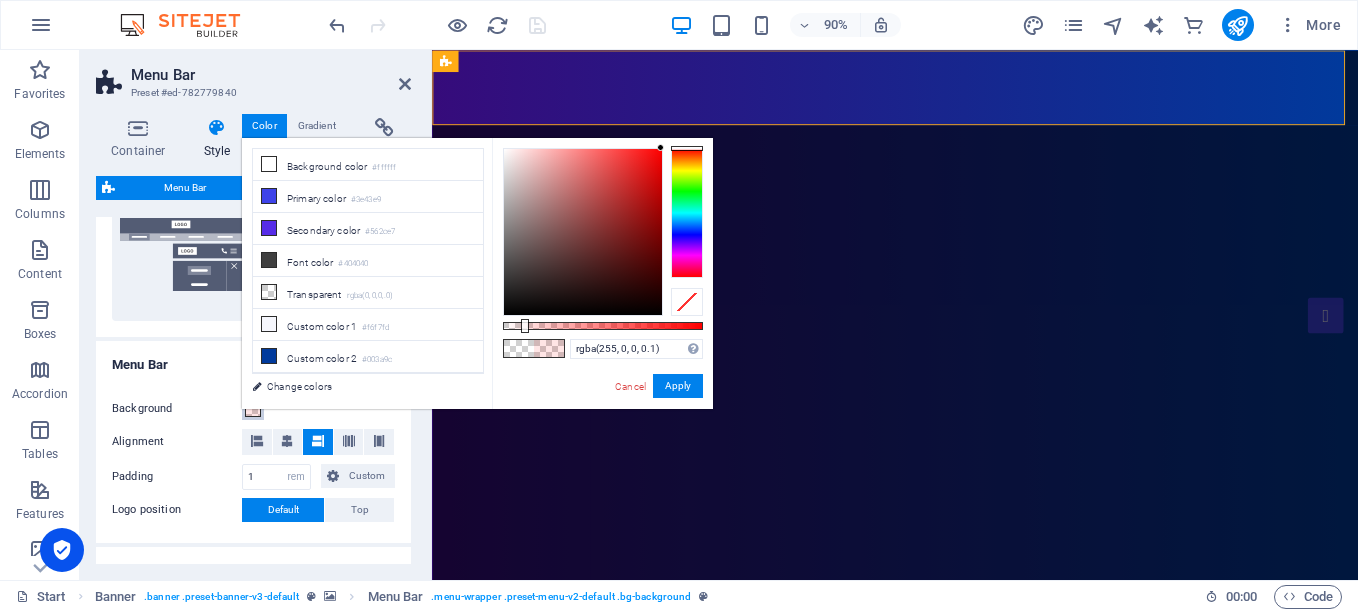 drag, startPoint x: 657, startPoint y: 157, endPoint x: 667, endPoint y: 147, distance: 14.142136 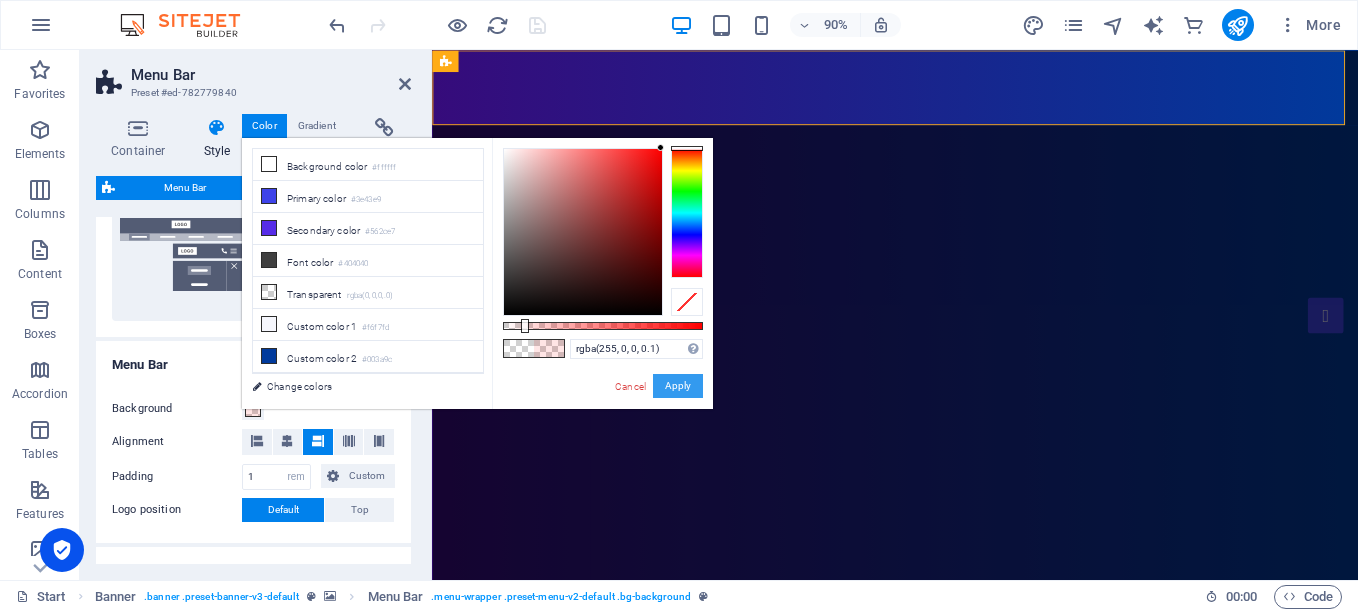 click on "Apply" at bounding box center (678, 386) 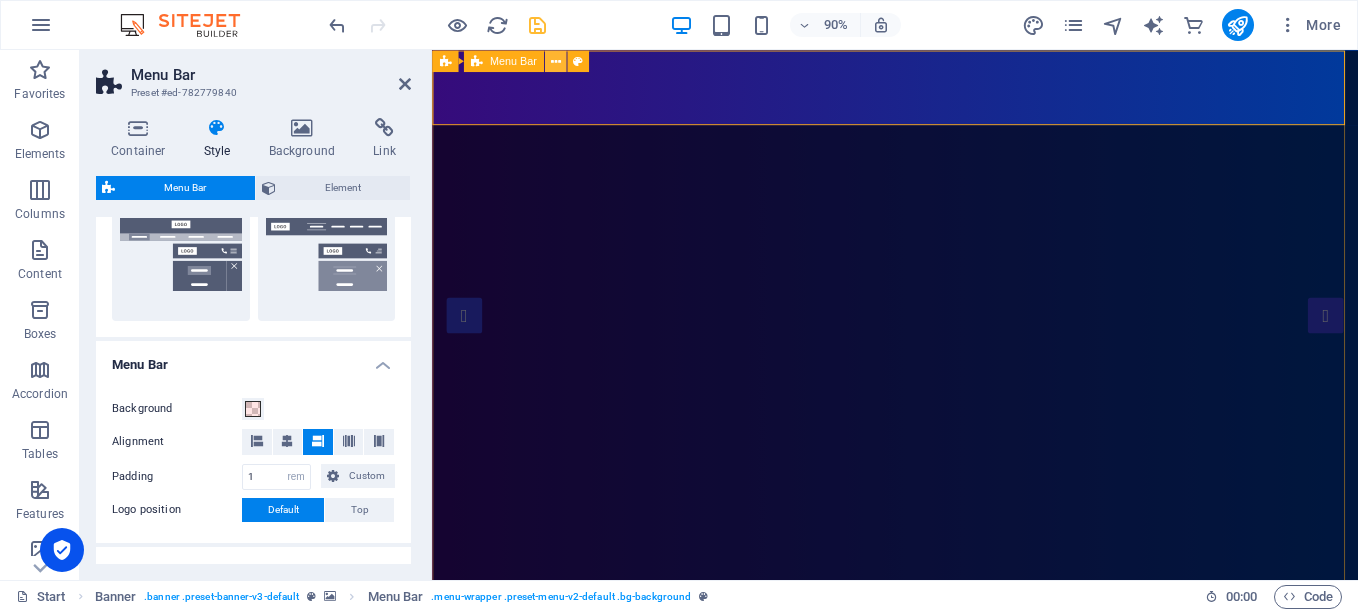 click at bounding box center [555, 60] 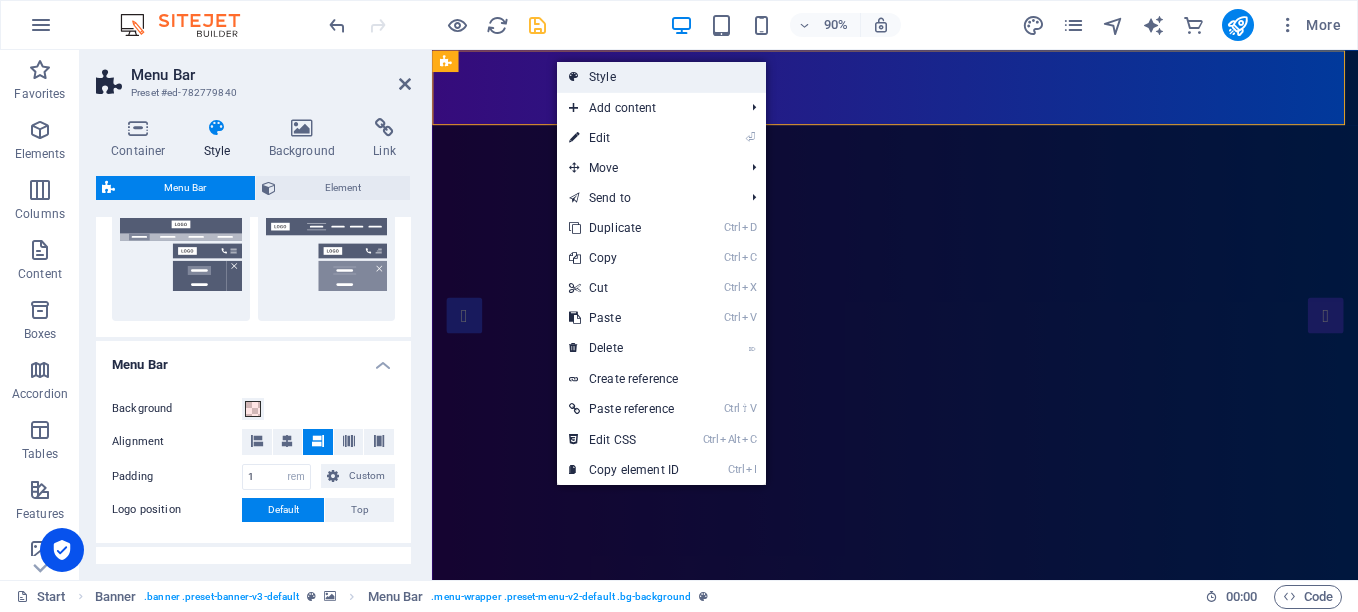 click on "Style" at bounding box center (661, 77) 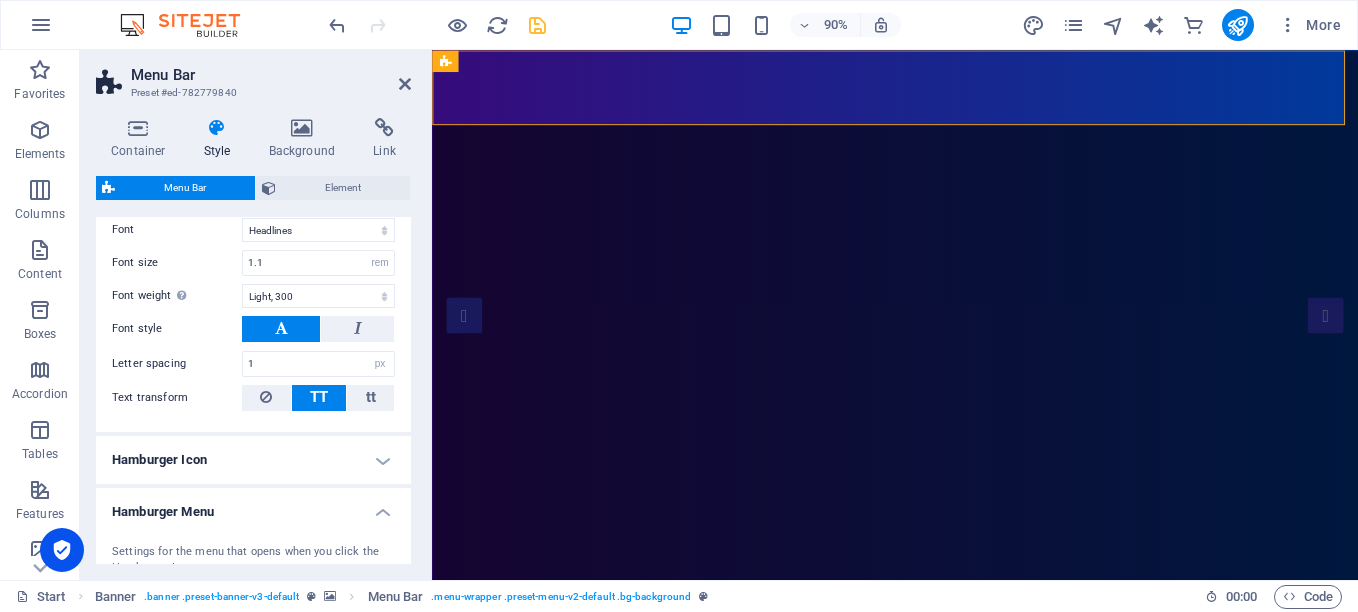 scroll, scrollTop: 900, scrollLeft: 0, axis: vertical 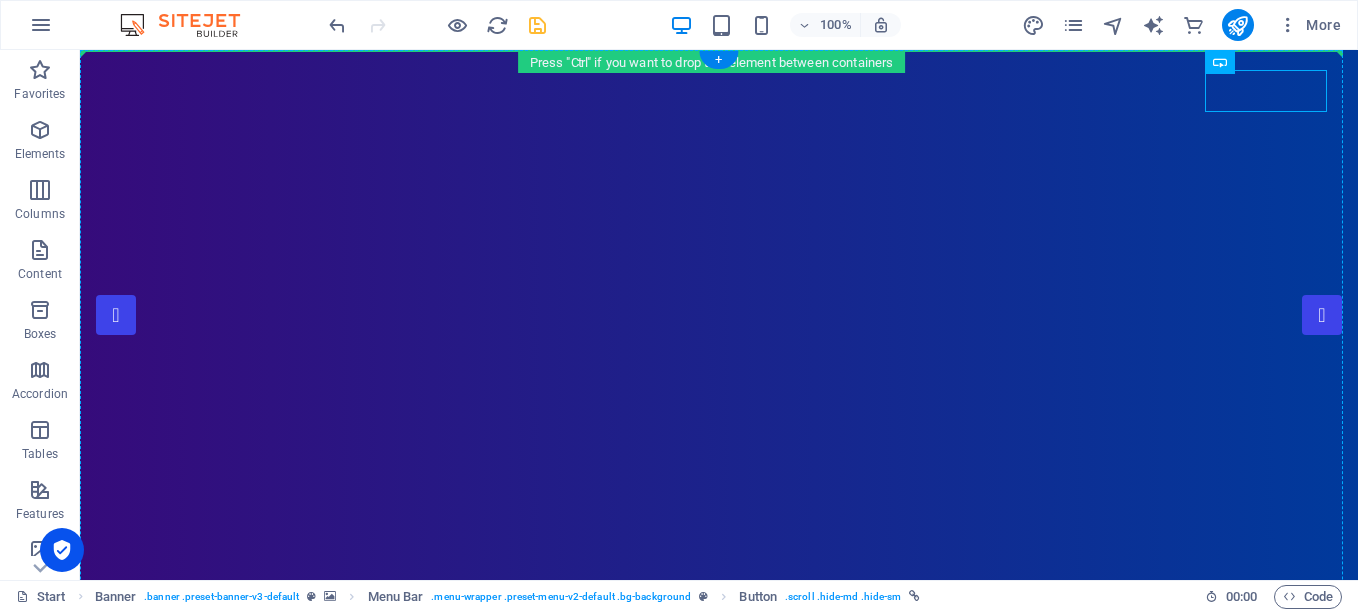 drag, startPoint x: 975, startPoint y: 89, endPoint x: 237, endPoint y: 107, distance: 738.2195 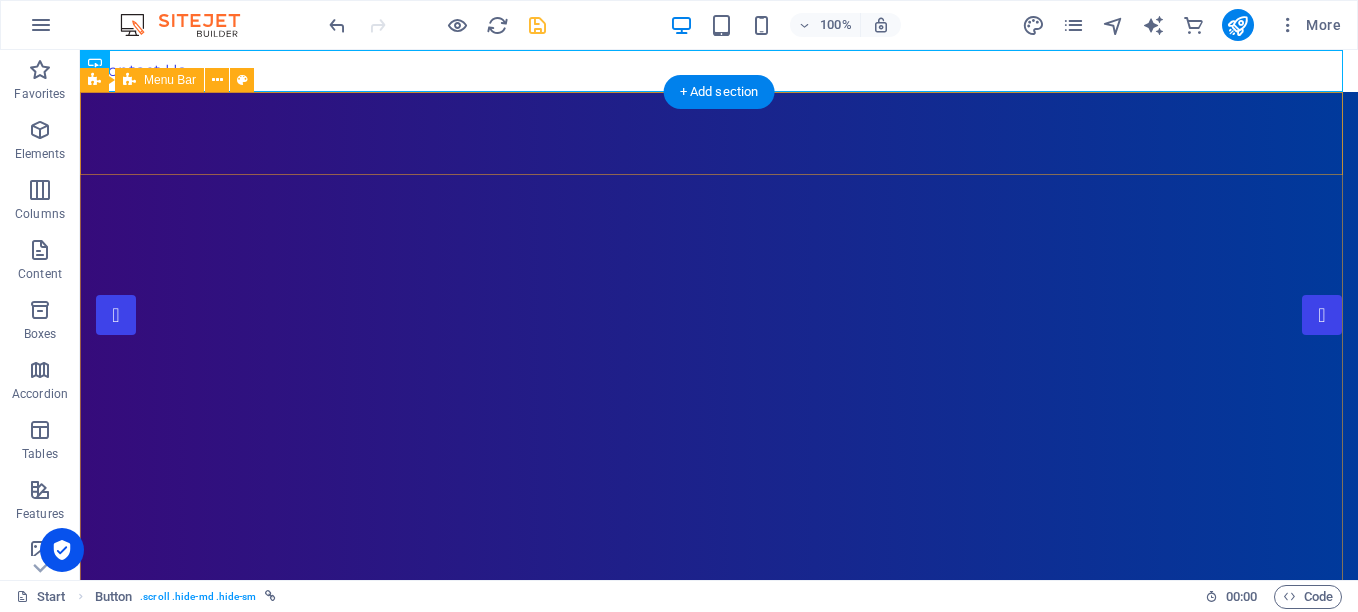 click at bounding box center [719, 858] 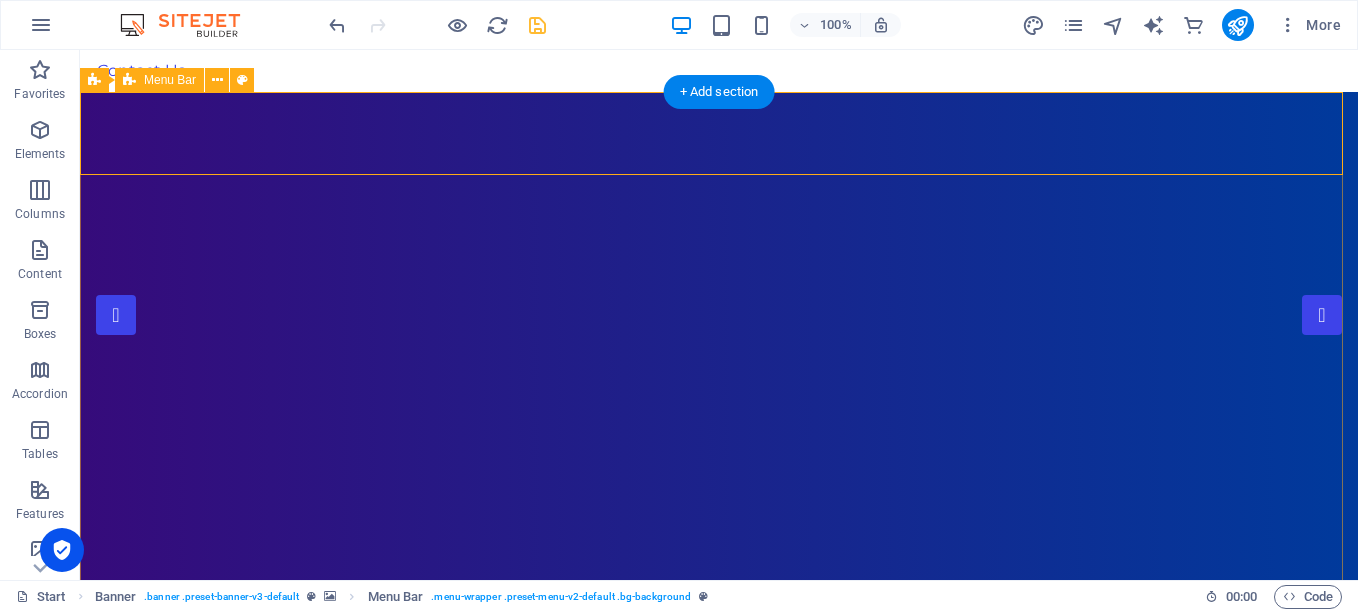 click at bounding box center (719, 858) 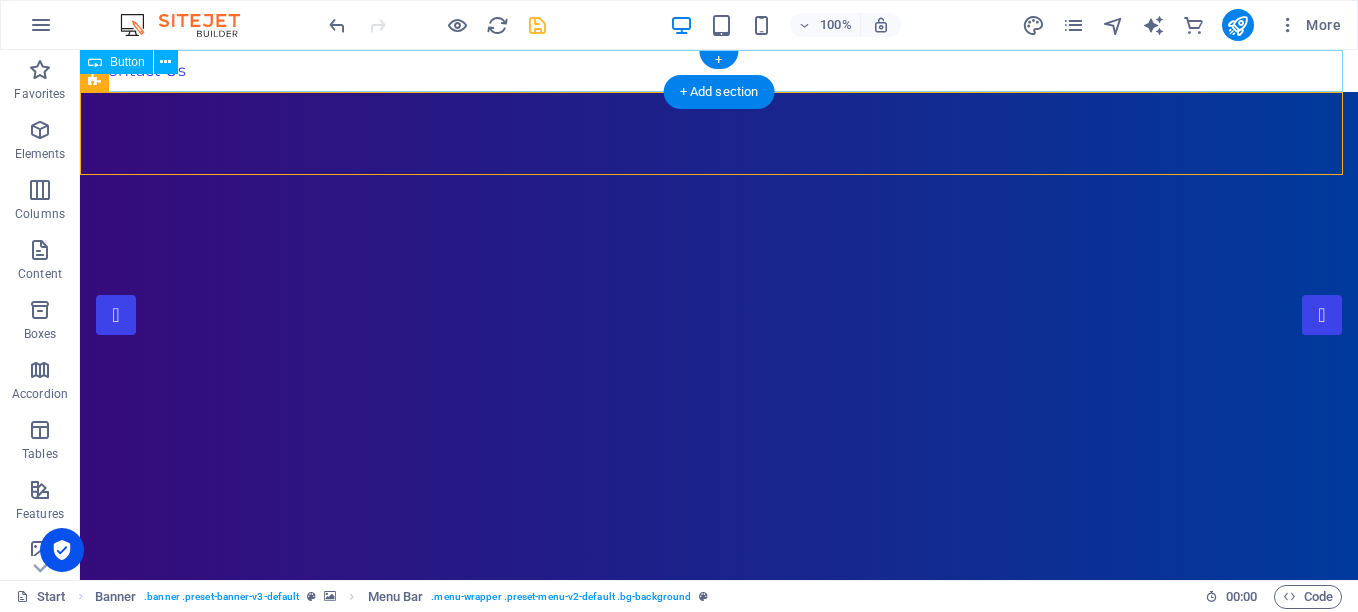click on "Contact Us" at bounding box center (719, 71) 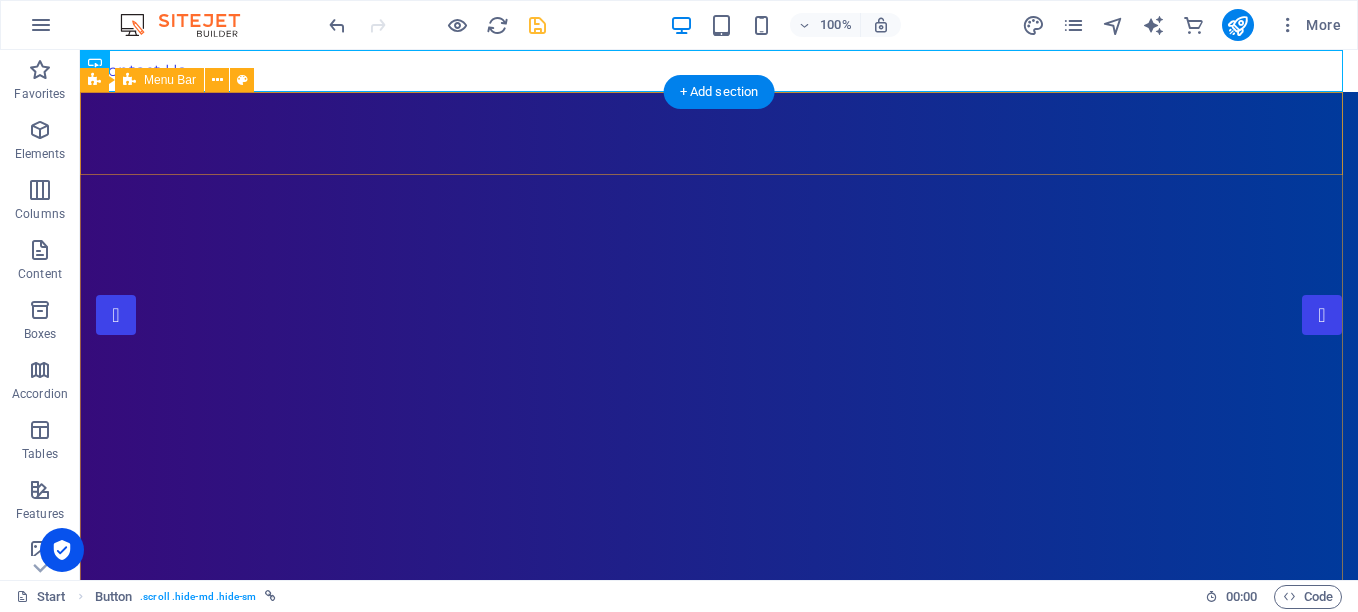 drag, startPoint x: 268, startPoint y: 123, endPoint x: 227, endPoint y: 147, distance: 47.507893 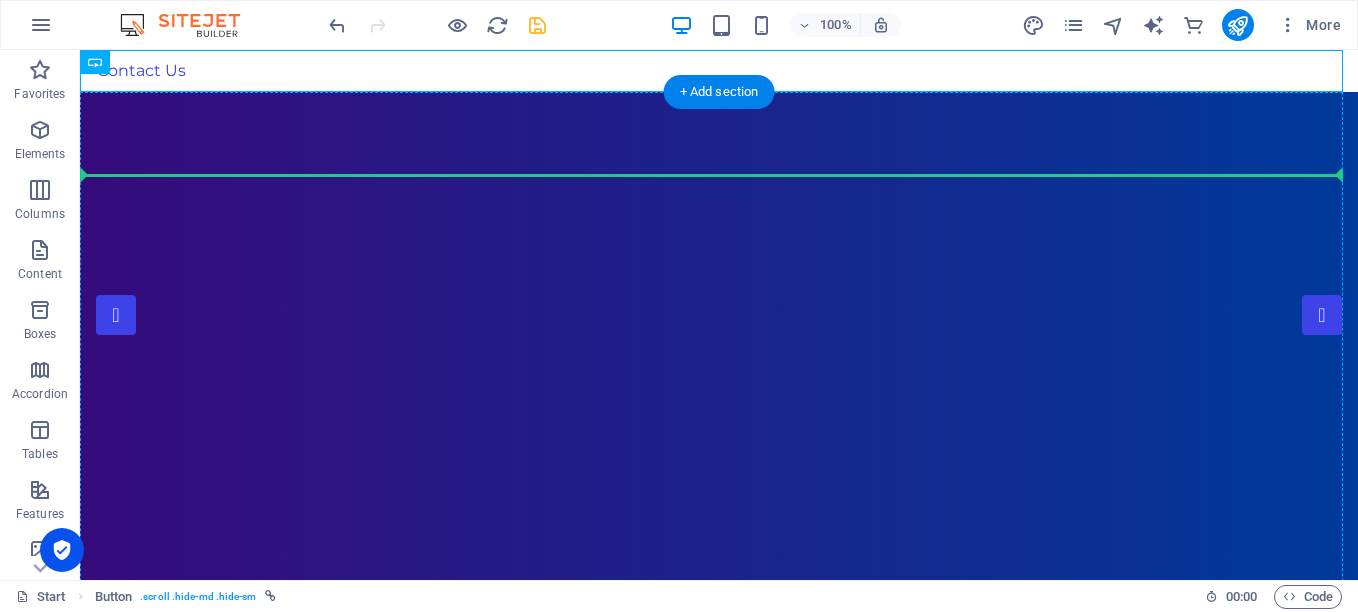 drag, startPoint x: 199, startPoint y: 114, endPoint x: 241, endPoint y: 144, distance: 51.613953 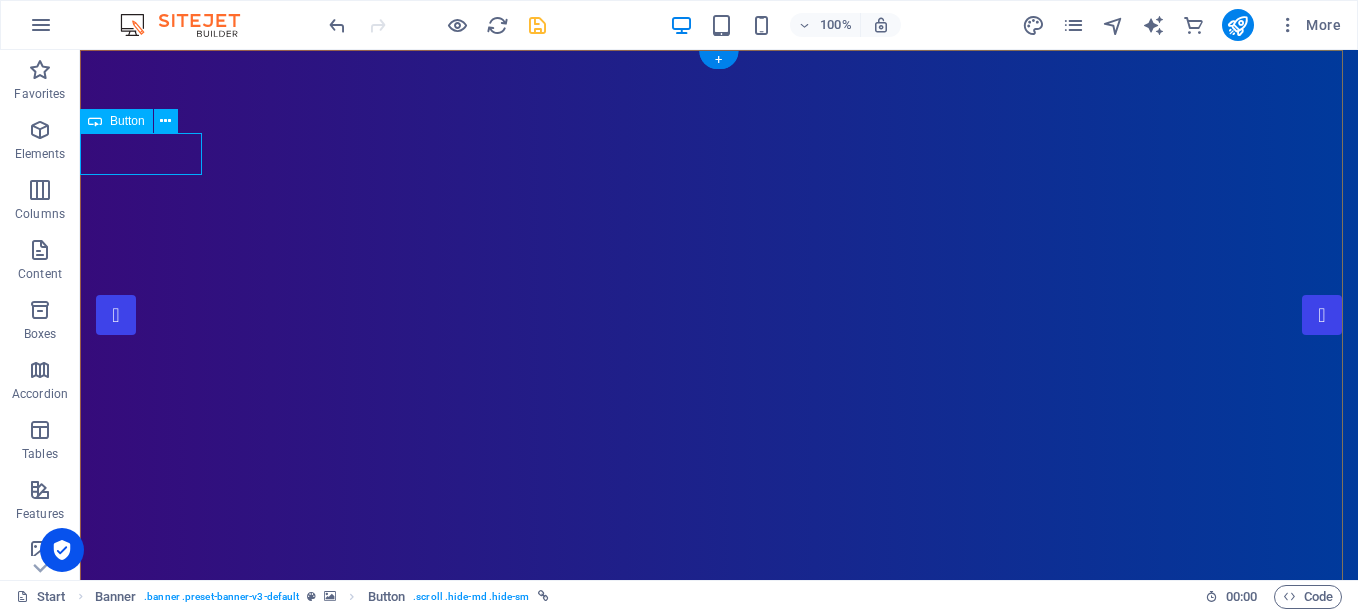 click on "Contact Us" at bounding box center (719, 921) 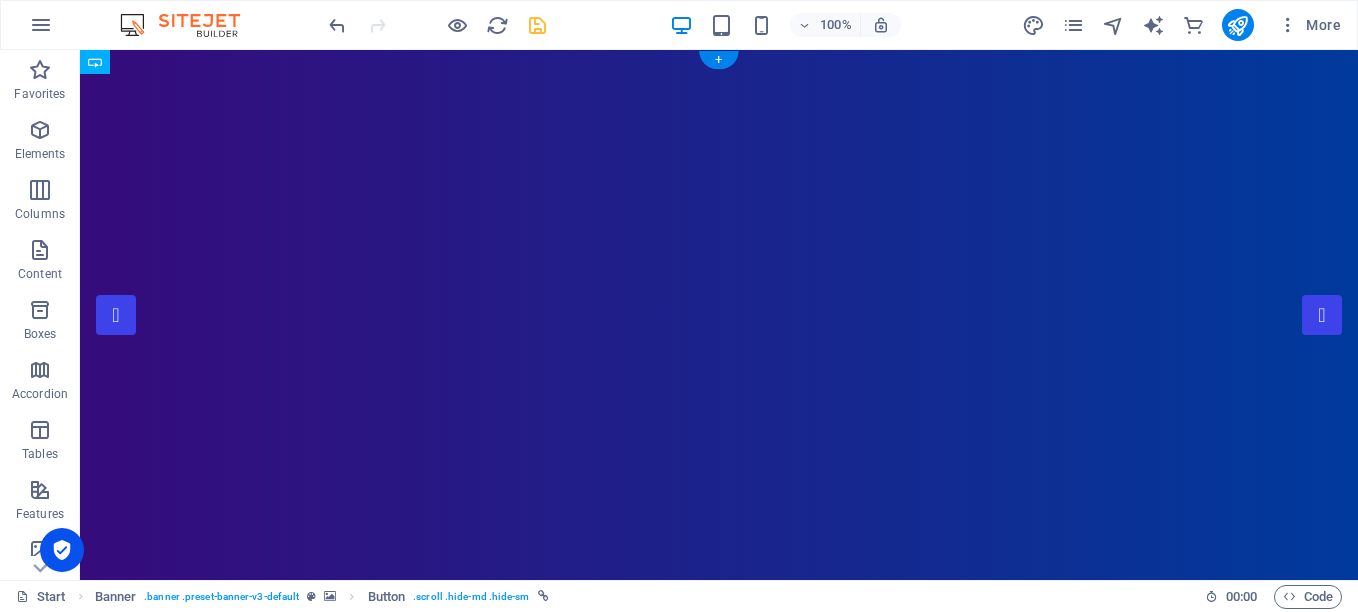 drag, startPoint x: 142, startPoint y: 158, endPoint x: 276, endPoint y: 107, distance: 143.37712 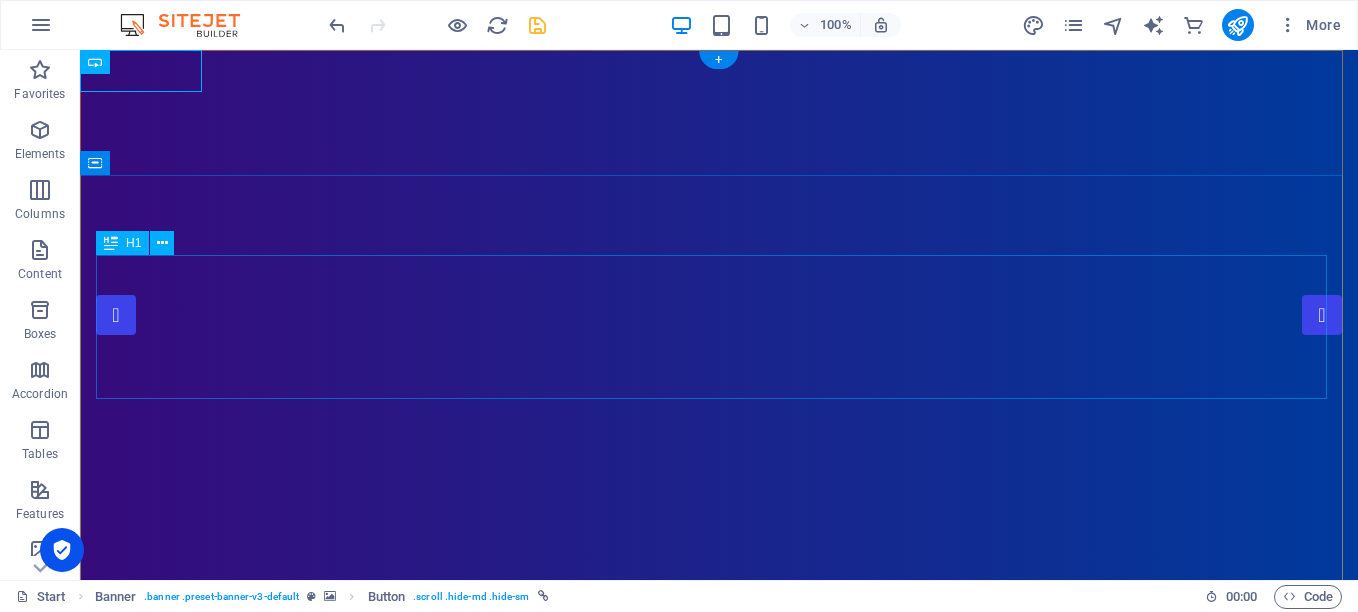 click on "[DOMAIN_NAME]" at bounding box center (719, 1136) 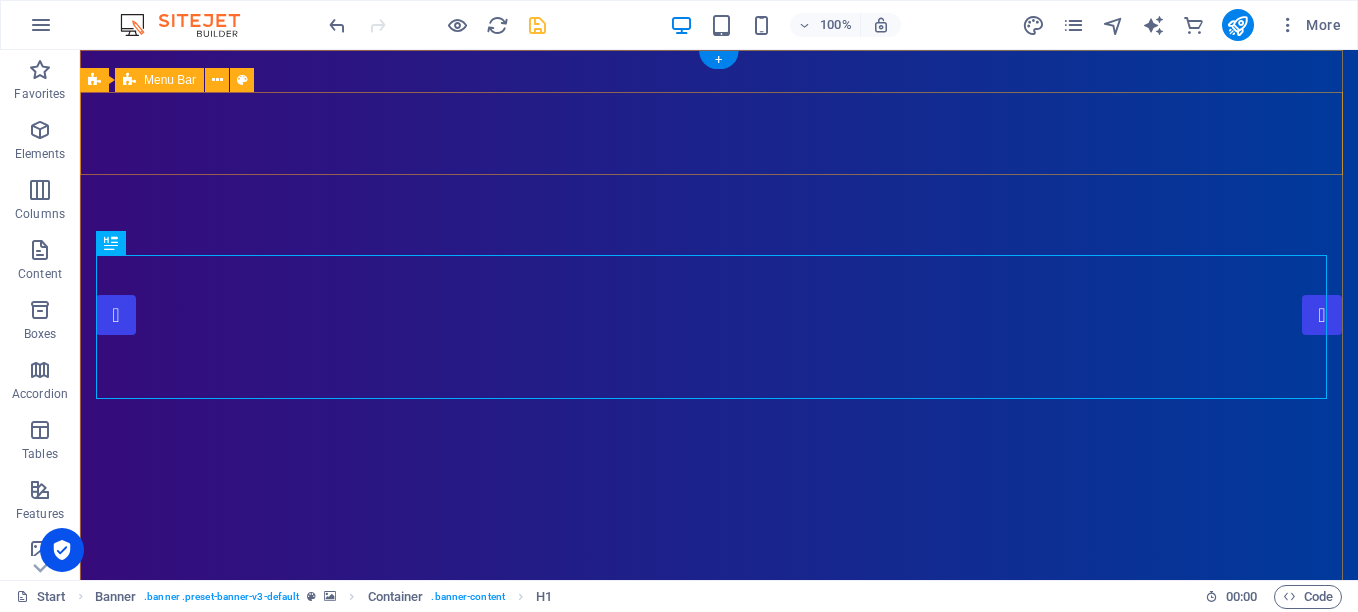 click at bounding box center (719, 942) 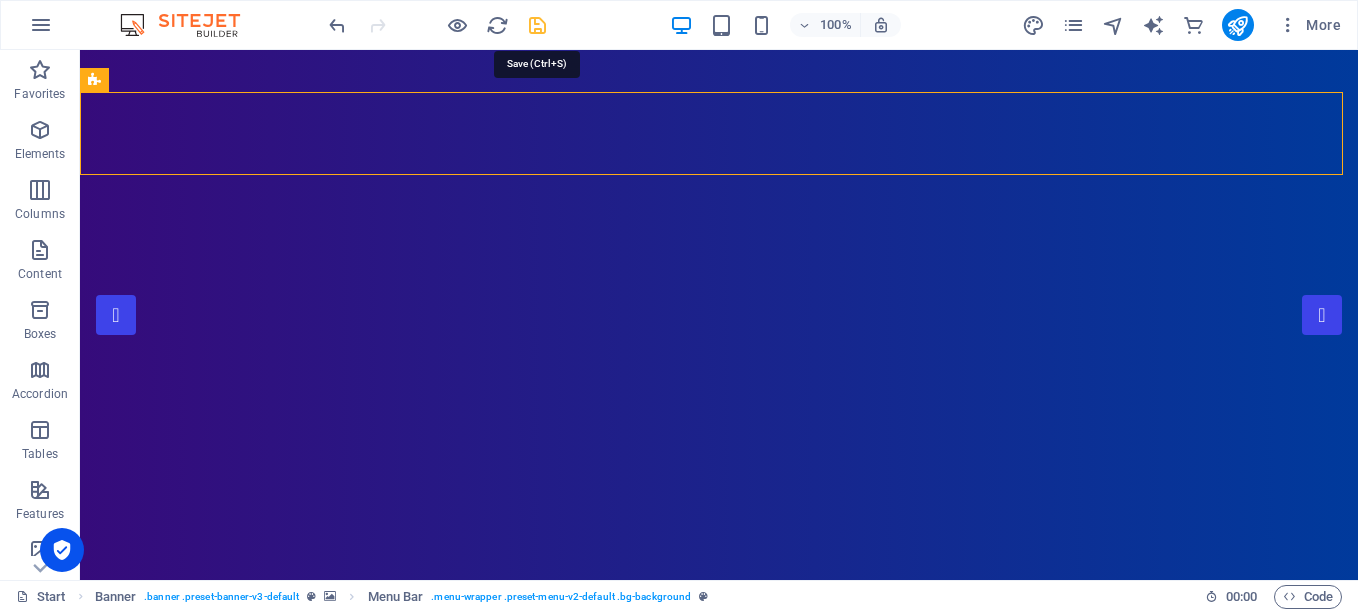 click at bounding box center [537, 25] 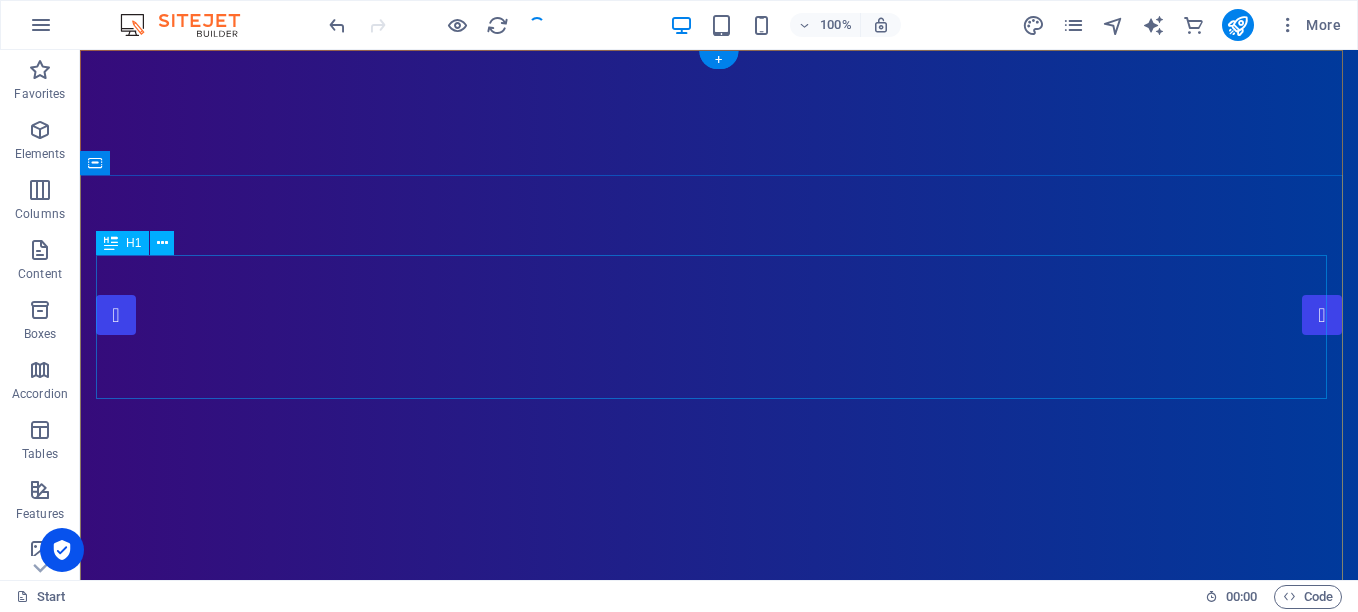 click on "[DOMAIN_NAME]" at bounding box center [719, 1094] 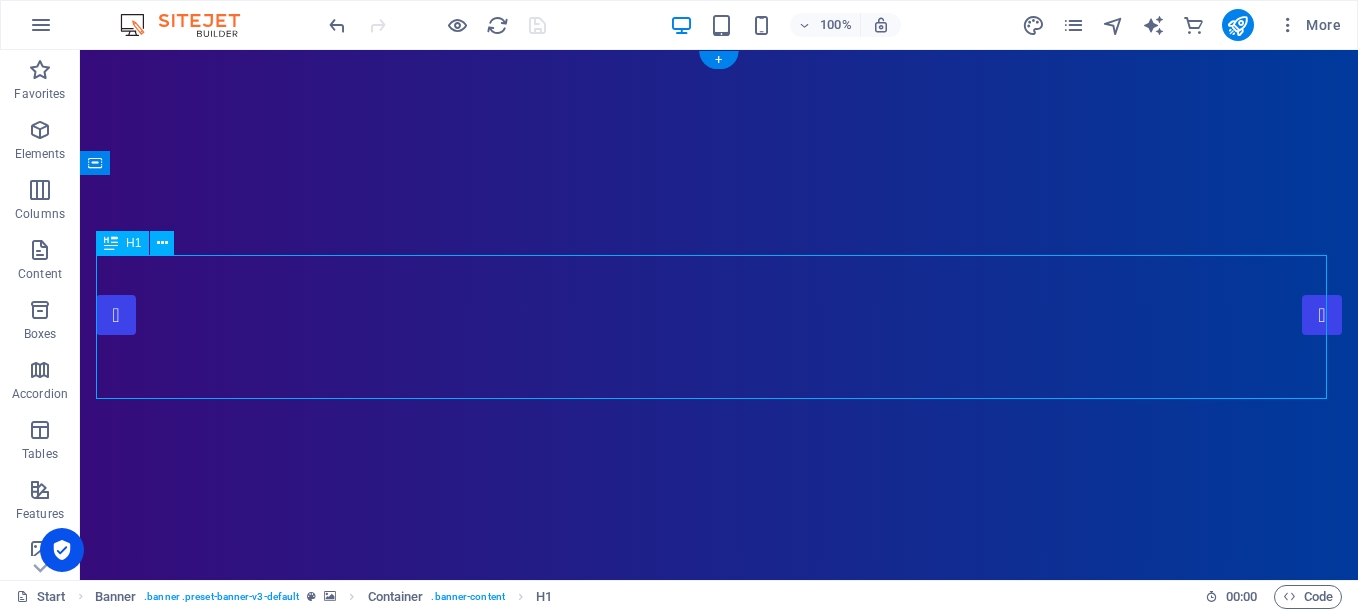 click on "[DOMAIN_NAME]" at bounding box center [719, 1094] 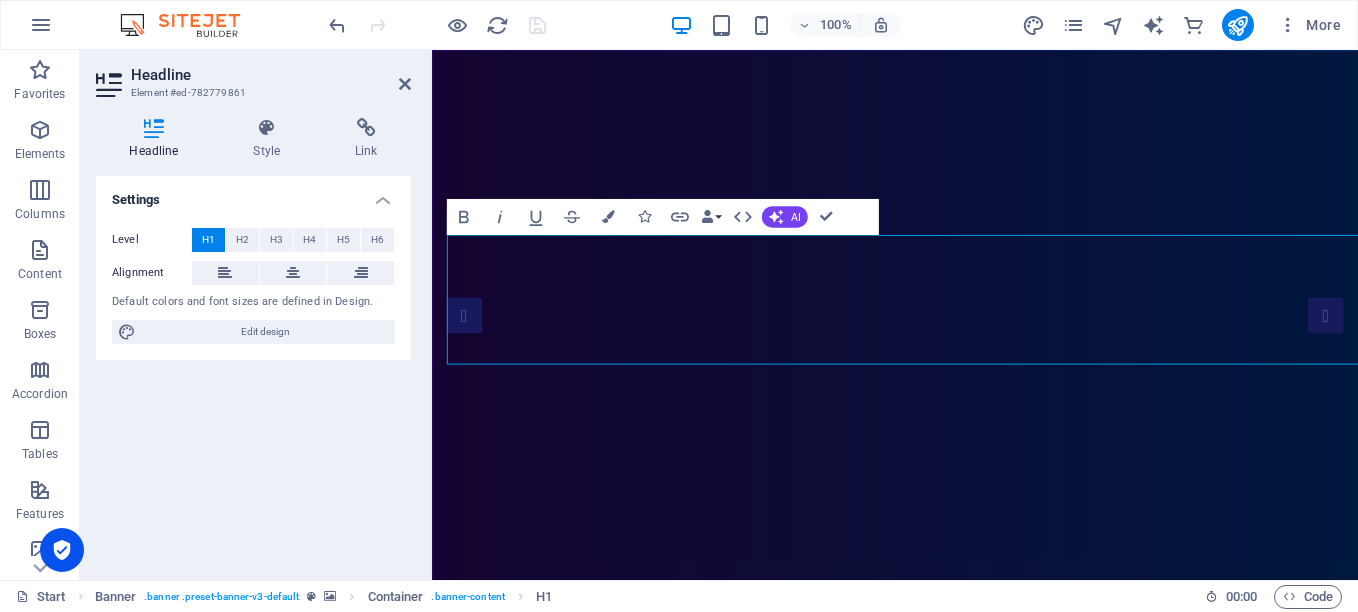 click on "[DOMAIN_NAME]" at bounding box center [947, 1094] 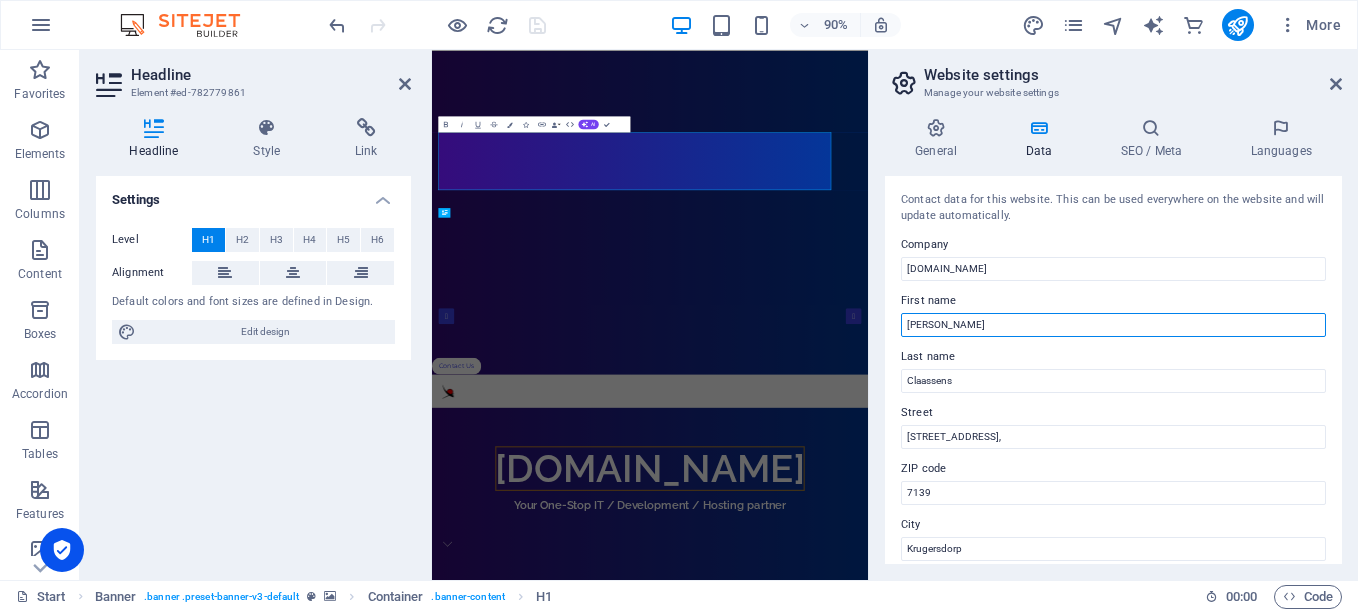 click on "[PERSON_NAME]" at bounding box center (1113, 325) 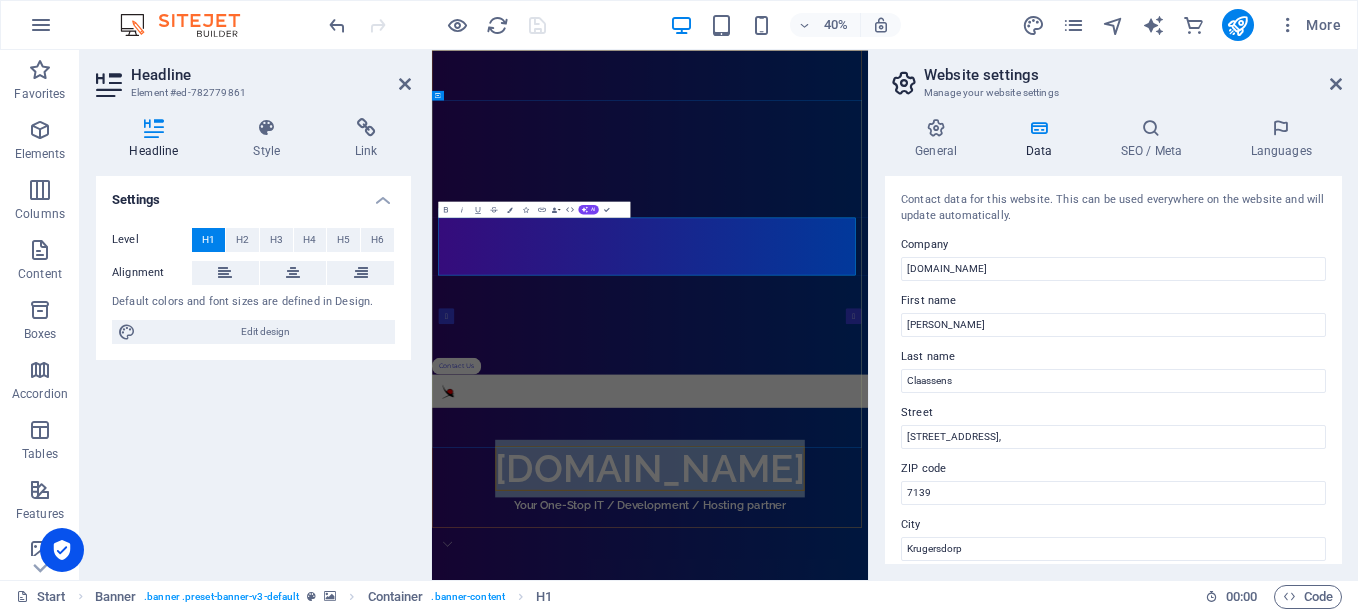 click on "[DOMAIN_NAME]" at bounding box center [977, 1094] 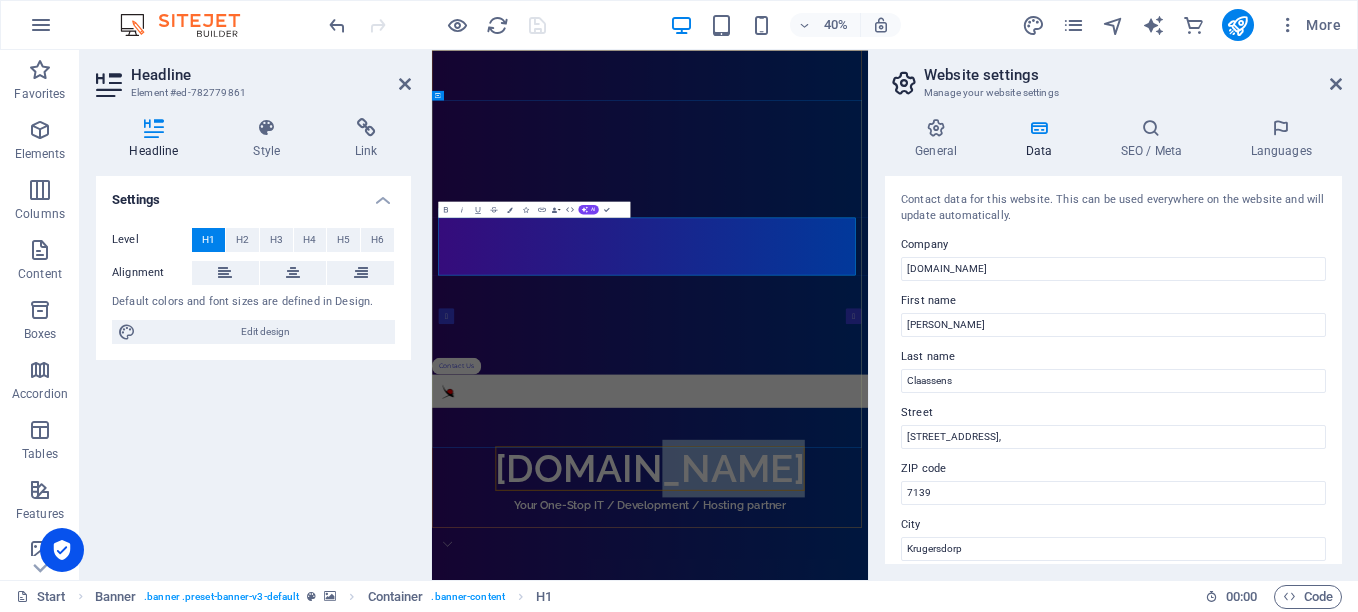 drag, startPoint x: 1237, startPoint y: 562, endPoint x: 1087, endPoint y: 540, distance: 151.60475 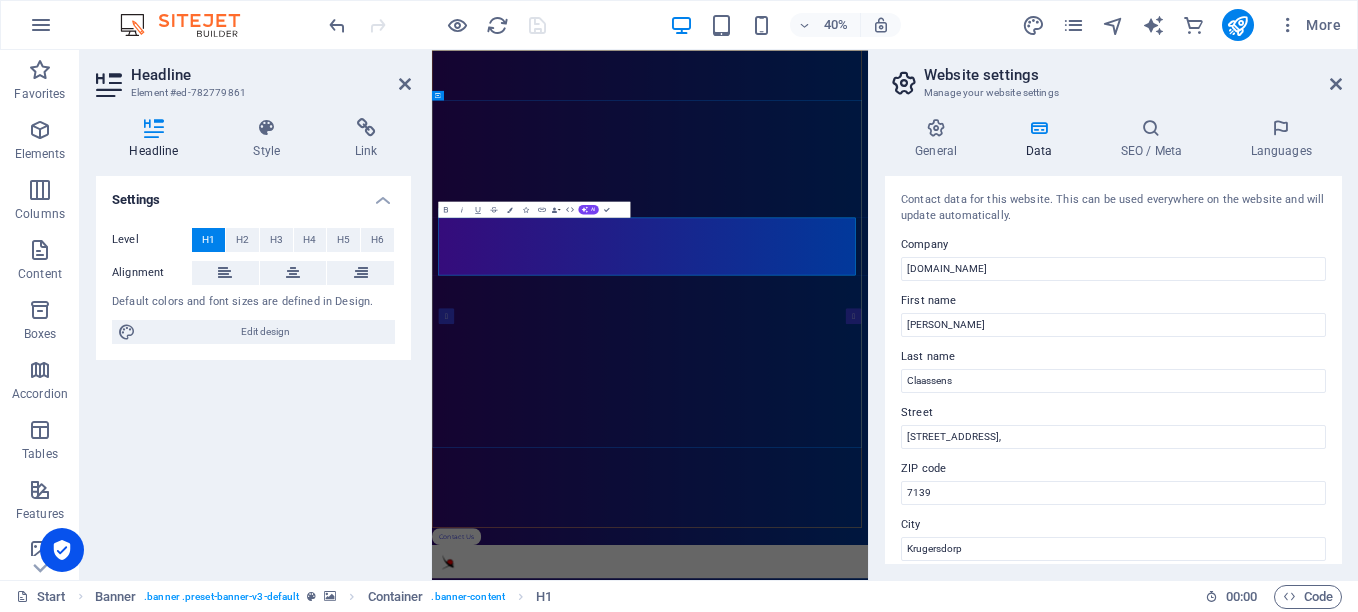type 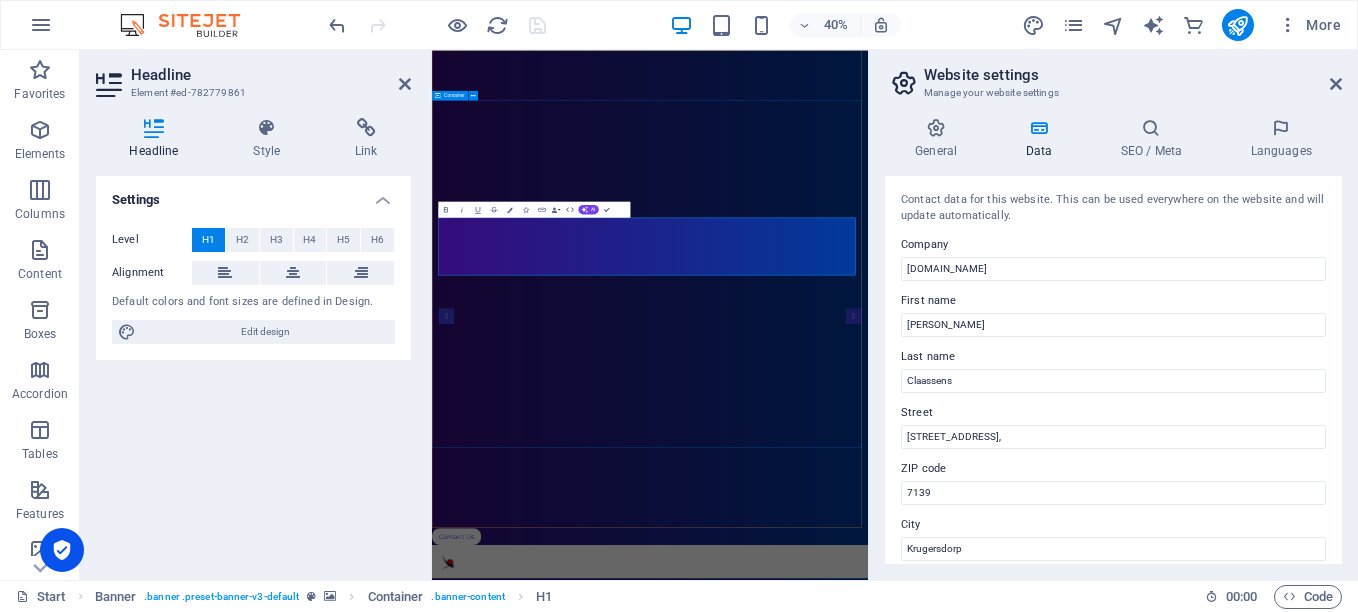 click on "starbaL Your One-Stop IT / Development / Hosting partner" at bounding box center [977, 1589] 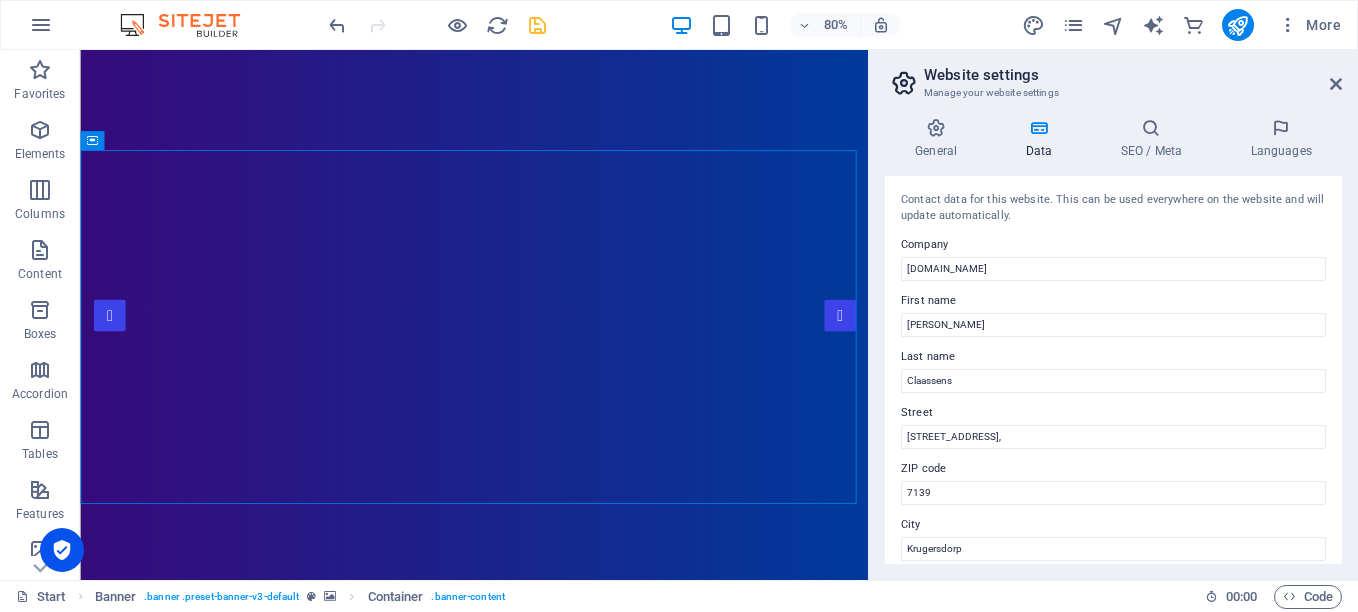 click on "80% More" at bounding box center (837, 25) 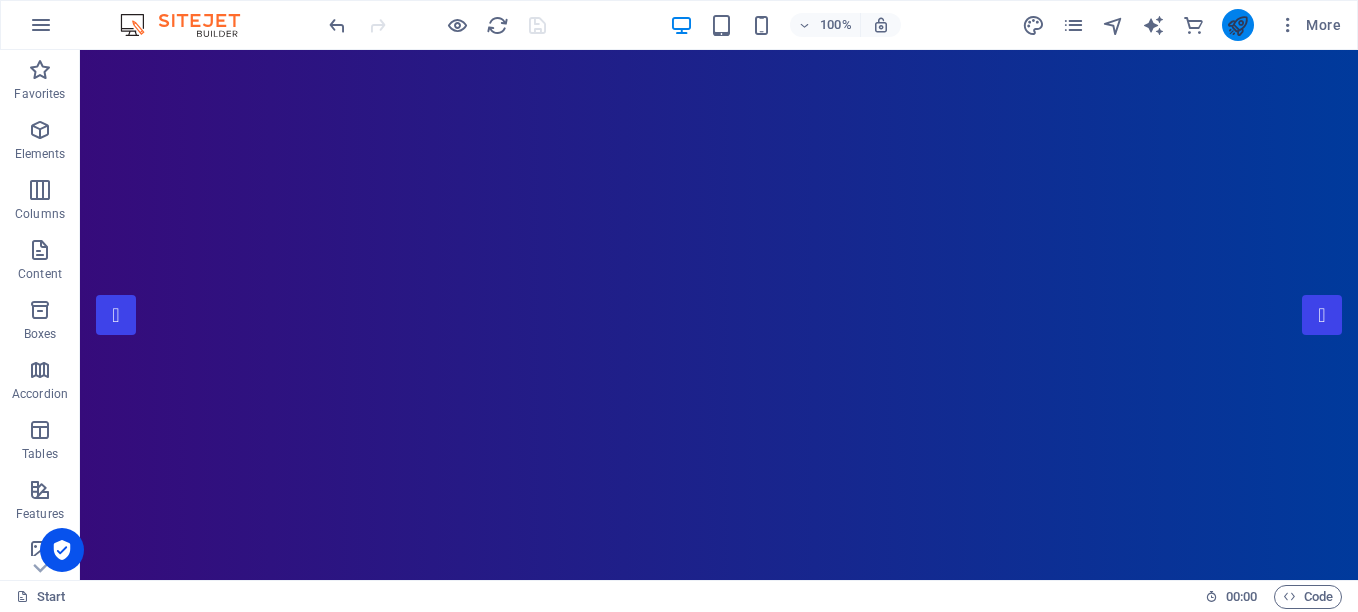 click at bounding box center [1238, 25] 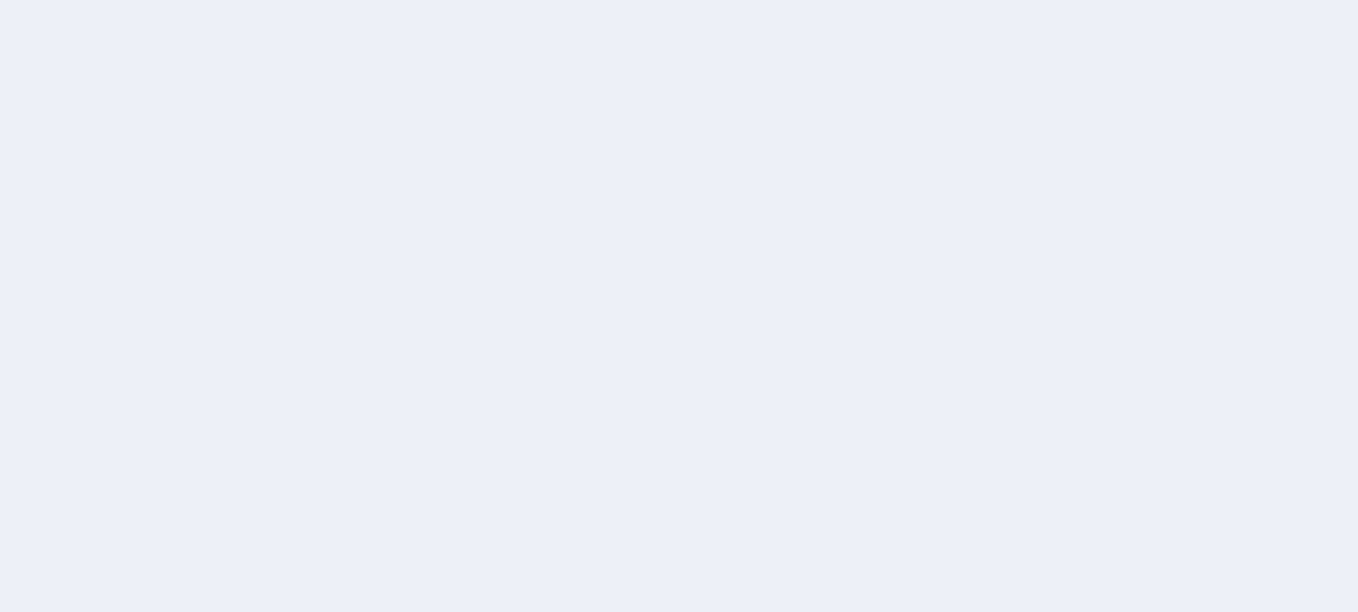 scroll, scrollTop: 0, scrollLeft: 0, axis: both 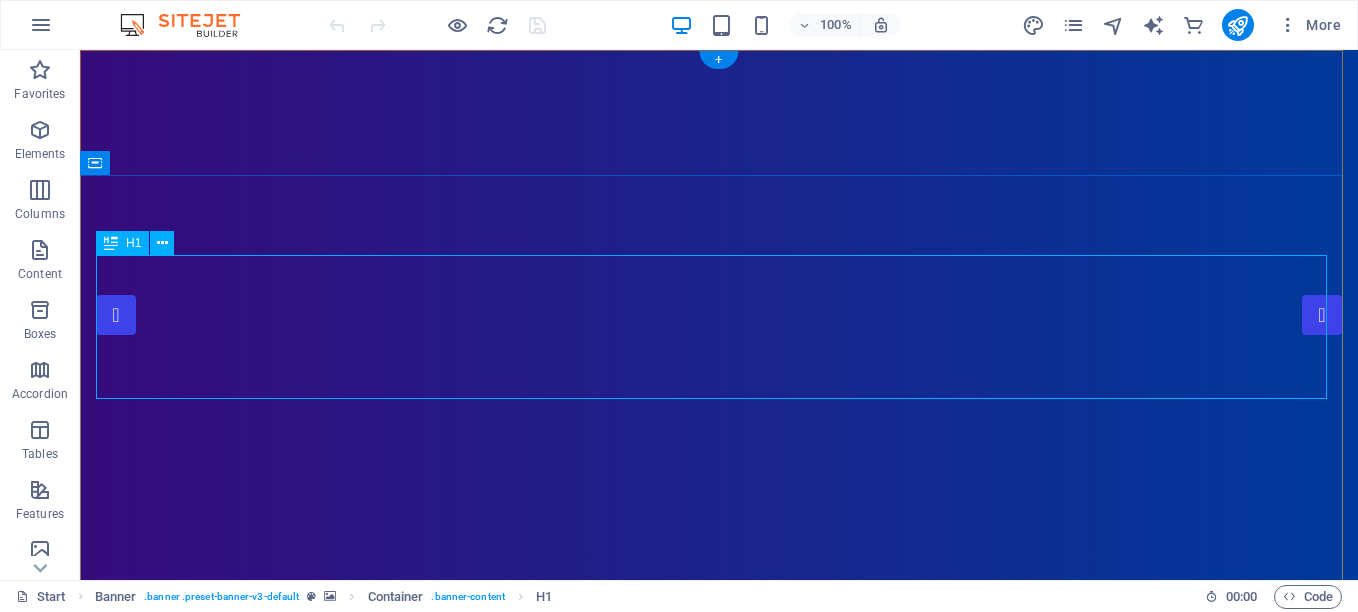 drag, startPoint x: 413, startPoint y: 56, endPoint x: 766, endPoint y: 344, distance: 455.57986 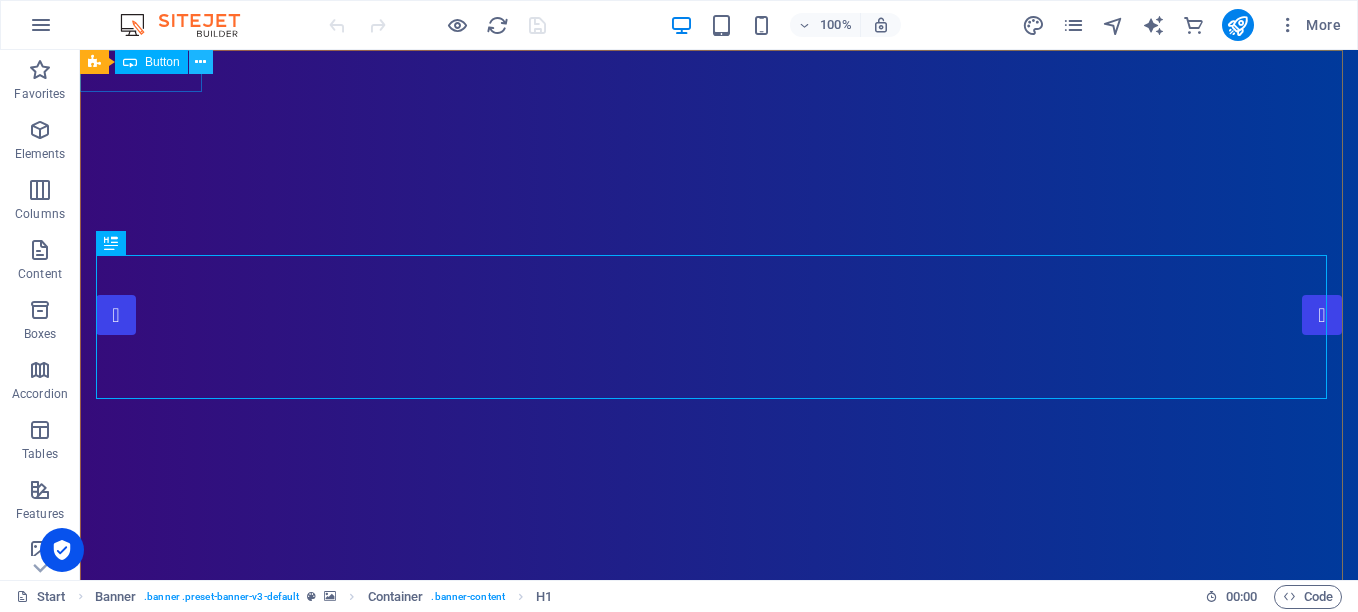 click at bounding box center (200, 62) 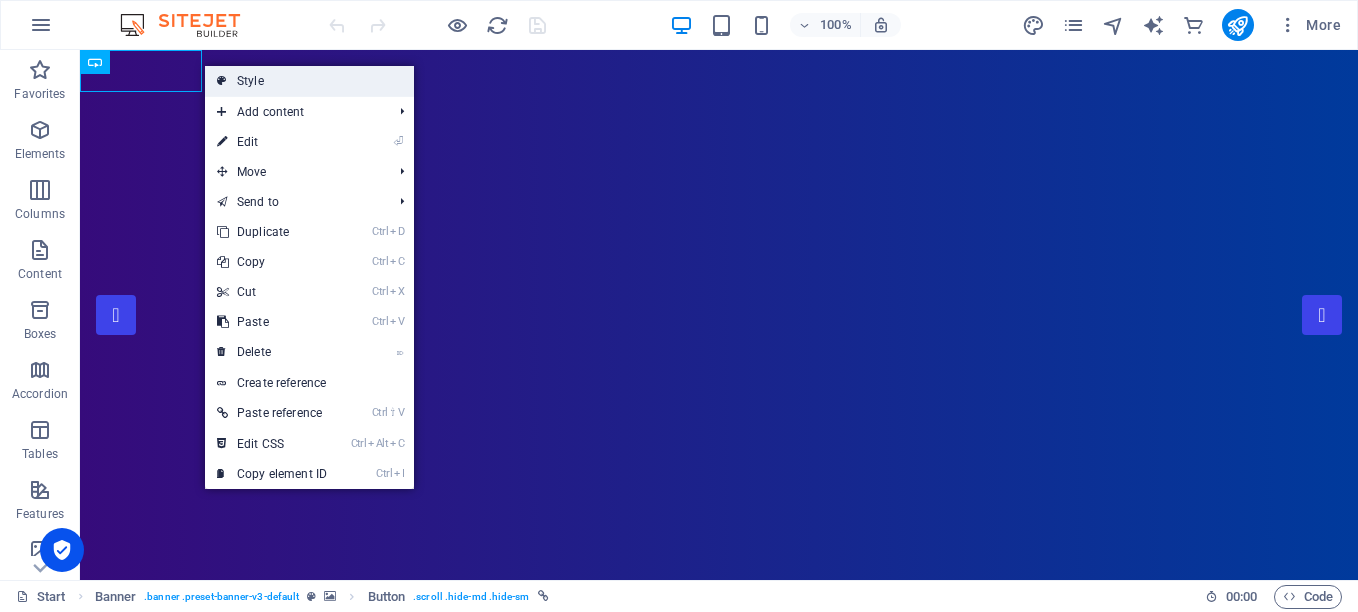 click on "Style" at bounding box center [309, 81] 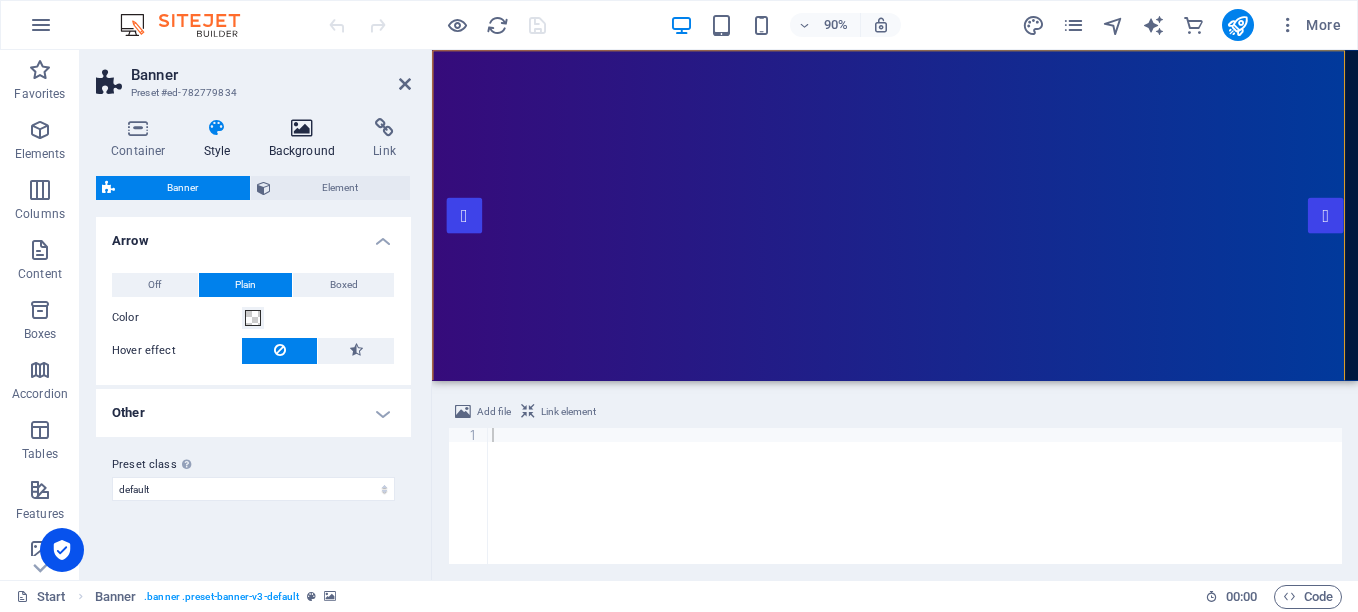 click on "Background" at bounding box center (306, 139) 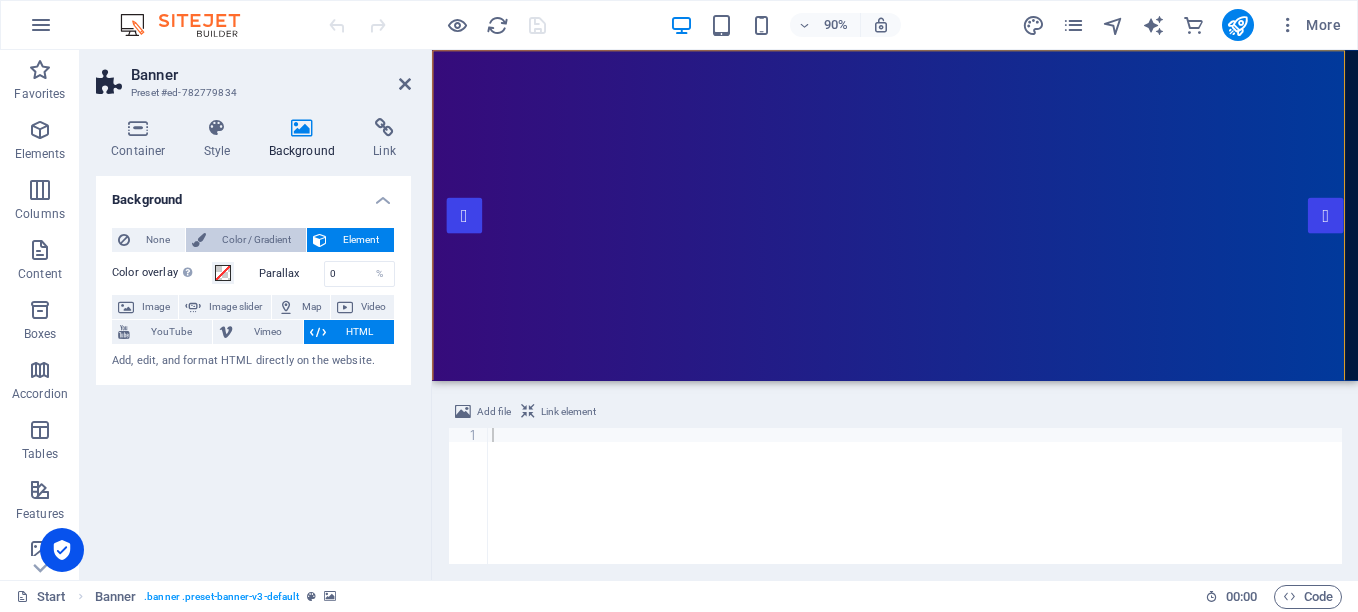 click on "Color / Gradient" at bounding box center (256, 240) 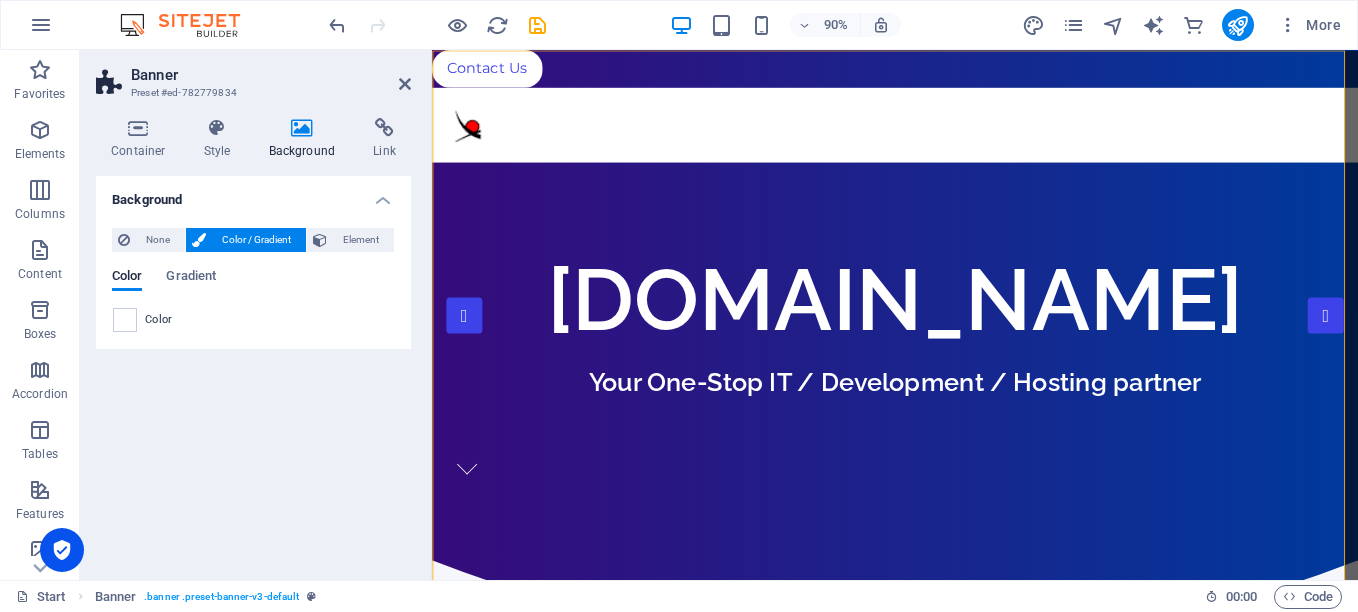 click on "Color" at bounding box center (159, 320) 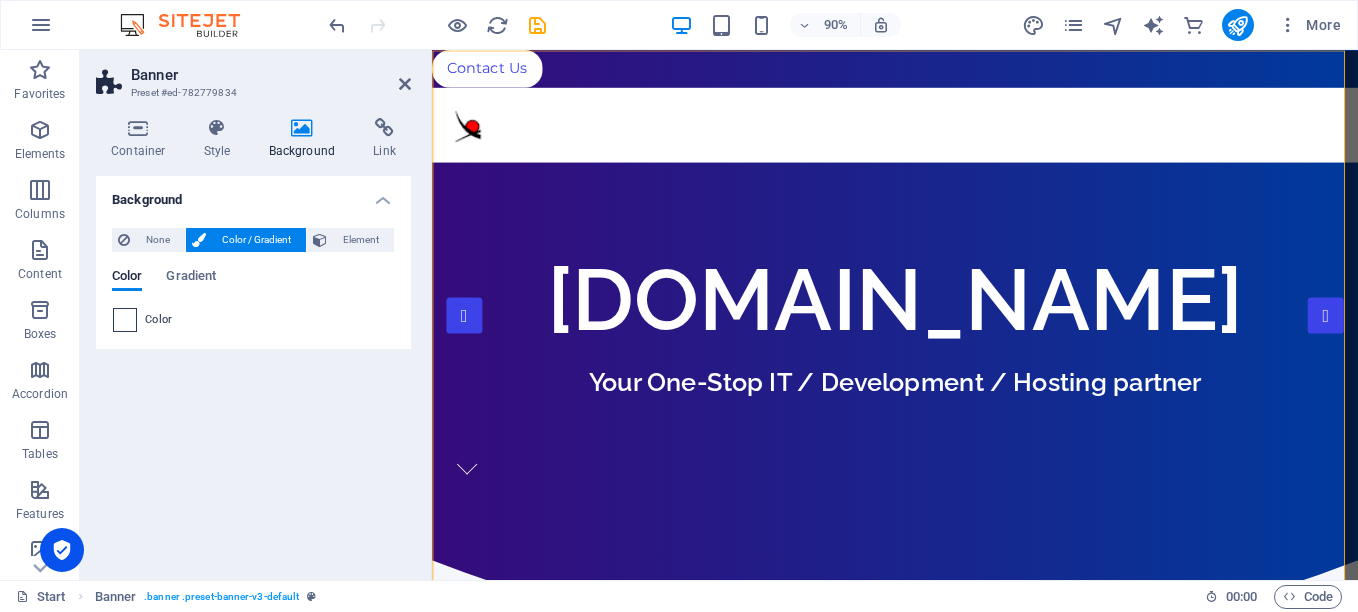drag, startPoint x: 106, startPoint y: 323, endPoint x: 117, endPoint y: 322, distance: 11.045361 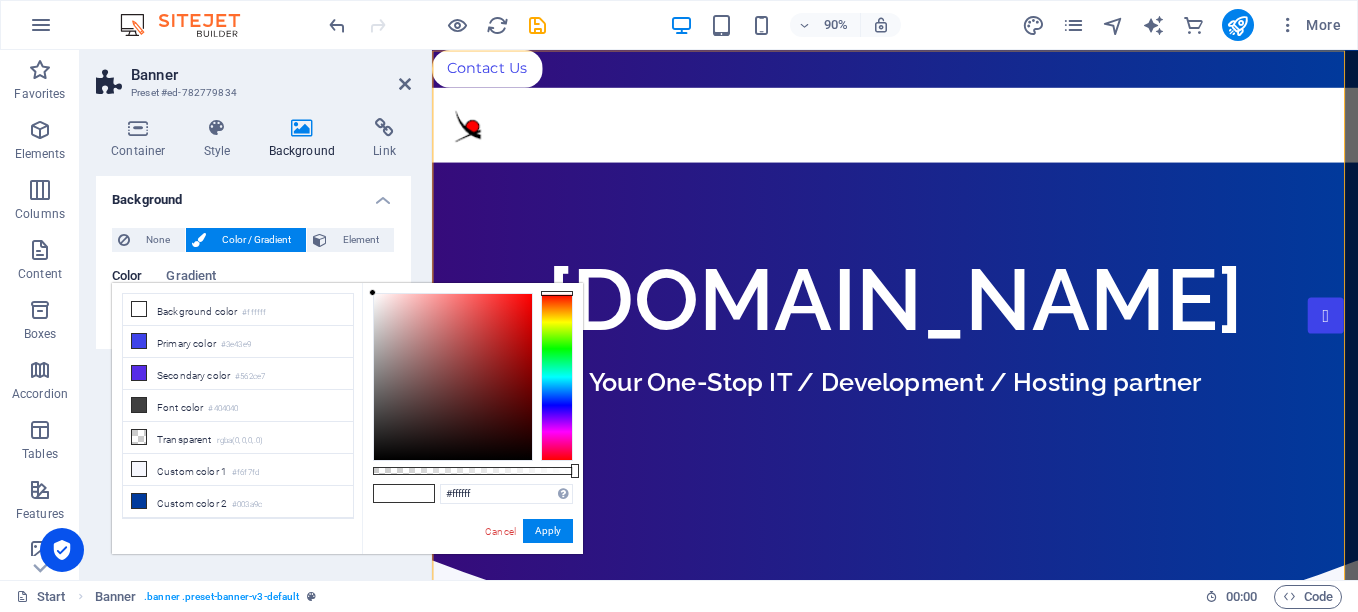 click on "#ffffff Supported formats #0852ed rgb(8, 82, 237) rgba(8, 82, 237, 90%) hsv(221,97,93) hsl(221, 93%, 48%) Cancel Apply" at bounding box center (472, 563) 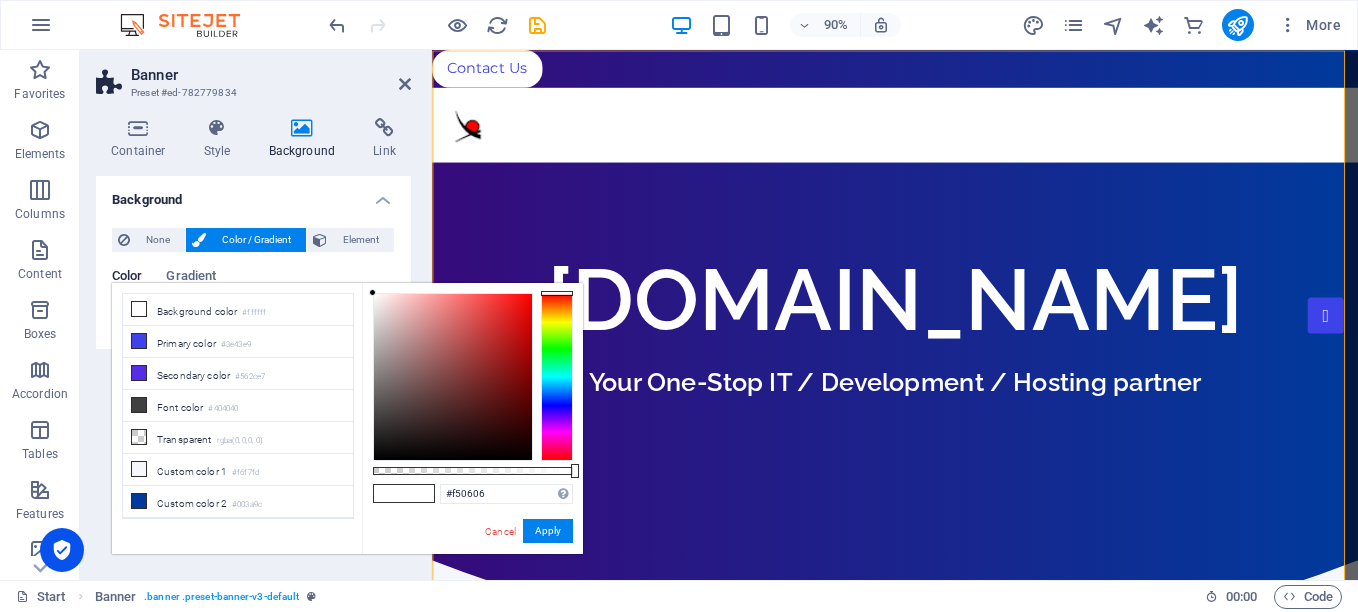 click at bounding box center [453, 377] 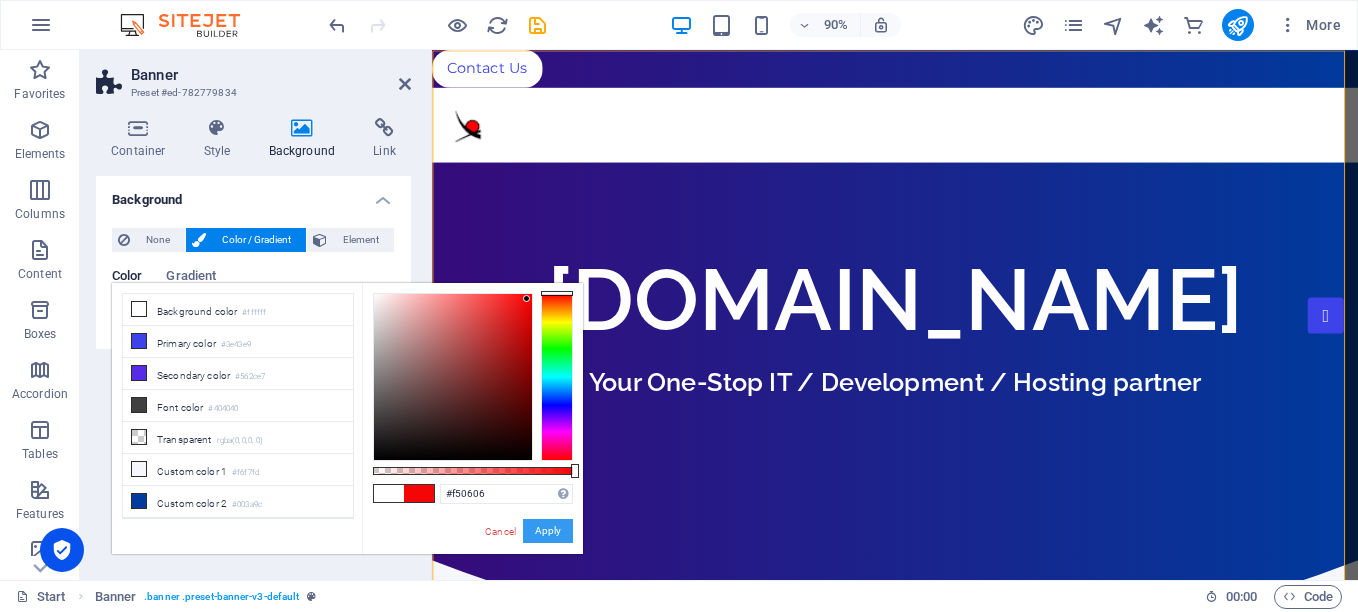 click on "Apply" at bounding box center [548, 531] 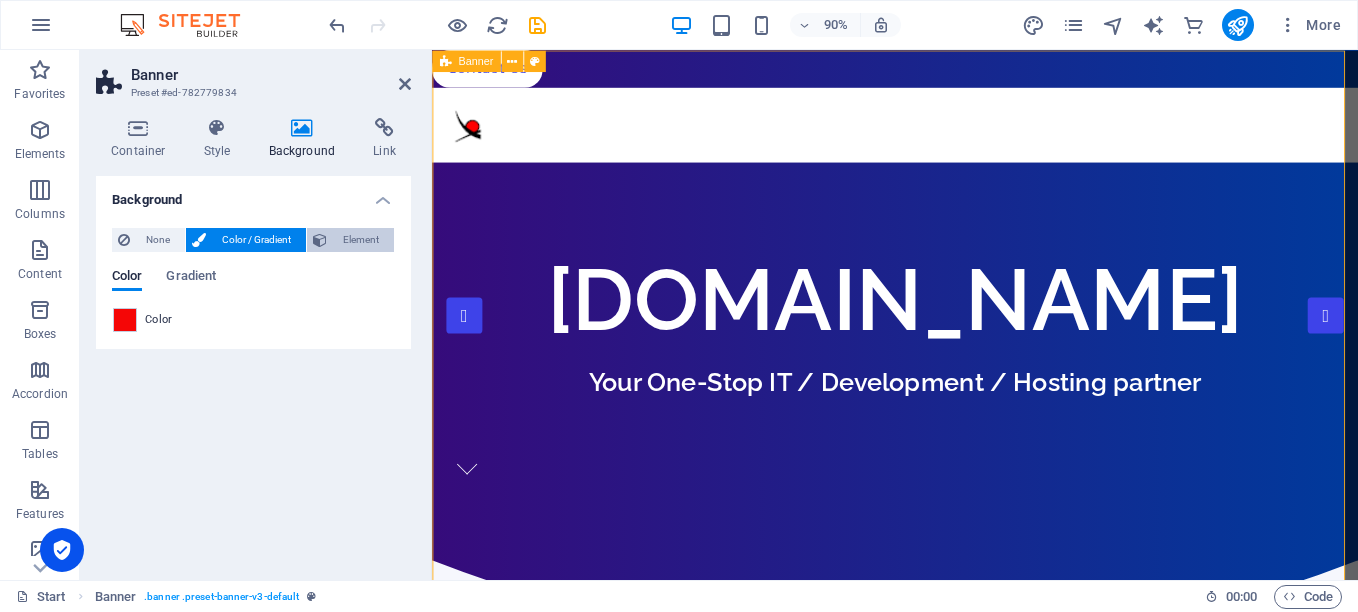 click on "Element" at bounding box center (360, 240) 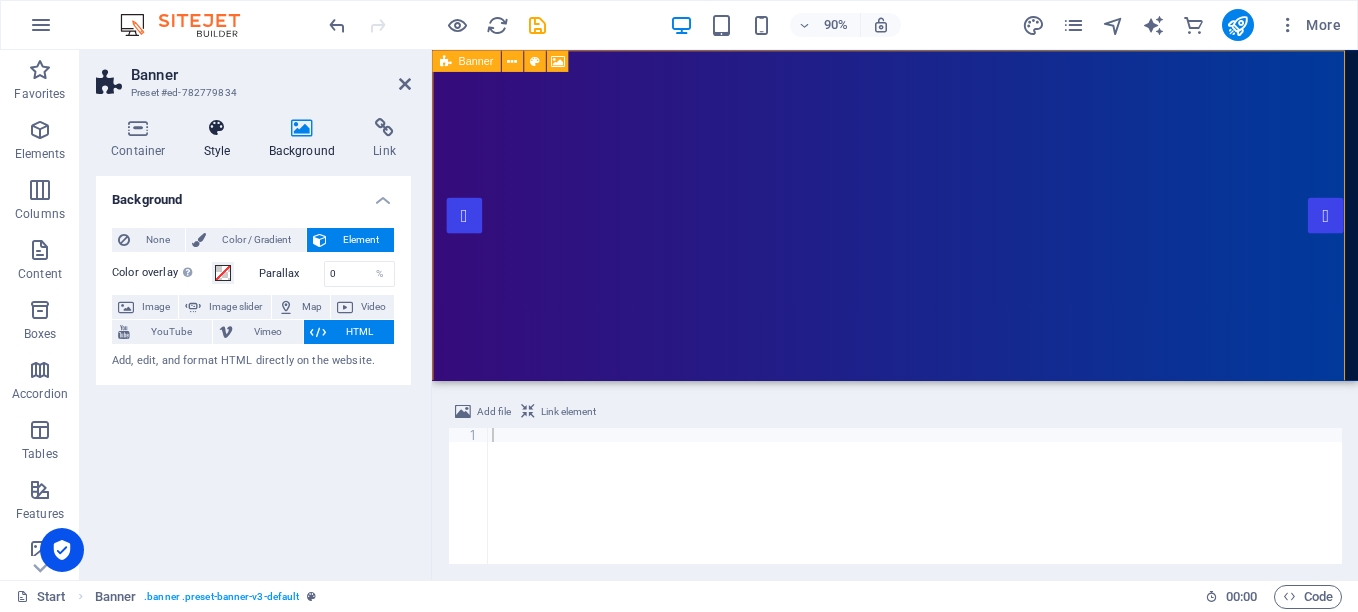 click on "Style" at bounding box center [221, 139] 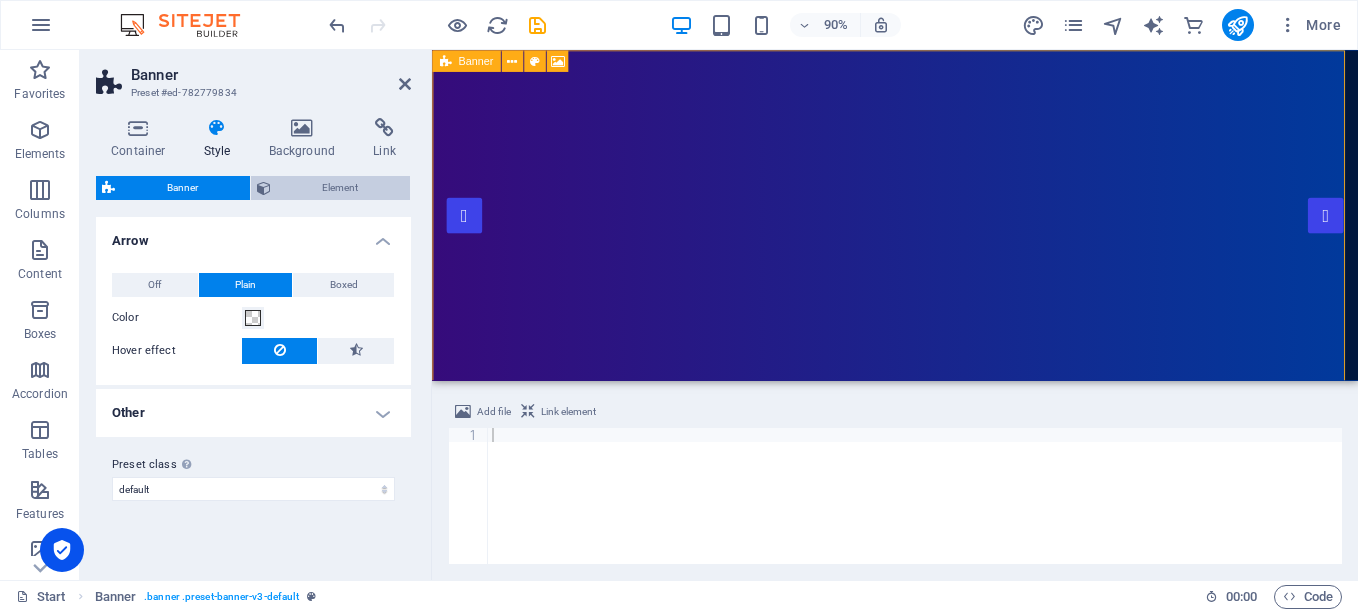 click on "Element" at bounding box center (341, 188) 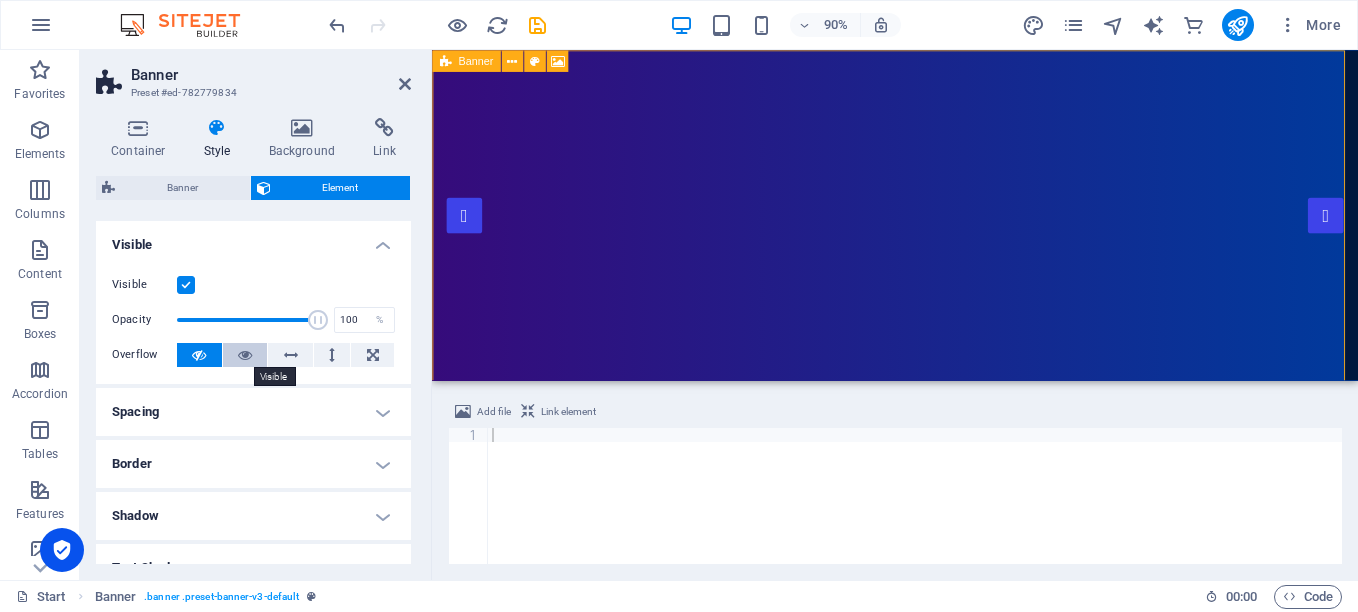 click at bounding box center (245, 355) 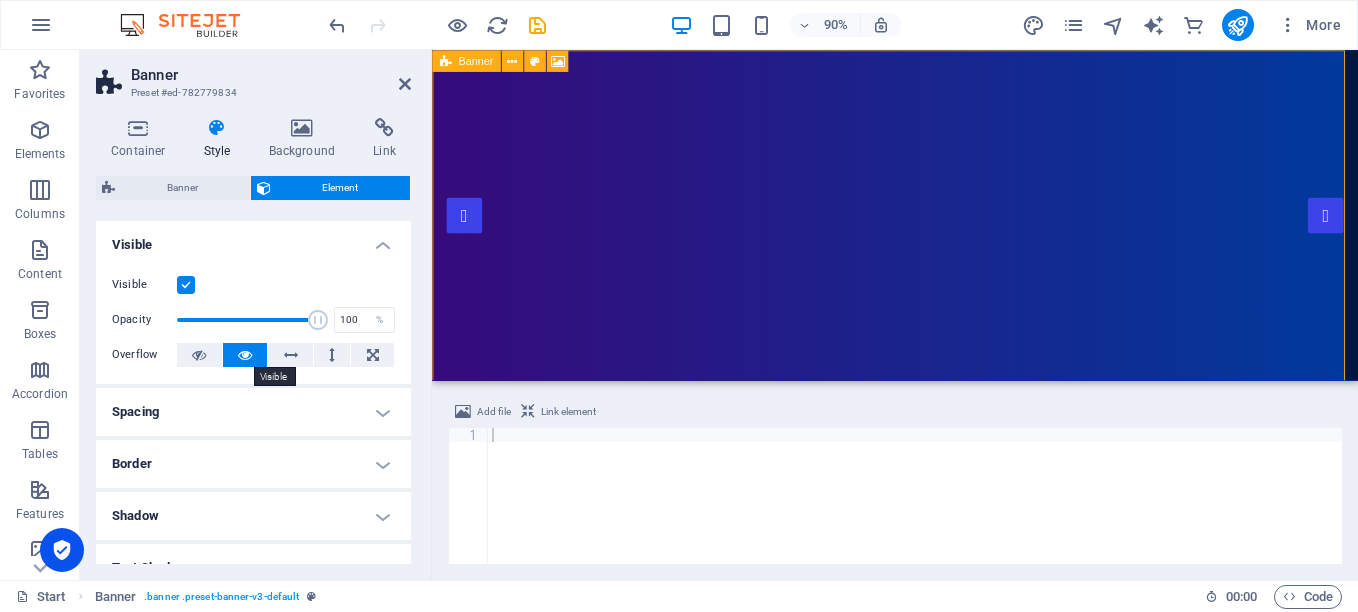 click at bounding box center (245, 355) 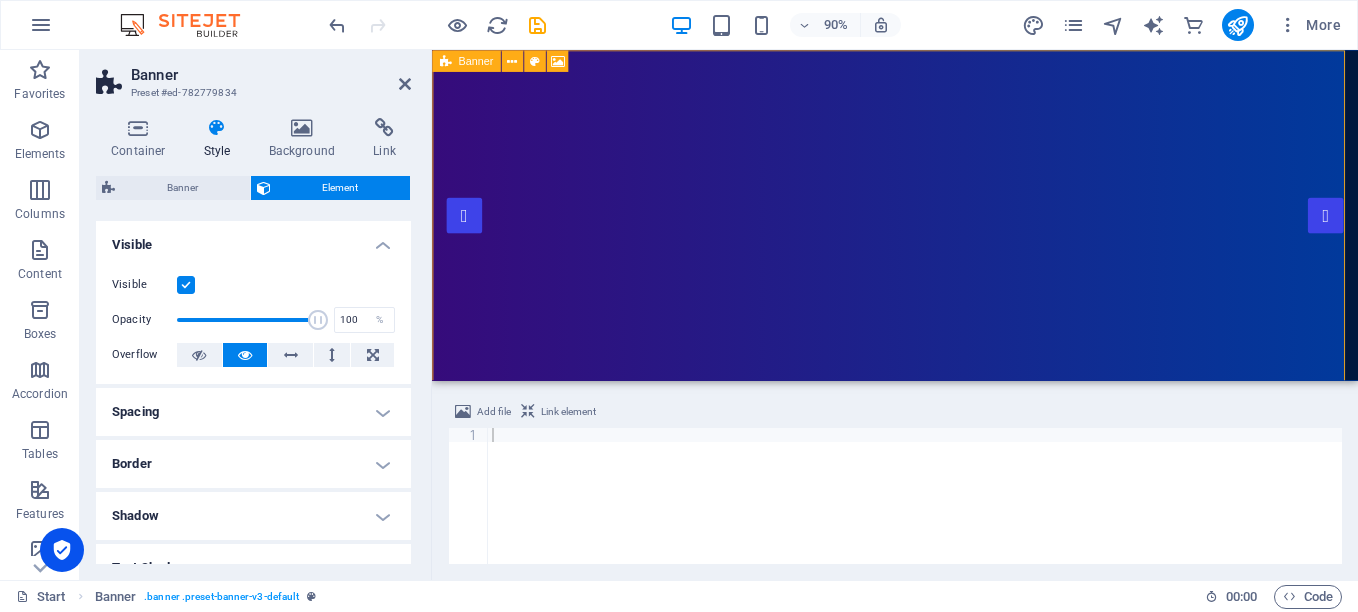 click on "Spacing" at bounding box center (253, 412) 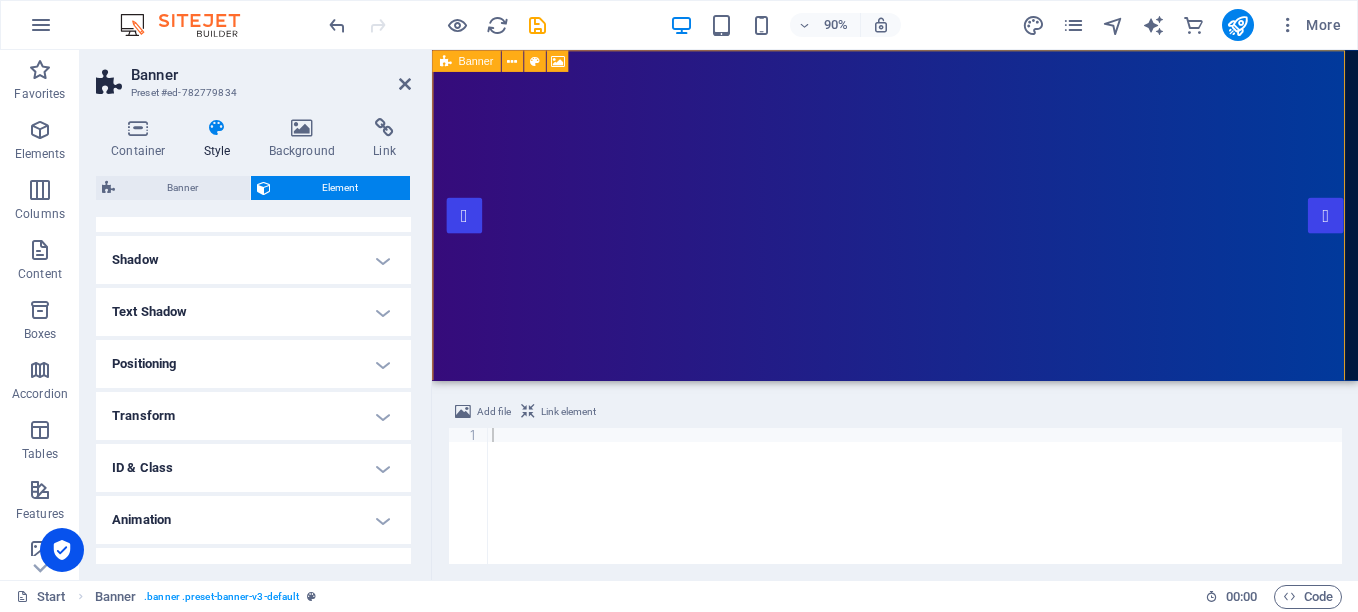 scroll, scrollTop: 368, scrollLeft: 0, axis: vertical 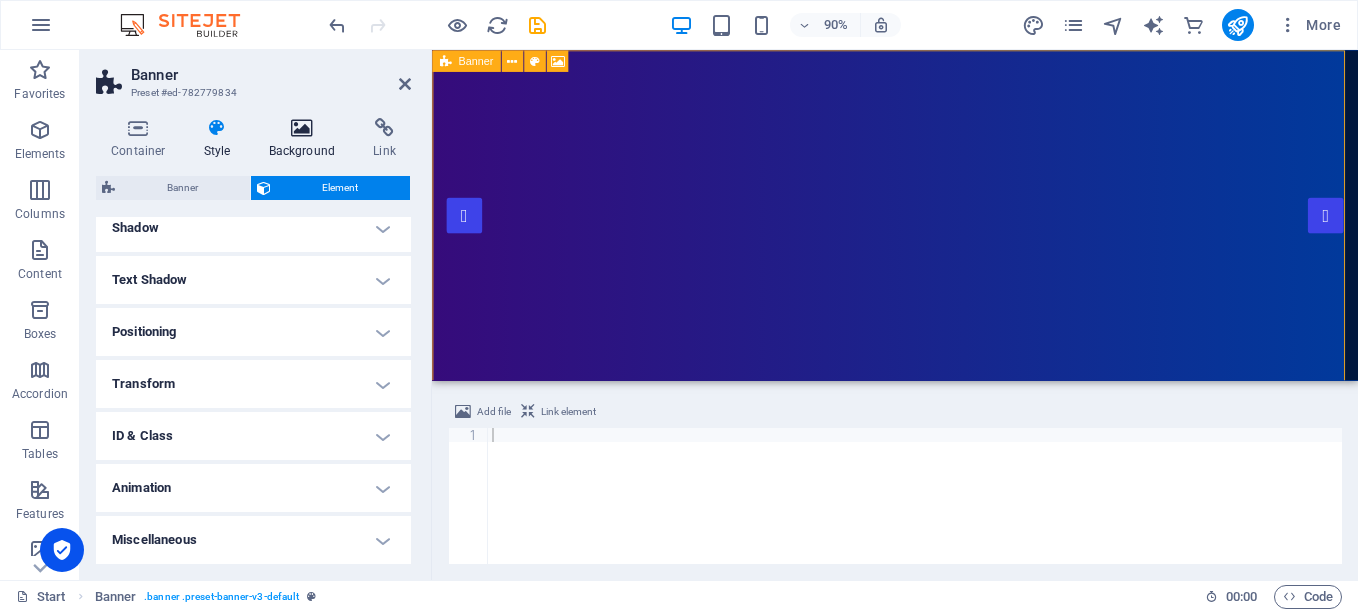 click on "Background" at bounding box center [306, 139] 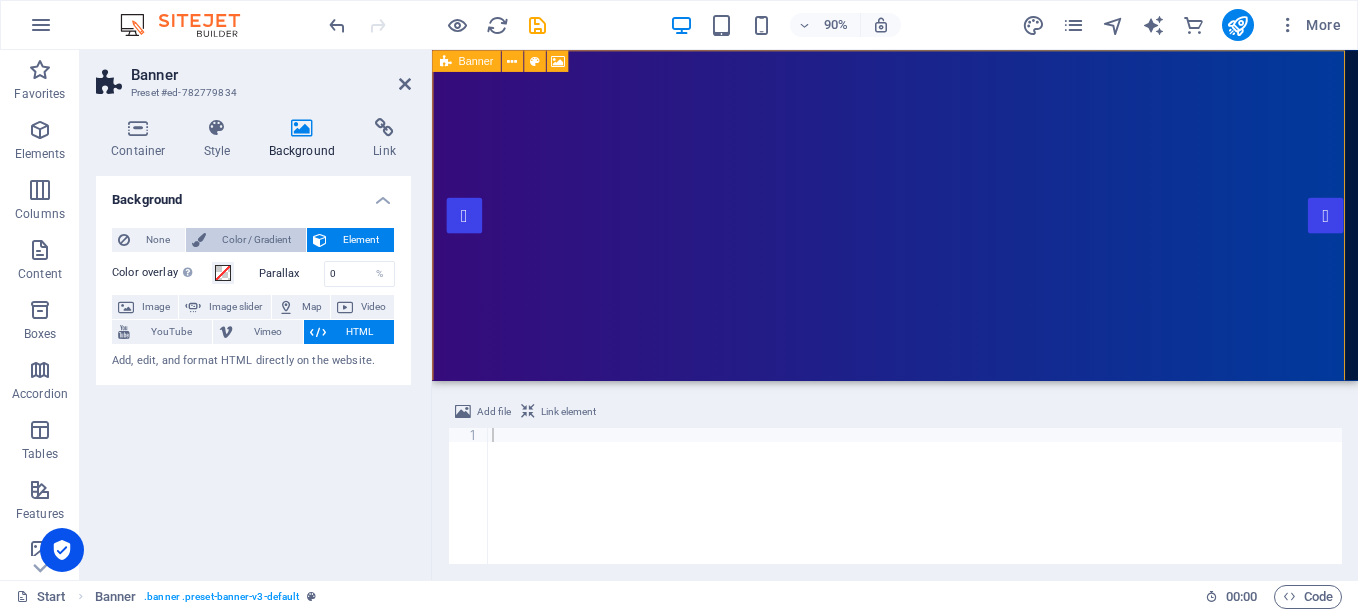click on "Color / Gradient" at bounding box center [256, 240] 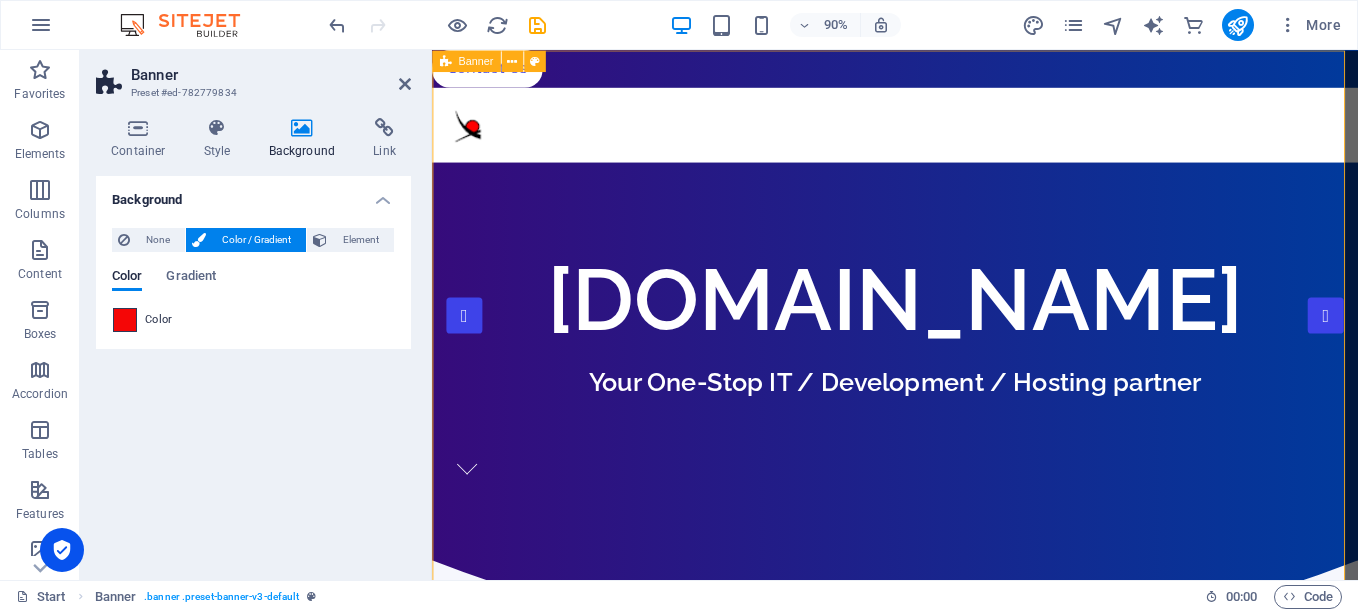 click at bounding box center [125, 320] 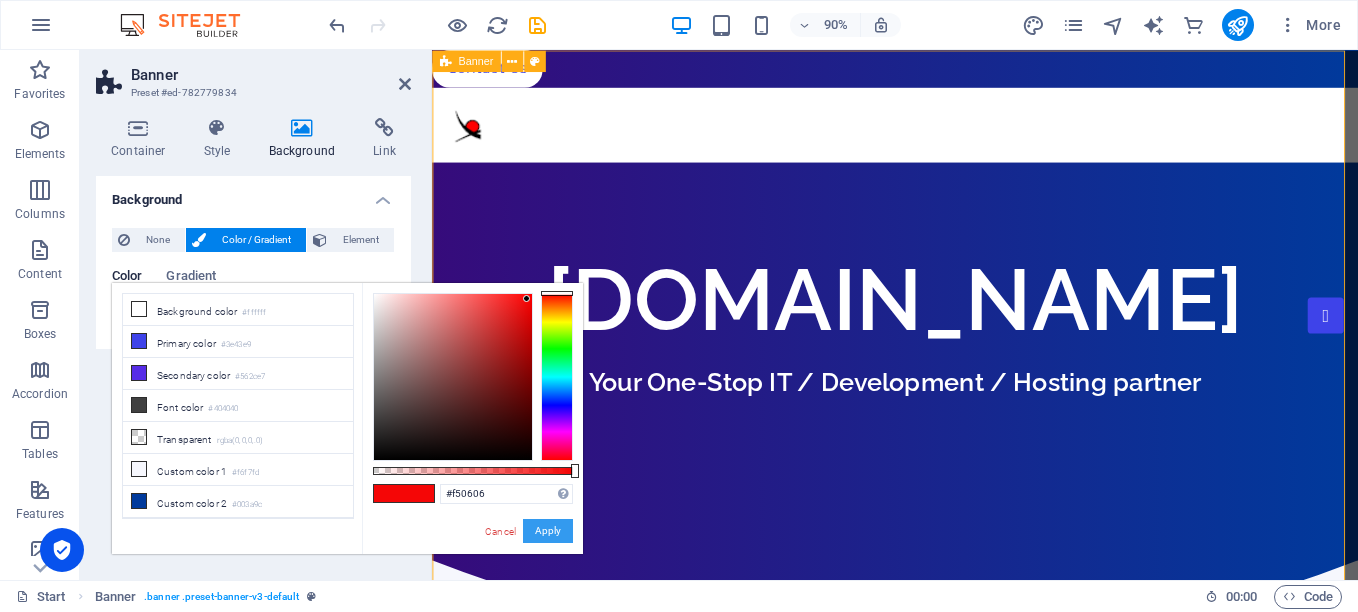 click on "Apply" at bounding box center (548, 531) 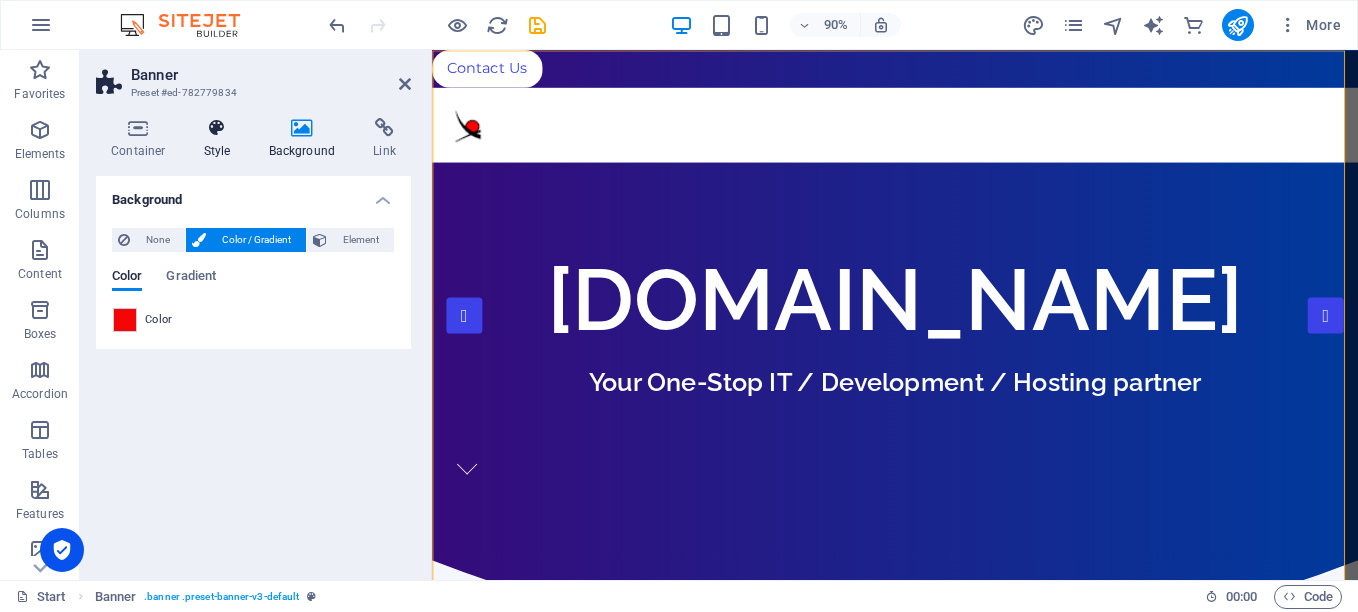 click on "Style" at bounding box center (221, 139) 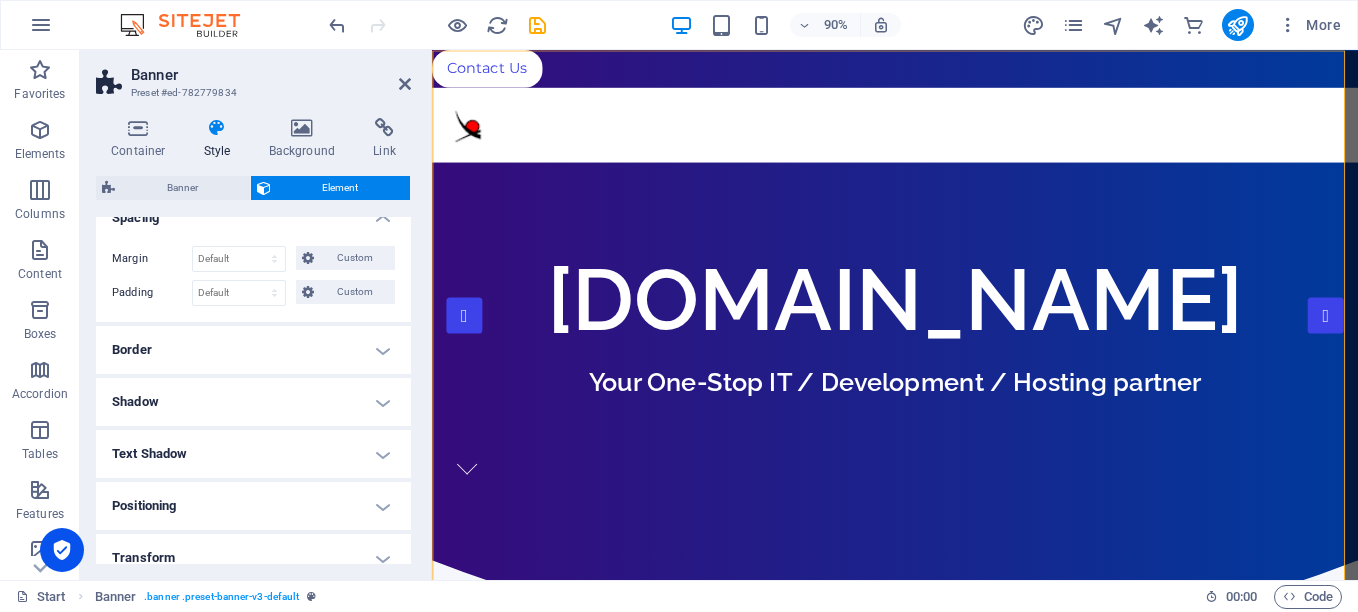 scroll, scrollTop: 200, scrollLeft: 0, axis: vertical 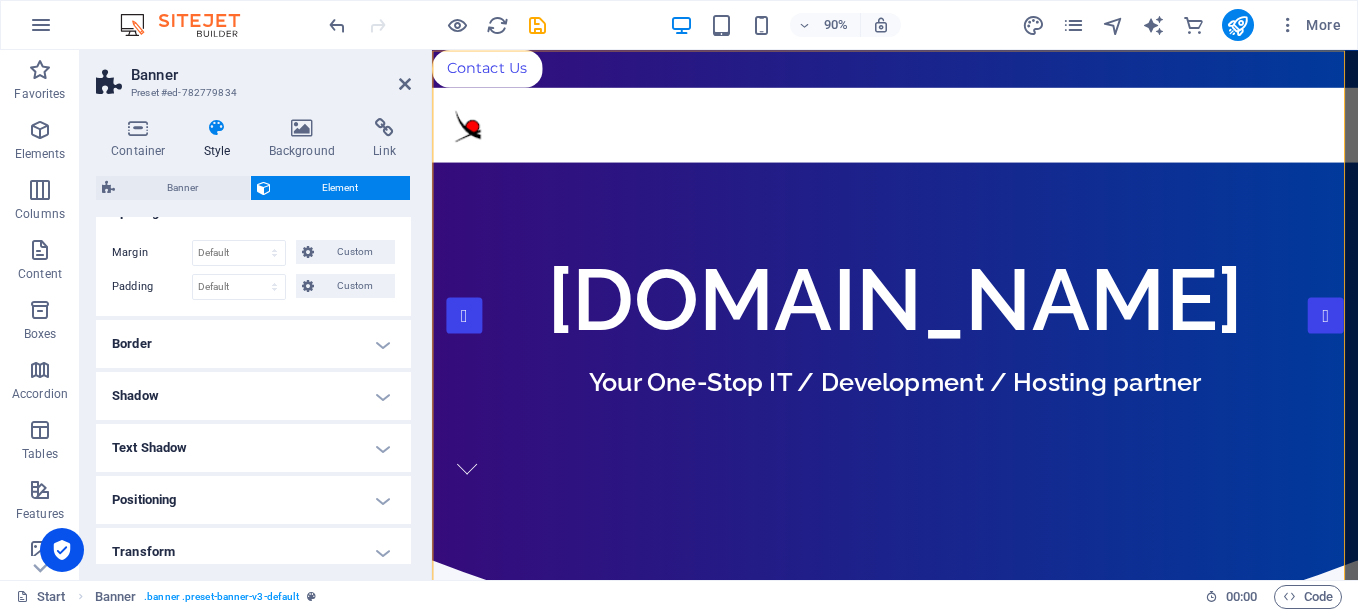 click on "Shadow" at bounding box center (253, 396) 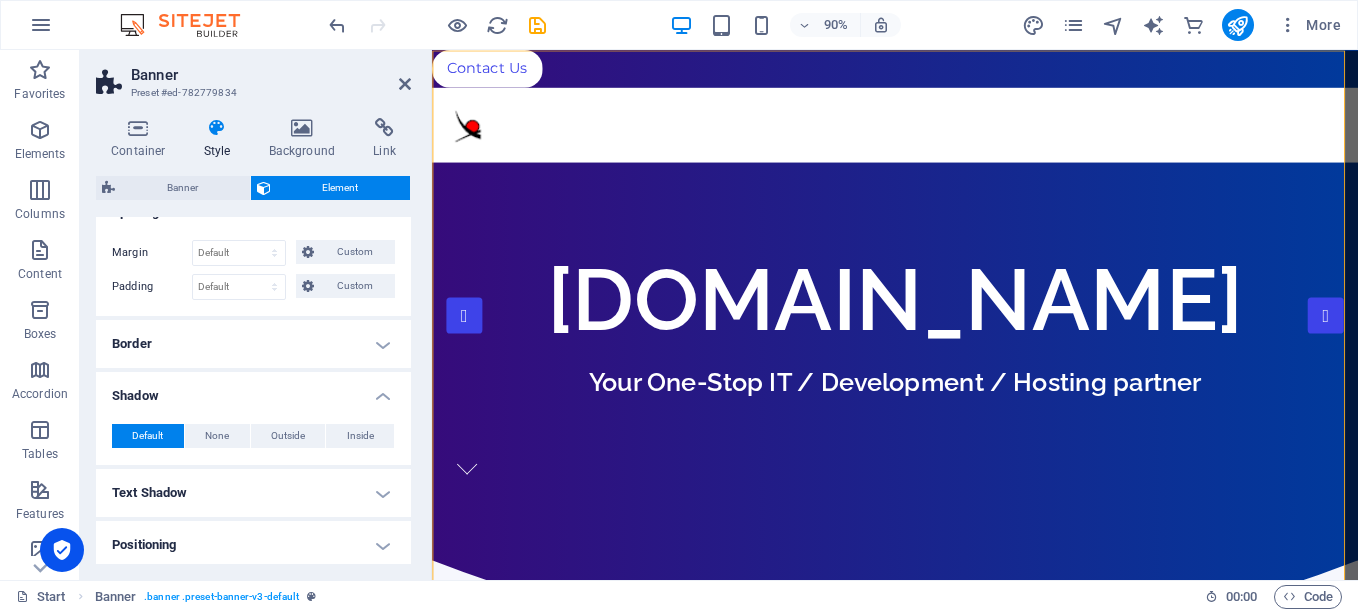 click on "Text Shadow" at bounding box center (253, 493) 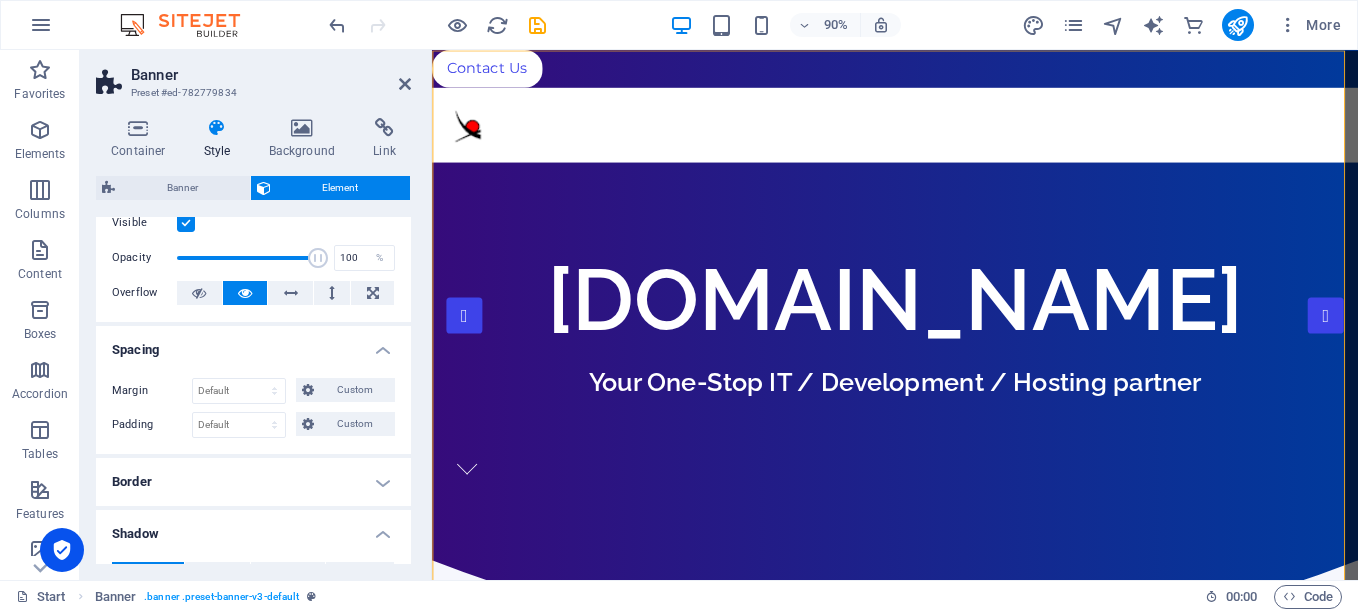 scroll, scrollTop: 0, scrollLeft: 0, axis: both 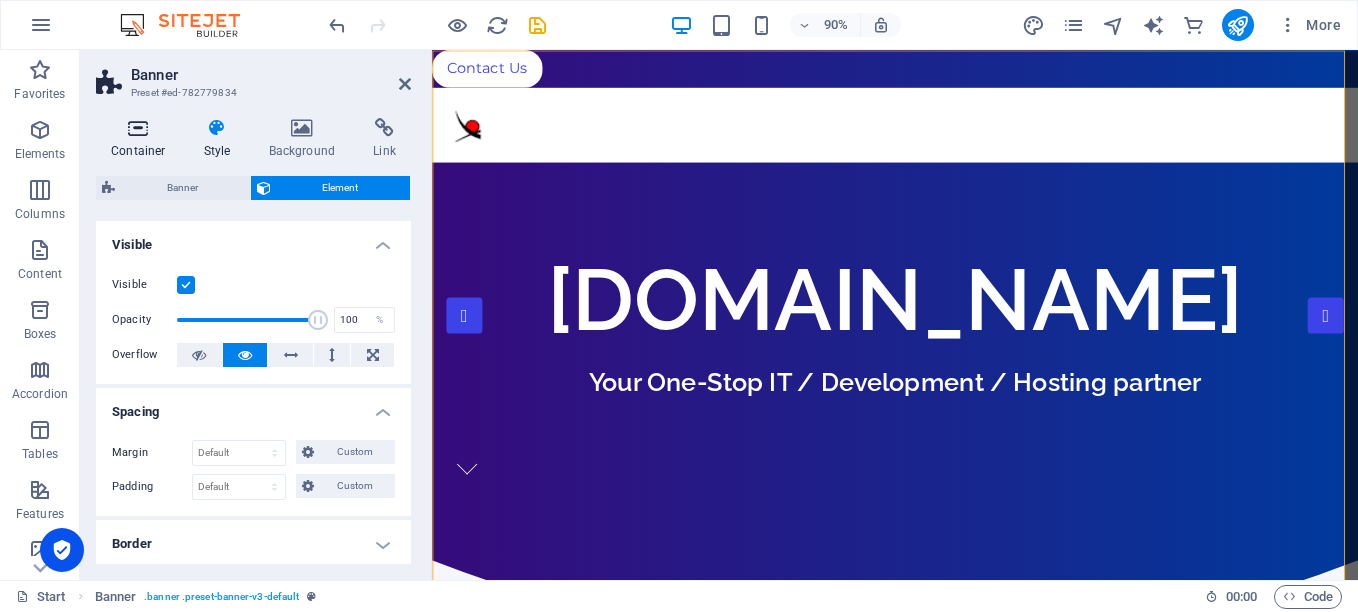 click on "Container" at bounding box center [142, 139] 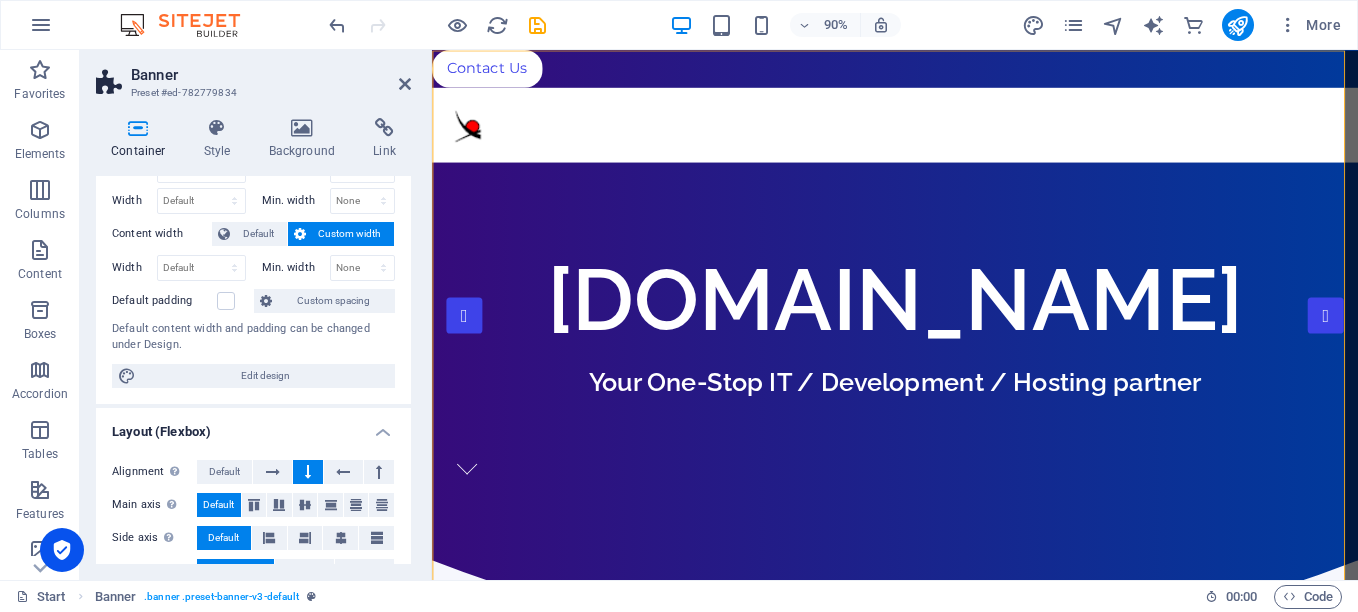 scroll, scrollTop: 200, scrollLeft: 0, axis: vertical 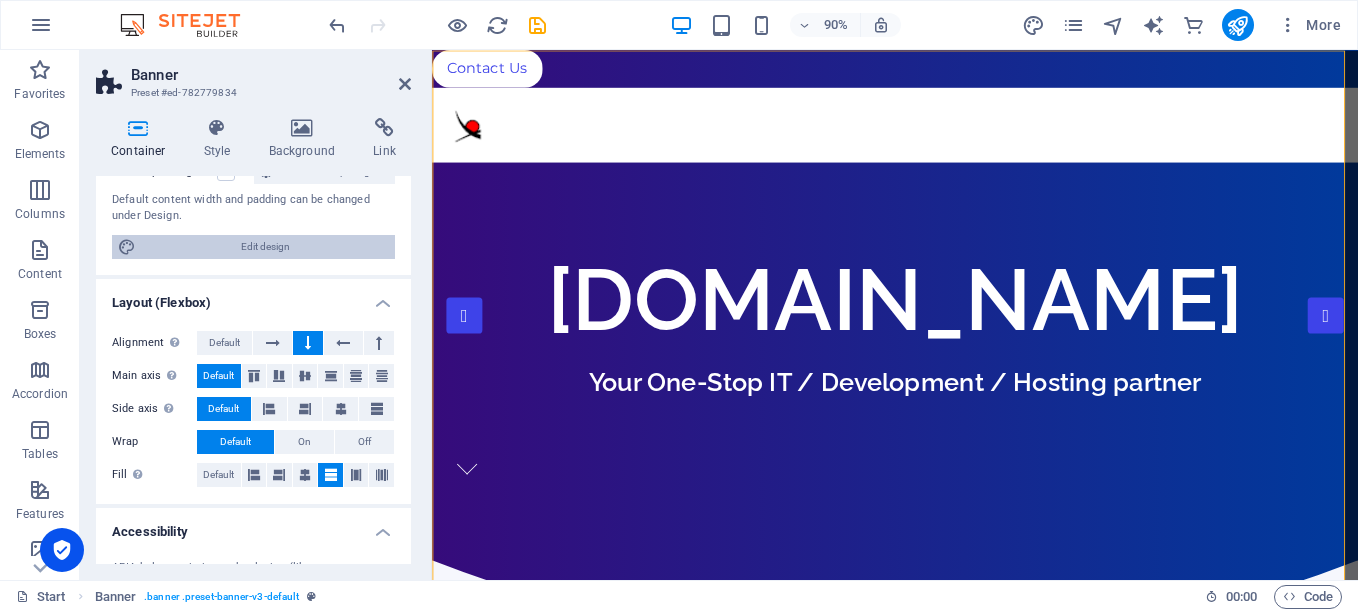 click on "Edit design" at bounding box center [265, 247] 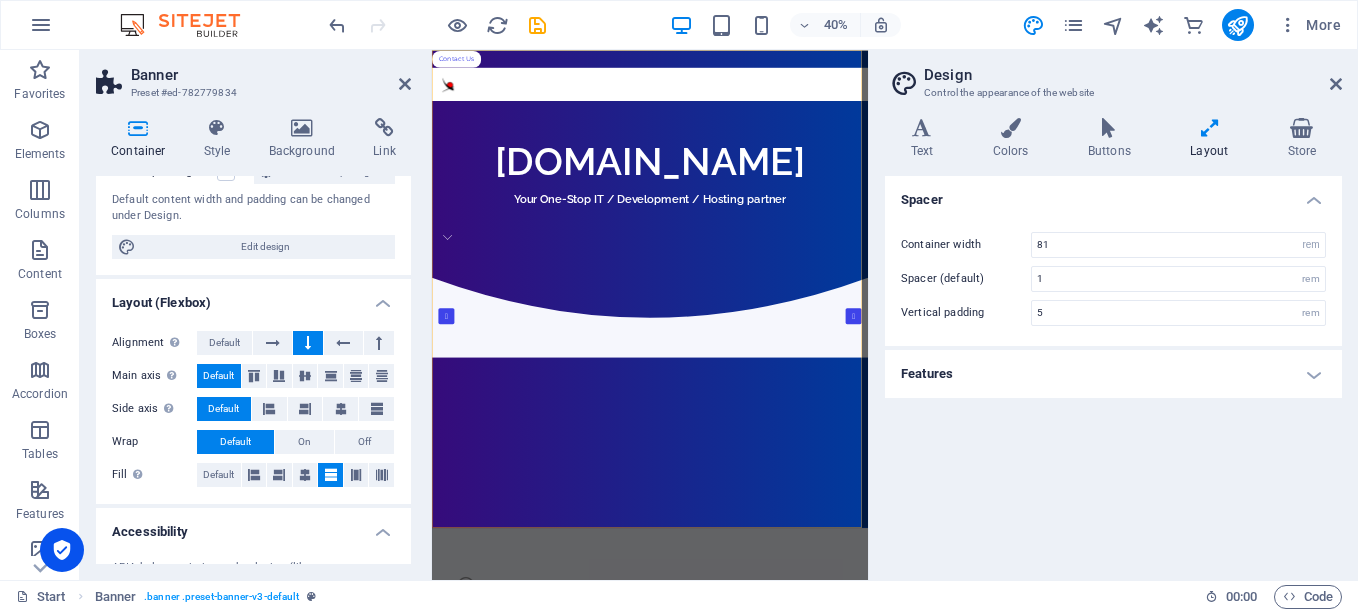 click on "Text  Colors  Buttons  Layout  Store Text Standard Bold Links Font color Font Montserrat Font size 16 rem px Line height 1.5 Font weight To display the font weight correctly, it may need to be enabled.  Manage Fonts Thin, 100 Extra-light, 200 Light, 300 Regular, 400 Medium, 500 Semi-bold, 600 Bold, 700 Extra-bold, 800 Black, 900 Letter spacing 0 rem px Font style Text transform Tt TT tt Text align Font weight To display the font weight correctly, it may need to be enabled.  Manage Fonts Thin, 100 Extra-light, 200 Light, 300 Regular, 400 Medium, 500 Semi-bold, 600 Bold, 700 Extra-bold, 800 Black, 900 Default Hover / Active Font color Font color Decoration Decoration Transition duration 0.3 s Transition function Ease Ease In Ease Out Ease In/Ease Out Linear Headlines All H1 / Textlogo H2 H3 H4 H5 H6 Font color Font Raleway Line height 1.5 Font weight To display the font weight correctly, it may need to be enabled.  Manage Fonts Thin, 100 Extra-light, 200 Light, 300 Regular, 400 Medium, 500 Semi-bold, 600 0 rem" at bounding box center [1113, 341] 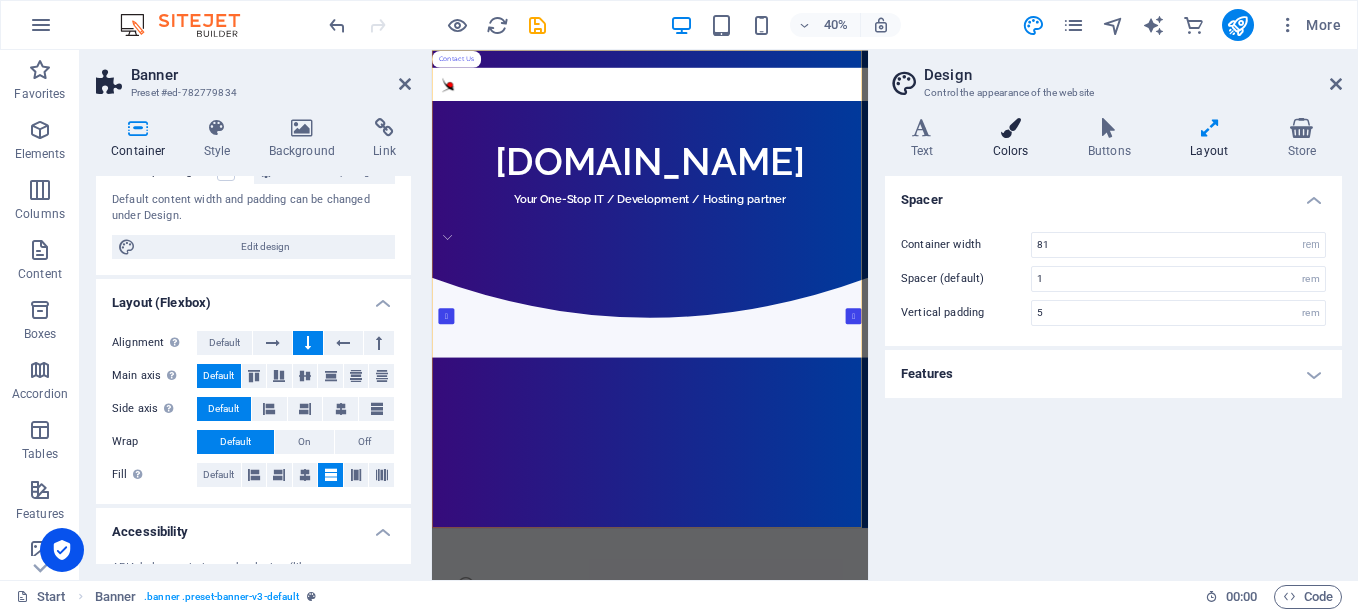 click on "Colors" at bounding box center [1014, 139] 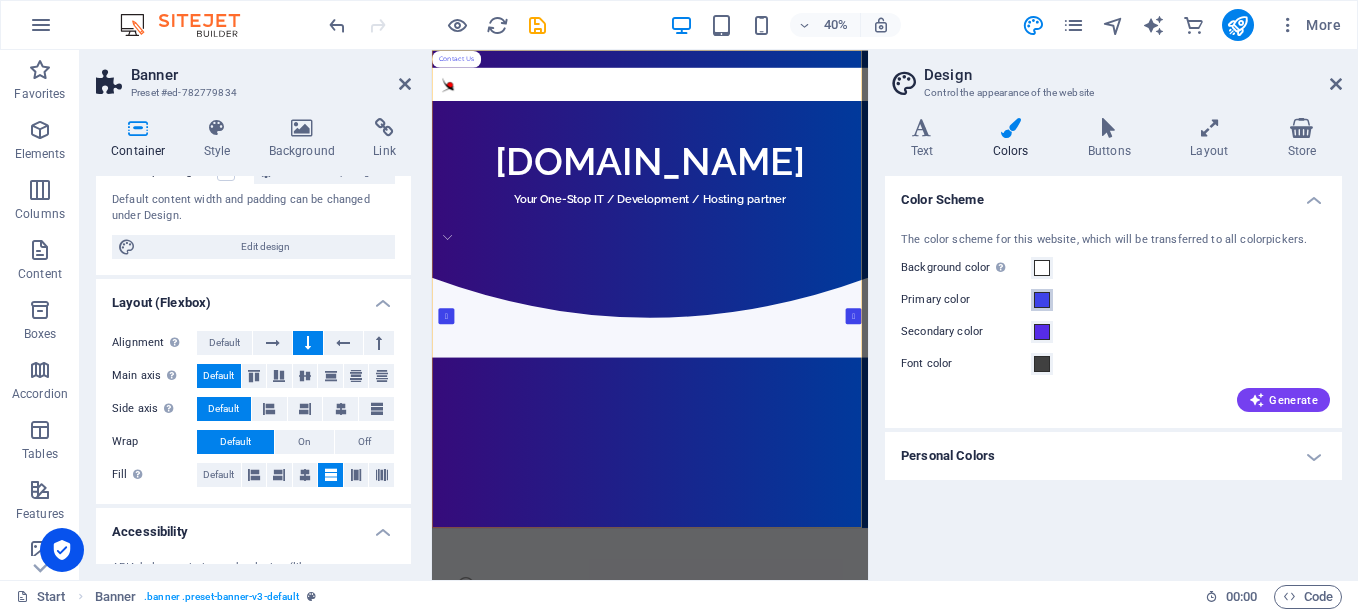 click at bounding box center [1042, 300] 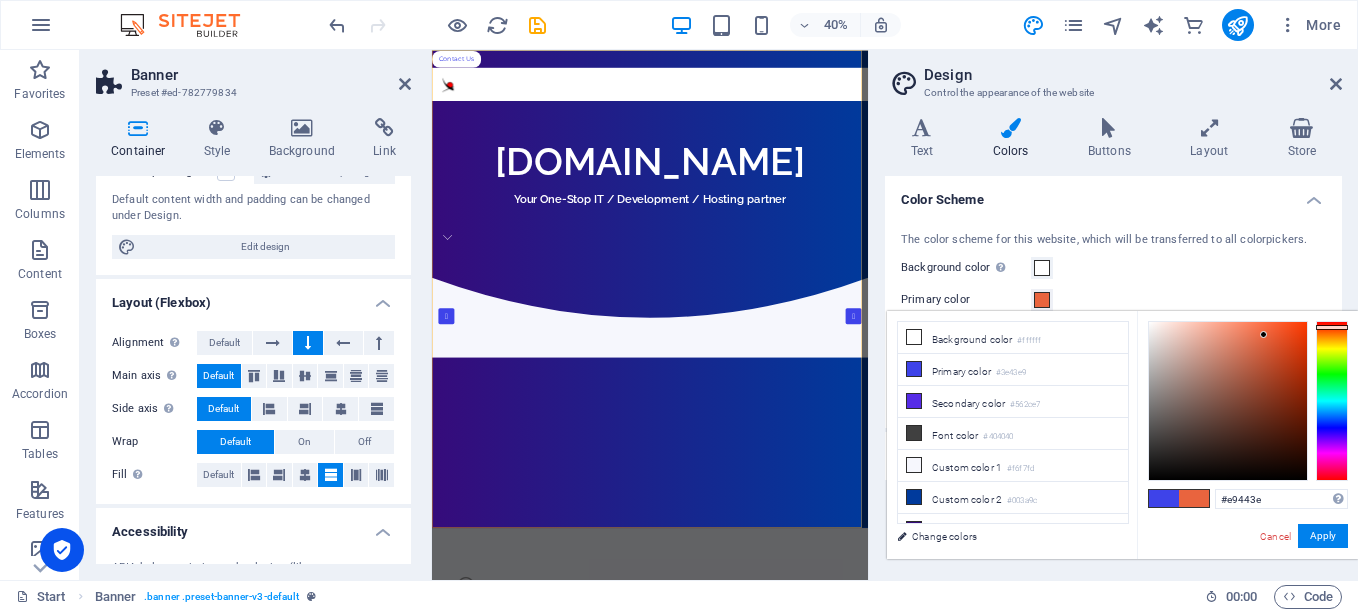type on "#e93e3e" 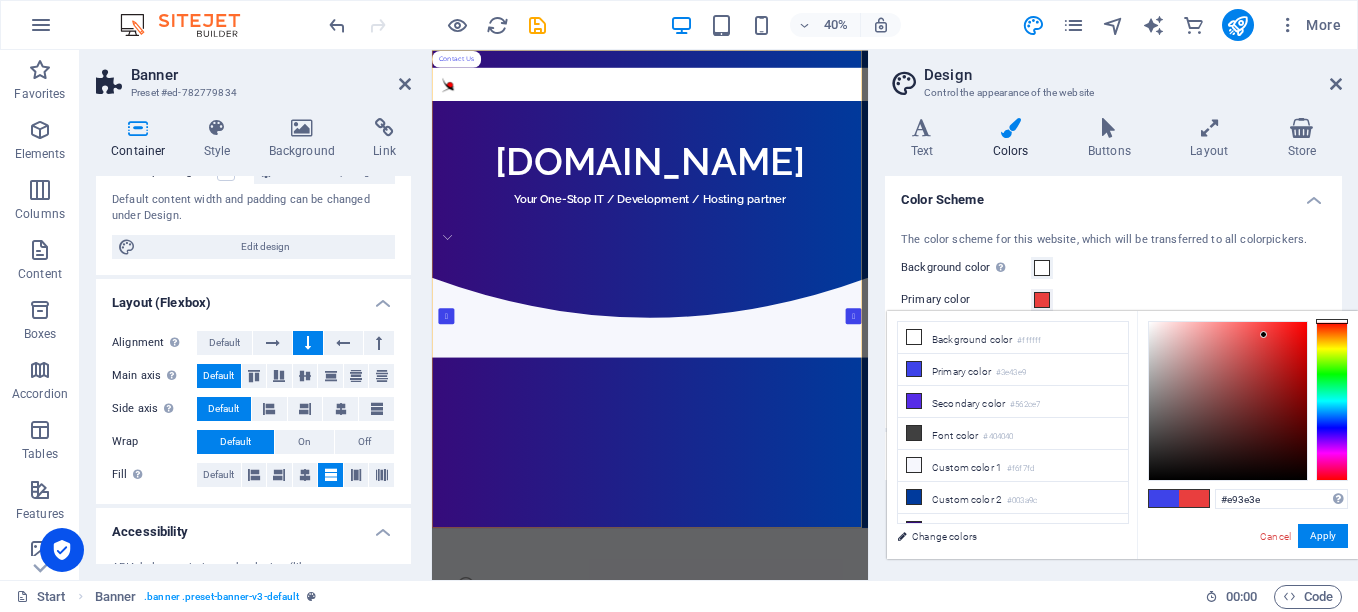 drag, startPoint x: 1334, startPoint y: 331, endPoint x: 1352, endPoint y: 318, distance: 22.203604 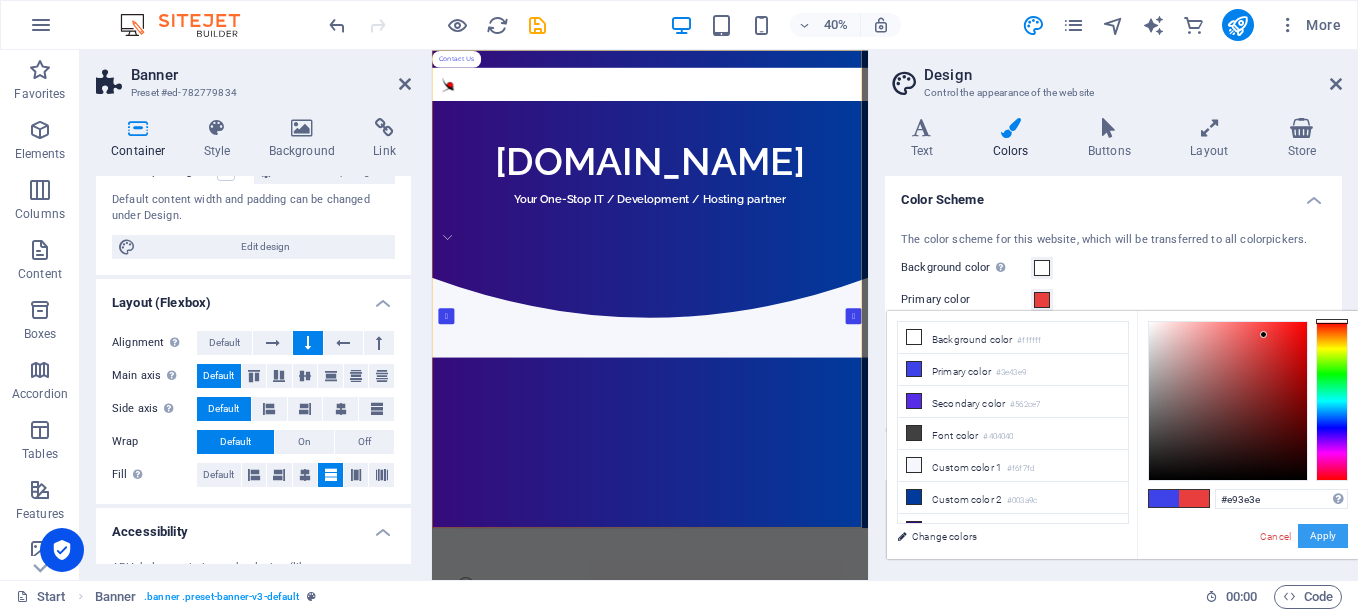 click on "Apply" at bounding box center [1323, 536] 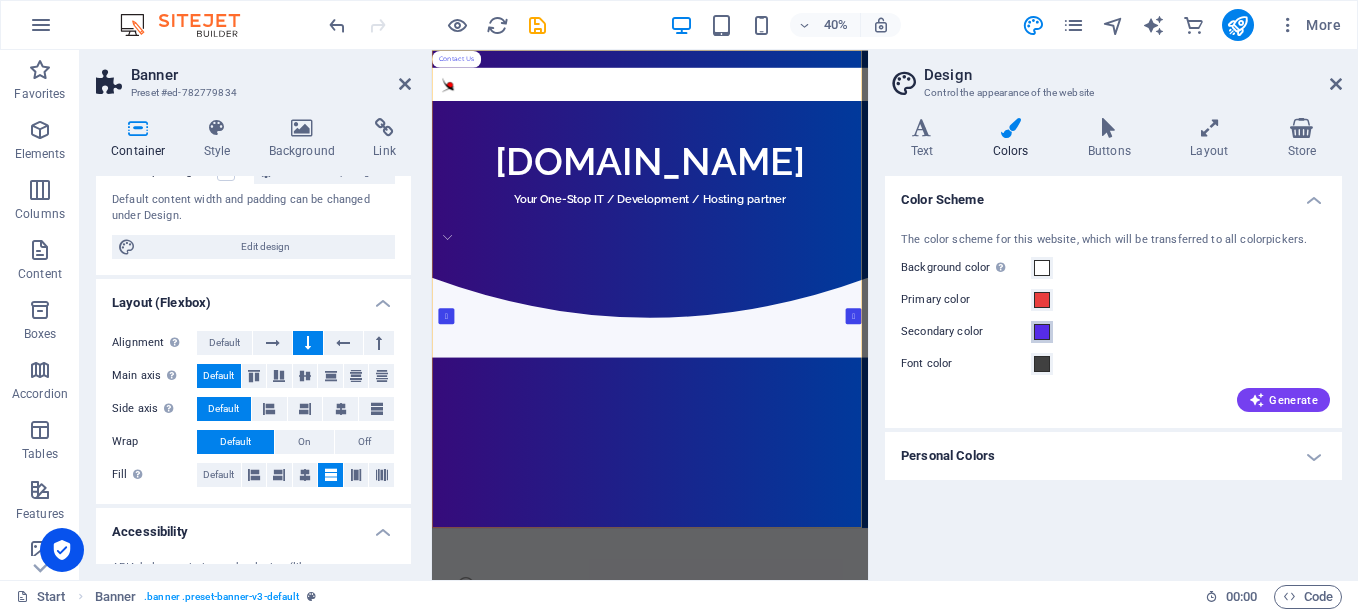 click at bounding box center (1042, 332) 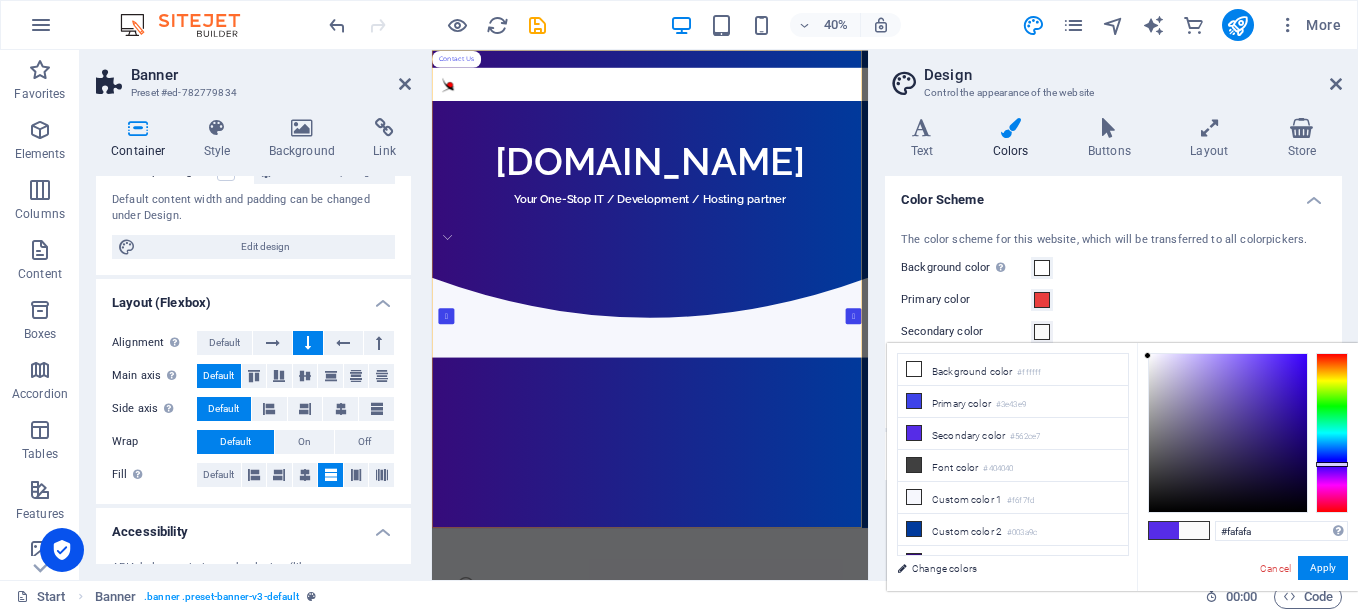 drag, startPoint x: 1158, startPoint y: 362, endPoint x: 1144, endPoint y: 356, distance: 15.231546 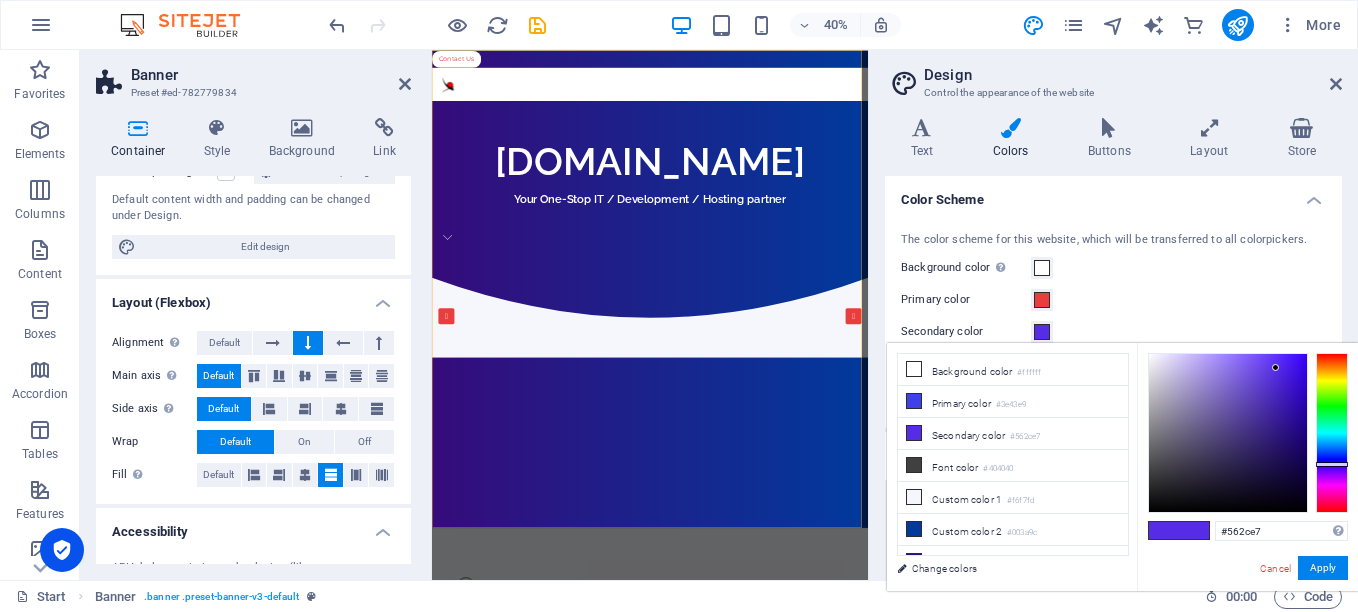 type on "#fafafa" 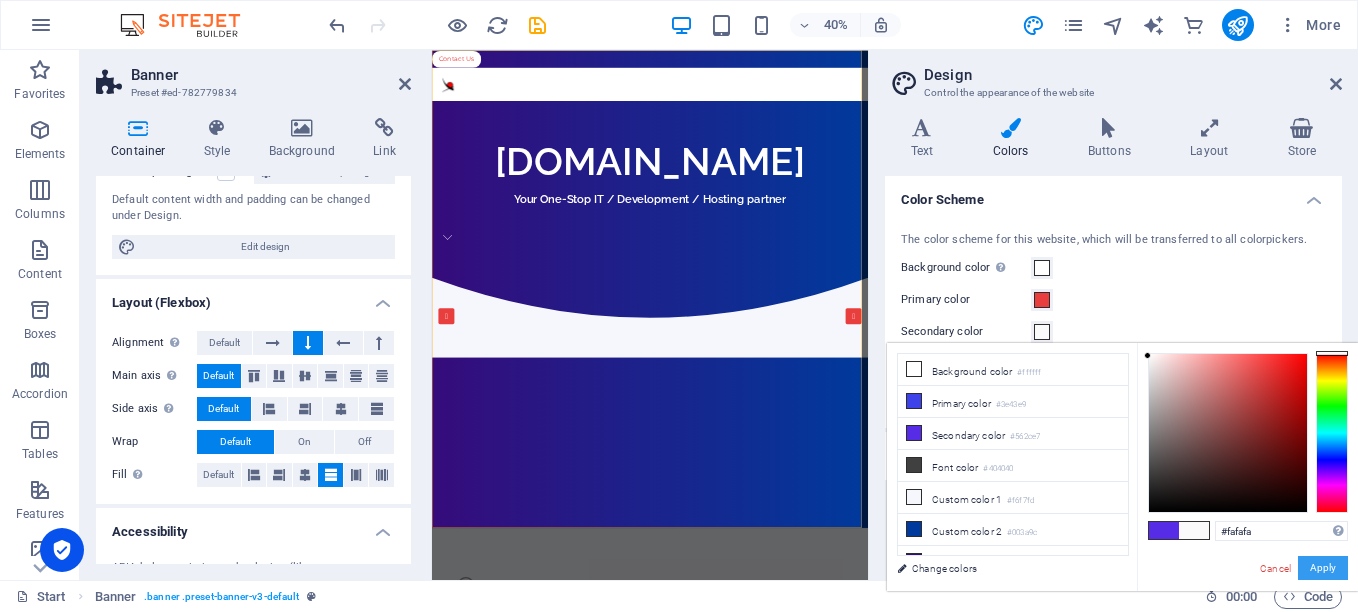 click on "Apply" at bounding box center [1323, 568] 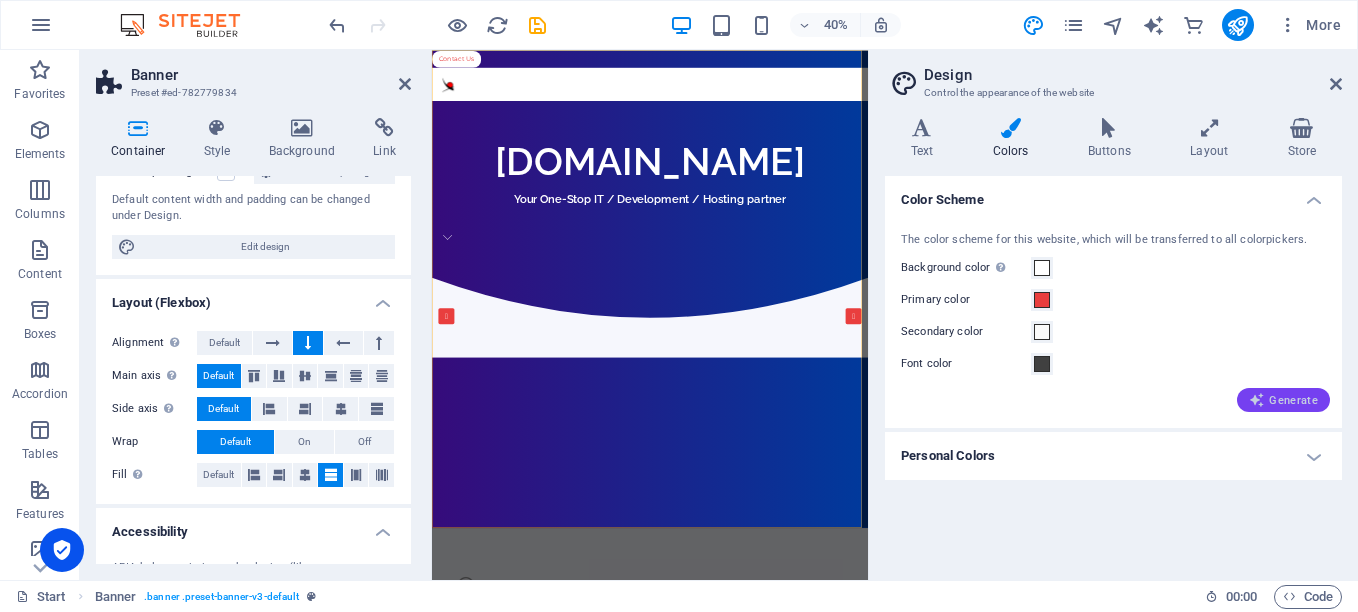 click on "Generate" at bounding box center [1283, 400] 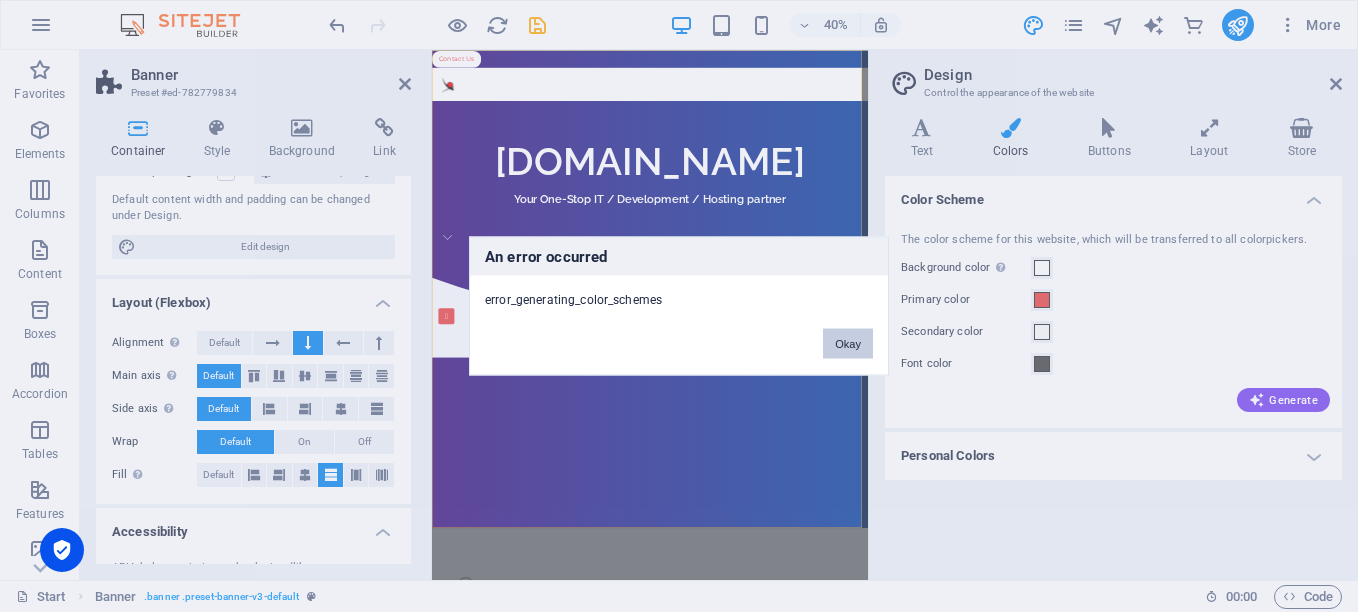click on "Okay" at bounding box center (848, 344) 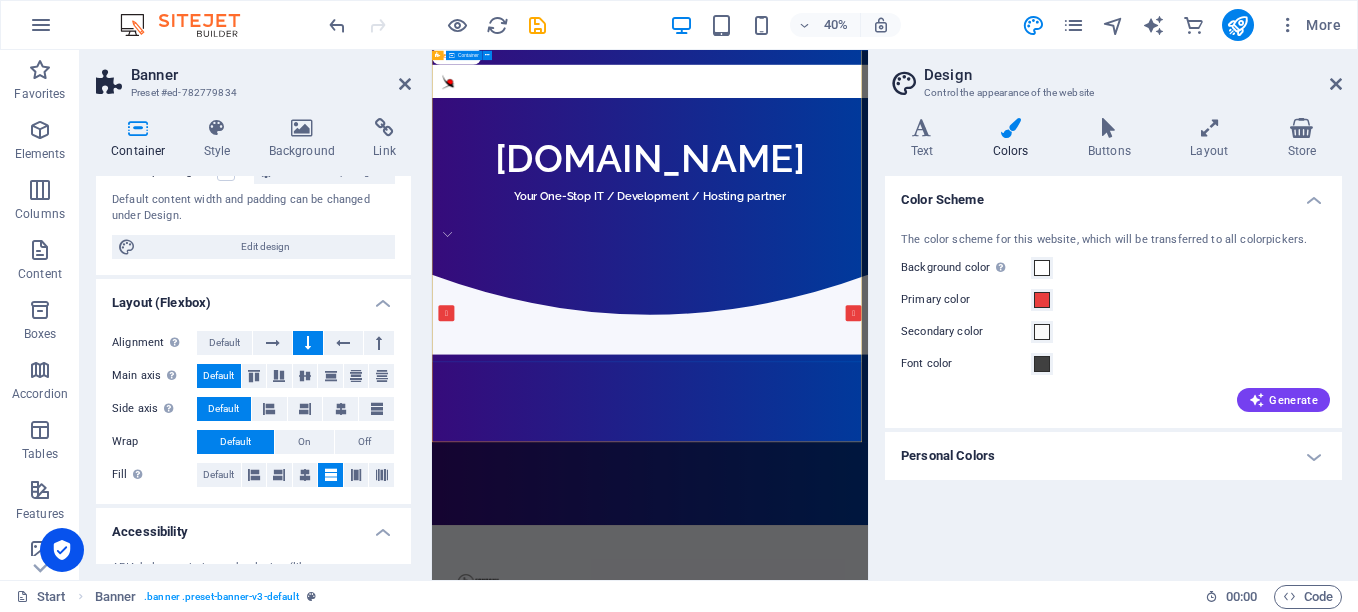 scroll, scrollTop: 0, scrollLeft: 0, axis: both 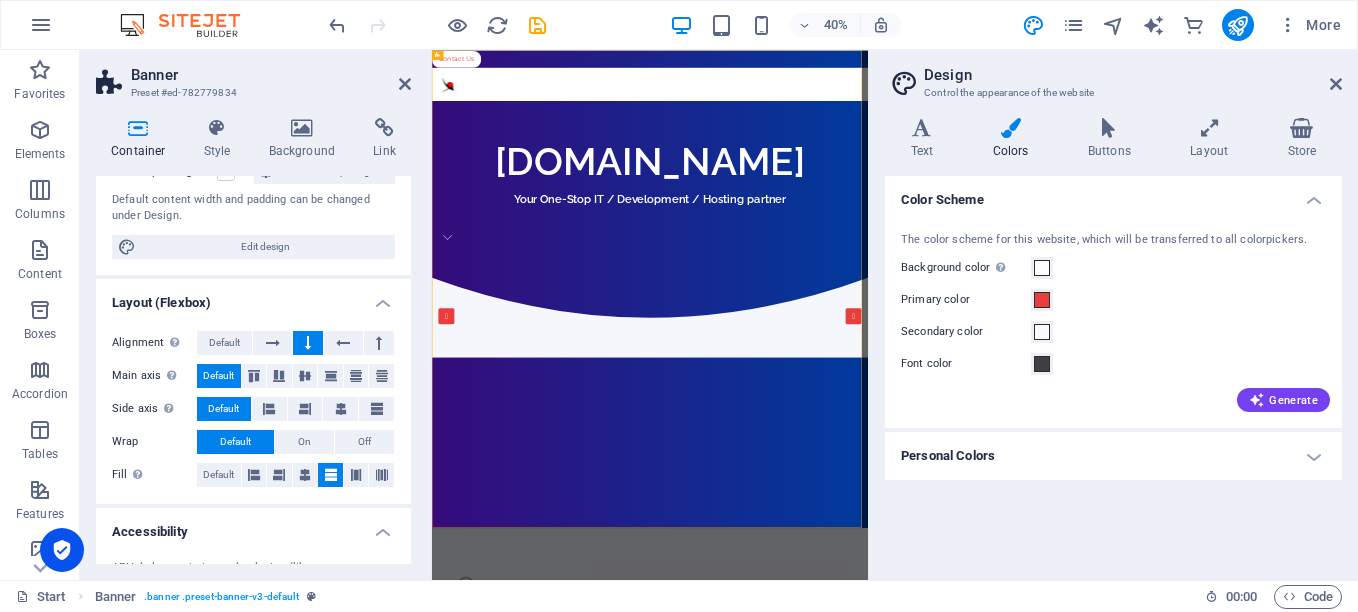 click on "Personal Colors" at bounding box center (1113, 456) 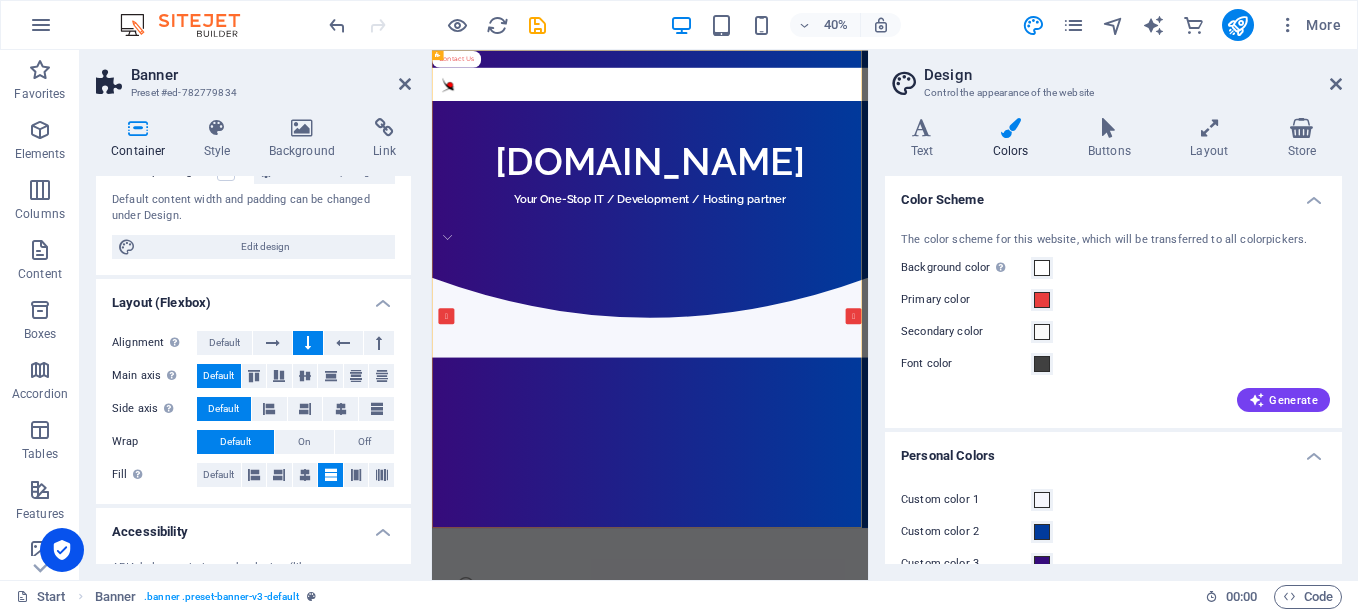 scroll, scrollTop: 96, scrollLeft: 0, axis: vertical 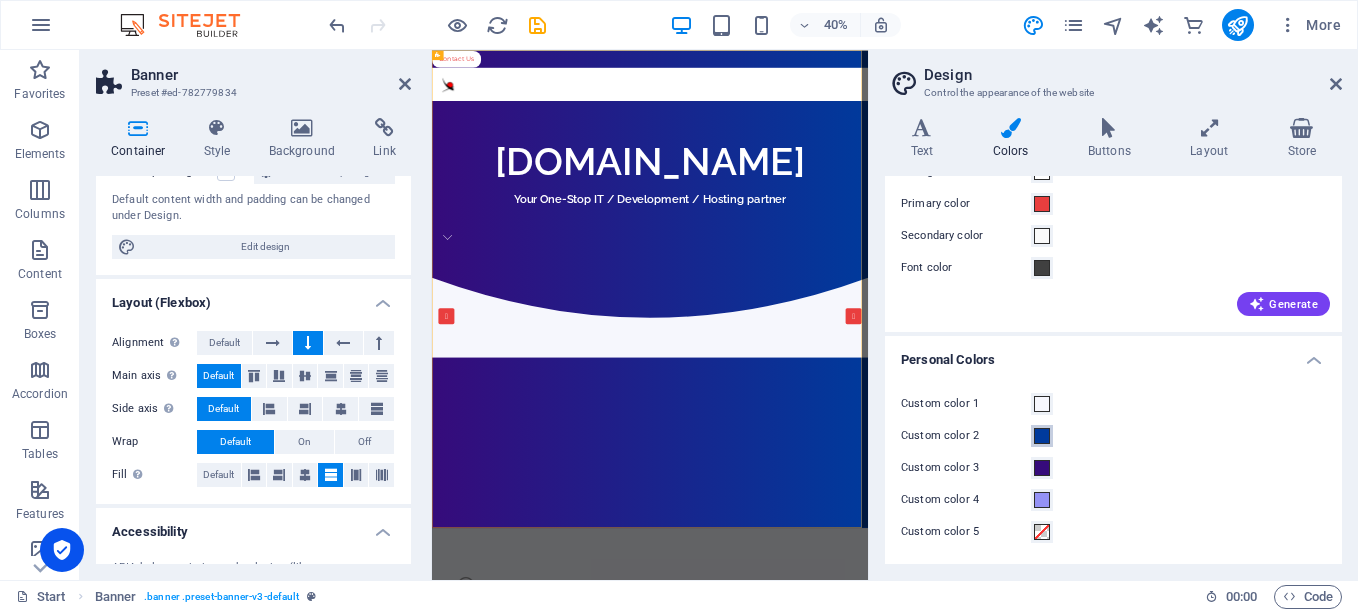 click at bounding box center [1042, 436] 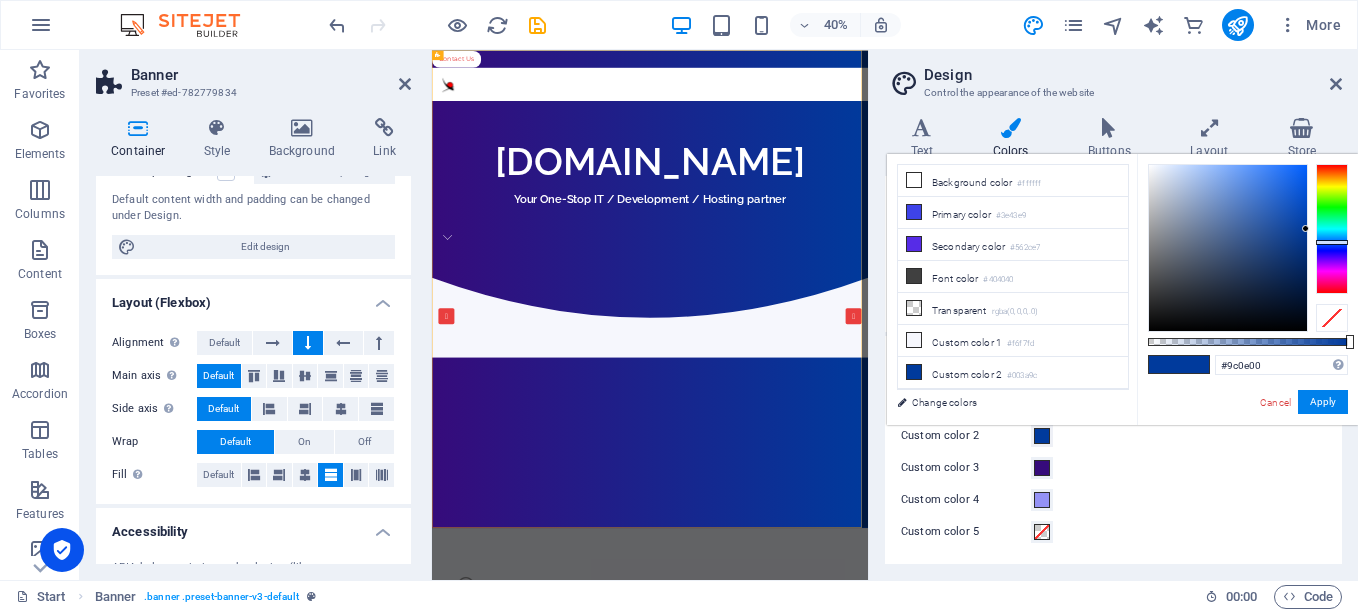 click at bounding box center [1332, 229] 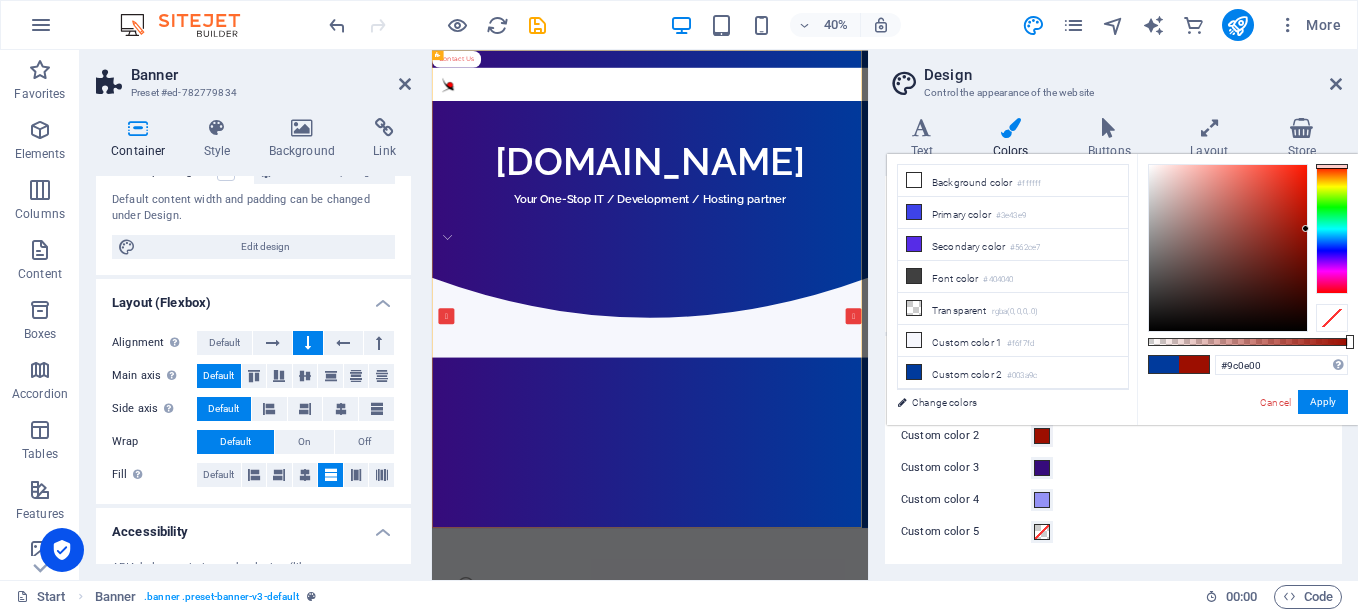 type on "#f41d08" 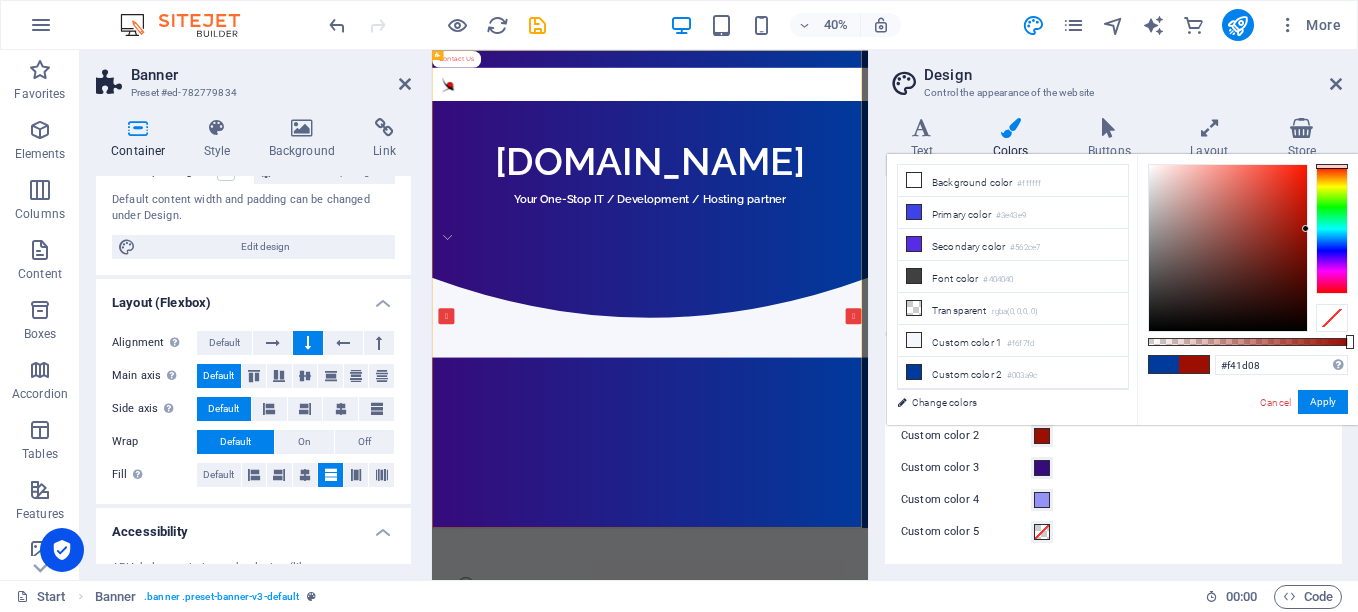 click at bounding box center (1228, 248) 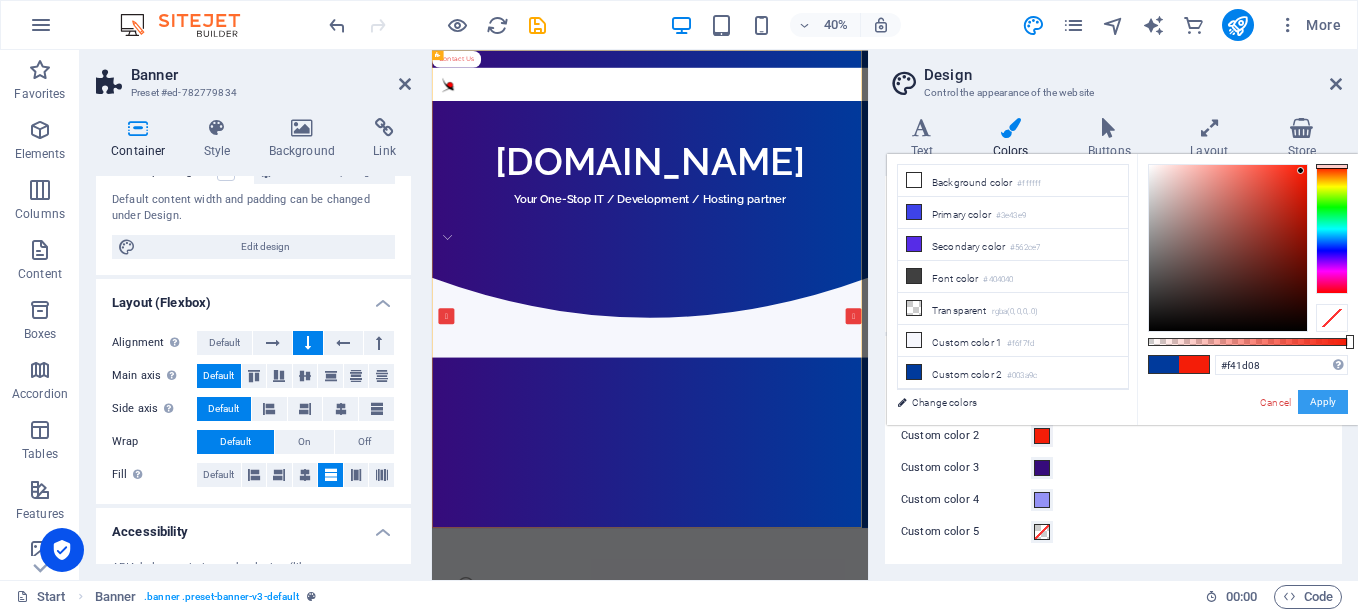 click on "Apply" at bounding box center (1323, 402) 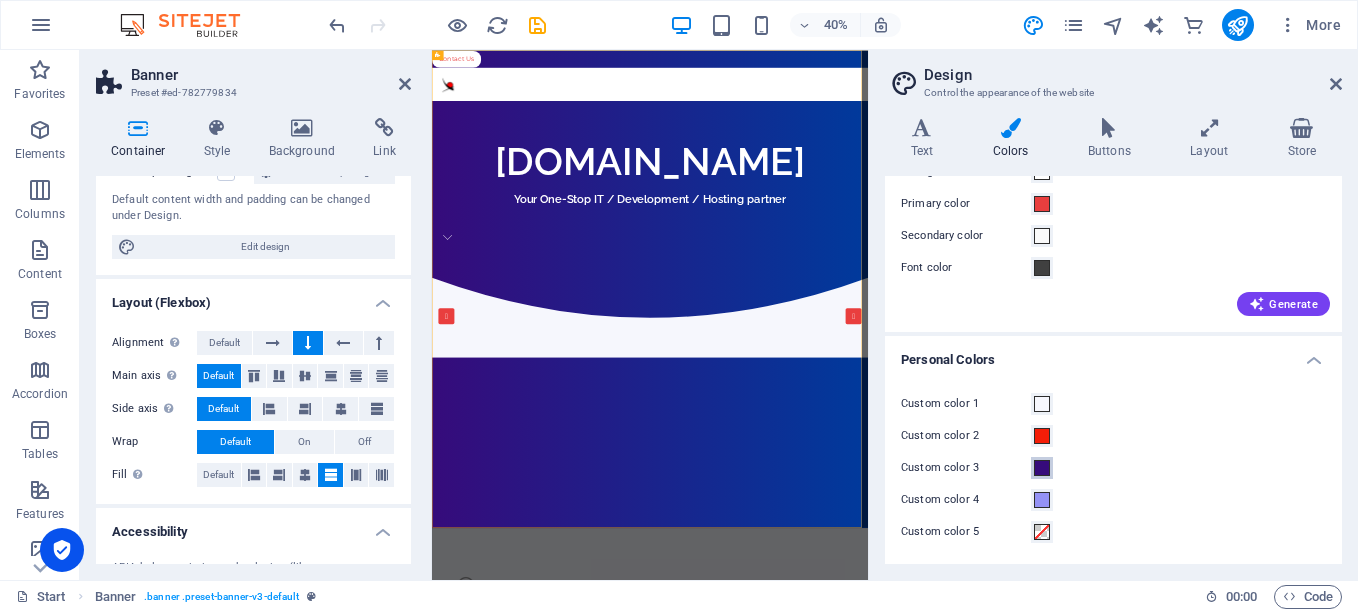 click at bounding box center (1042, 468) 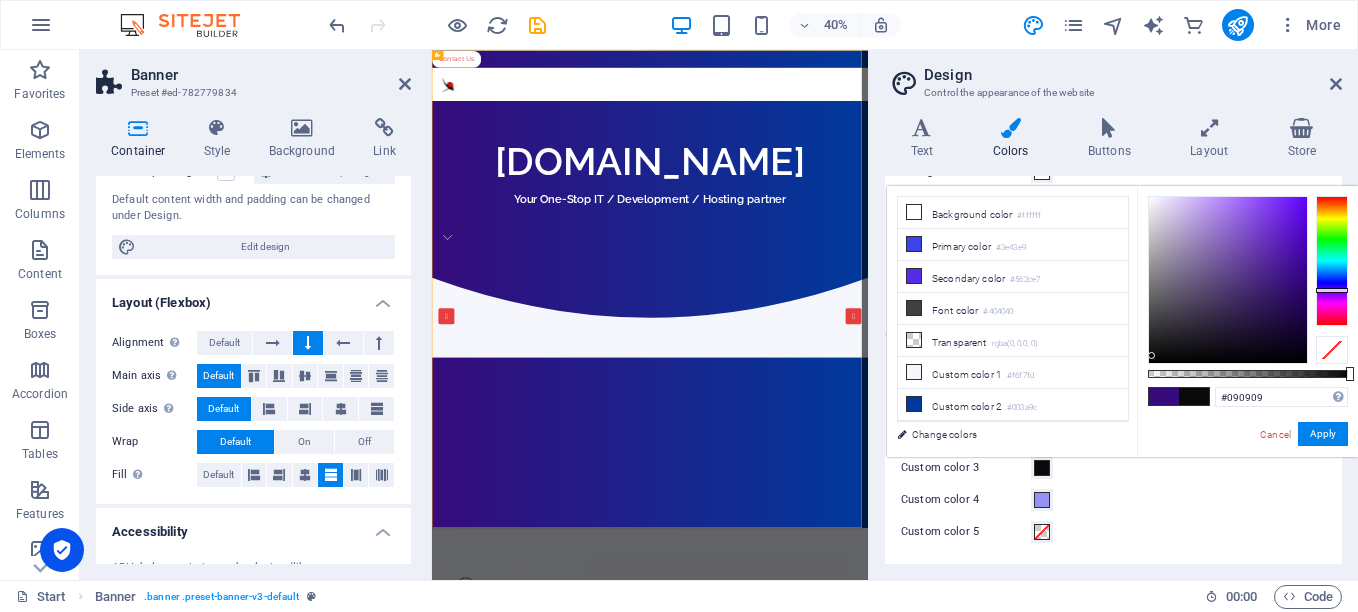 drag, startPoint x: 1153, startPoint y: 355, endPoint x: 1156, endPoint y: 368, distance: 13.341664 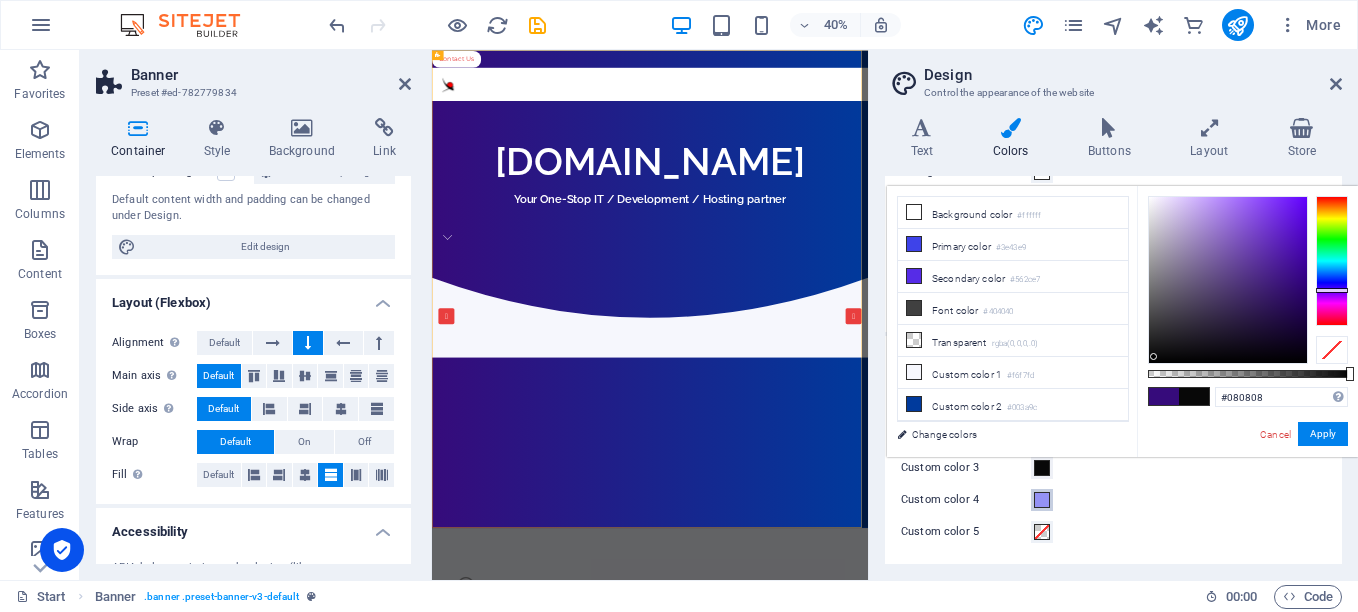 click at bounding box center (1042, 500) 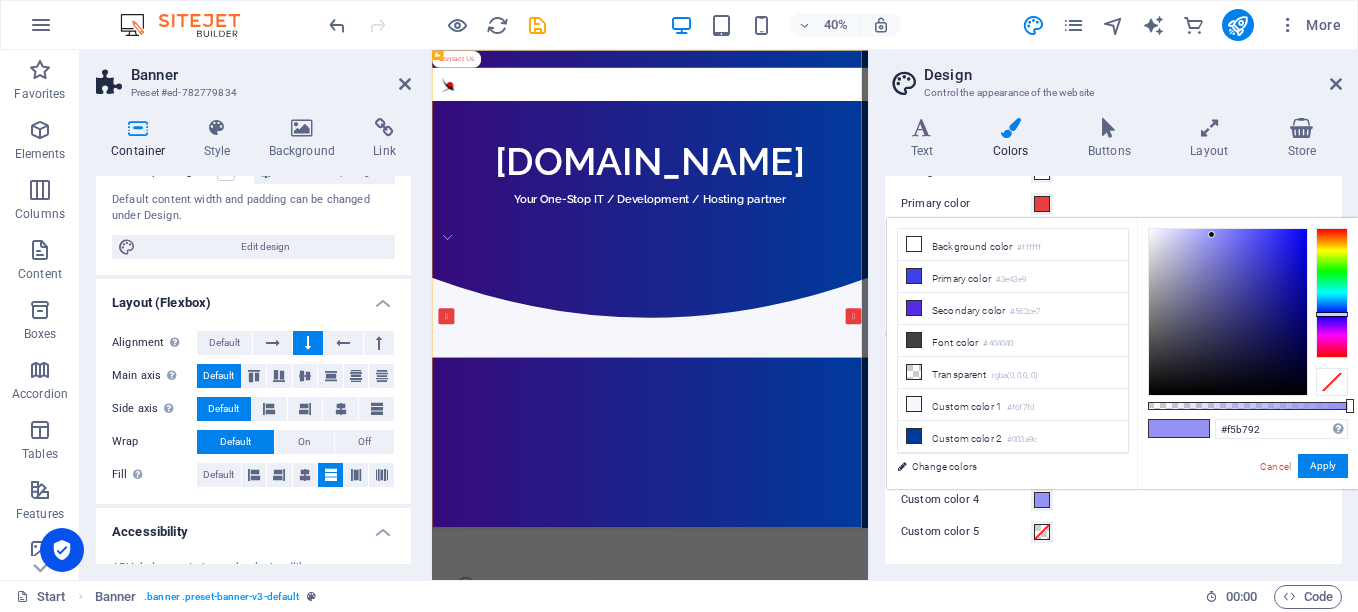 click at bounding box center [1332, 293] 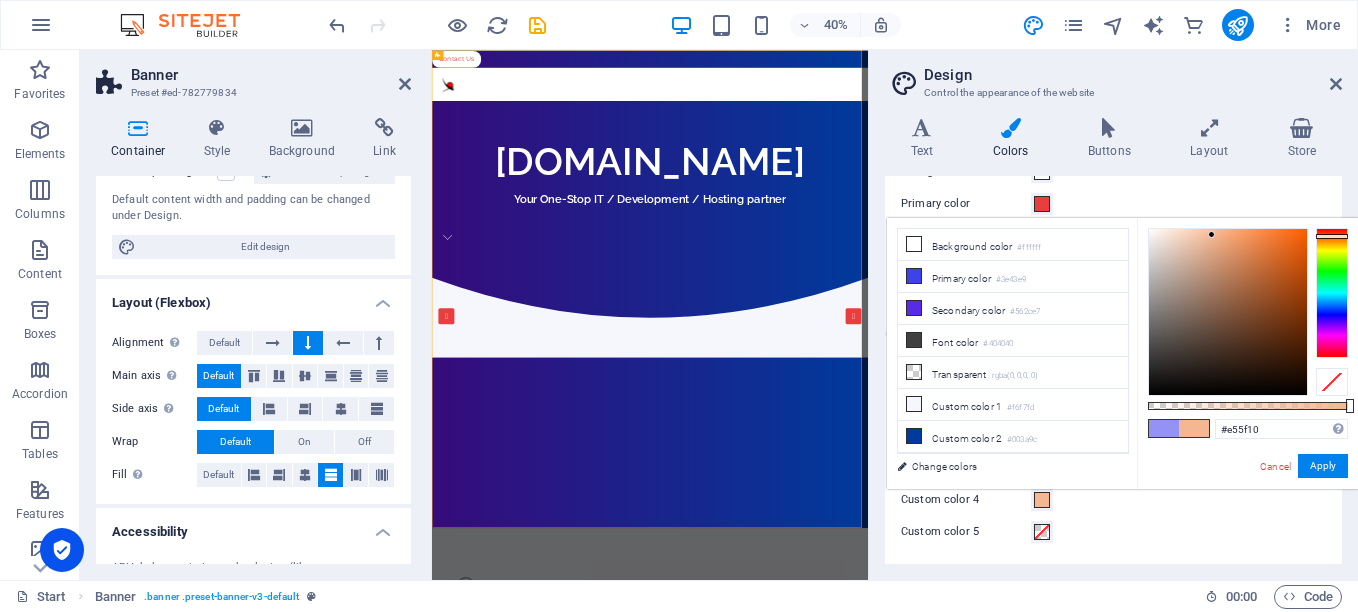 type on "#eb600f" 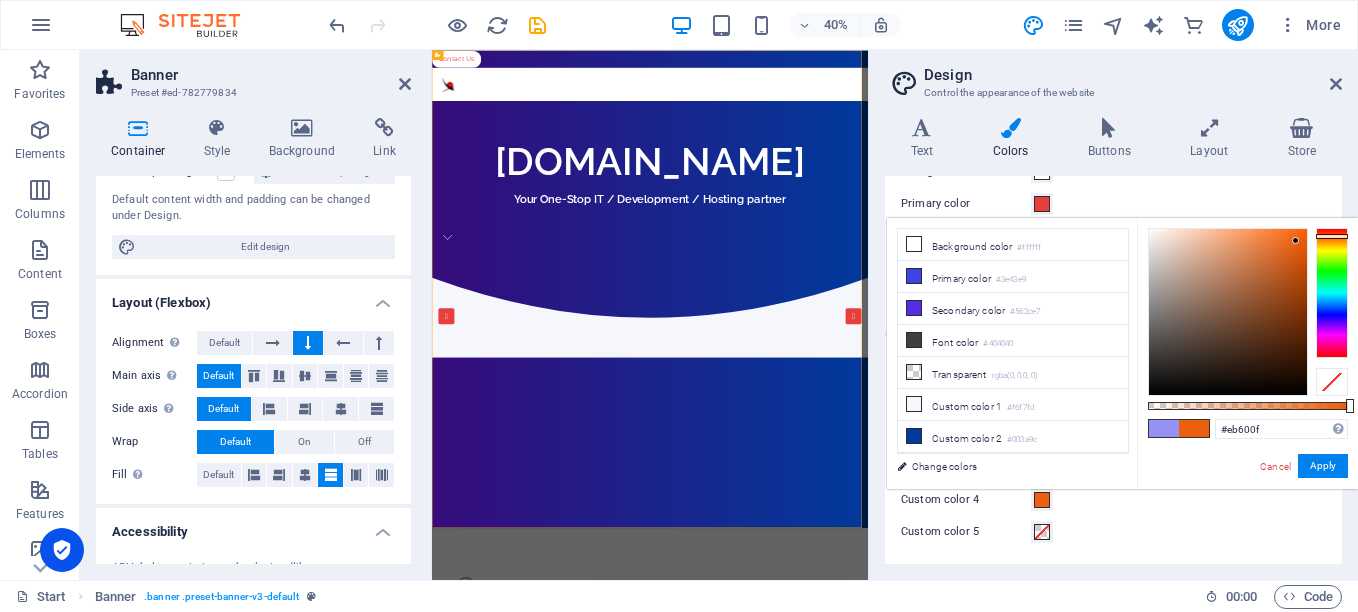 click at bounding box center (1228, 312) 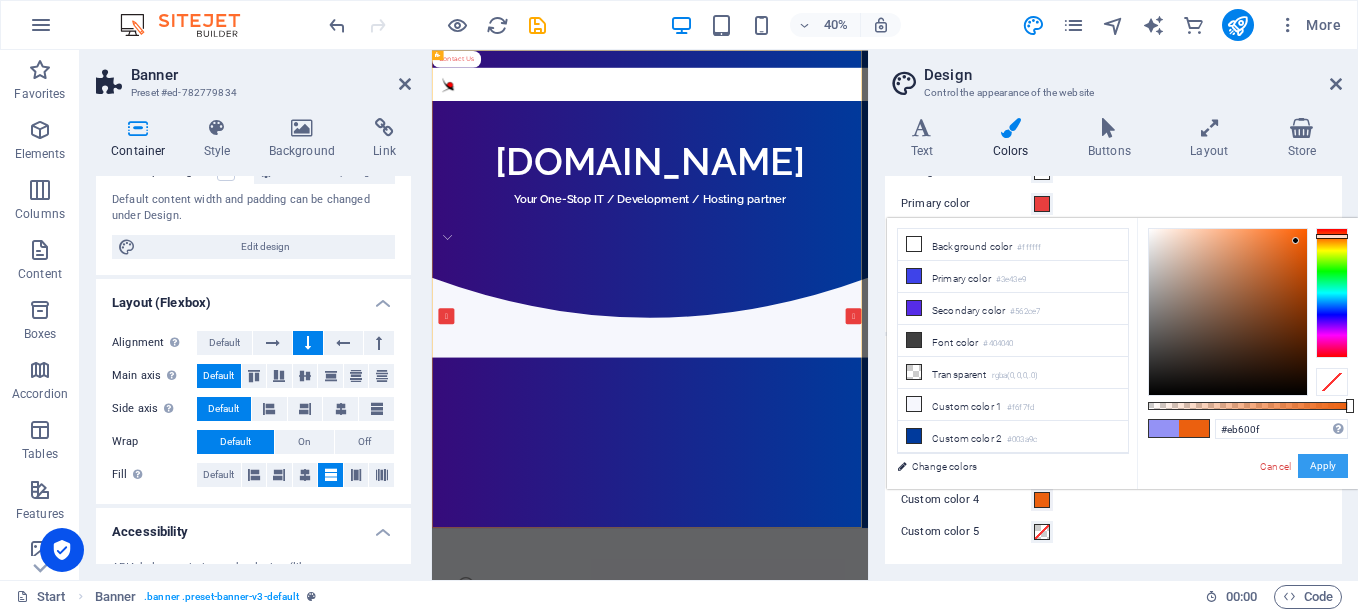 click on "Apply" at bounding box center (1323, 466) 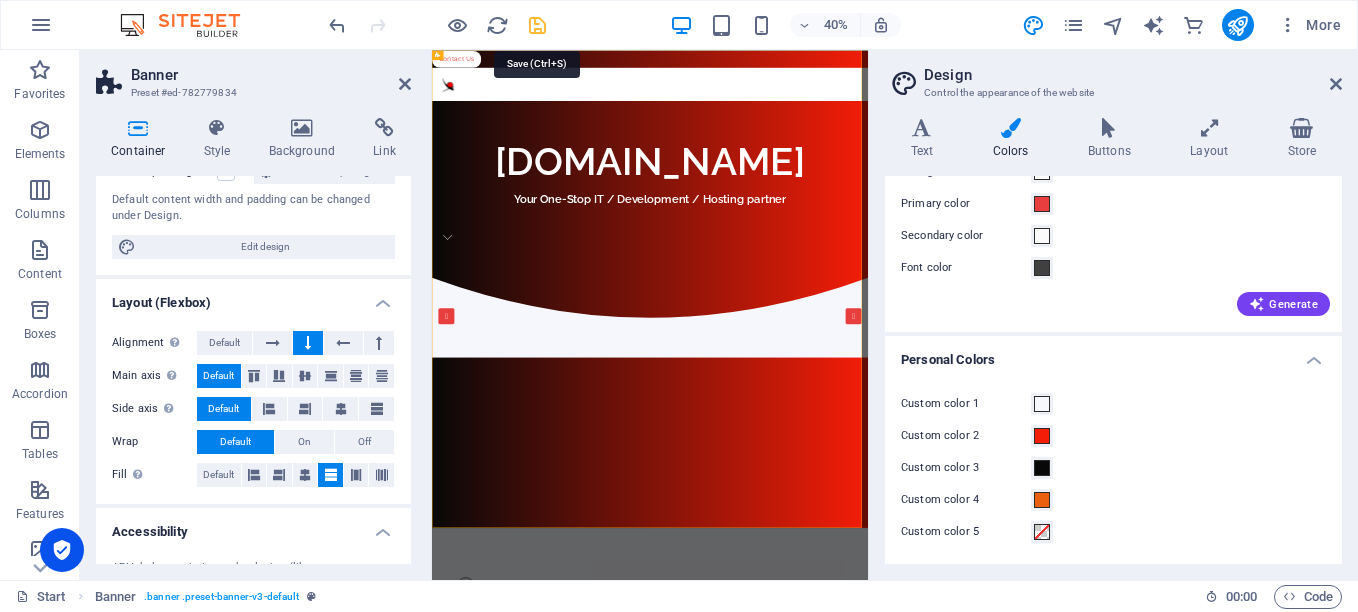 click at bounding box center [537, 25] 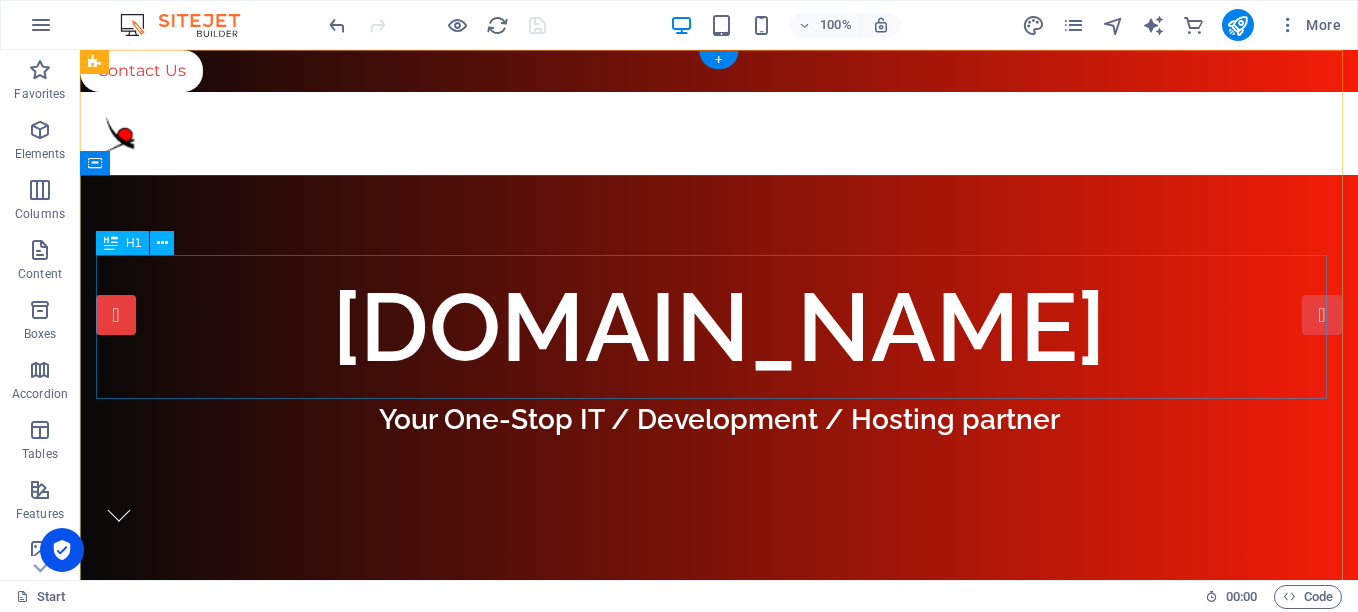 click on "[DOMAIN_NAME]" at bounding box center [719, 327] 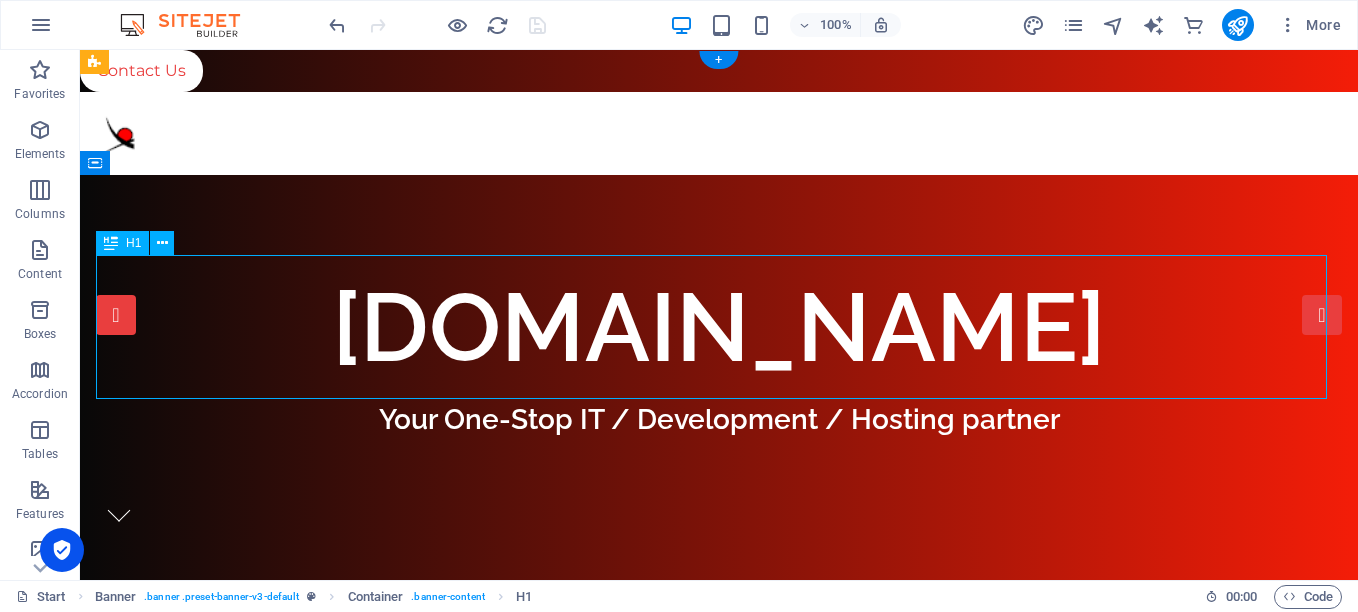click on "[DOMAIN_NAME]" at bounding box center [719, 327] 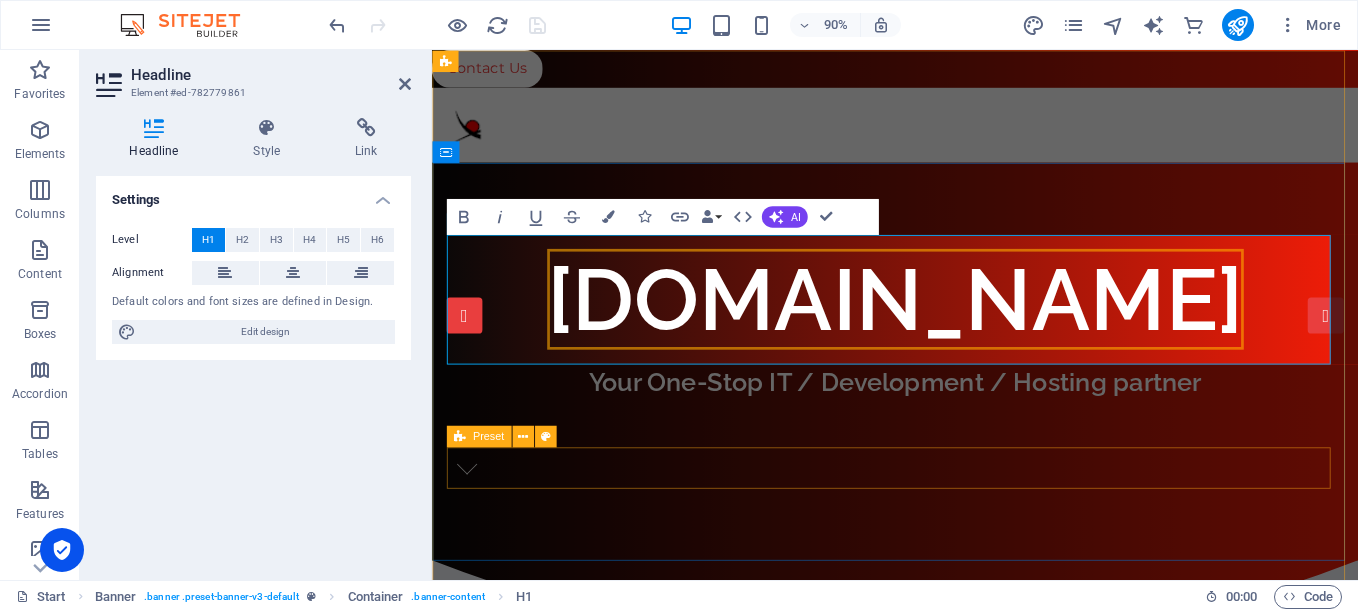 click on "[DOMAIN_NAME]" at bounding box center [947, 327] 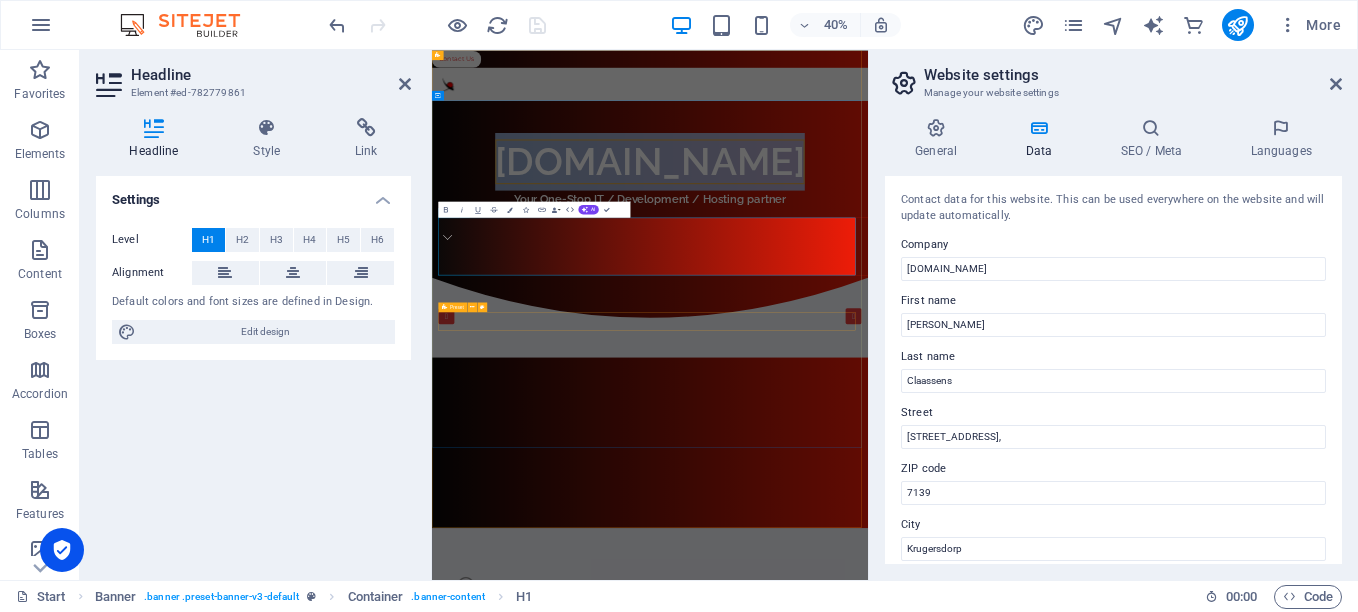 click on "[DOMAIN_NAME]" at bounding box center (977, 327) 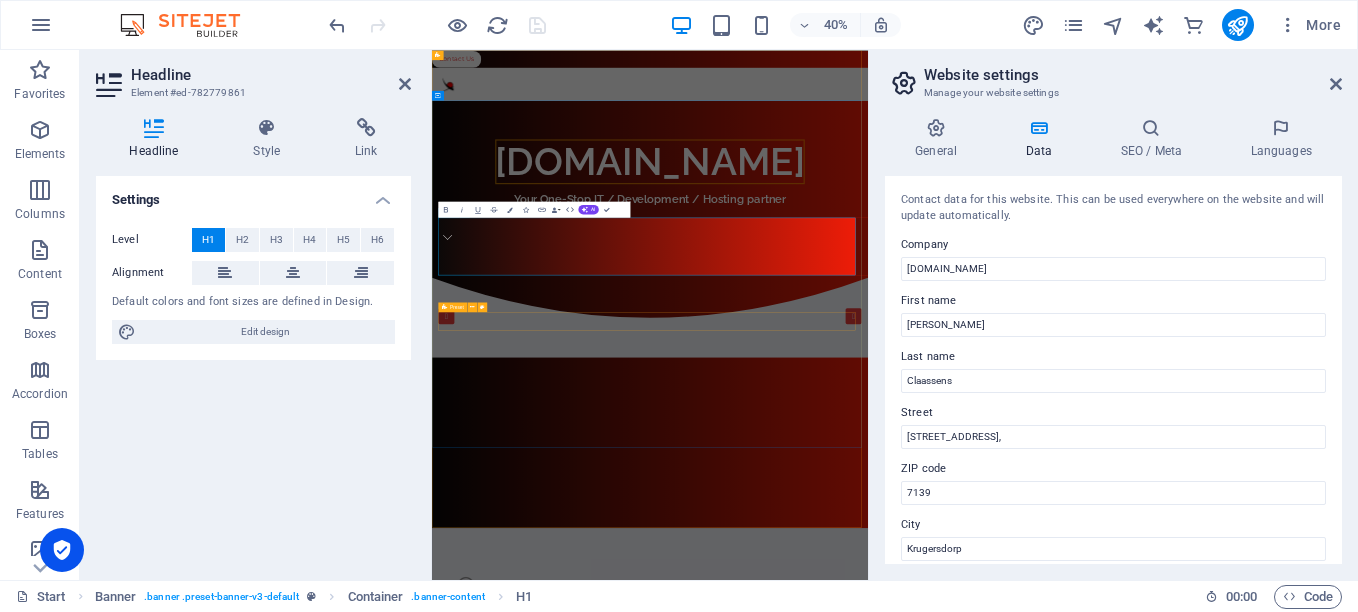 click on "[DOMAIN_NAME]" at bounding box center (977, 327) 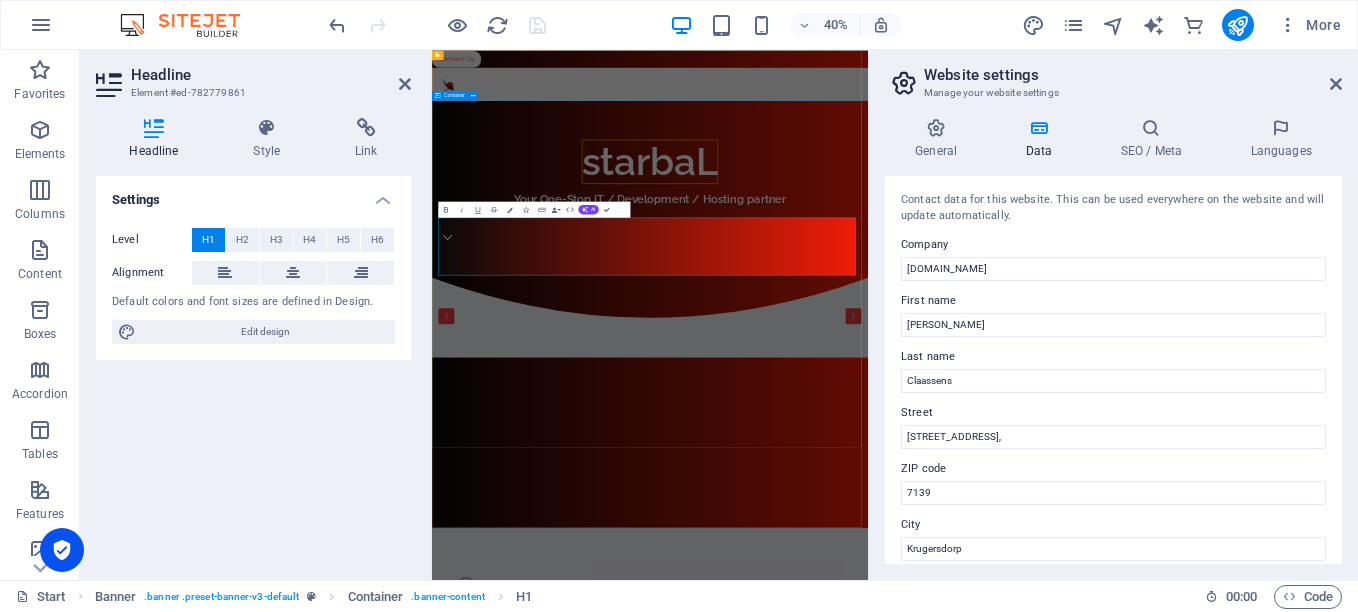 click on "starbaL Your One-Stop IT / Development / Hosting partner" at bounding box center (977, 396) 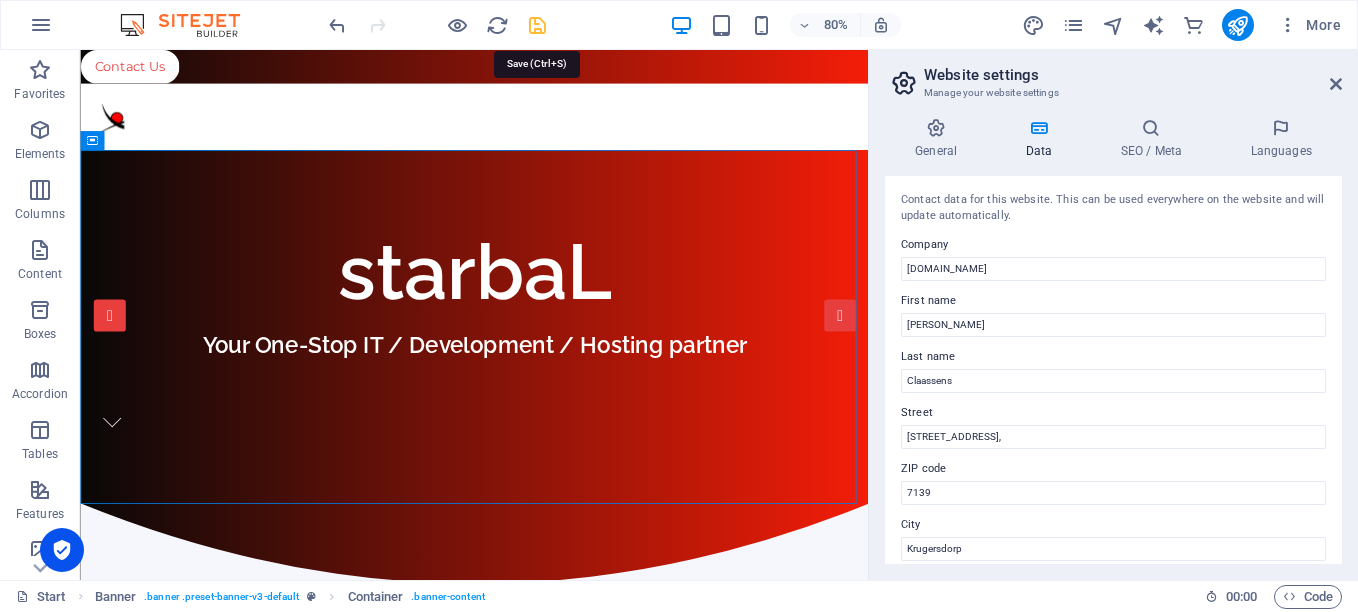 click at bounding box center (537, 25) 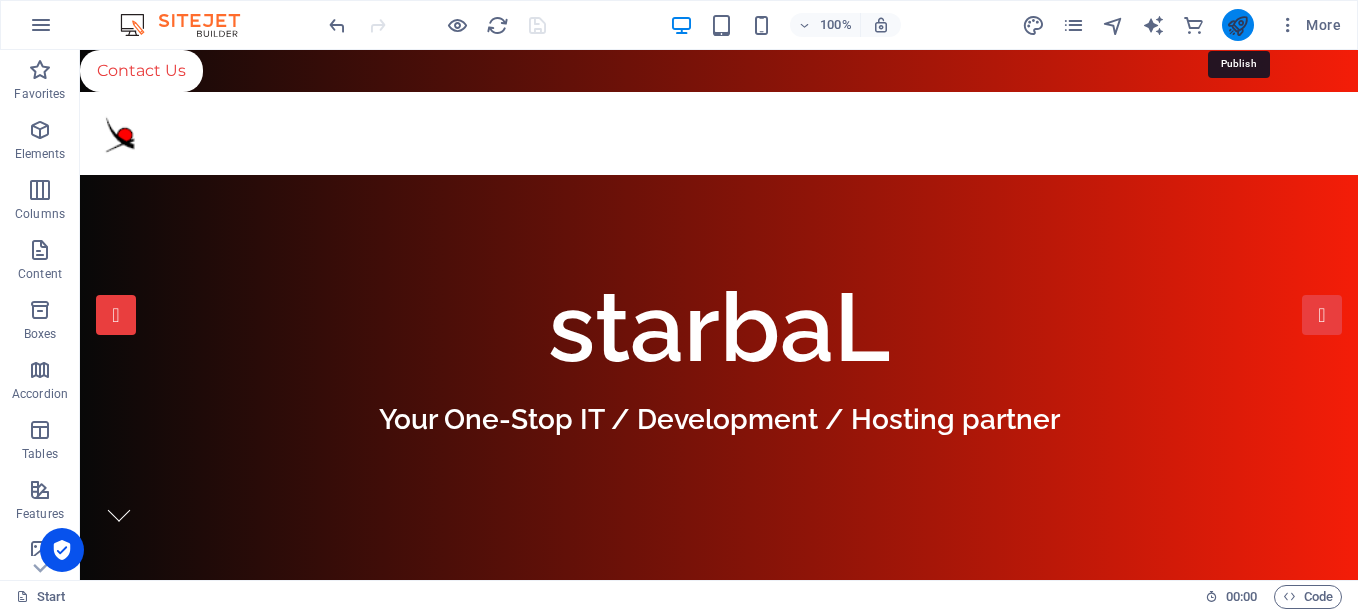 click at bounding box center (1237, 25) 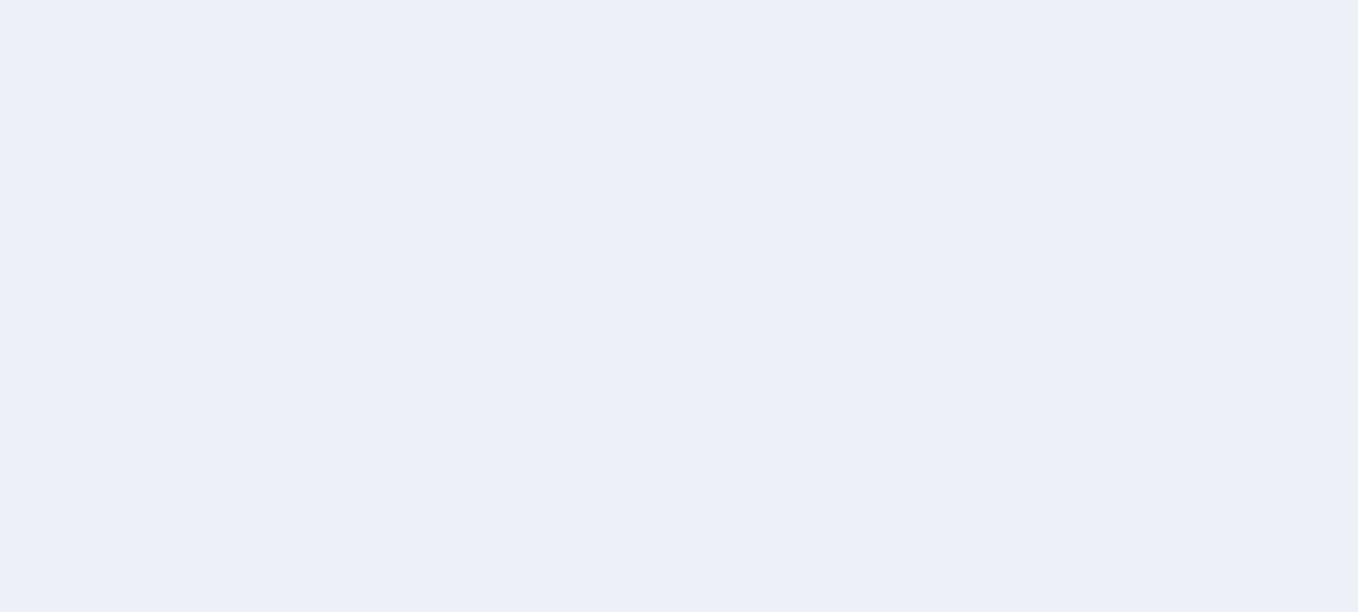 scroll, scrollTop: 0, scrollLeft: 0, axis: both 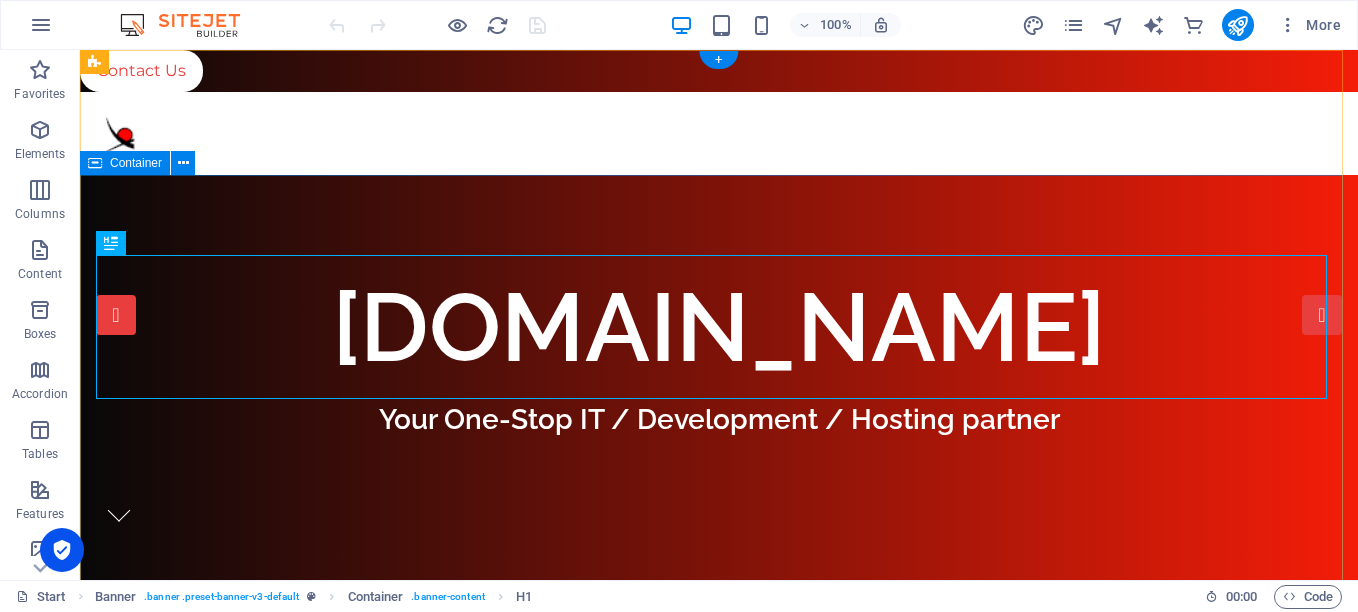 click on "[DOMAIN_NAME] Your One-Stop IT / Development / Hosting partner" at bounding box center (719, 396) 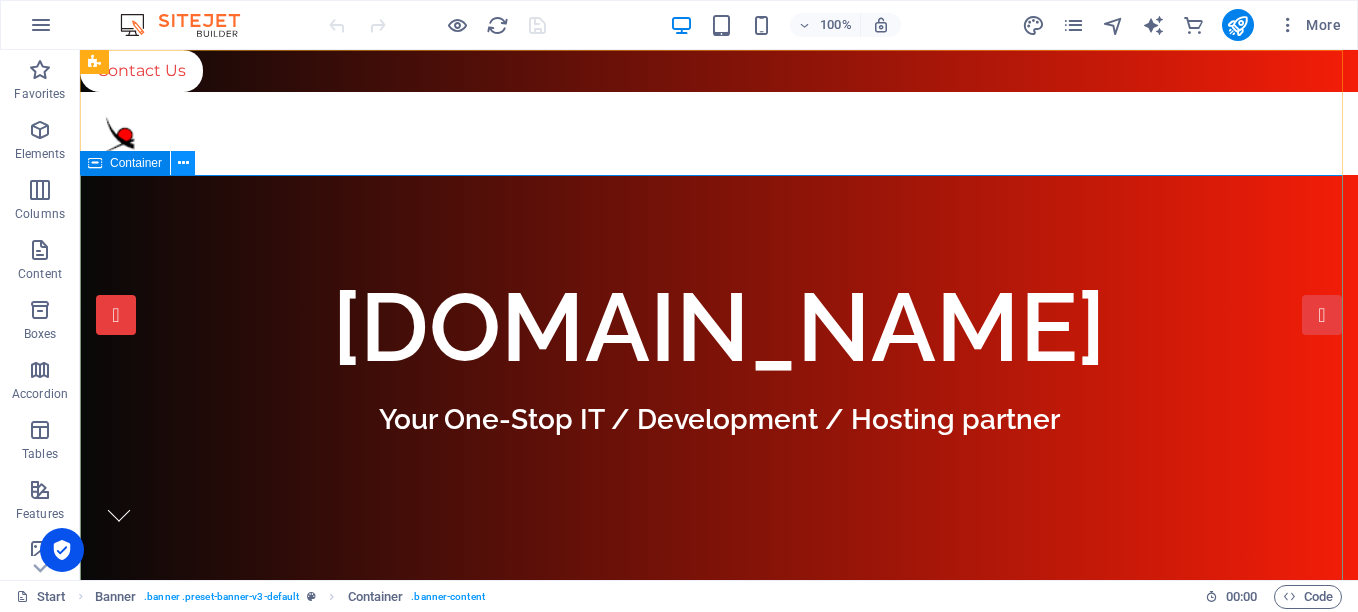 click at bounding box center (183, 163) 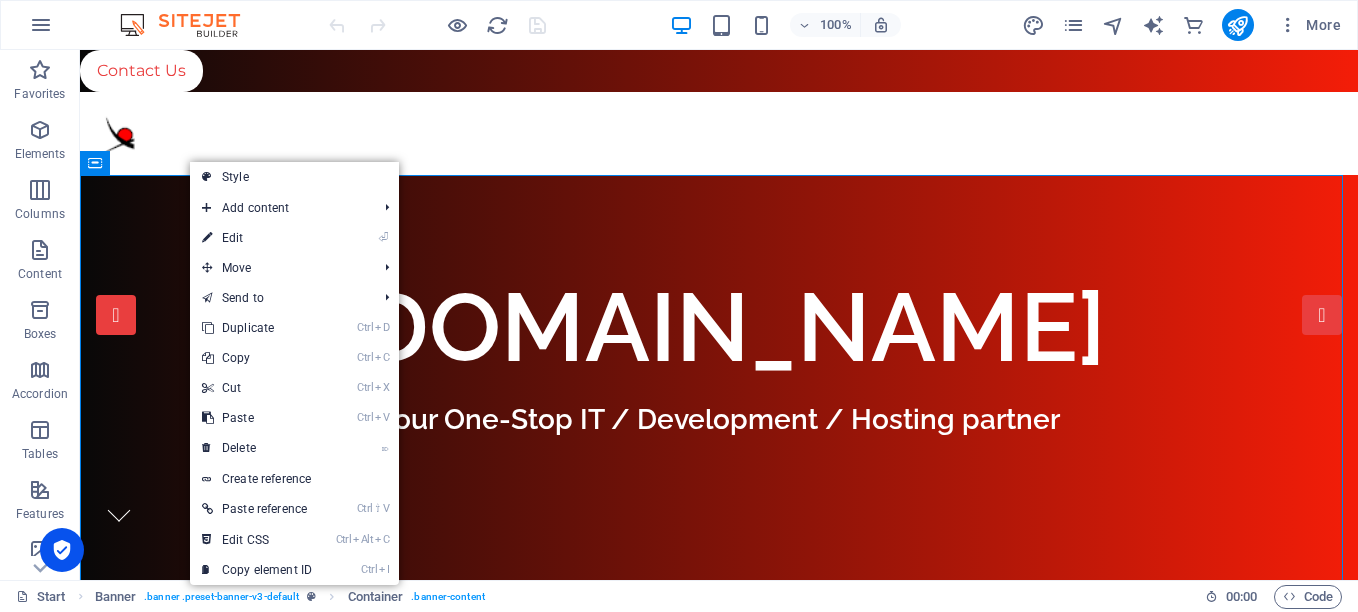 click on "Style" at bounding box center [294, 177] 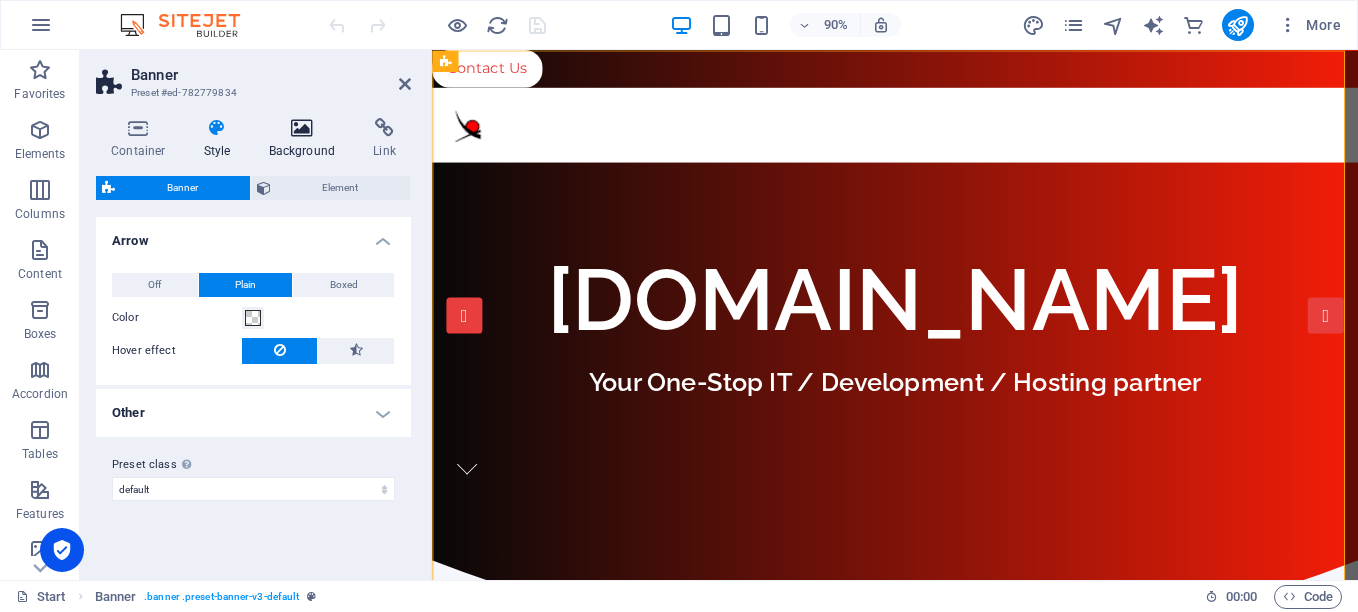click on "Background" at bounding box center [306, 139] 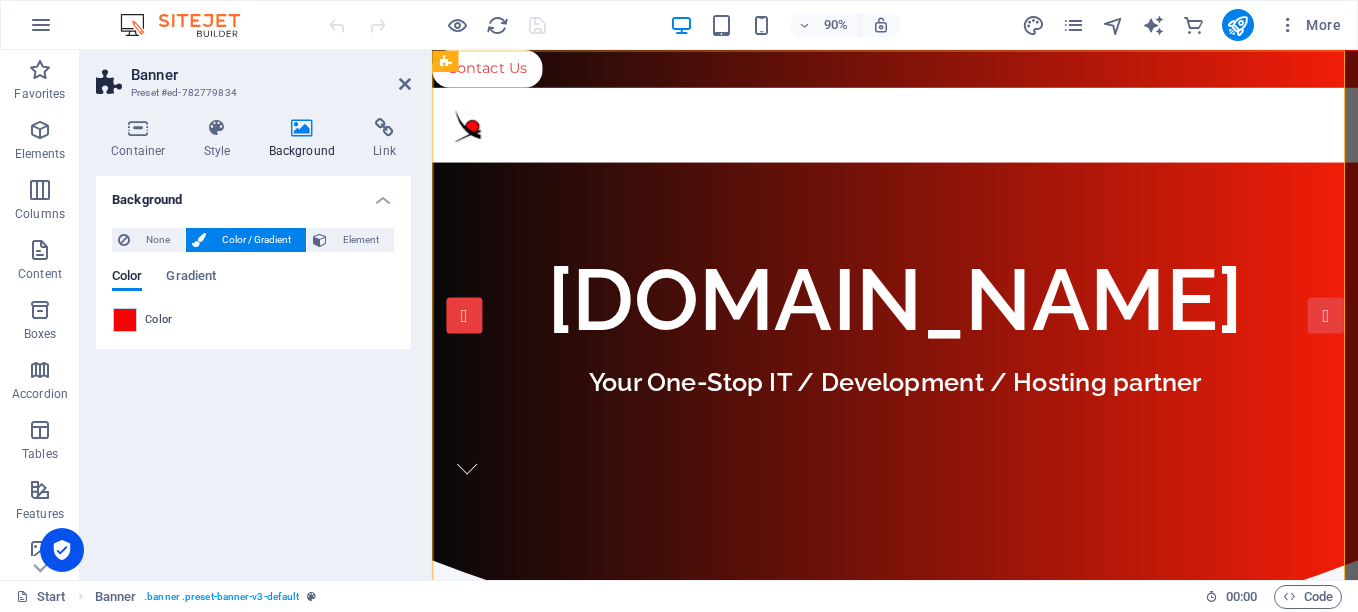 click on "Color / Gradient" at bounding box center [256, 240] 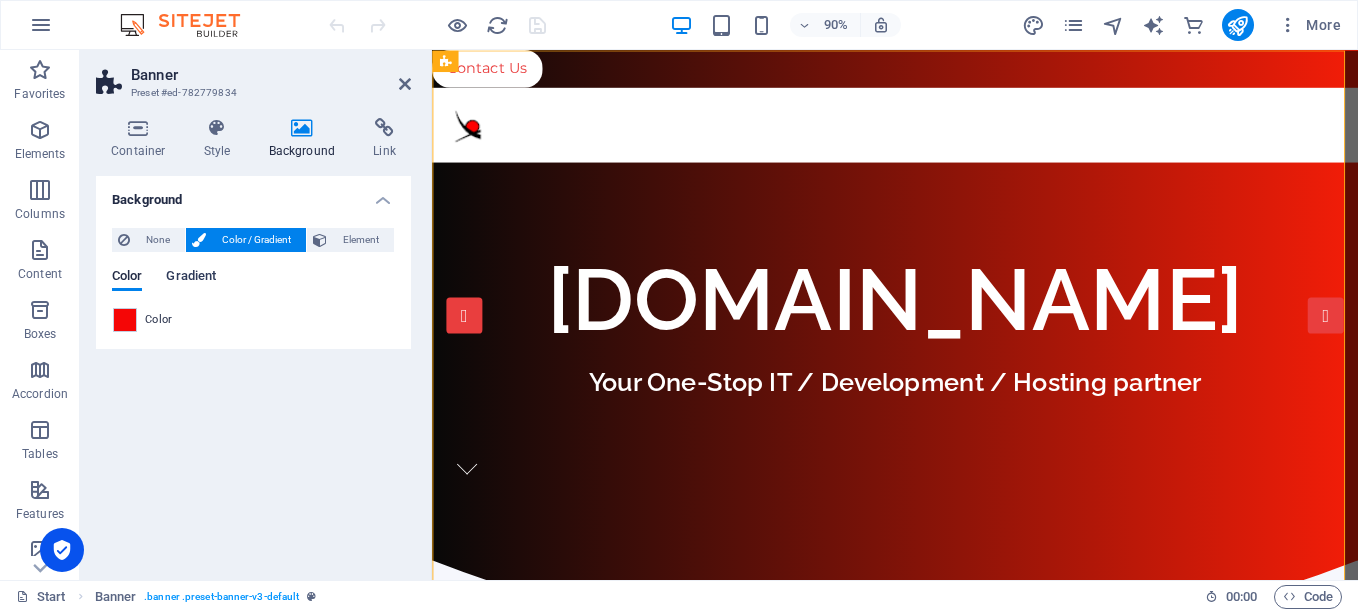 click on "Gradient" at bounding box center (191, 278) 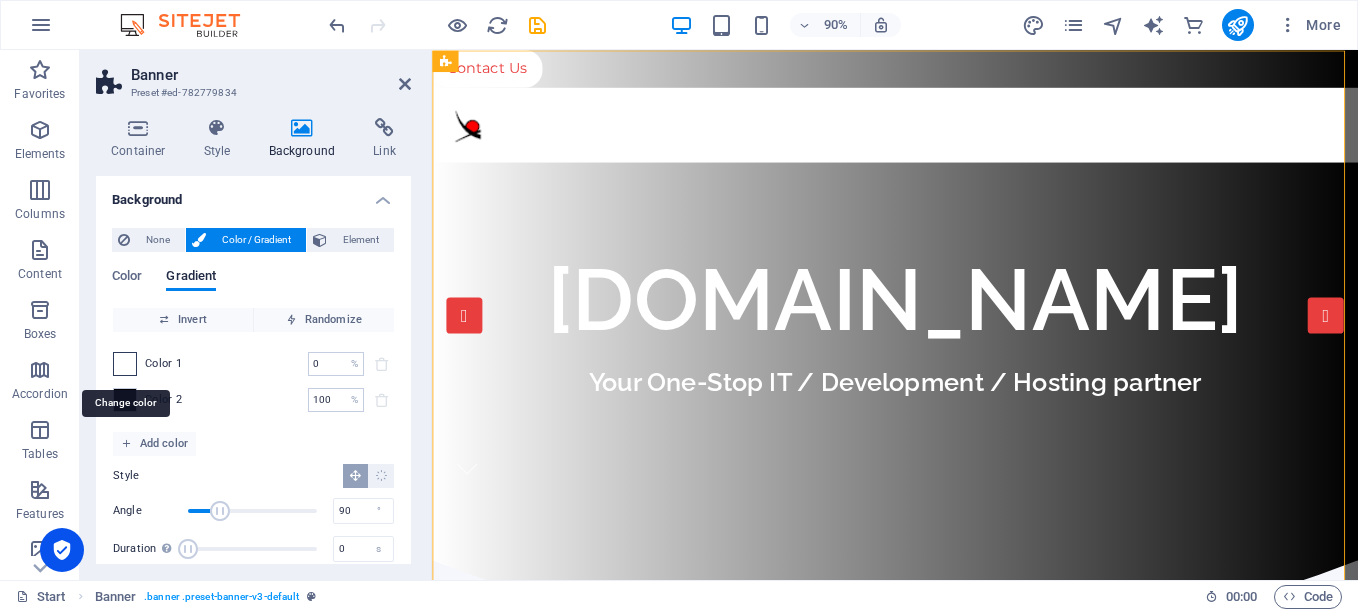 click at bounding box center (125, 364) 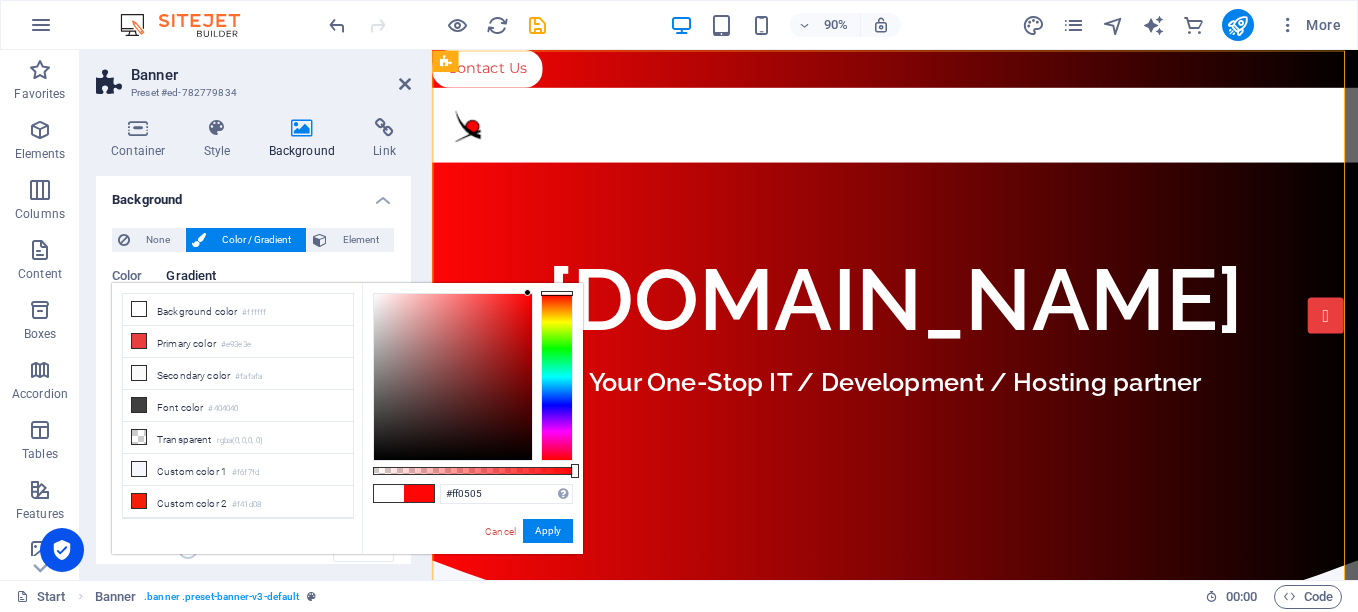 click at bounding box center (453, 377) 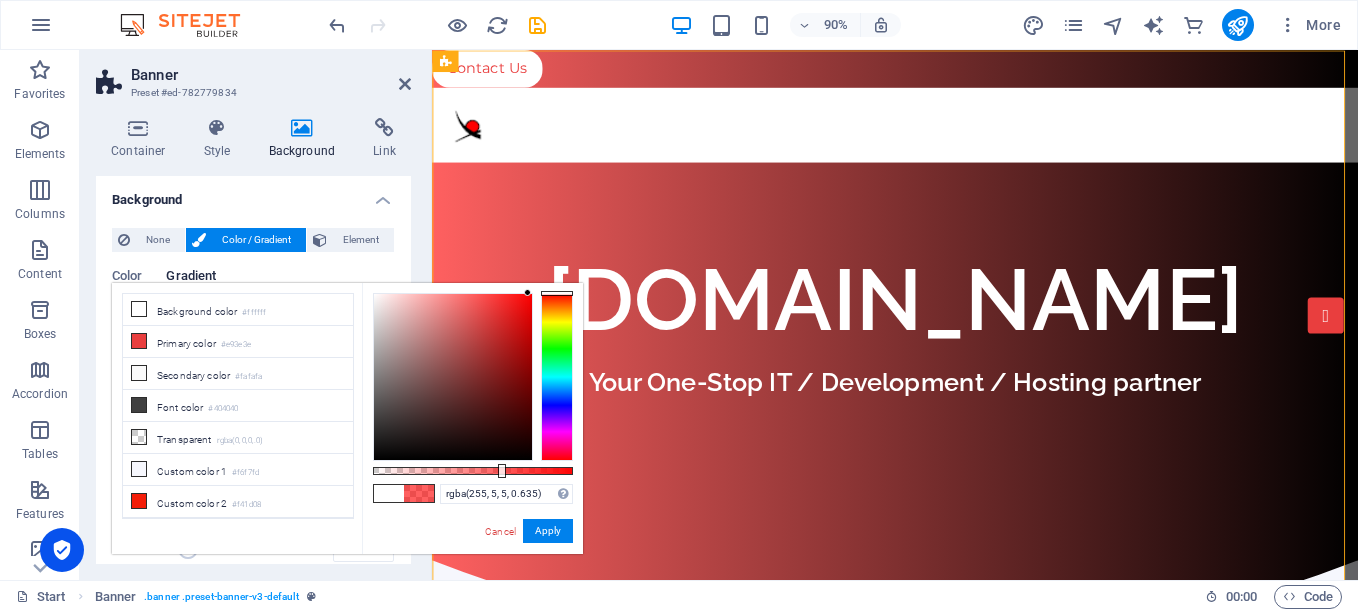 click at bounding box center [473, 471] 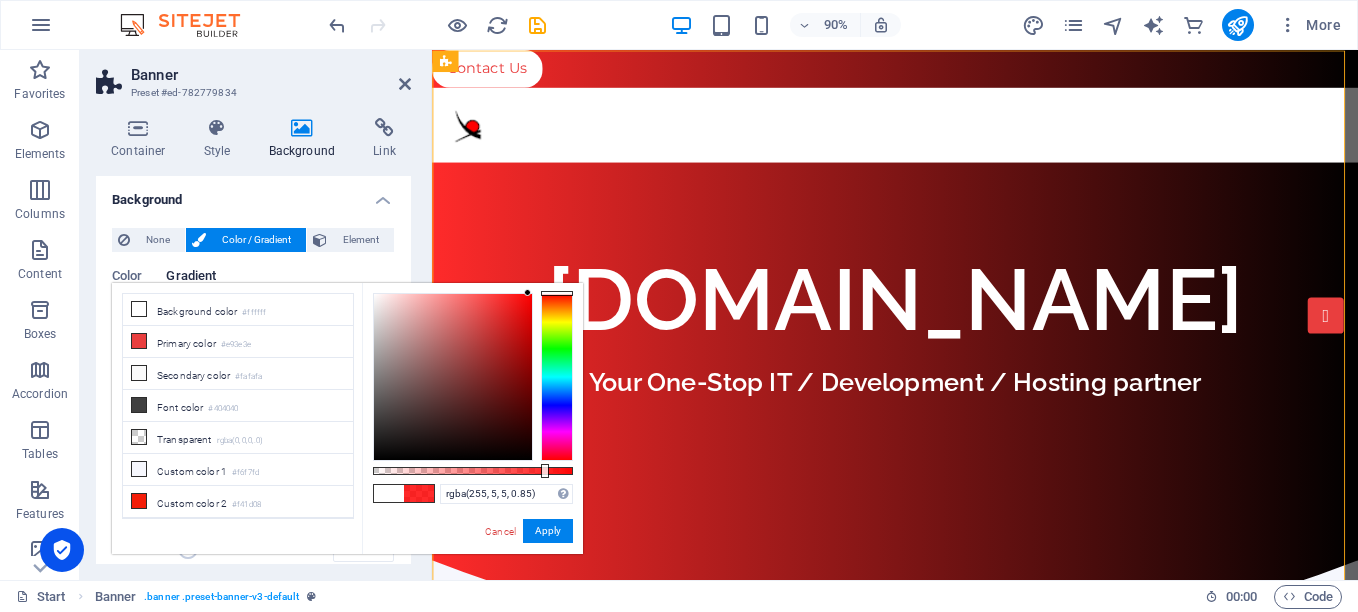 drag, startPoint x: 503, startPoint y: 470, endPoint x: 542, endPoint y: 475, distance: 39.319206 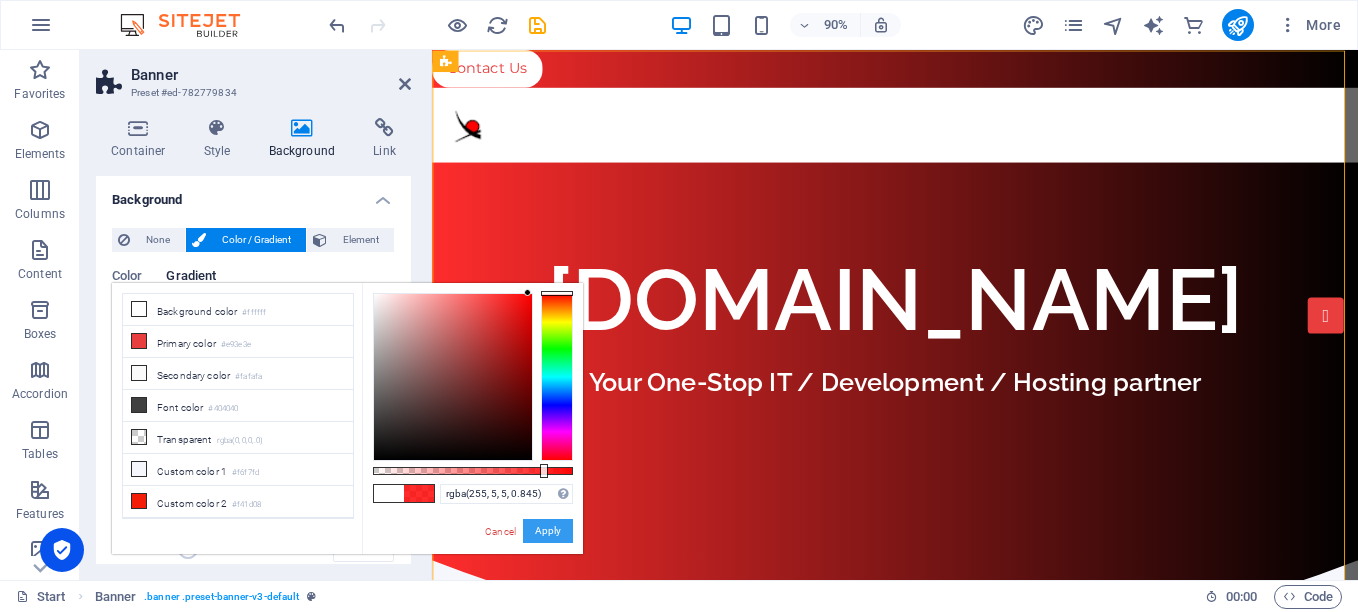 click on "Apply" at bounding box center [548, 531] 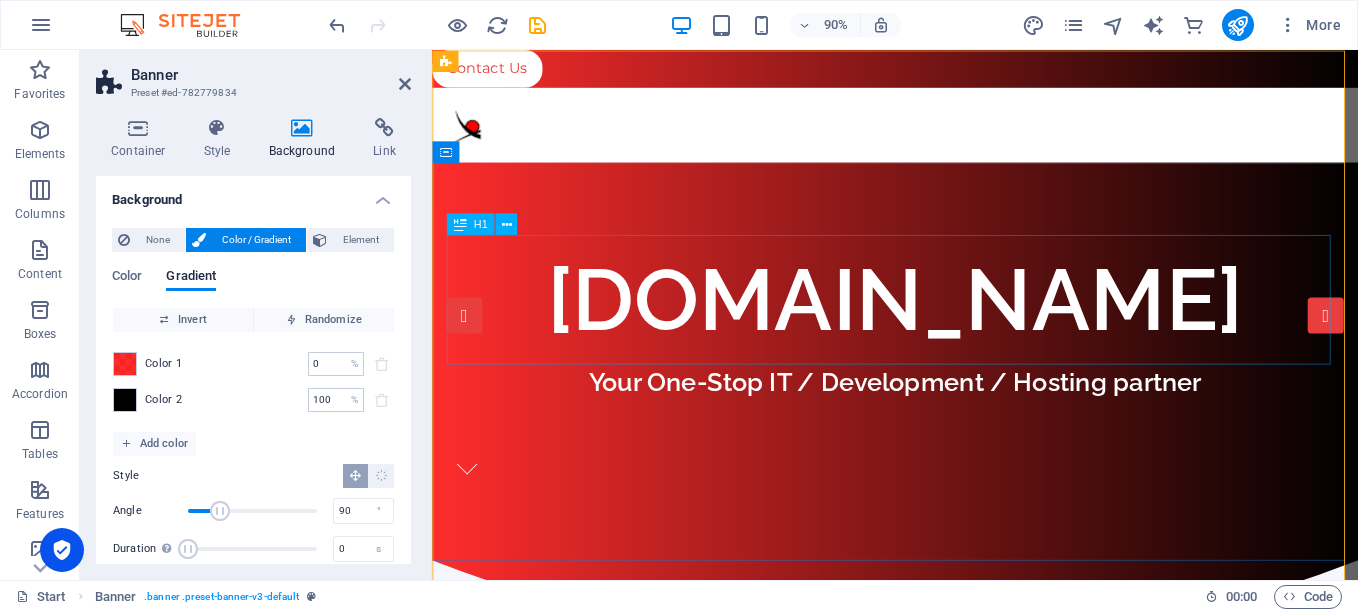 click on "[DOMAIN_NAME]" at bounding box center [946, 327] 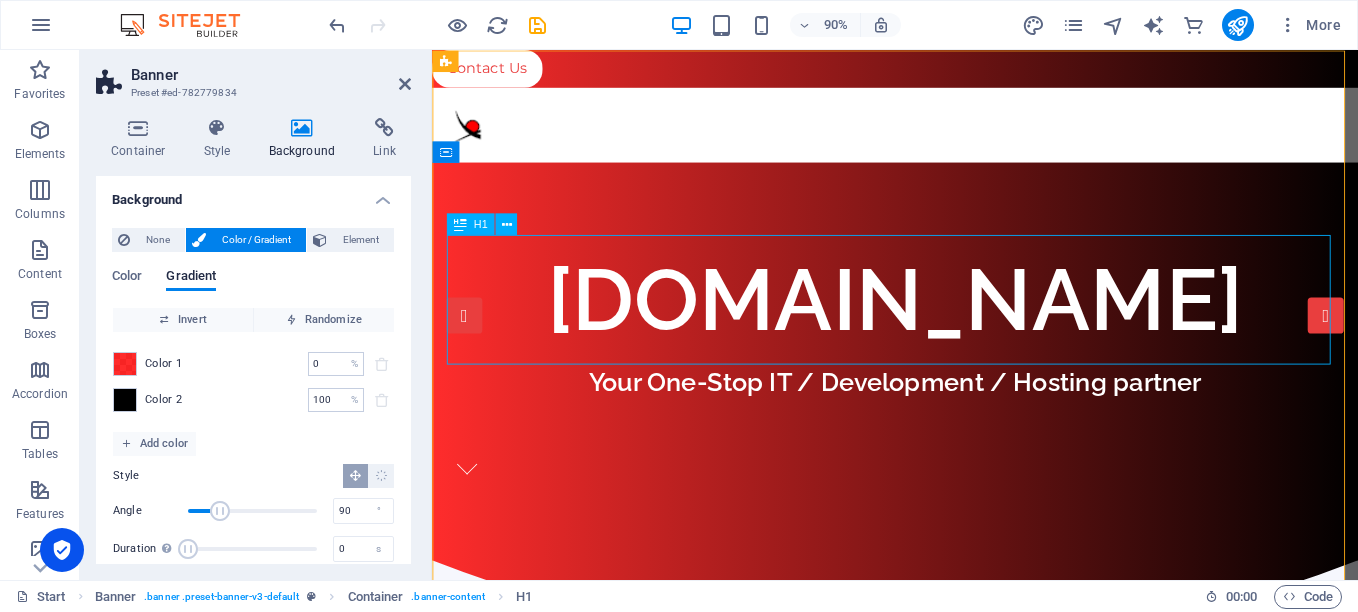 click on "[DOMAIN_NAME]" at bounding box center (946, 327) 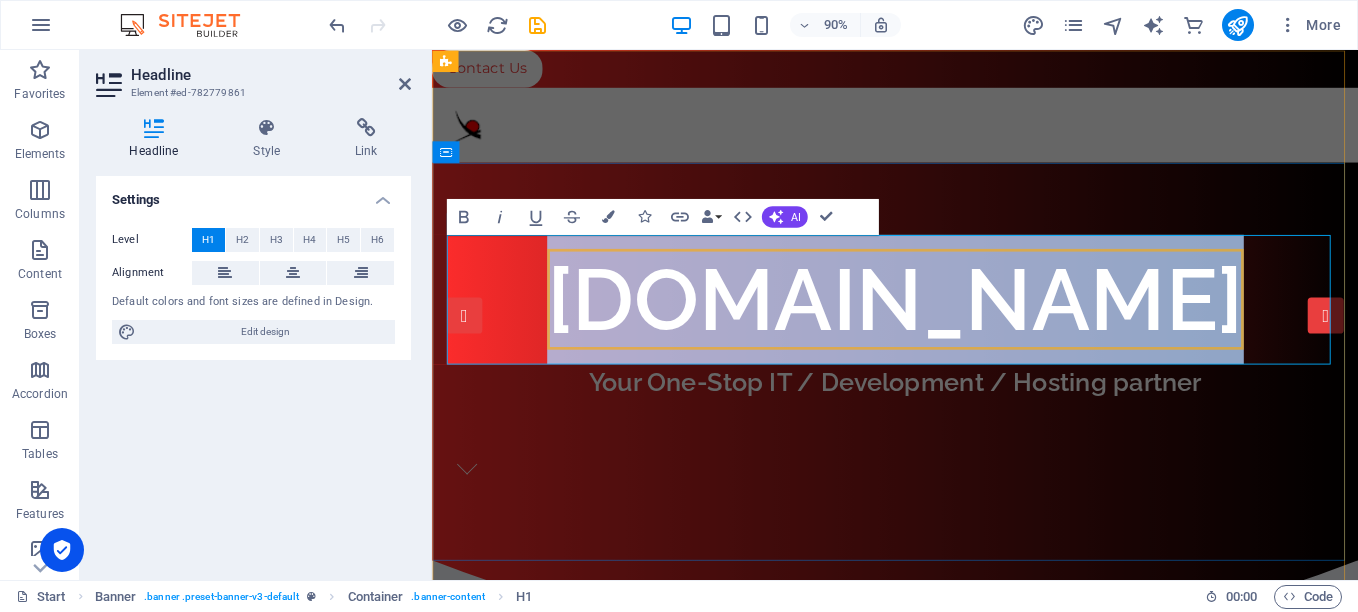 click on "[DOMAIN_NAME]" at bounding box center (947, 327) 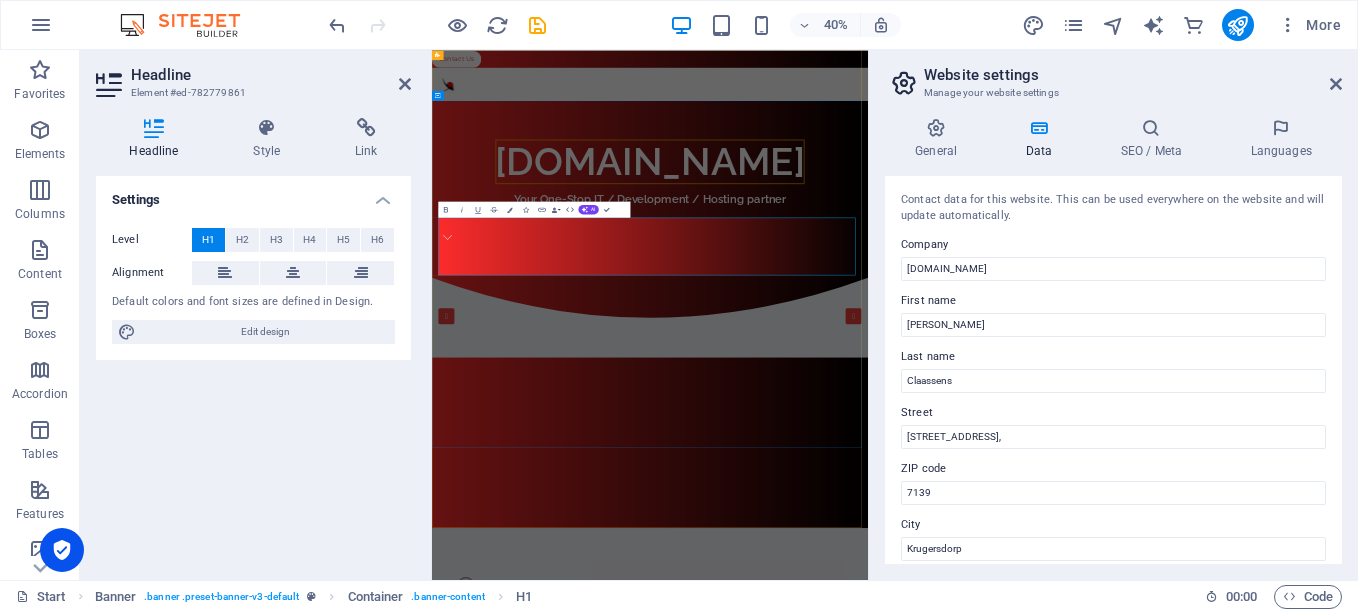 click on "[DOMAIN_NAME]" at bounding box center (977, 327) 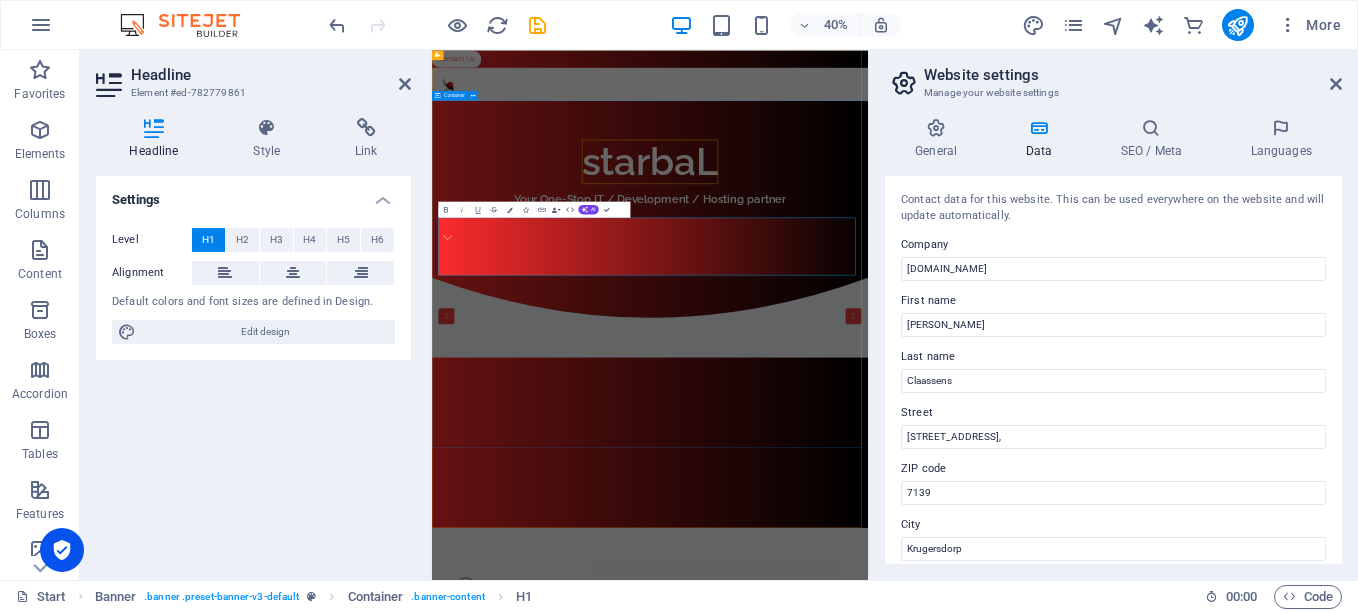 click on "starbaL Your One-Stop IT / Development / Hosting partner" at bounding box center (977, 396) 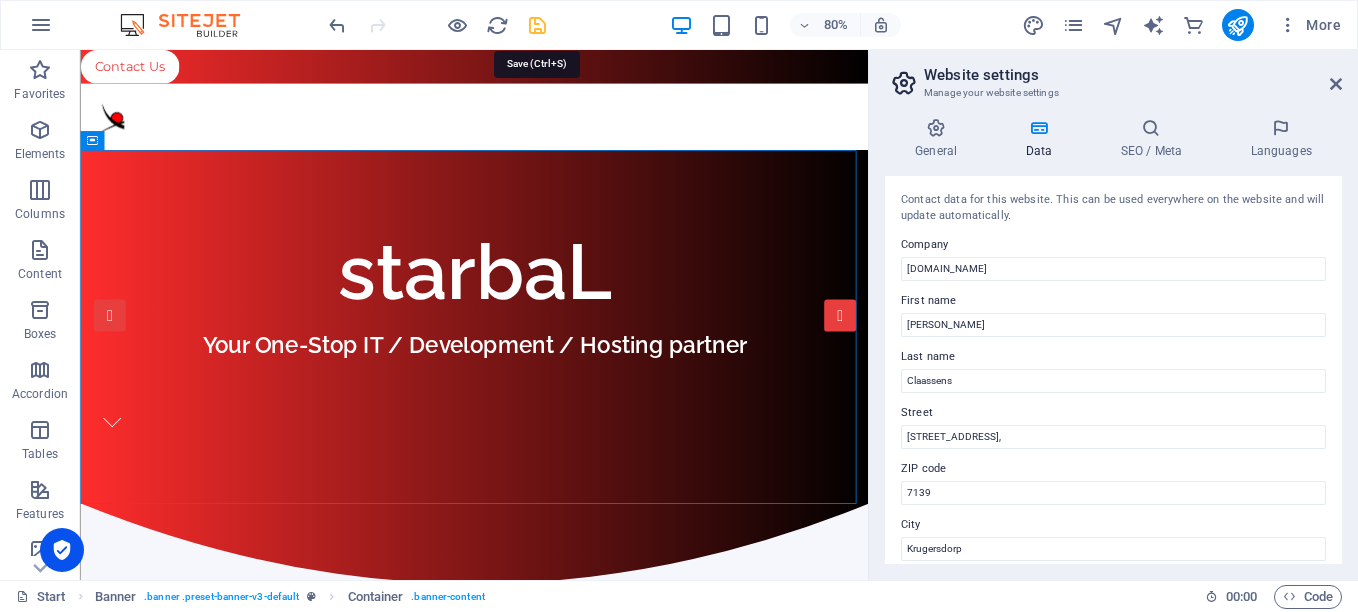 click at bounding box center (537, 25) 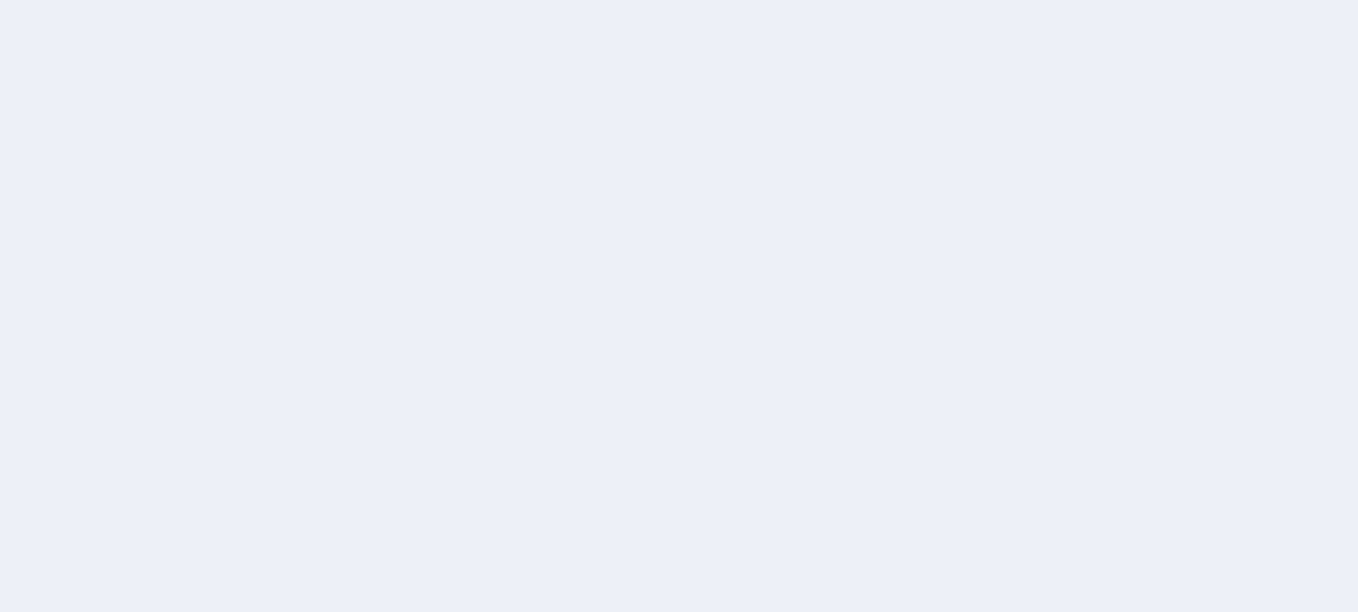 scroll, scrollTop: 0, scrollLeft: 0, axis: both 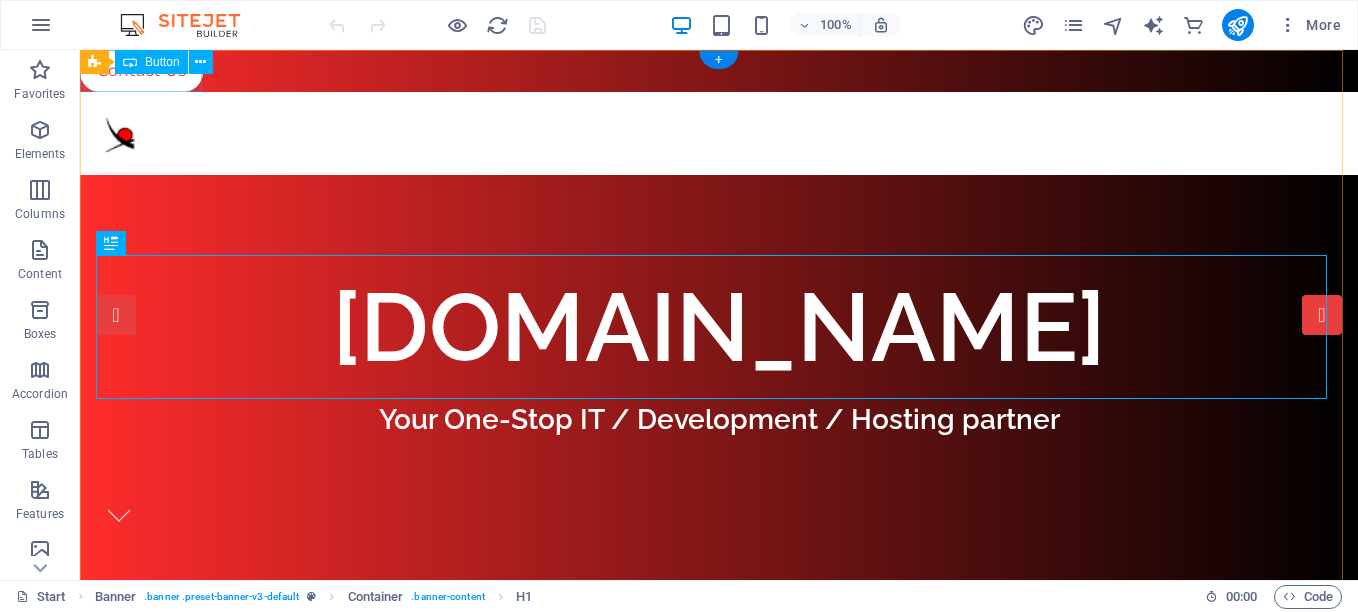 click on "Contact Us" at bounding box center (719, 71) 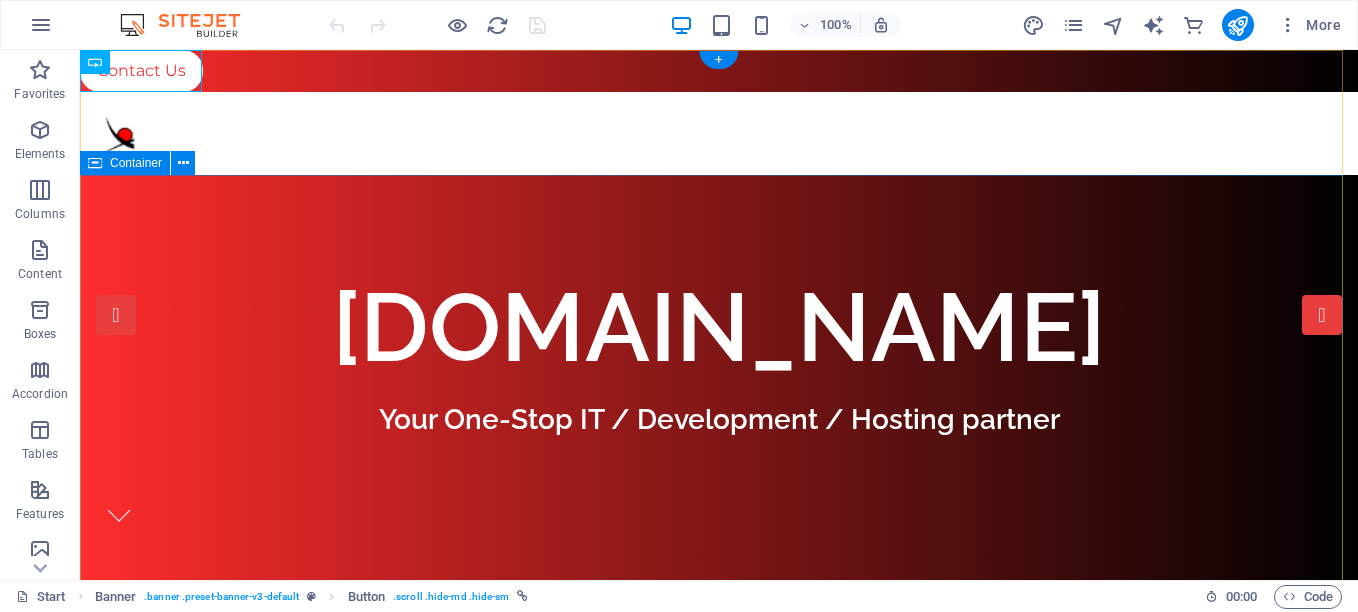 drag, startPoint x: 140, startPoint y: 77, endPoint x: 137, endPoint y: 206, distance: 129.03488 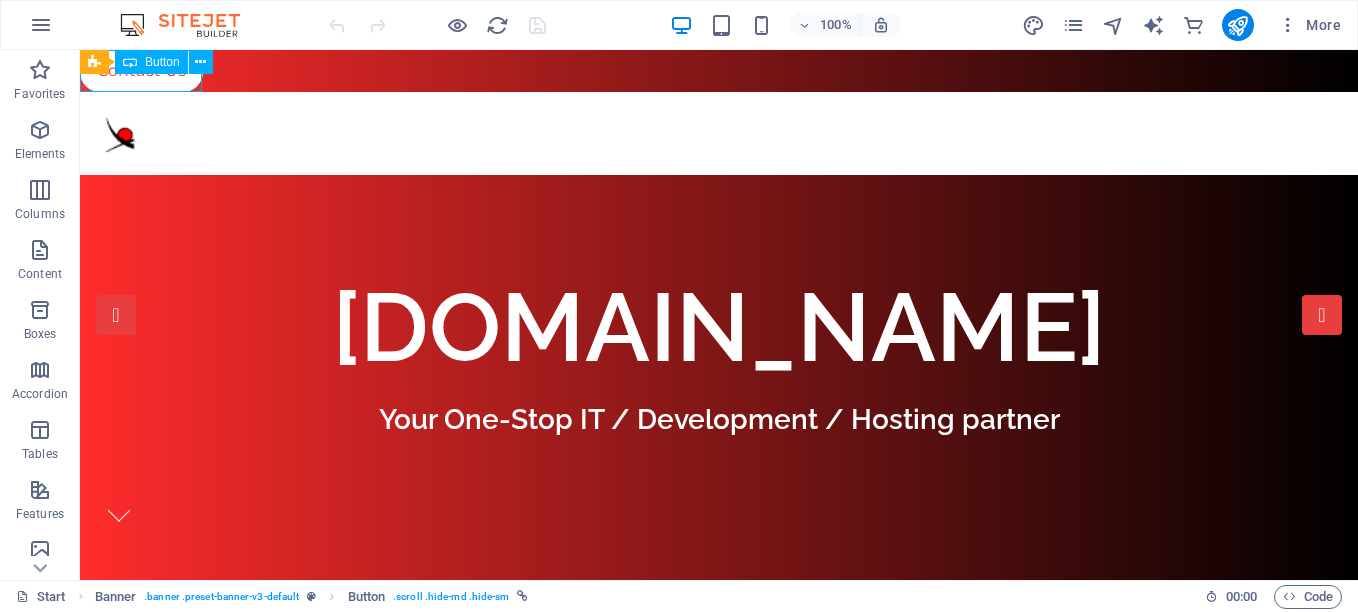 click on "Button" at bounding box center (151, 62) 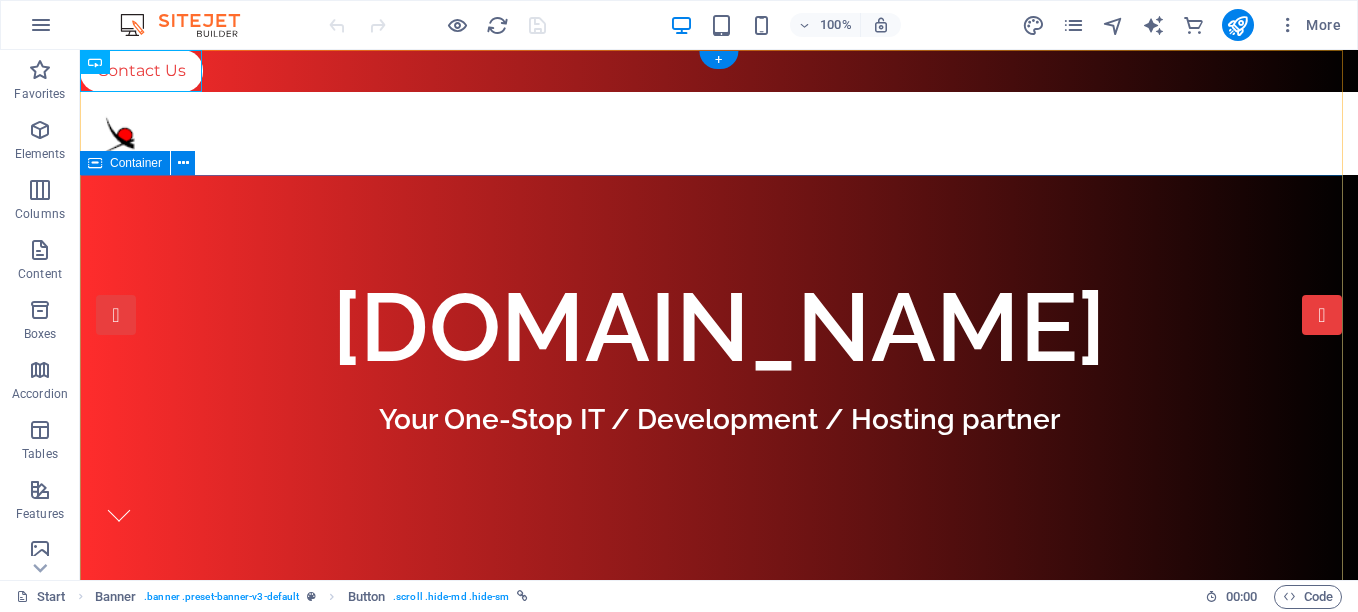 drag, startPoint x: 307, startPoint y: 242, endPoint x: 350, endPoint y: 241, distance: 43.011627 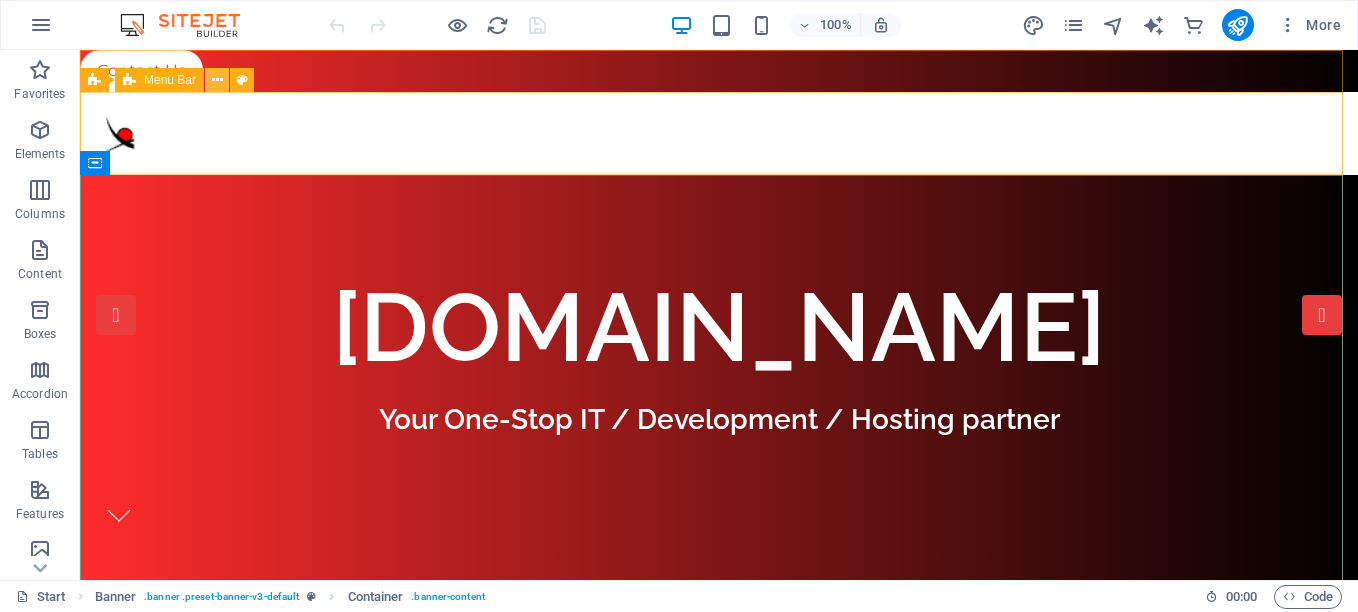 click at bounding box center (217, 80) 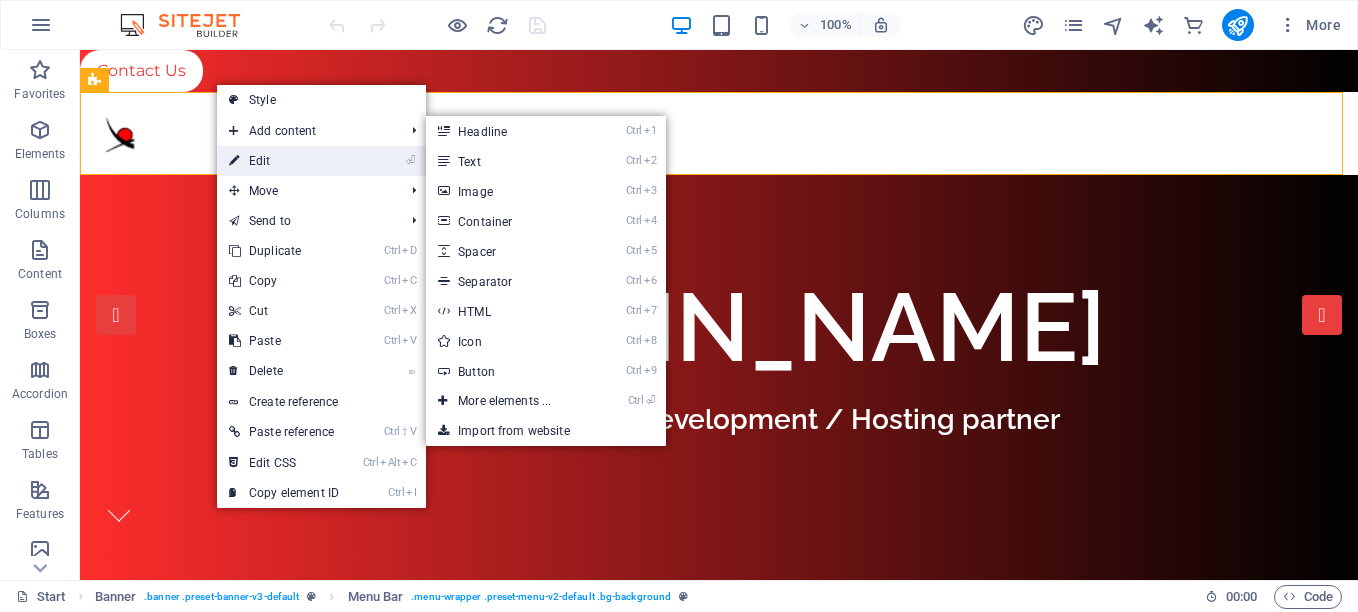 click on "⏎  Edit" at bounding box center (284, 161) 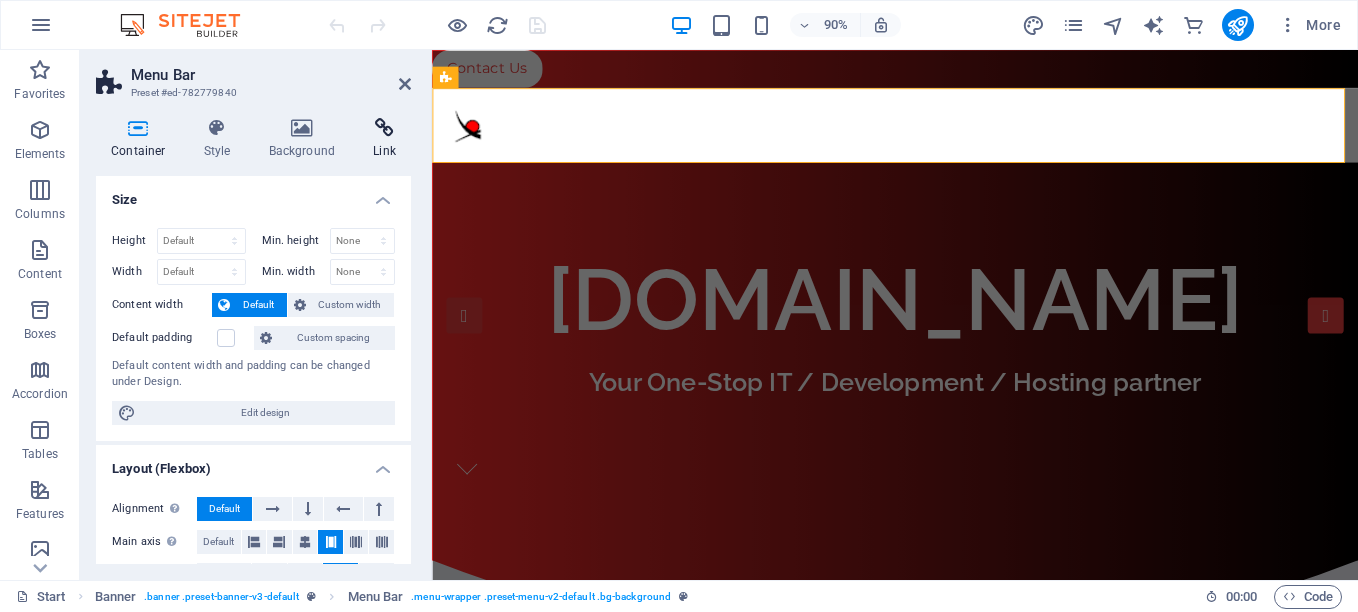 click on "Link" at bounding box center [384, 139] 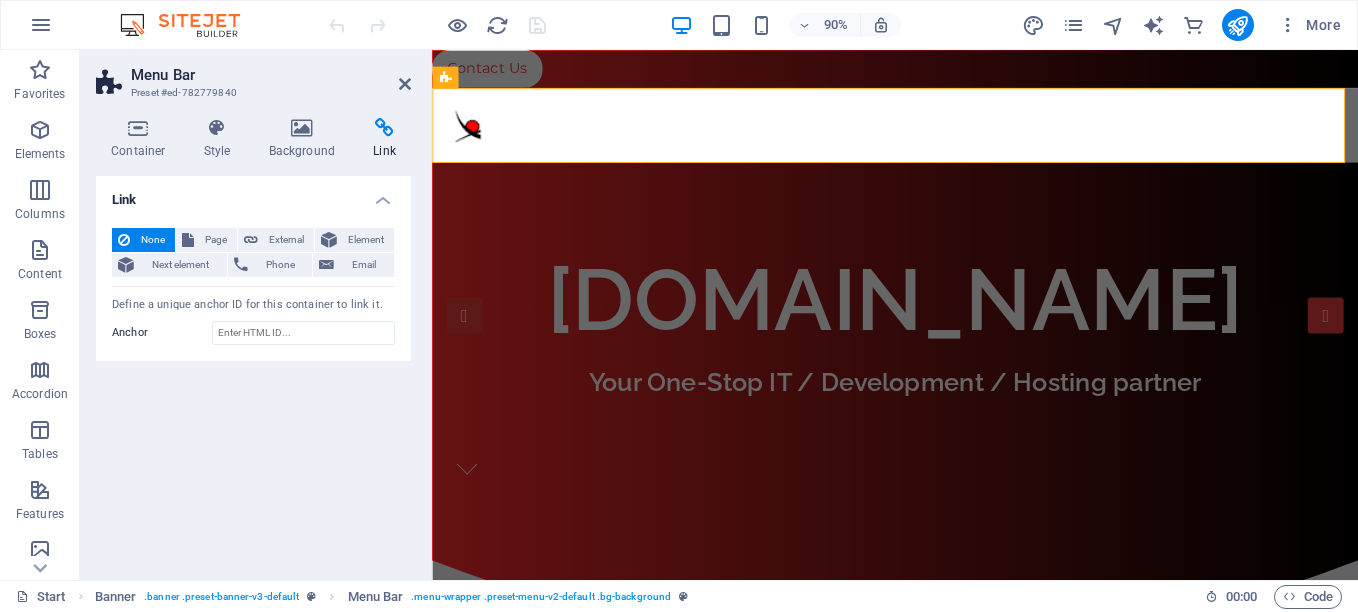 scroll, scrollTop: 0, scrollLeft: 0, axis: both 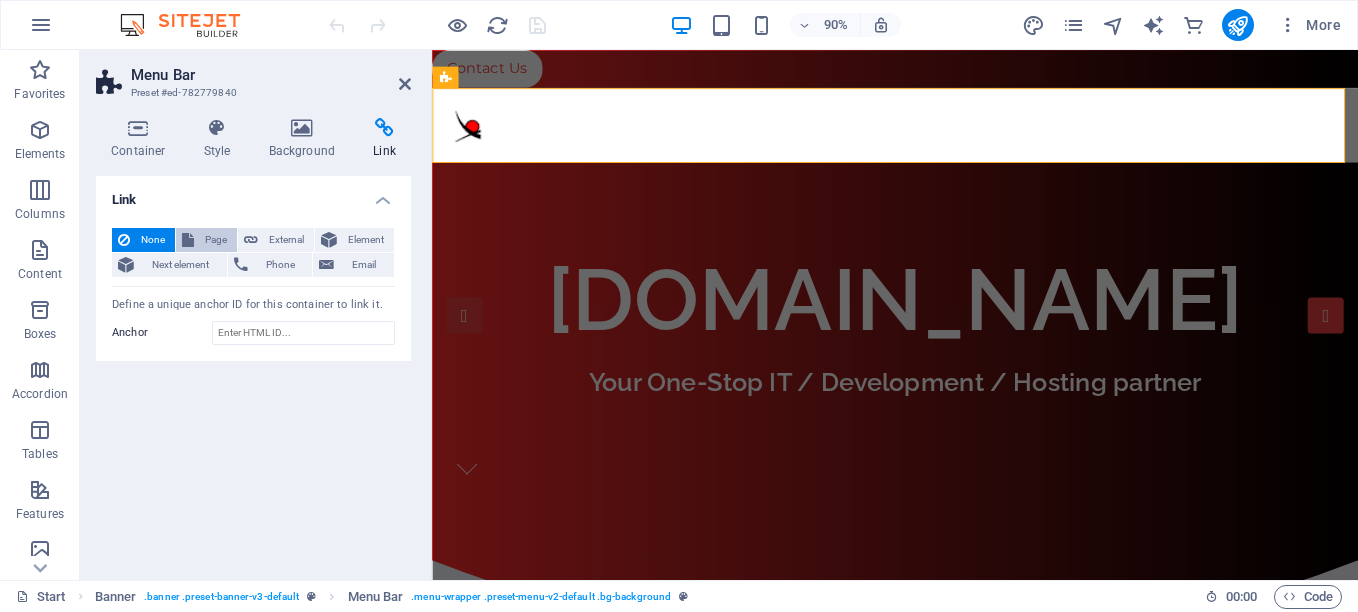 click on "Page" at bounding box center (215, 240) 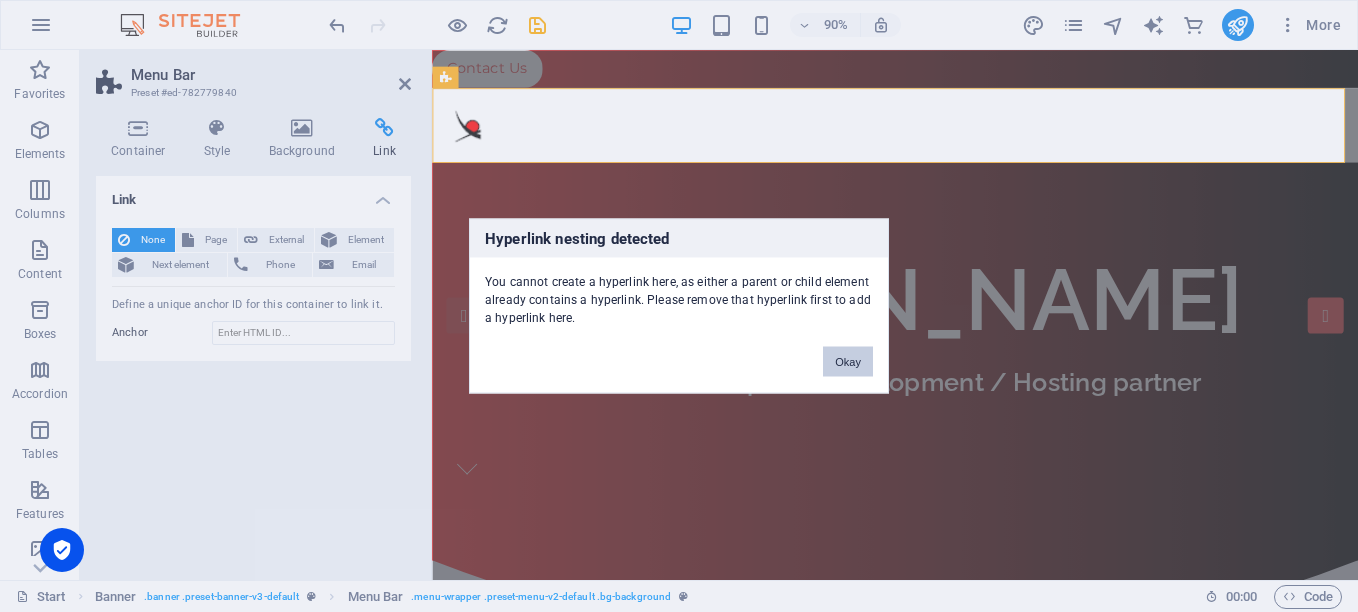 click on "Okay" at bounding box center (848, 362) 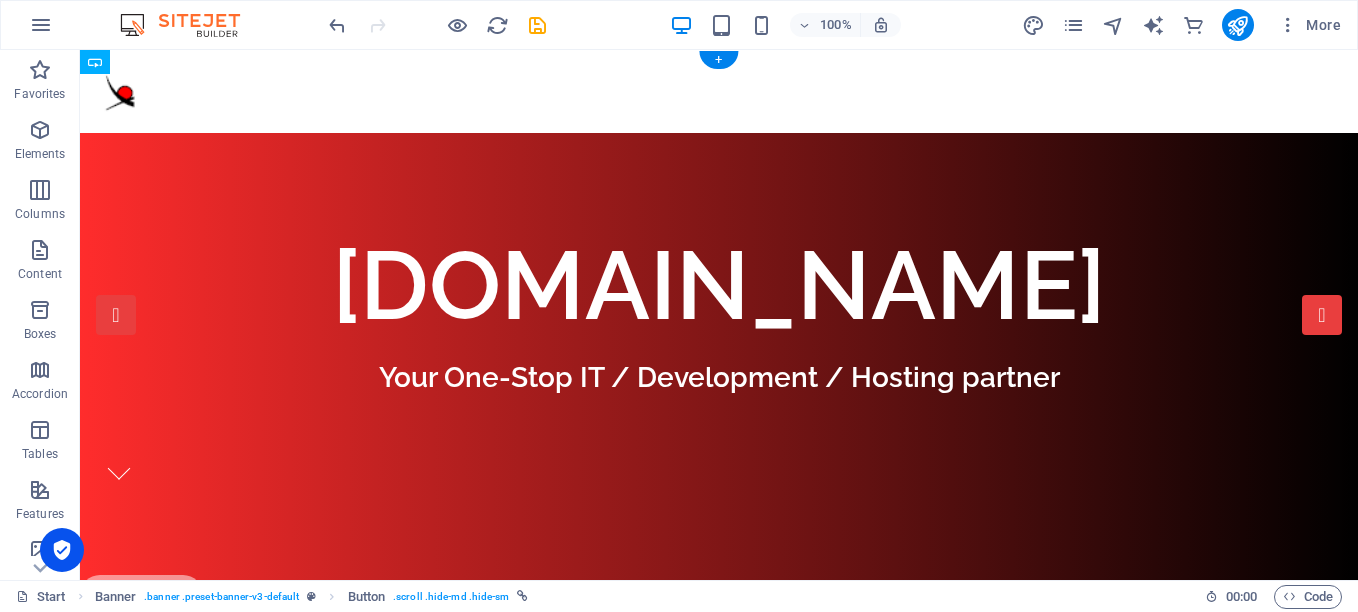 drag, startPoint x: 580, startPoint y: 115, endPoint x: 336, endPoint y: 196, distance: 257.09335 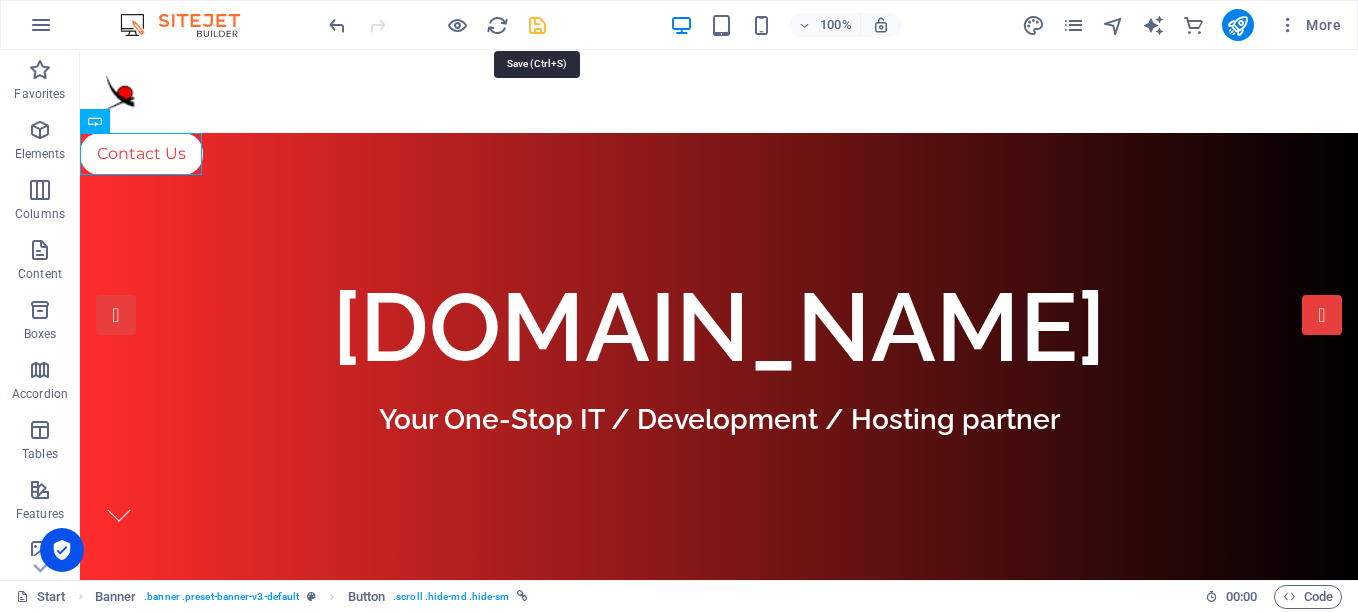 drag, startPoint x: 490, startPoint y: 6, endPoint x: 536, endPoint y: 26, distance: 50.159744 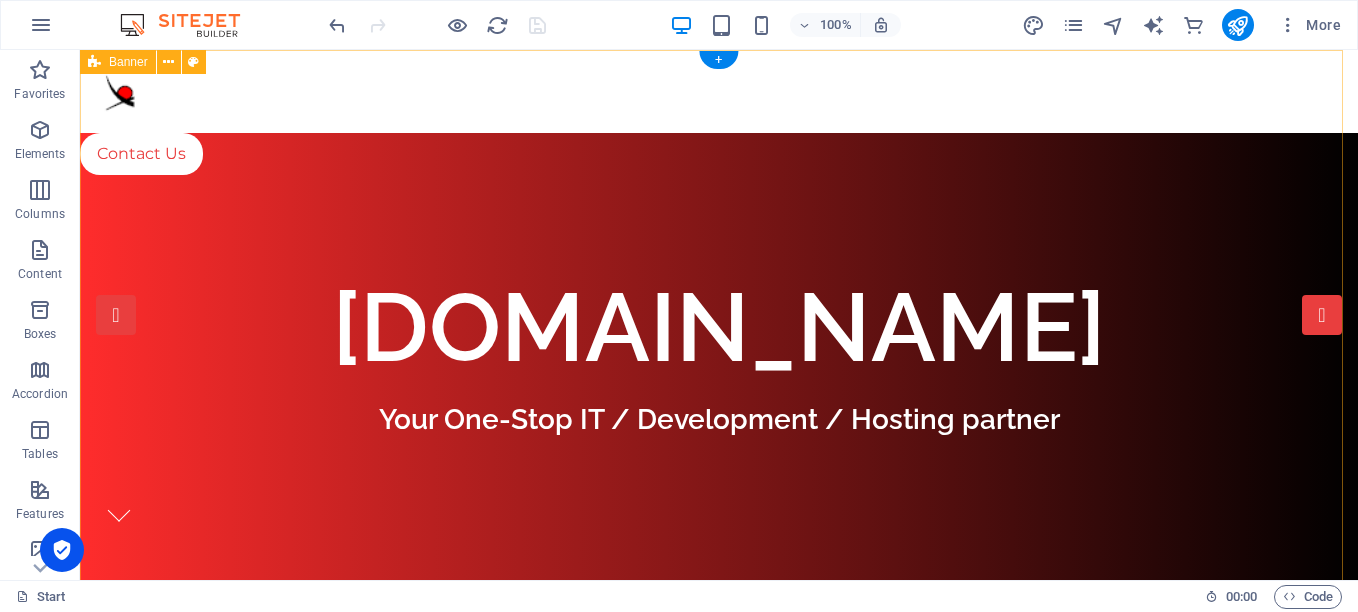 click on "Contact Us [DOMAIN_NAME] Your One-Stop IT / Development / Hosting partner" at bounding box center (719, 433) 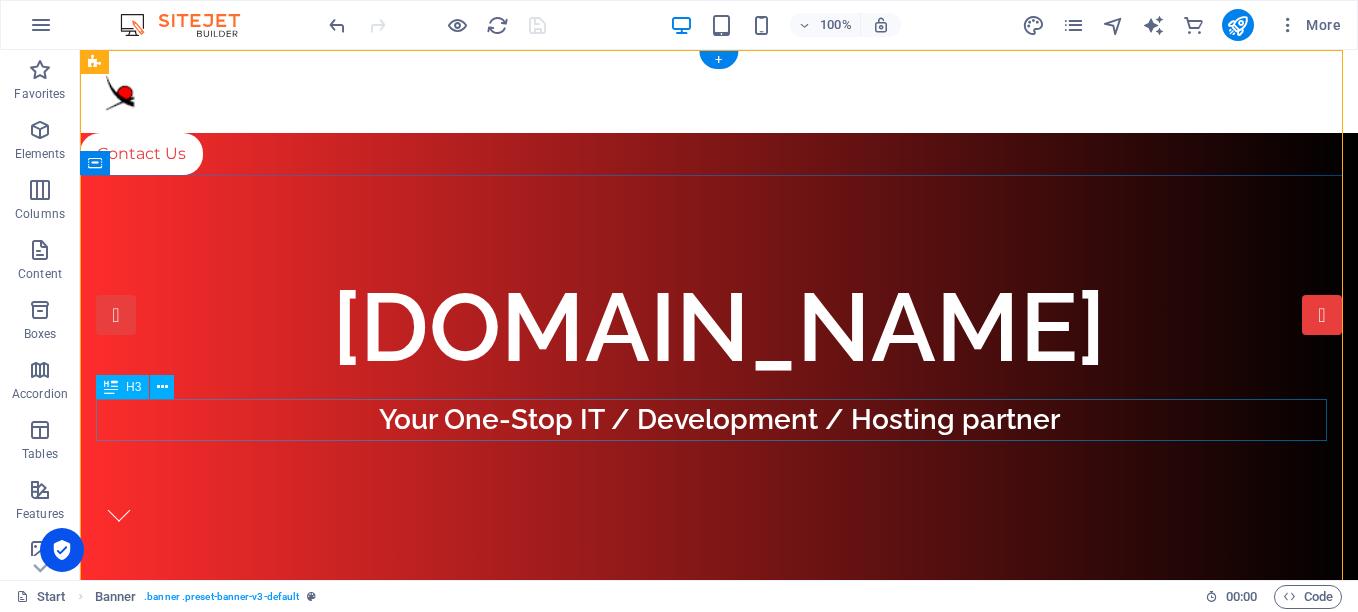click on "Your One-Stop IT / Development / Hosting partner" at bounding box center [719, 420] 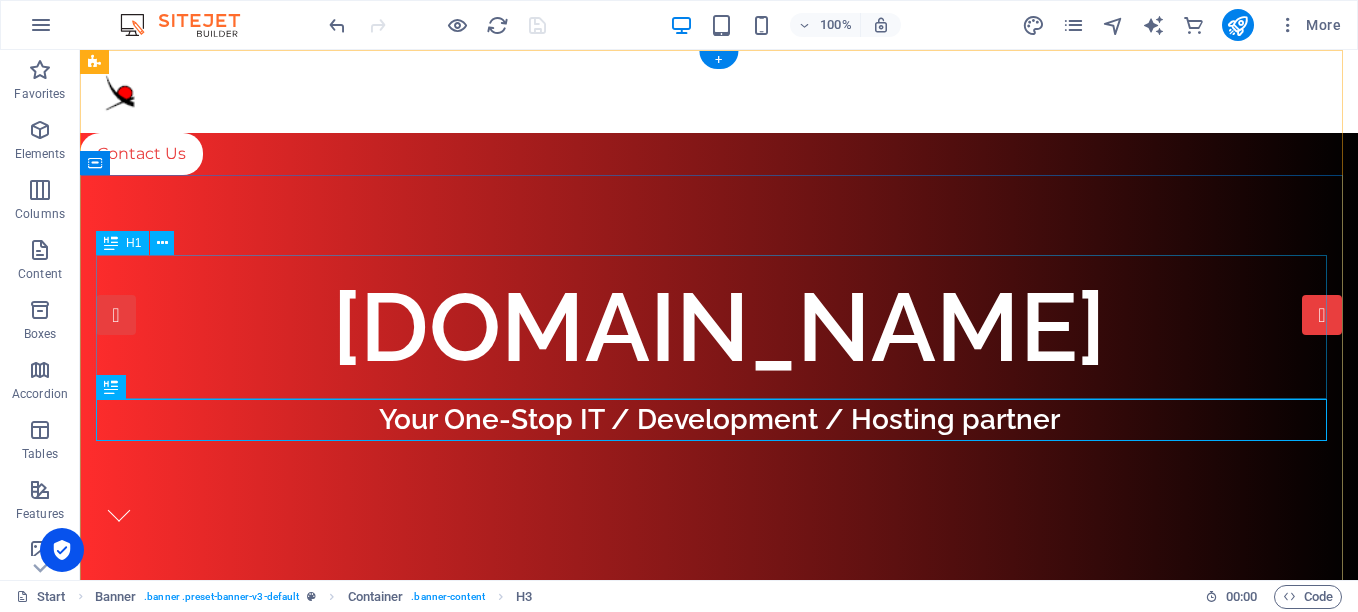 click on "[DOMAIN_NAME]" at bounding box center [719, 327] 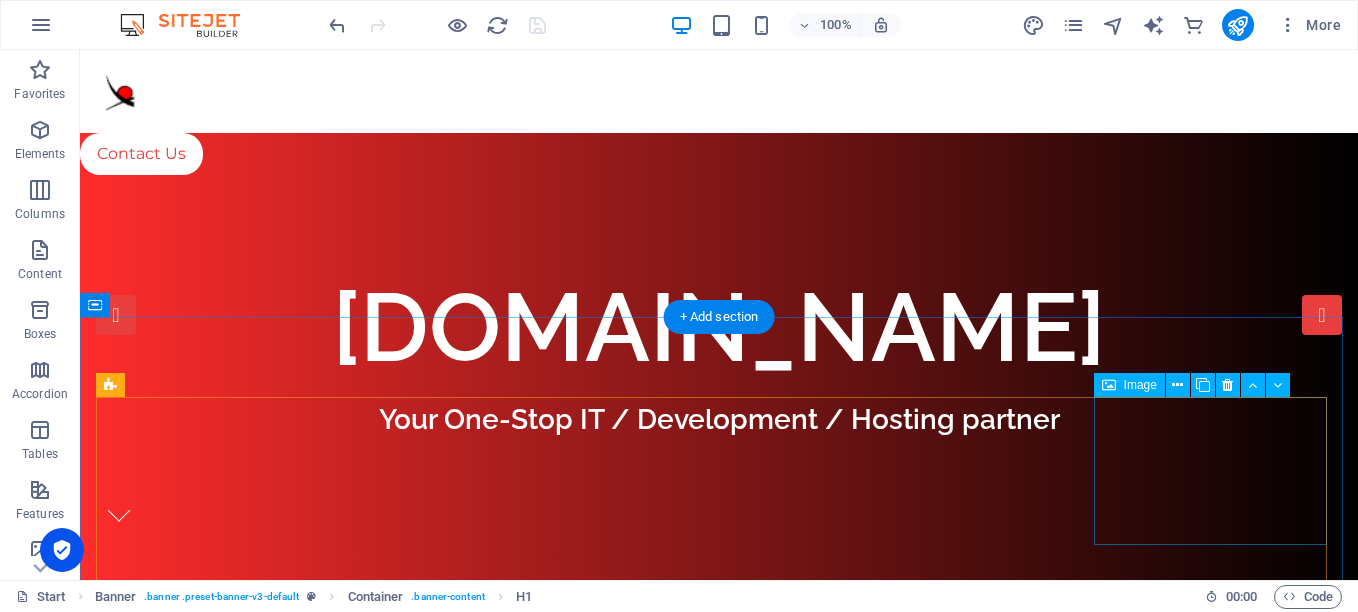 scroll, scrollTop: 500, scrollLeft: 0, axis: vertical 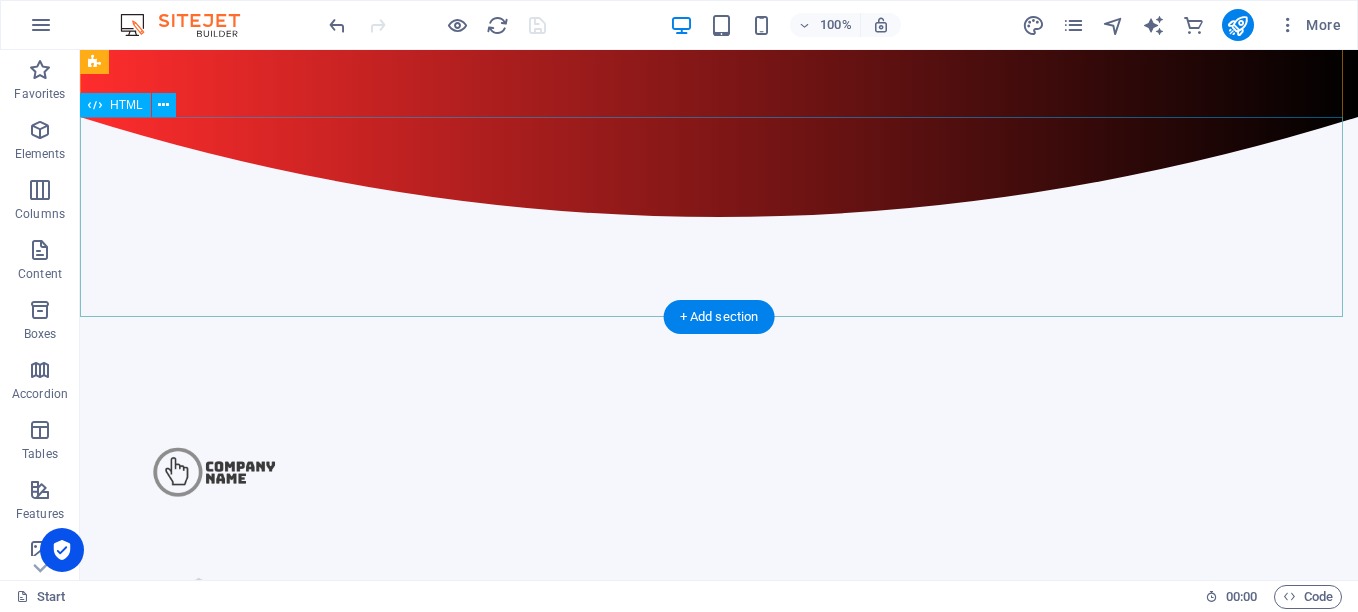 click at bounding box center (719, 217) 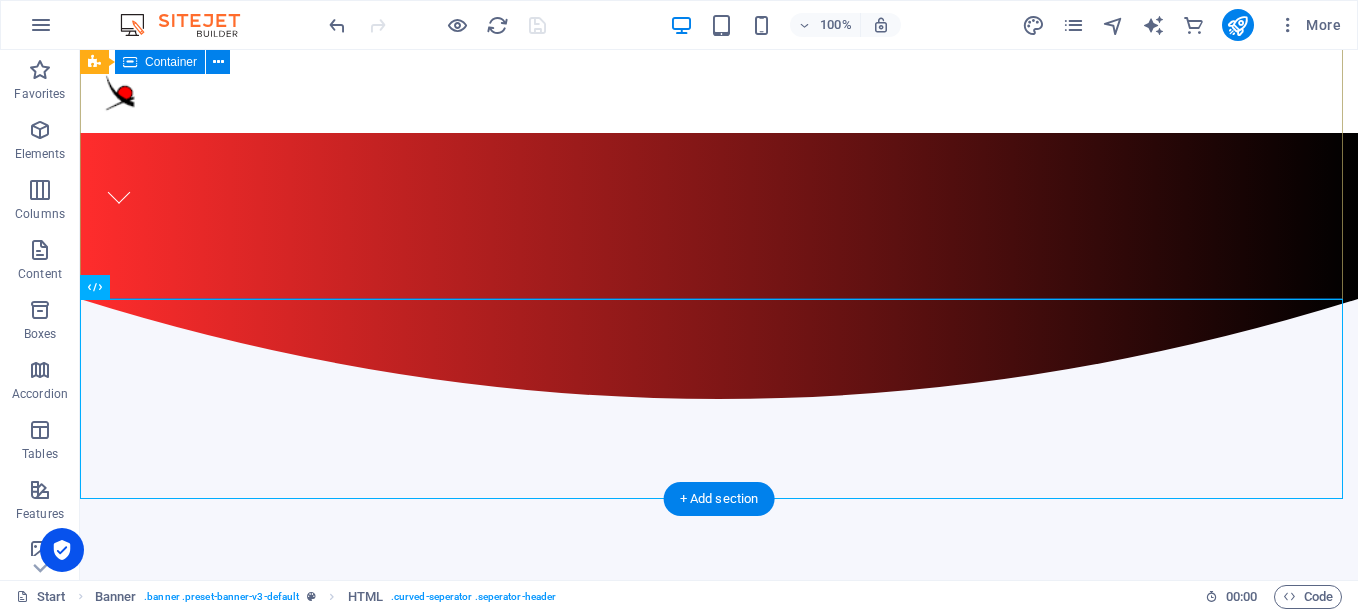 scroll, scrollTop: 100, scrollLeft: 0, axis: vertical 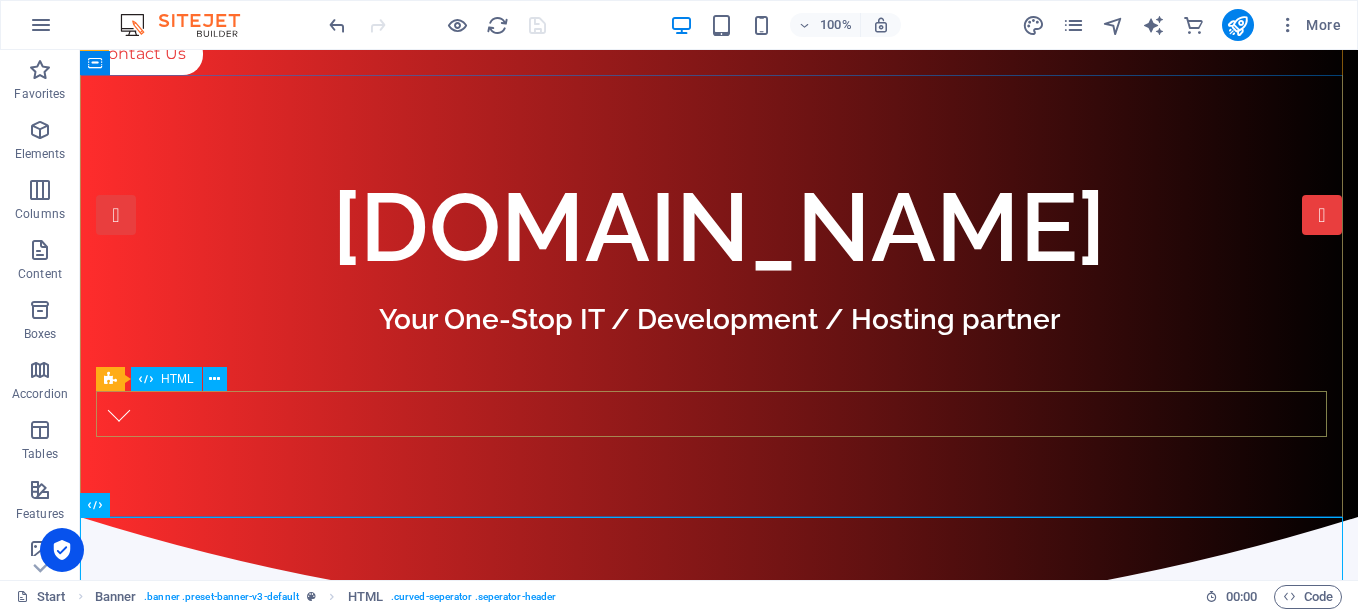 click at bounding box center (119, 414) 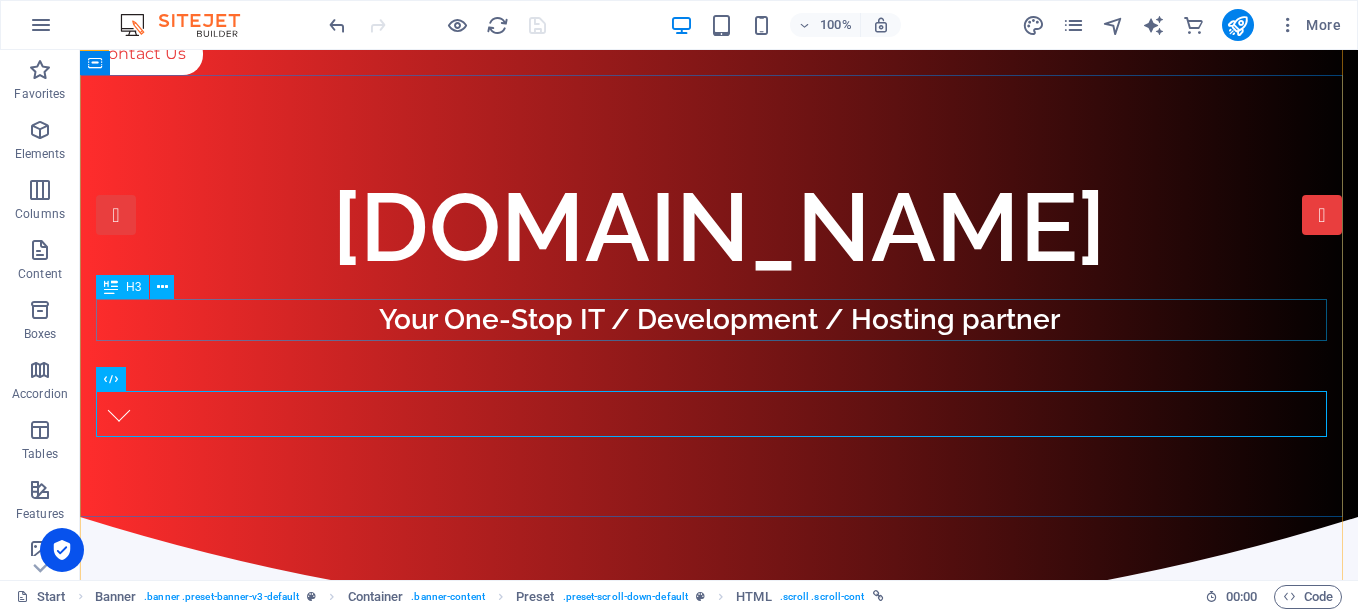 click on "Your One-Stop IT / Development / Hosting partner" at bounding box center (719, 320) 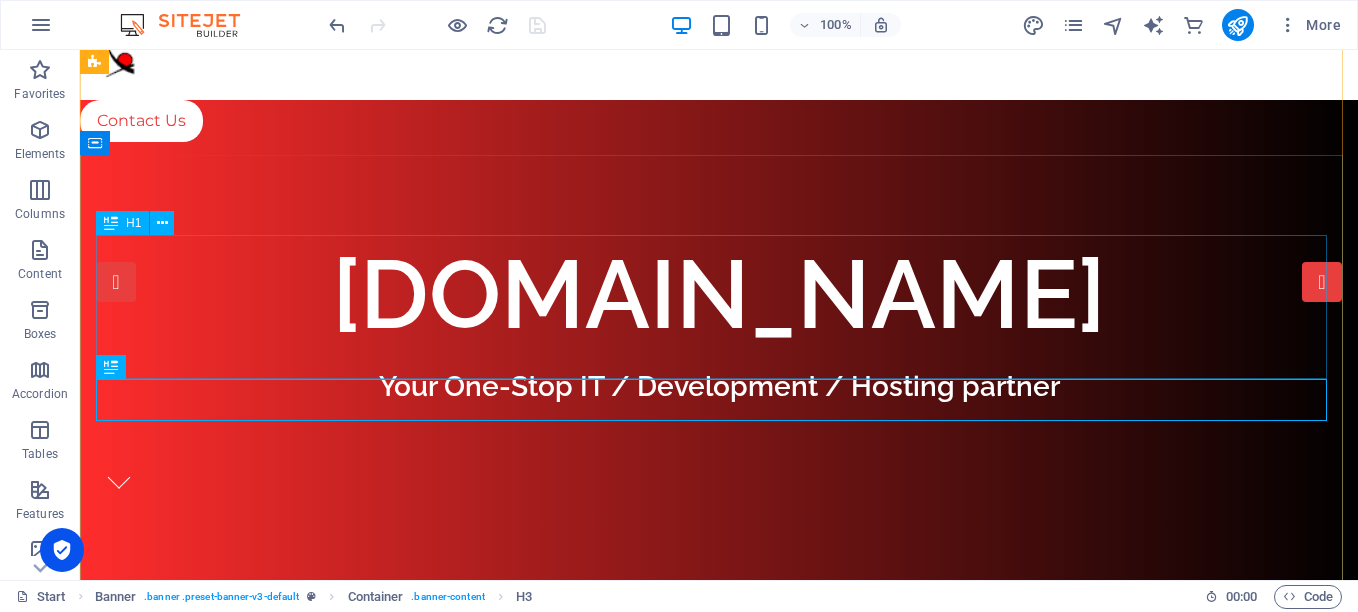 scroll, scrollTop: 0, scrollLeft: 0, axis: both 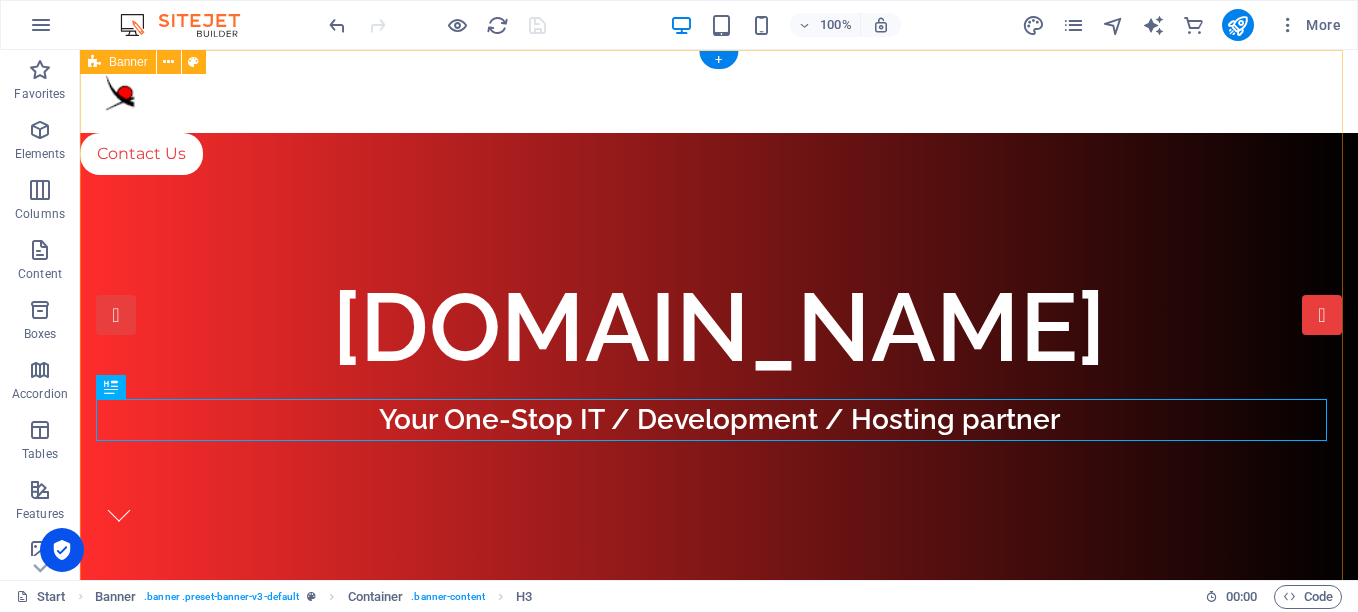 click on "Contact Us [DOMAIN_NAME] Your One-Stop IT / Development / Hosting partner" at bounding box center (719, 433) 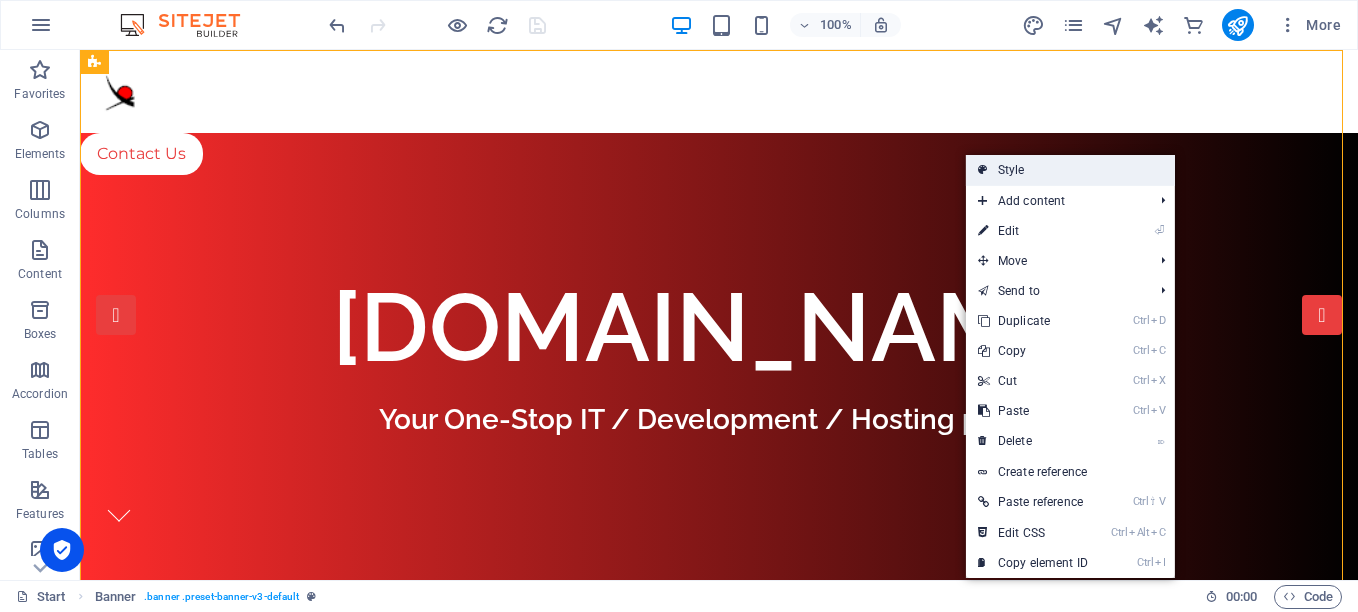 drag, startPoint x: 1106, startPoint y: 177, endPoint x: 538, endPoint y: 177, distance: 568 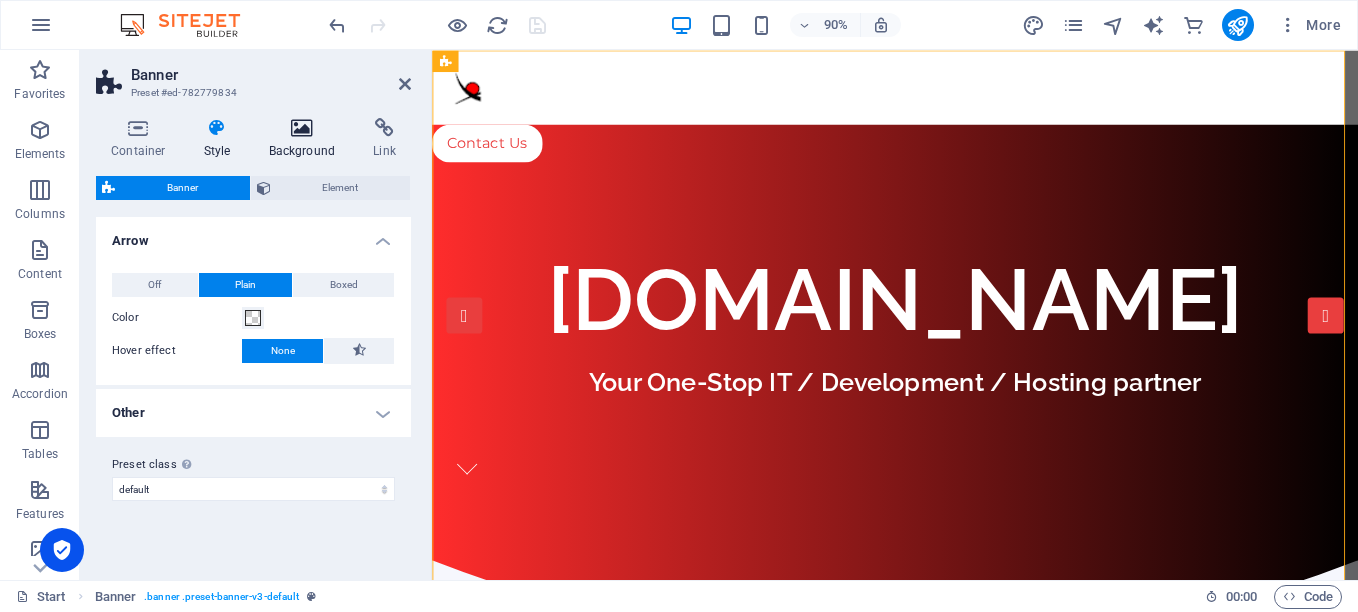 click on "Background" at bounding box center (306, 139) 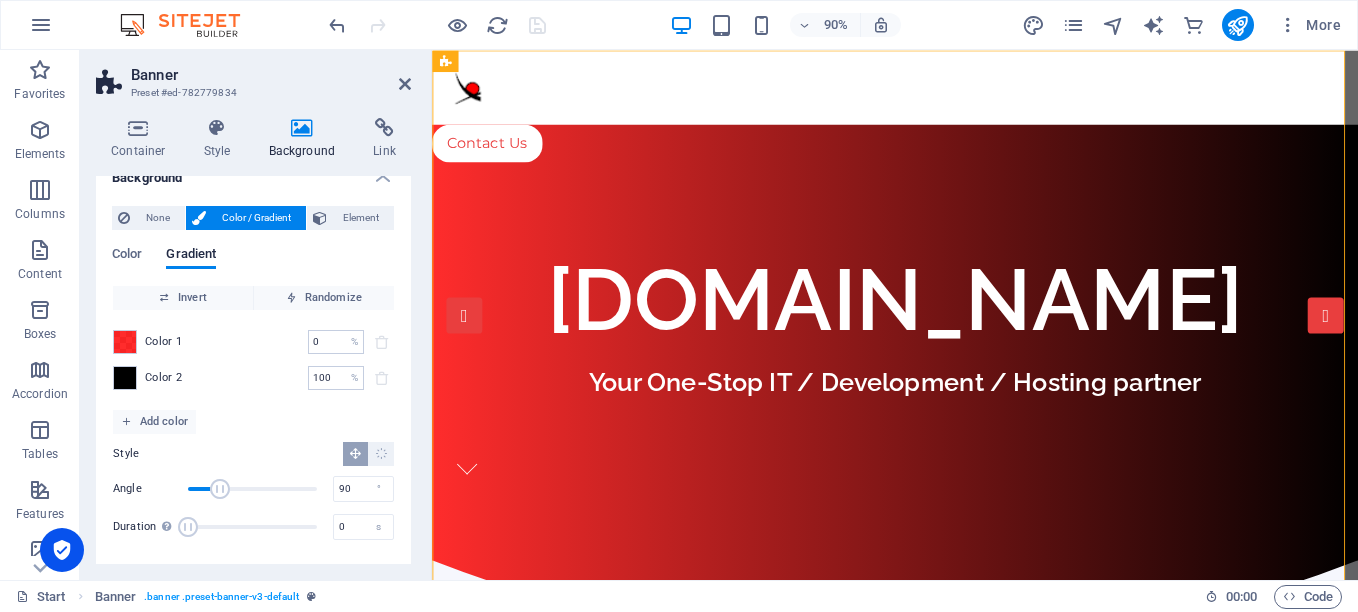 scroll, scrollTop: 25, scrollLeft: 0, axis: vertical 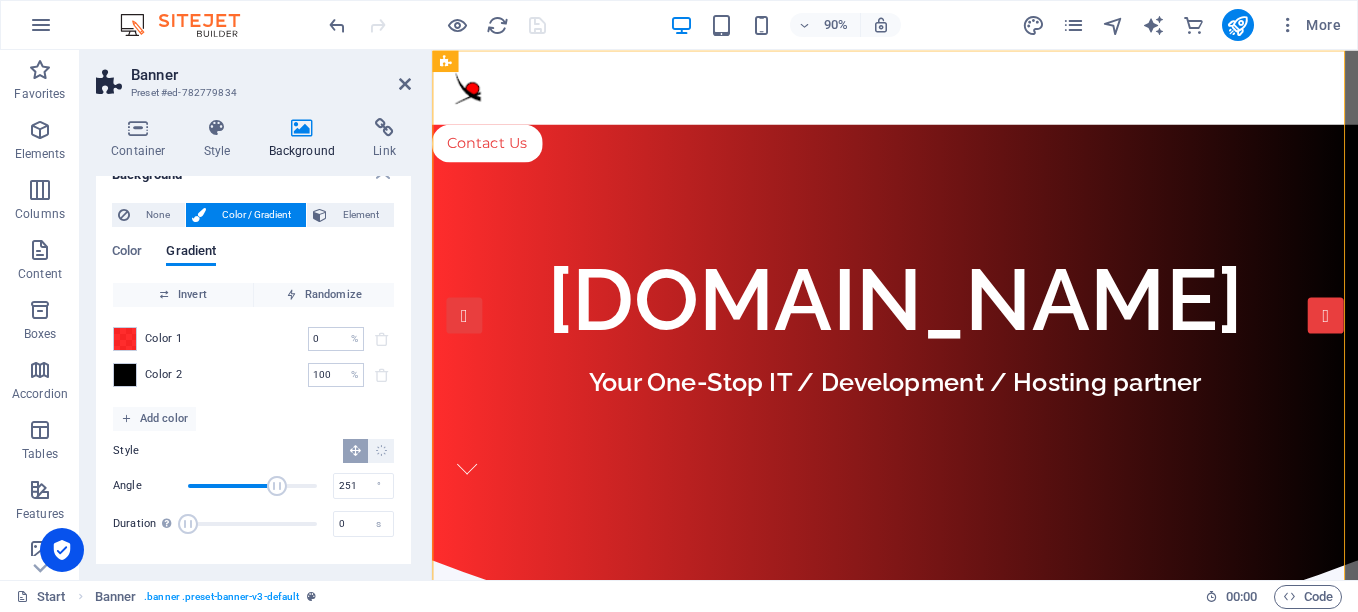 drag, startPoint x: 223, startPoint y: 489, endPoint x: 276, endPoint y: 490, distance: 53.009434 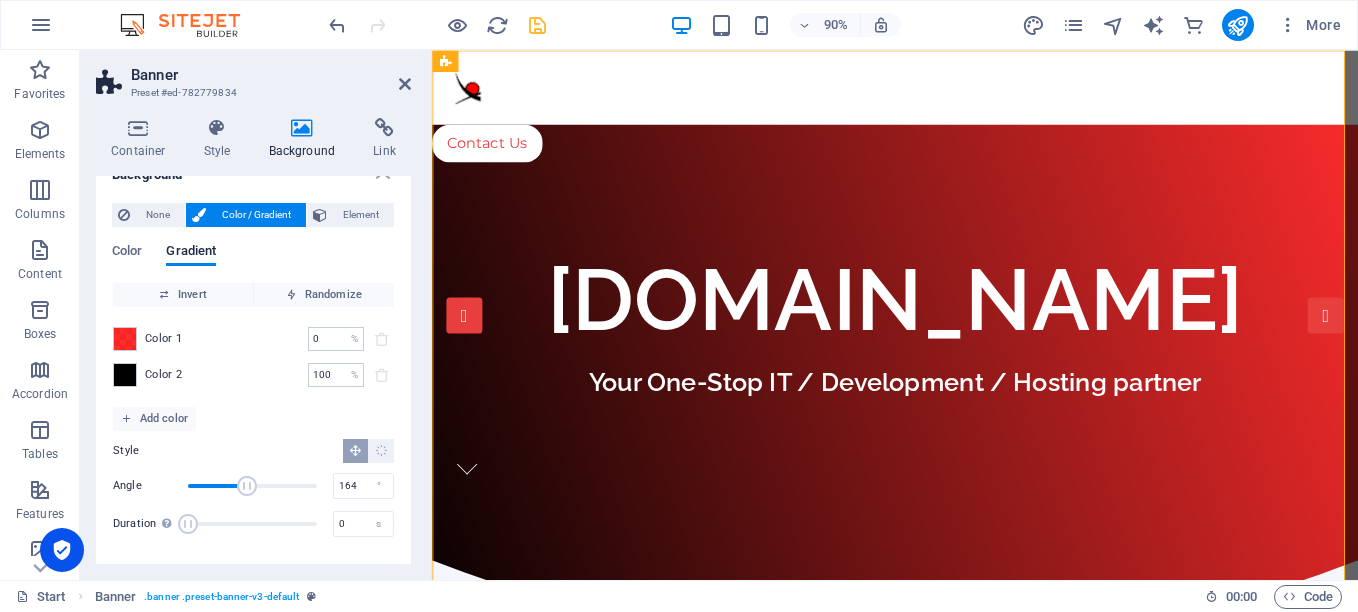 drag, startPoint x: 270, startPoint y: 486, endPoint x: 245, endPoint y: 487, distance: 25.019993 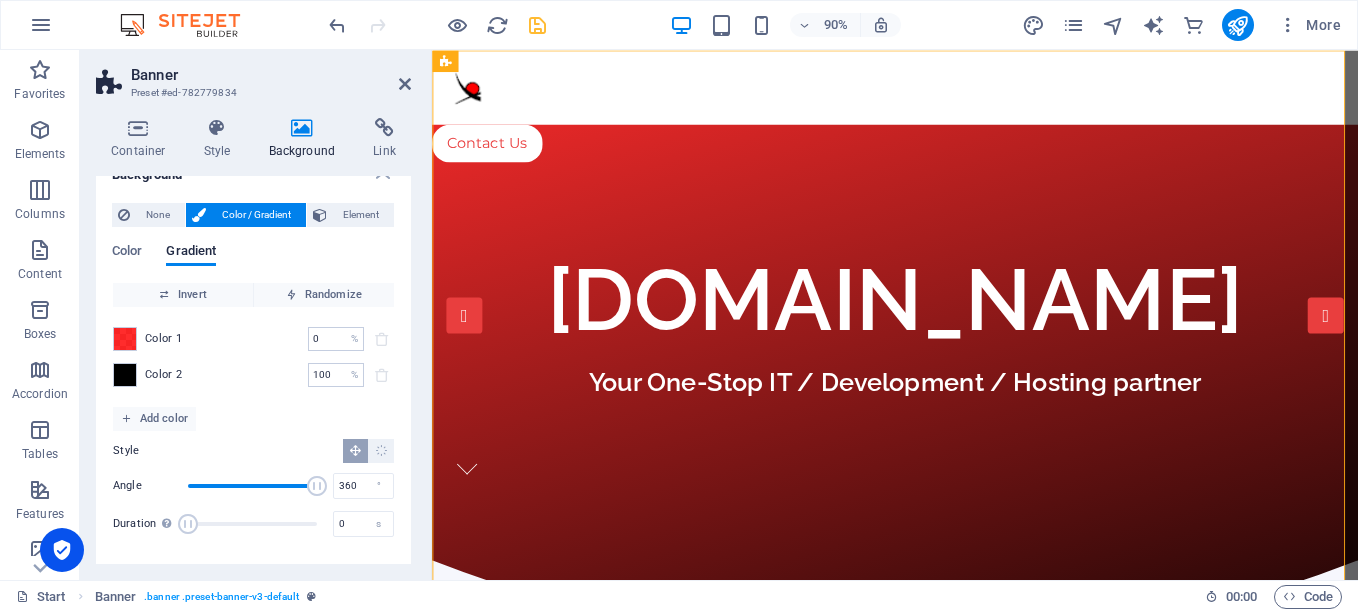 drag, startPoint x: 244, startPoint y: 487, endPoint x: 320, endPoint y: 487, distance: 76 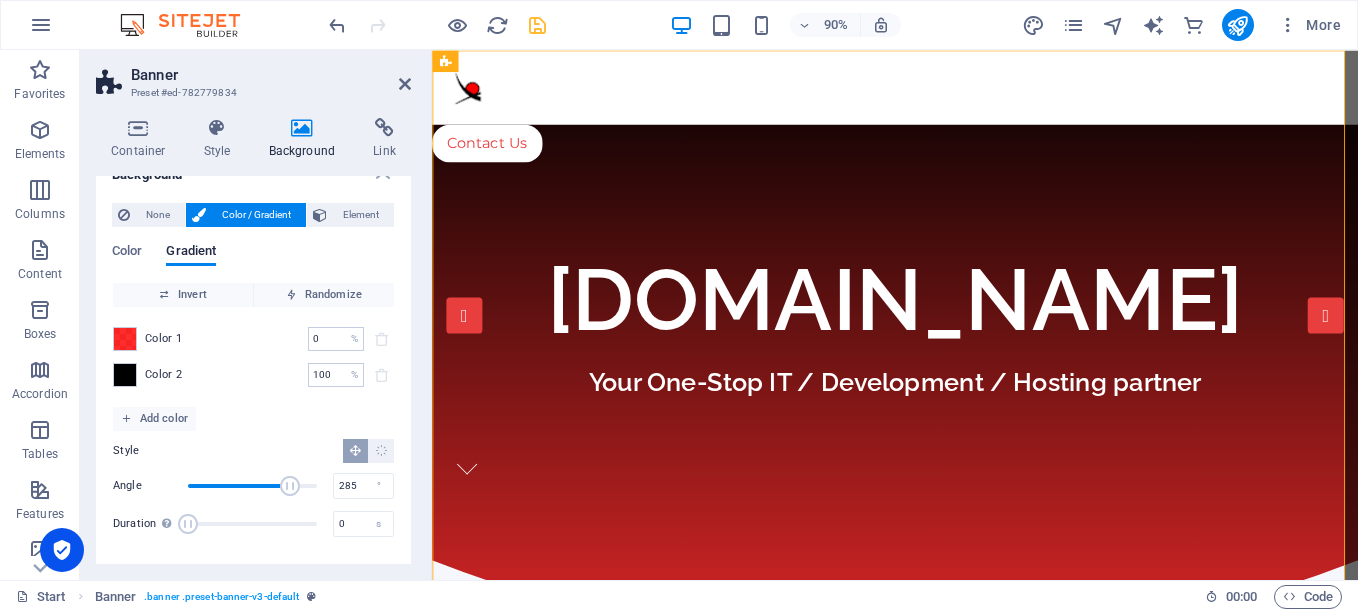 drag, startPoint x: 317, startPoint y: 482, endPoint x: 287, endPoint y: 485, distance: 30.149628 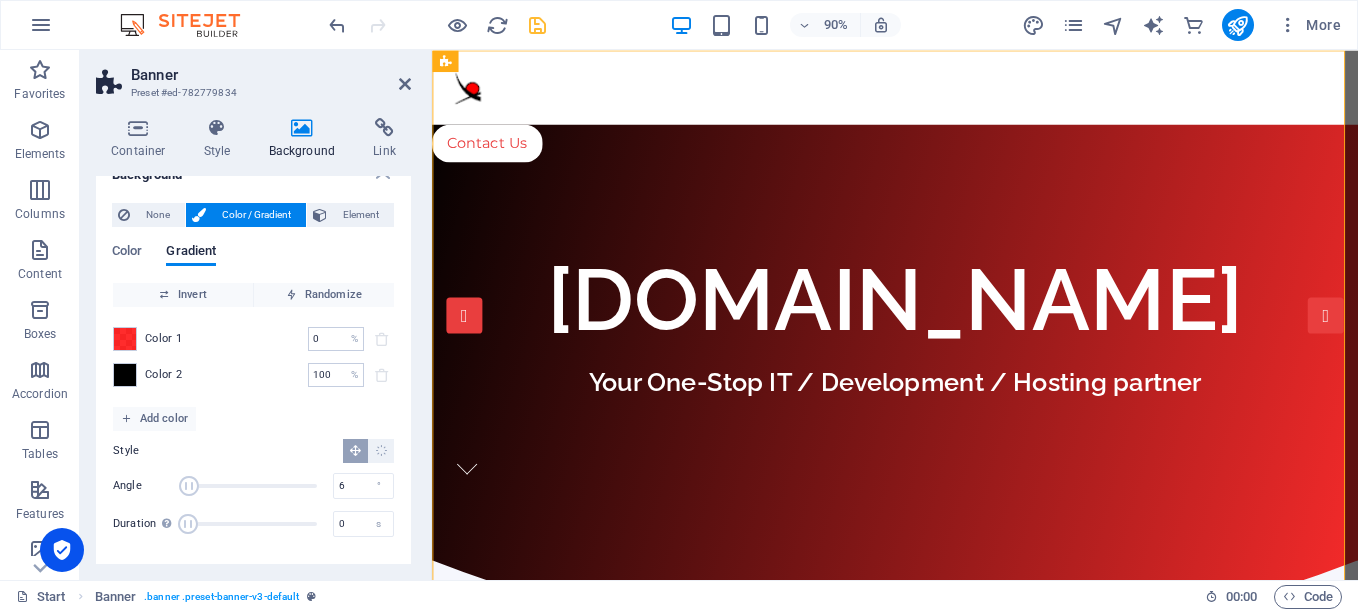 type on "3" 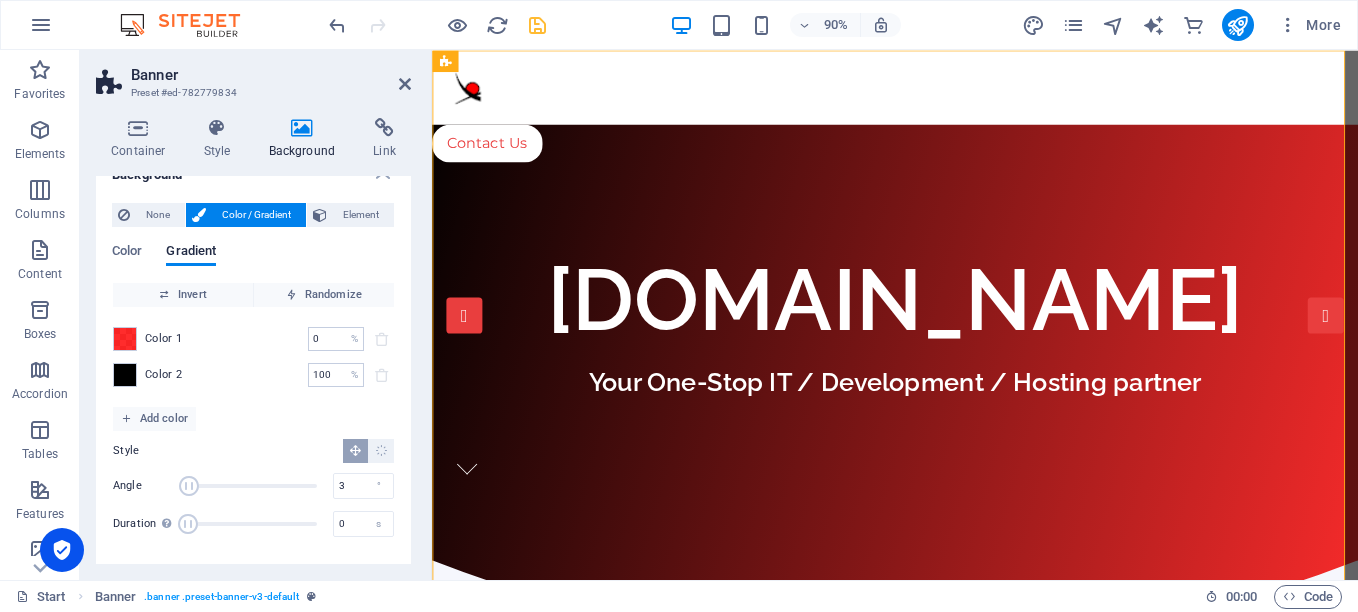 drag, startPoint x: 286, startPoint y: 485, endPoint x: 189, endPoint y: 489, distance: 97.082436 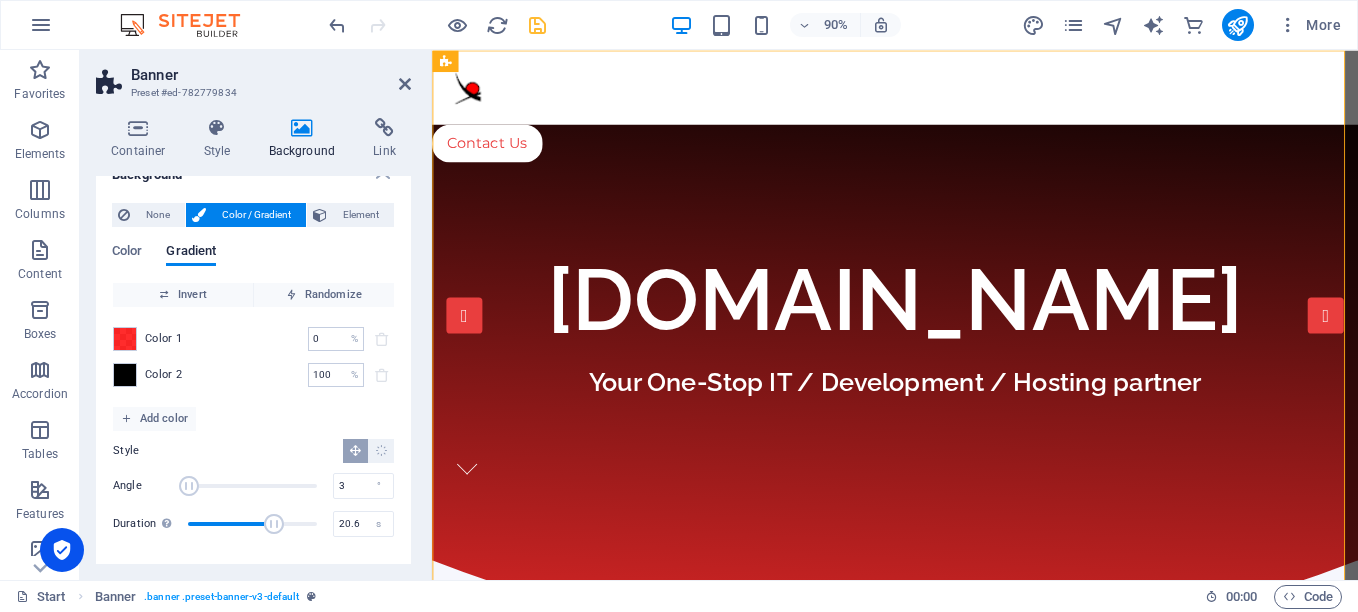 drag, startPoint x: 190, startPoint y: 525, endPoint x: 272, endPoint y: 538, distance: 83.02409 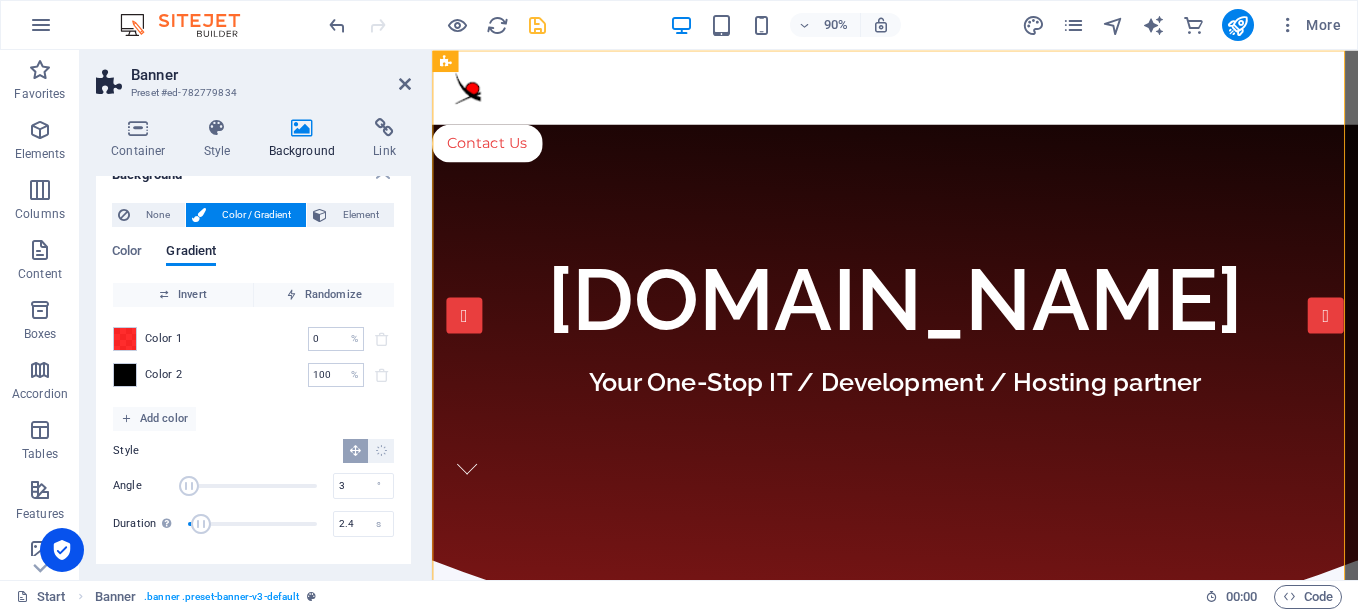 type on "1.7" 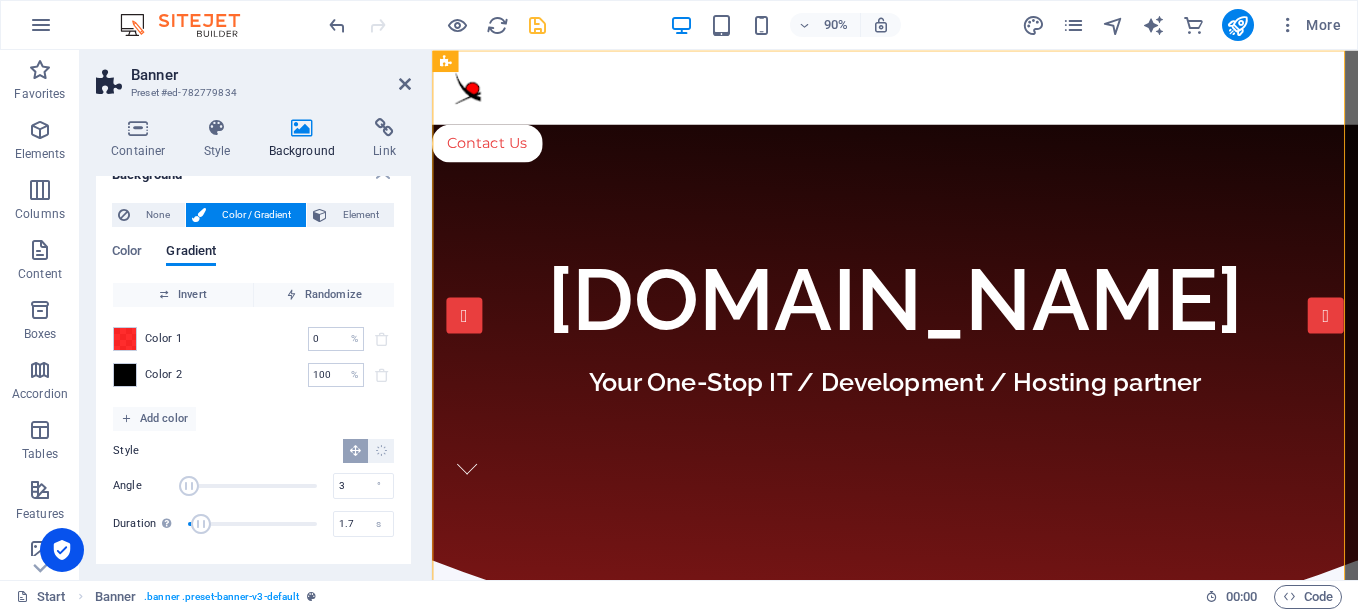 drag, startPoint x: 272, startPoint y: 526, endPoint x: 192, endPoint y: 530, distance: 80.09994 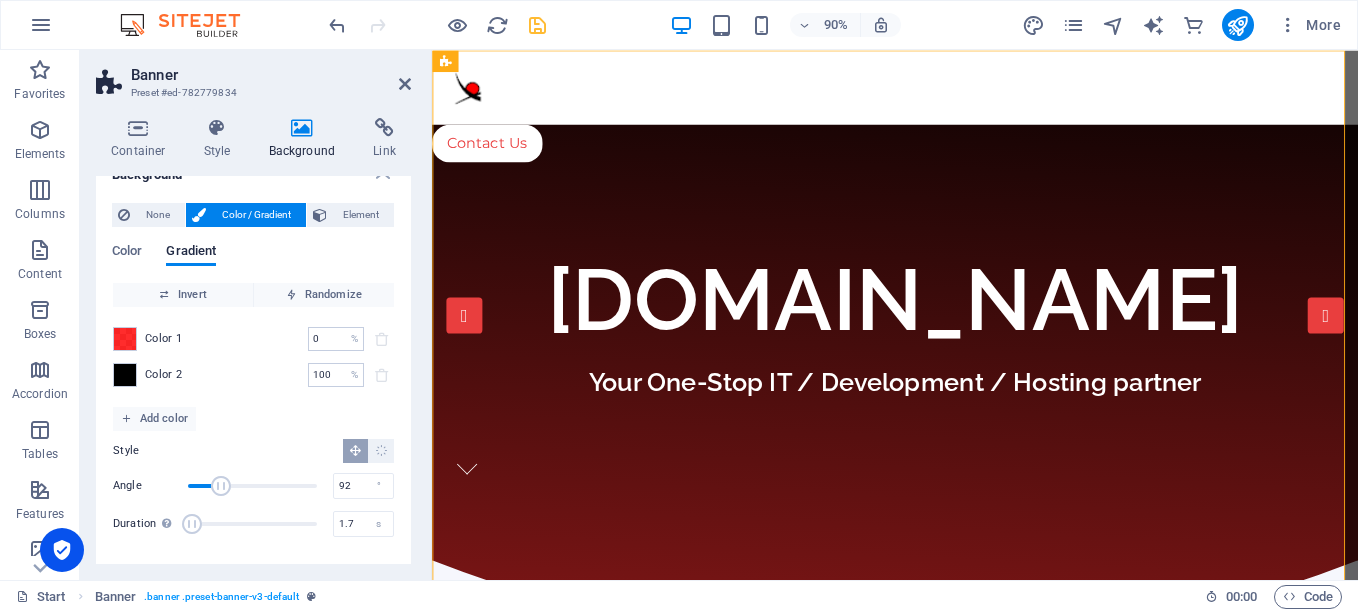 type on "101" 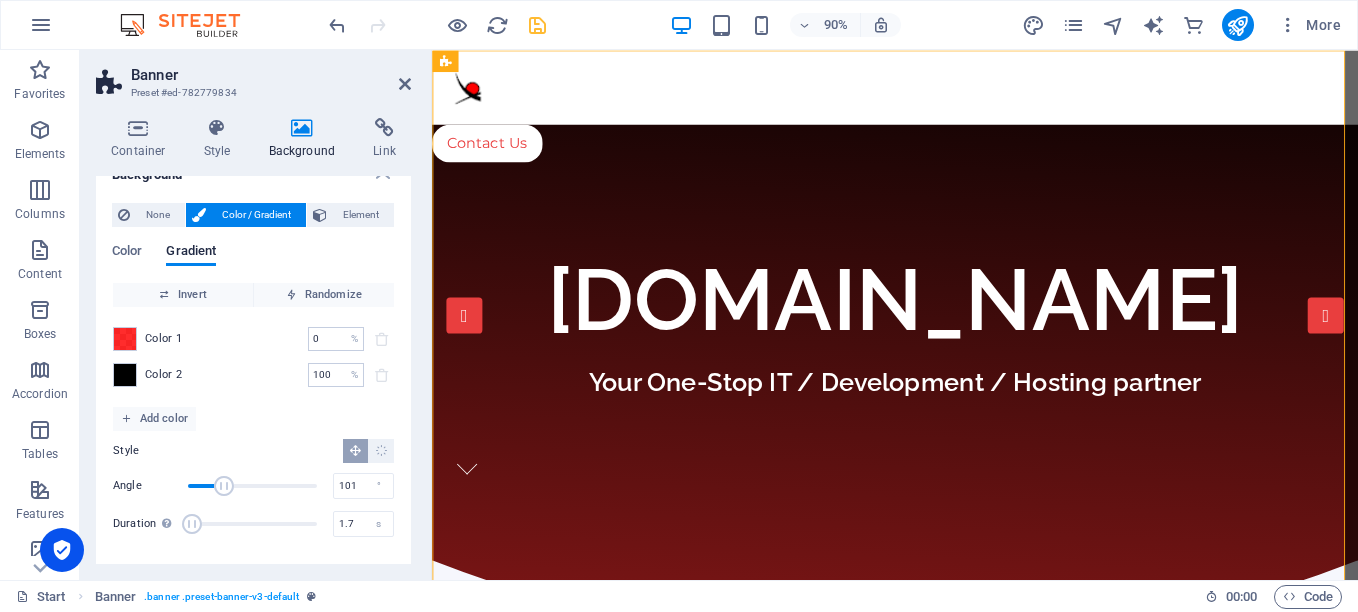 drag, startPoint x: 192, startPoint y: 481, endPoint x: 223, endPoint y: 491, distance: 32.572994 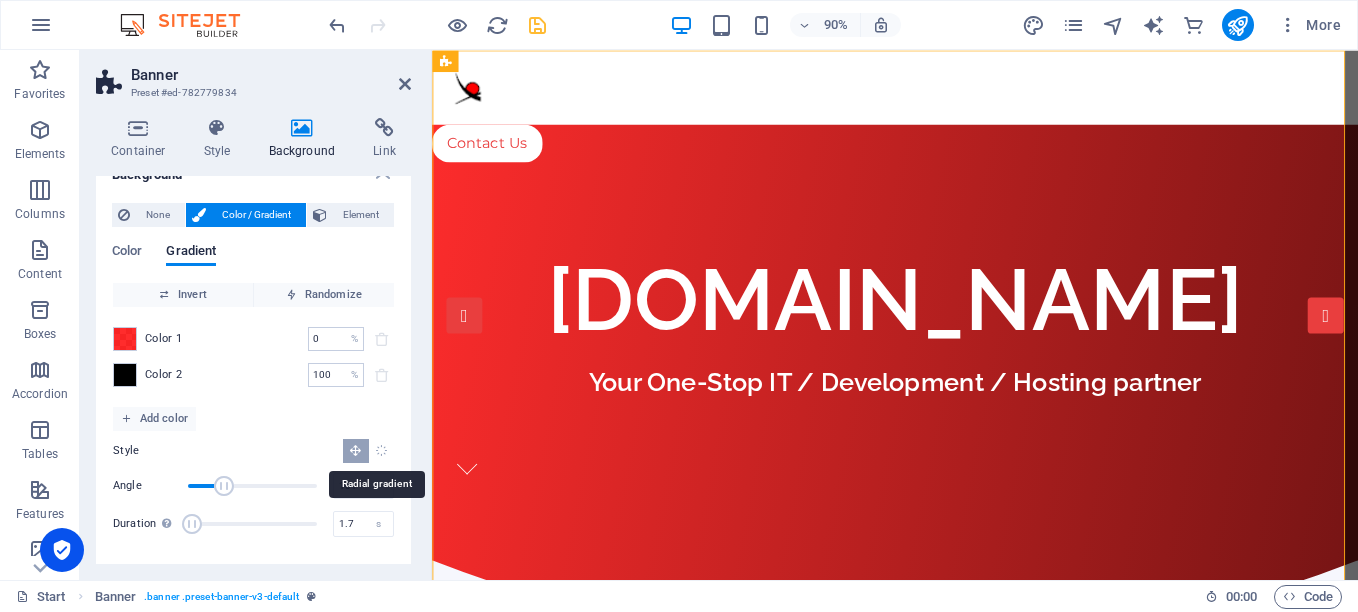 click at bounding box center [381, 450] 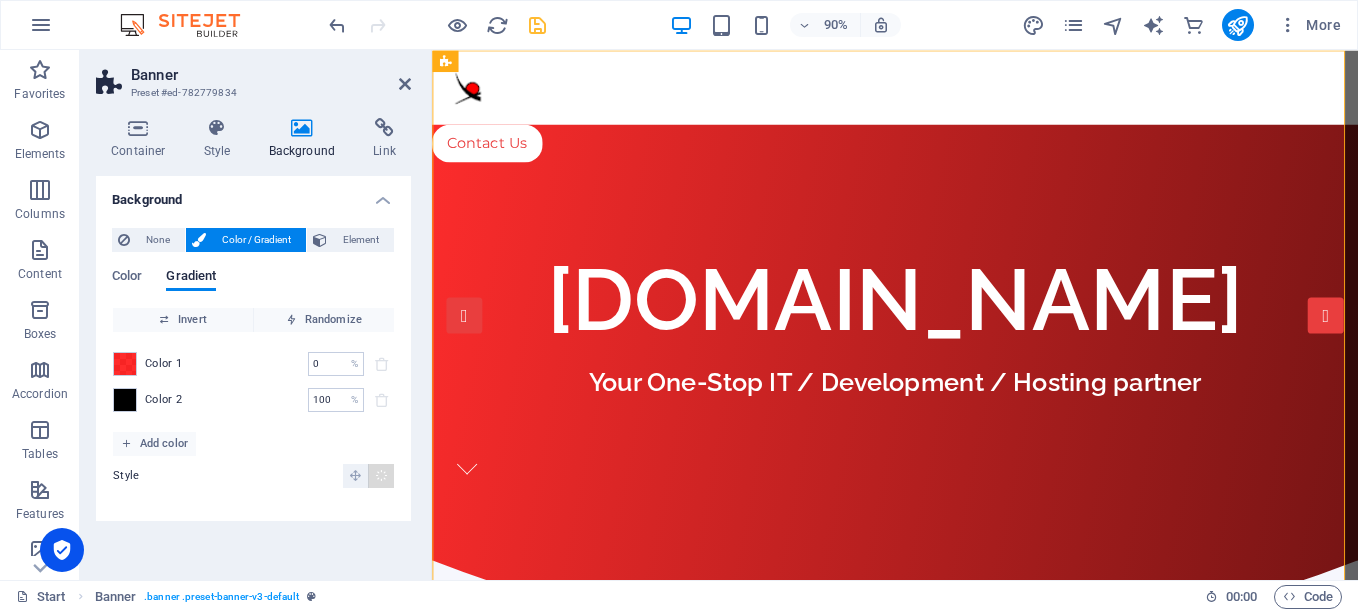 scroll, scrollTop: 0, scrollLeft: 0, axis: both 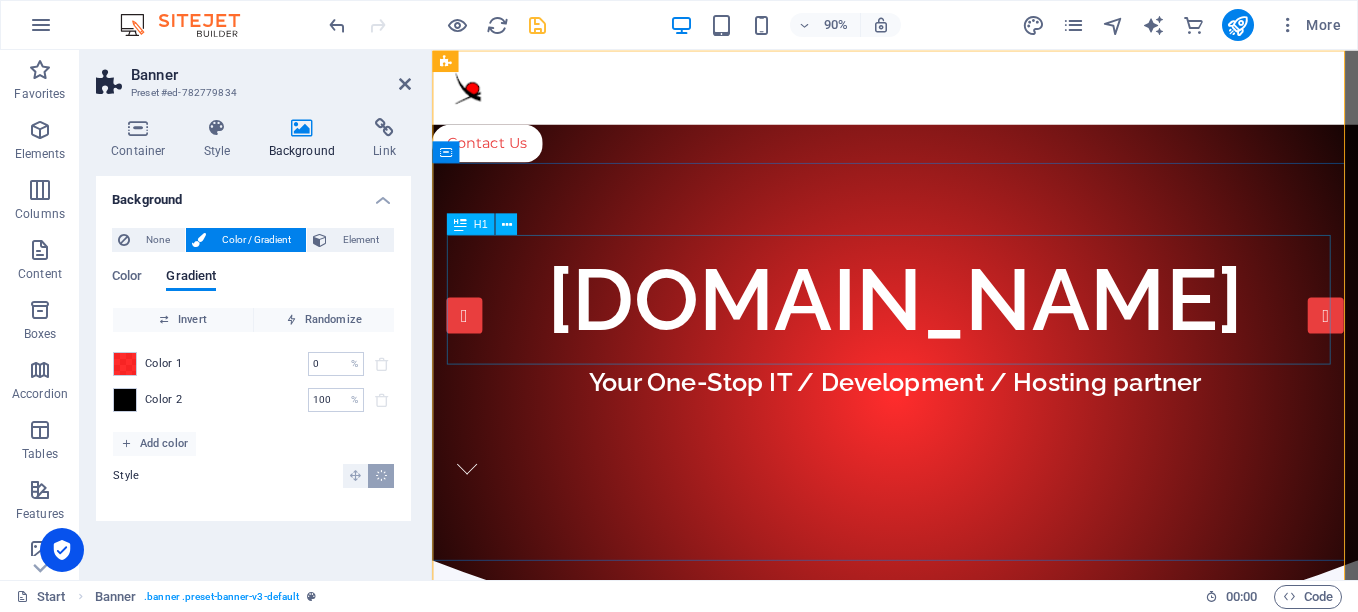 click on "[DOMAIN_NAME]" at bounding box center (946, 327) 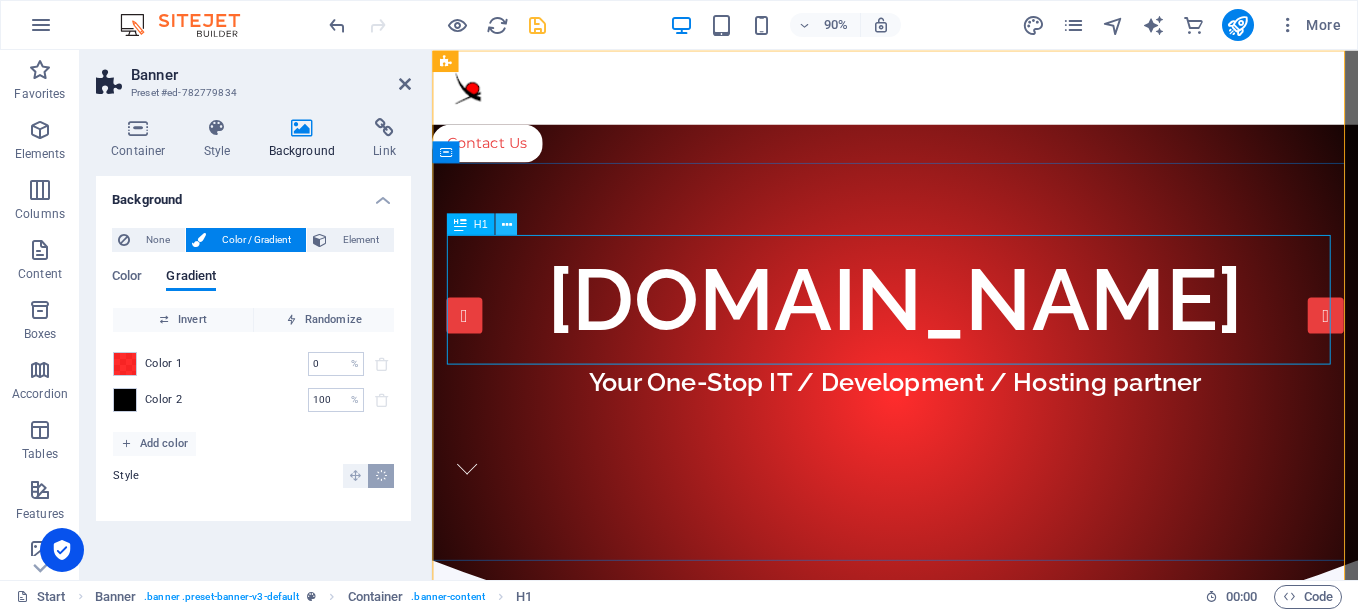 click at bounding box center [506, 224] 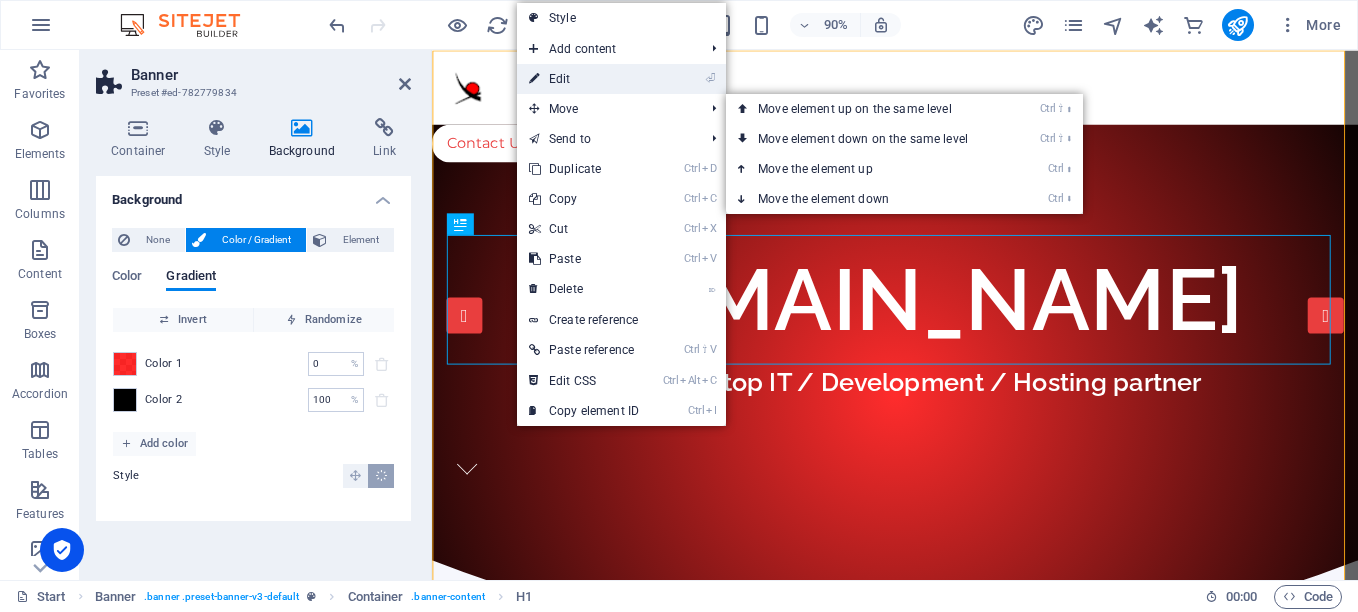 click on "⏎  Edit" at bounding box center (584, 79) 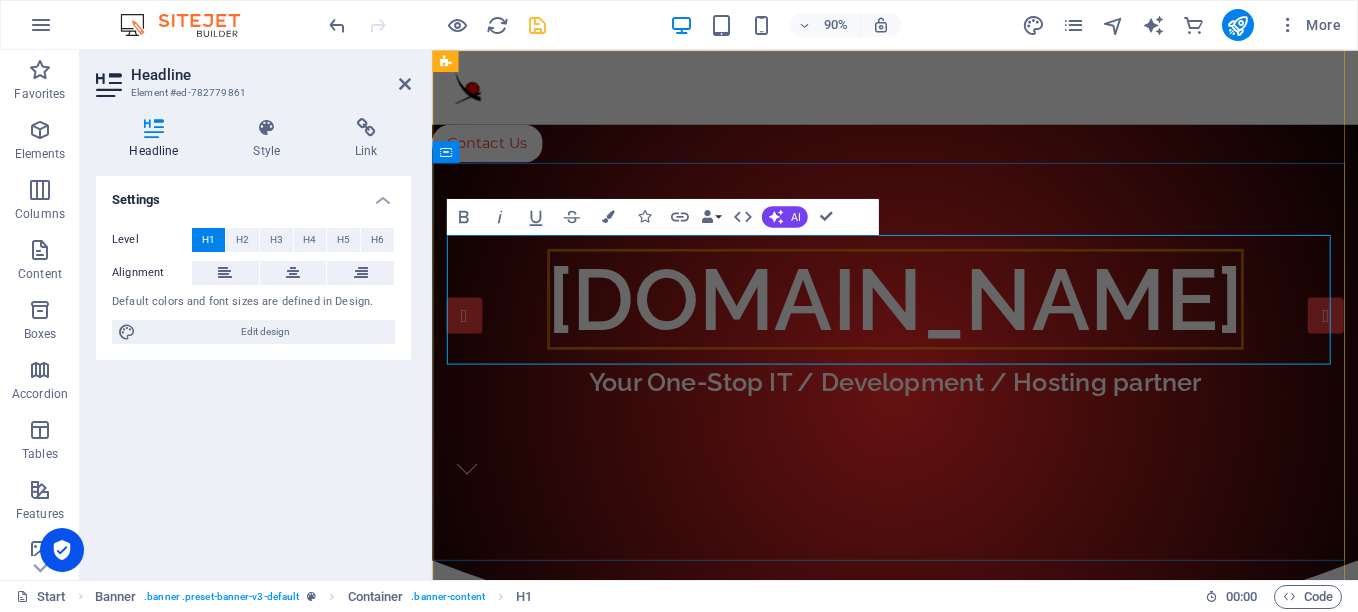 click on "[DOMAIN_NAME]" at bounding box center (947, 327) 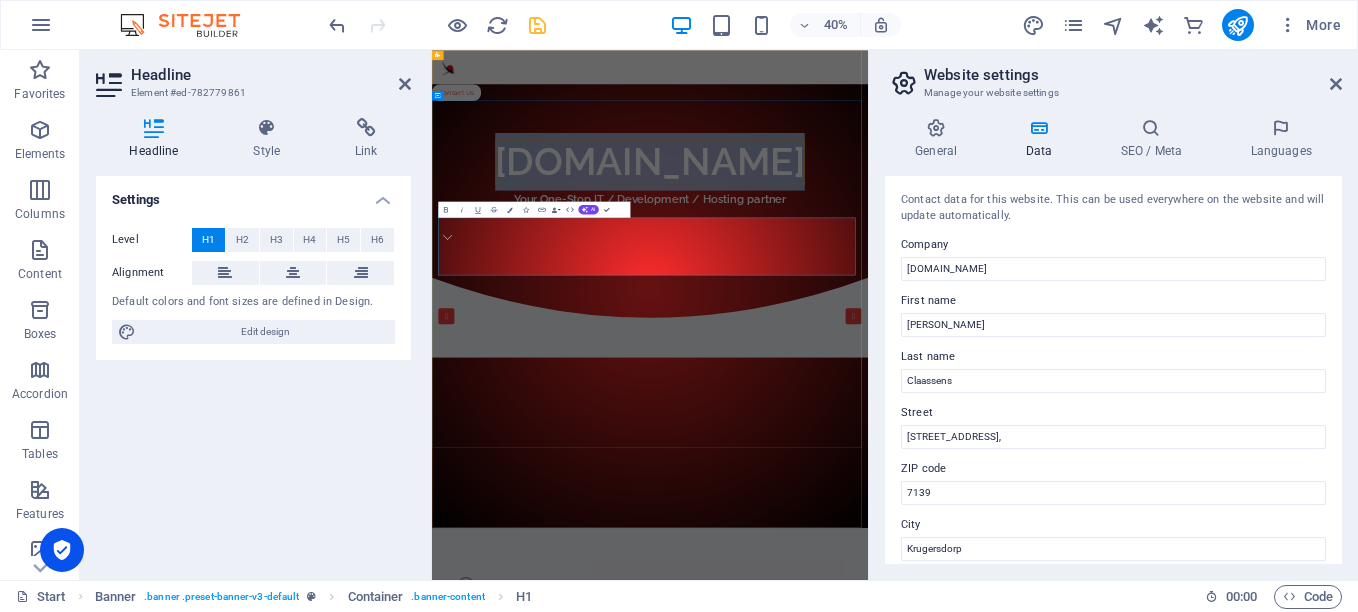 click on "[DOMAIN_NAME]" at bounding box center (977, 327) 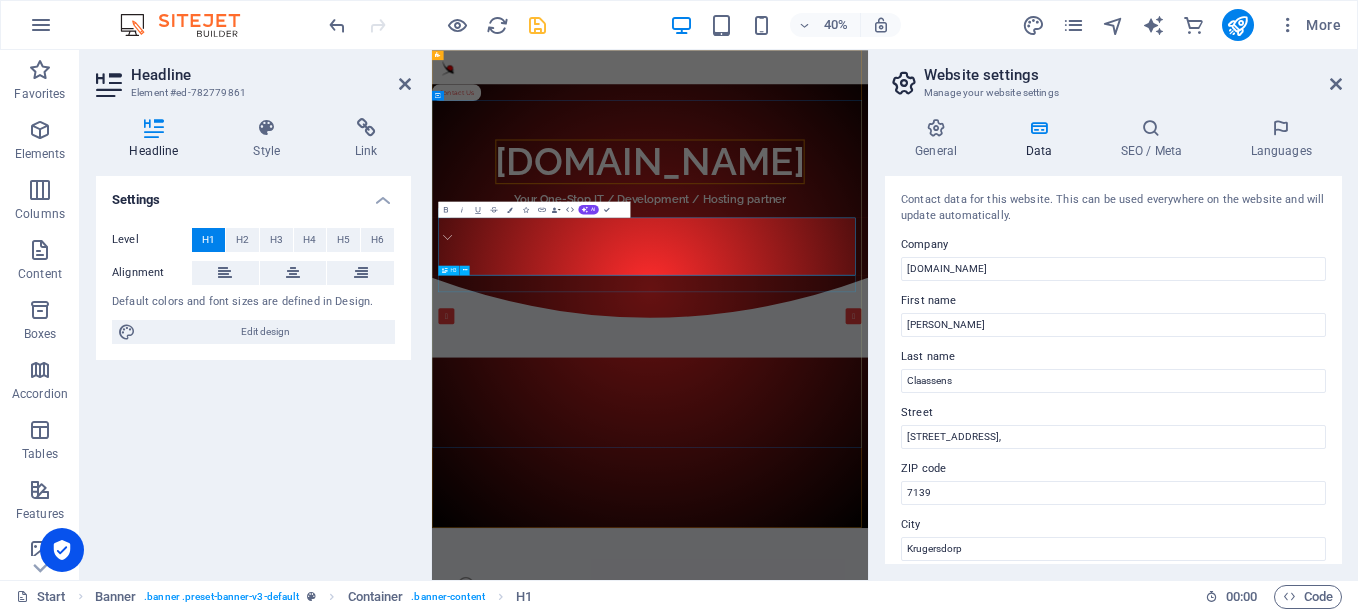 type 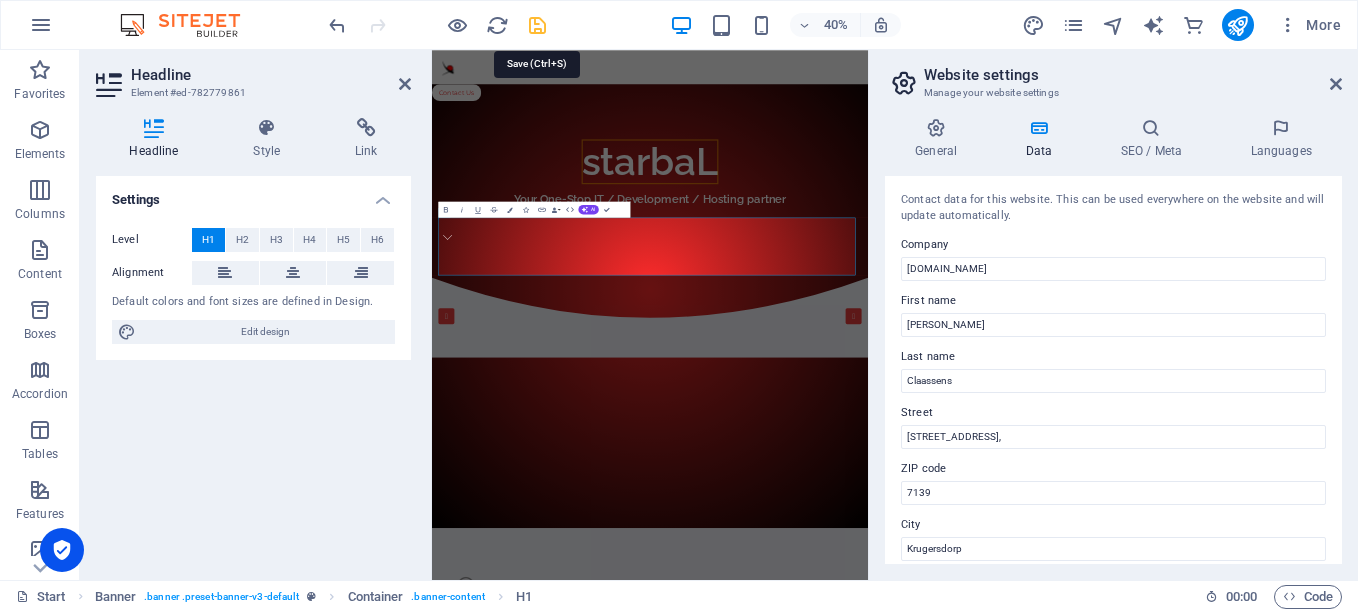click at bounding box center (537, 25) 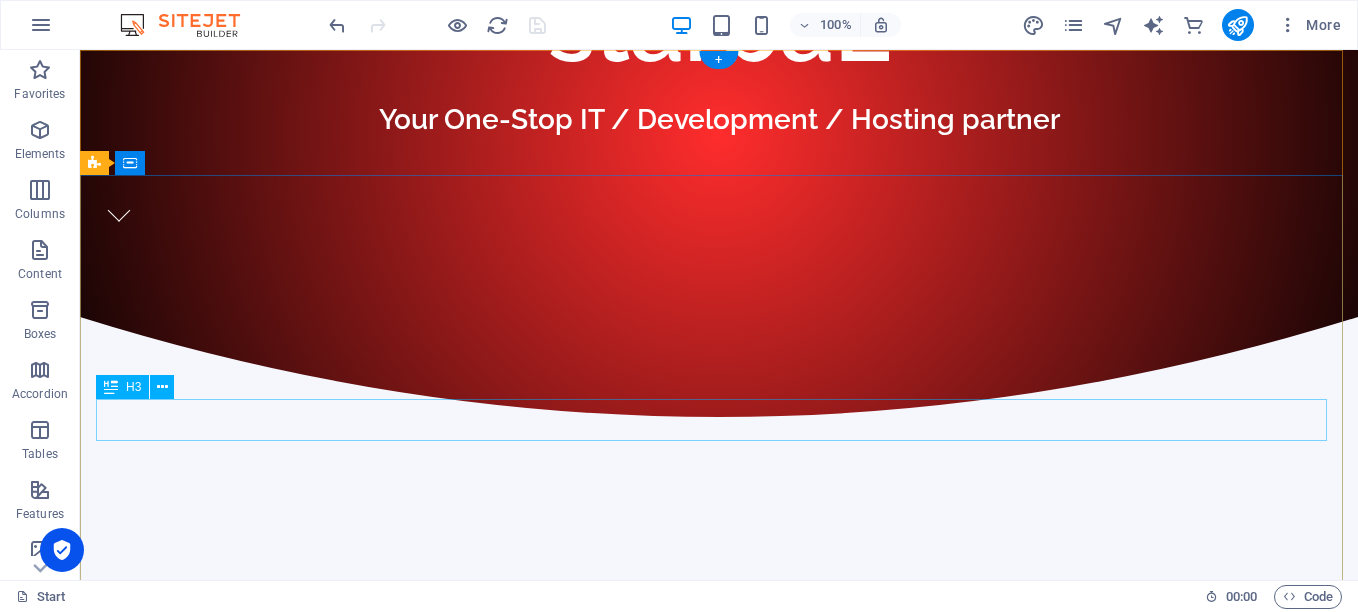 scroll, scrollTop: 0, scrollLeft: 0, axis: both 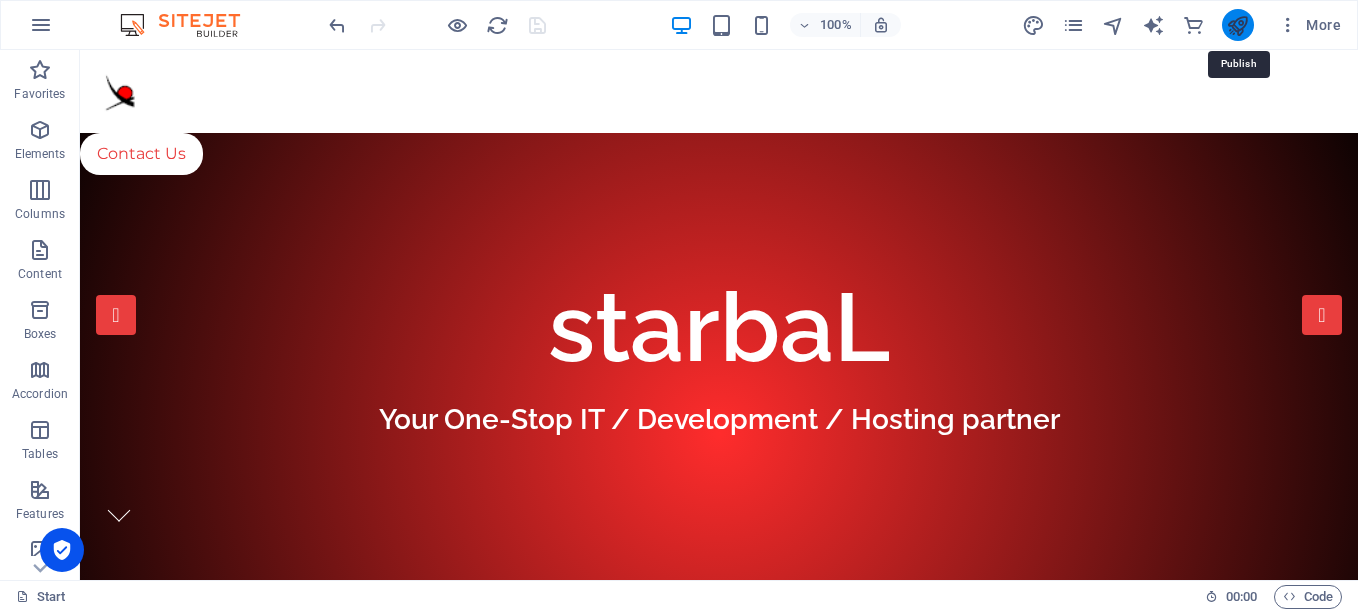 click at bounding box center [1237, 25] 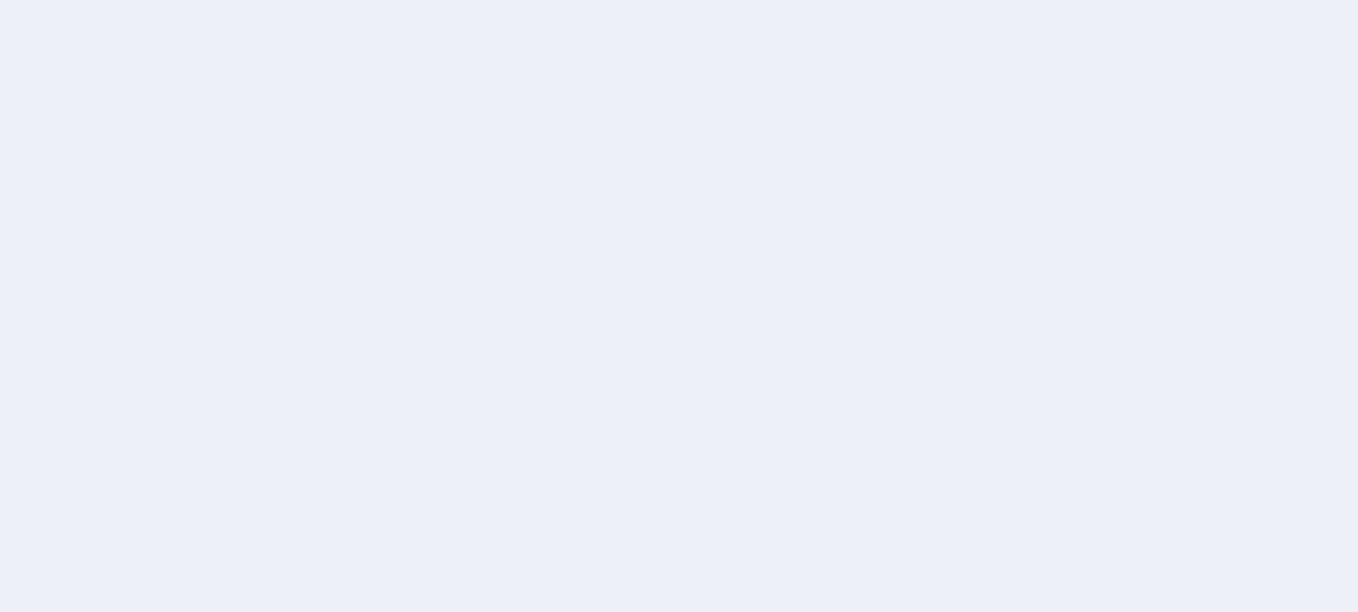 scroll, scrollTop: 0, scrollLeft: 0, axis: both 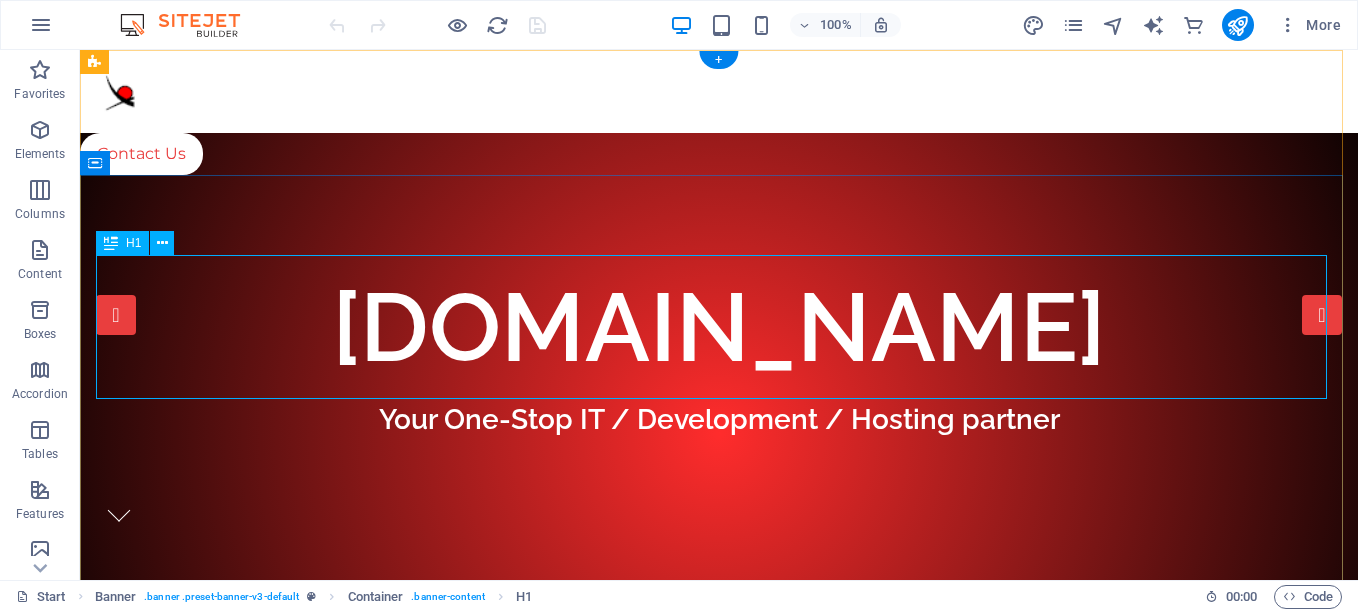 click on "[DOMAIN_NAME]" at bounding box center [719, 327] 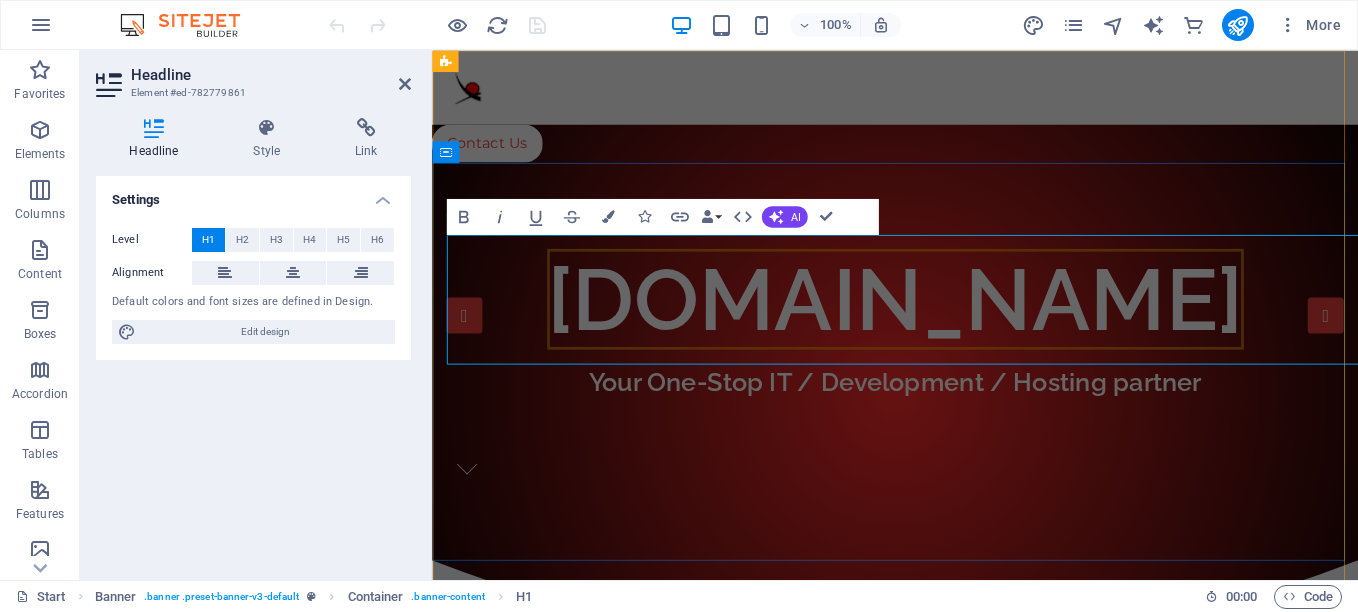 click on "[DOMAIN_NAME]" at bounding box center [947, 327] 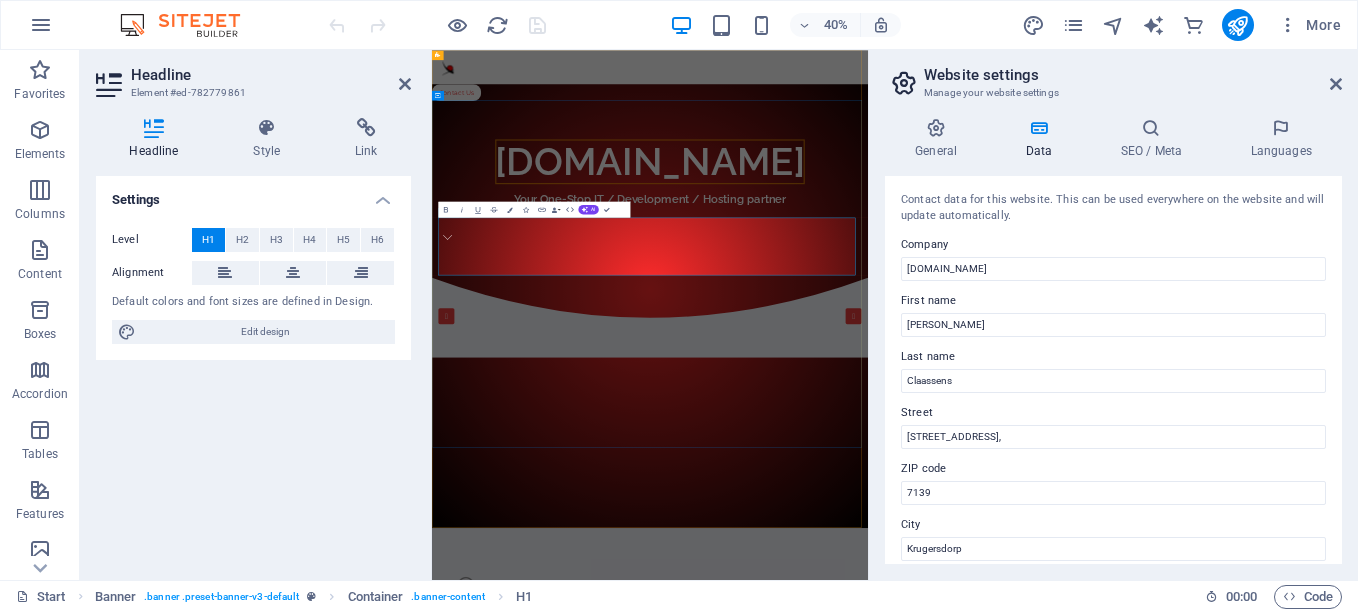 click on "[DOMAIN_NAME]" at bounding box center (977, 327) 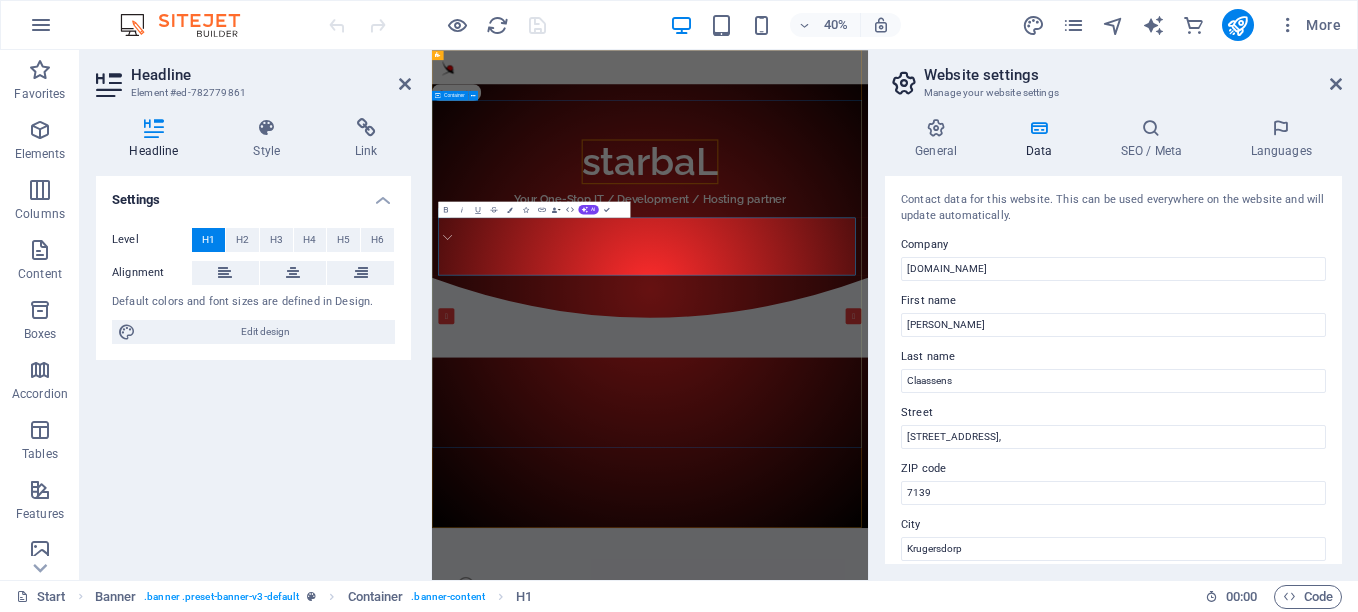 click on "starbaL Your One-Stop IT / Development / Hosting partner" at bounding box center (977, 396) 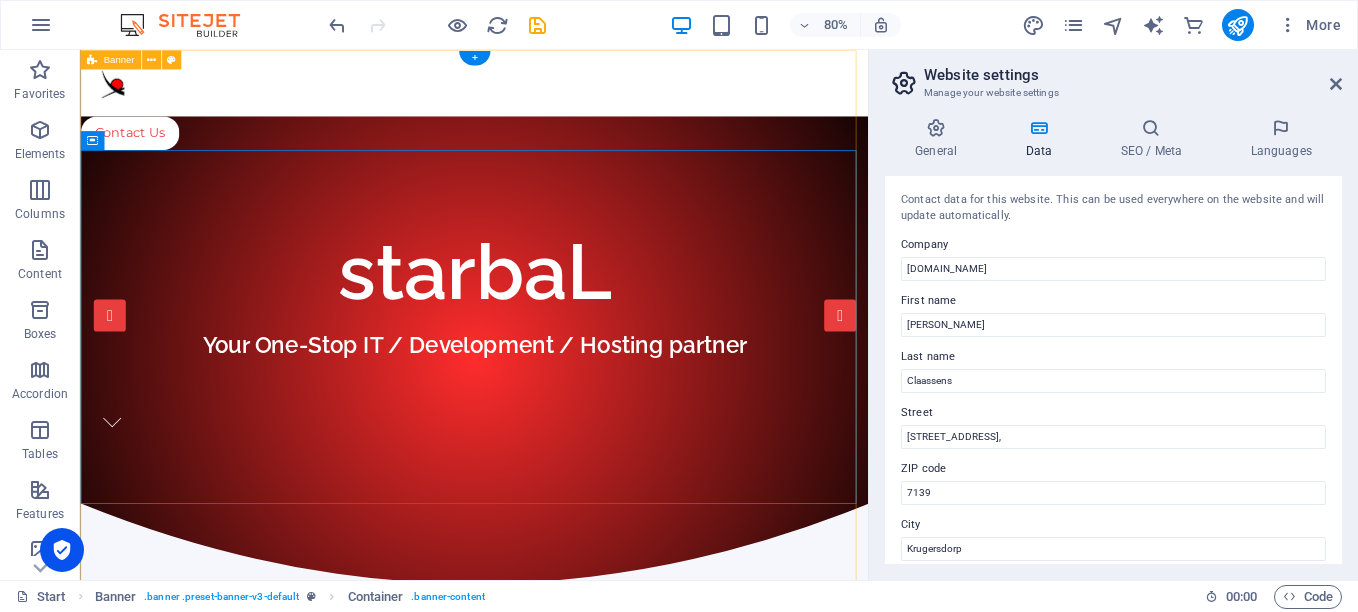 click on "Contact Us starbaL Your One-Stop IT / Development / Hosting partner" at bounding box center (572, 433) 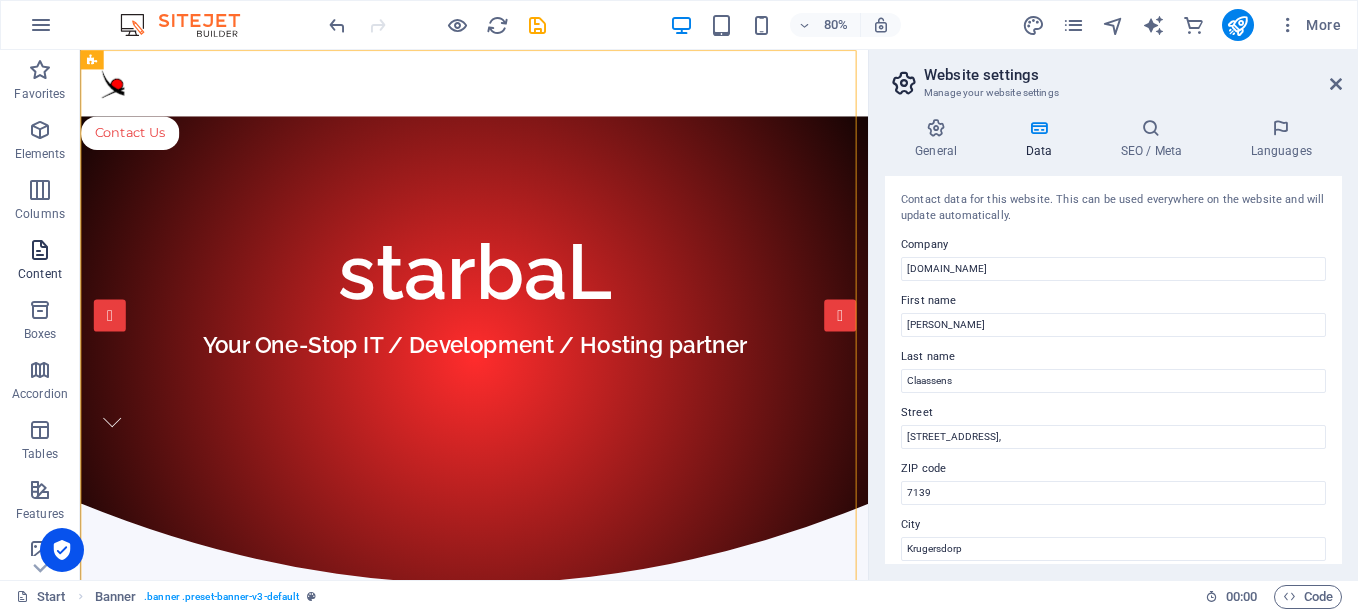 click on "Content" at bounding box center [40, 262] 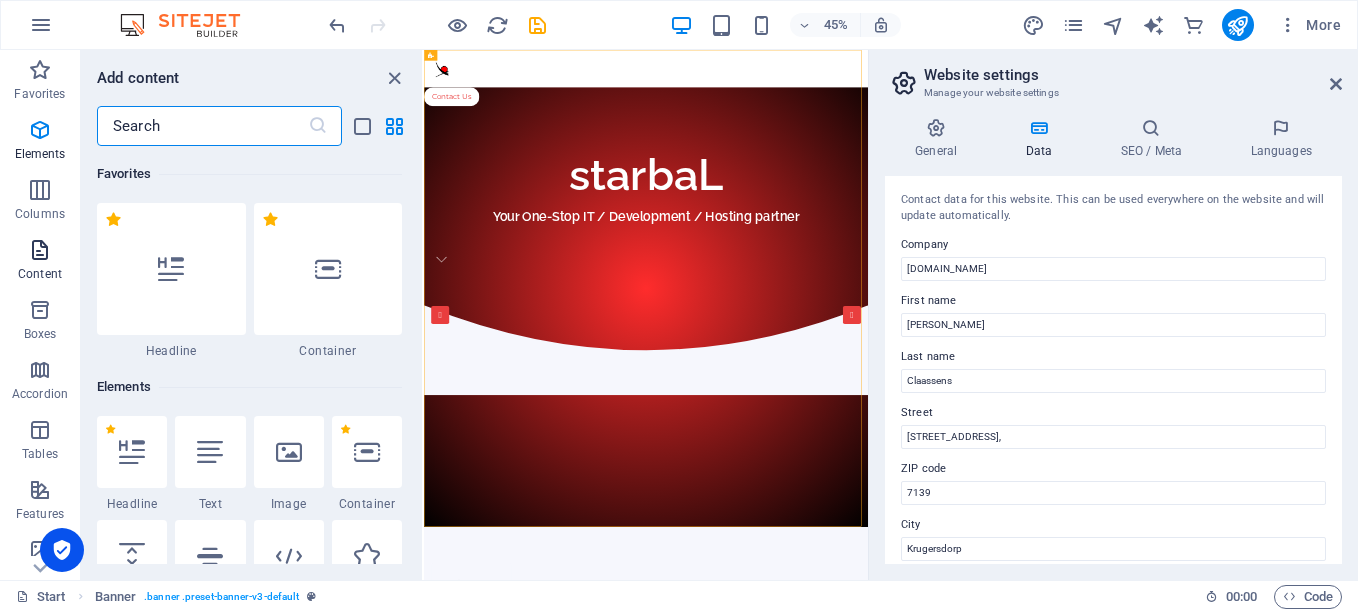 scroll, scrollTop: 3499, scrollLeft: 0, axis: vertical 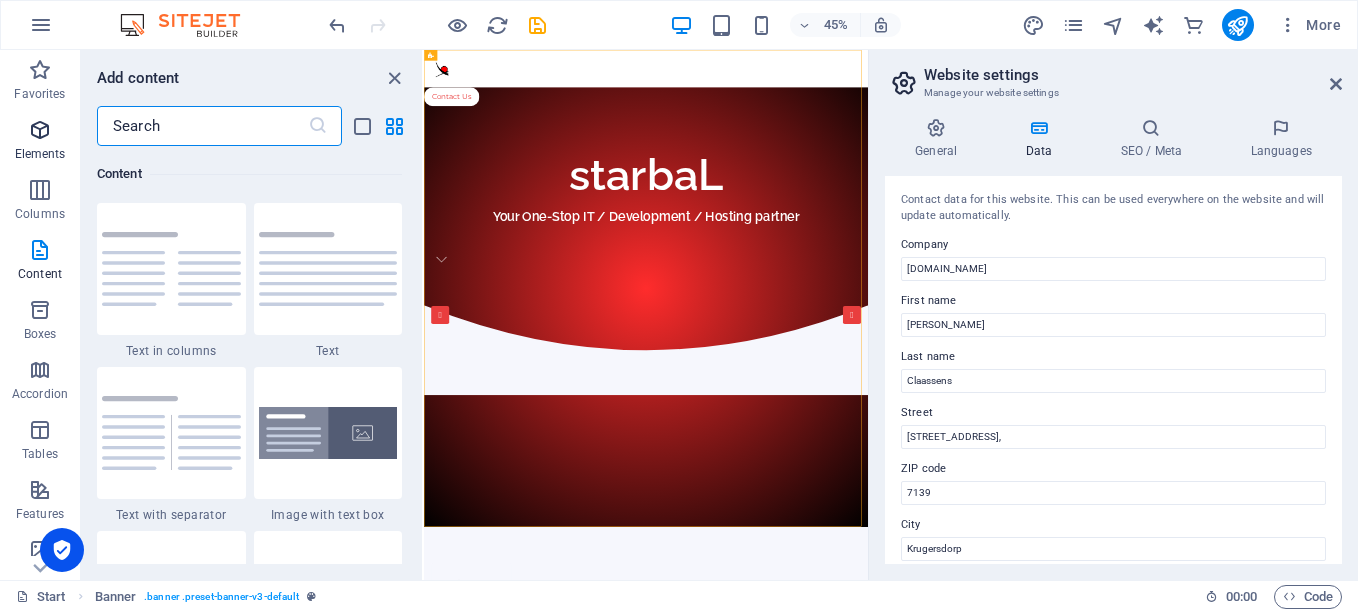 click at bounding box center (40, 130) 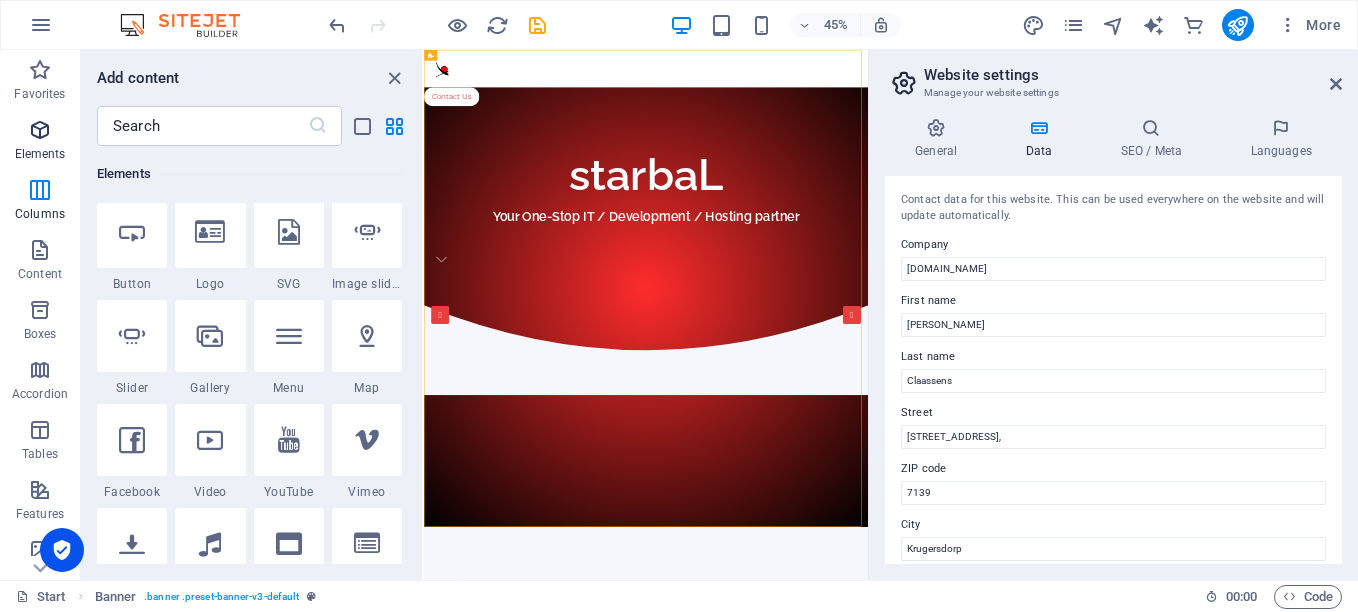 scroll, scrollTop: 213, scrollLeft: 0, axis: vertical 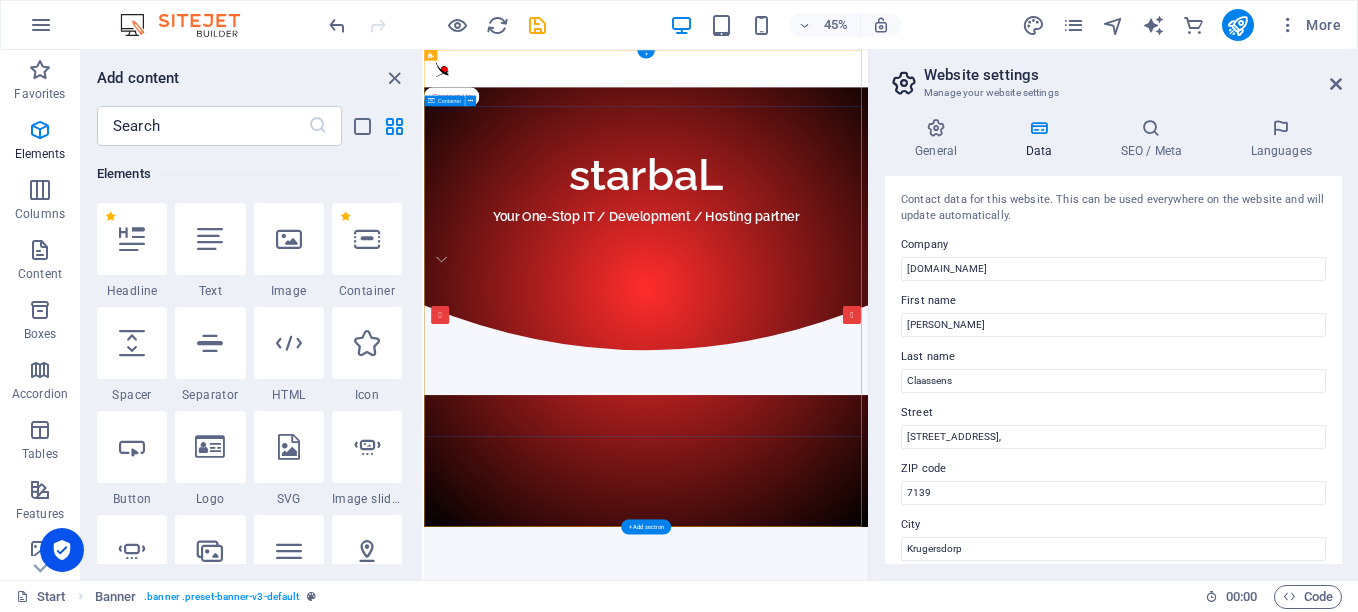 click on "starbaL Your One-Stop IT / Development / Hosting partner" at bounding box center [917, 396] 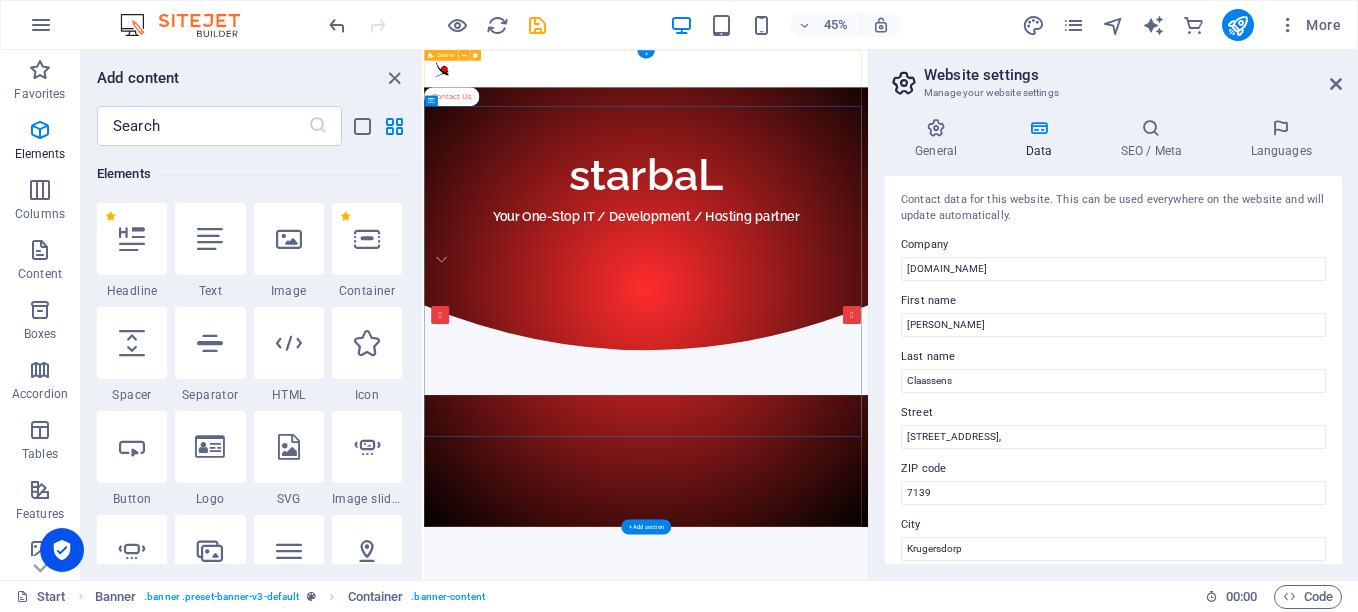 click on "Contact Us starbaL Your One-Stop IT / Development / Hosting partner" at bounding box center [917, 580] 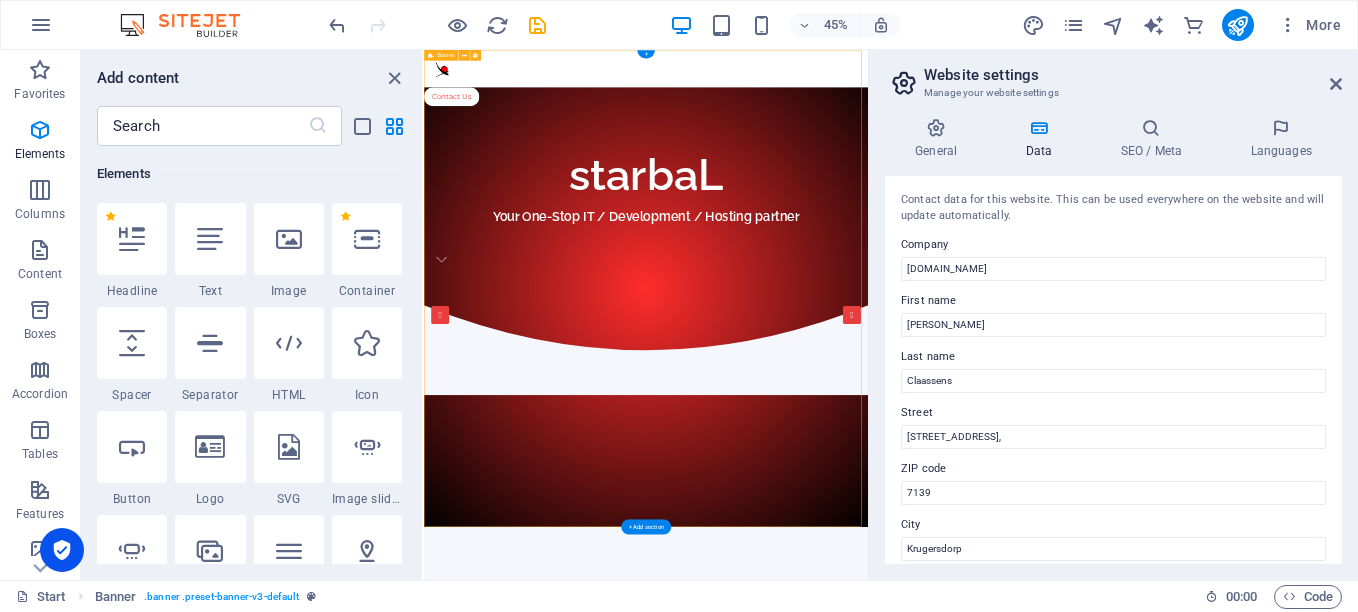 click on "Contact Us starbaL Your One-Stop IT / Development / Hosting partner" at bounding box center (917, 580) 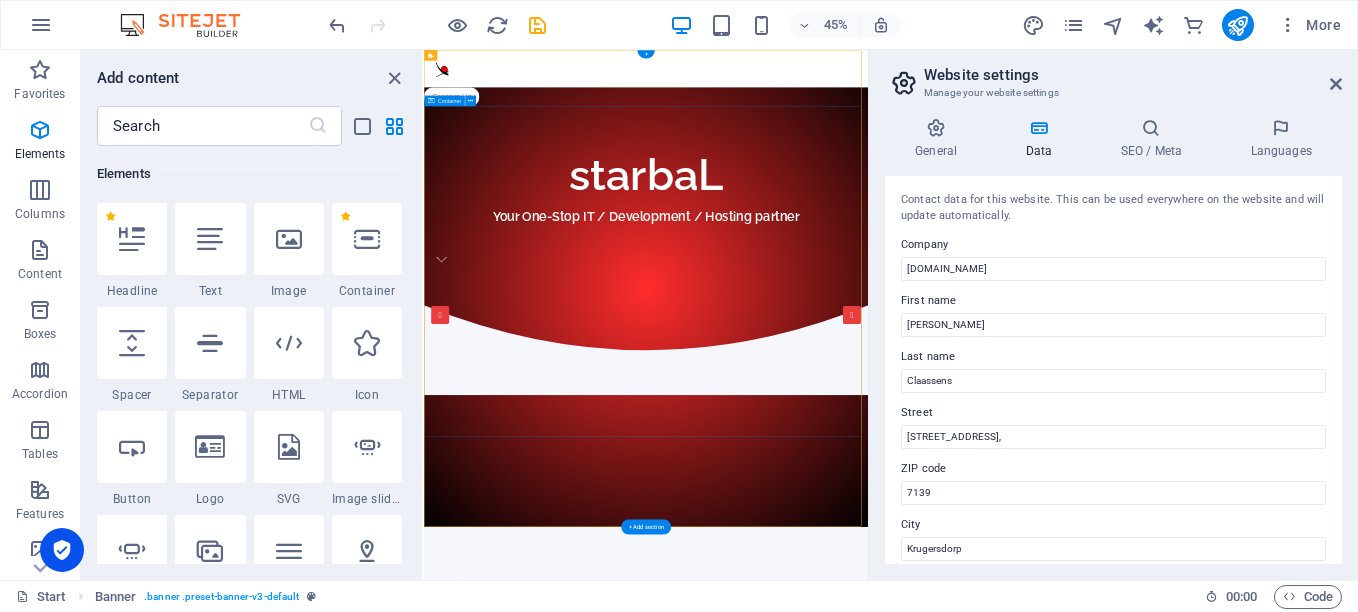 click on "starbaL Your One-Stop IT / Development / Hosting partner" at bounding box center [917, 396] 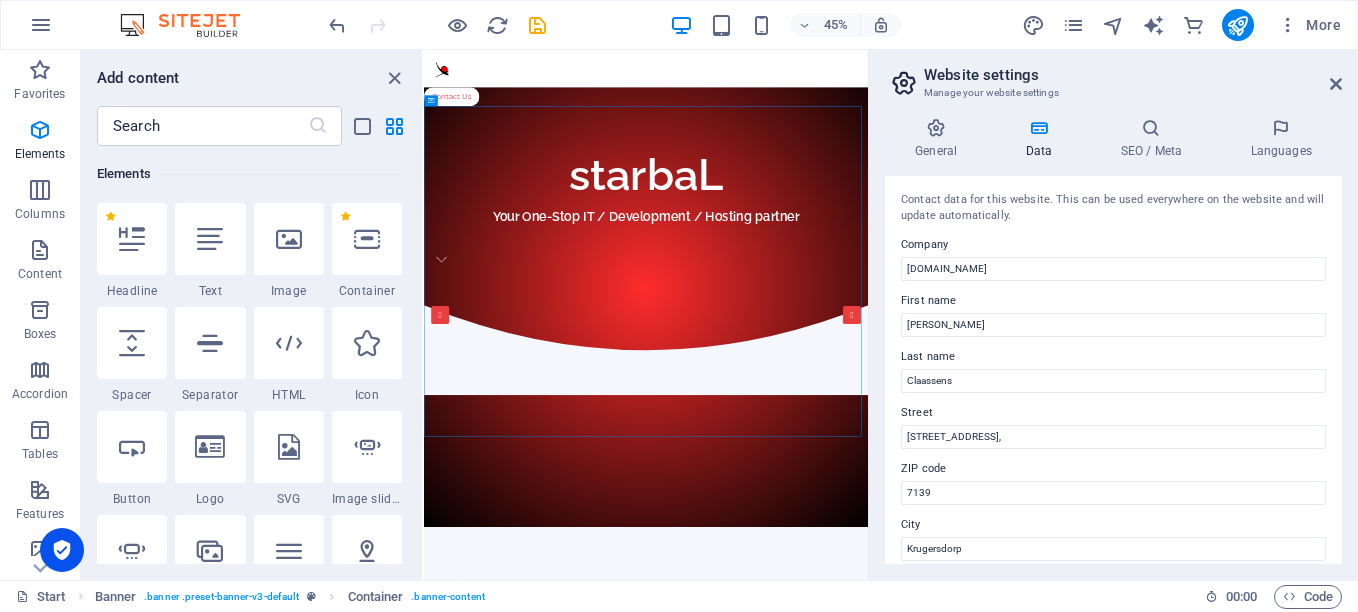 drag, startPoint x: 1231, startPoint y: 304, endPoint x: 1221, endPoint y: 305, distance: 10.049875 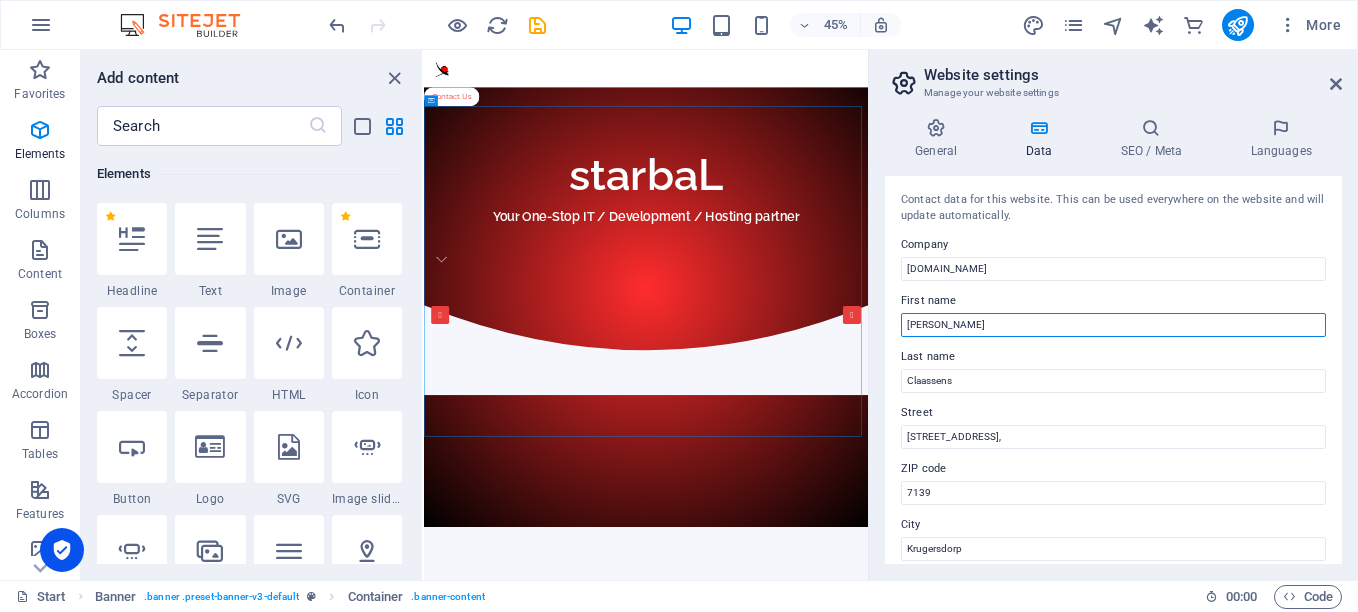 click on "[PERSON_NAME]" at bounding box center [1113, 325] 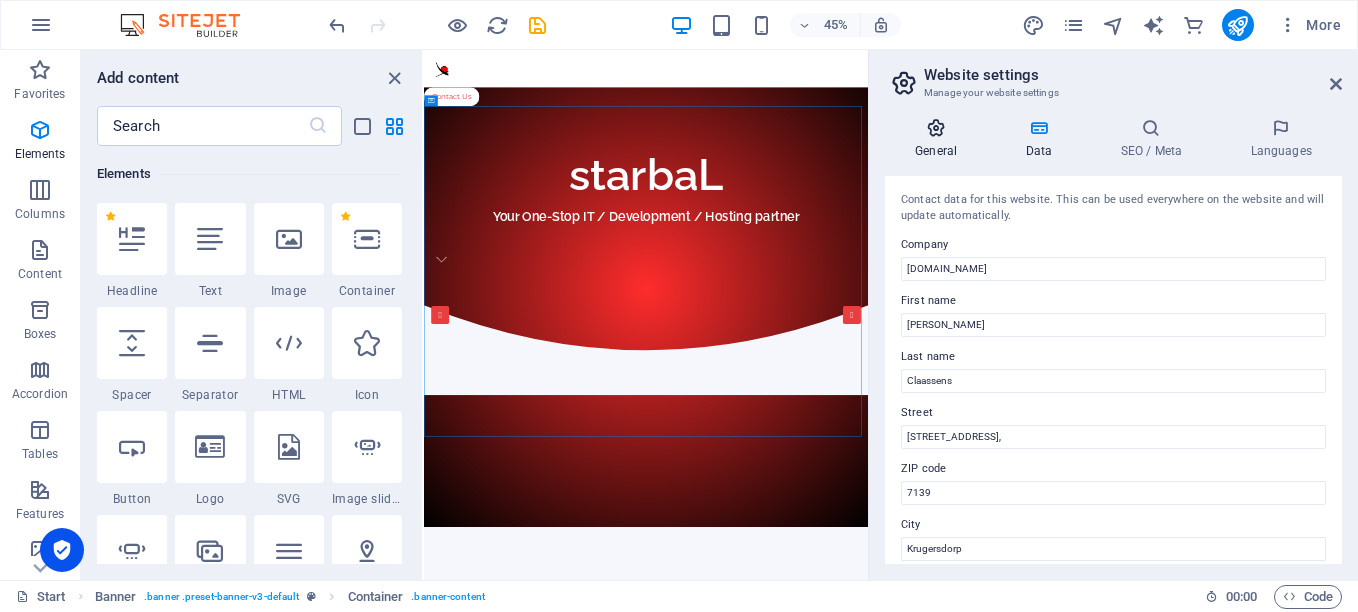 click on "General" at bounding box center (940, 139) 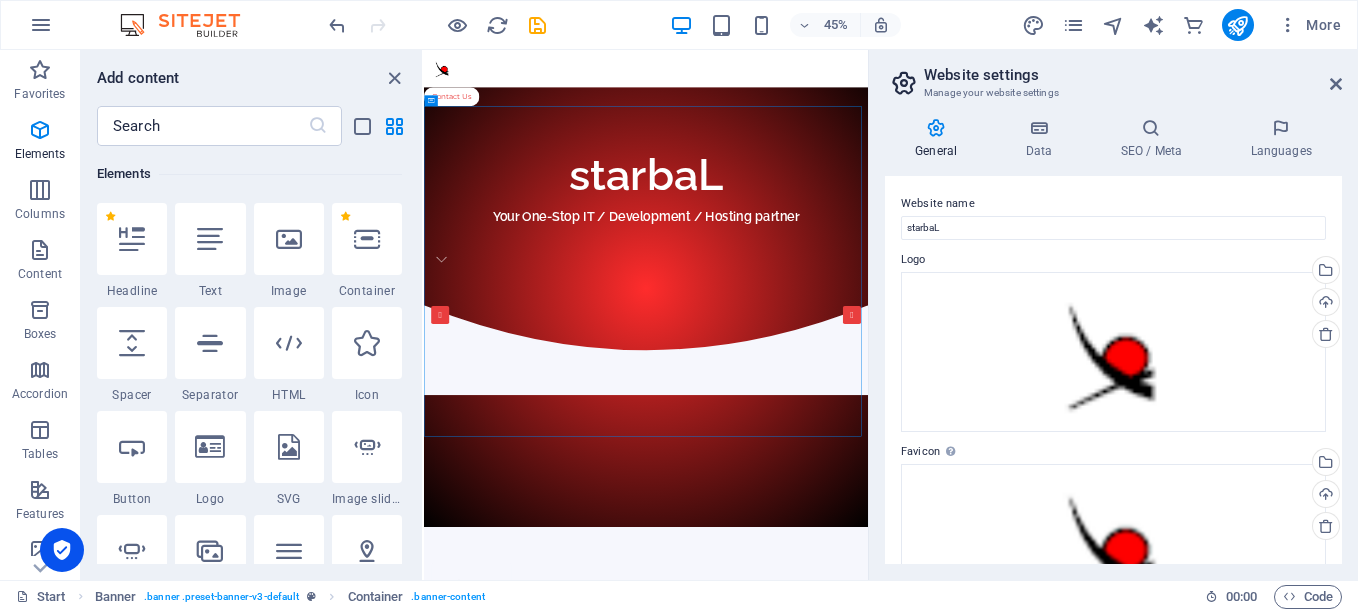 scroll, scrollTop: 425, scrollLeft: 0, axis: vertical 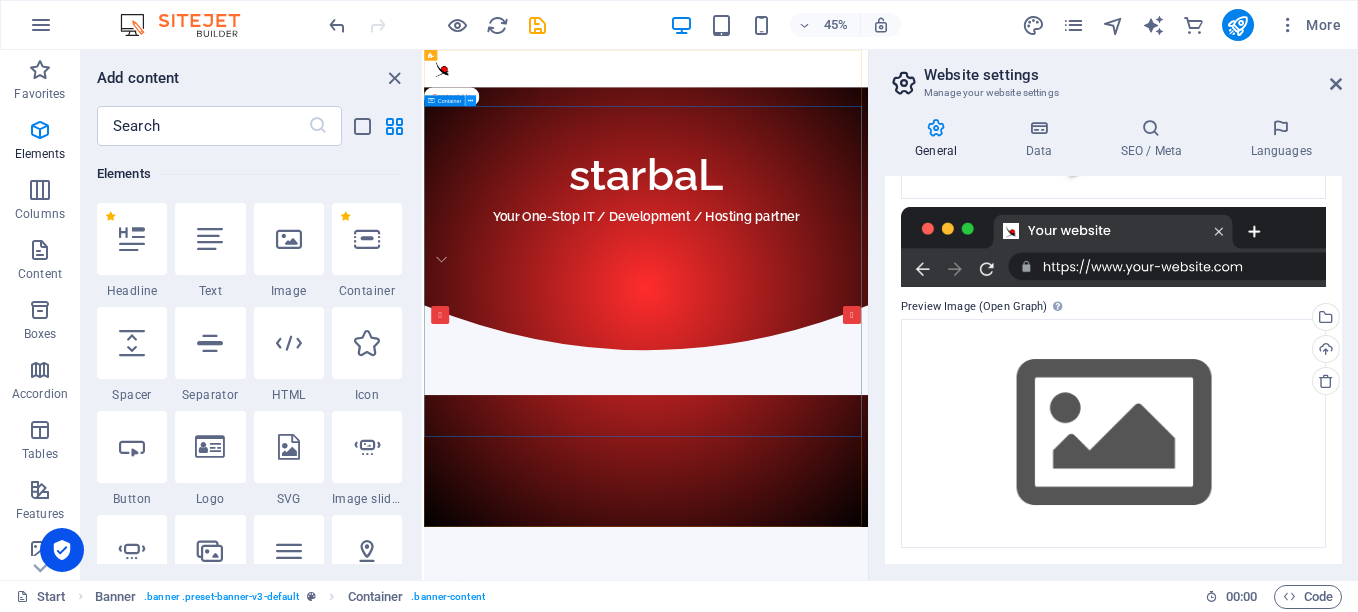 click at bounding box center (470, 100) 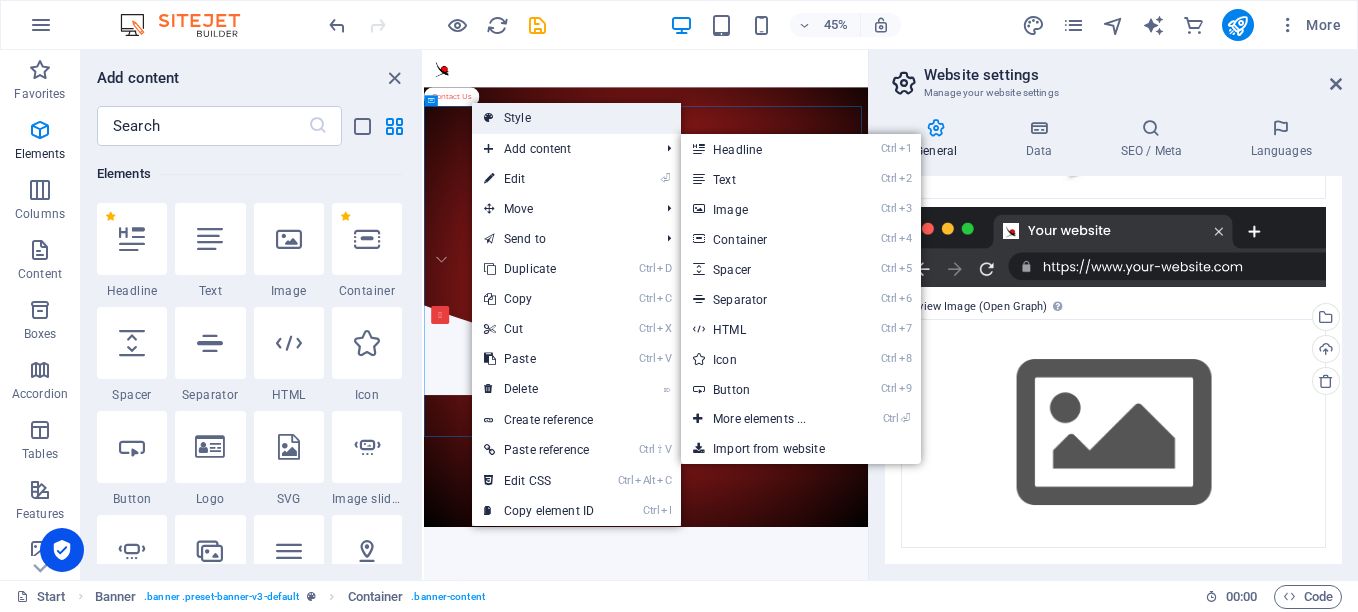 click on "Style" at bounding box center (576, 118) 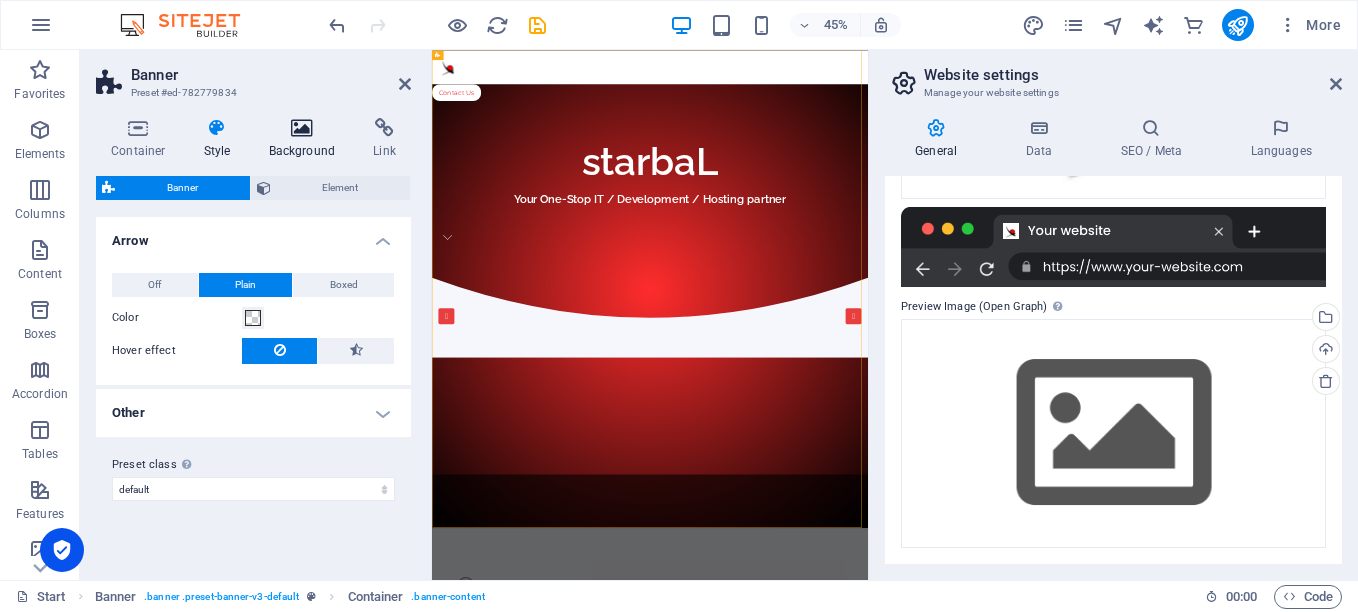 click on "Background" at bounding box center [306, 139] 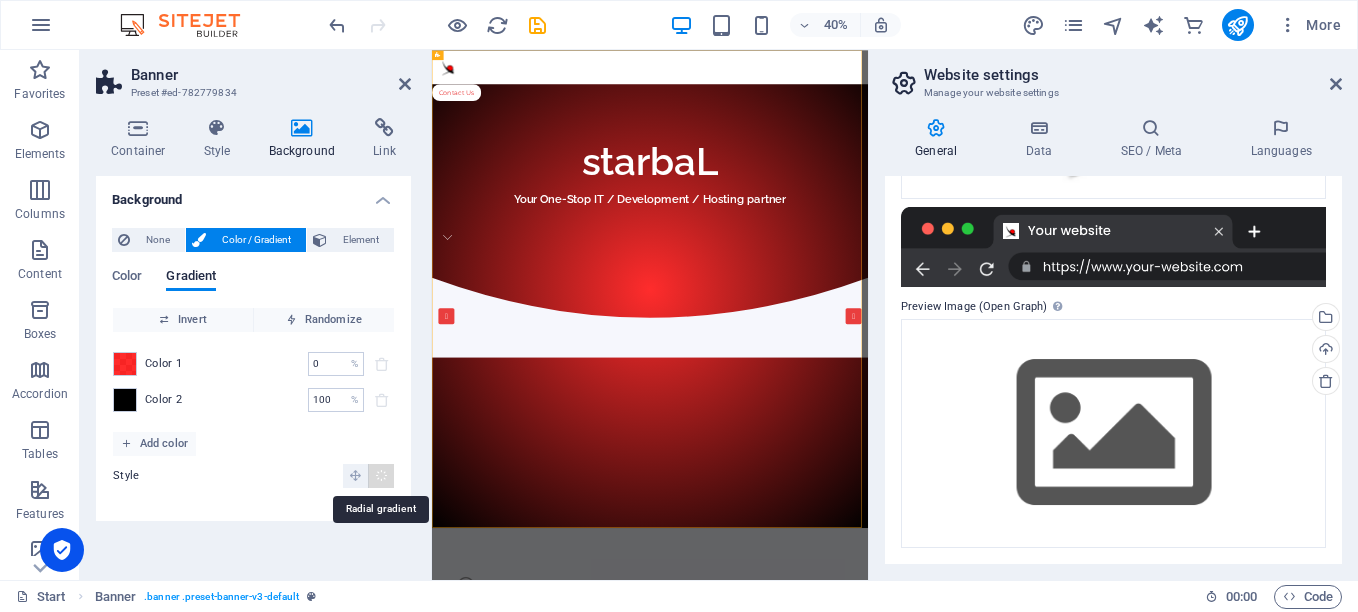 click at bounding box center [381, 475] 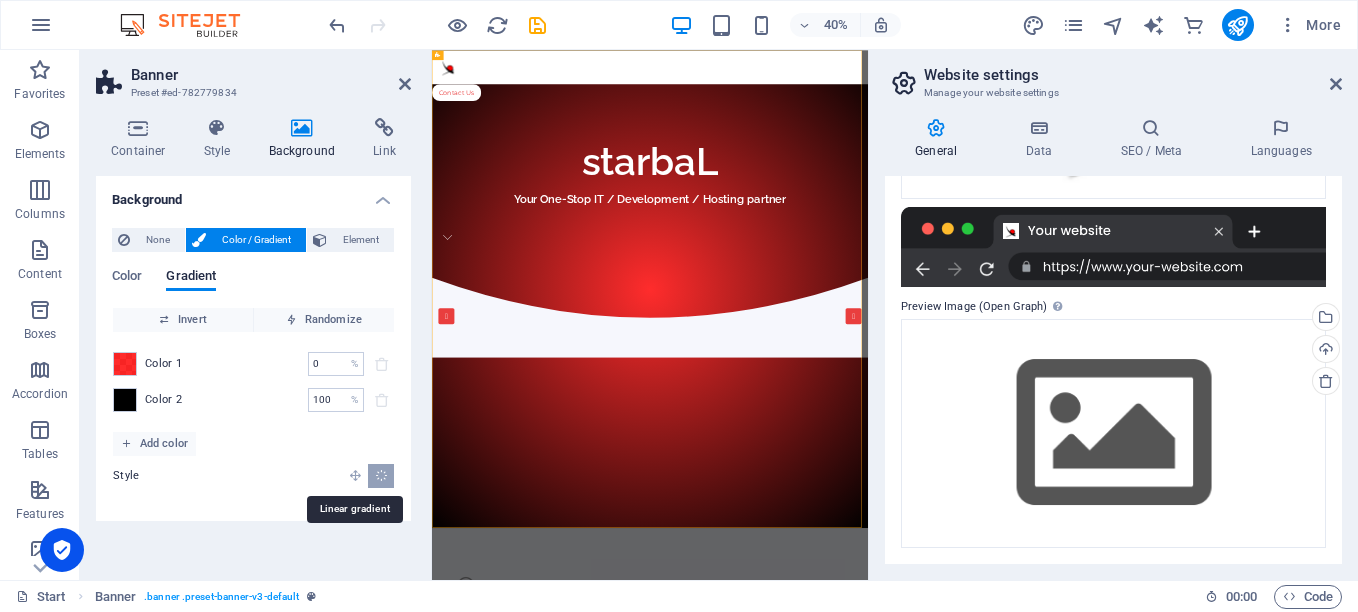 click at bounding box center (355, 475) 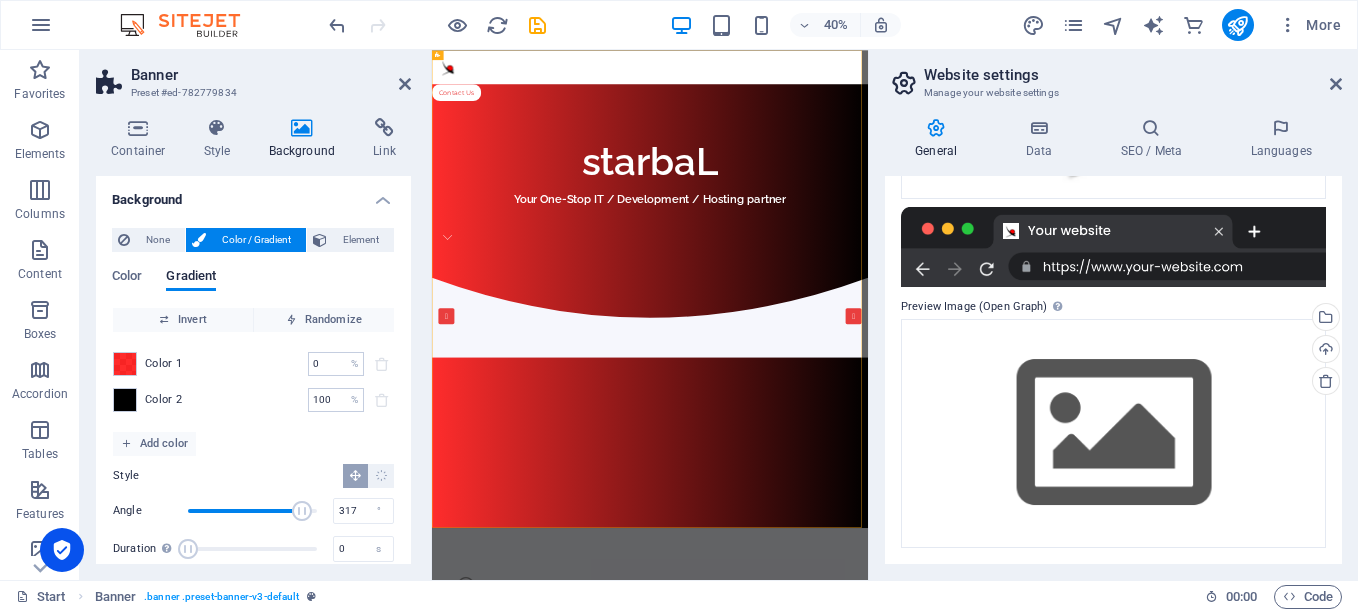 drag, startPoint x: 220, startPoint y: 506, endPoint x: 298, endPoint y: 519, distance: 79.07591 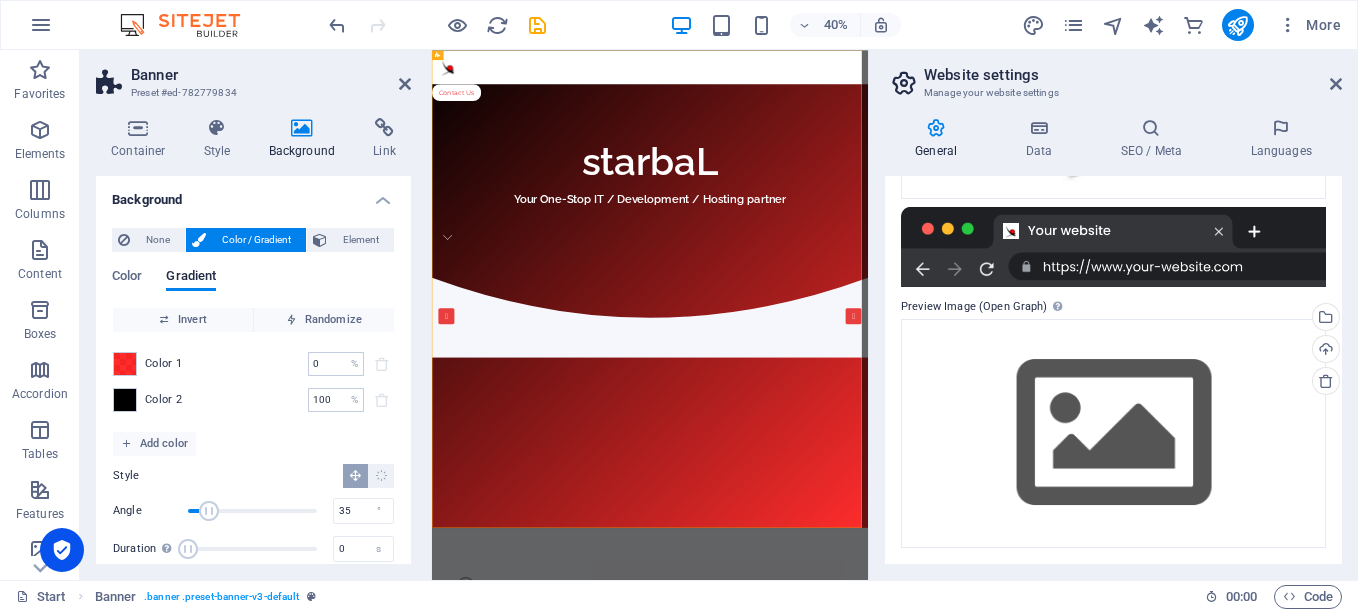 drag, startPoint x: 226, startPoint y: 510, endPoint x: 192, endPoint y: 508, distance: 34.058773 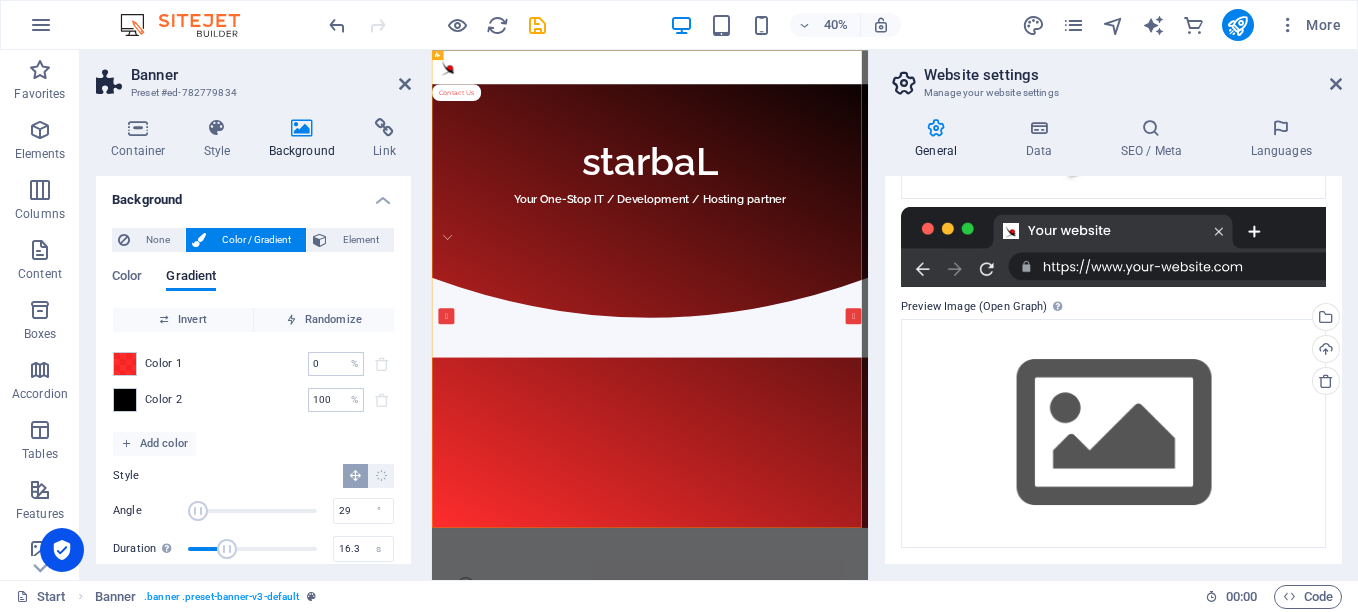 type on "16.6" 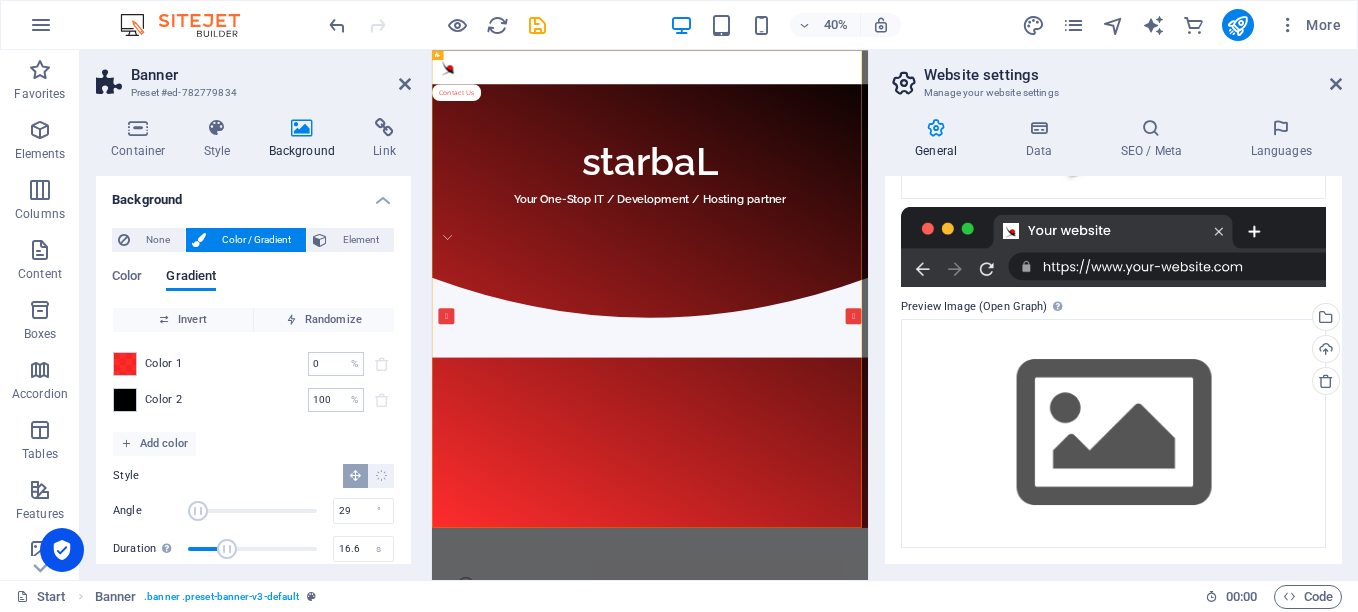 drag, startPoint x: 214, startPoint y: 551, endPoint x: 257, endPoint y: 550, distance: 43.011627 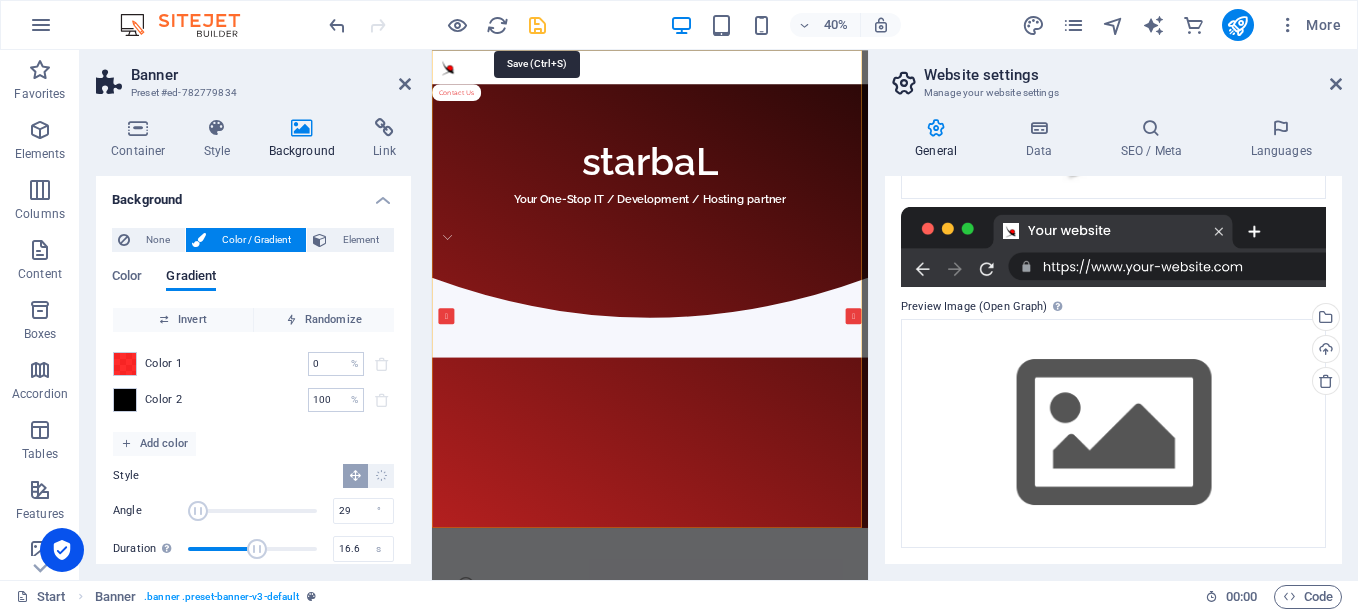 click at bounding box center (537, 25) 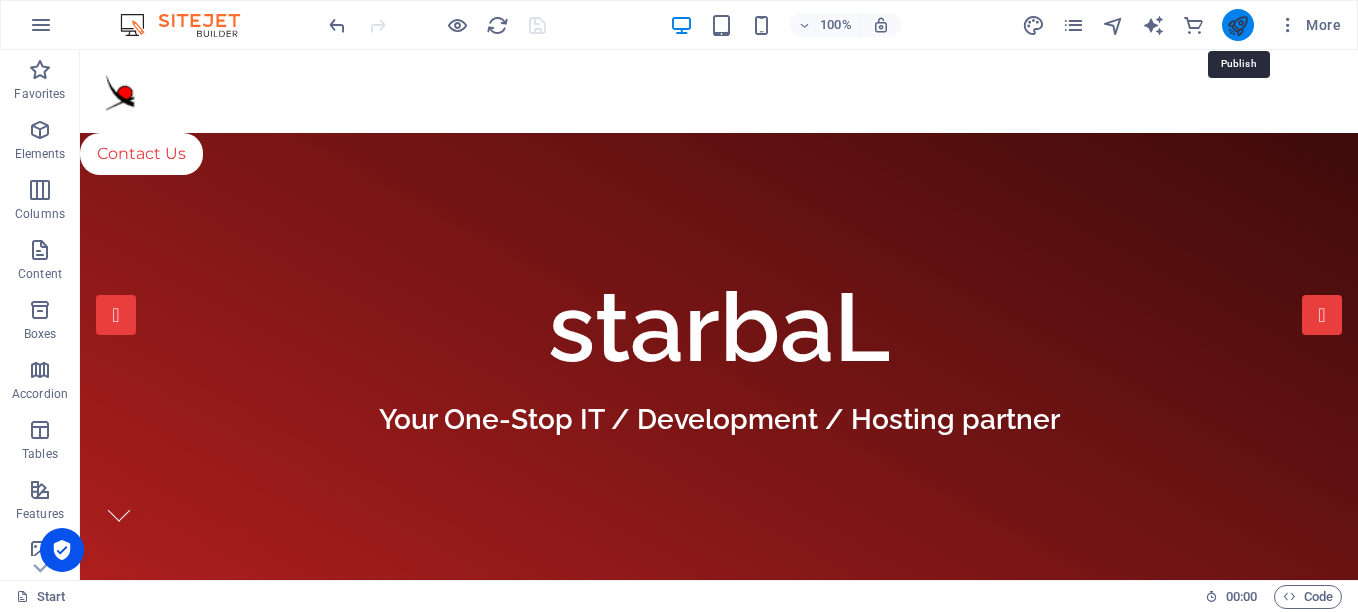 click at bounding box center [1237, 25] 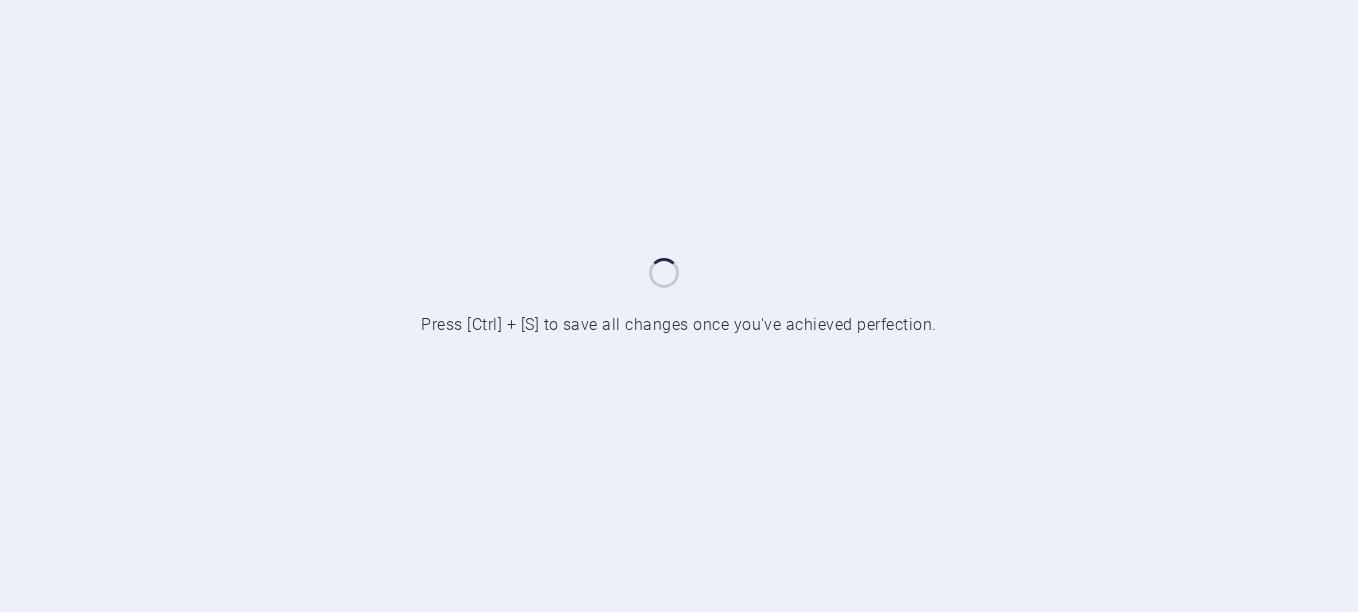 scroll, scrollTop: 0, scrollLeft: 0, axis: both 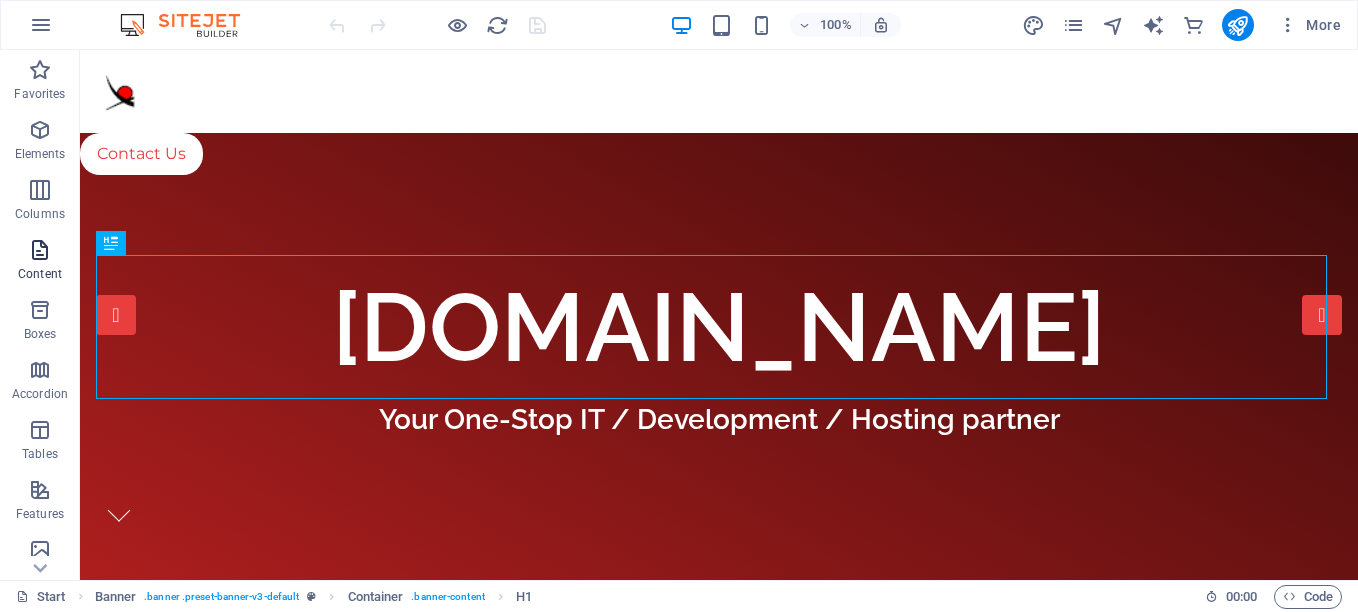 click on "Content" at bounding box center (40, 274) 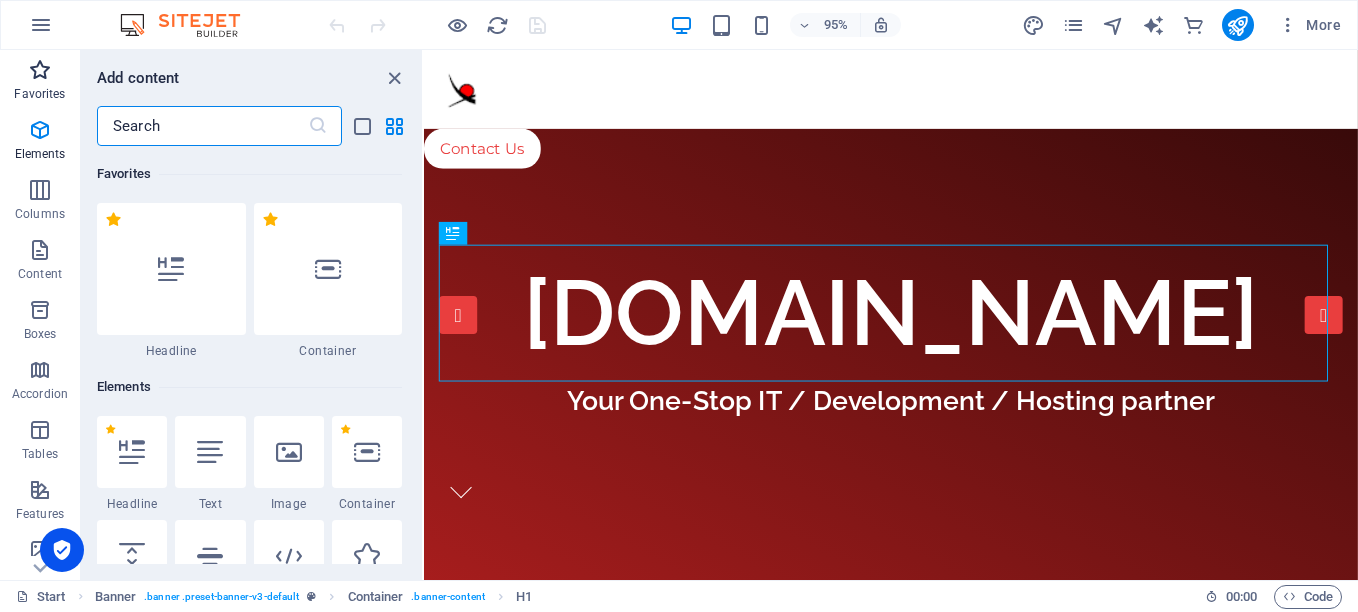 scroll, scrollTop: 500, scrollLeft: 0, axis: vertical 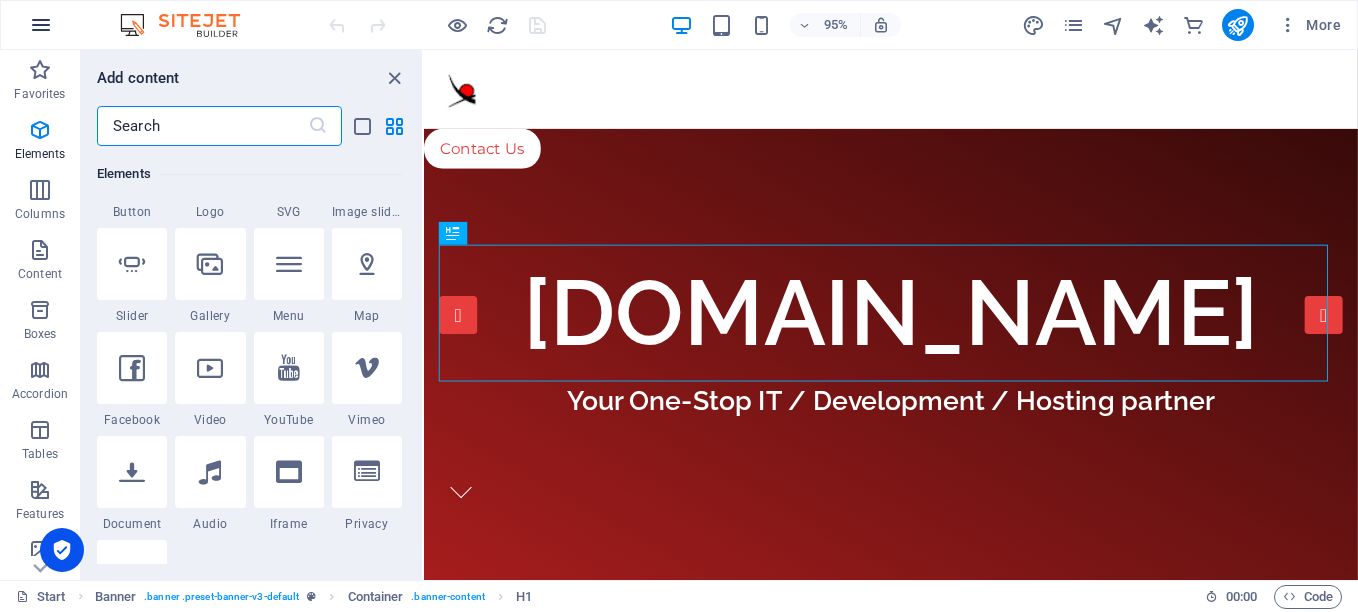 click at bounding box center [41, 25] 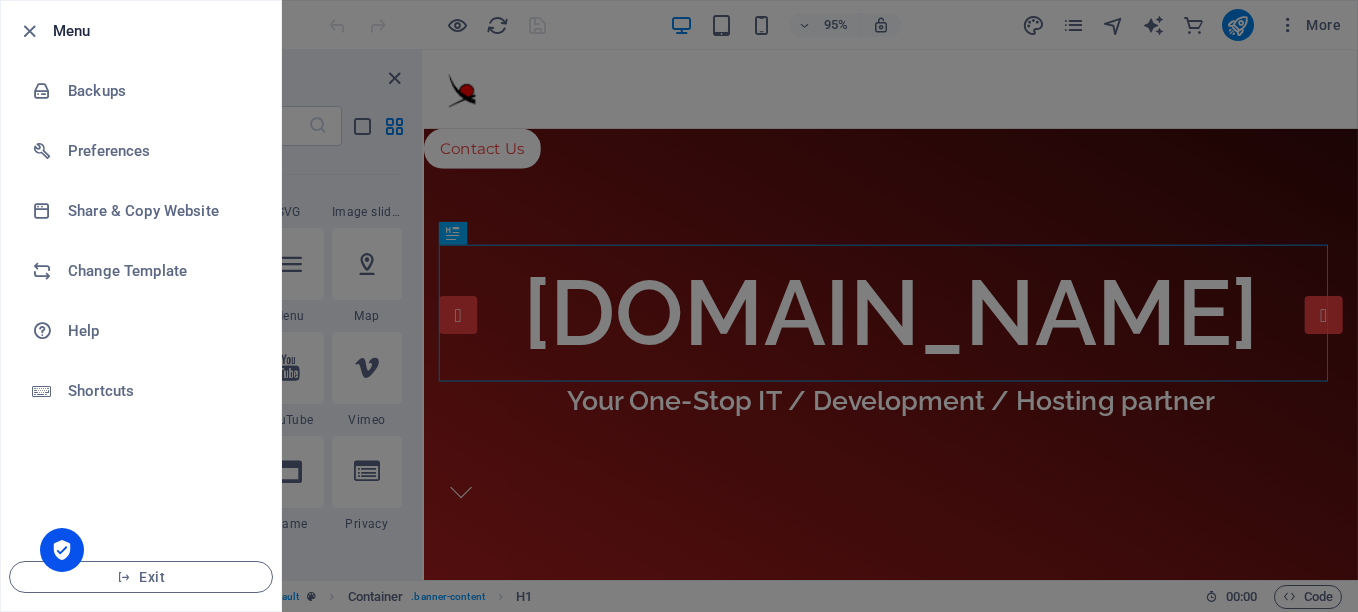 click at bounding box center (679, 306) 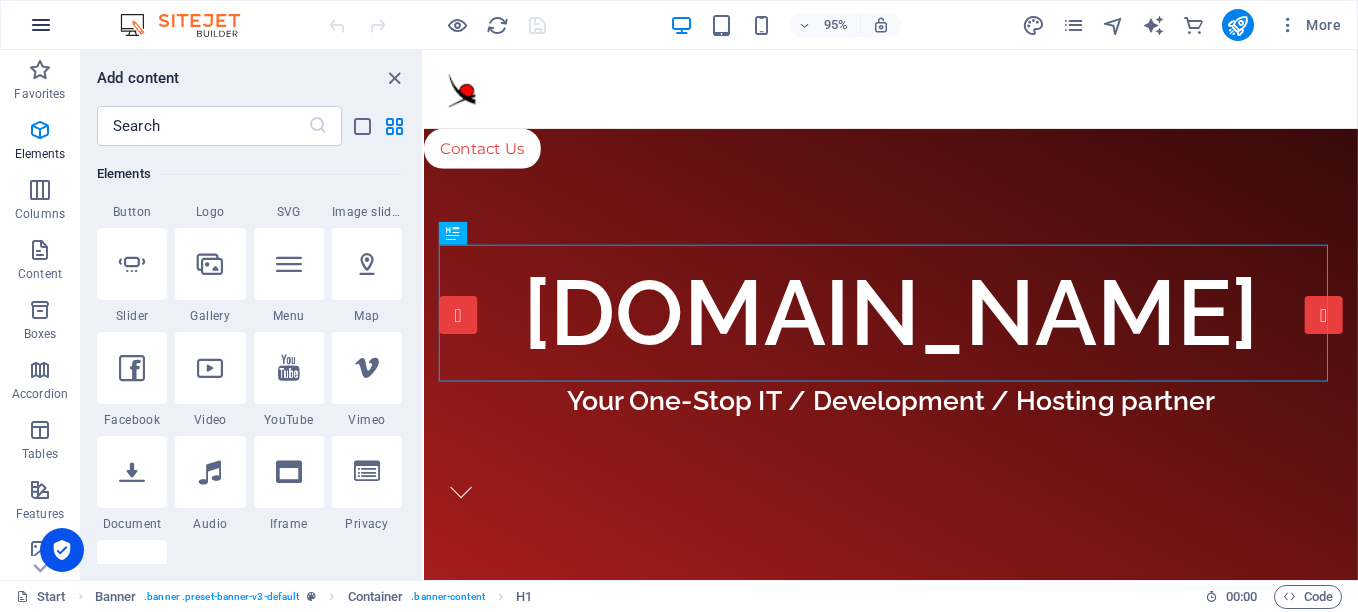 click at bounding box center (41, 25) 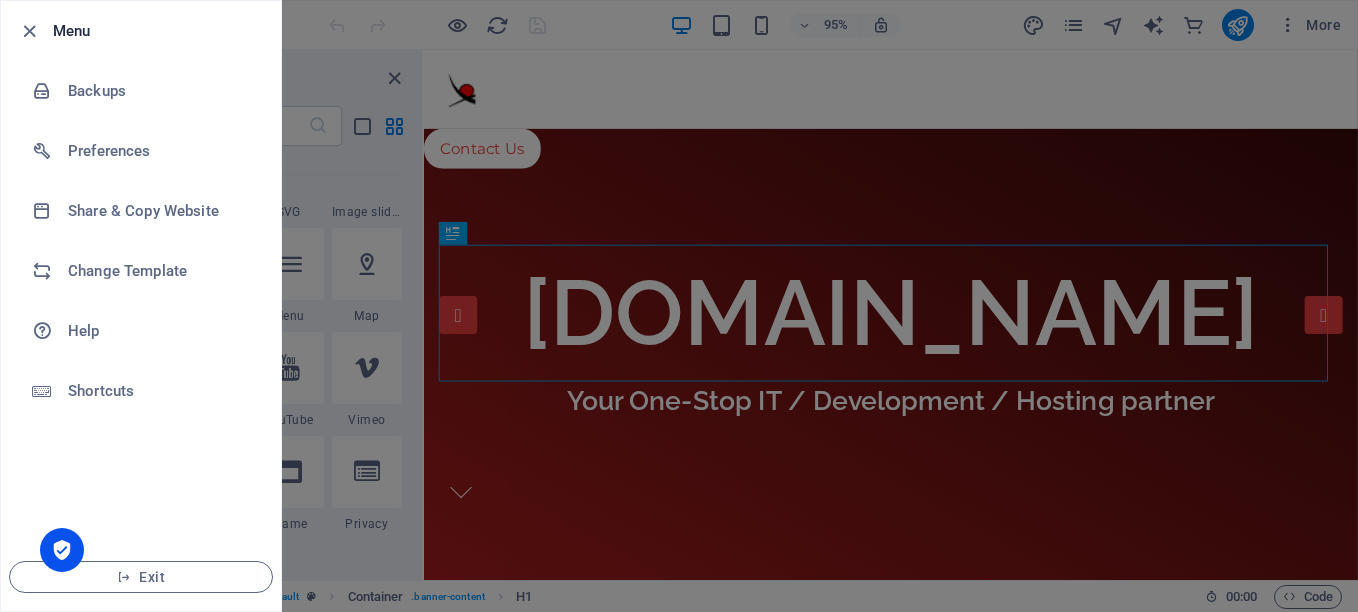 click at bounding box center [679, 306] 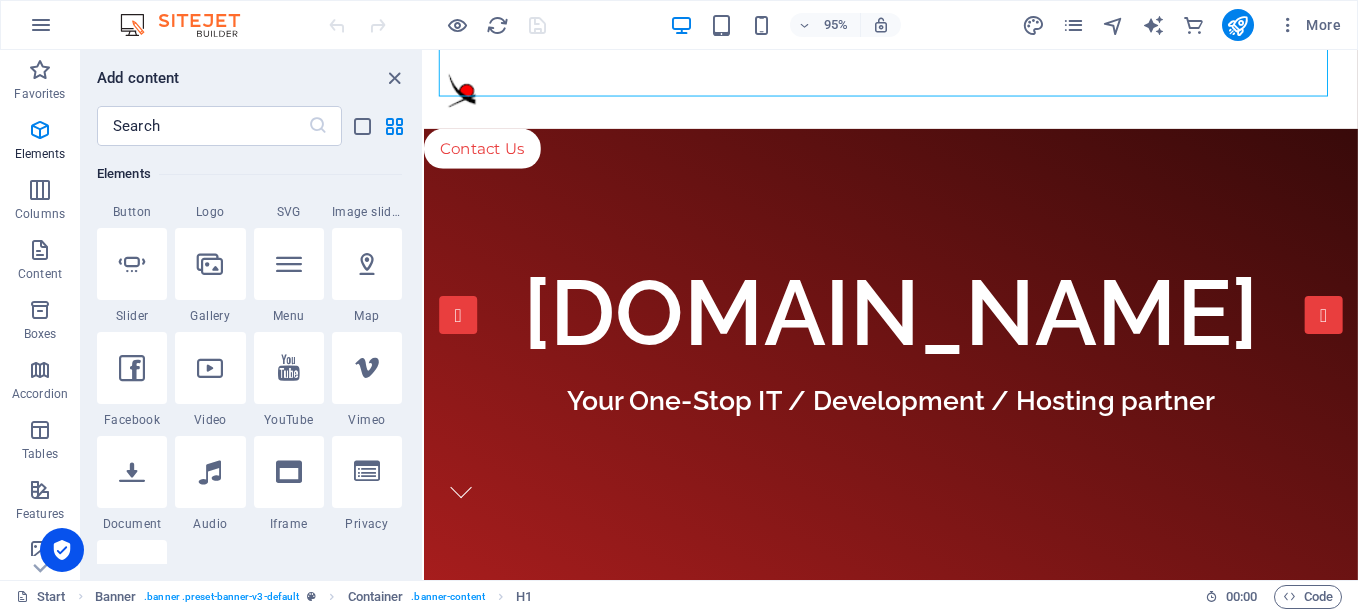 scroll, scrollTop: 300, scrollLeft: 0, axis: vertical 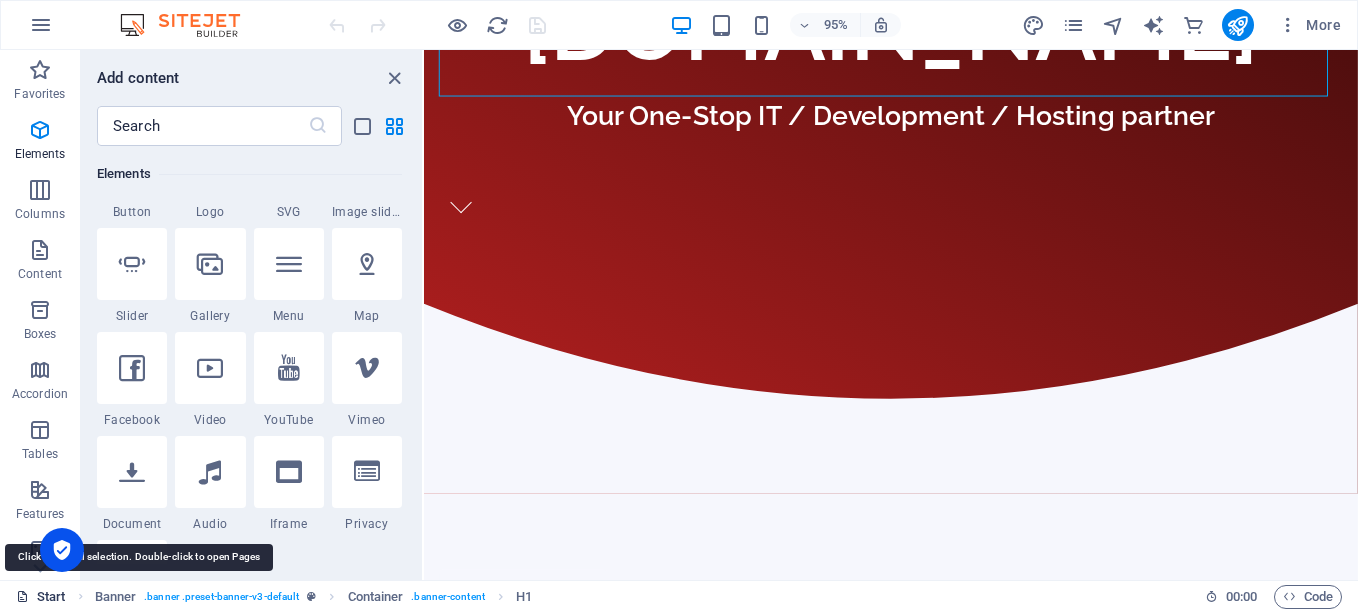click on "Start" at bounding box center [41, 597] 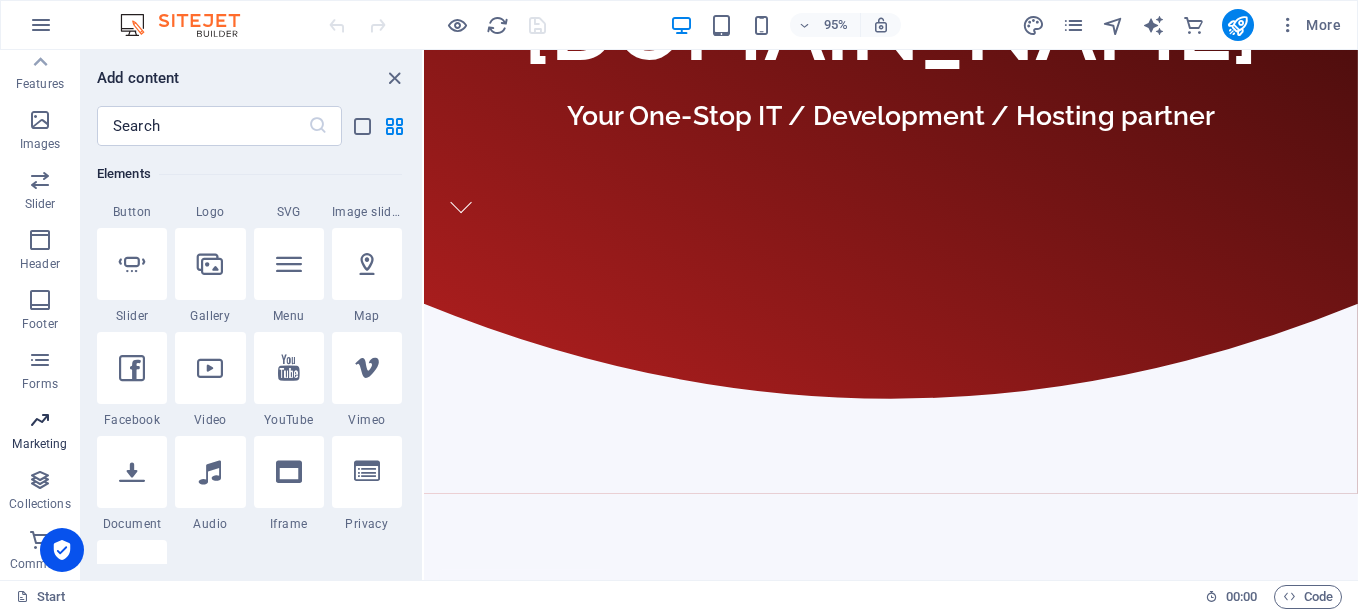 scroll, scrollTop: 0, scrollLeft: 0, axis: both 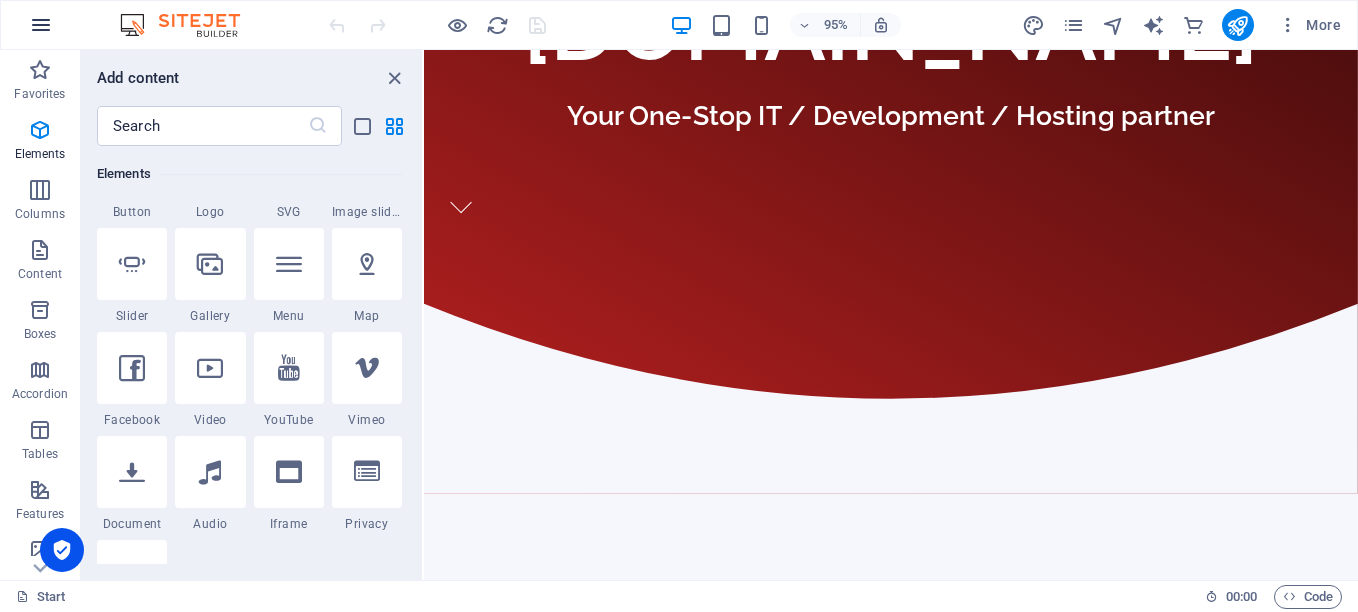 click at bounding box center [41, 25] 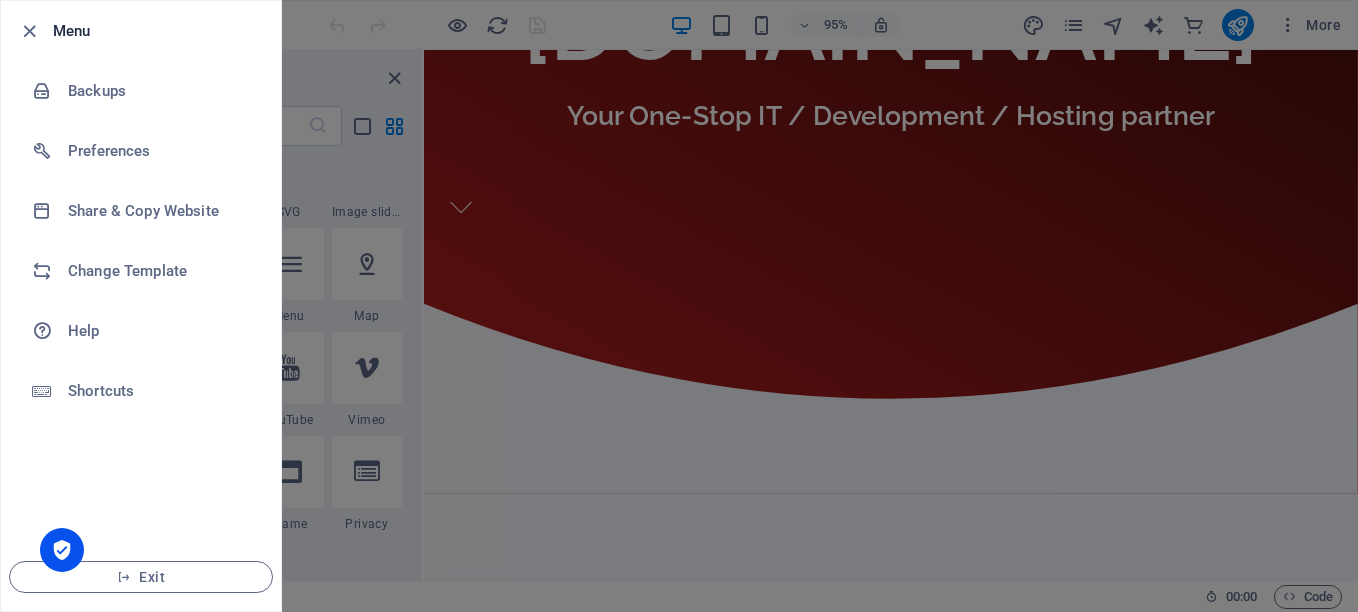 click at bounding box center [679, 306] 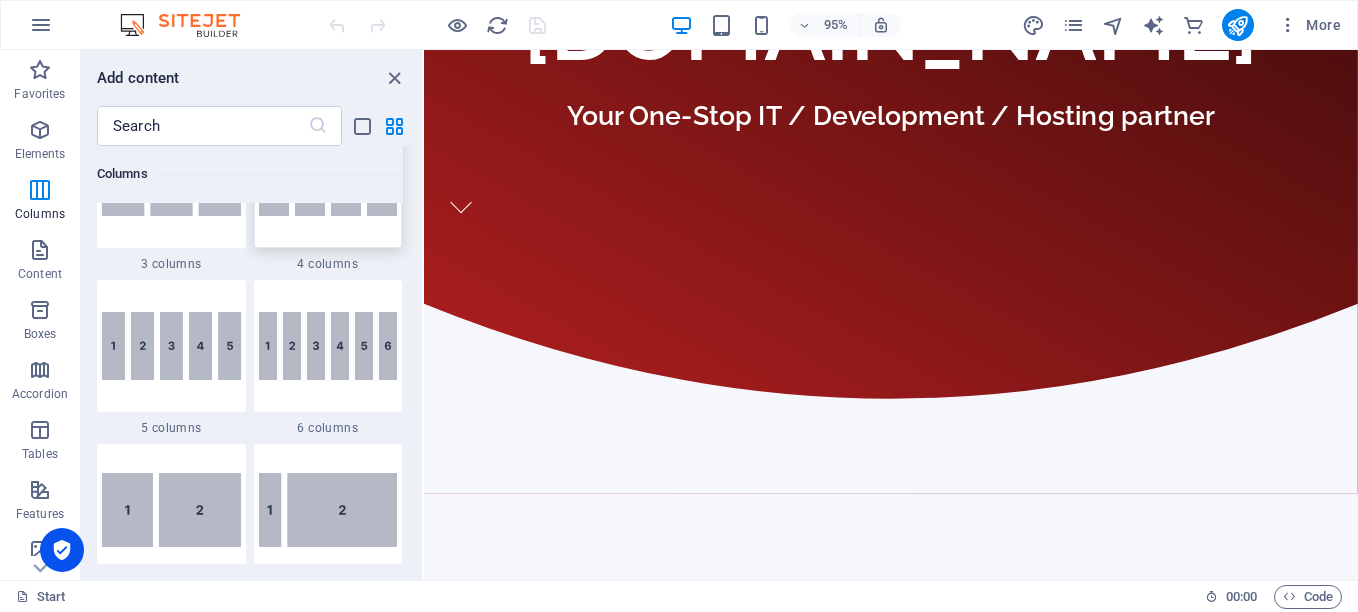 scroll, scrollTop: 1200, scrollLeft: 0, axis: vertical 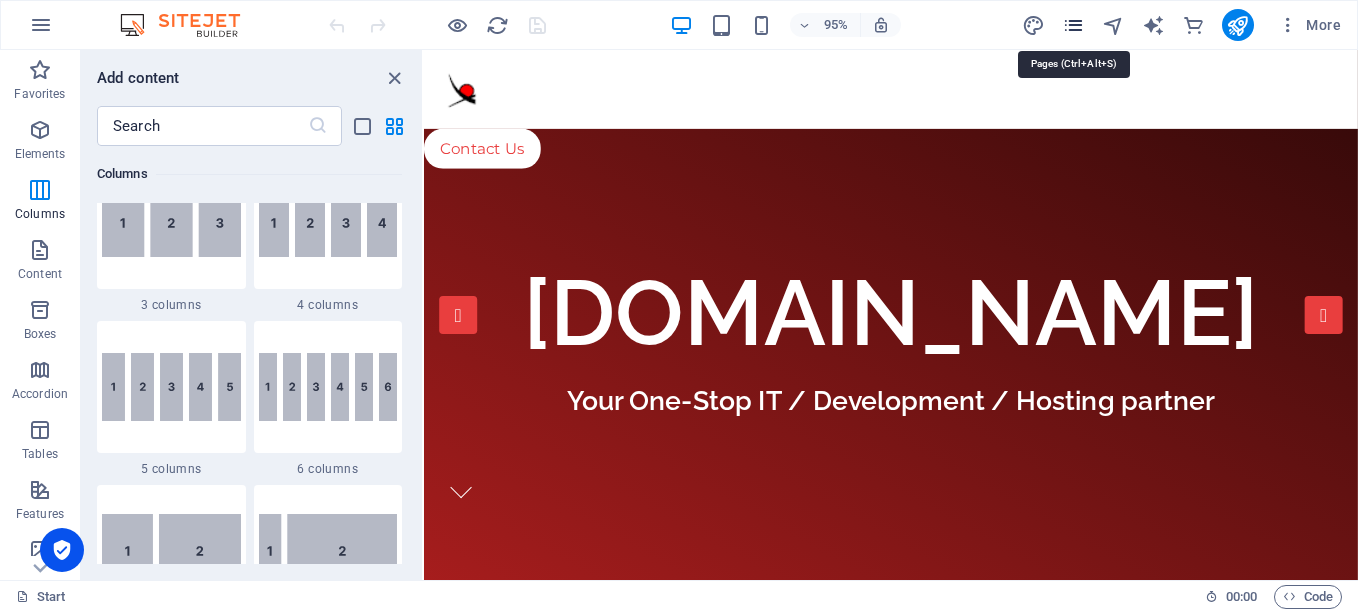 click at bounding box center (1073, 25) 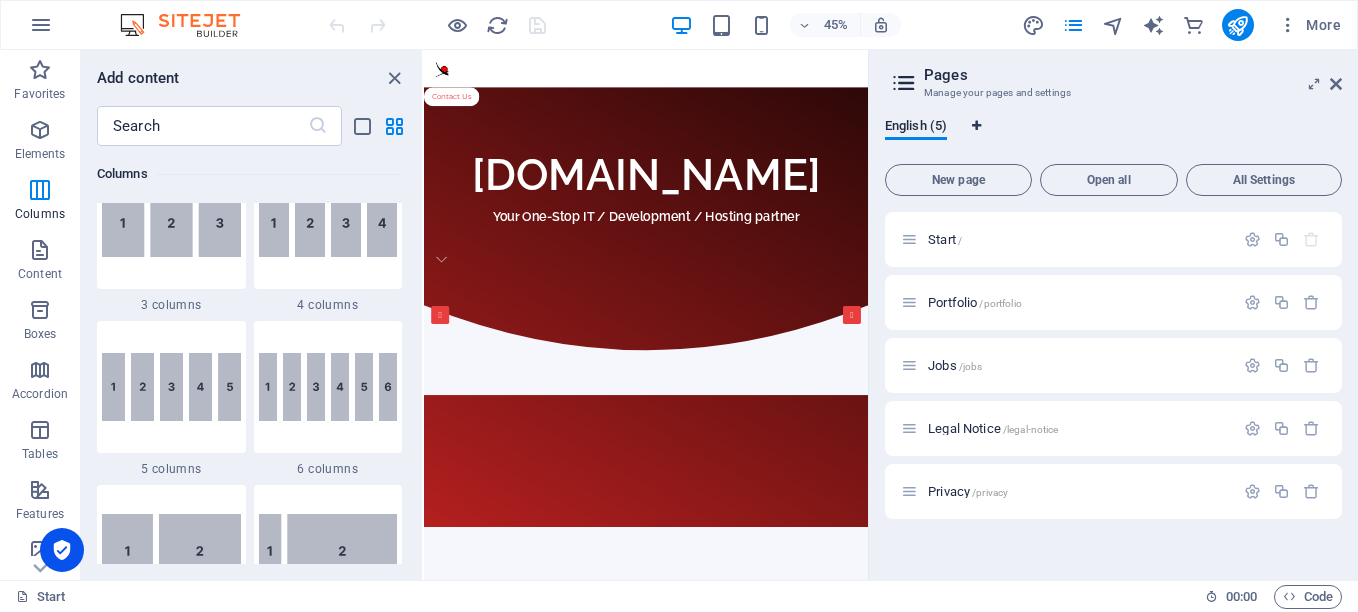 click at bounding box center [976, 126] 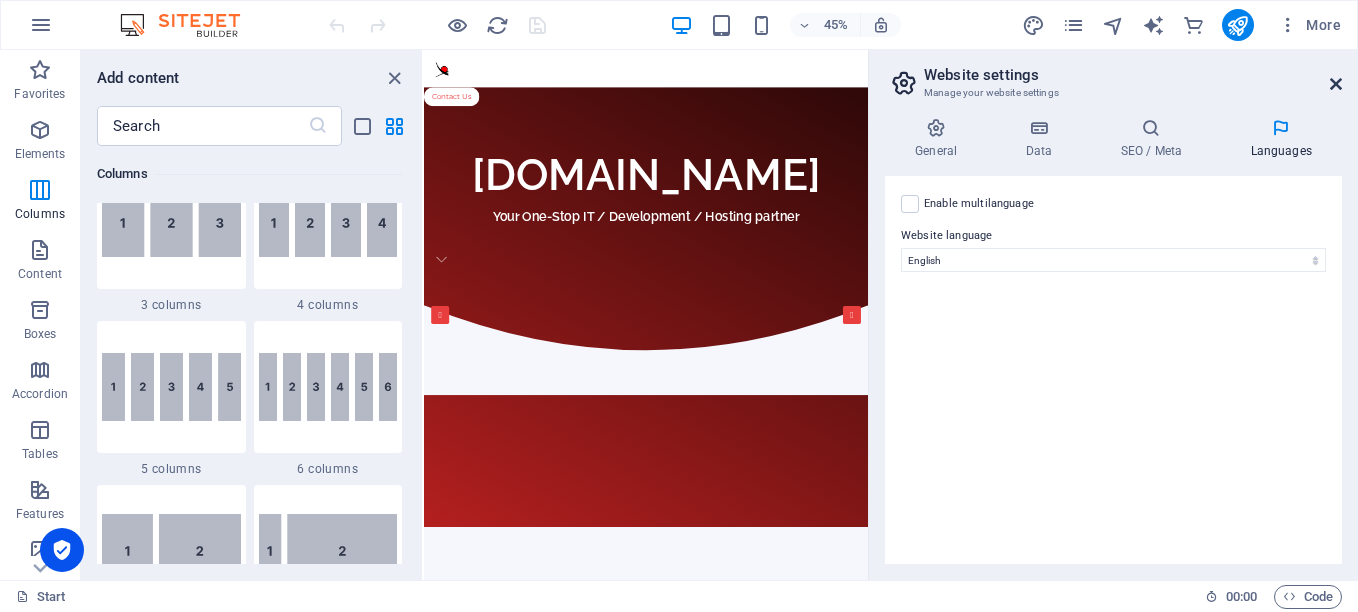 click at bounding box center (1336, 84) 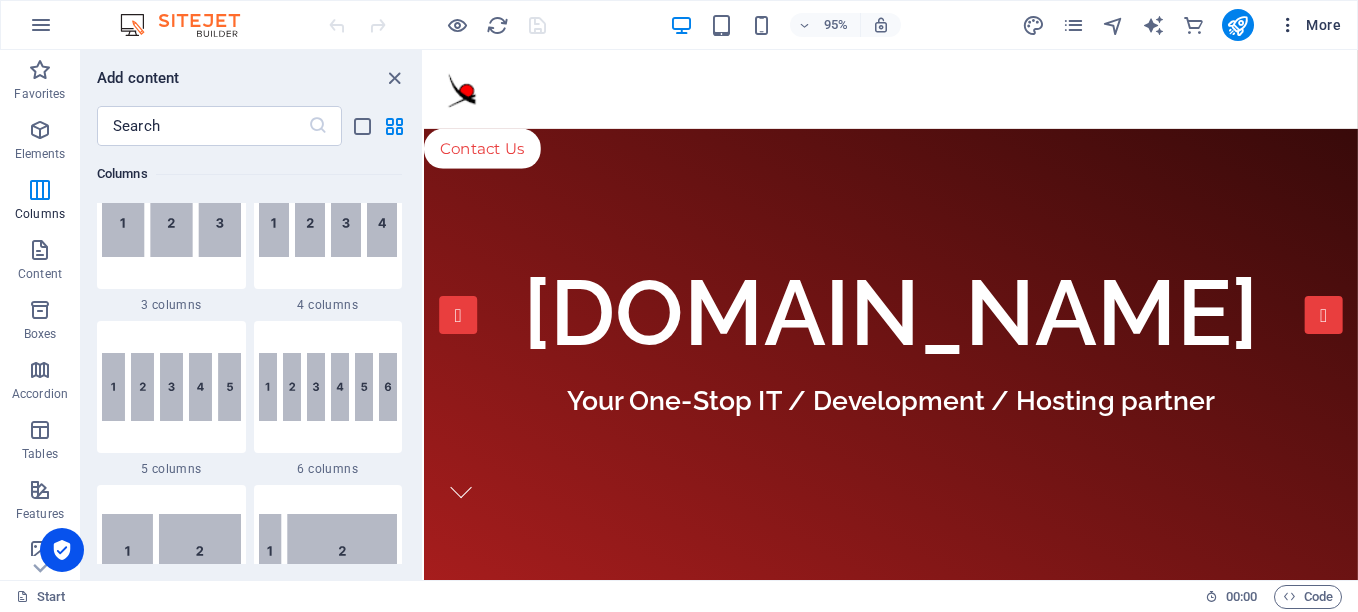 click at bounding box center [1288, 25] 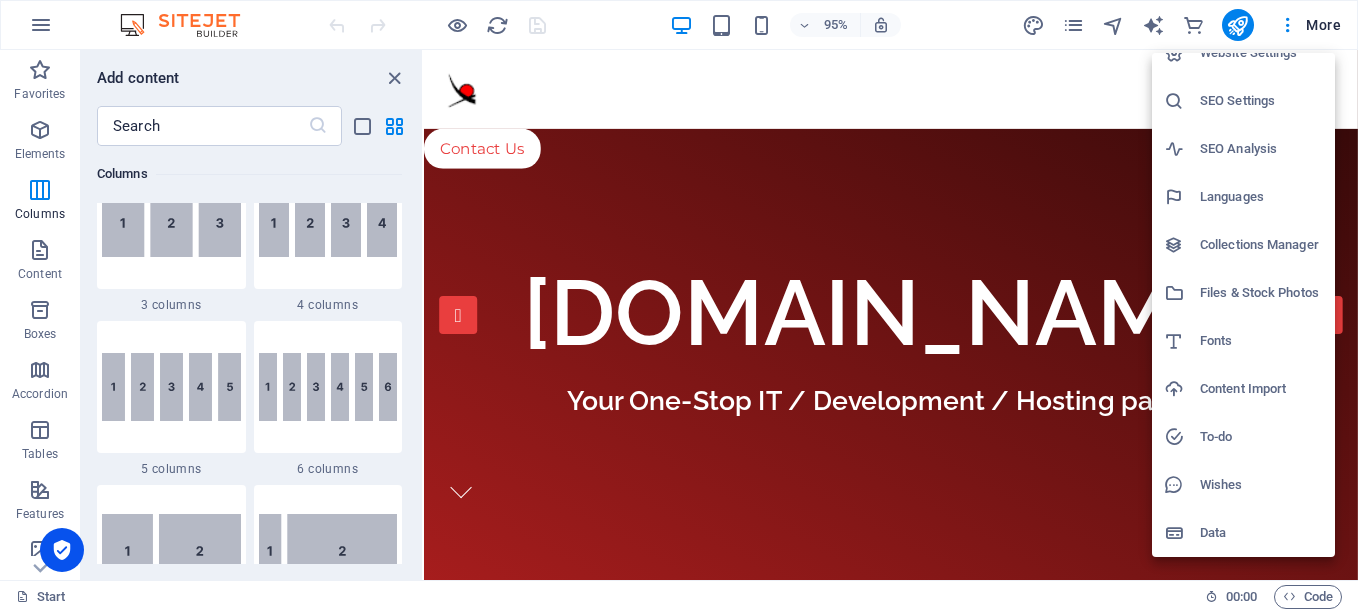 scroll, scrollTop: 0, scrollLeft: 0, axis: both 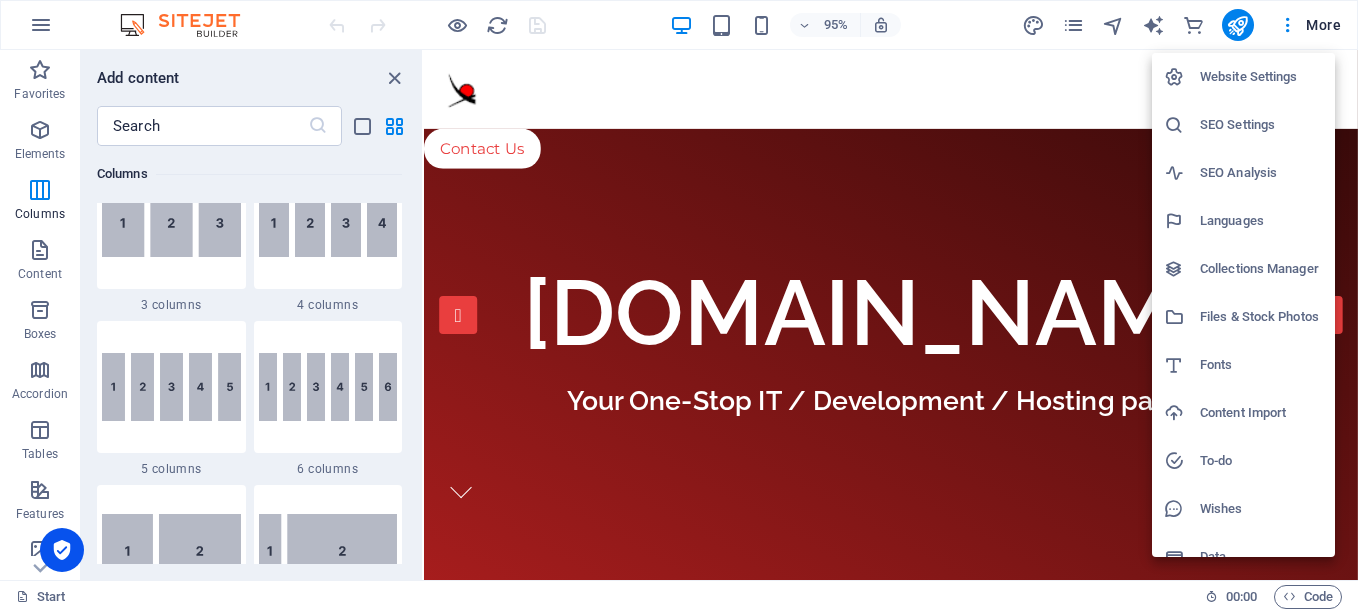 click at bounding box center (679, 306) 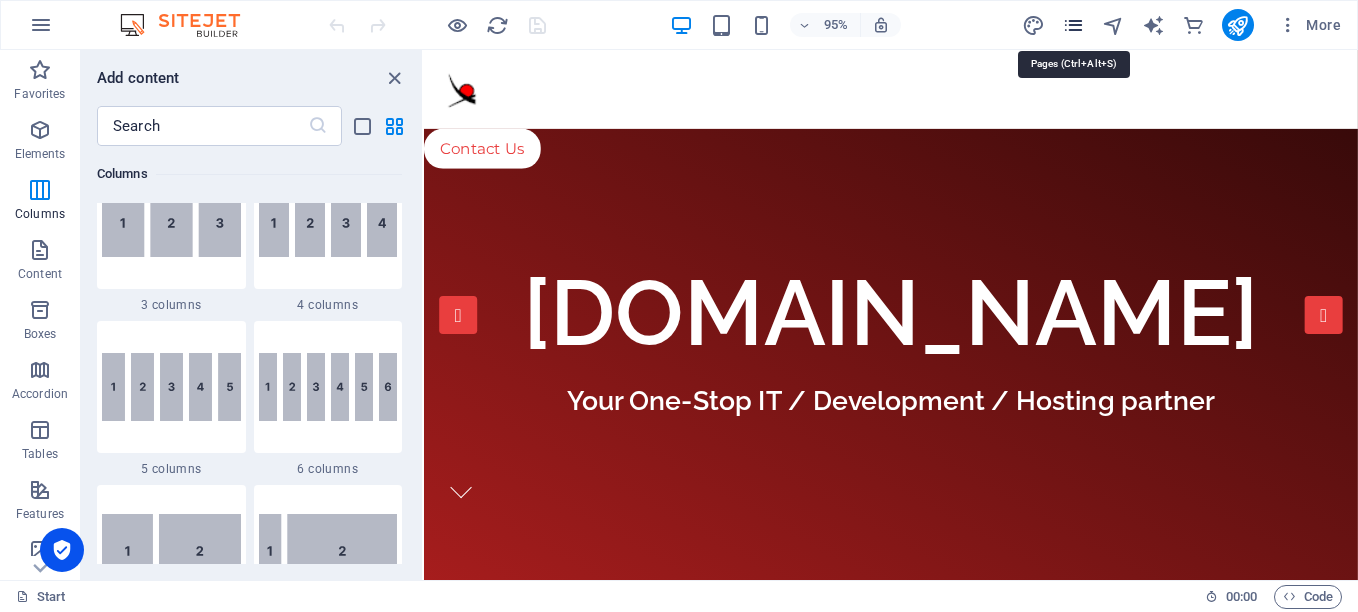 click at bounding box center [1073, 25] 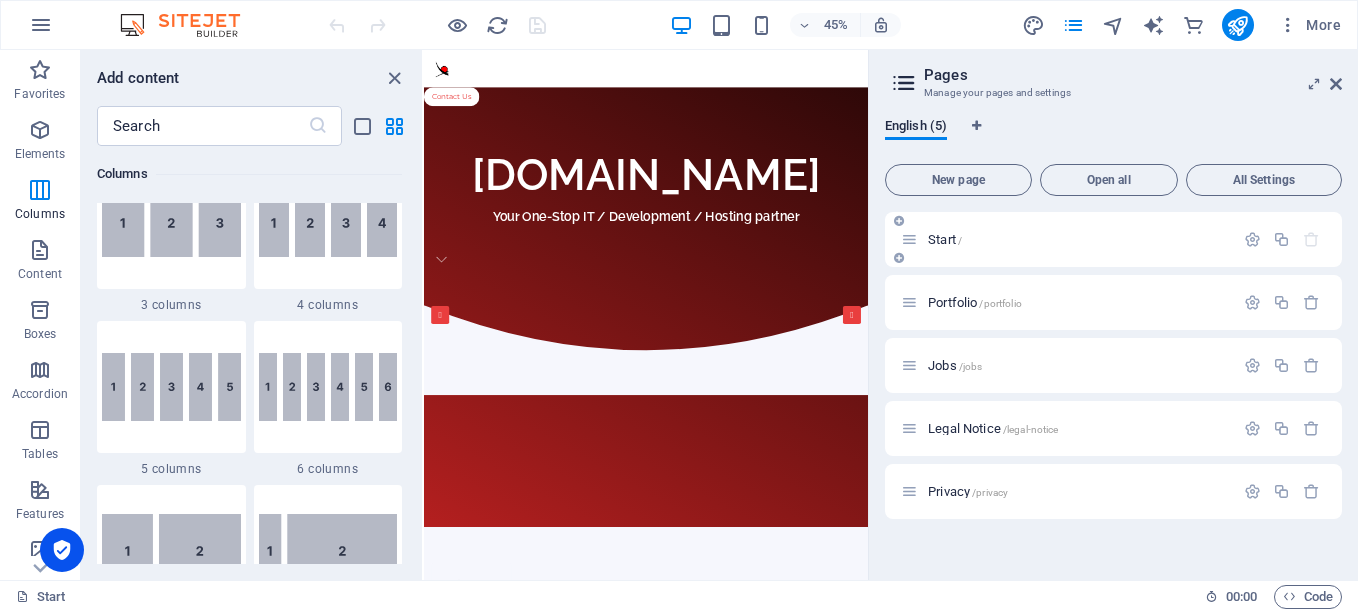 click on "Start /" at bounding box center [1067, 239] 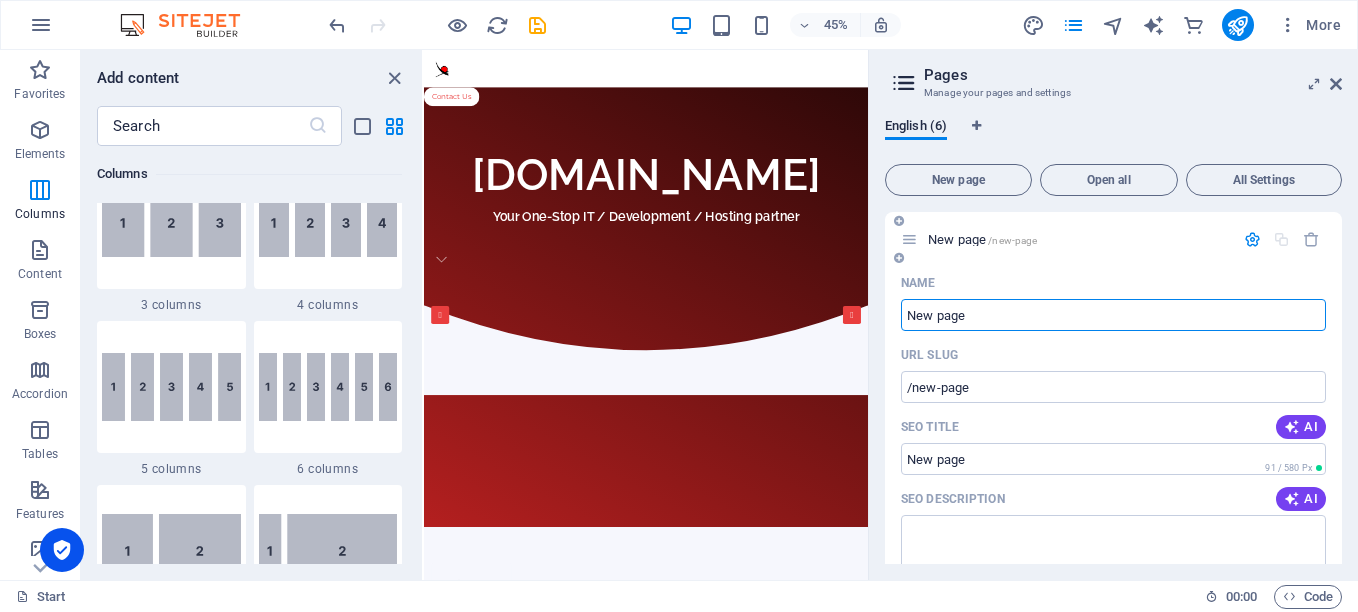 click on "New page" at bounding box center [1113, 315] 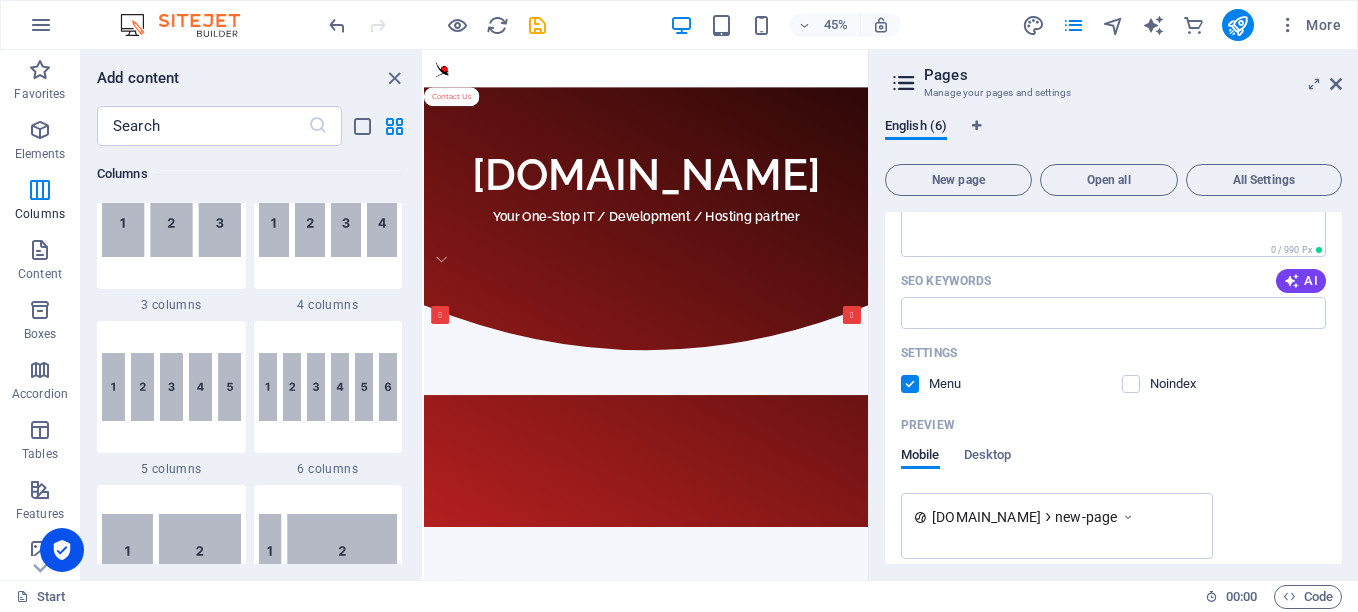 scroll, scrollTop: 0, scrollLeft: 0, axis: both 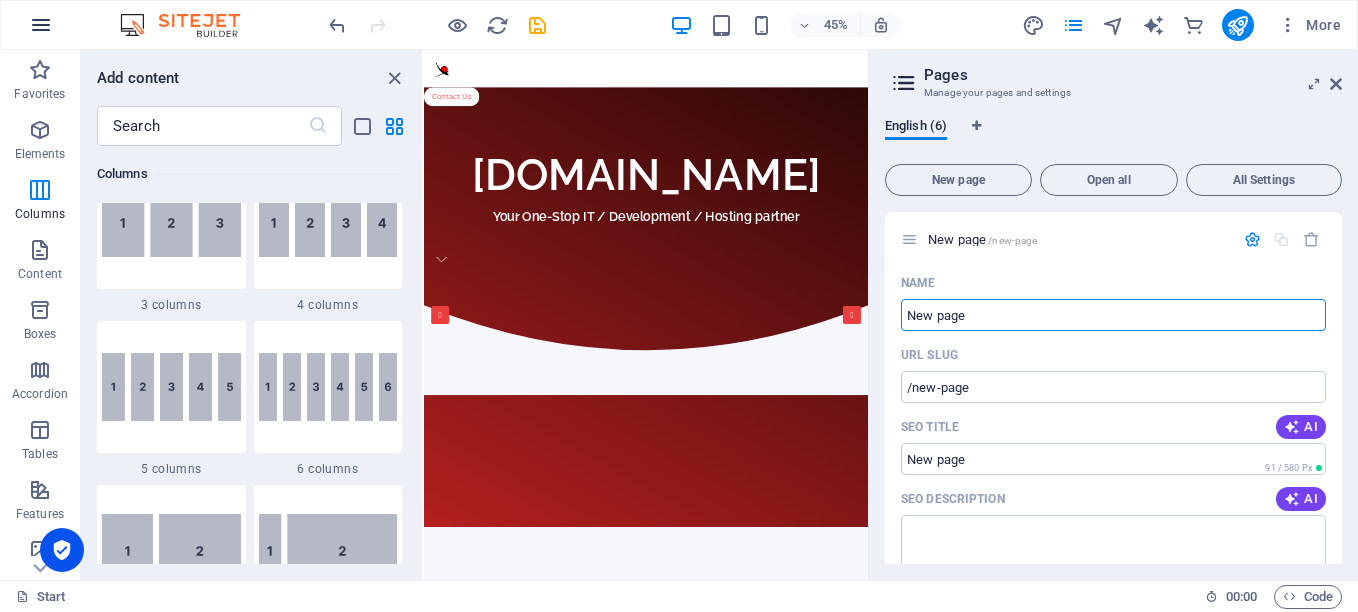 click at bounding box center (41, 25) 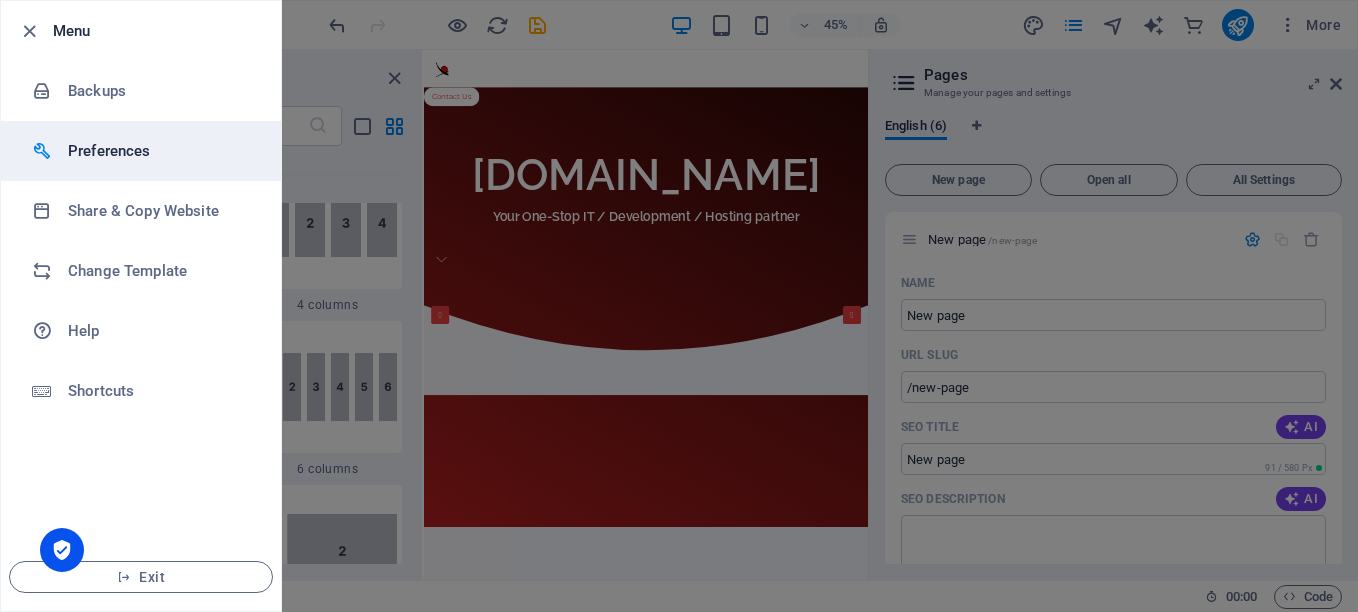 click on "Preferences" at bounding box center [160, 151] 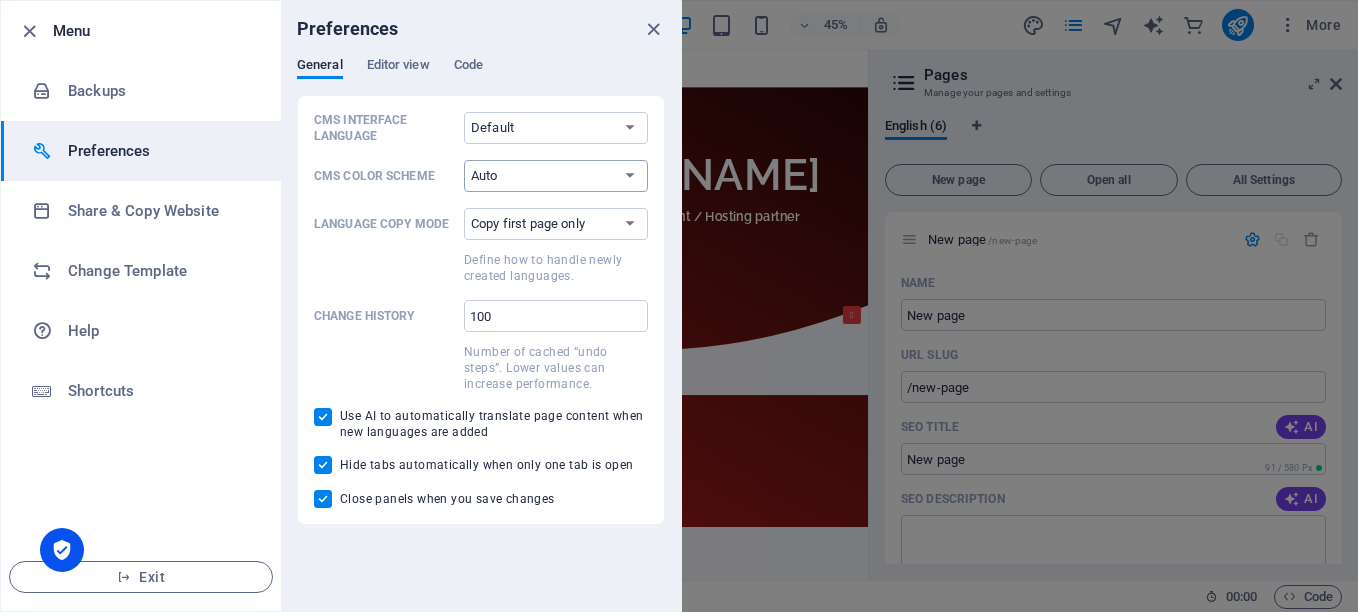 click on "Auto Dark Light" at bounding box center [556, 176] 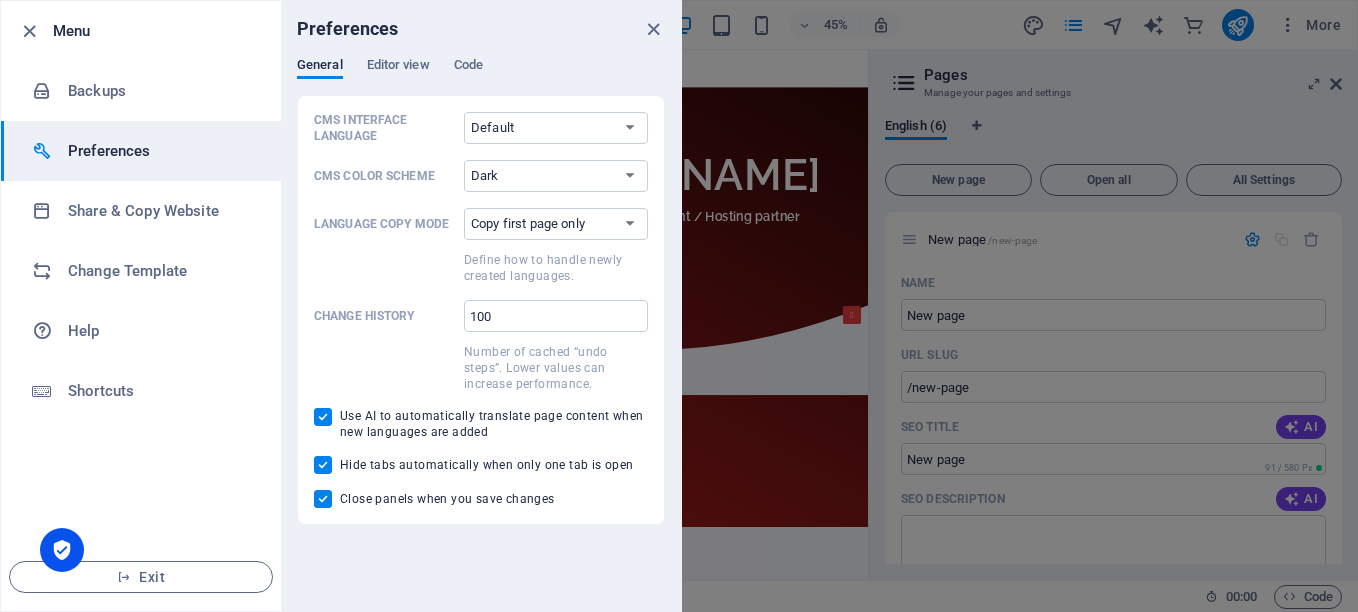 click on "Auto Dark Light" at bounding box center [556, 176] 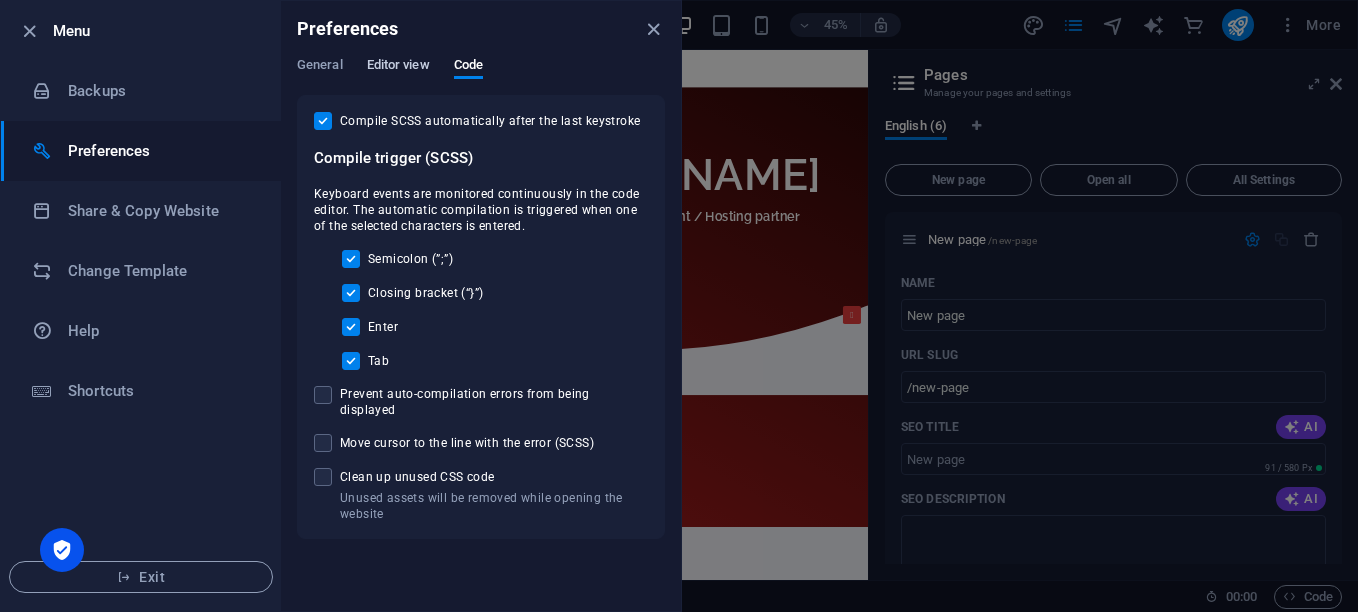click on "Editor view" at bounding box center (398, 67) 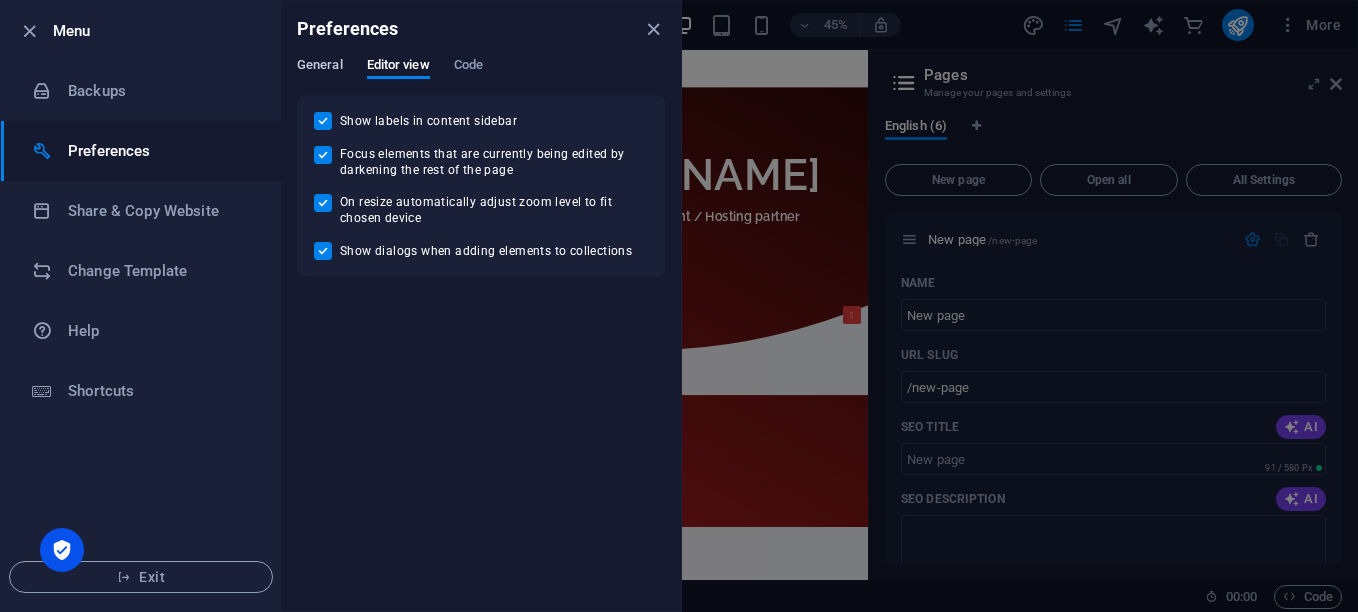 click on "General" at bounding box center [320, 67] 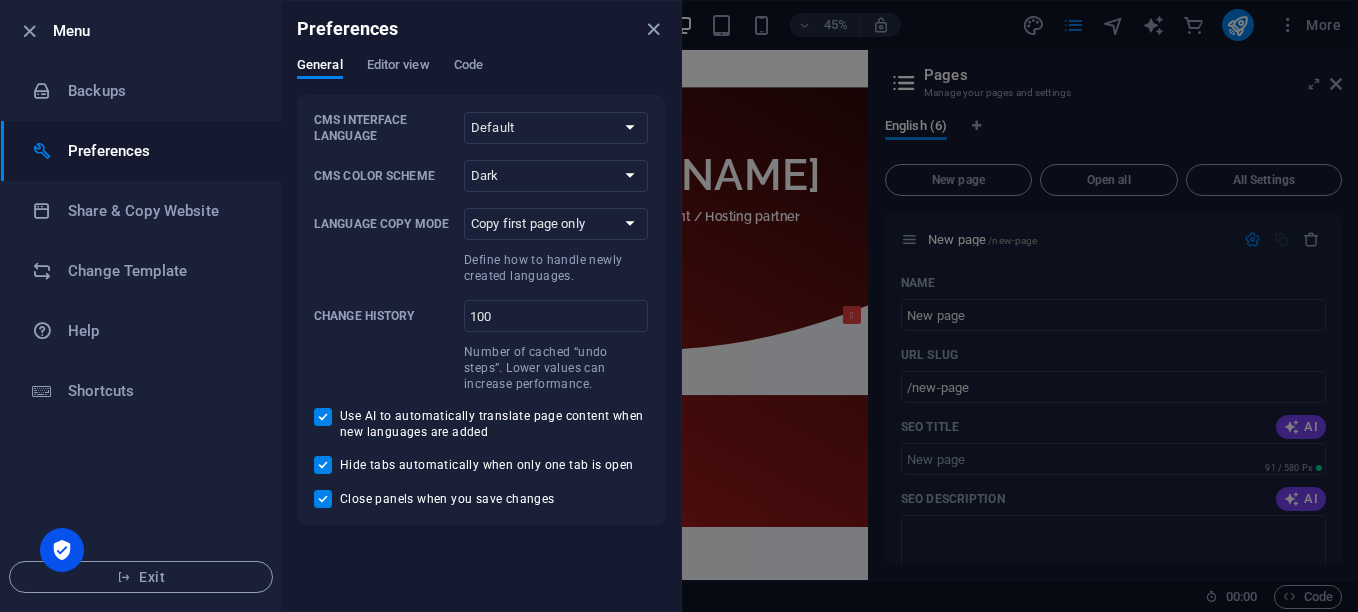 click at bounding box center (679, 306) 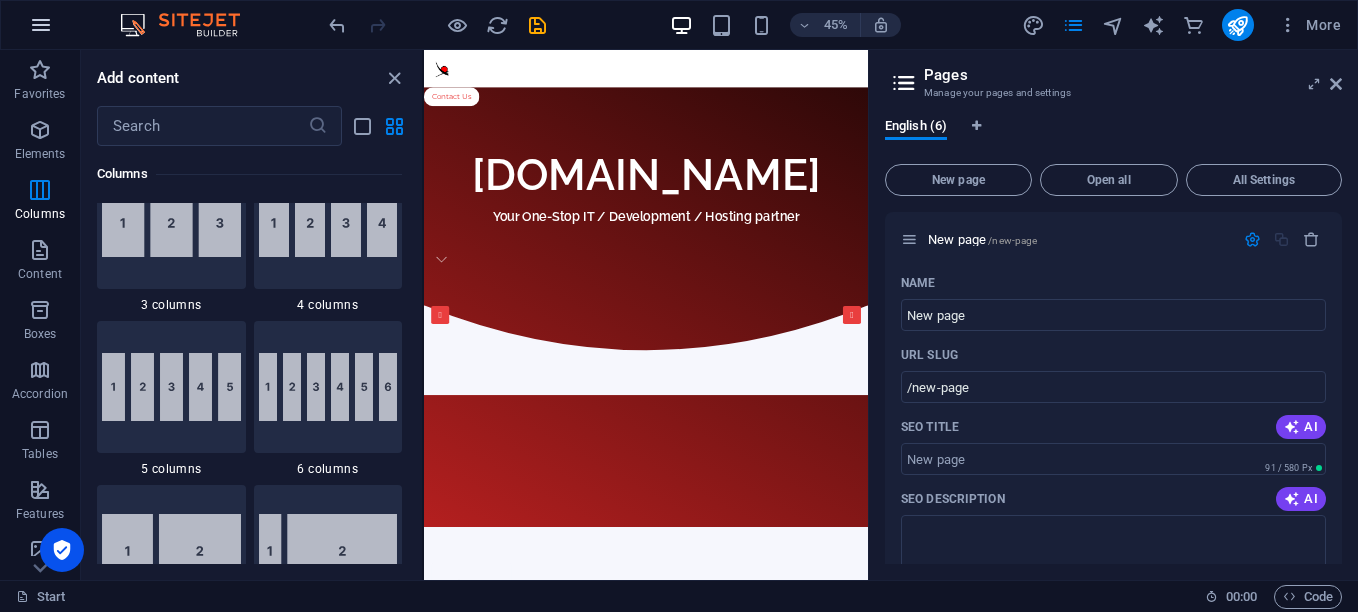 click at bounding box center (41, 25) 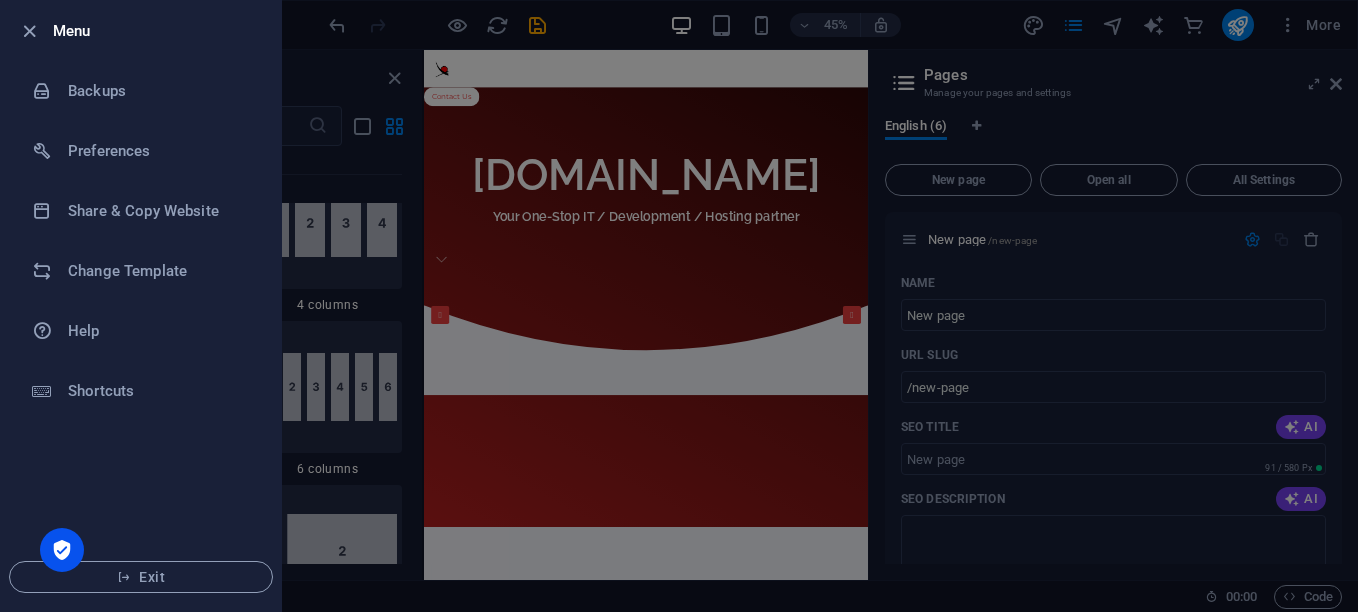 click at bounding box center (679, 306) 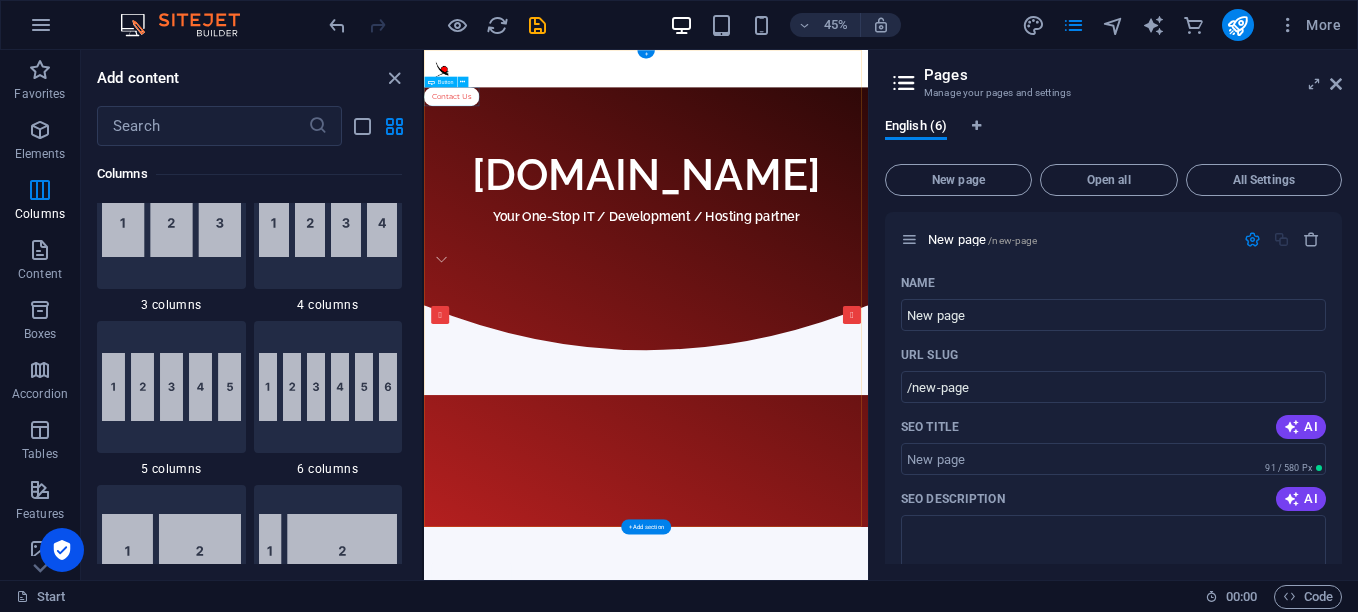 click on "Contact Us" at bounding box center (917, 154) 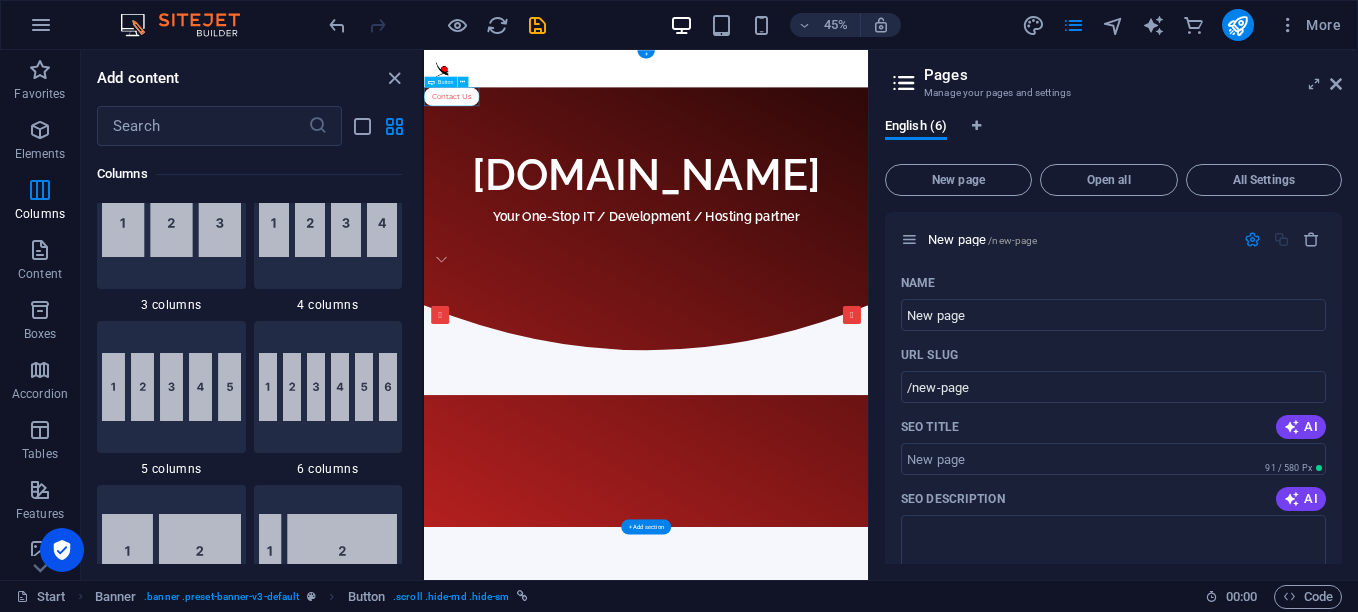 click on "Contact Us" at bounding box center [917, 154] 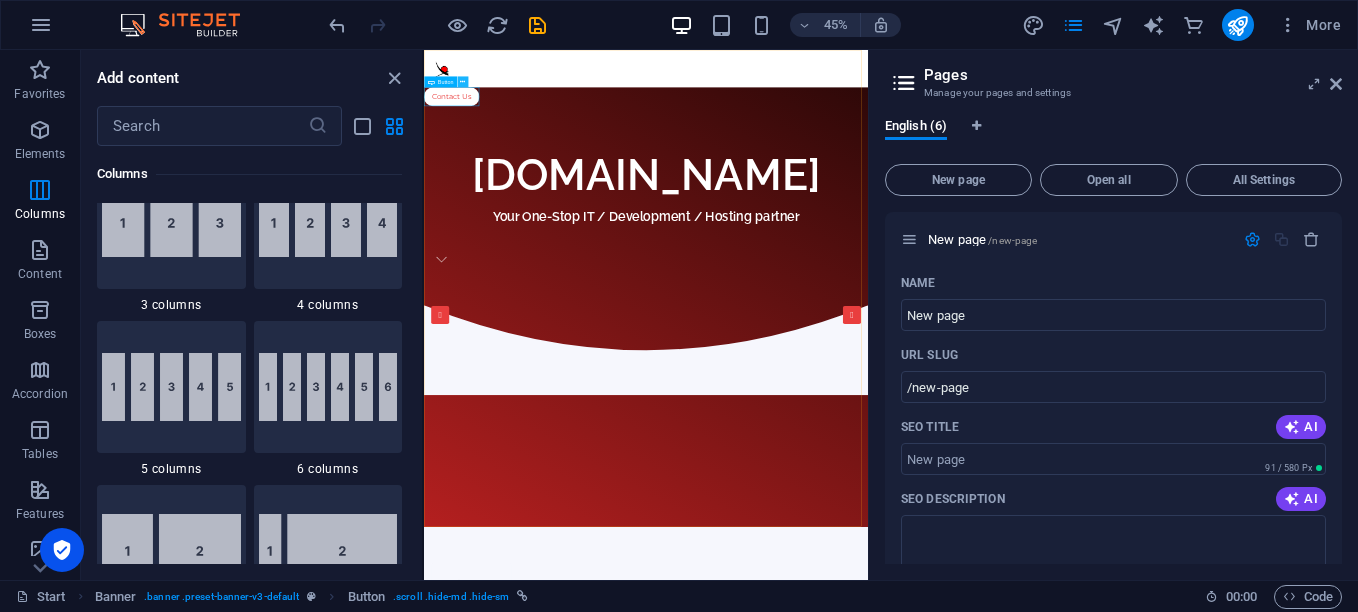 click at bounding box center [462, 81] 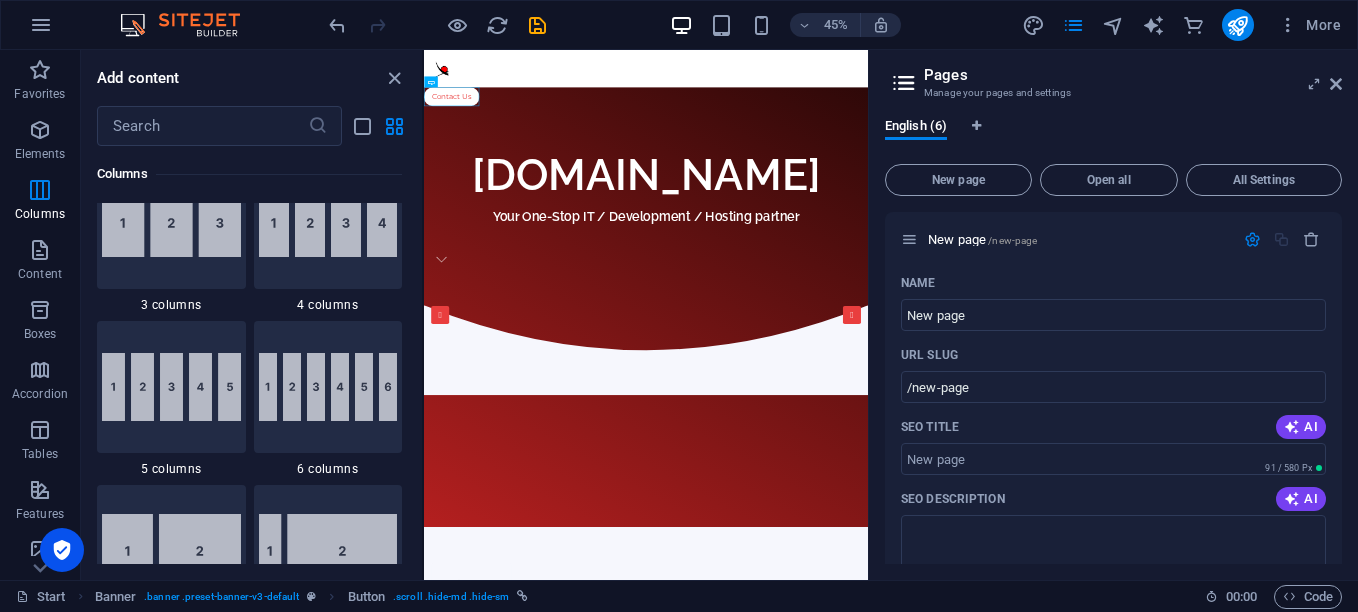 scroll, scrollTop: 200, scrollLeft: 0, axis: vertical 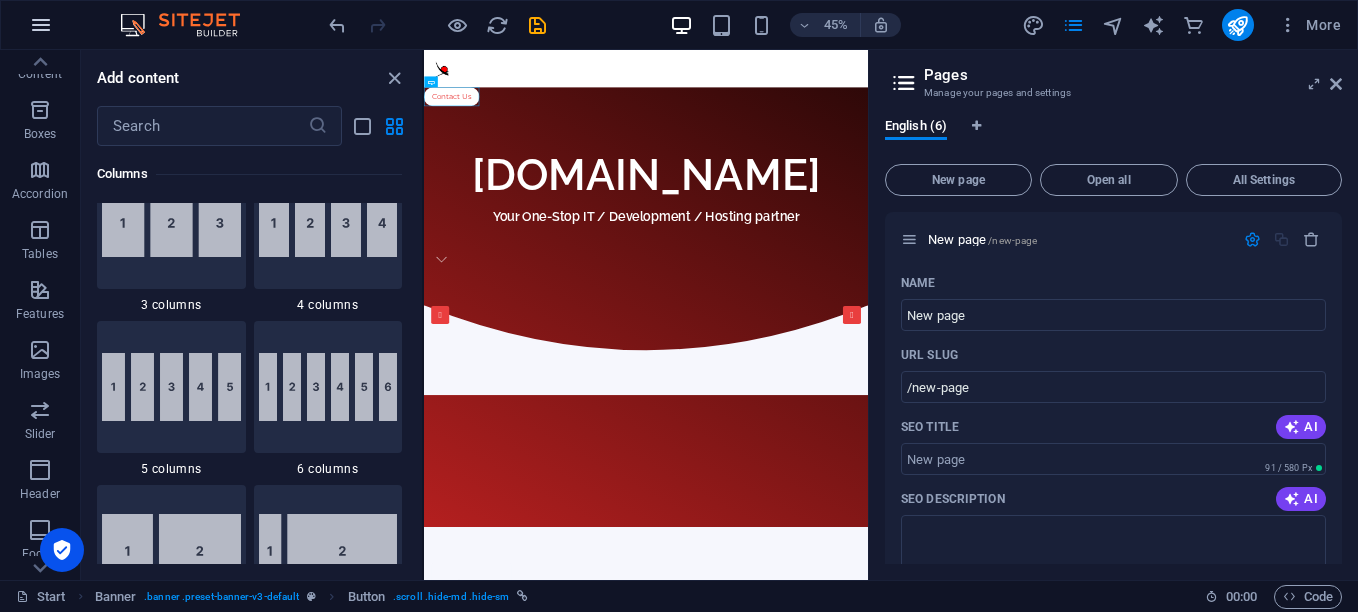 click at bounding box center (41, 25) 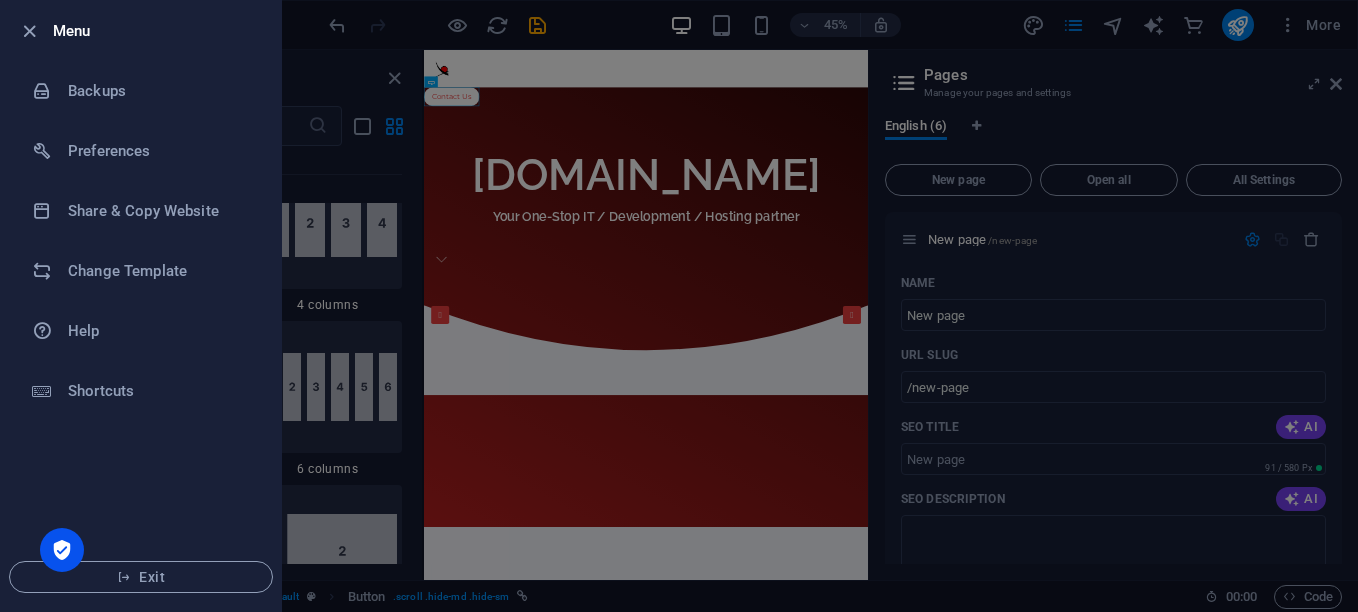 click at bounding box center (679, 306) 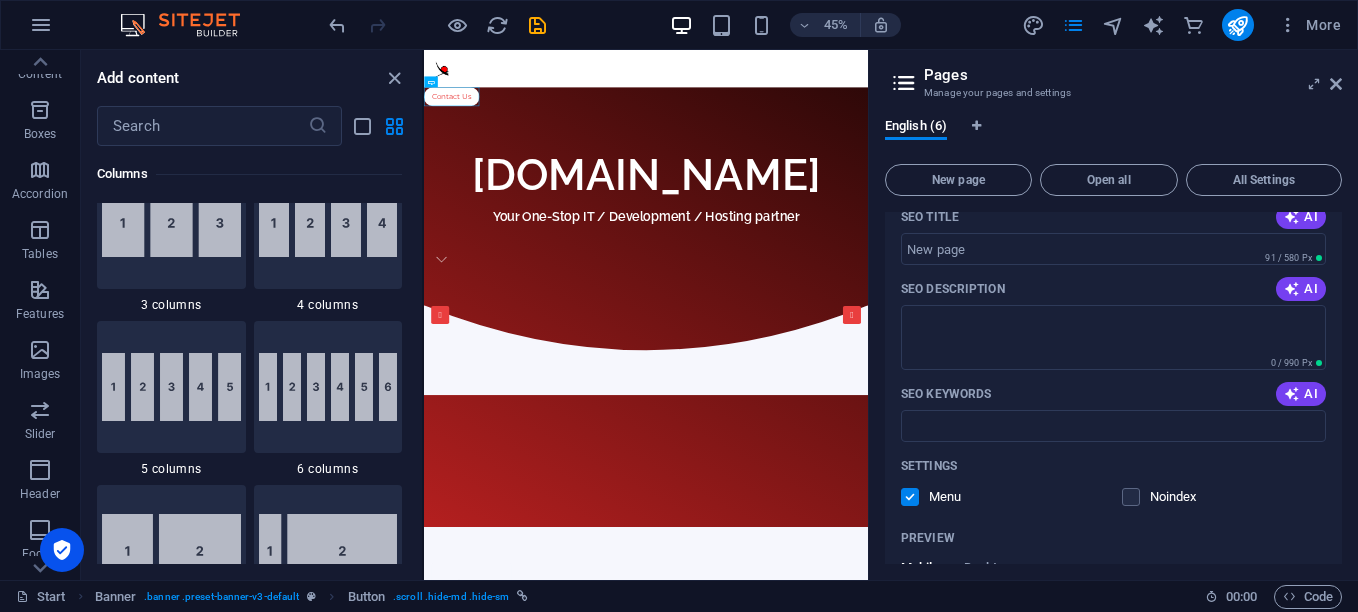 scroll, scrollTop: 100, scrollLeft: 0, axis: vertical 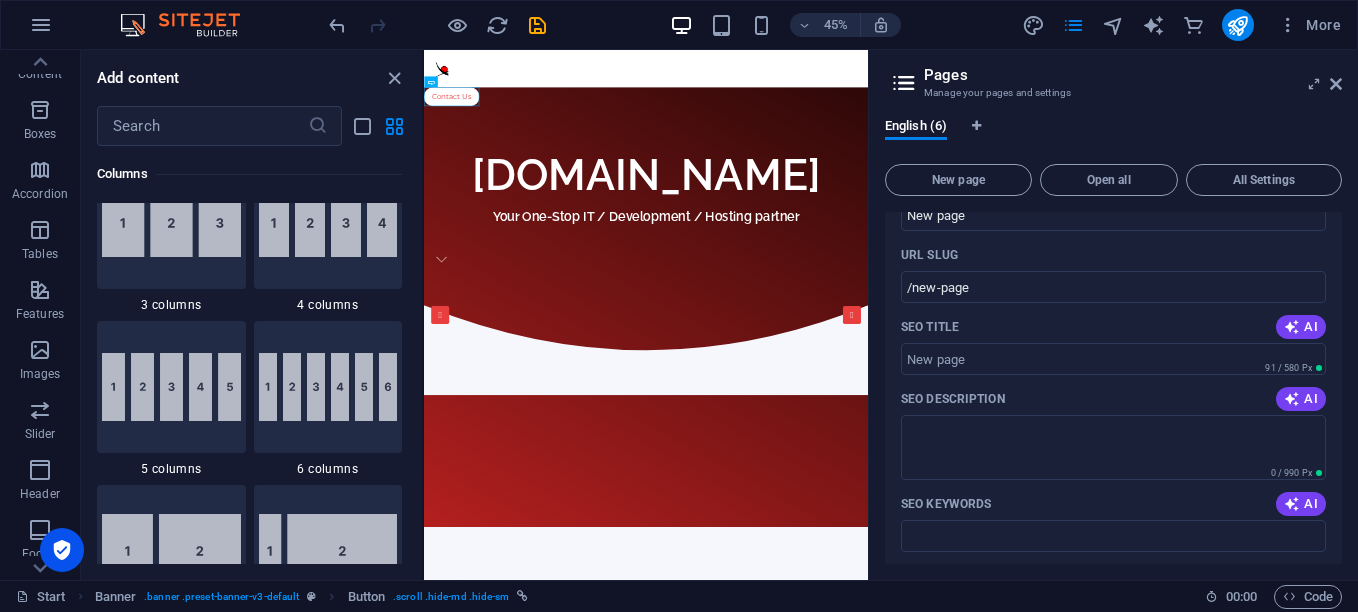 click at bounding box center (904, 83) 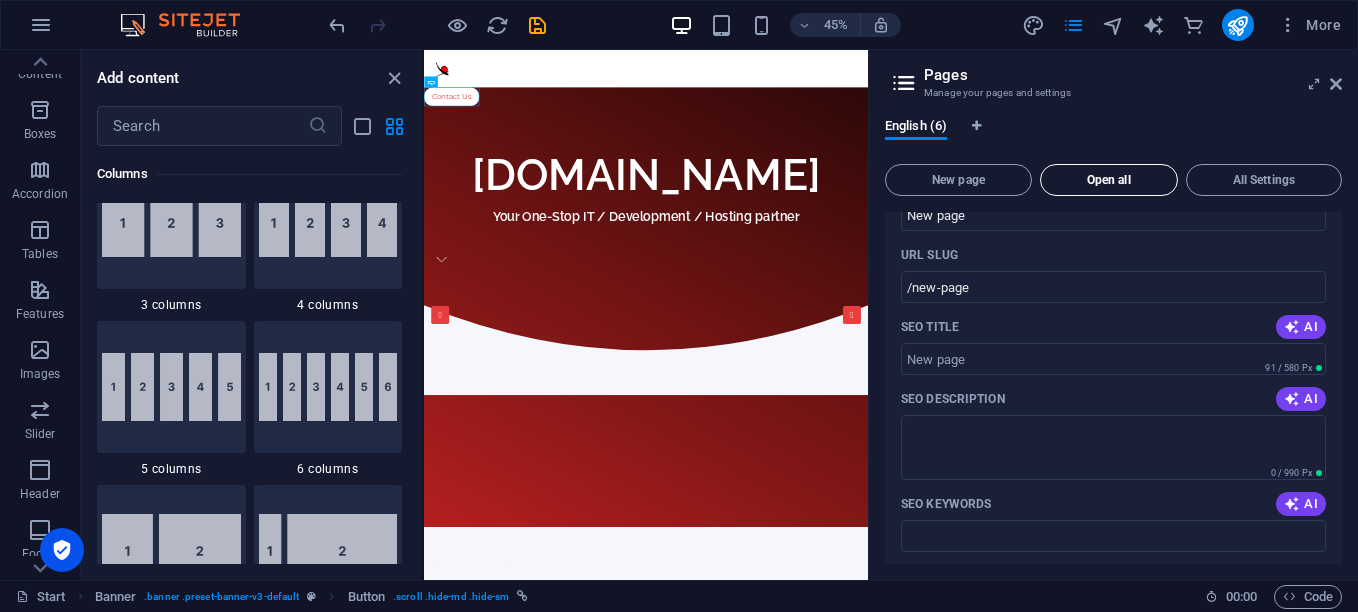 click on "Open all" at bounding box center [1109, 180] 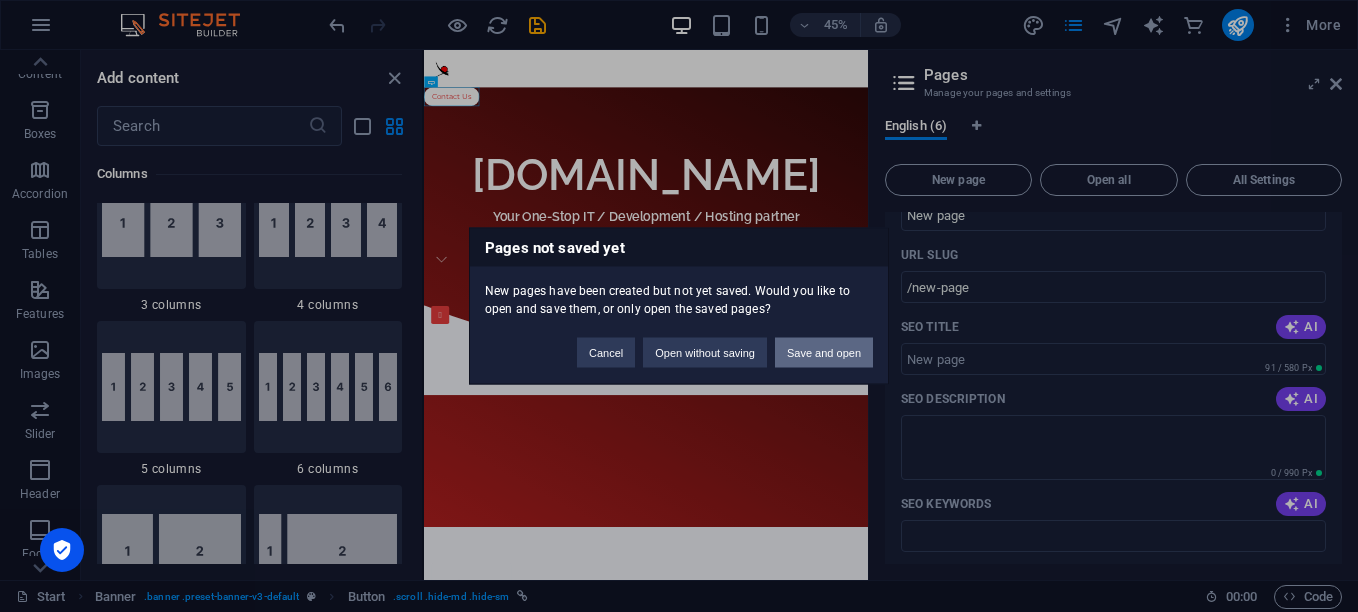 click on "Save and open" at bounding box center (824, 353) 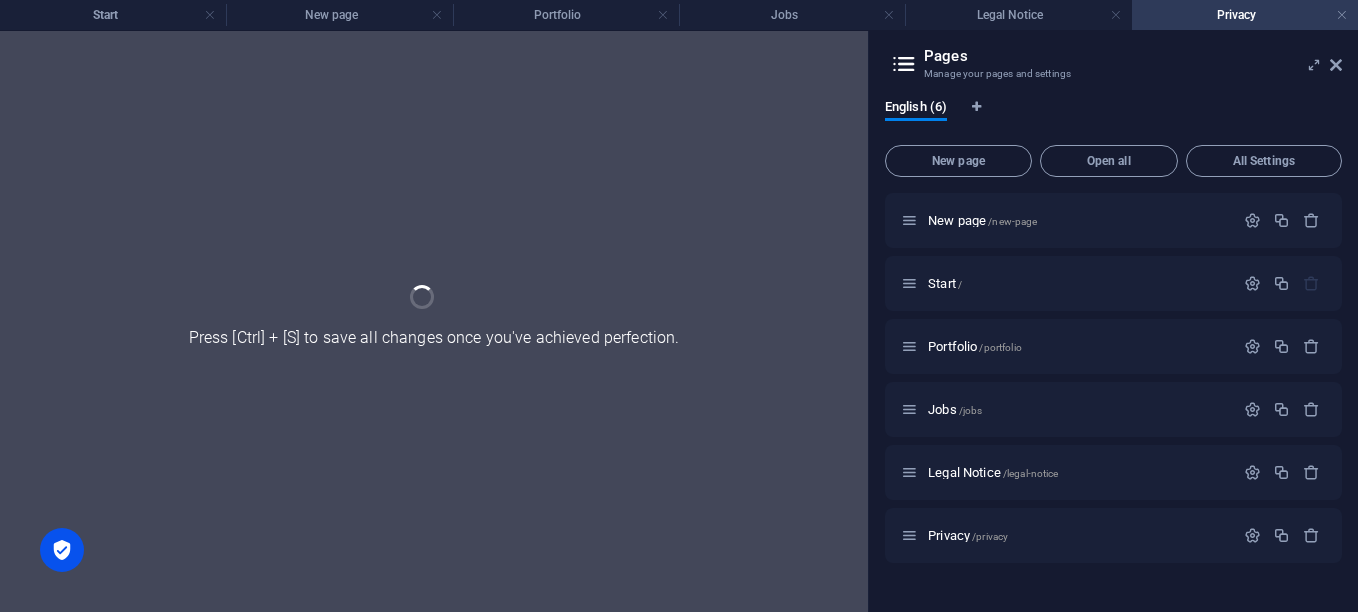 scroll, scrollTop: 0, scrollLeft: 0, axis: both 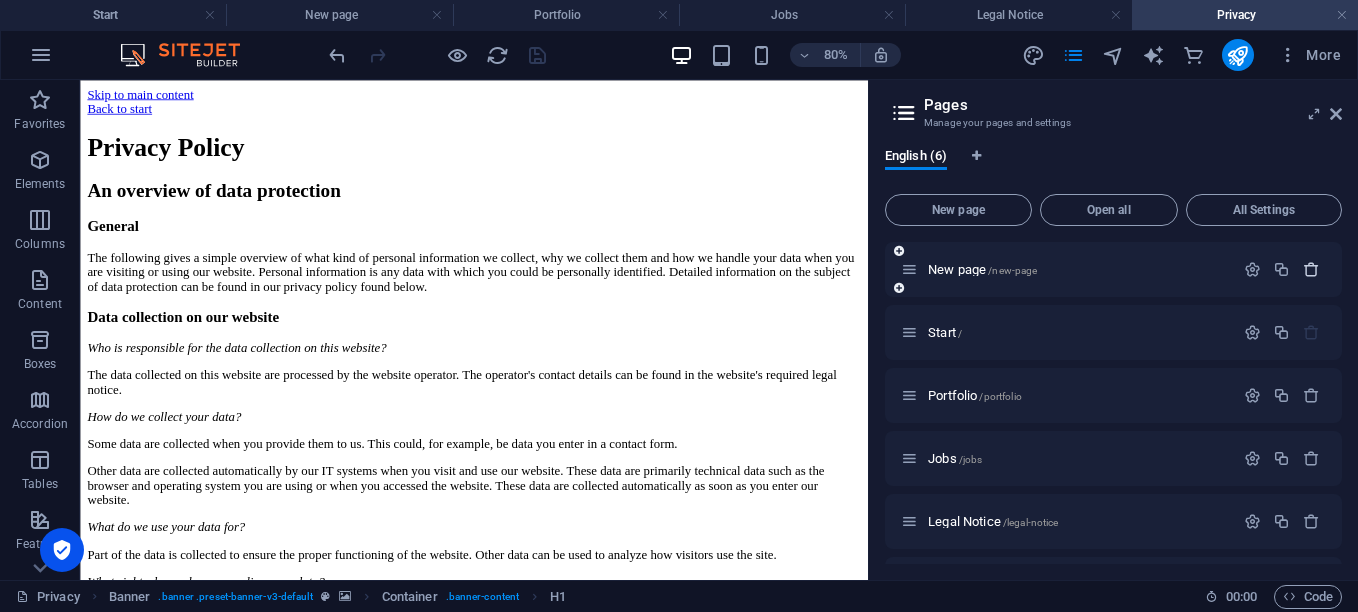 click at bounding box center (1311, 269) 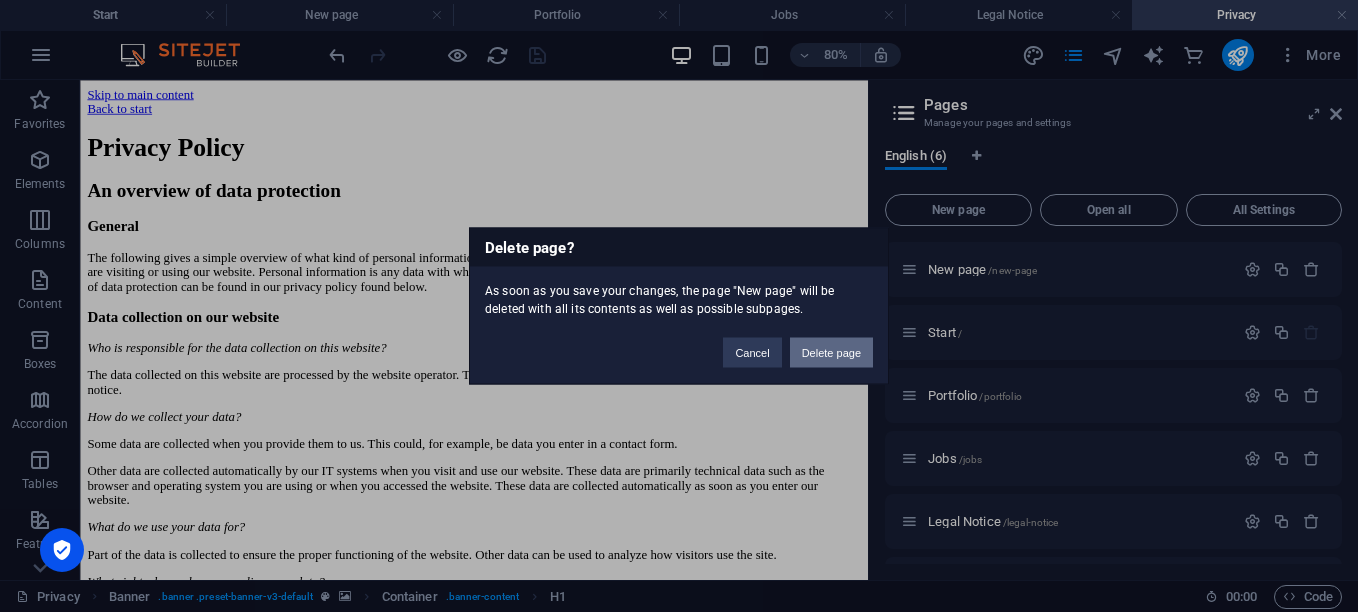 click on "Delete page" at bounding box center [831, 353] 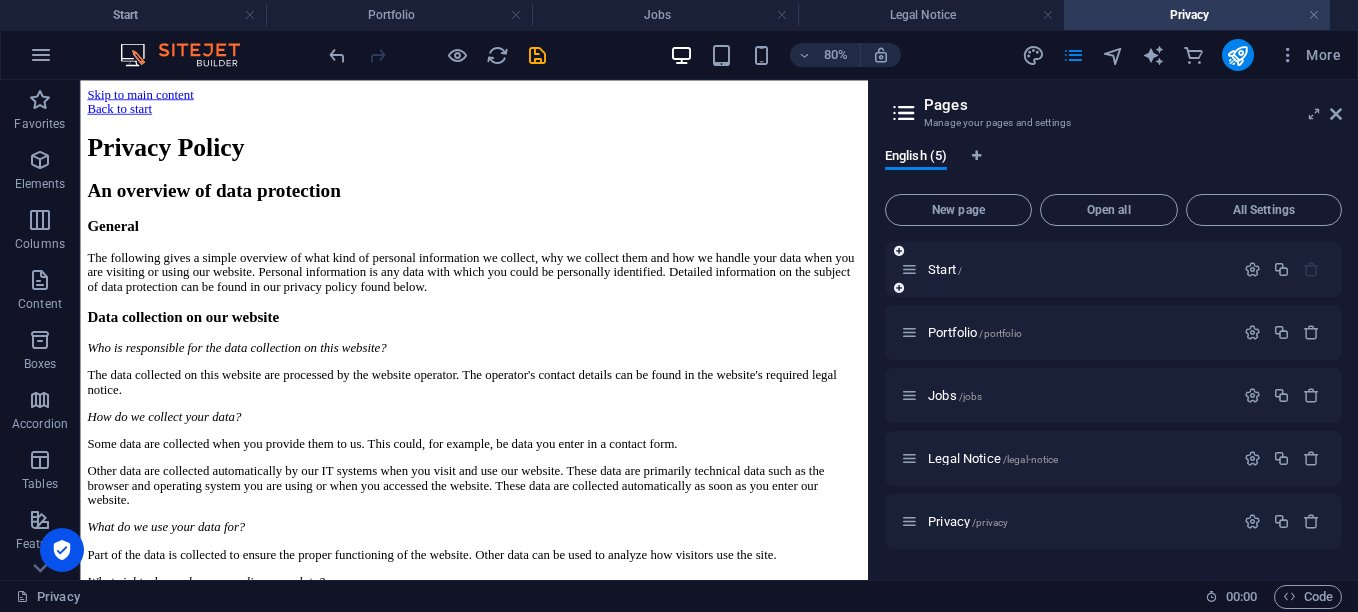 click on "Start /" at bounding box center [1067, 269] 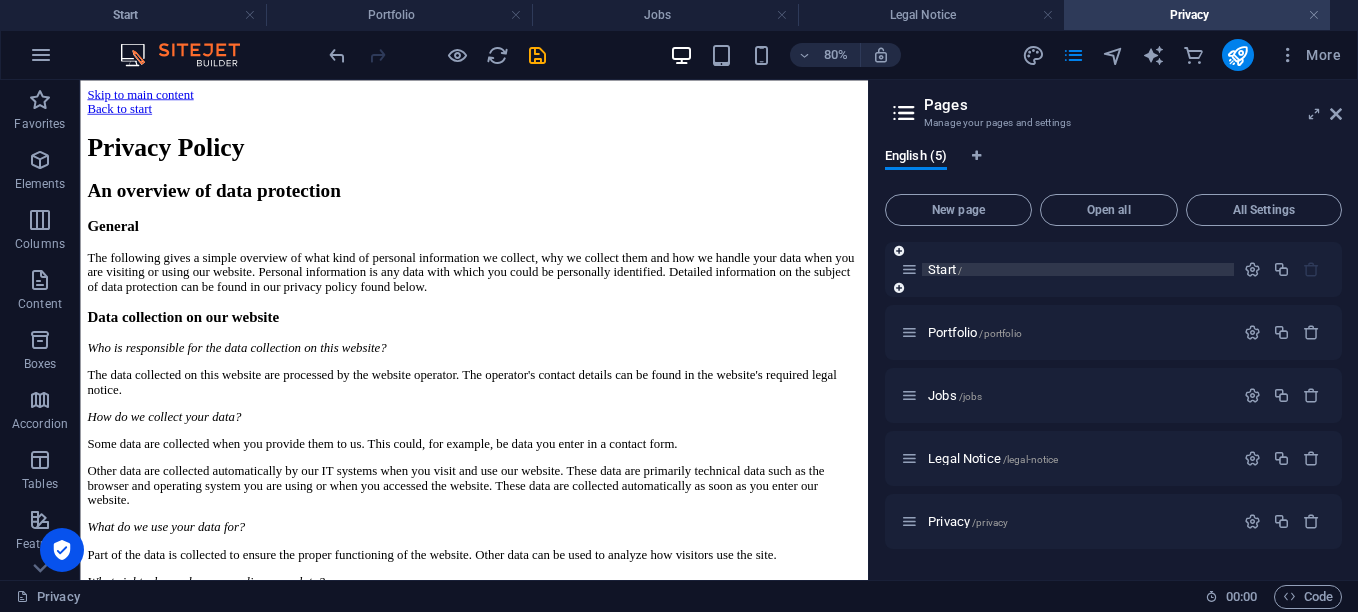click on "Start /" at bounding box center [945, 269] 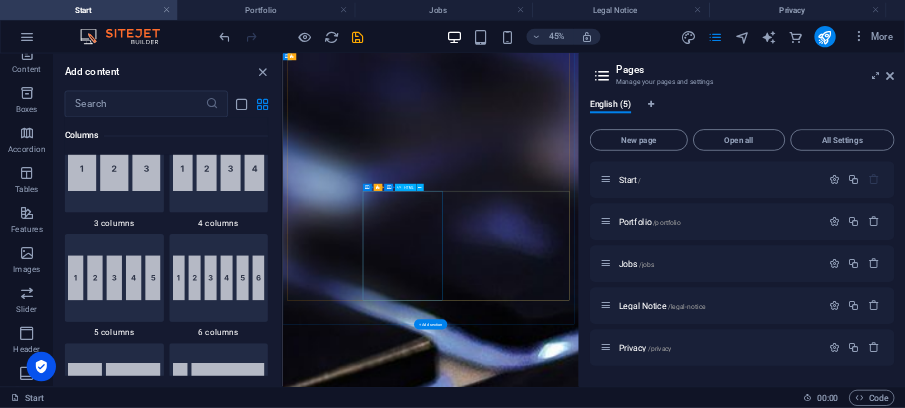 scroll, scrollTop: 9229, scrollLeft: 0, axis: vertical 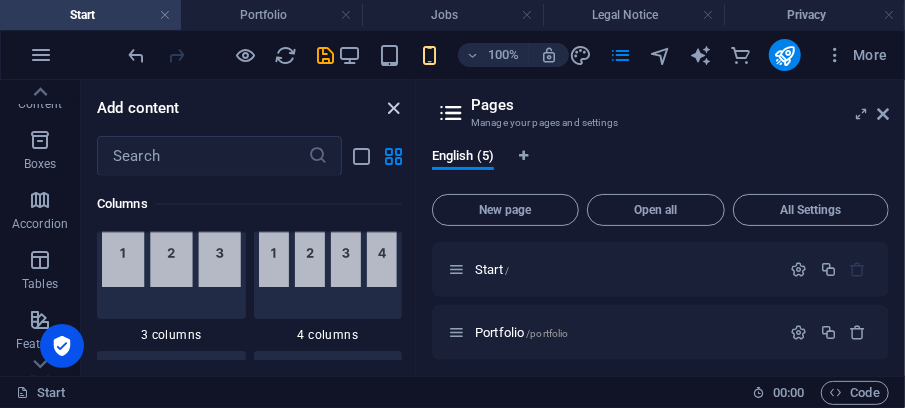 click at bounding box center [394, 108] 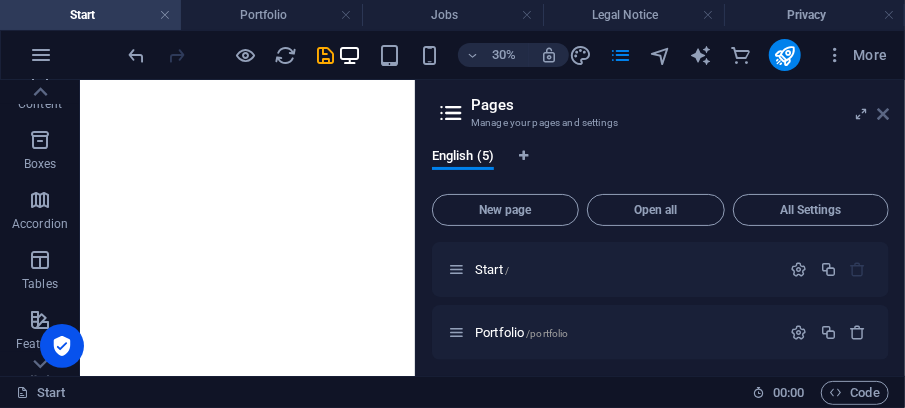 click at bounding box center [883, 114] 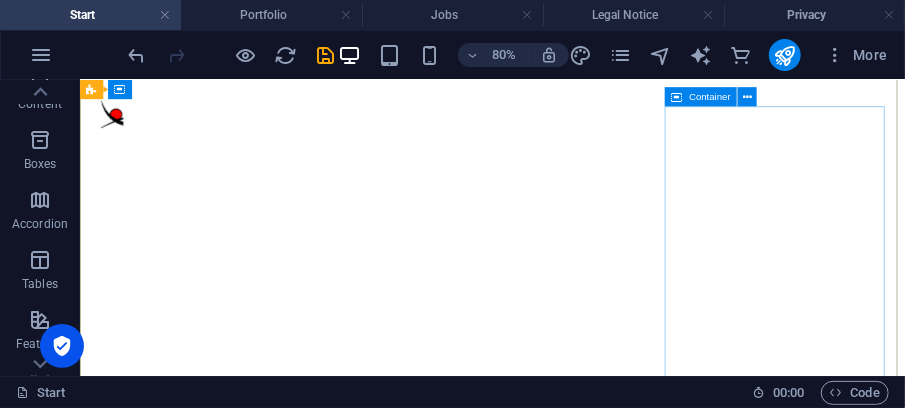 scroll, scrollTop: 9434, scrollLeft: 0, axis: vertical 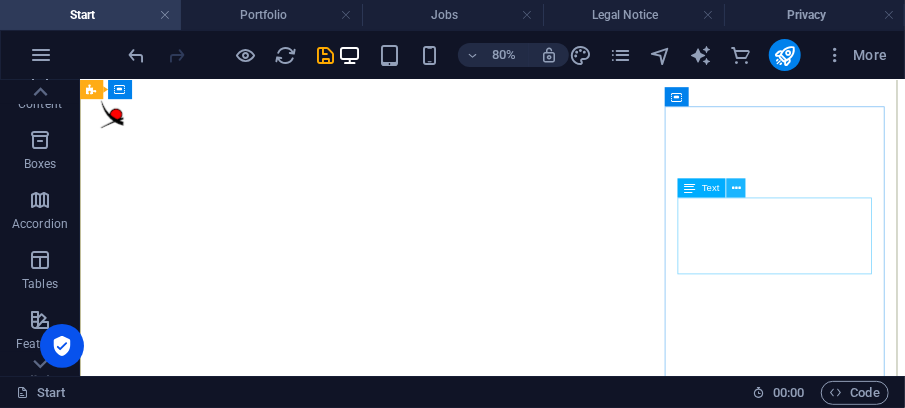 click at bounding box center (736, 187) 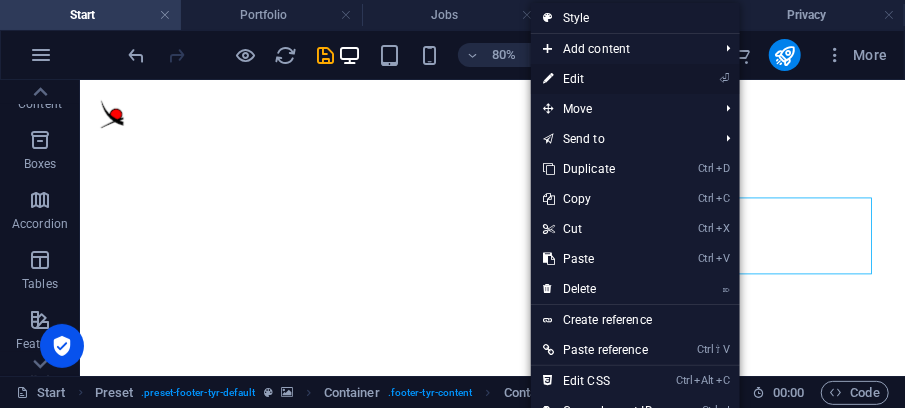 click on "⏎  Edit" at bounding box center [598, 79] 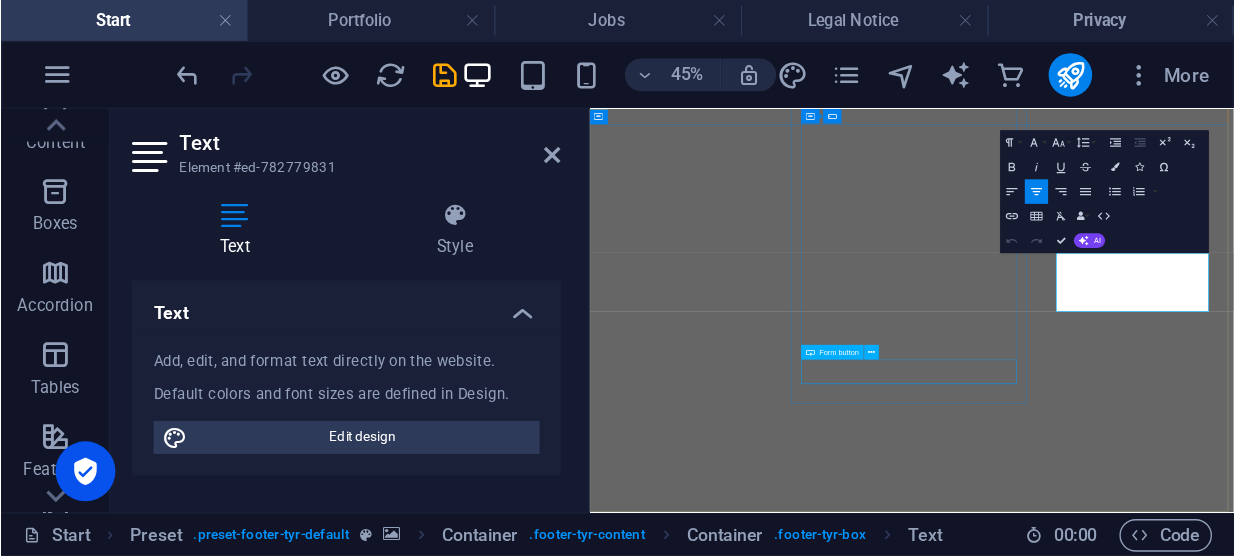 scroll, scrollTop: 9414, scrollLeft: 0, axis: vertical 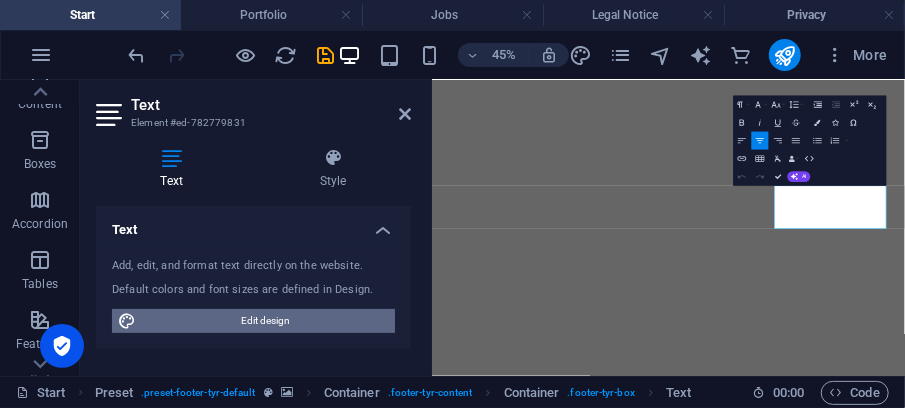 click on "Edit design" at bounding box center [265, 321] 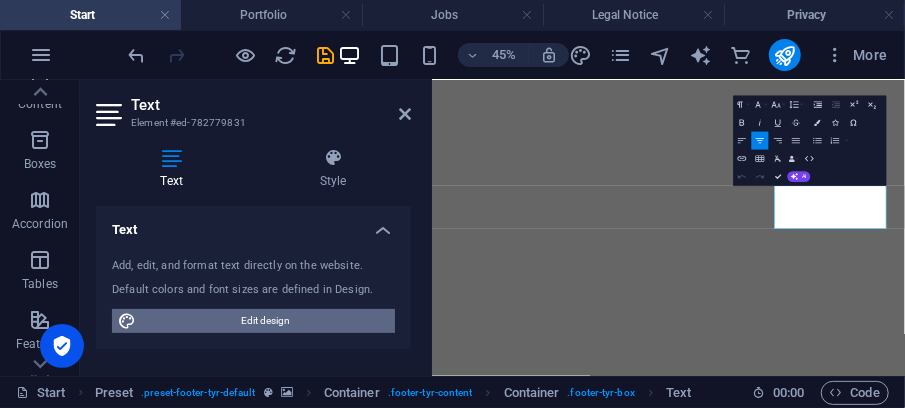 select on "px" 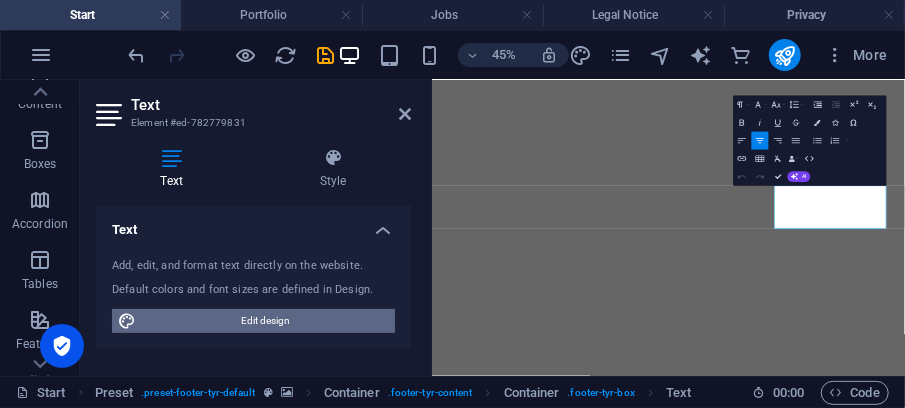 select on "px" 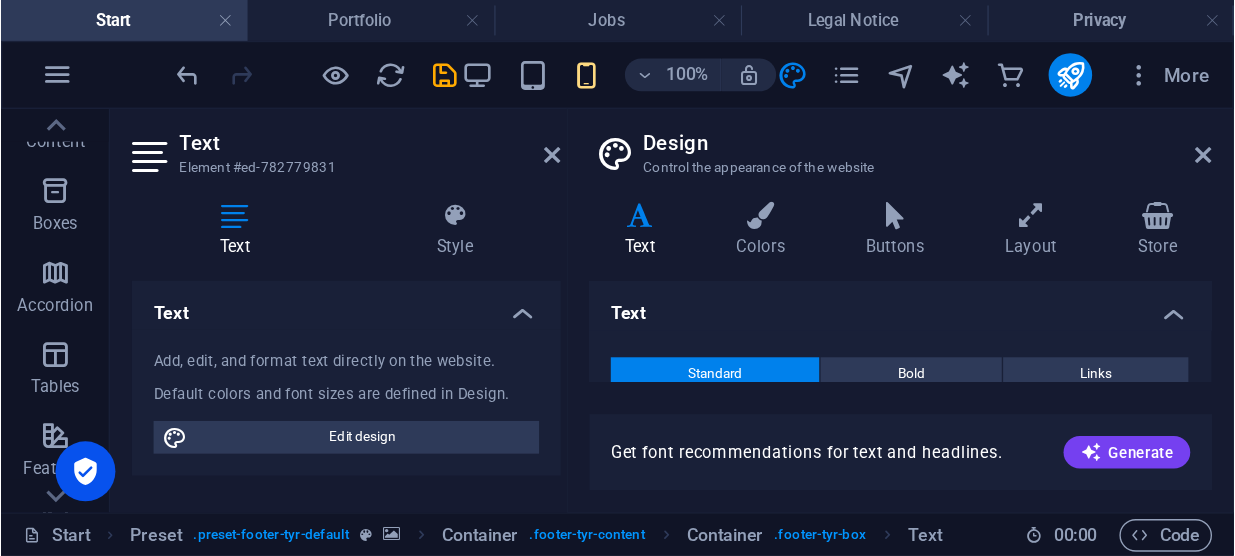 scroll, scrollTop: 8944, scrollLeft: 0, axis: vertical 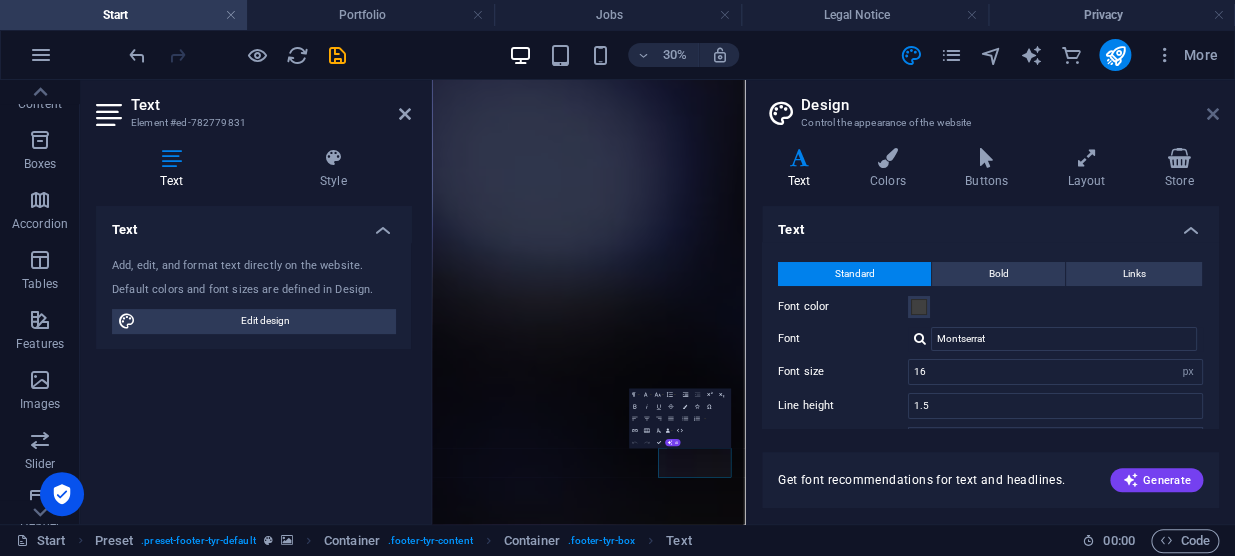 drag, startPoint x: 974, startPoint y: 61, endPoint x: 1211, endPoint y: 116, distance: 243.29817 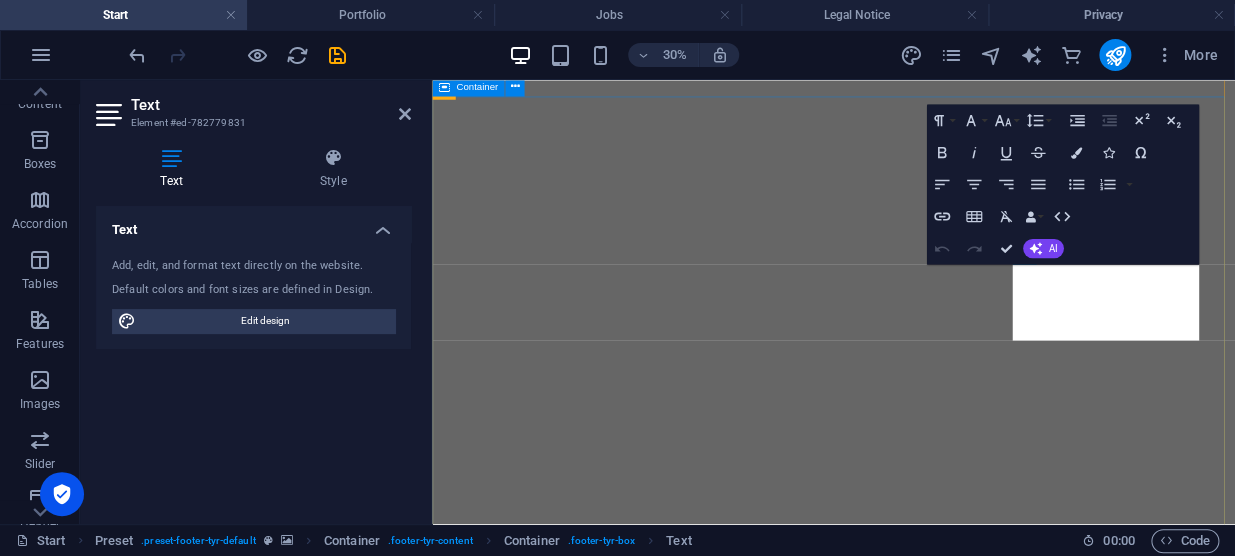 scroll, scrollTop: 9320, scrollLeft: 0, axis: vertical 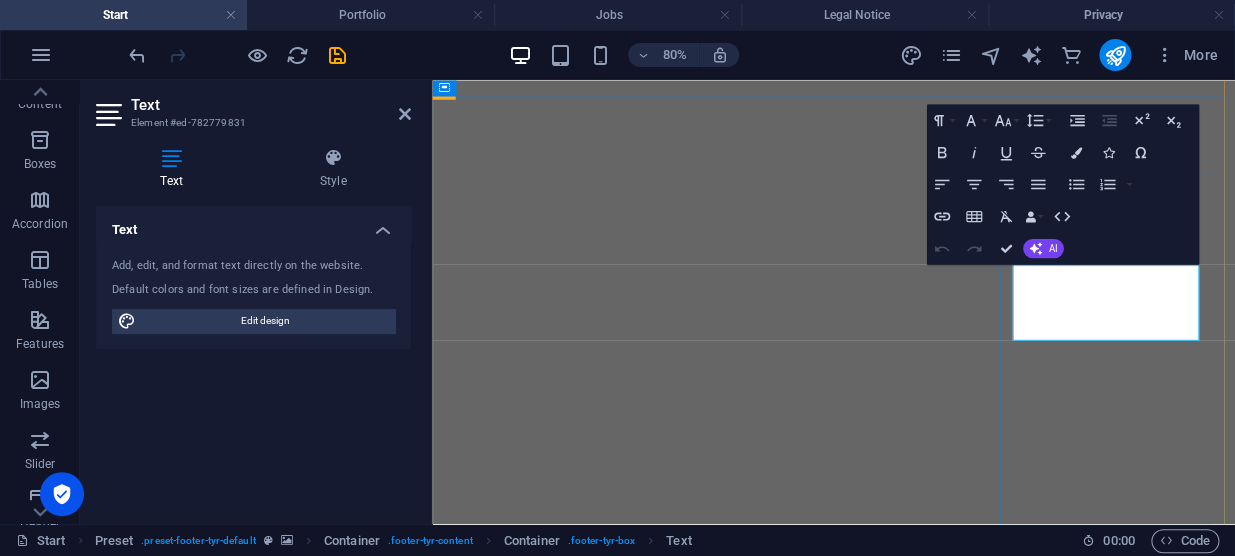 click on "pclaassens@starbal.co.za" at bounding box center [934, 10225] 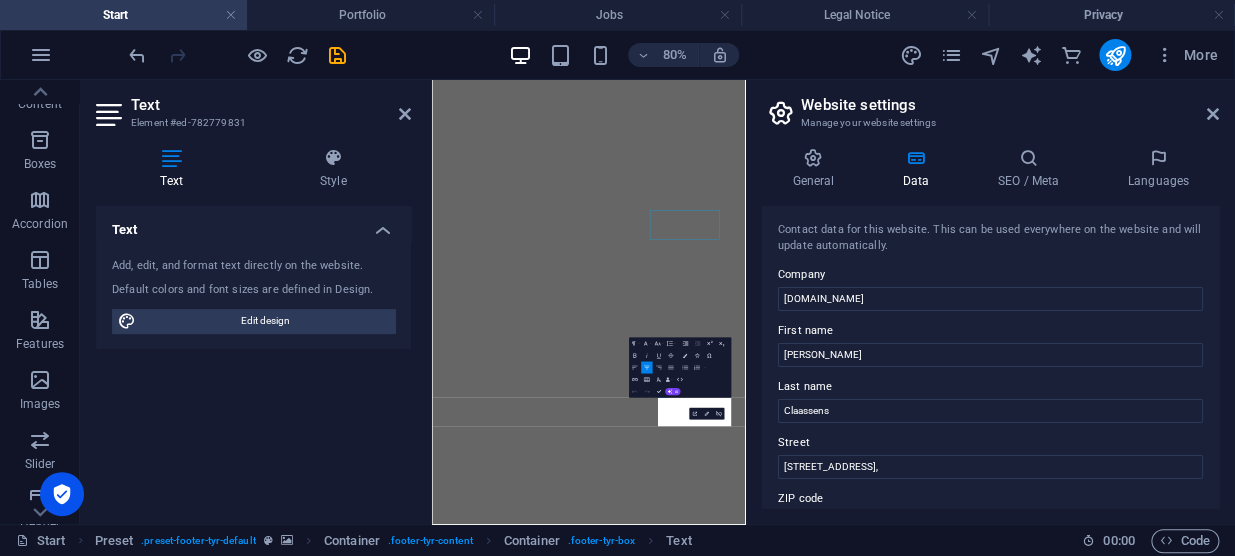 scroll, scrollTop: 9114, scrollLeft: 0, axis: vertical 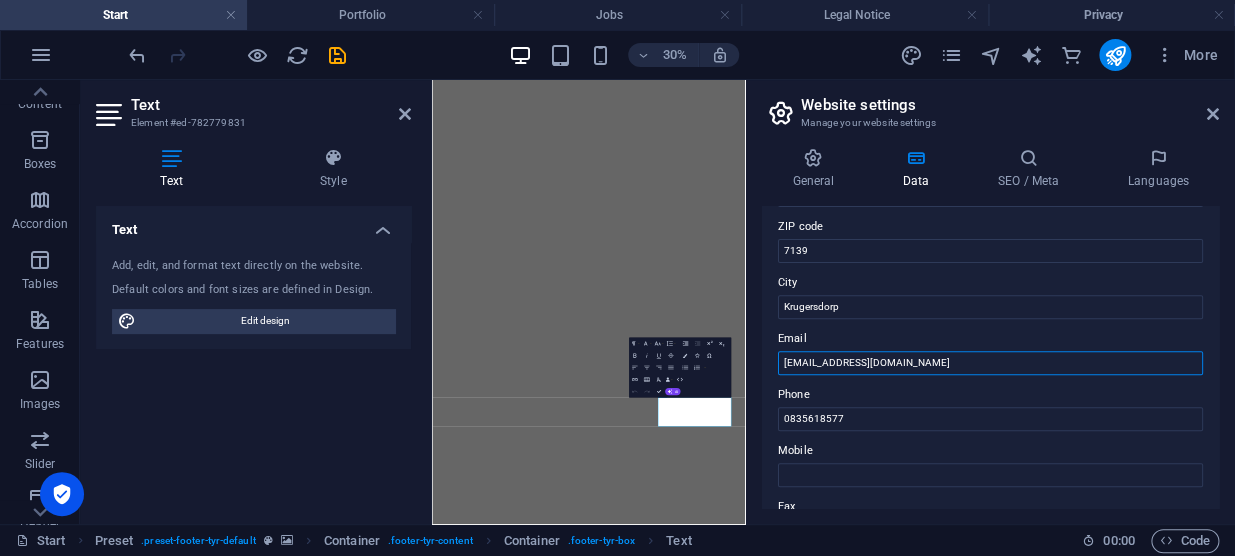 drag, startPoint x: 832, startPoint y: 360, endPoint x: 744, endPoint y: 360, distance: 88 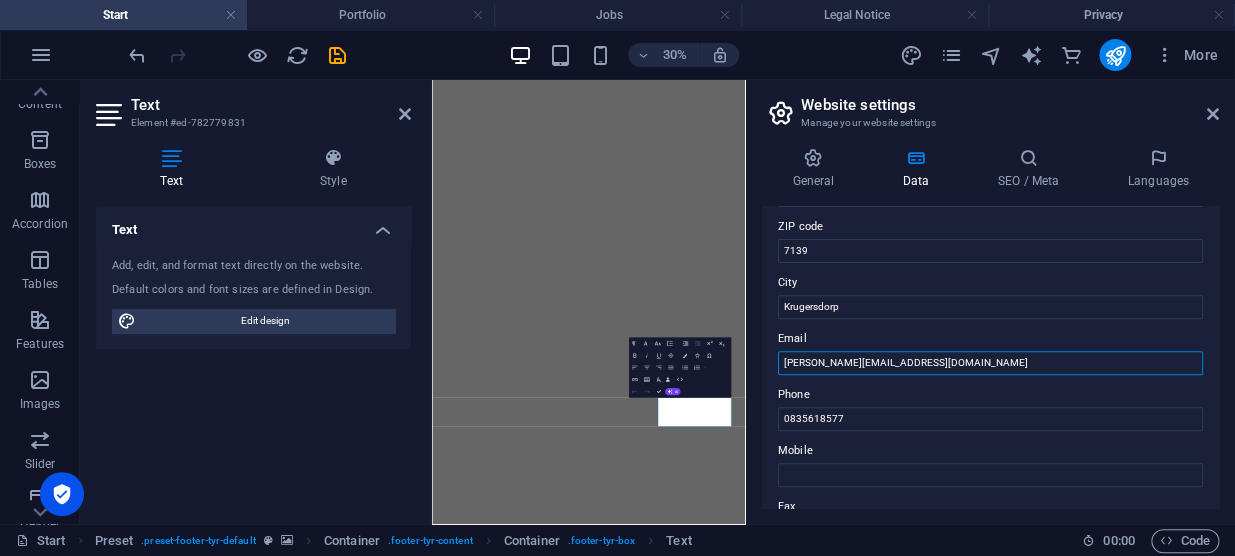 type on "[PERSON_NAME][EMAIL_ADDRESS][DOMAIN_NAME]" 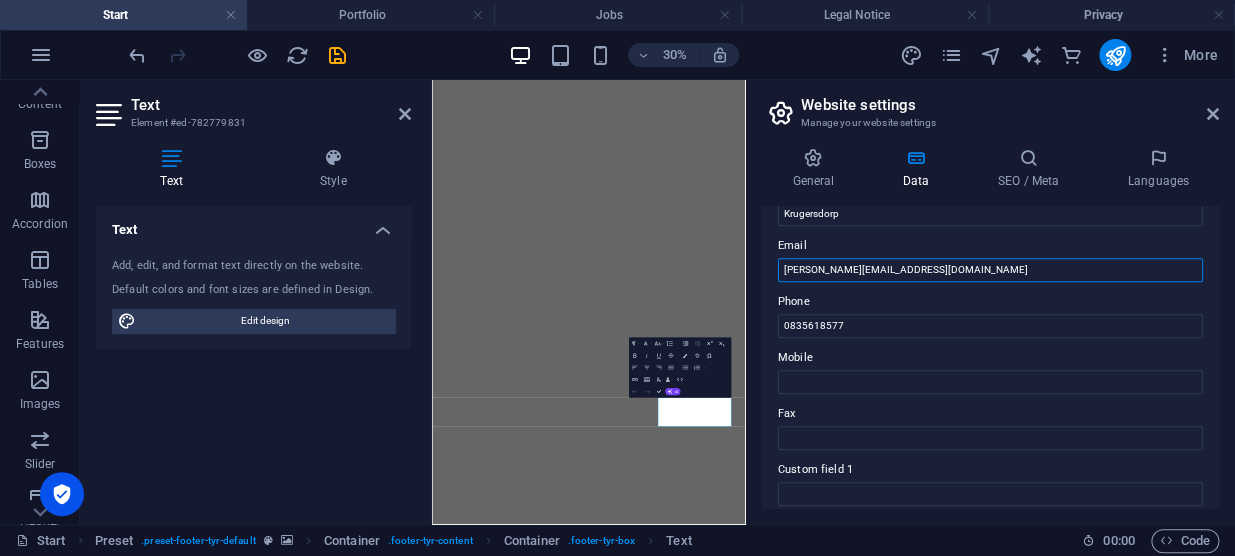 scroll, scrollTop: 363, scrollLeft: 0, axis: vertical 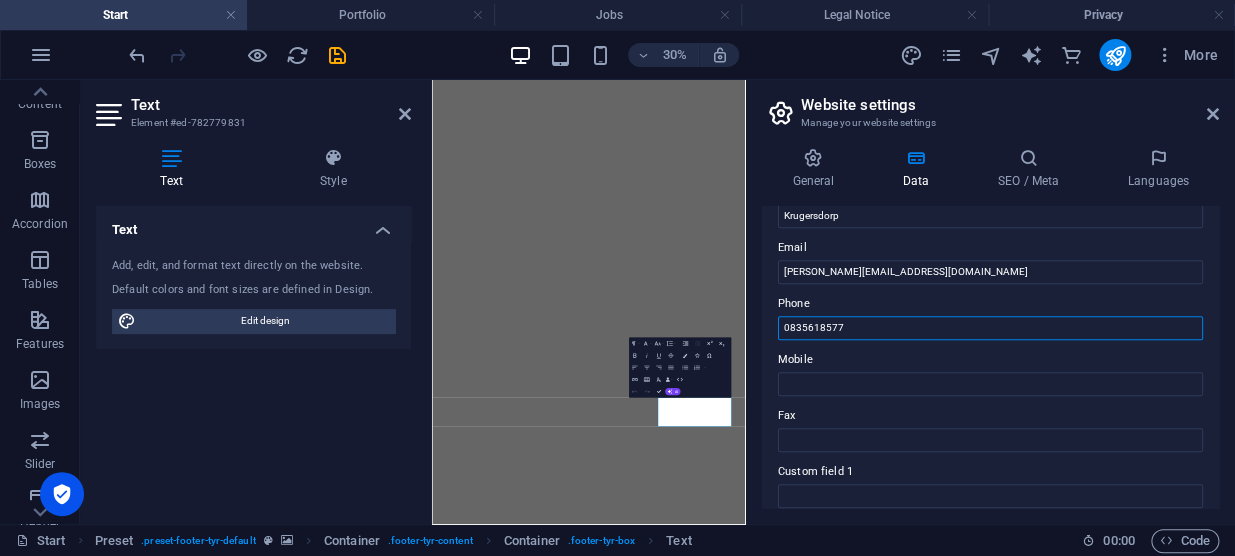drag, startPoint x: 868, startPoint y: 332, endPoint x: 691, endPoint y: 337, distance: 177.0706 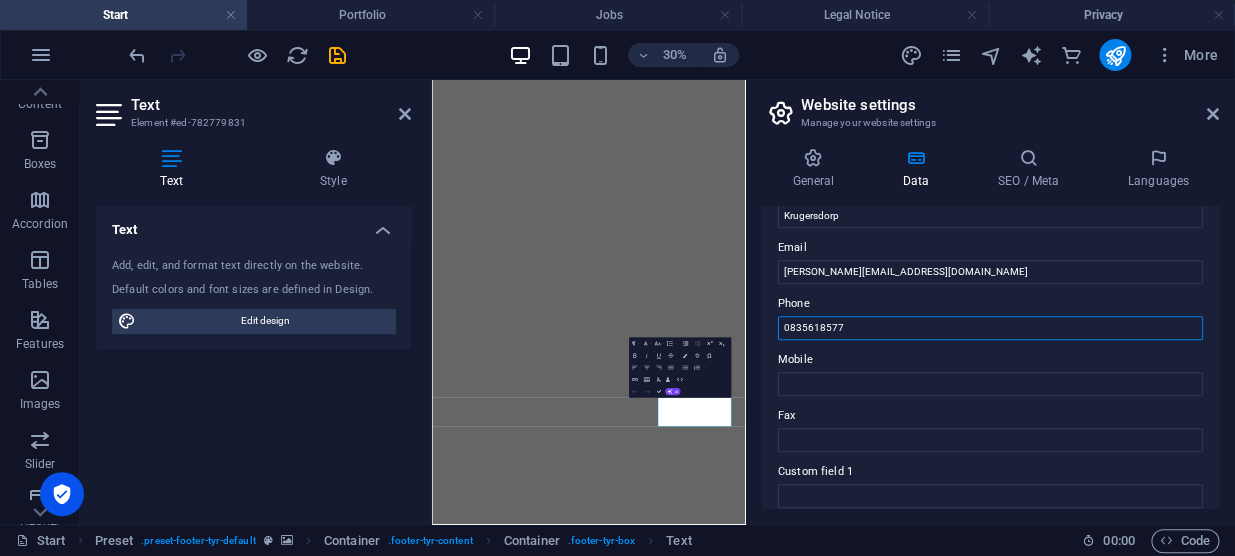 drag, startPoint x: 1277, startPoint y: 403, endPoint x: 1461, endPoint y: 895, distance: 525.2809 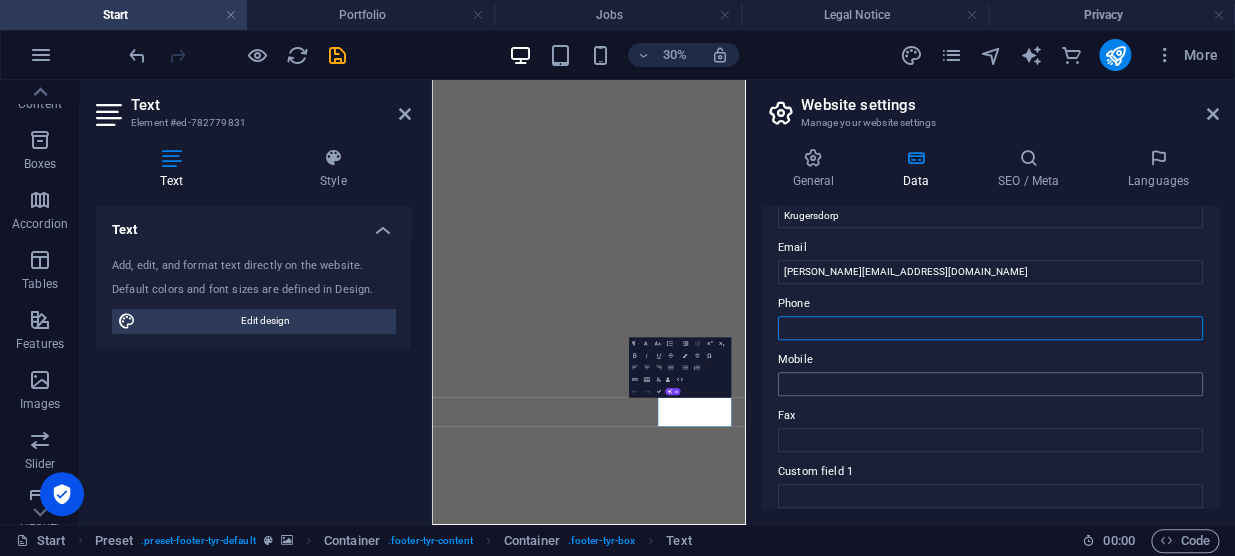 type 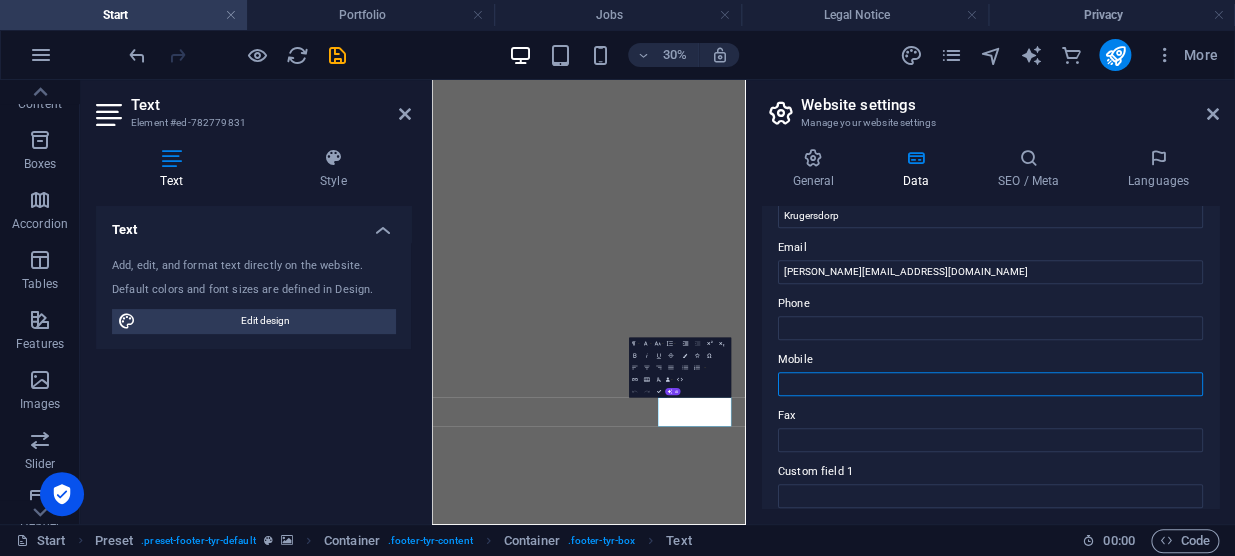 click on "Mobile" at bounding box center (990, 384) 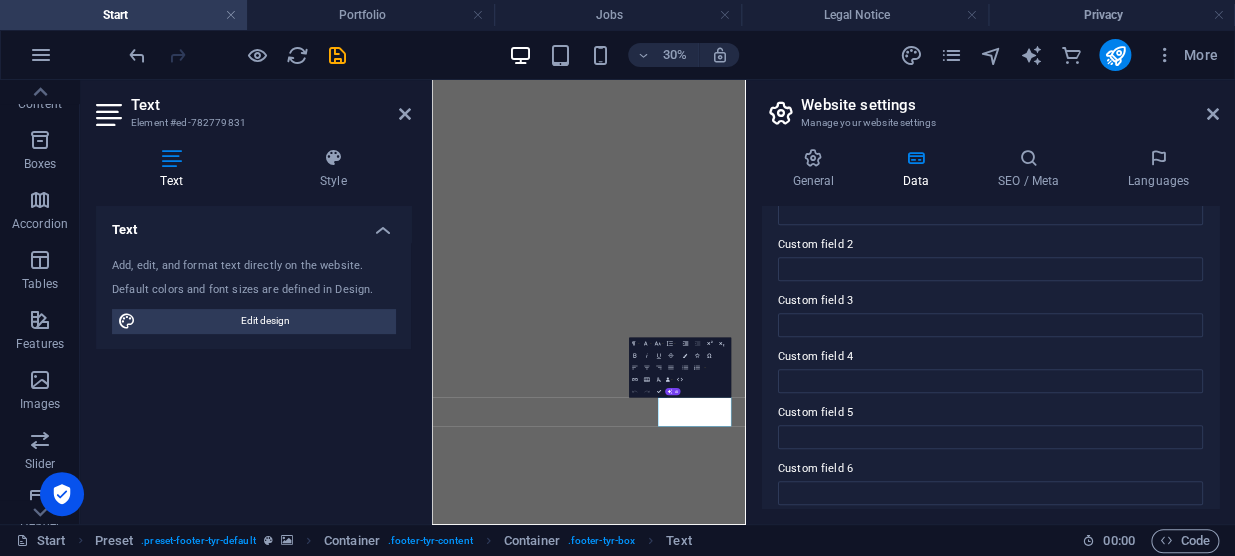 scroll, scrollTop: 658, scrollLeft: 0, axis: vertical 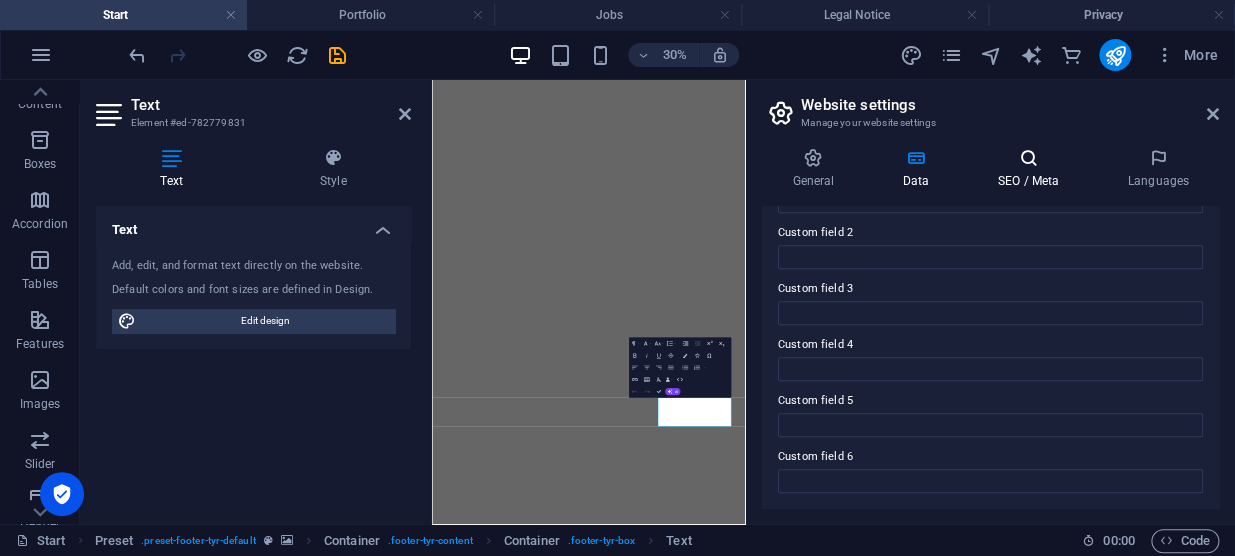 type on "0835618577" 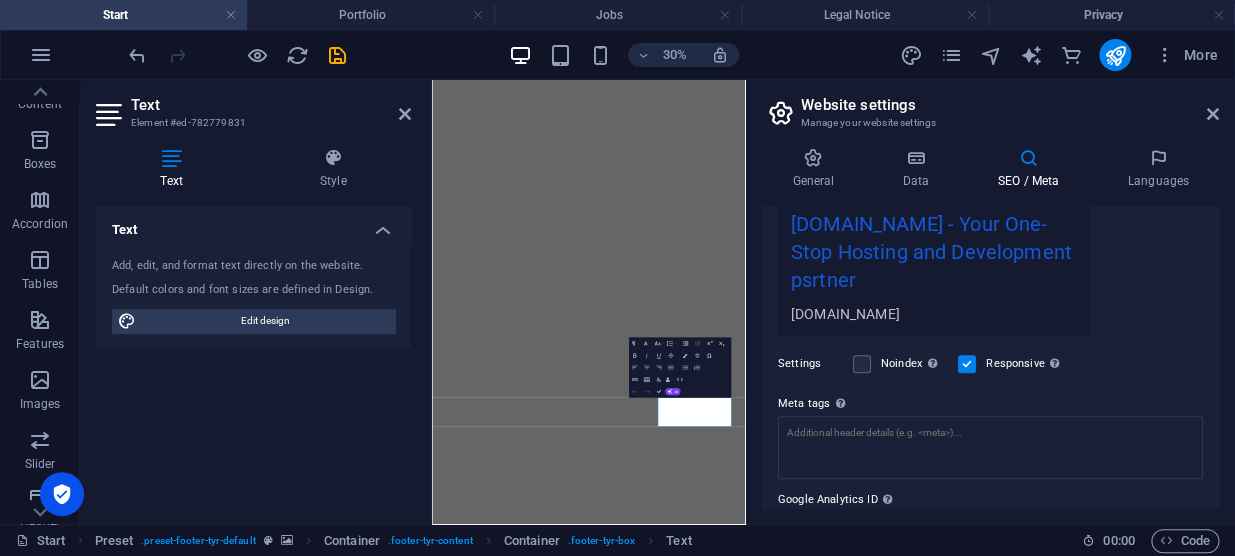 scroll, scrollTop: 488, scrollLeft: 0, axis: vertical 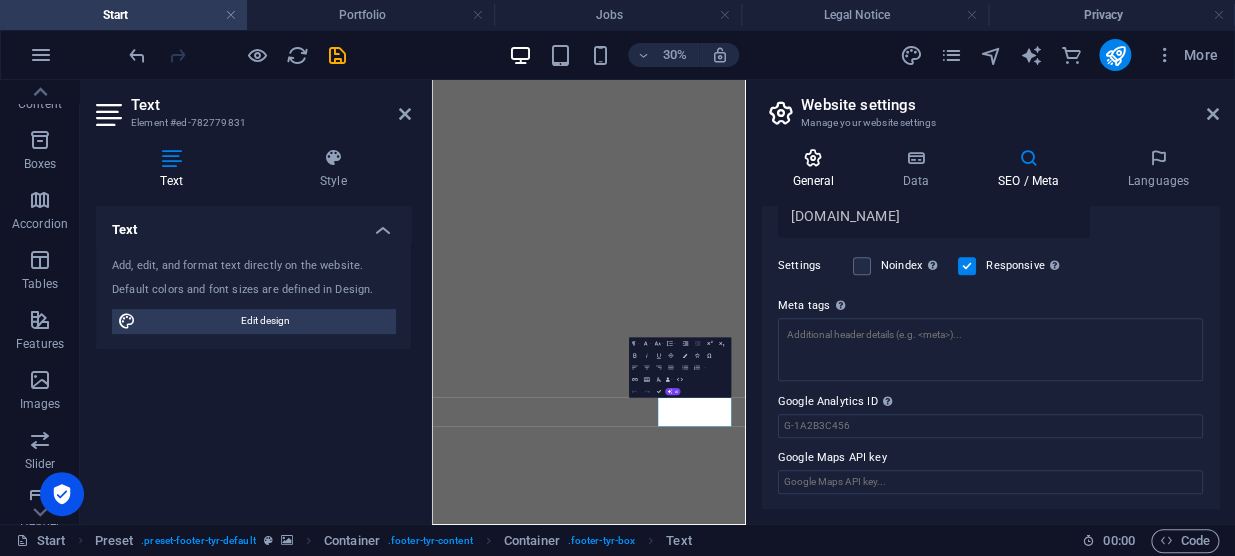 click on "General" at bounding box center (817, 169) 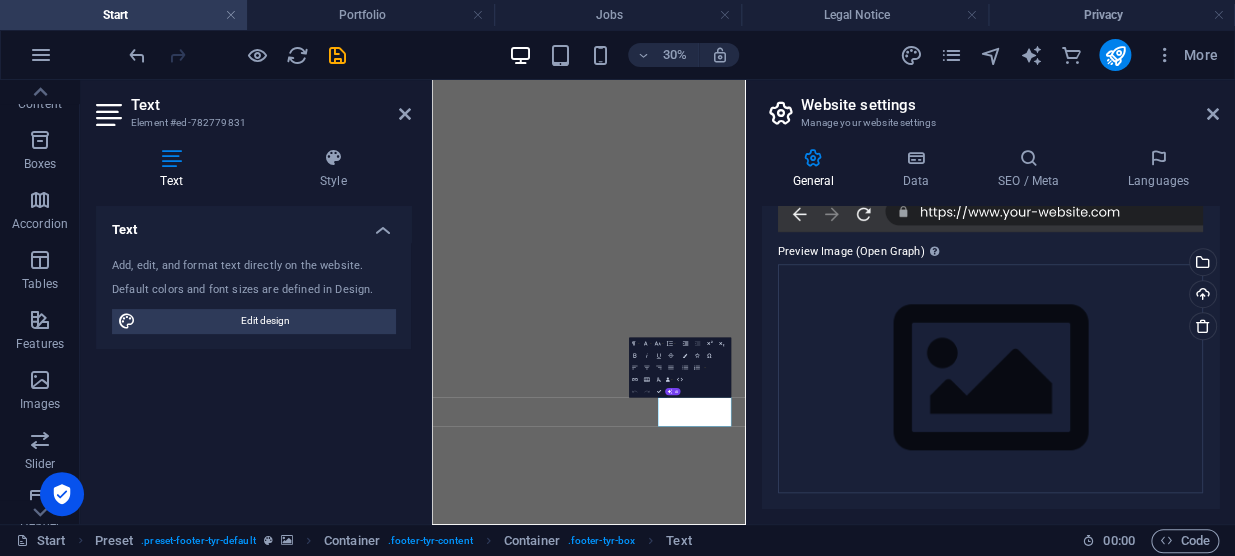 scroll, scrollTop: 0, scrollLeft: 0, axis: both 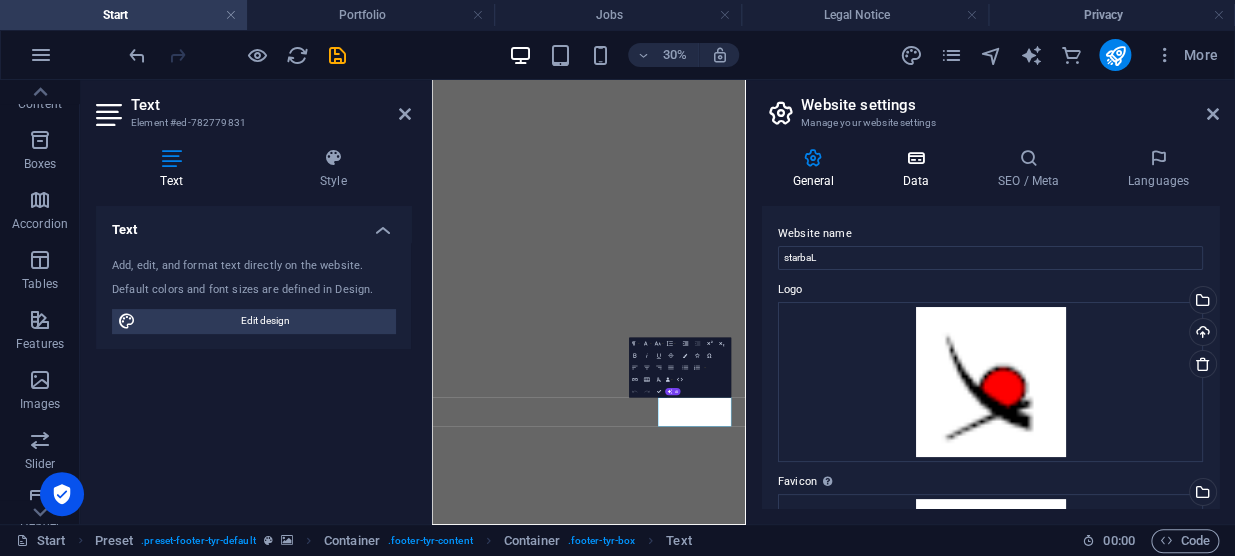 click on "Data" at bounding box center [919, 169] 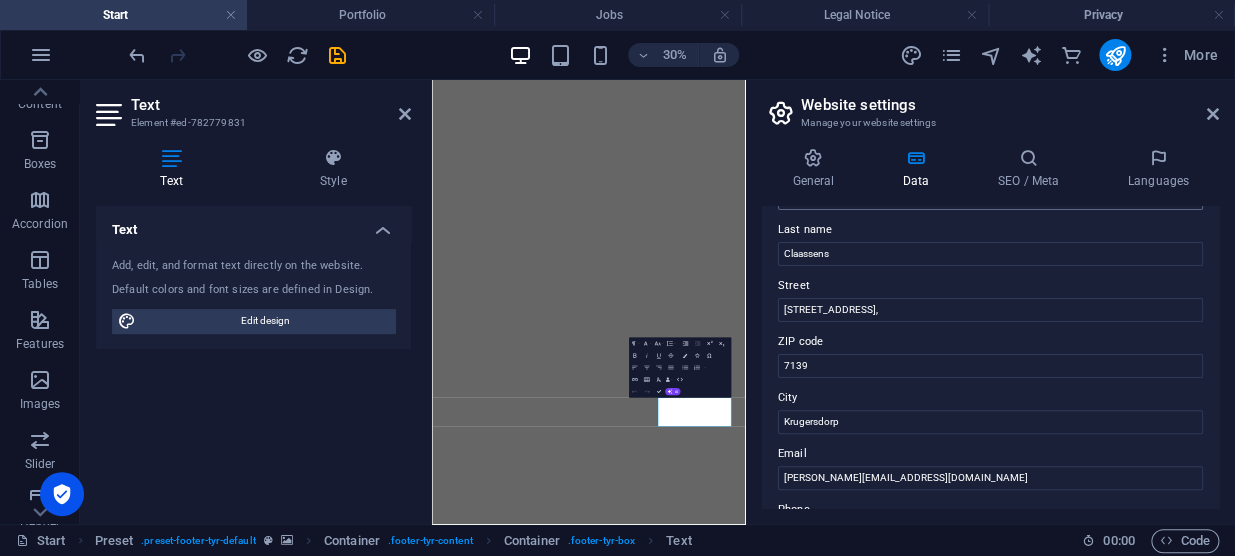scroll, scrollTop: 272, scrollLeft: 0, axis: vertical 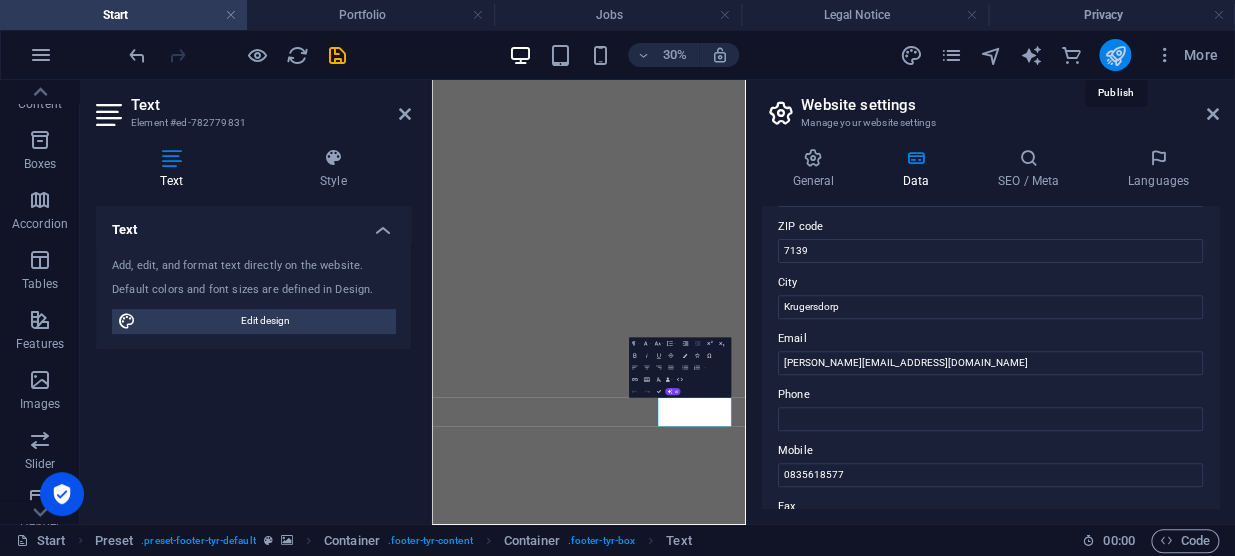 click at bounding box center [1114, 55] 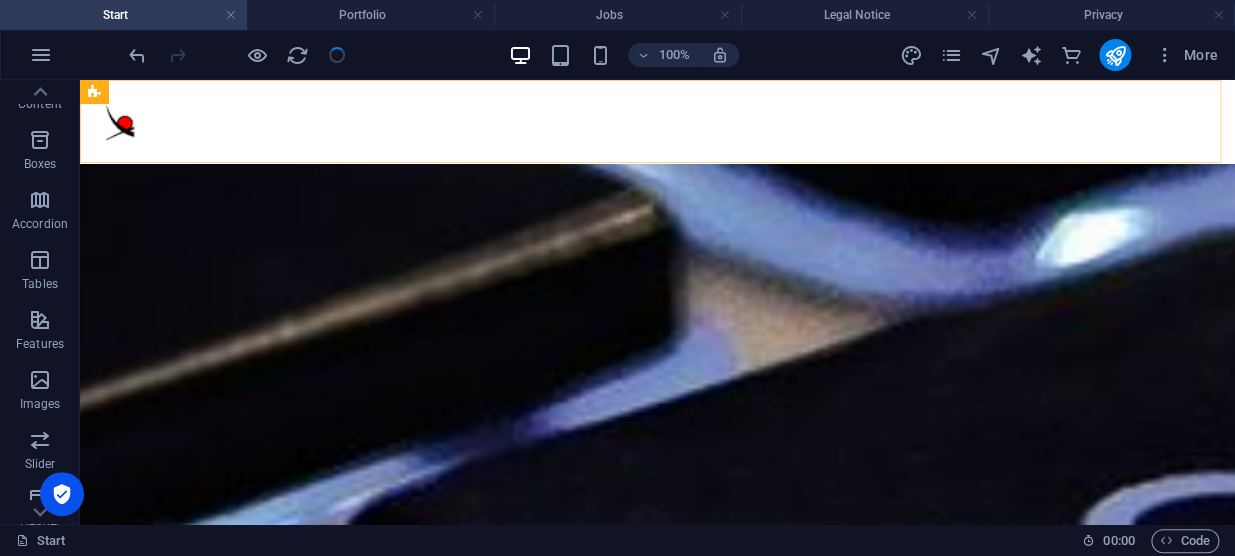 scroll, scrollTop: 6322, scrollLeft: 0, axis: vertical 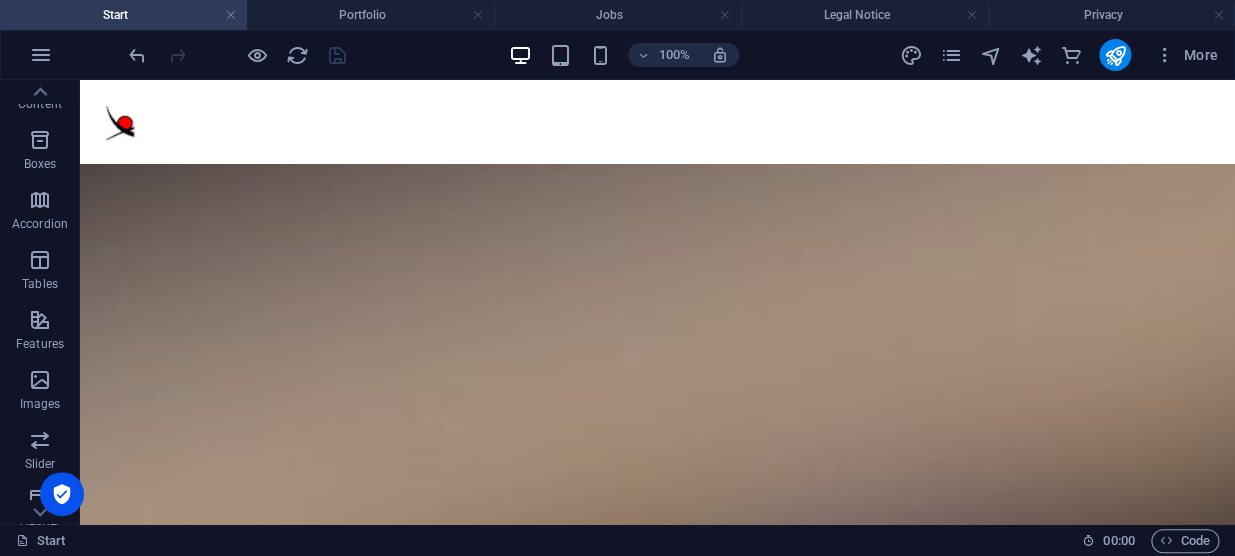 click at bounding box center (237, 55) 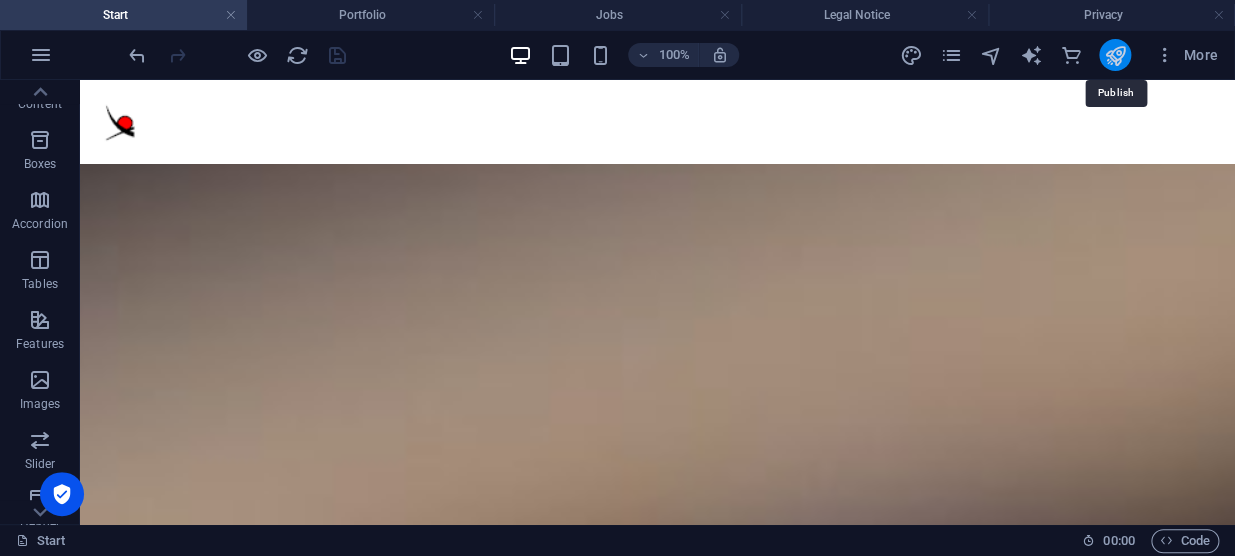 click at bounding box center [1114, 55] 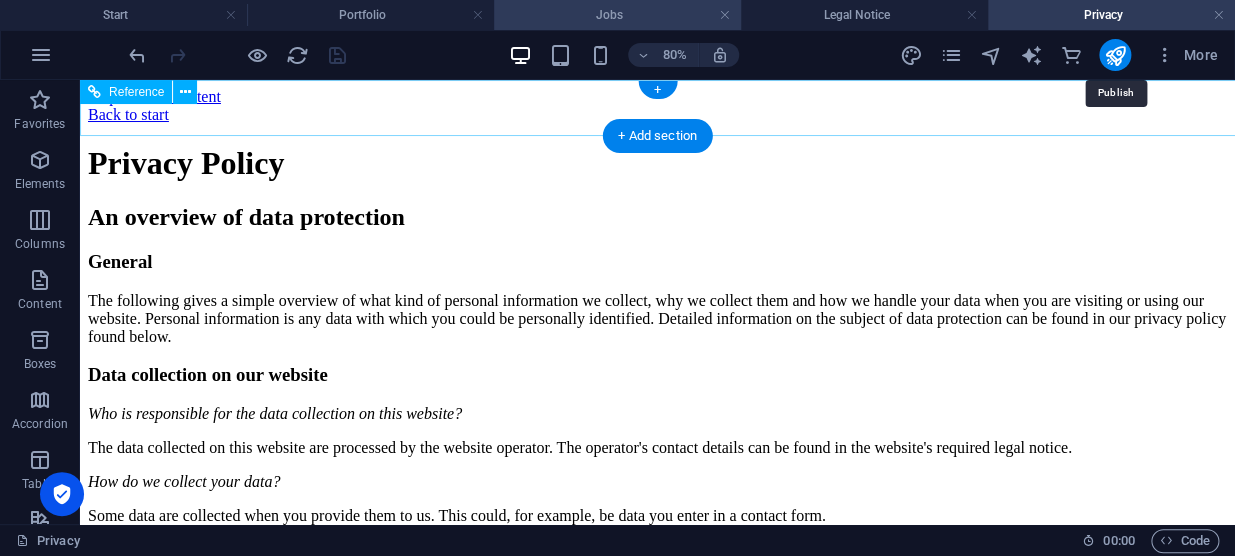 scroll, scrollTop: 0, scrollLeft: 0, axis: both 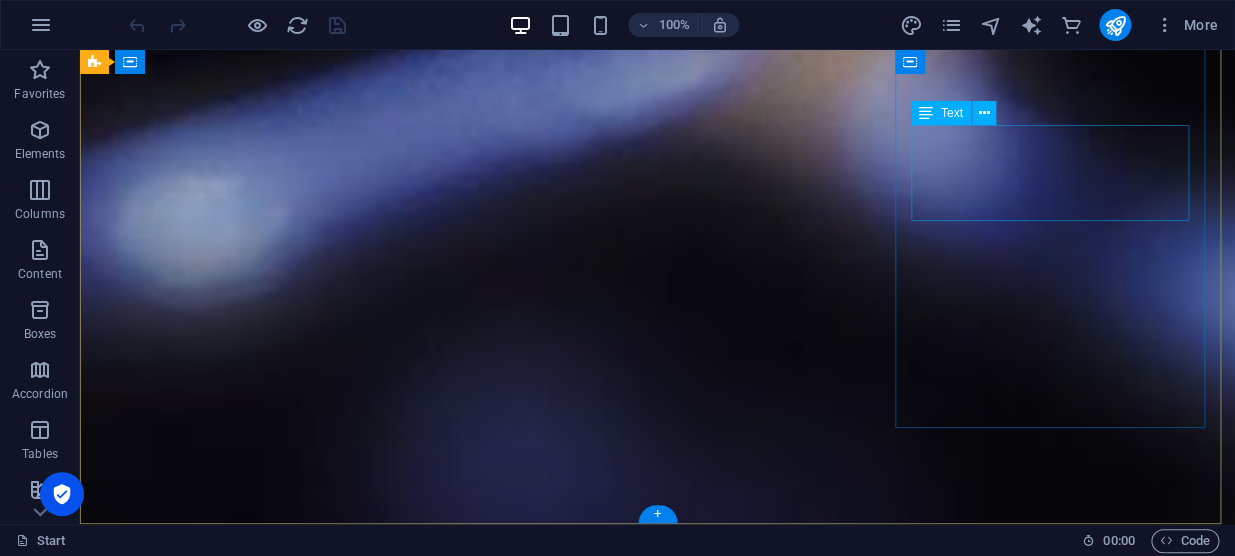 click on "[DOMAIN_NAME] + [PHONE_NUMBER] [EMAIL_ADDRESS][DOMAIN_NAME]" at bounding box center [657, 10864] 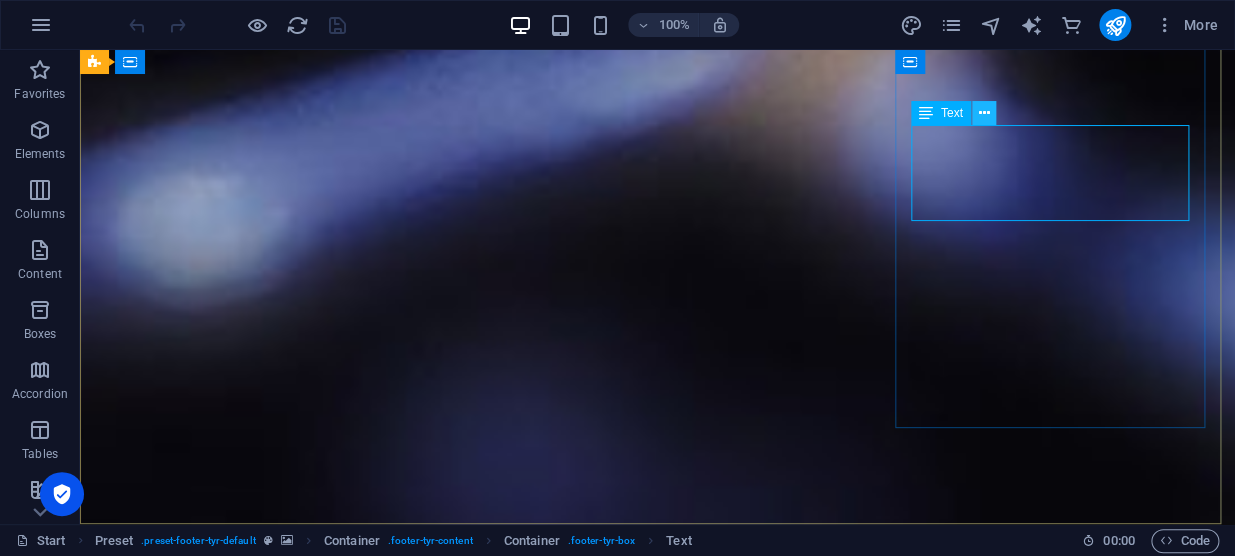 click at bounding box center (983, 113) 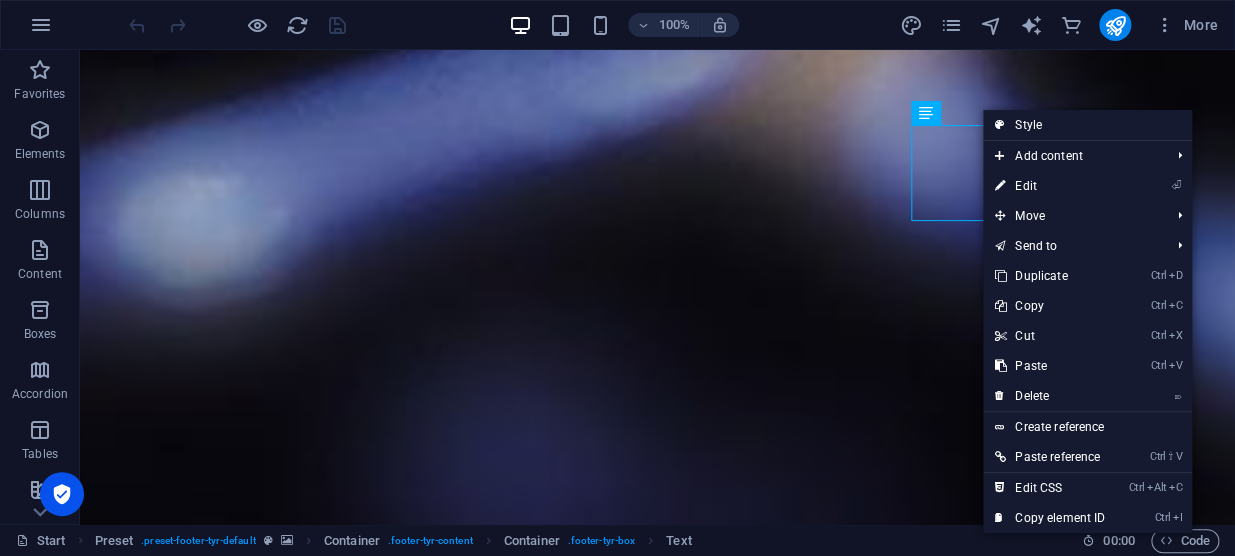 click on "⏎  Edit" at bounding box center (1050, 186) 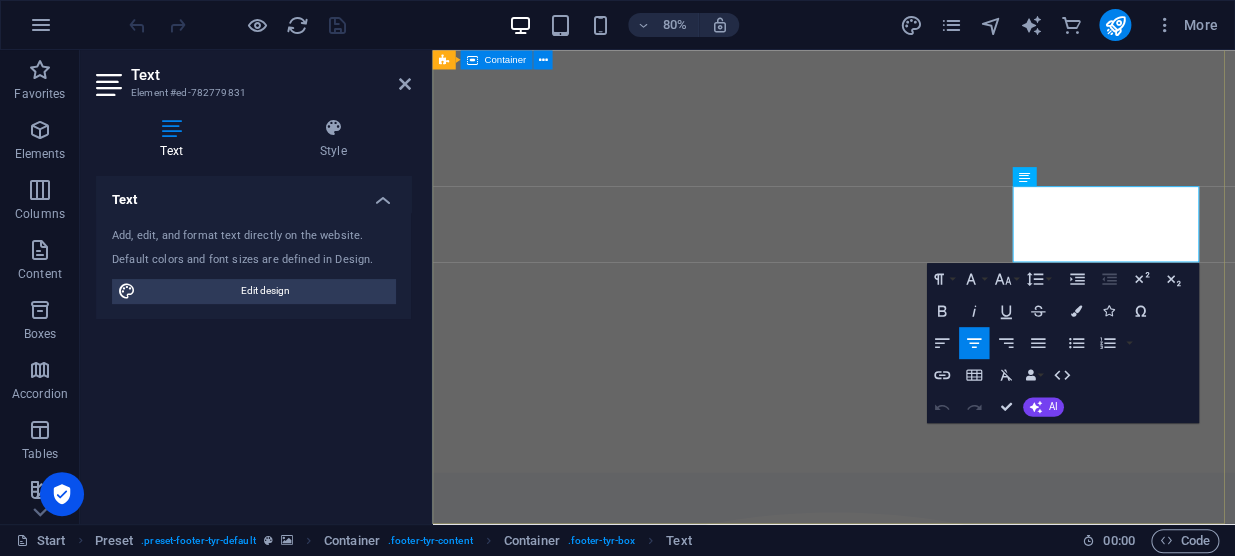 scroll, scrollTop: 9380, scrollLeft: 0, axis: vertical 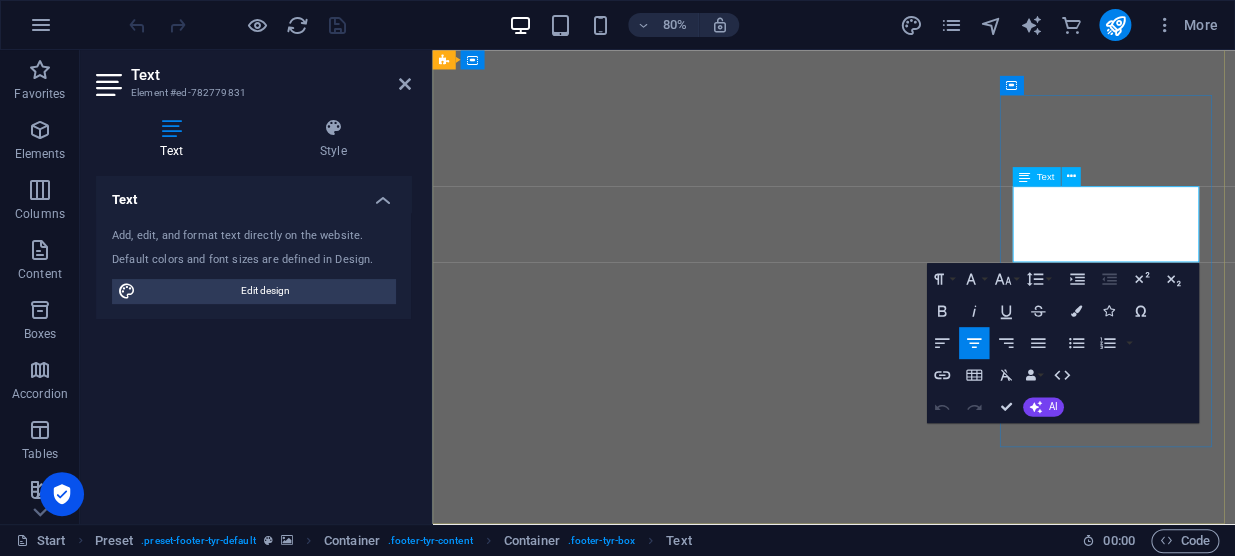 click on "+ [PHONE_NUMBER]" at bounding box center (934, 10103) 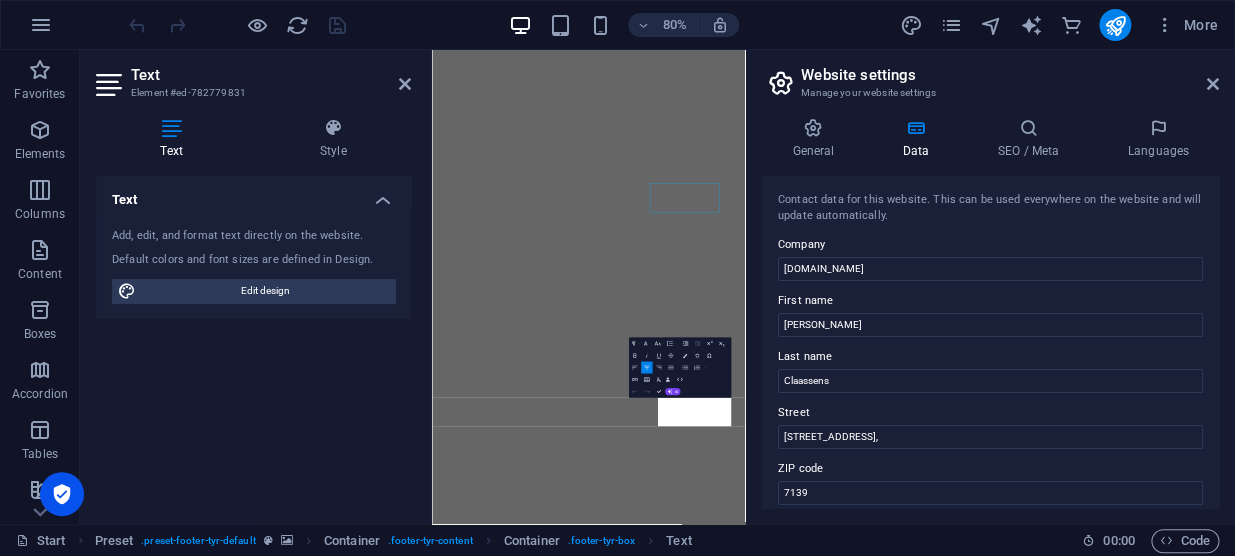 scroll, scrollTop: 9104, scrollLeft: 0, axis: vertical 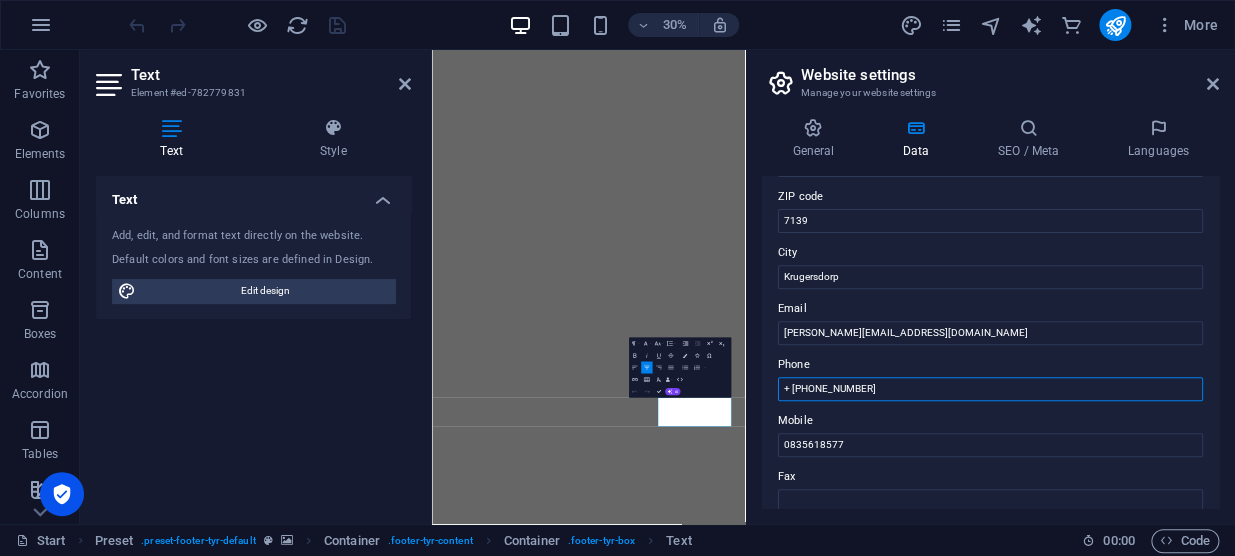 click on "Start Favorites Elements Columns Content Boxes Accordion Tables Features Images Slider Header Footer Forms Marketing Collections Commerce Text Element #ed-782779831 Text Style Text Add, edit, and format text directly on the website. Default colors and font sizes are defined in Design. Edit design Alignment Left aligned Centered Right aligned Preset Element Layout How this element expands within the layout (Flexbox). Size Default auto px % 1/1 1/2 1/3 1/4 1/5 1/6 1/7 1/8 1/9 1/10 Grow Shrink Order Container layout Visible Visible Opacity 100 % Overflow Spacing Margin Default auto px % rem vw vh Custom Custom auto px % rem vw vh auto px % rem vw vh auto px % rem vw vh auto px % rem vw vh Padding Default px rem % vh vw Custom Custom px rem % vh vw px rem % vh vw px rem % vh vw px rem % vh vw Border Style              - Width 1 auto px rem % vh vw Custom Custom 1 auto px rem % vh vw 1 auto px rem % vh vw 1 auto px rem % vh vw 1 auto px rem % vh vw  - Color Round corners Default px rem % vh vw Custom px" at bounding box center (617, 287) 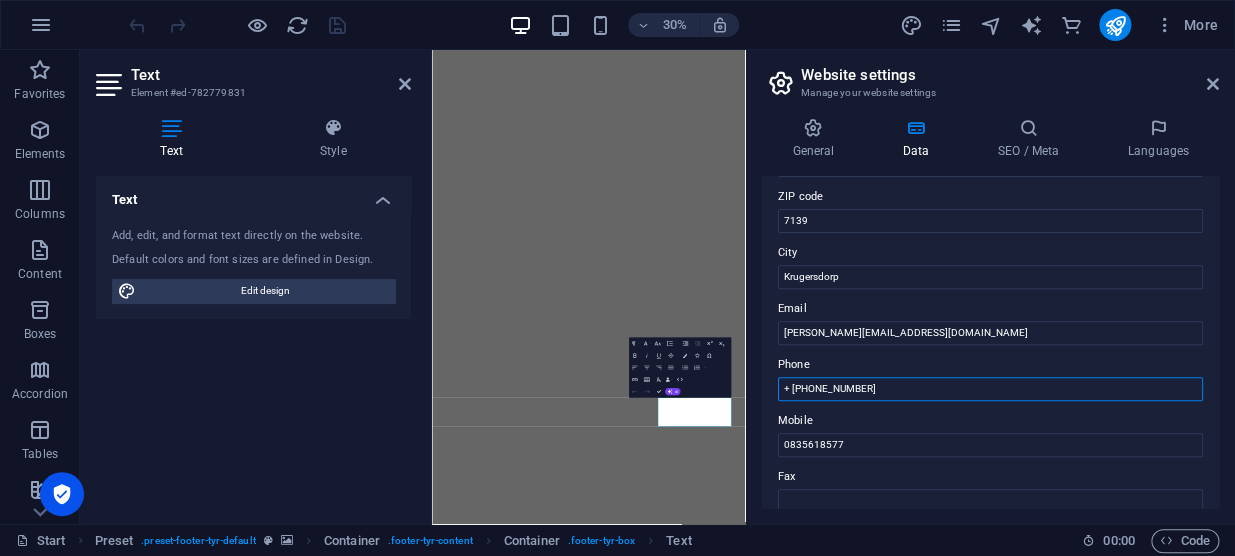 drag, startPoint x: 1300, startPoint y: 432, endPoint x: 1467, endPoint y: 1168, distance: 754.70856 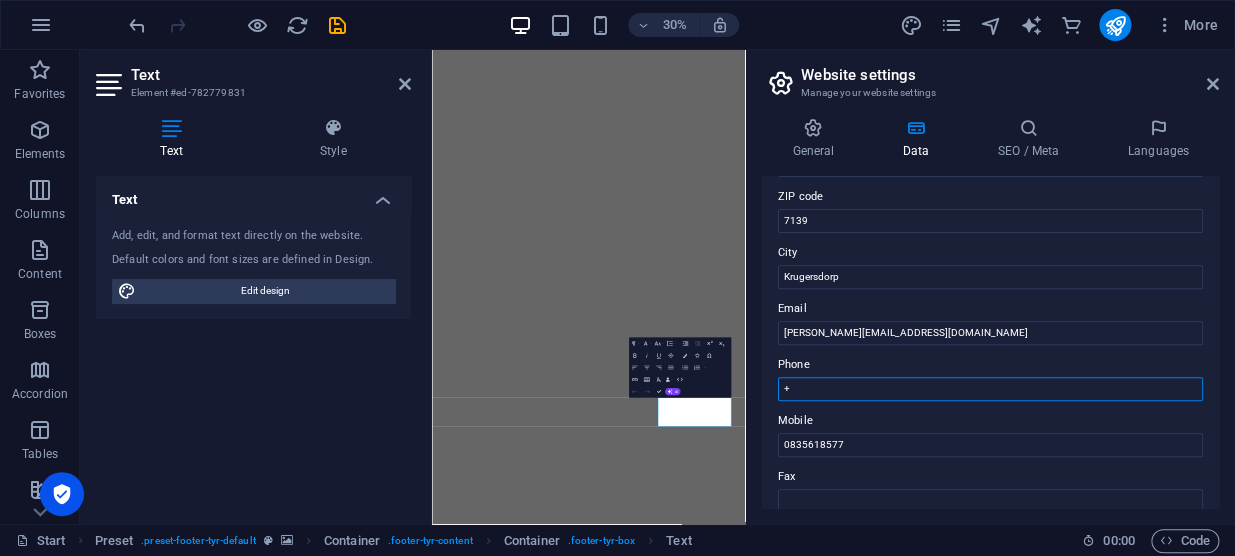 type on "+" 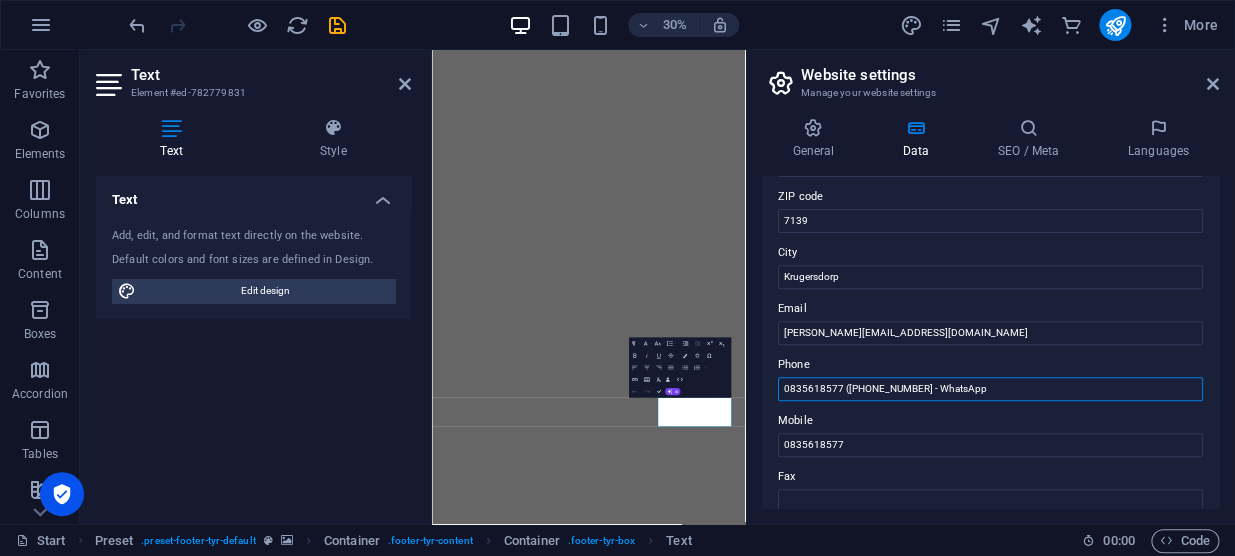 type on "0835618577 ([PHONE_NUMBER] - WhatsApp)" 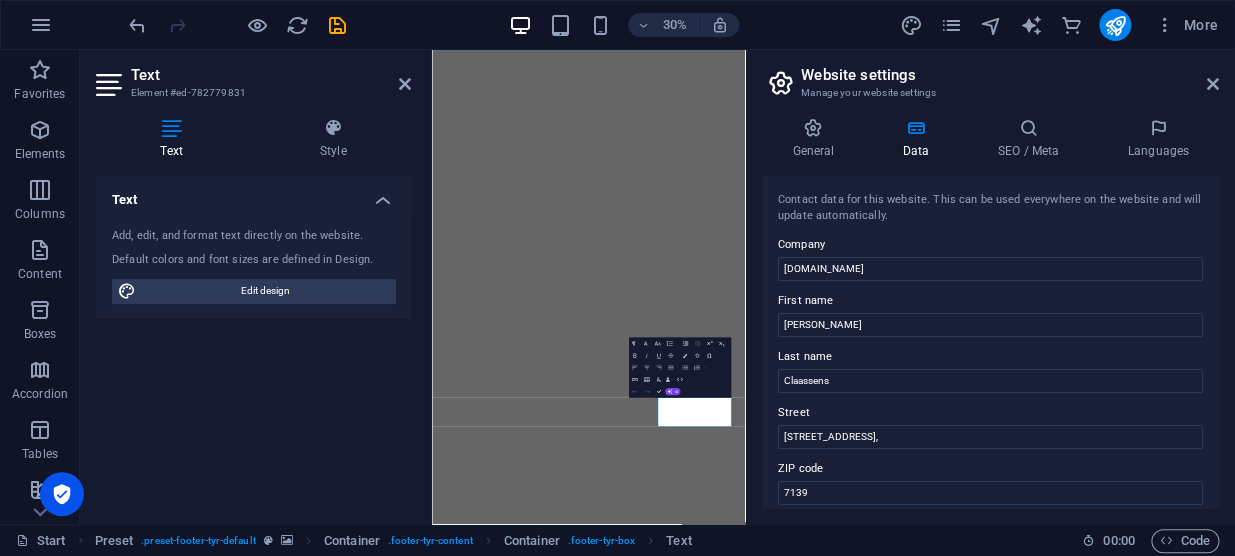 scroll, scrollTop: 628, scrollLeft: 0, axis: vertical 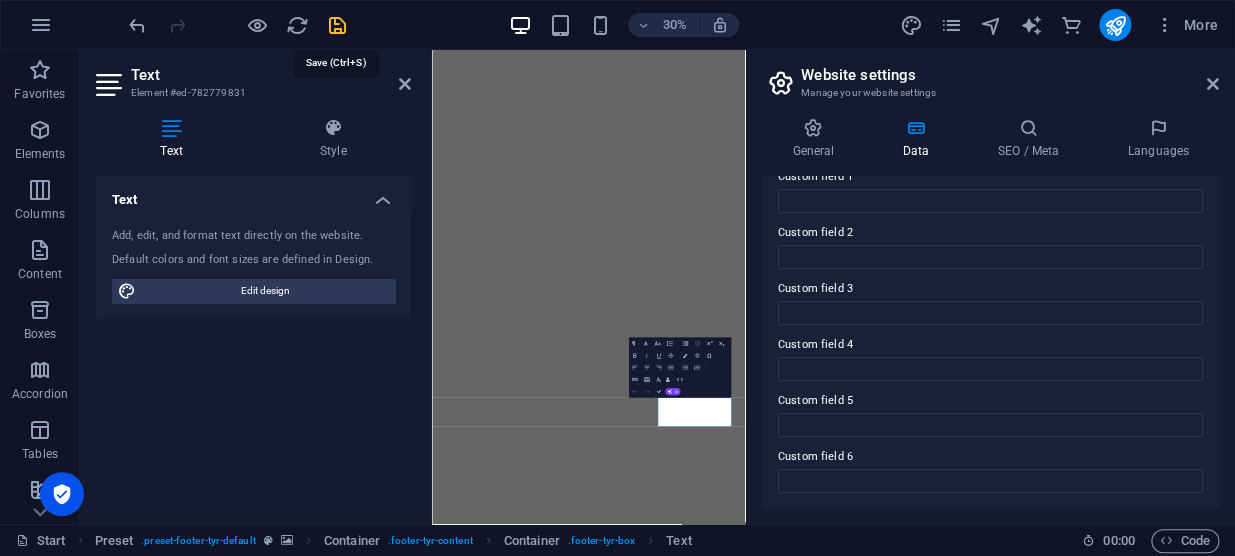 click at bounding box center [337, 25] 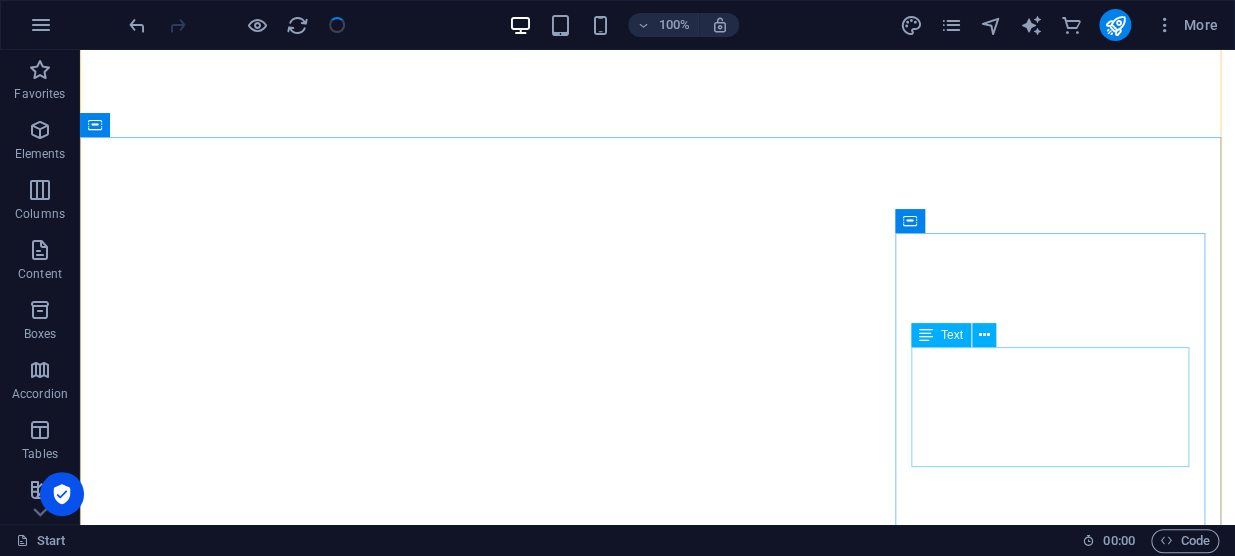 scroll, scrollTop: 9416, scrollLeft: 0, axis: vertical 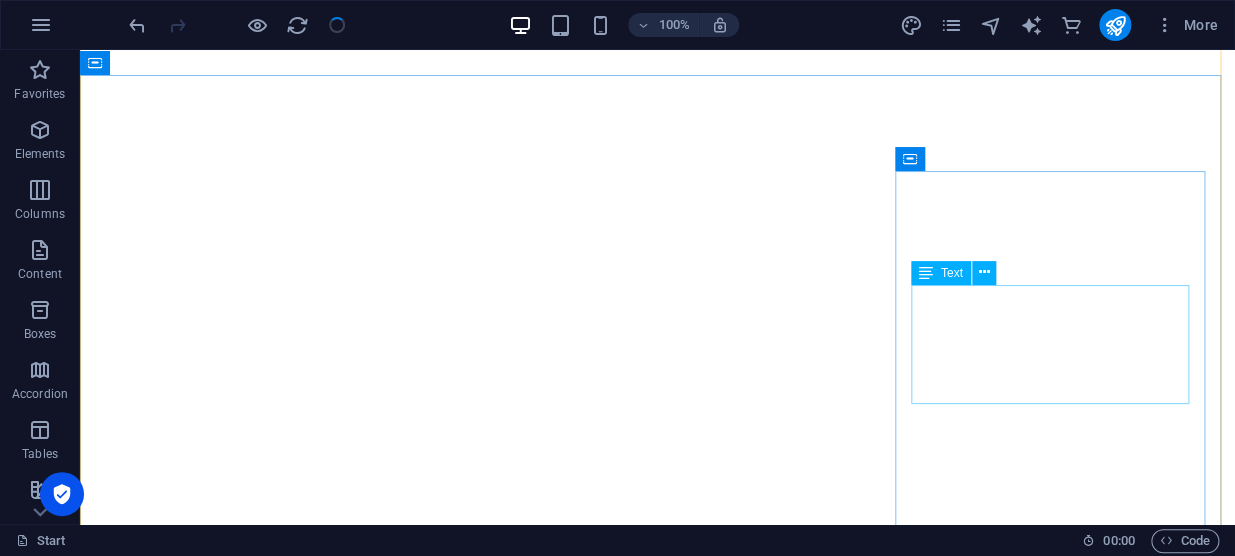 click on "[DOMAIN_NAME] 0835618577 ([PHONE_NUMBER] - WhatsApp) [PERSON_NAME][EMAIL_ADDRESS][DOMAIN_NAME]" at bounding box center [657, 11023] 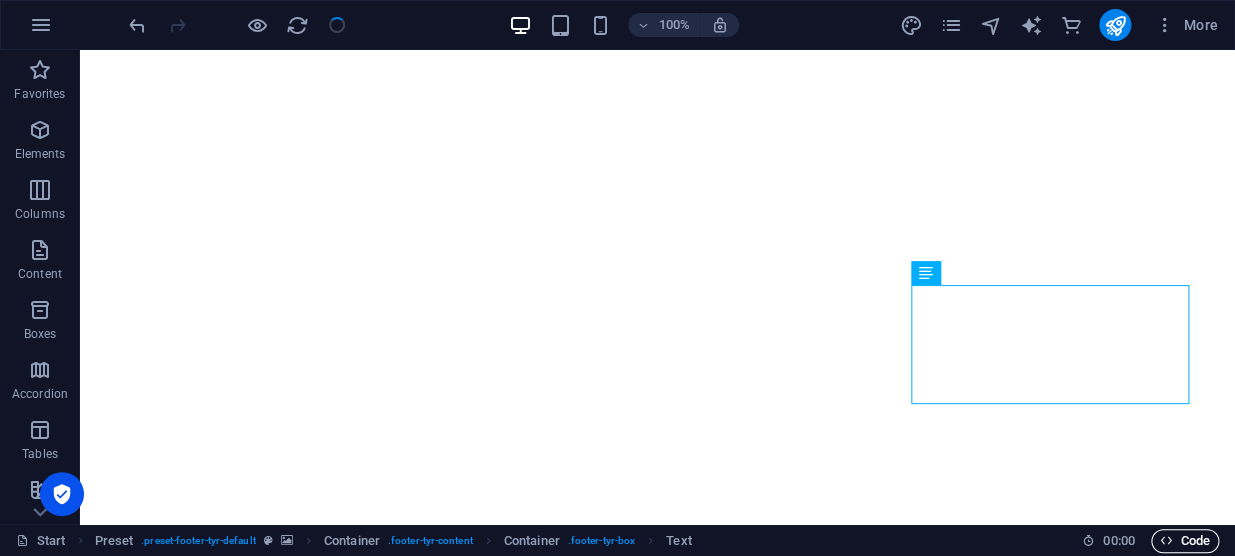 click on "Code" at bounding box center (1185, 541) 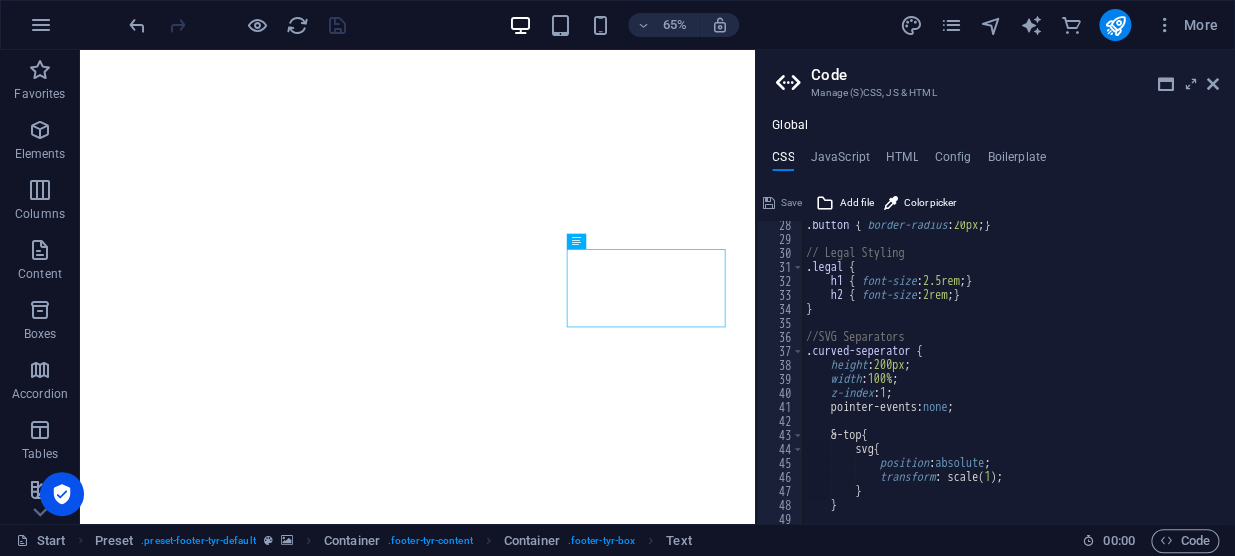 scroll, scrollTop: 381, scrollLeft: 0, axis: vertical 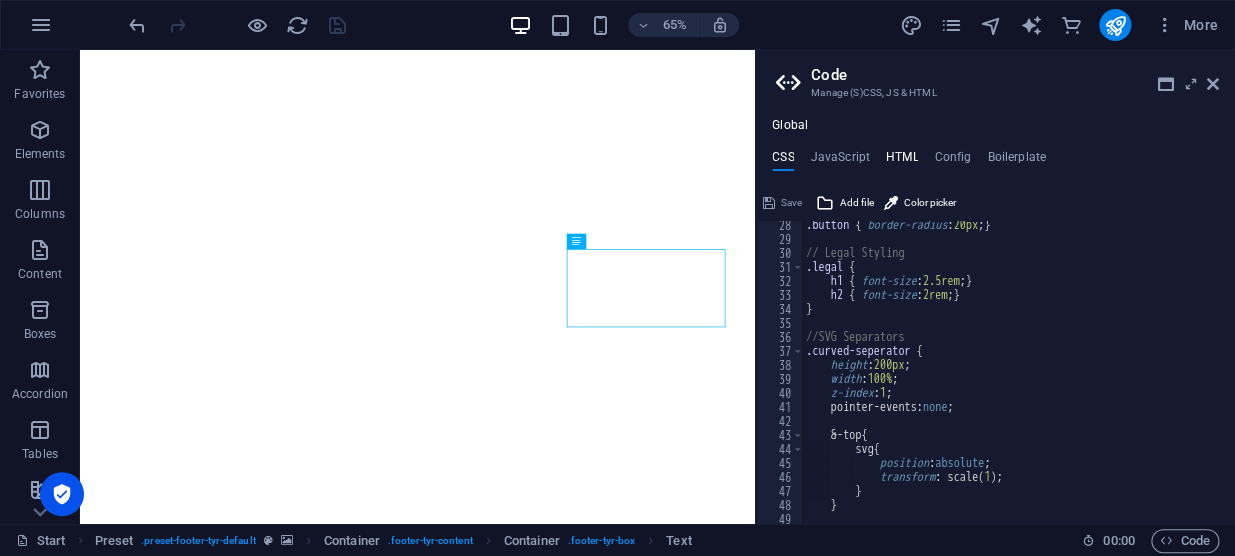 click on "HTML" at bounding box center [902, 161] 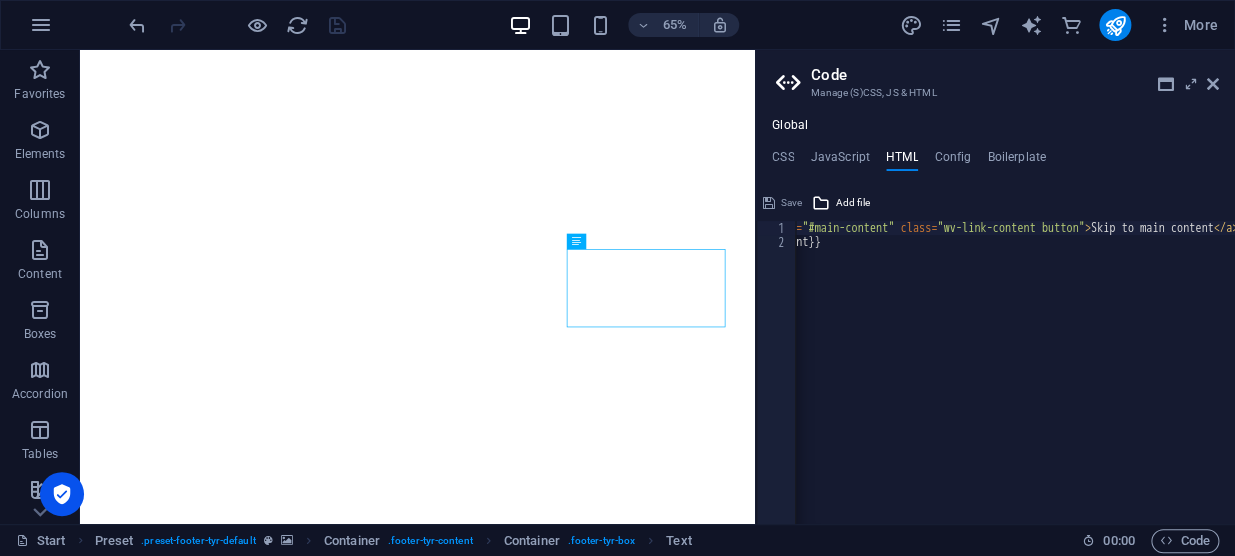 scroll, scrollTop: 0, scrollLeft: 100, axis: horizontal 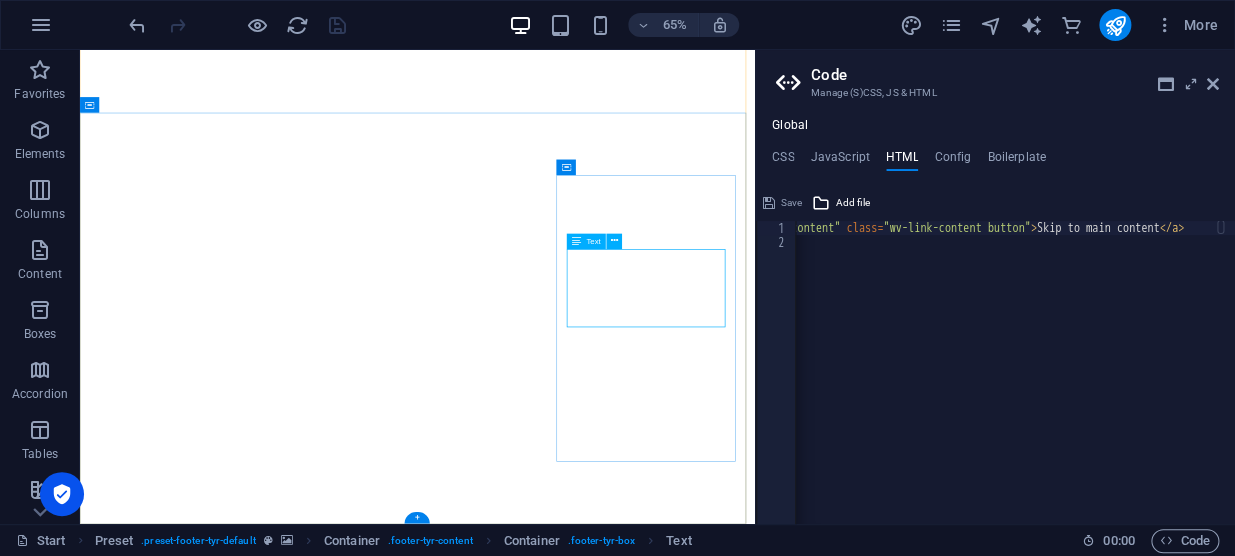 click on "[DOMAIN_NAME] 0835618577 ([PHONE_NUMBER] - WhatsApp) [PERSON_NAME][EMAIL_ADDRESS][DOMAIN_NAME]" at bounding box center [599, 10450] 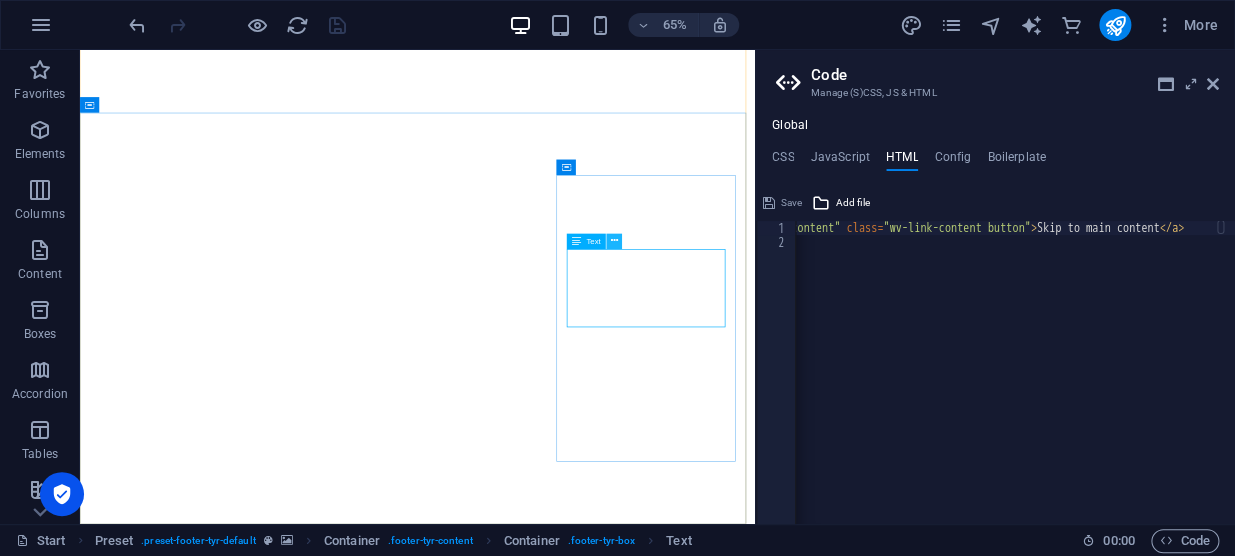 click at bounding box center (614, 242) 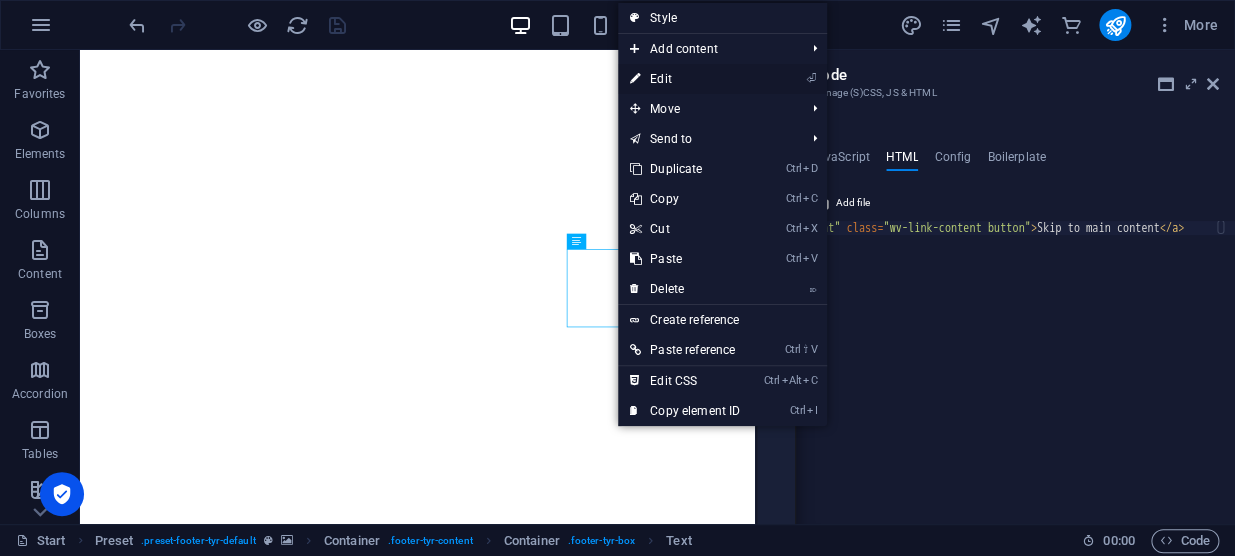 click on "⏎  Edit" at bounding box center [685, 79] 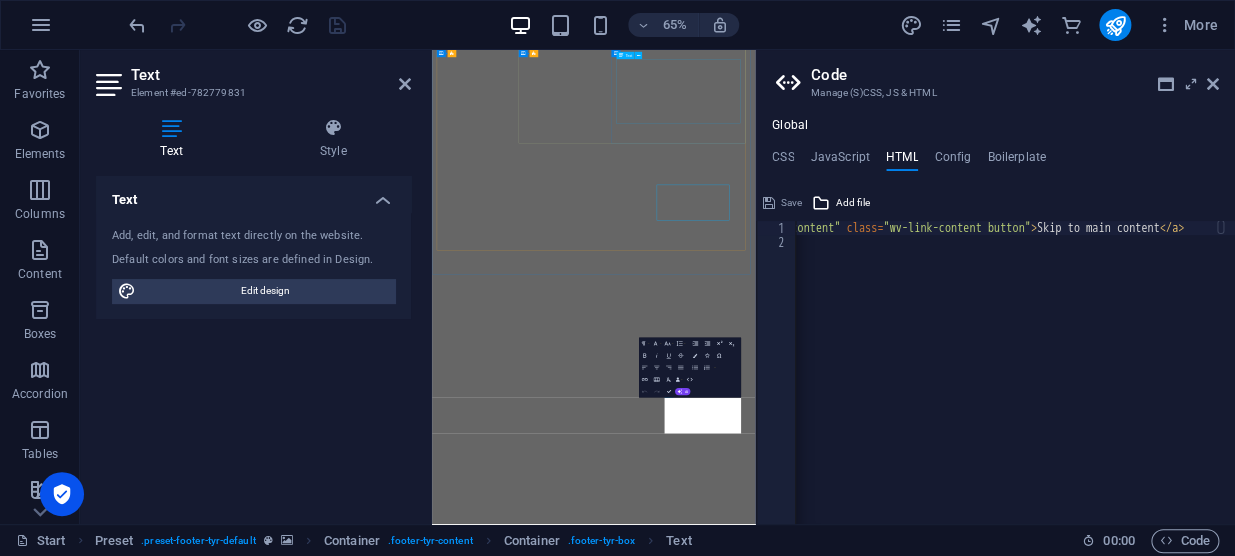 scroll, scrollTop: 9145, scrollLeft: 0, axis: vertical 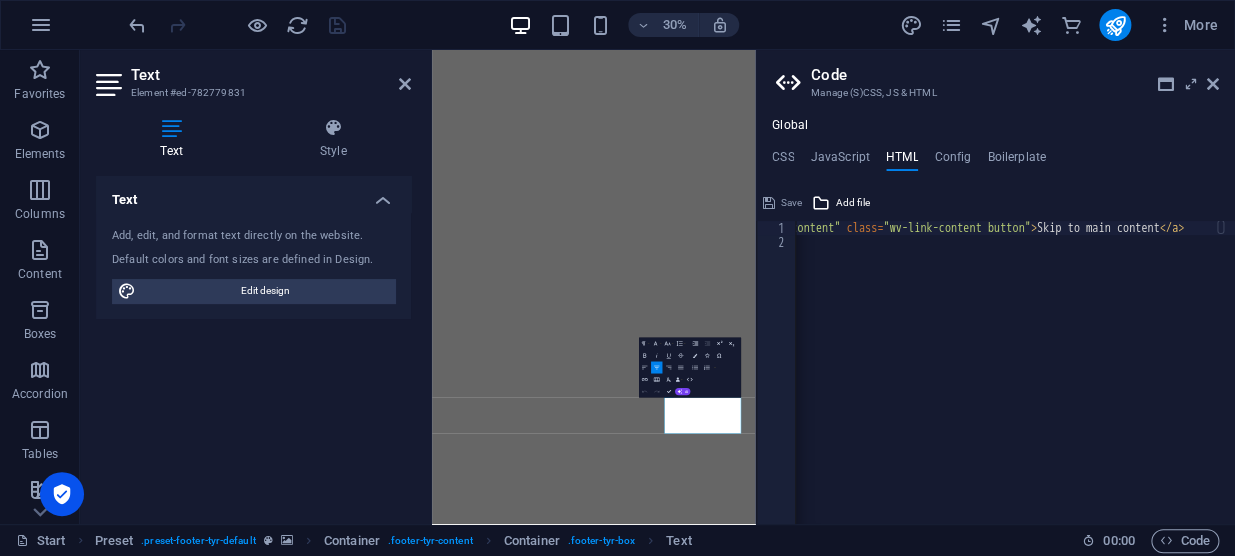 click on "HTML" at bounding box center [902, 161] 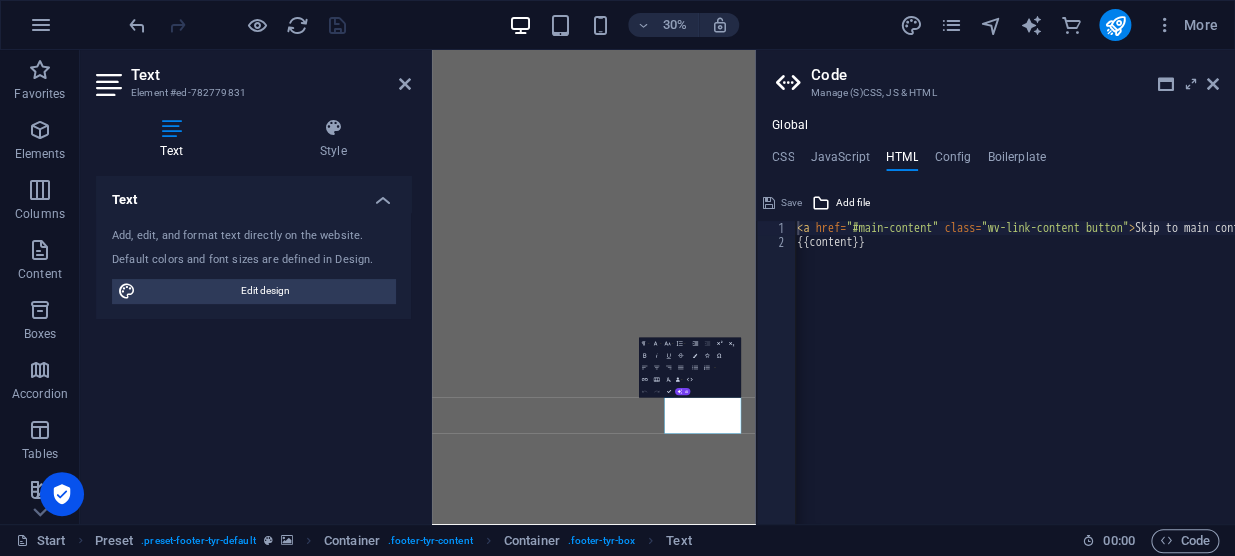 scroll, scrollTop: 0, scrollLeft: 0, axis: both 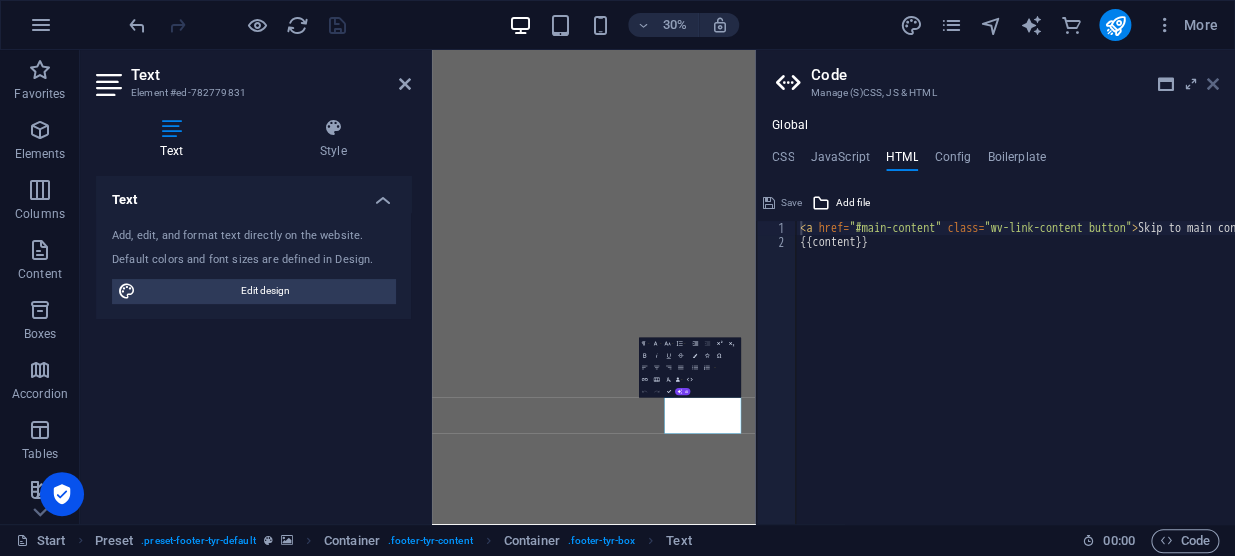 click on "Code Manage (S)CSS, JS & HTML Global CSS JavaScript HTML Config Boilerplate // 28 29 30 31 32 33 34 35 36 37 38 39 40 41 42 43 44 45 46 47 48 49 50 51 .button   {   border-radius :  20px ;  } // Legal Styling .legal   {      h1   {   font-size :  2.5rem ;  }      h2   {   font-size :  2rem ;  } } //SVG Separators .curved-seperator   {      height :  200px ;      width :  100% ;      z-index :  1 ;      pointer-events:  none ;      &-top  {           svg  {                position :  absolute ;                transform : scale ( 1 ) ;           }      }     XXXXXXXXXXXXXXXXXXXXXXXXXXXXXXXXXXXXXXXXXXXXXXXXXXXXXXXXXXXXXXXXXXXXXXXXXXXXXXXXXXXXXXXXXXXXXXXXXXXXXXXXXXXXXXXXXXXXXXXXXXXXXXXXXXXXXXXXXXXXXXXXXXXXXXXXXXXXXXXXXXXXXXXXXXXXXXXXXXXXXXXXXXXXXXXXXXXXXXXXXXXXXXXXXXXXXXXXXXXXXXXXXXXXXXXXXXXXXXXXXXXXXXXXXXXXXXXX Save Add file Color picker     Save Add file <a href="#main-content" class="wv-link-content button">Skip to main content</a> 1 2 < a   href = "#main-content"   class = "wv-link-content button" > </ a" at bounding box center [995, 287] 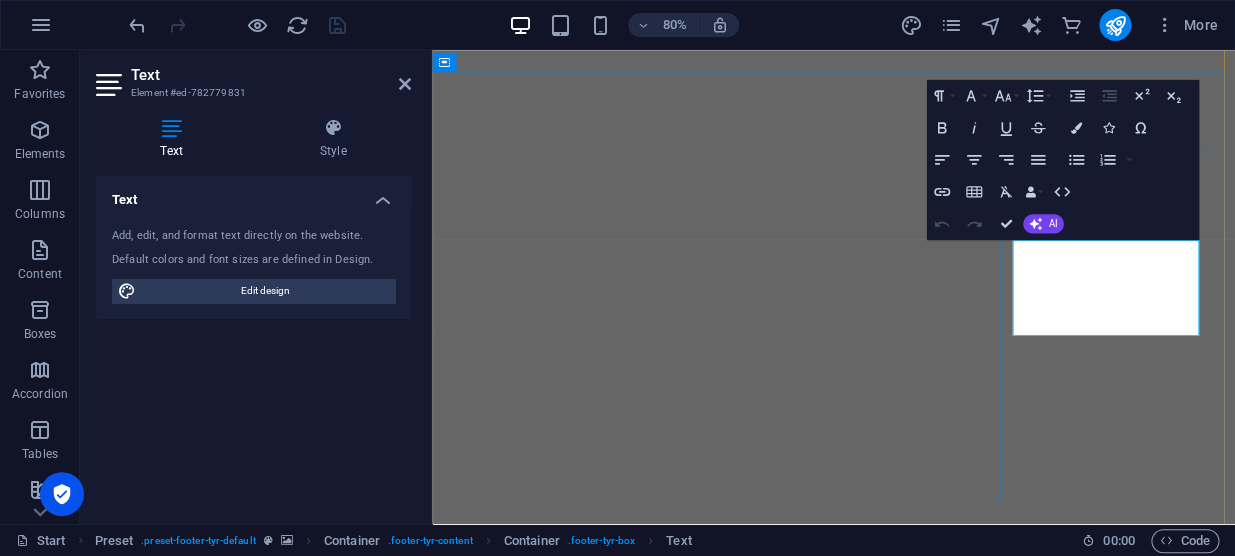 click on "0835618577 (068 742 8101 - WhatsApp)" at bounding box center [934, 10171] 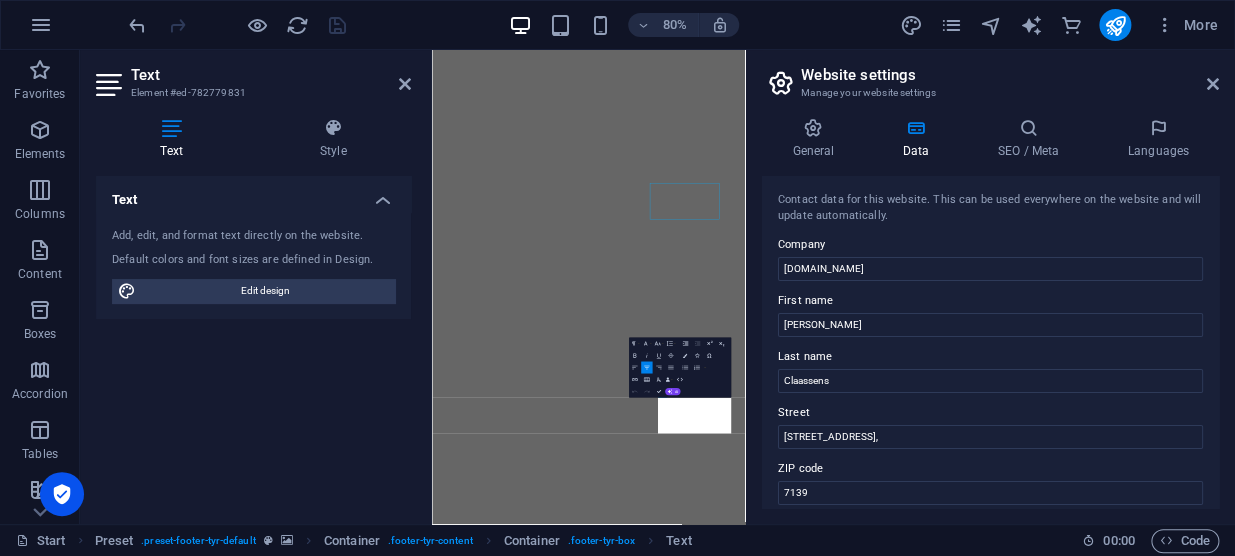 scroll, scrollTop: 9104, scrollLeft: 0, axis: vertical 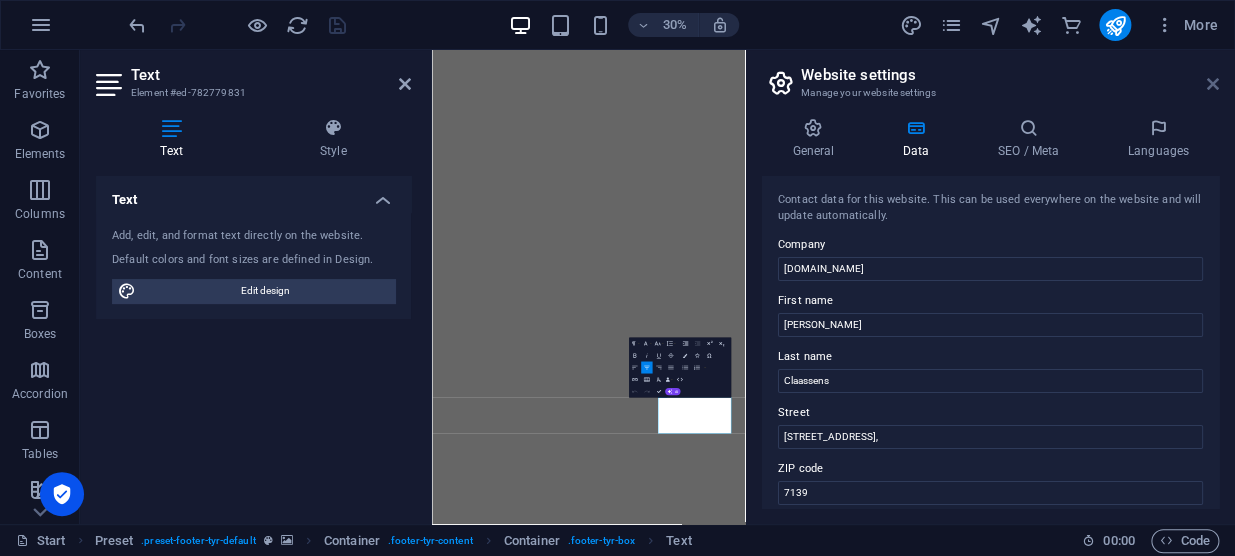 click at bounding box center (1213, 84) 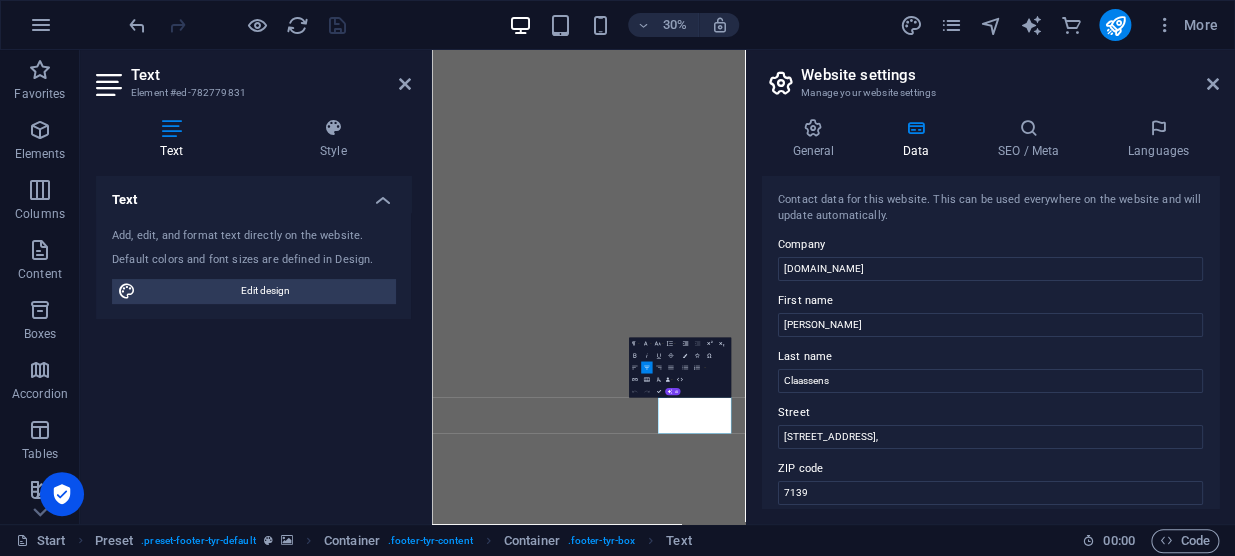 scroll, scrollTop: 9312, scrollLeft: 0, axis: vertical 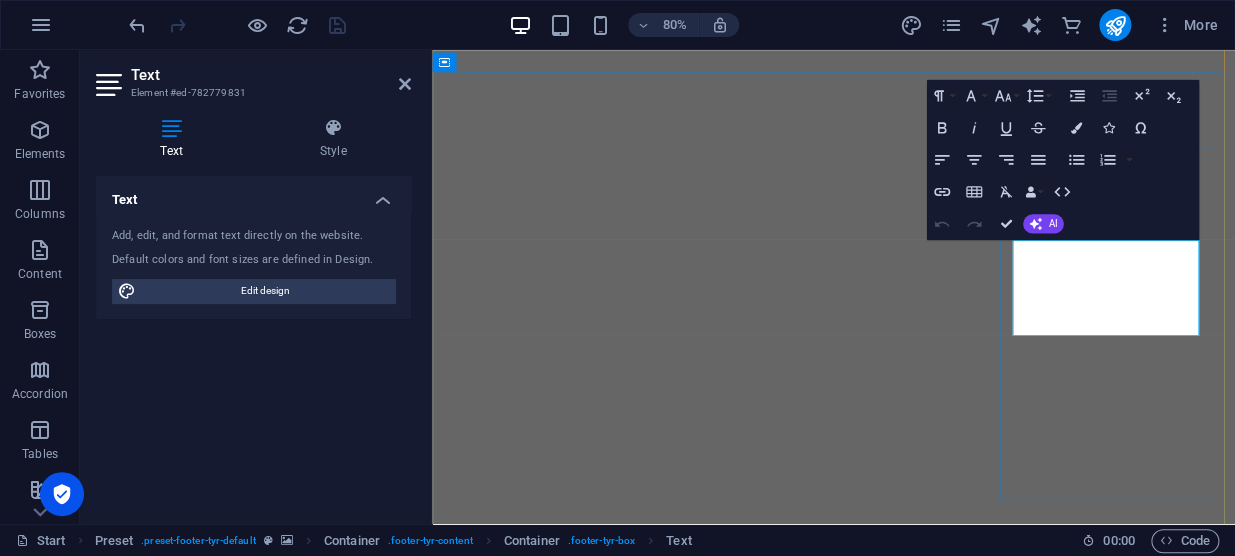 click on "0835618577 (068 742 8101 - WhatsApp)" at bounding box center (934, 10171) 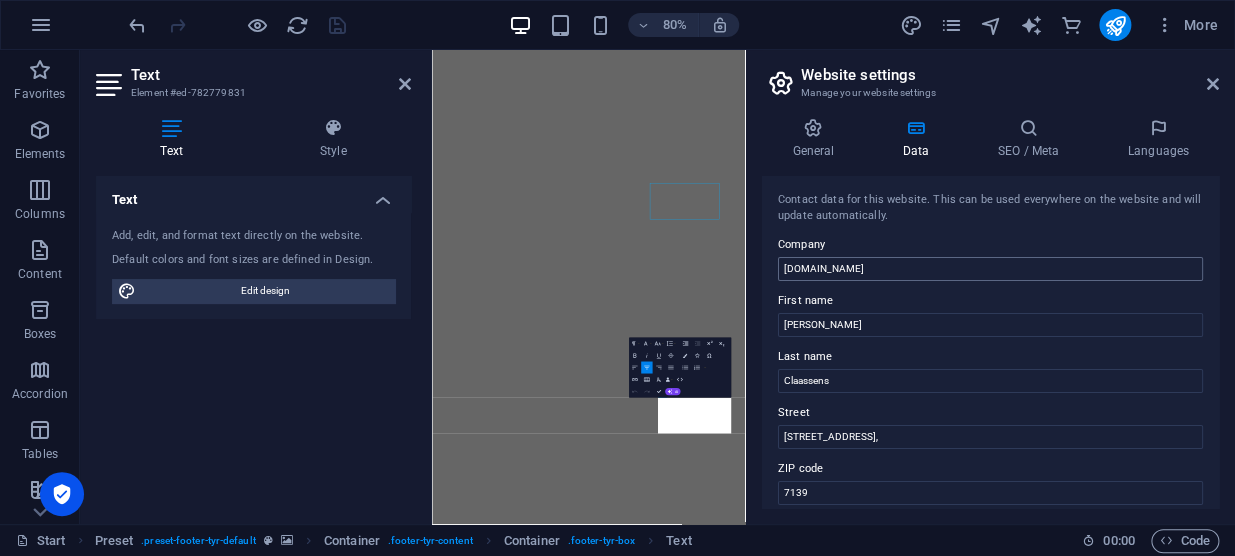 scroll, scrollTop: 9104, scrollLeft: 0, axis: vertical 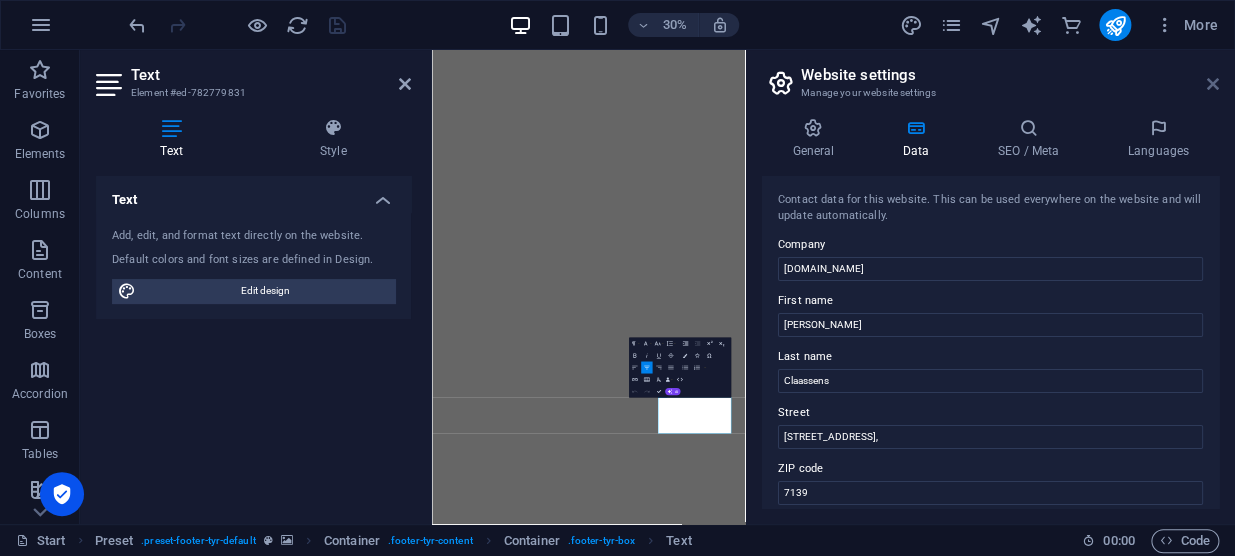 click at bounding box center (1213, 84) 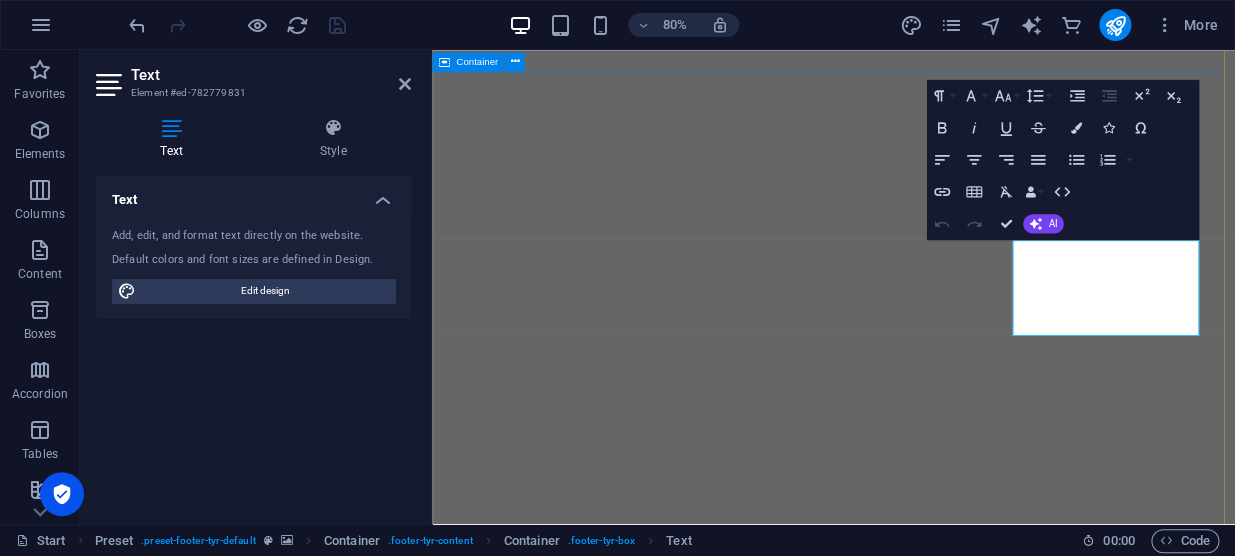 scroll, scrollTop: 9312, scrollLeft: 0, axis: vertical 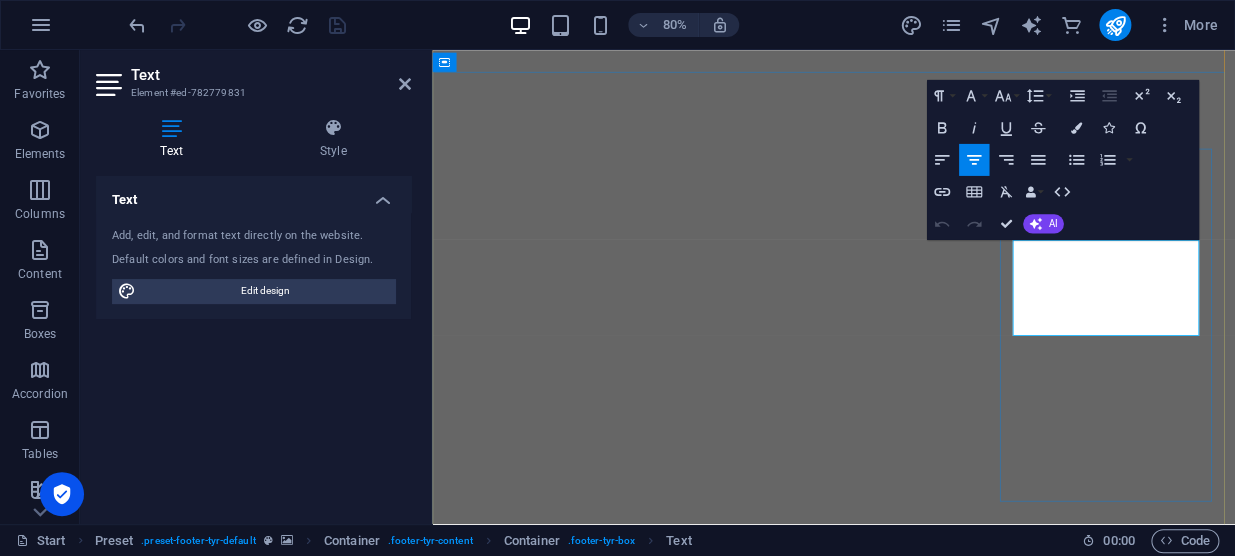 click on "0835618577 (068 742 8101 - WhatsApp)" at bounding box center (934, 10172) 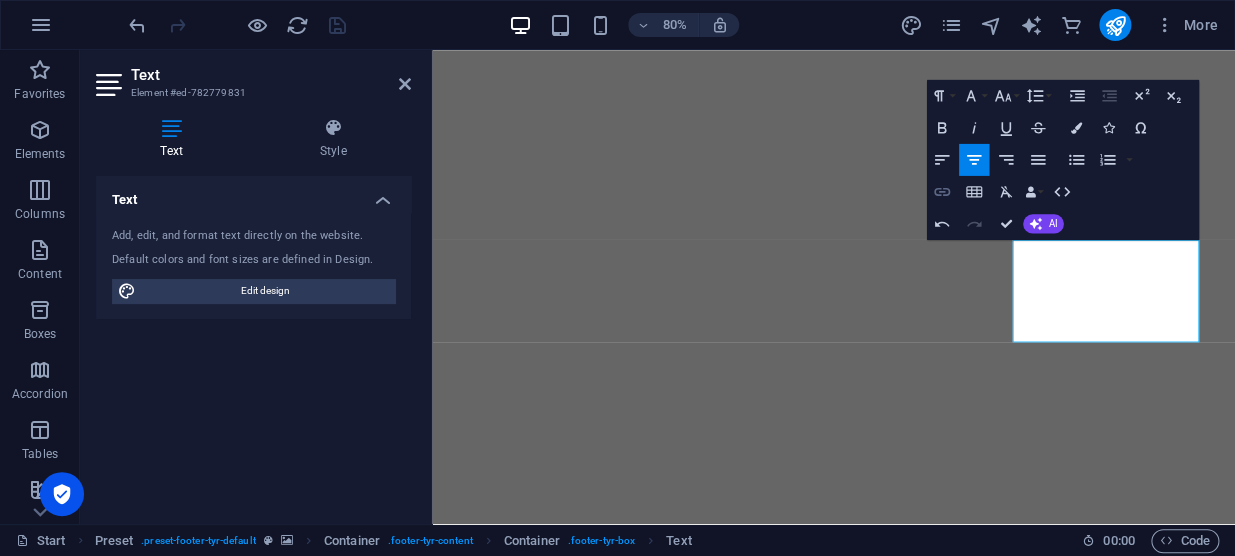 click 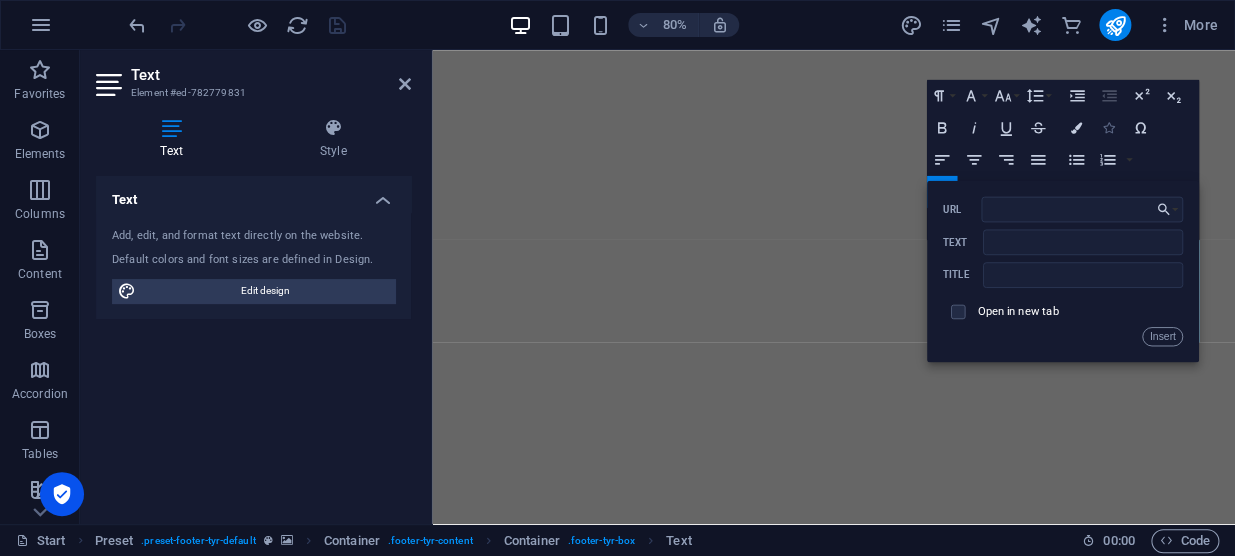 click at bounding box center (1107, 127) 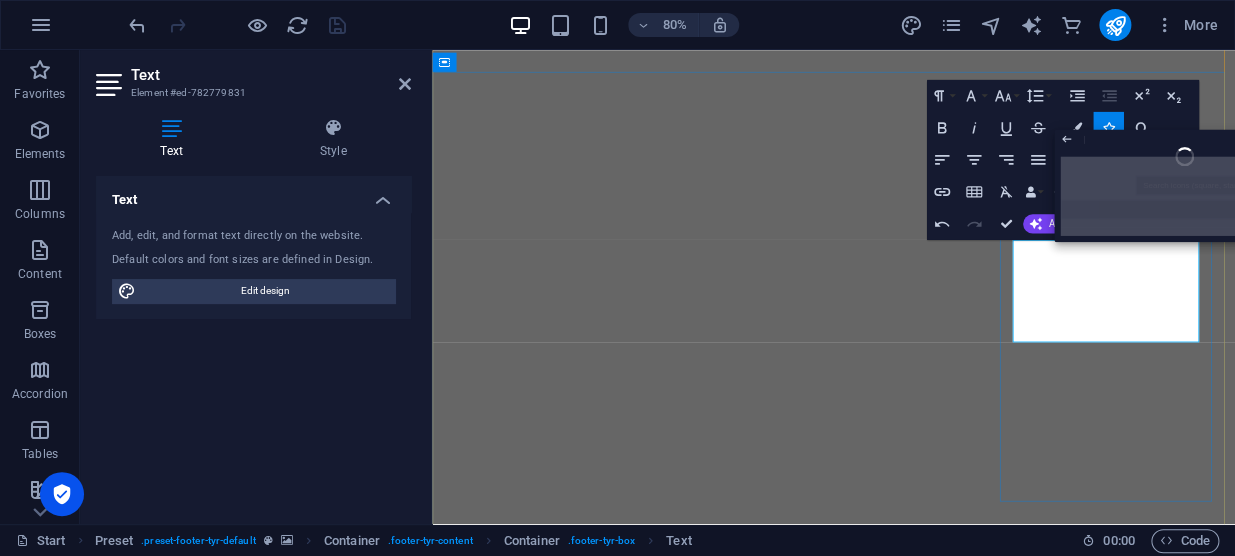 click on "(068 742 8101 - WhatsApp)" at bounding box center (934, 10203) 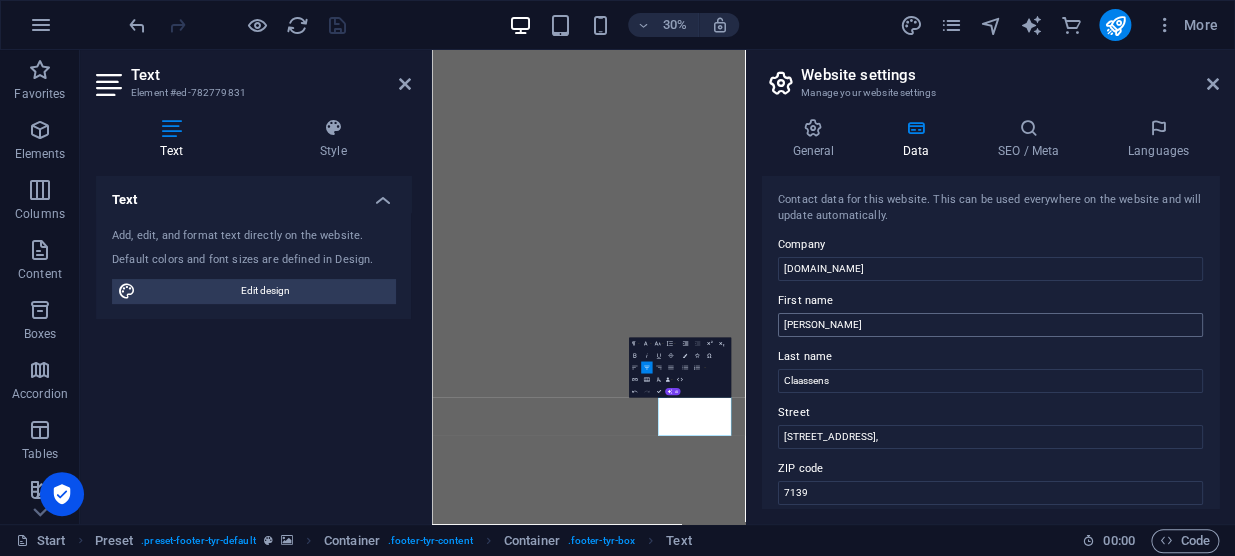 scroll, scrollTop: 9104, scrollLeft: 0, axis: vertical 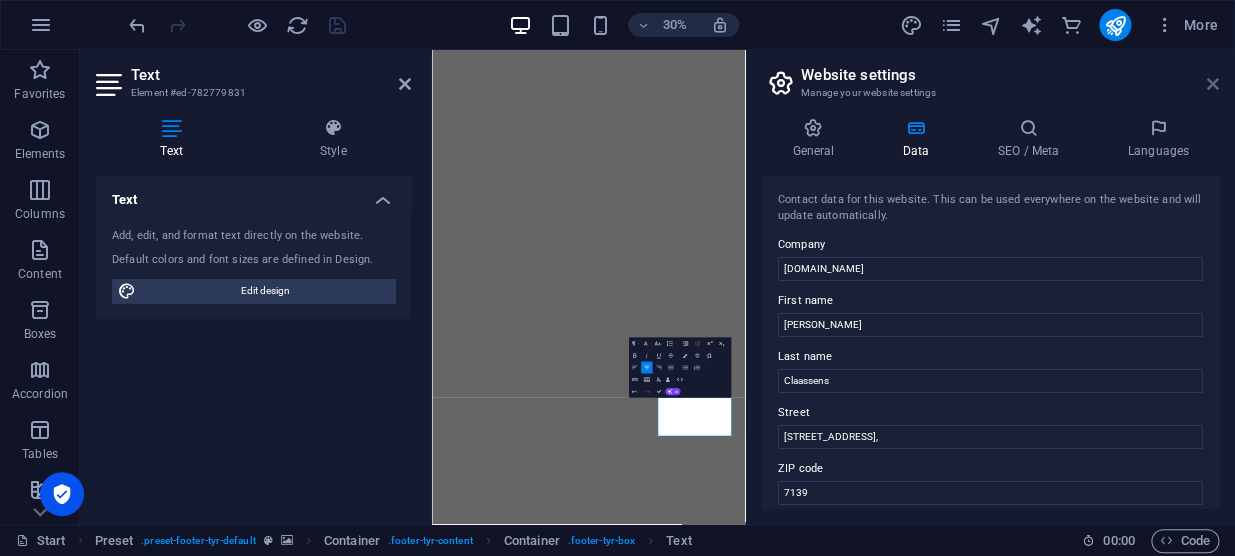 drag, startPoint x: 978, startPoint y: 49, endPoint x: 1211, endPoint y: 84, distance: 235.61409 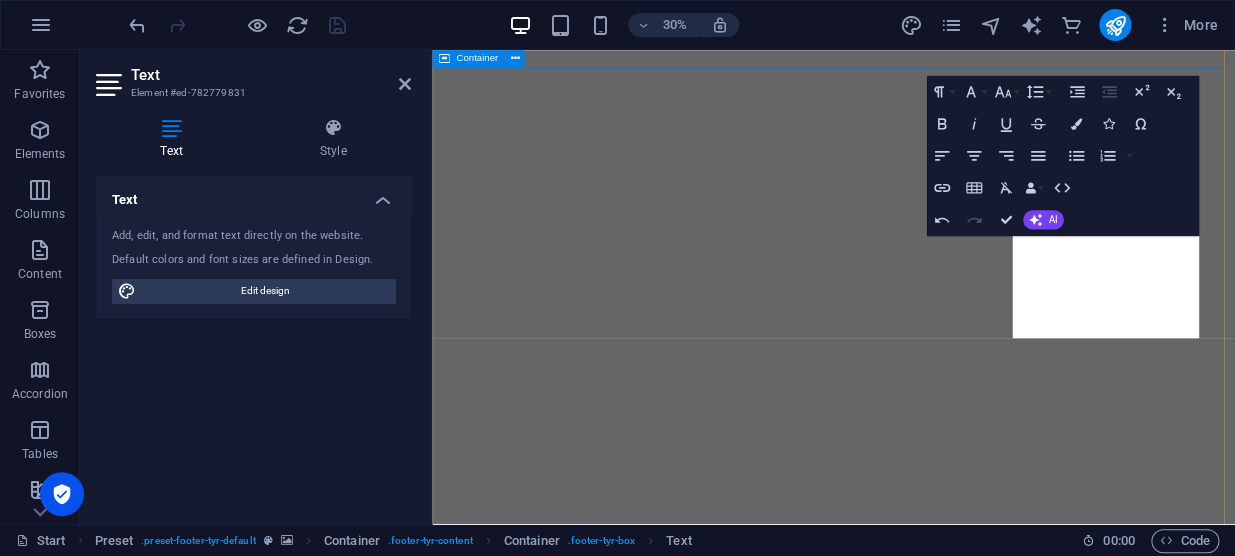scroll, scrollTop: 9317, scrollLeft: 0, axis: vertical 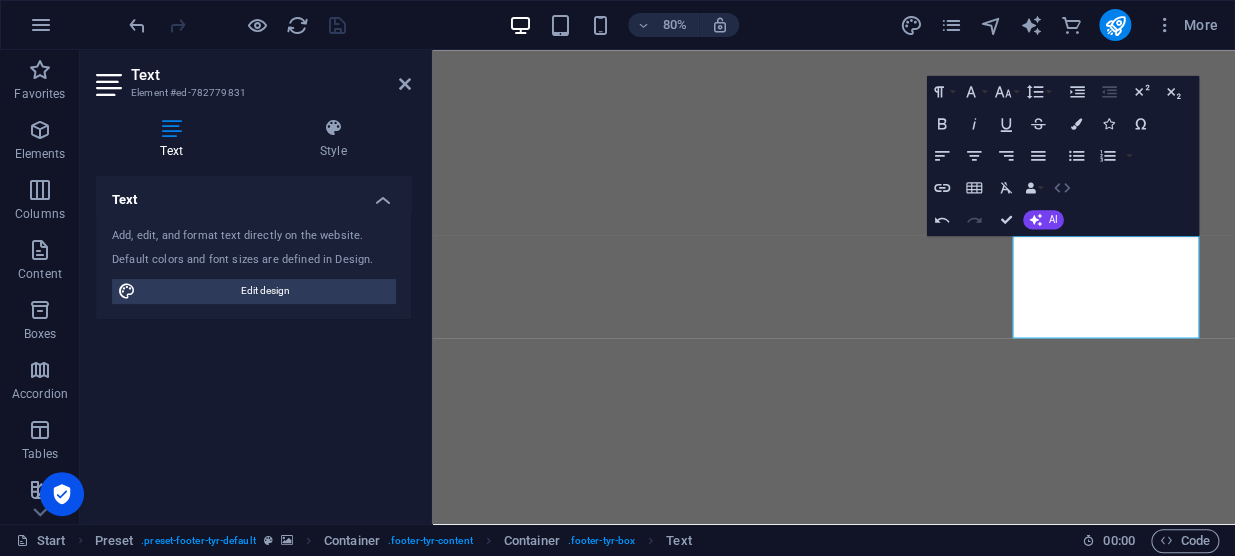 click 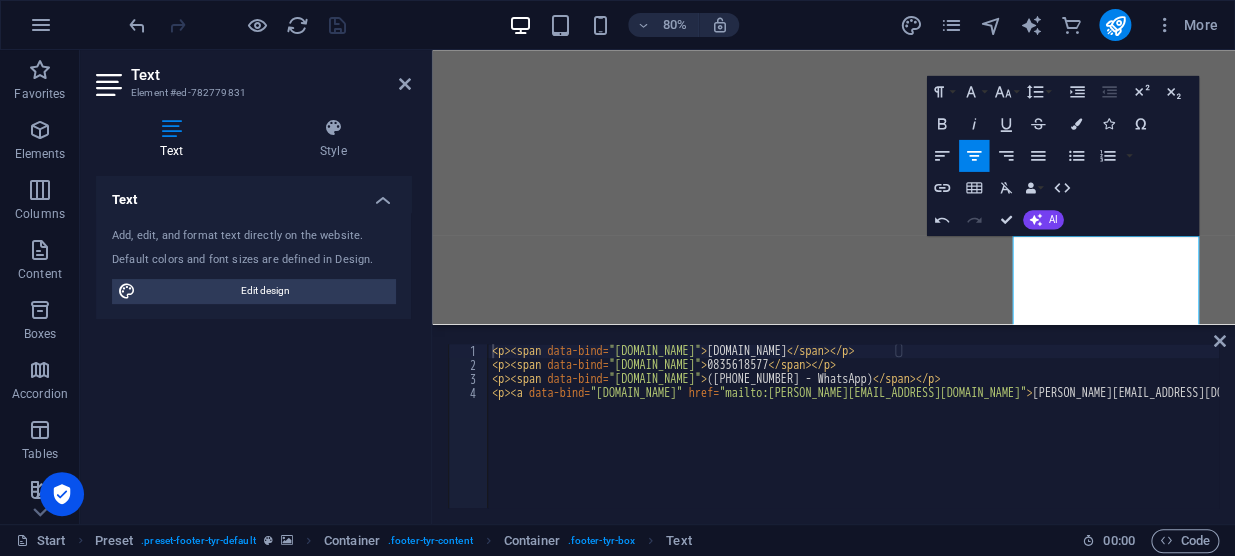 click on "< p > < span   data-bind = "customer.company" > starbal.co.za </ span > </ p > < p > < span   data-bind = "customer.phone" > 0835618577  </ span > </ p > < p > < span   data-bind = "customer.phone" > (068 742 8101 - WhatsApp) </ span > </ p > < p > < a   data-bind = "customer.email"   href = "mailto:pieter@starbal.co.za" > pieter@starbal.co.za </ a > </ p >" at bounding box center (853, 440) 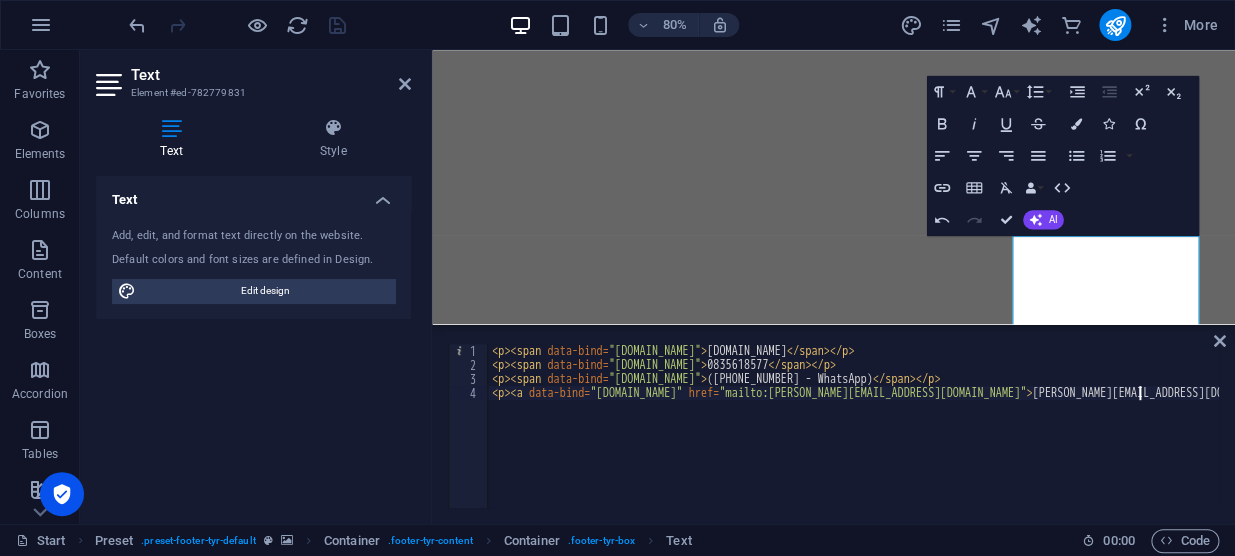 click on "< p > < span   data-bind = "customer.company" > starbal.co.za </ span > </ p > < p > < span   data-bind = "customer.phone" > 0835618577  </ span > </ p > < p > < span   data-bind = "customer.phone" > (068 742 8101 - WhatsApp) </ span > </ p > < p > < a   data-bind = "customer.email"   href = "mailto:pieter@starbal.co.za" > pieter@starbal.co.za </ a > </ p >" at bounding box center [853, 440] 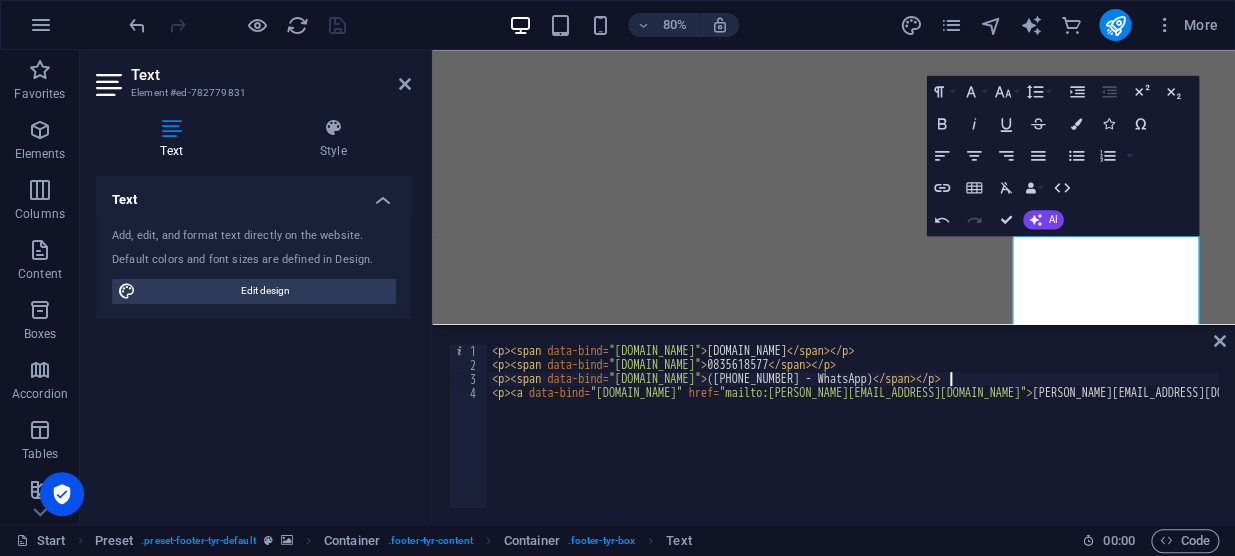 drag, startPoint x: 947, startPoint y: 380, endPoint x: 949, endPoint y: 393, distance: 13.152946 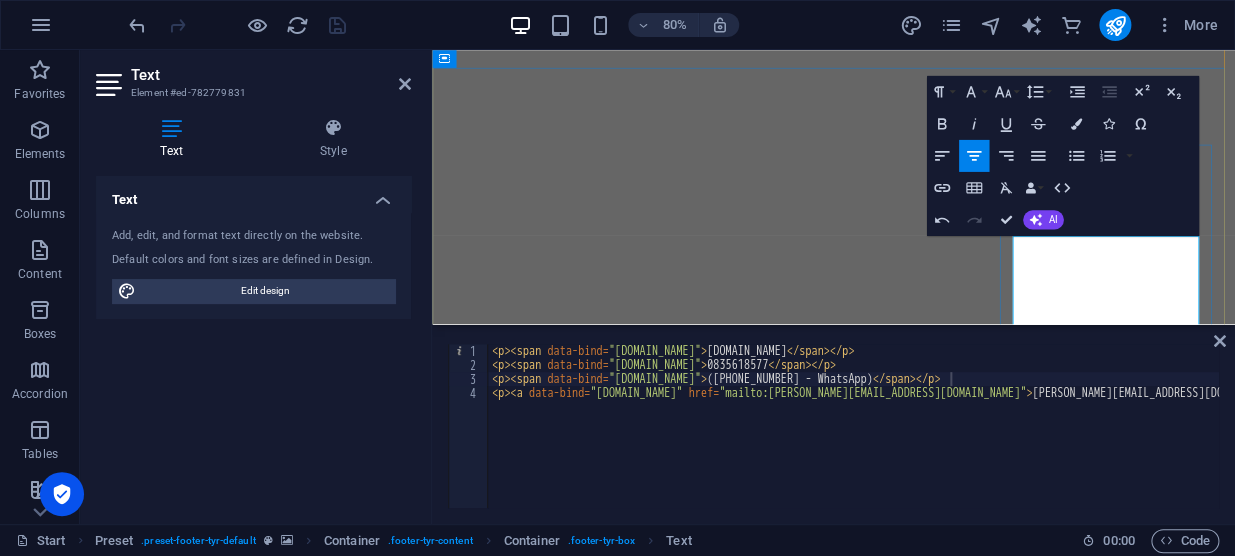 click on "(068 742 8101 - WhatsApp)" at bounding box center (934, 10198) 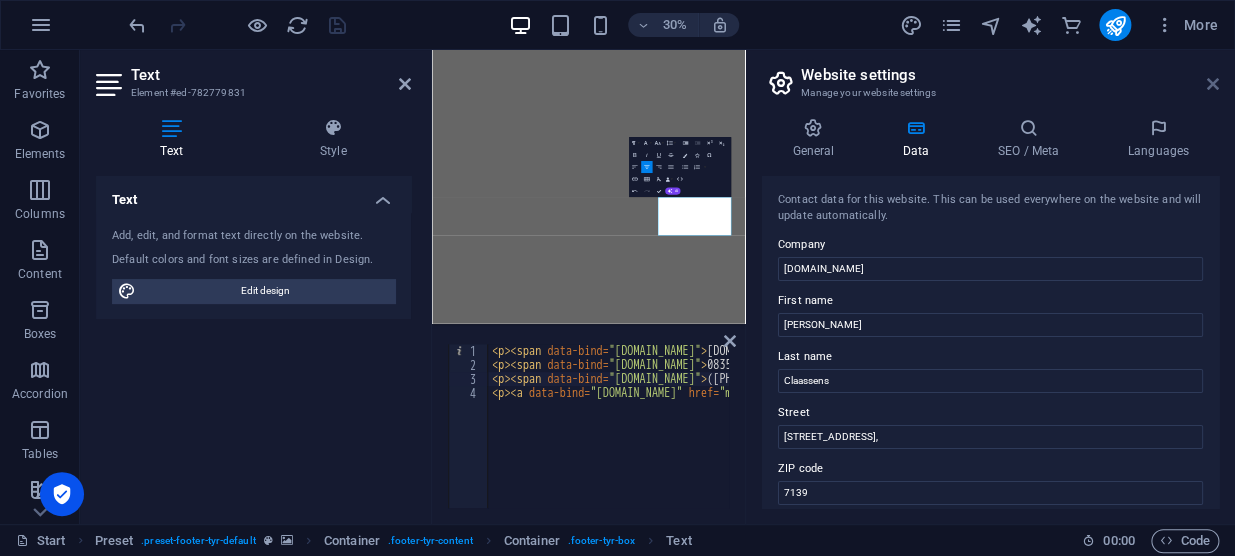 drag, startPoint x: 917, startPoint y: 227, endPoint x: 1212, endPoint y: 81, distance: 329.15195 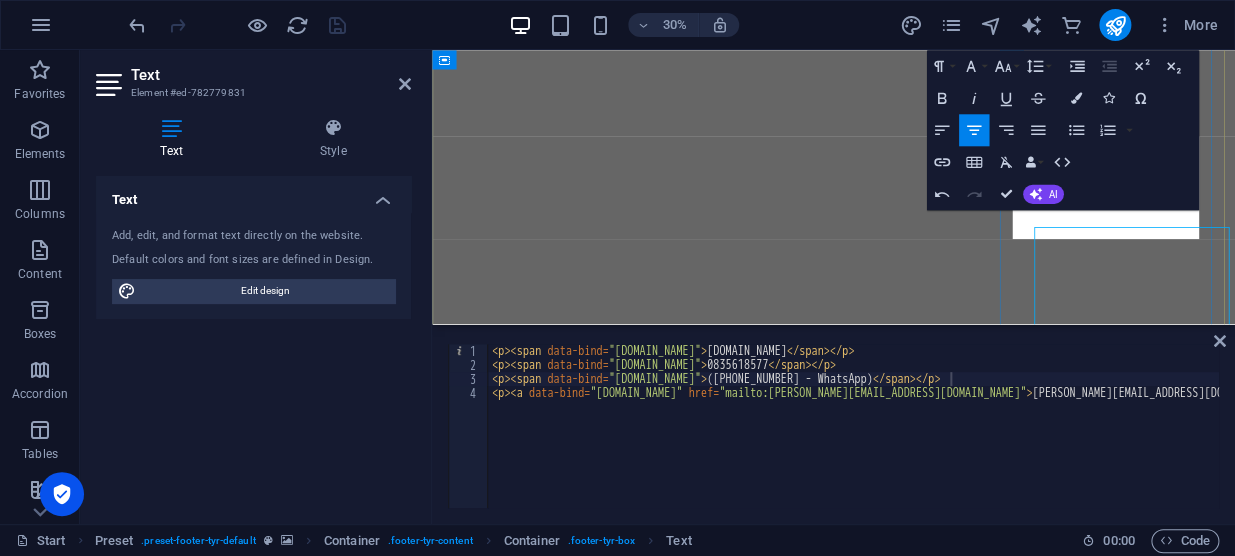 scroll, scrollTop: 9441, scrollLeft: 0, axis: vertical 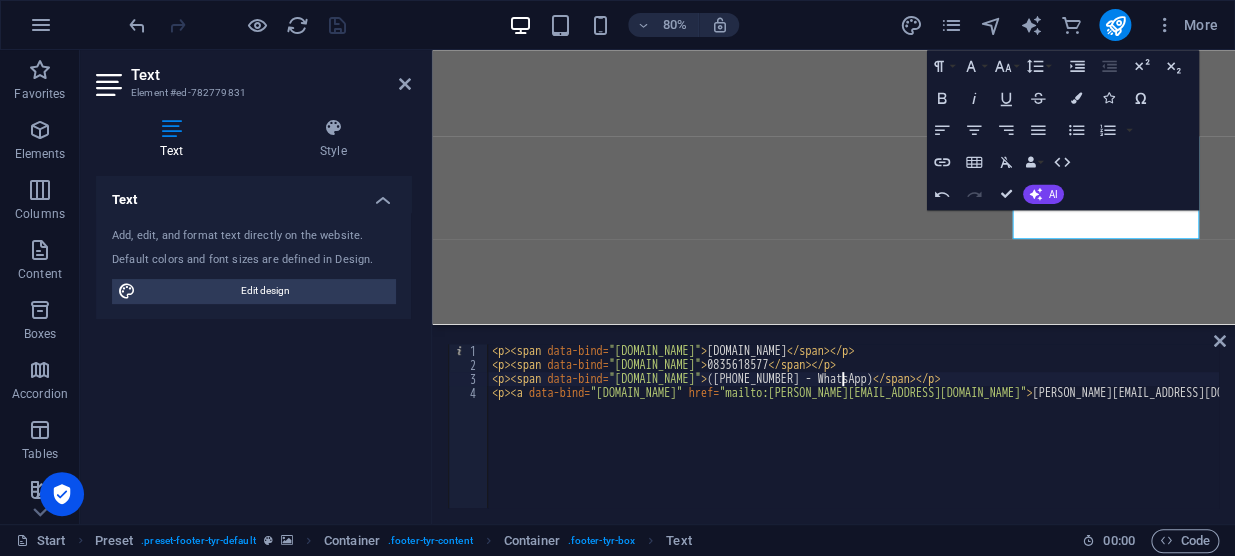 drag, startPoint x: 840, startPoint y: 378, endPoint x: 843, endPoint y: 393, distance: 15.297058 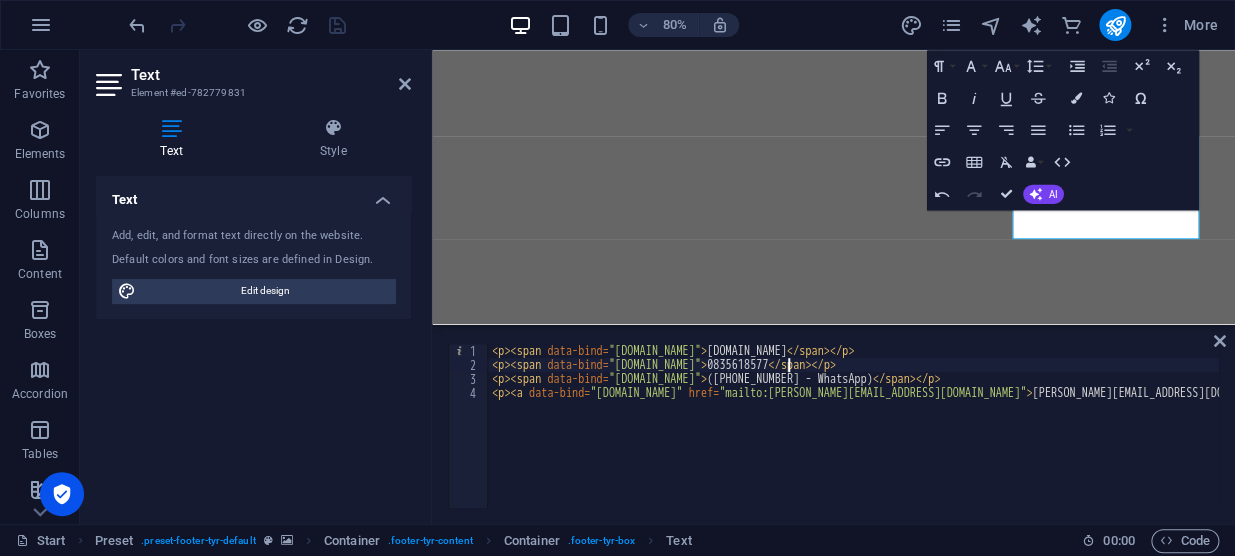click on "< p > < span   data-bind = "customer.company" > starbal.co.za </ span > </ p > < p > < span   data-bind = "customer.phone" > 0835618577  </ span > </ p > < p > < span   data-bind = "customer.phone" > (068 742 8101 - WhatsApp) </ span > </ p > < p > < a   data-bind = "customer.email"   href = "mailto:pieter@starbal.co.za" > pieter@starbal.co.za </ a > </ p >" at bounding box center [853, 440] 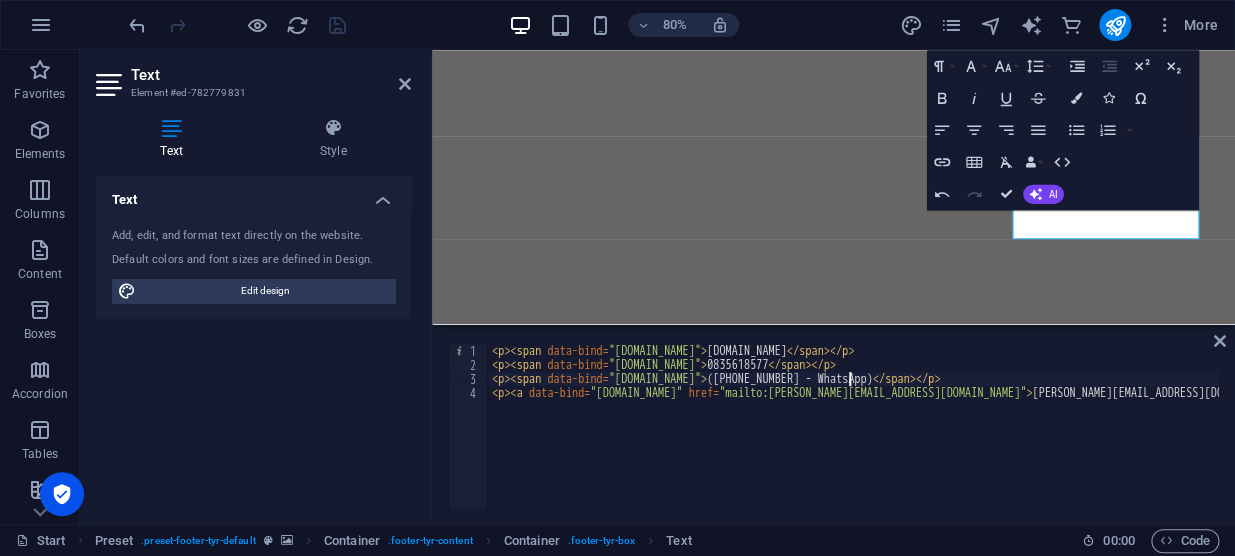 drag, startPoint x: 844, startPoint y: 379, endPoint x: 845, endPoint y: 390, distance: 11.045361 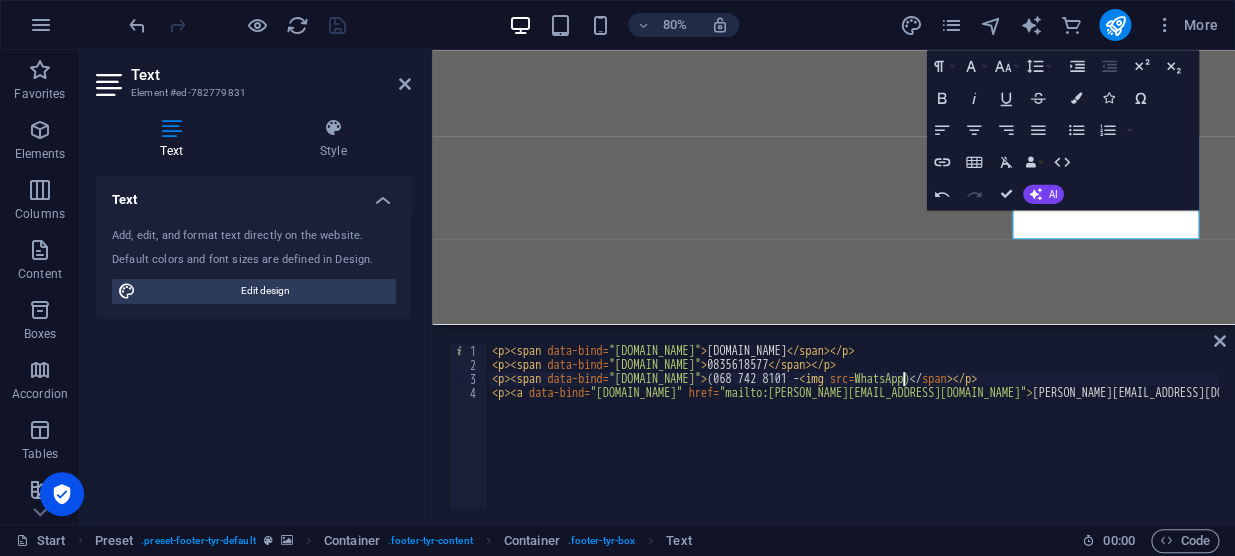 scroll, scrollTop: 0, scrollLeft: 34, axis: horizontal 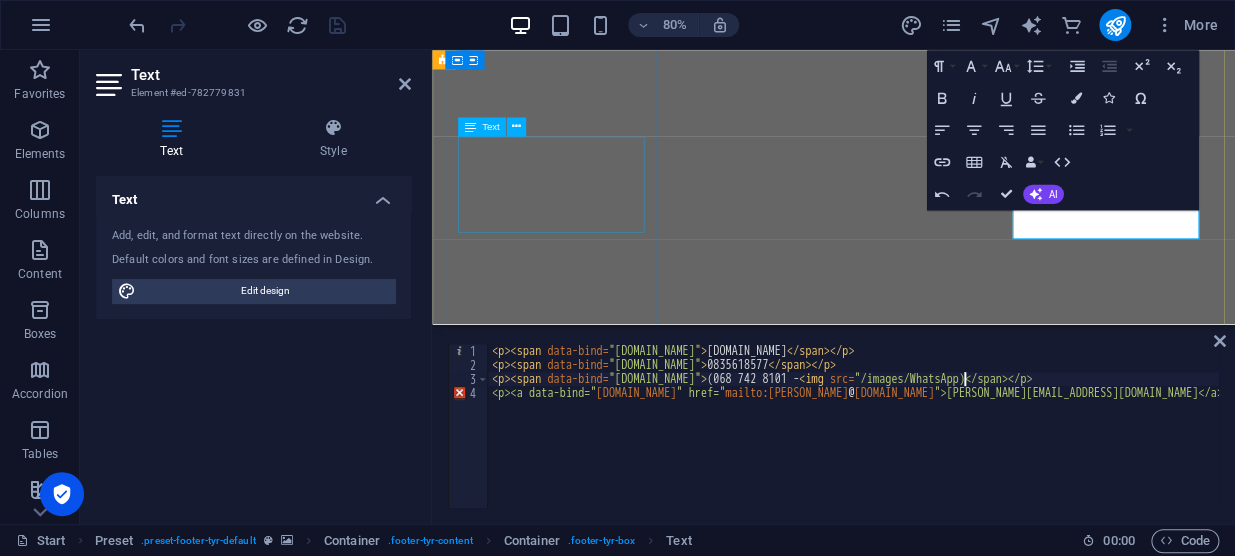 paste on "icons8-whatsapp-50.png" 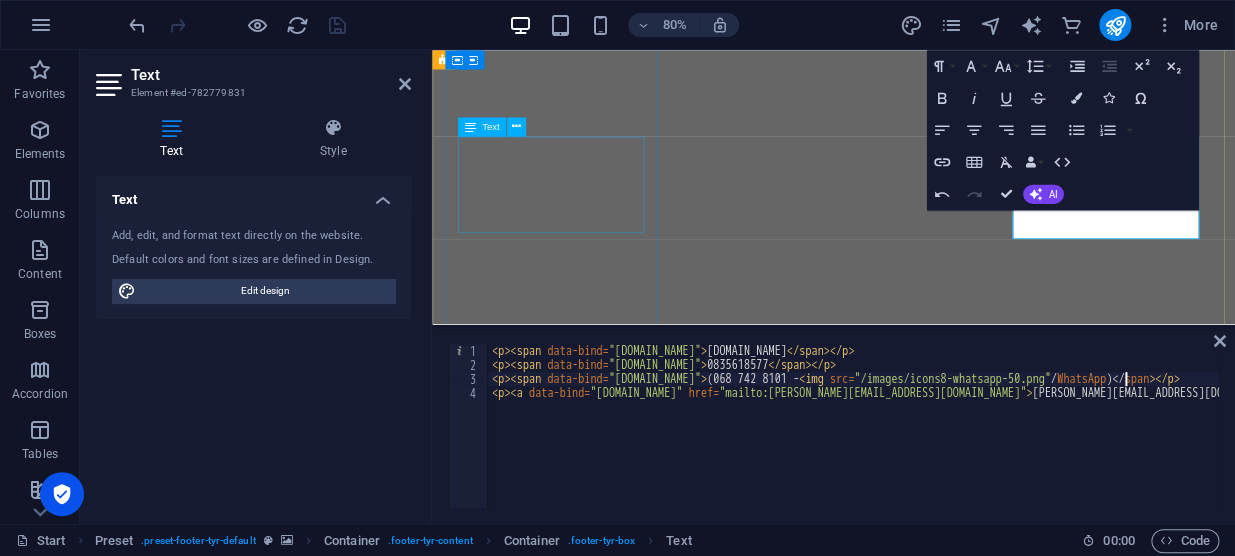 scroll, scrollTop: 0, scrollLeft: 51, axis: horizontal 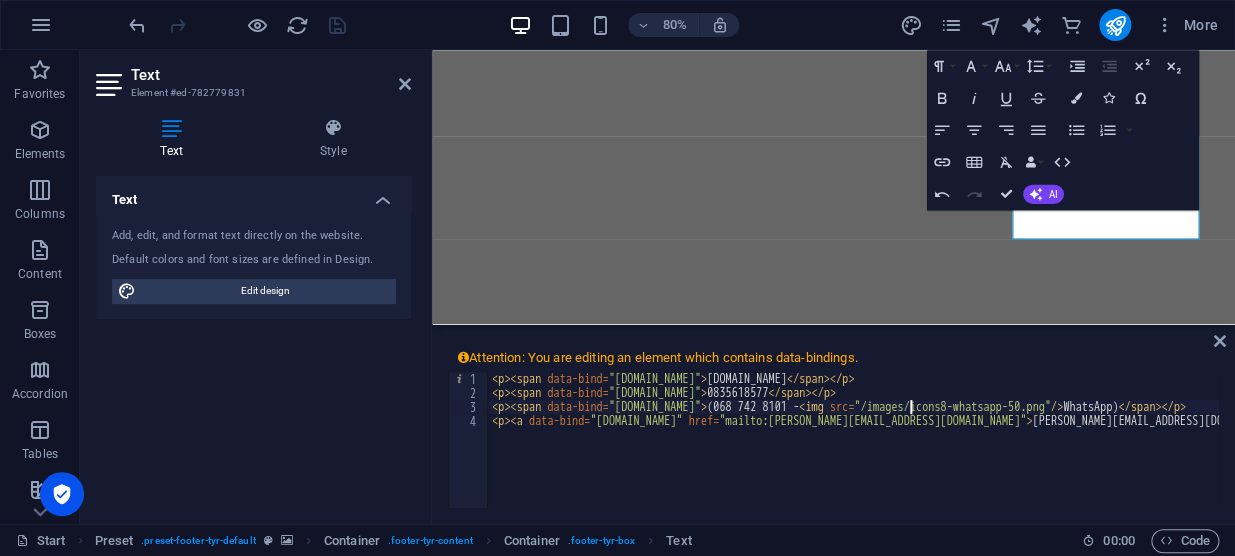 click on "< p > < span   data-bind = "customer.company" > starbal.co.za </ span > </ p > < p > < span   data-bind = "customer.phone" > 0835618577  </ span > </ p > < p > < span   data-bind = "customer.phone" > (068 742 8101 -  < img   src = "/images/icons8-whatsapp-50.png" /> WhatsApp) </ span > </ p > < p > < a   data-bind = "customer.email"   href = "mailto:pieter@starbal.co.za" > pieter@starbal.co.za </ a > </ p >" at bounding box center (879, 466) 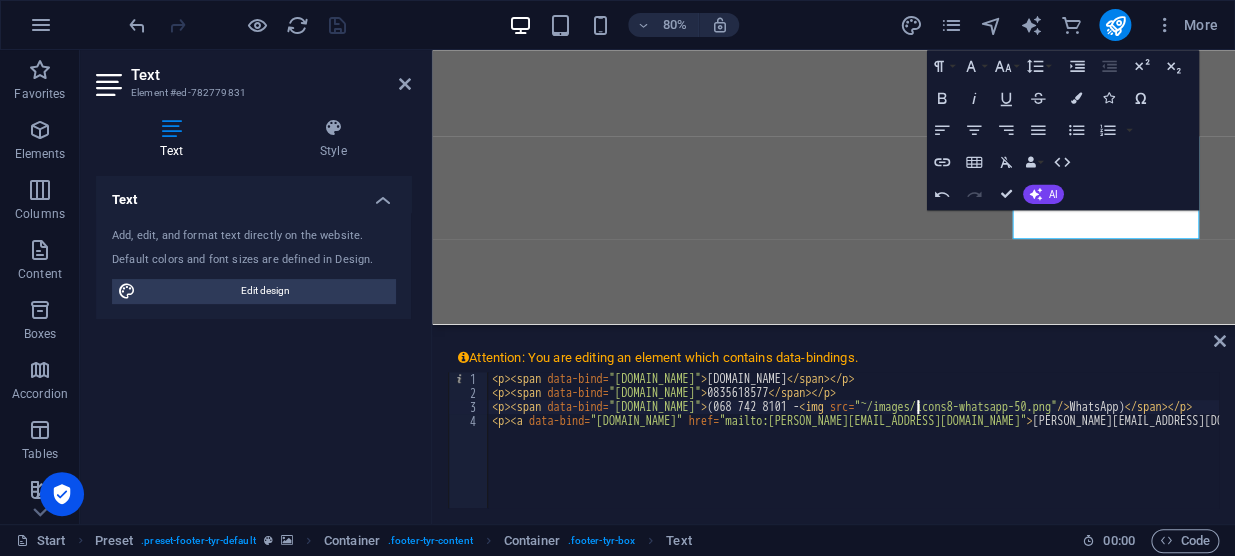 scroll, scrollTop: 0, scrollLeft: 34, axis: horizontal 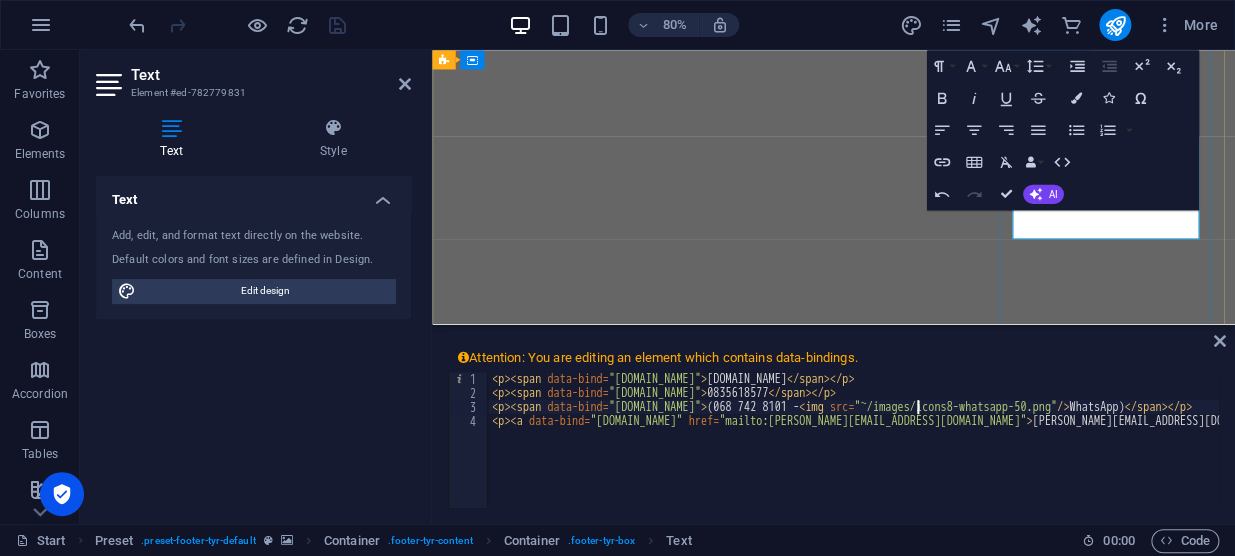 type on "<p><span data-bind="customer.phone">(068 742 8101 - <img src="~/images/icons8-whatsapp-50.png"/>WhatsApp)</span></p>" 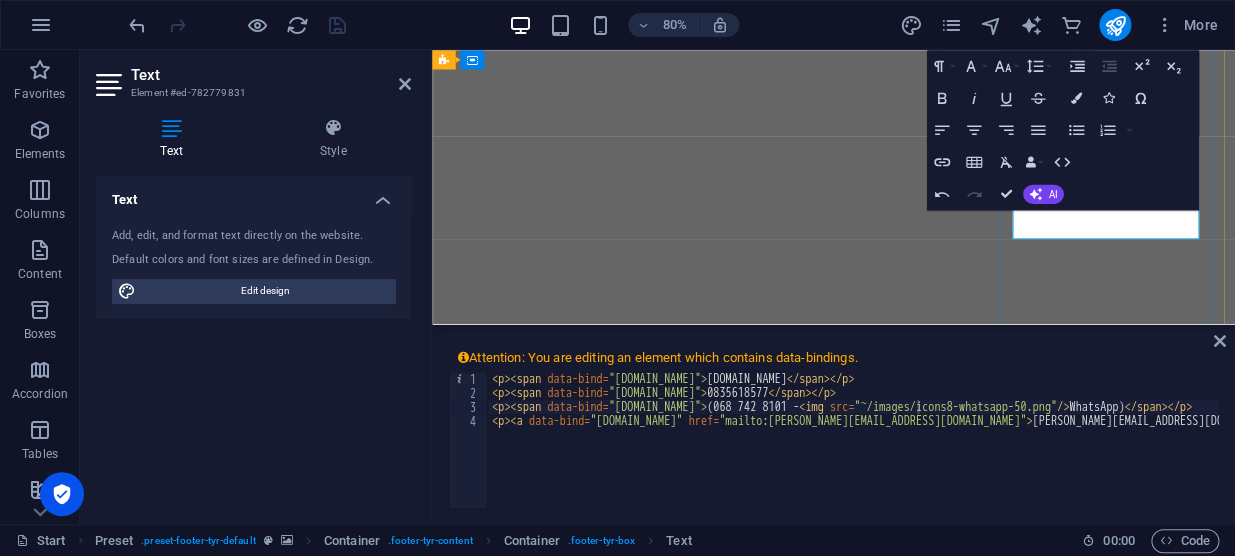 click on "Contact starbal.co.za
0835618577
(068 742 8101 -  WhatsApp)
pieter@starbal.co.za" at bounding box center [934, 10014] 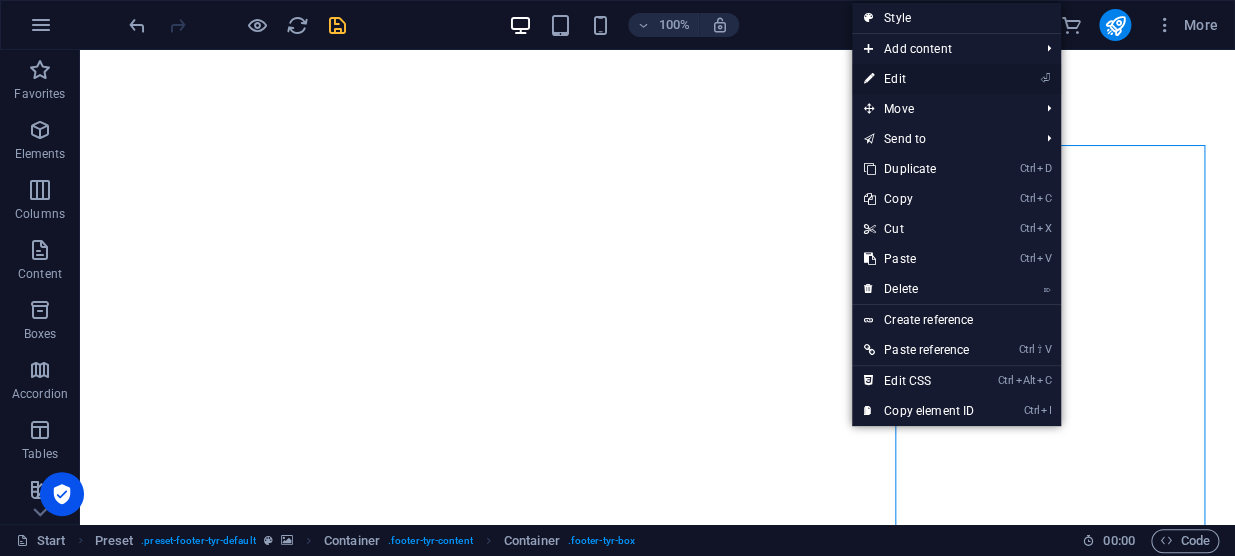 drag, startPoint x: 439, startPoint y: 312, endPoint x: 937, endPoint y: 73, distance: 552.3812 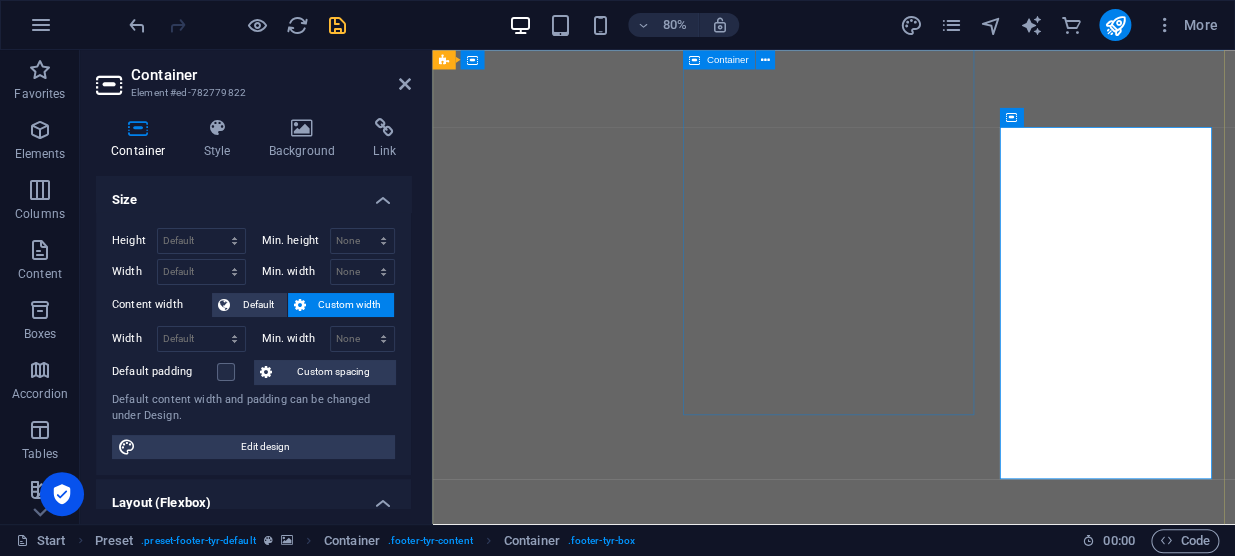 scroll, scrollTop: 9340, scrollLeft: 0, axis: vertical 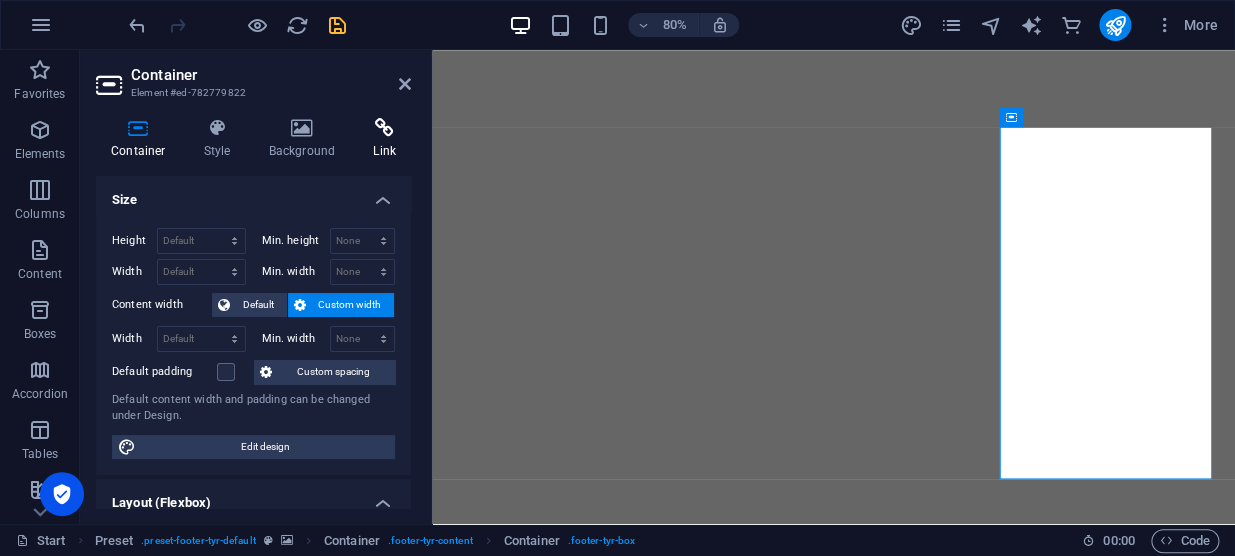 click on "Link" at bounding box center [384, 139] 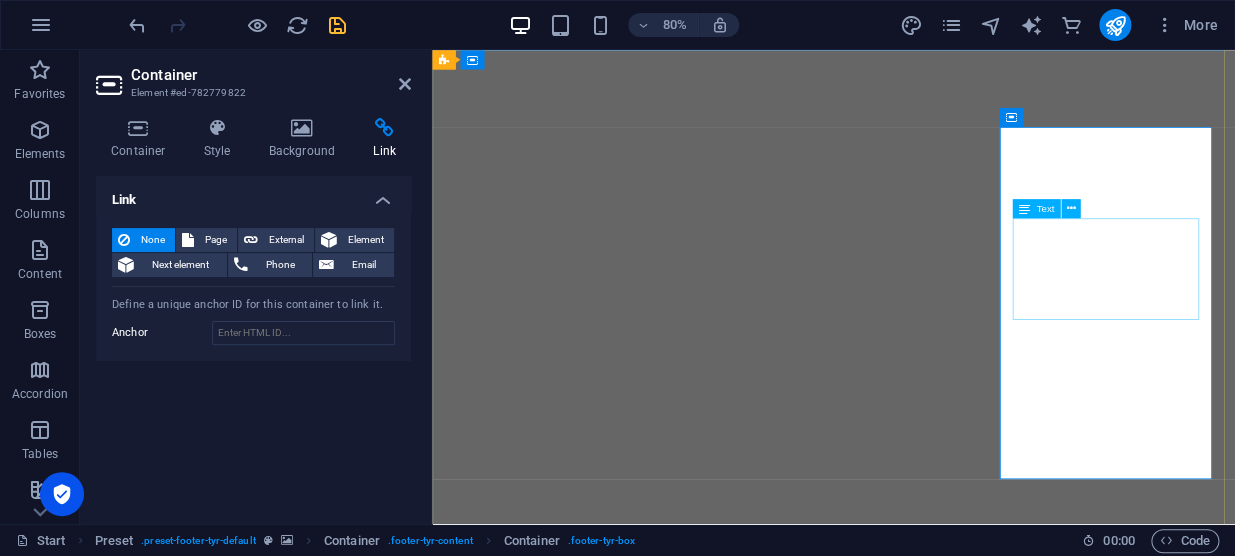 click on "starbal.co.za
0835618577
(068 742 8101 -  WhatsApp)
pieter@starbal.co.za" at bounding box center (934, 10160) 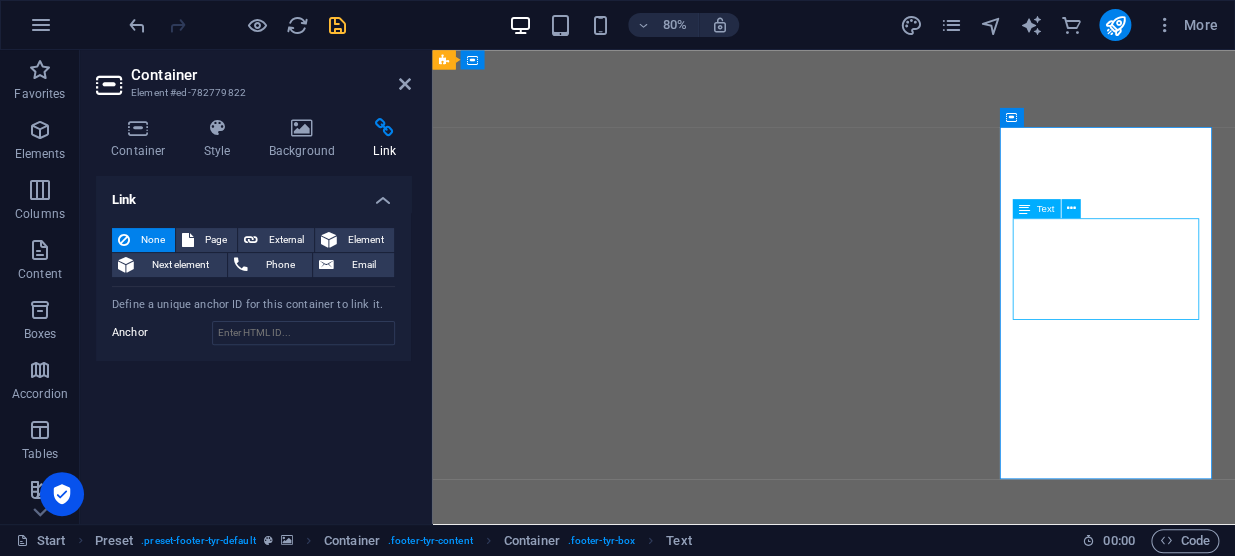 click on "starbal.co.za
0835618577
(068 742 8101 -  WhatsApp)
pieter@starbal.co.za" at bounding box center [934, 10160] 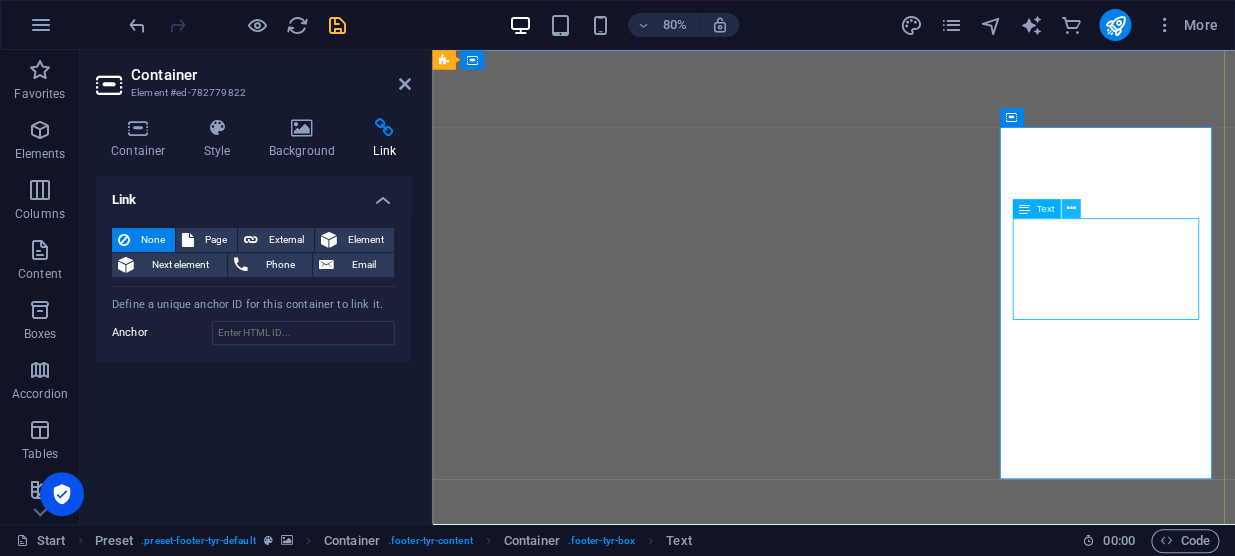 click at bounding box center [1070, 208] 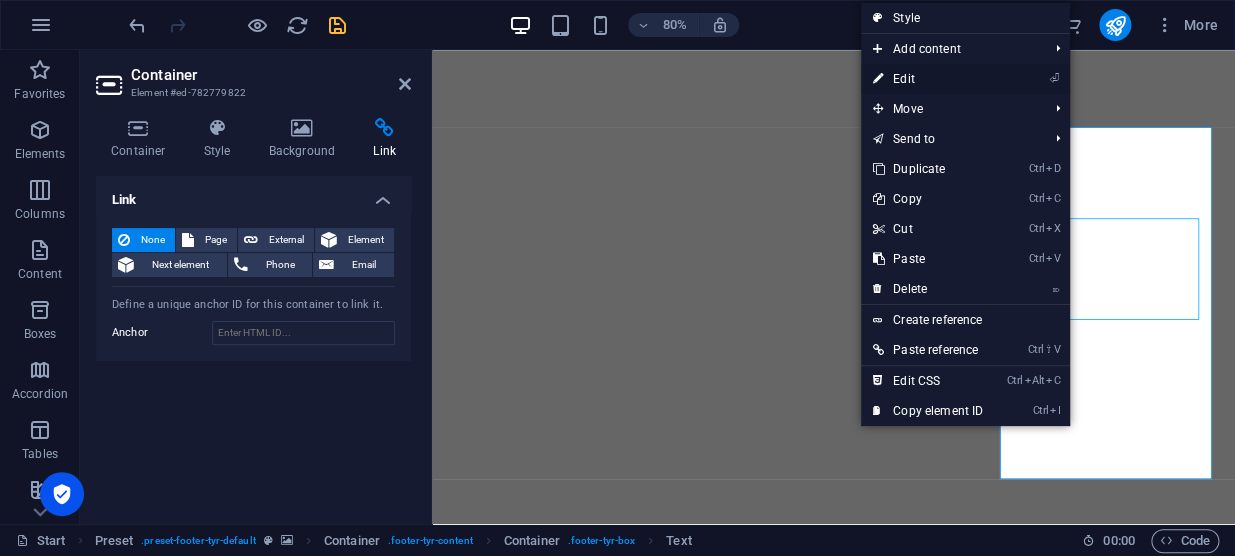 click on "⏎  Edit" at bounding box center [928, 79] 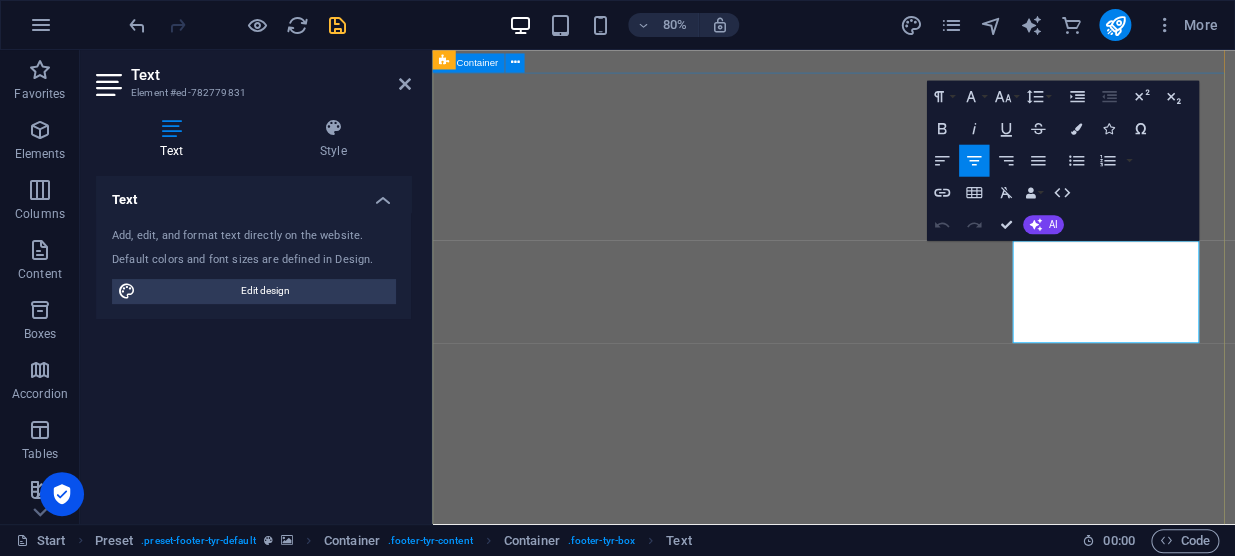 scroll, scrollTop: 9311, scrollLeft: 0, axis: vertical 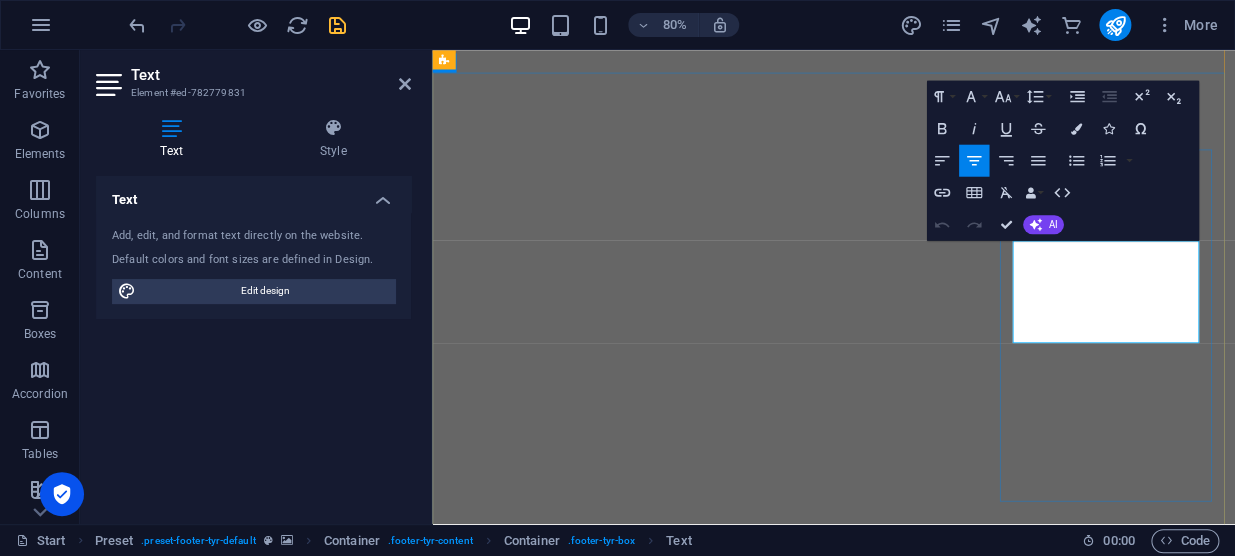 click at bounding box center [946, 10206] 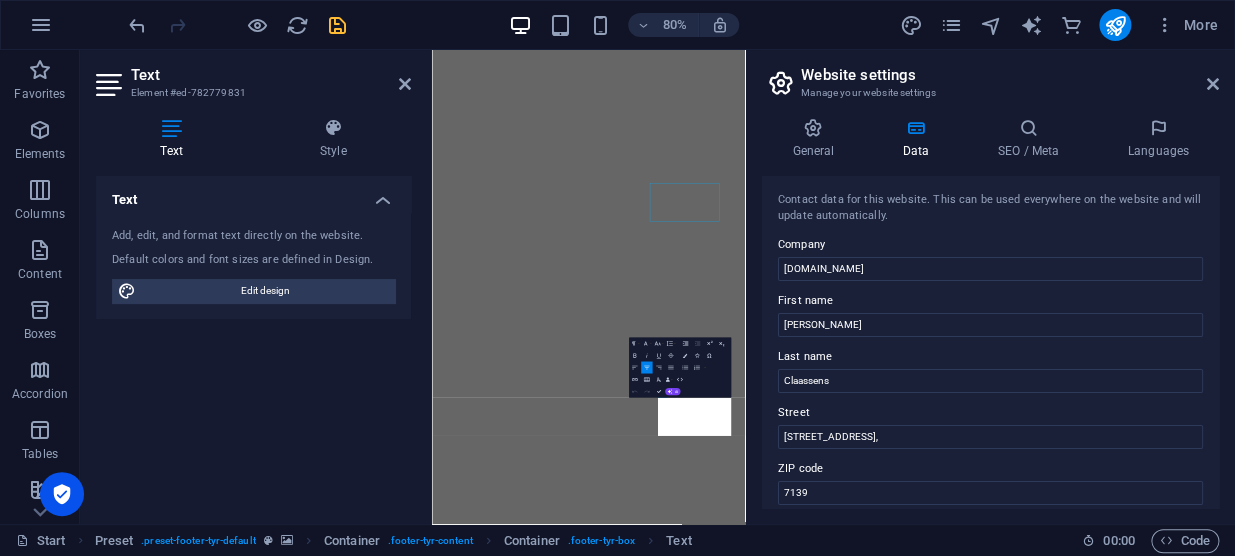 scroll, scrollTop: 9104, scrollLeft: 0, axis: vertical 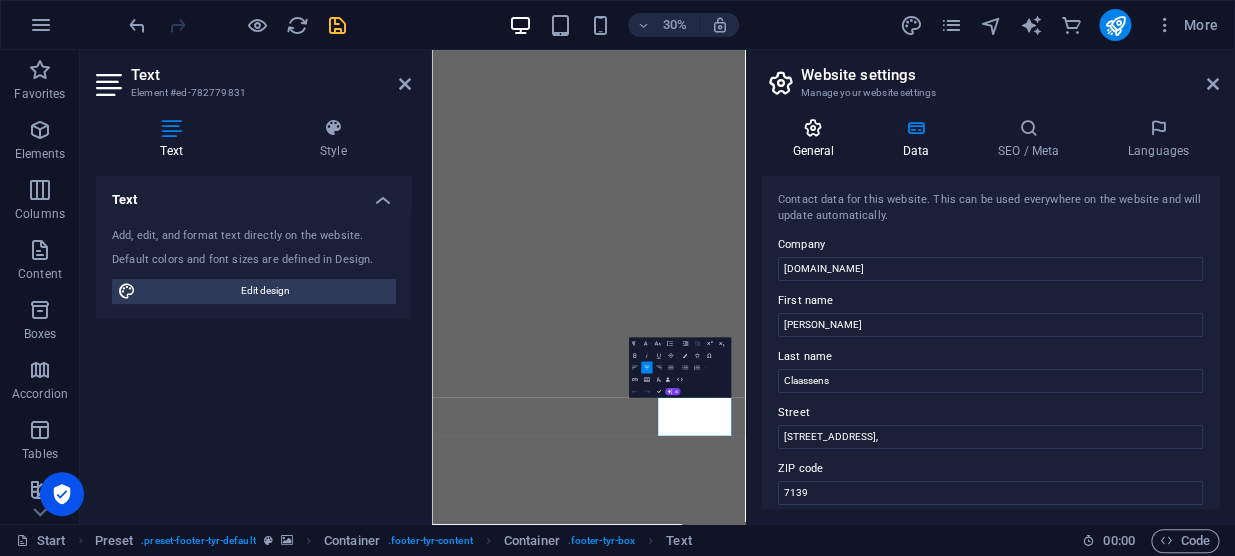 click on "General" at bounding box center [817, 139] 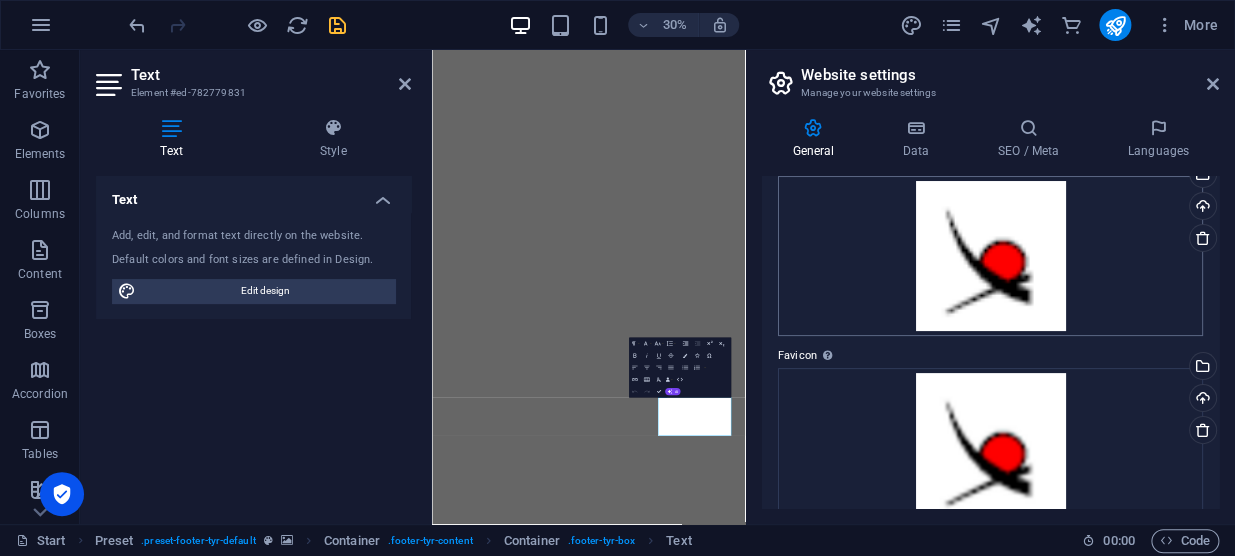 scroll, scrollTop: 0, scrollLeft: 0, axis: both 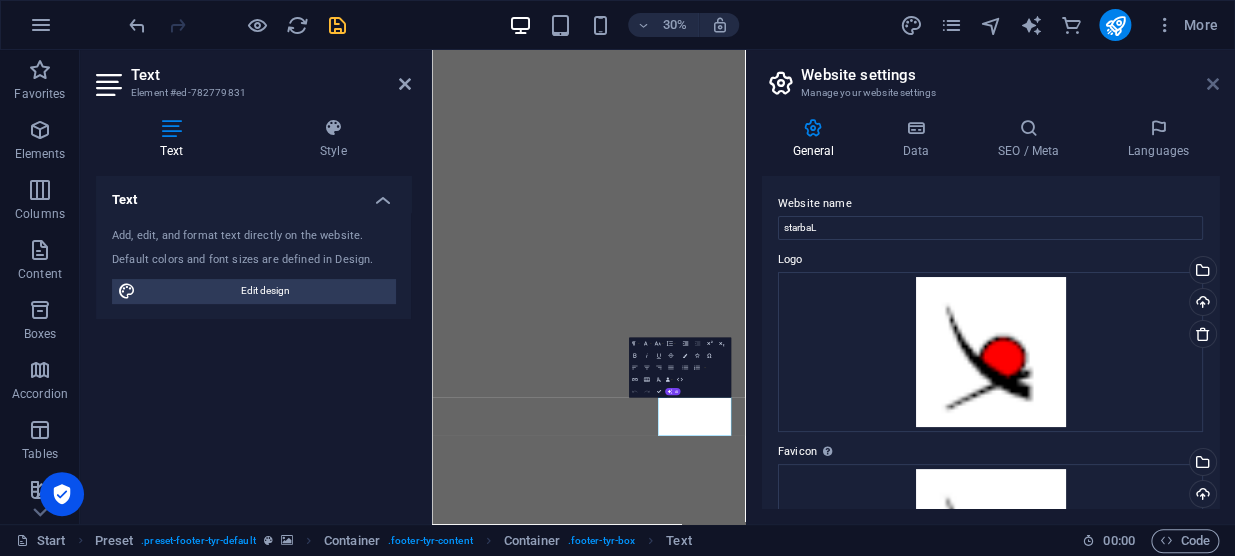 click at bounding box center (1213, 84) 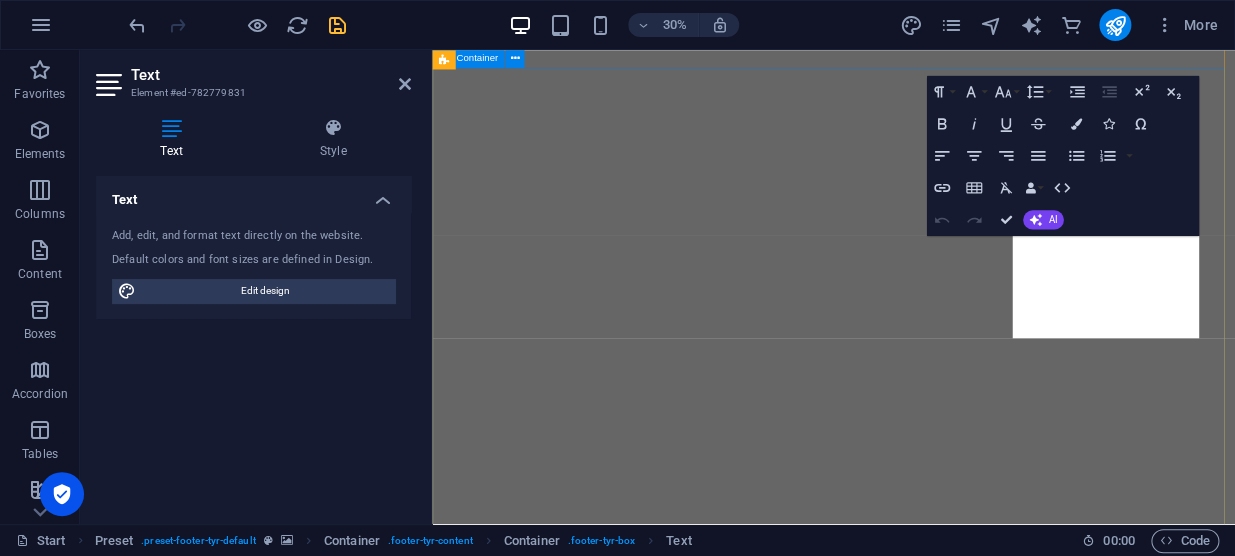 scroll, scrollTop: 9317, scrollLeft: 0, axis: vertical 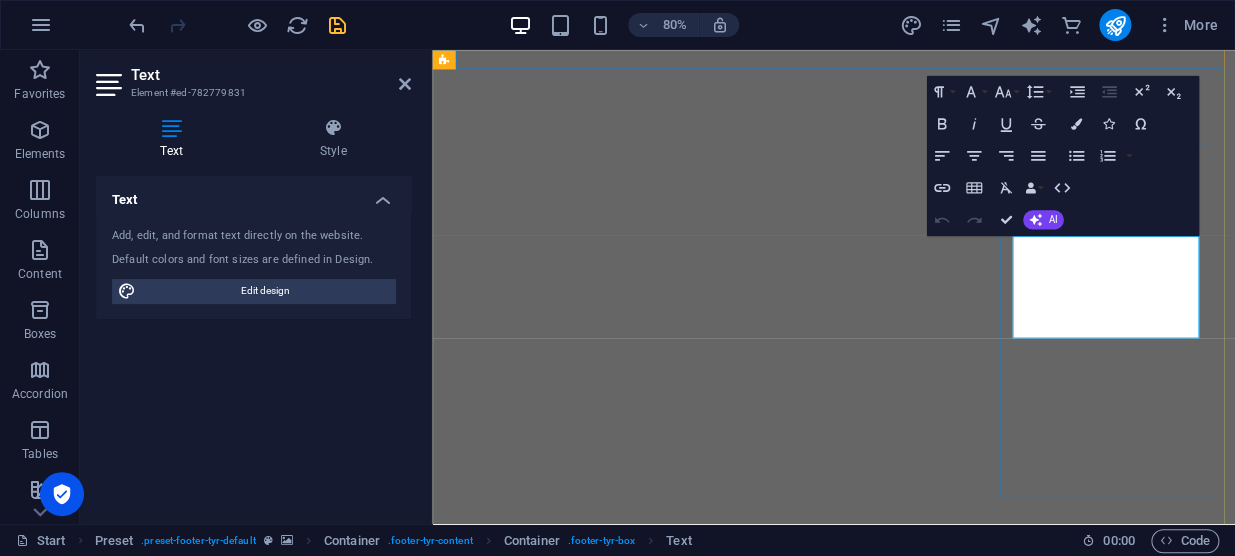 click at bounding box center [946, 10200] 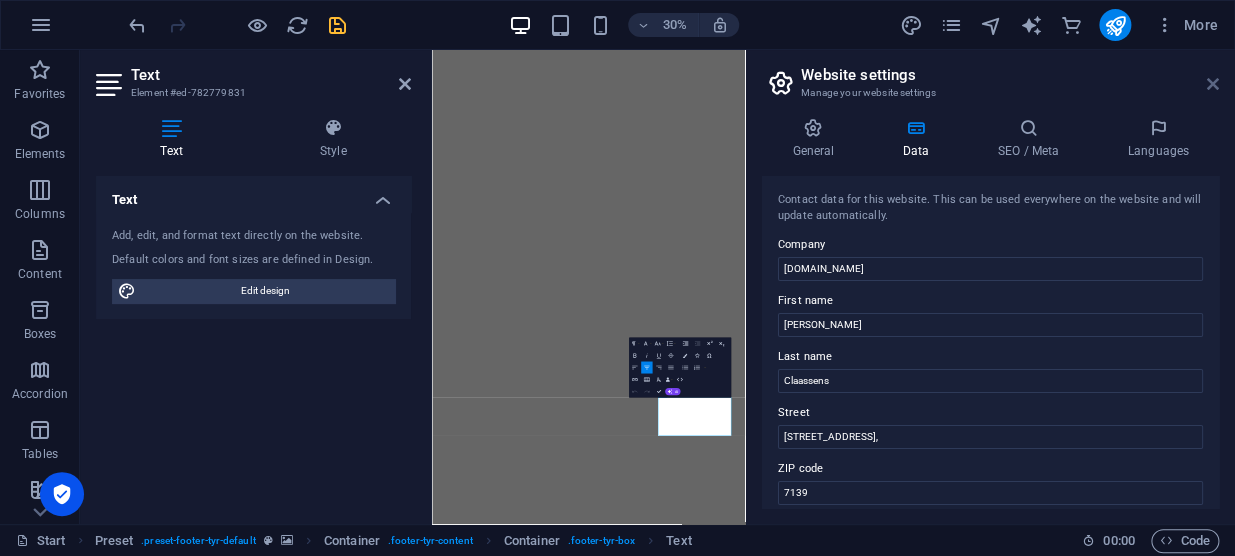 click at bounding box center (1213, 84) 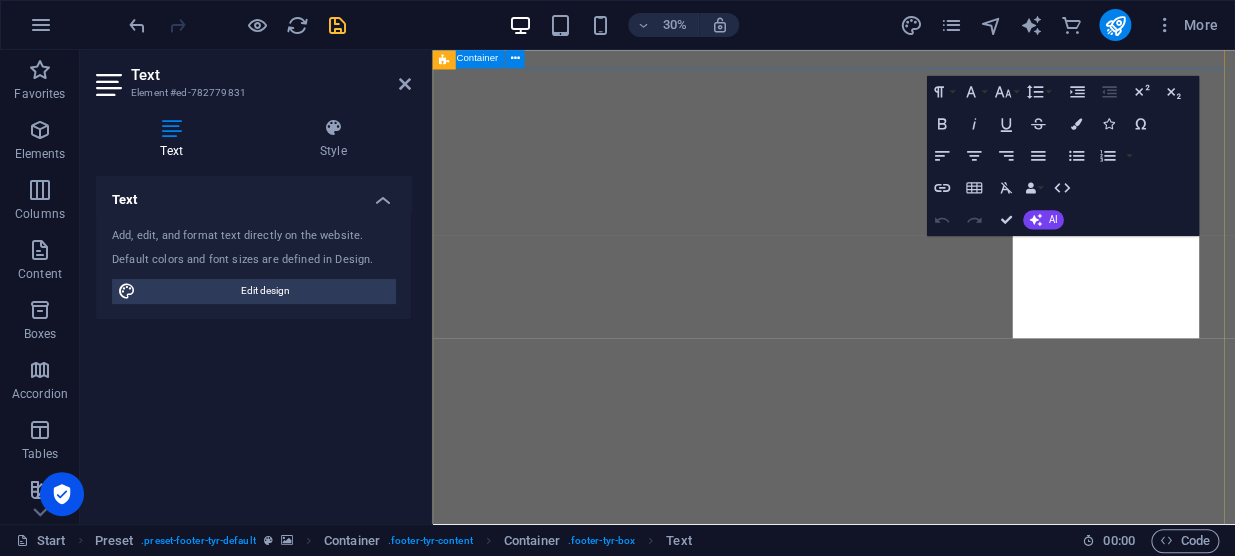 scroll, scrollTop: 9317, scrollLeft: 0, axis: vertical 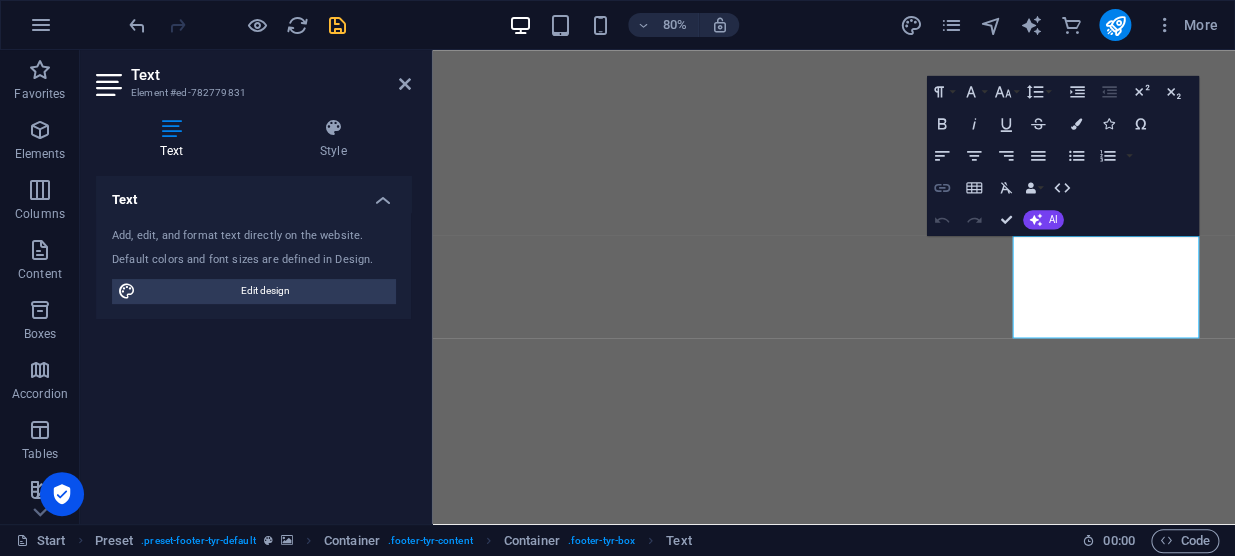 click 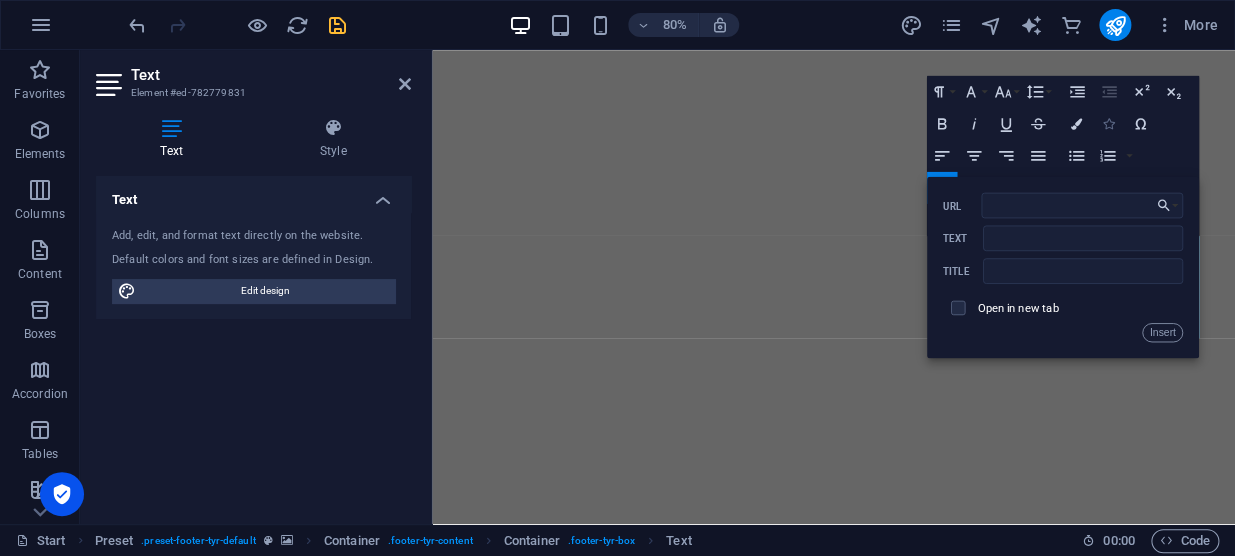 click at bounding box center [1107, 123] 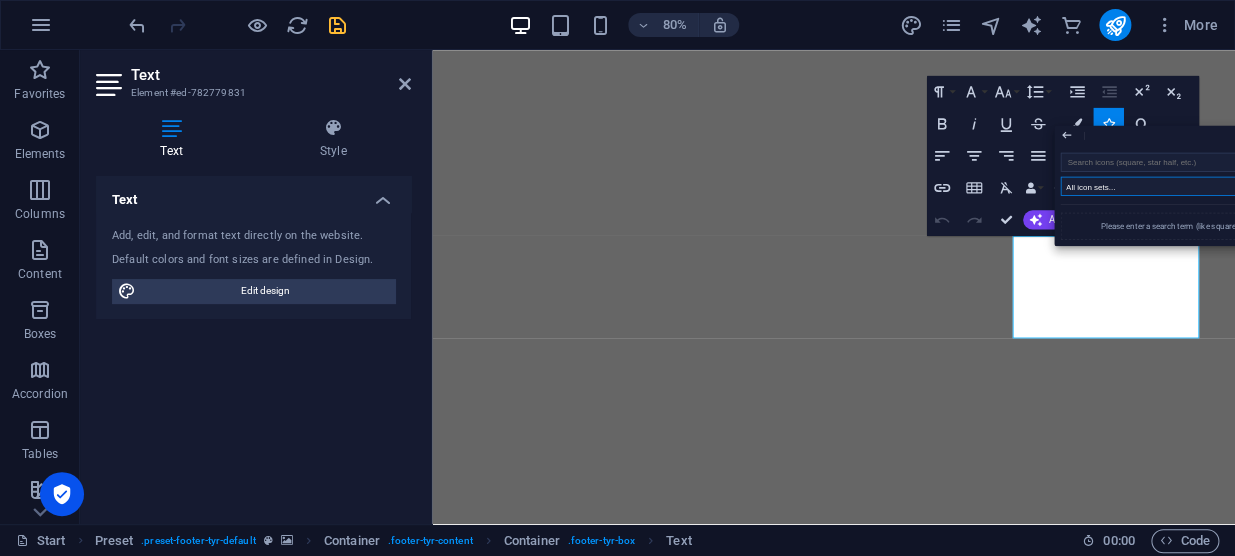 click on "All icon sets... IcoFont Ionicons FontAwesome Brands FontAwesome Duotone FontAwesome Solid FontAwesome Regular FontAwesome Light FontAwesome Thin FontAwesome Sharp Solid FontAwesome Sharp Regular FontAwesome Sharp Light FontAwesome Sharp Thin" at bounding box center [1193, 186] 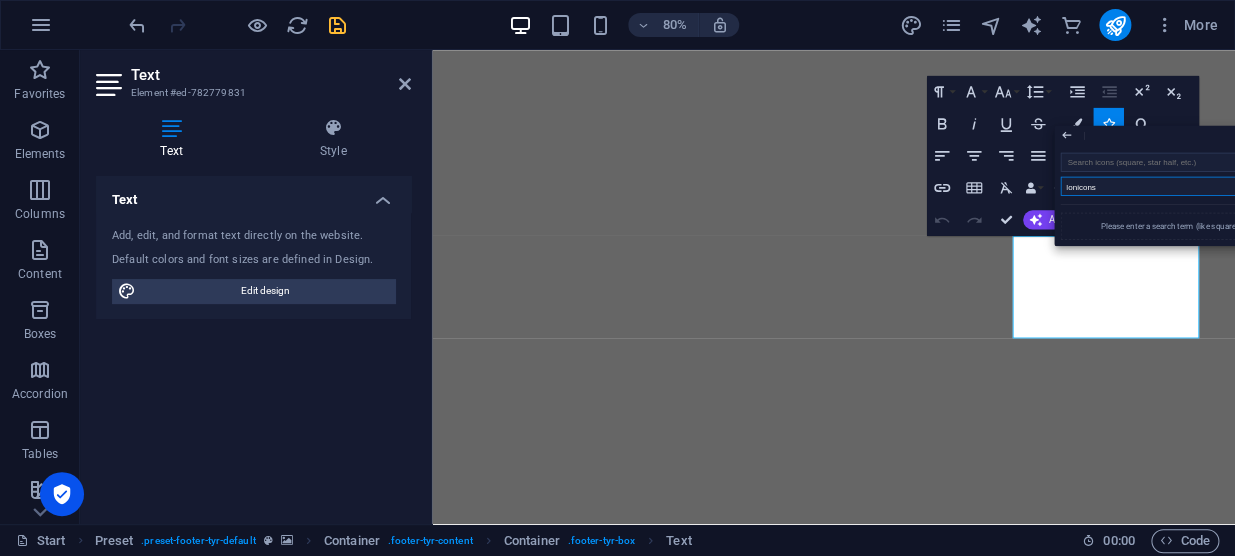 click on "All icon sets... IcoFont Ionicons FontAwesome Brands FontAwesome Duotone FontAwesome Solid FontAwesome Regular FontAwesome Light FontAwesome Thin FontAwesome Sharp Solid FontAwesome Sharp Regular FontAwesome Sharp Light FontAwesome Sharp Thin" at bounding box center (1193, 186) 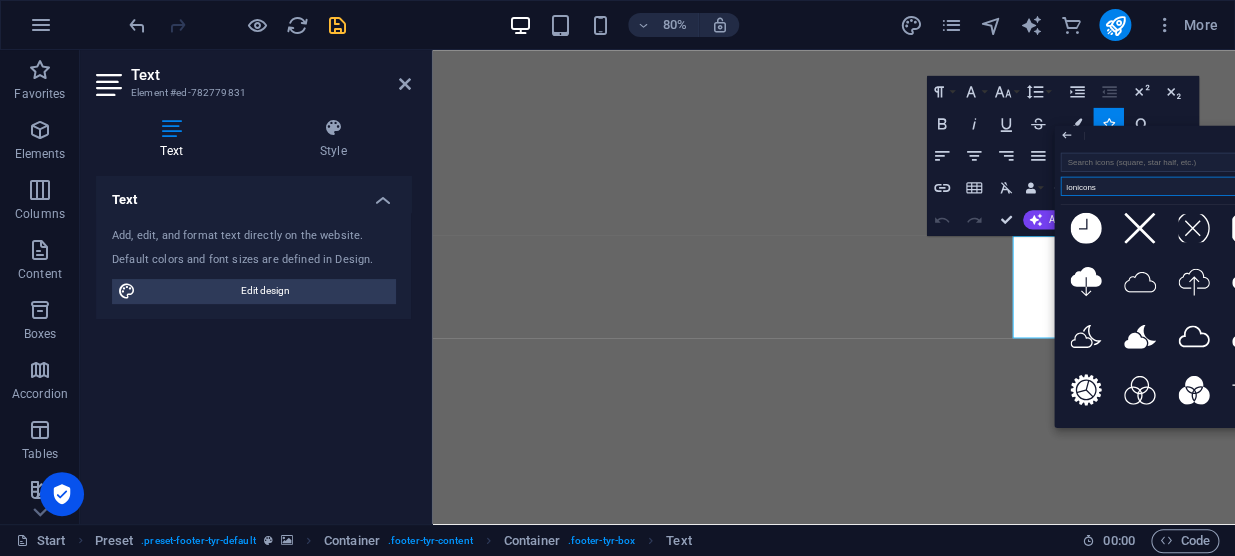 scroll, scrollTop: 4454, scrollLeft: 0, axis: vertical 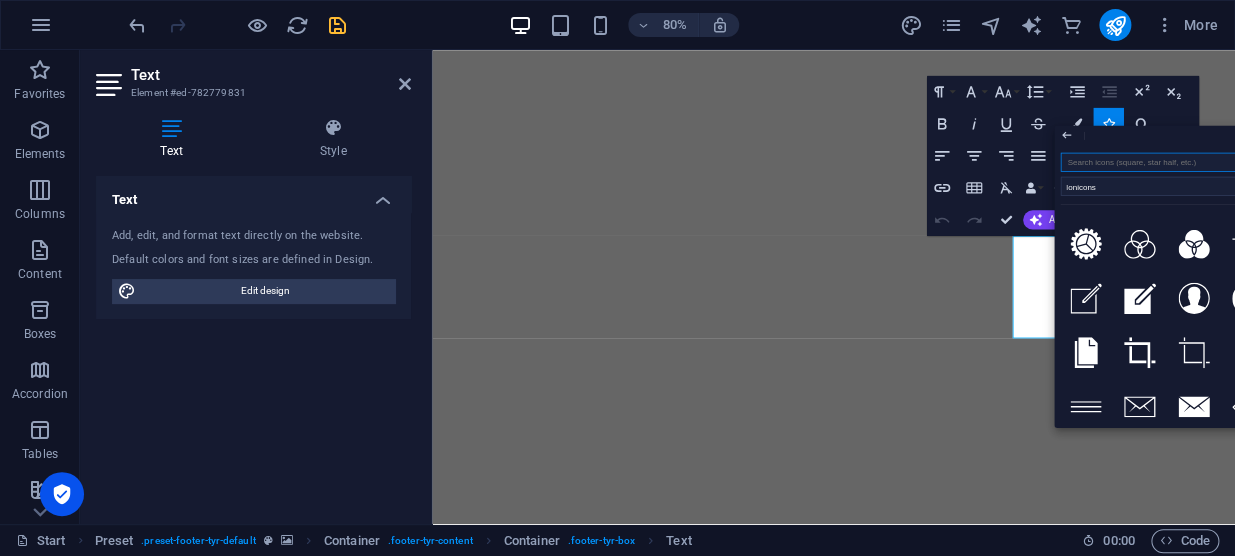 click at bounding box center (1193, 162) 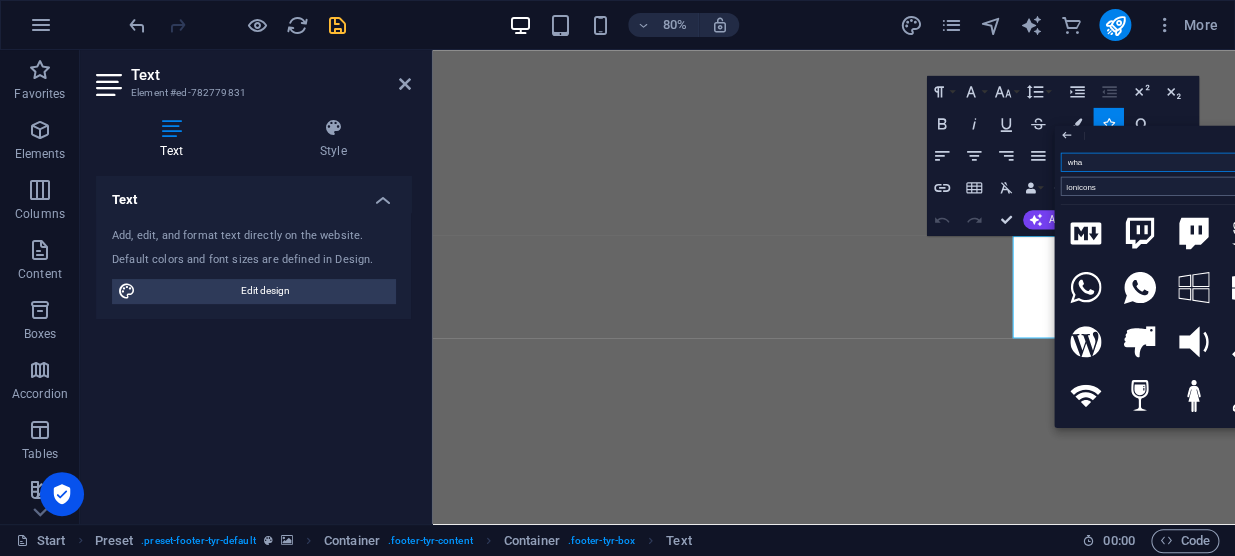 scroll, scrollTop: 1340, scrollLeft: 0, axis: vertical 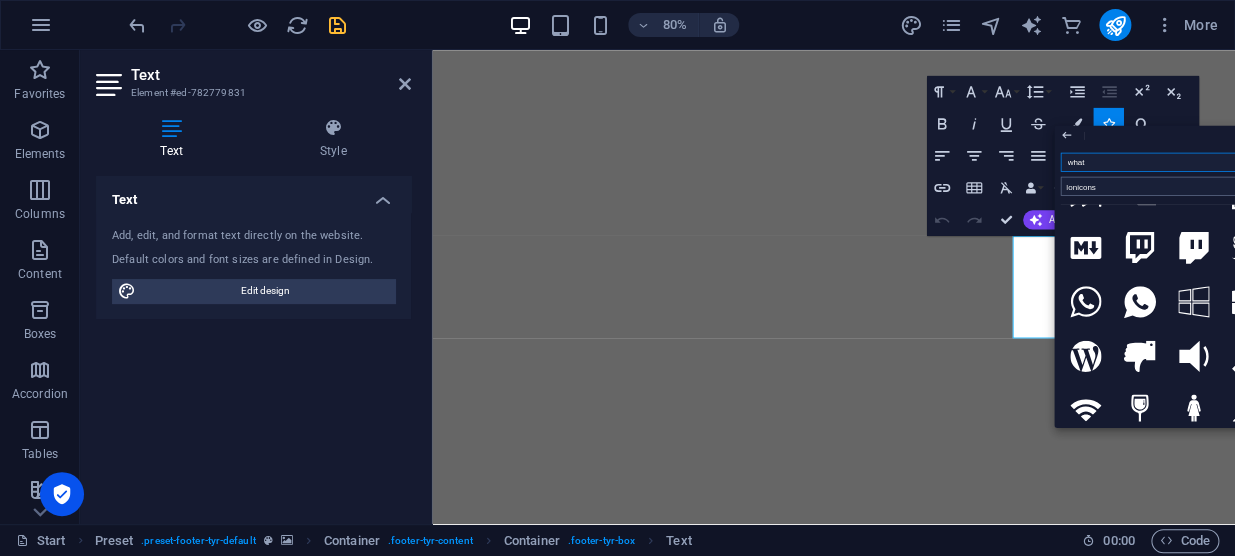 type on "whats" 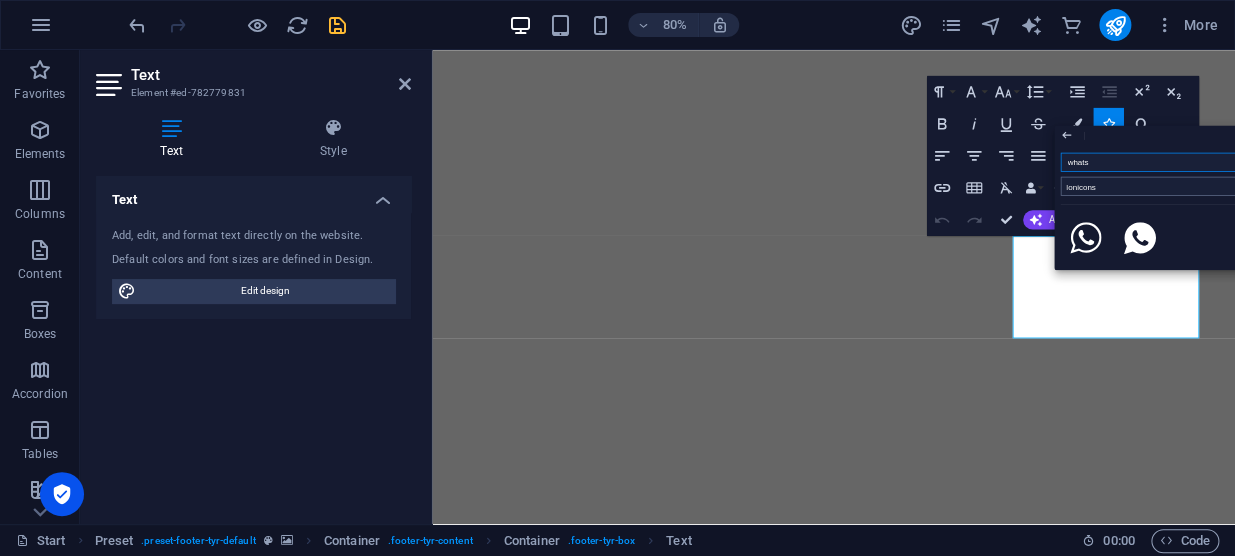 scroll, scrollTop: 0, scrollLeft: 0, axis: both 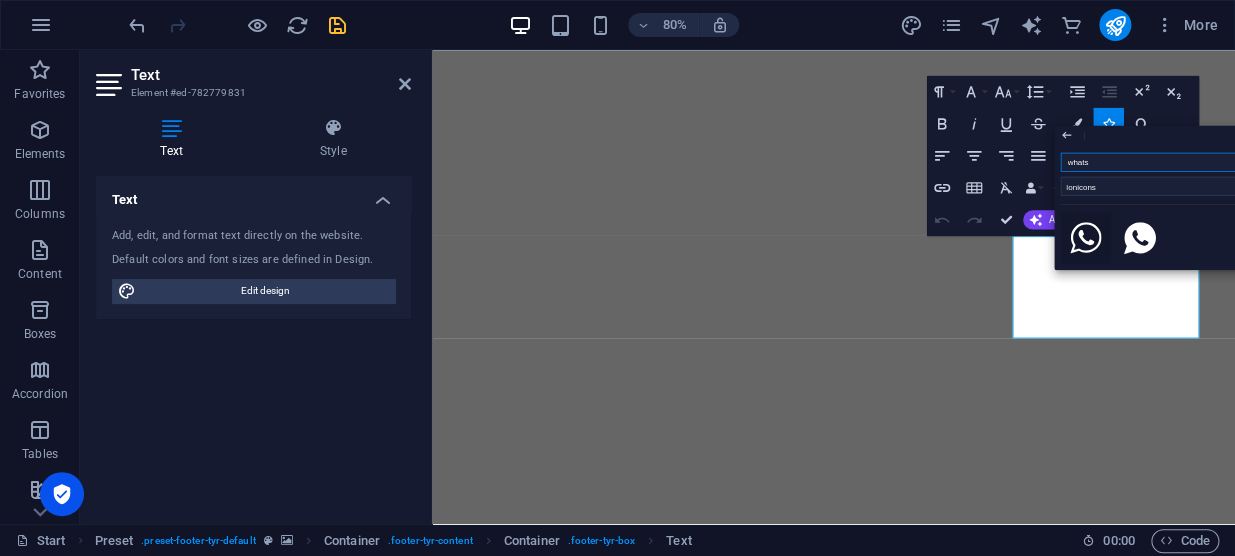 click 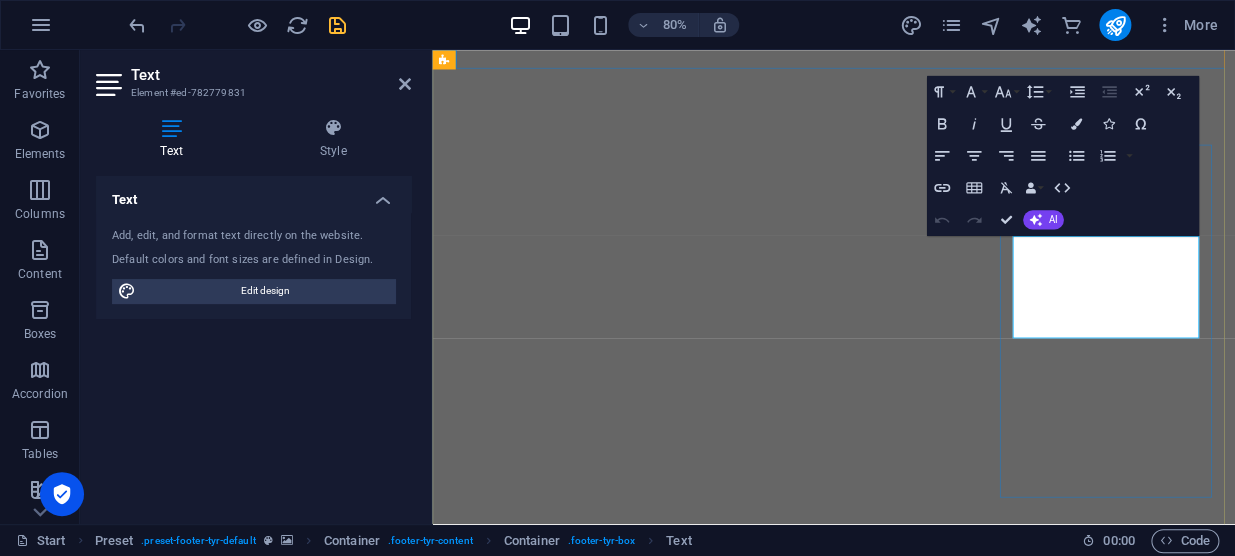 click on "(068 742 8101 -  WhatsApp)" at bounding box center [934, 11169] 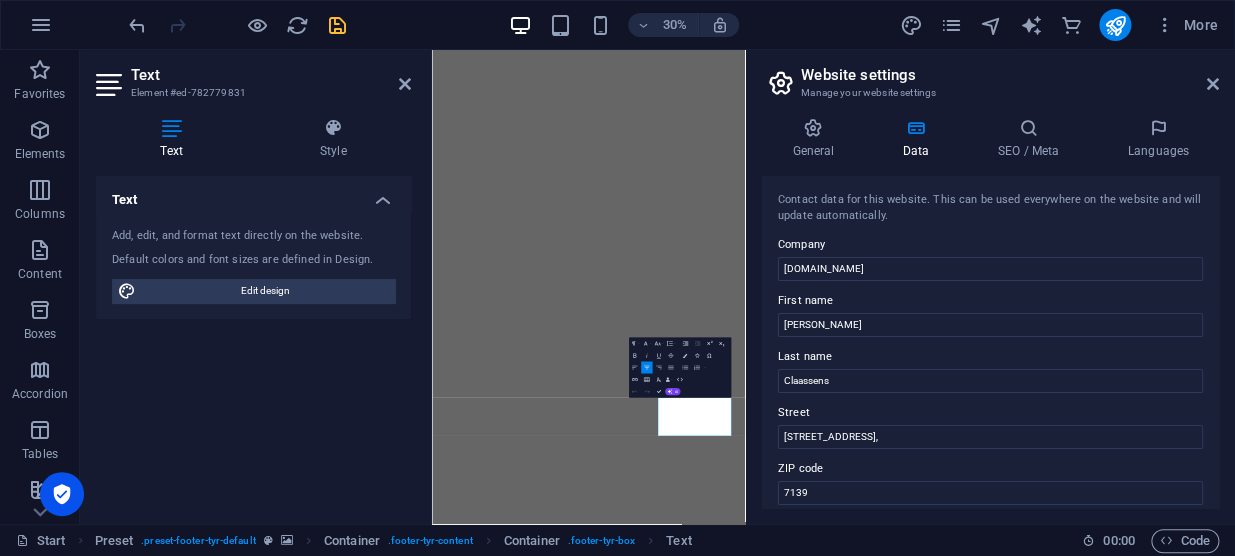 scroll, scrollTop: 9104, scrollLeft: 0, axis: vertical 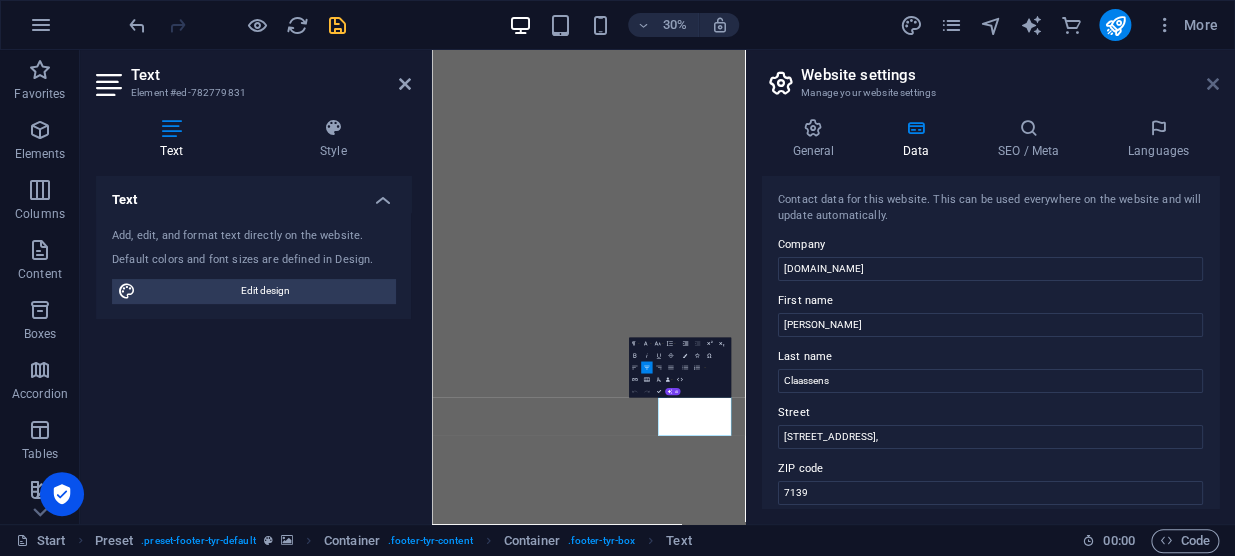 click at bounding box center [1213, 84] 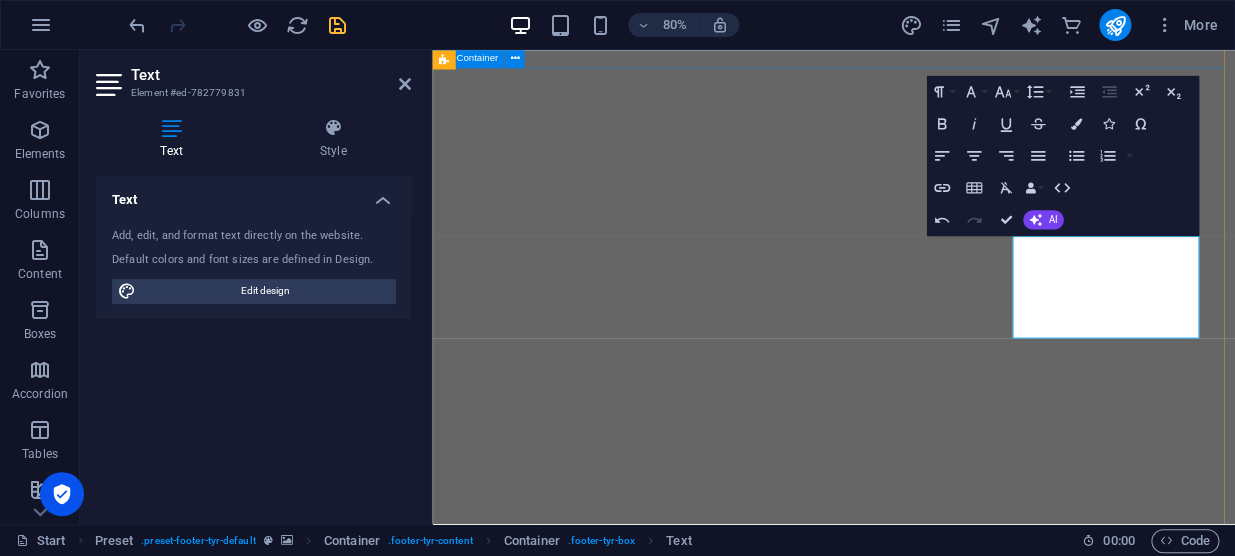 scroll, scrollTop: 9317, scrollLeft: 0, axis: vertical 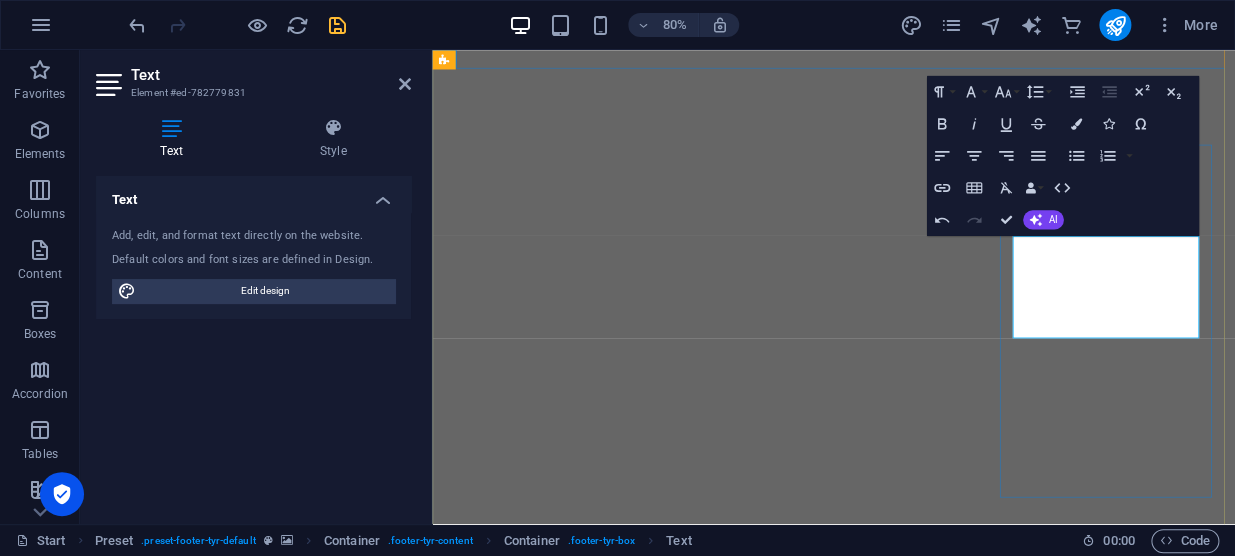 click at bounding box center [946, 11171] 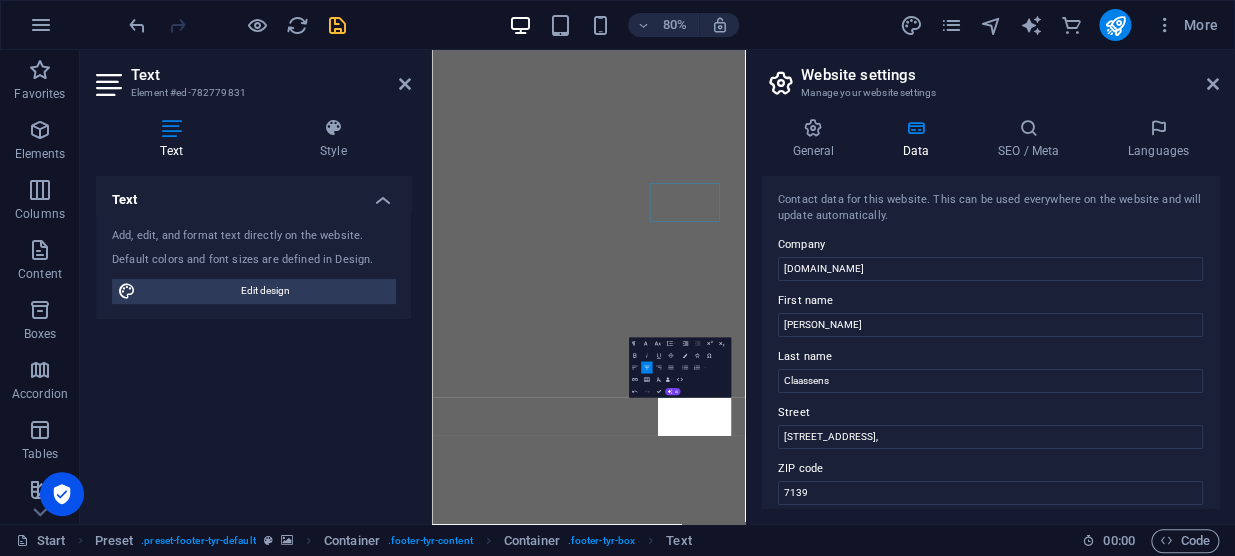 scroll, scrollTop: 9104, scrollLeft: 0, axis: vertical 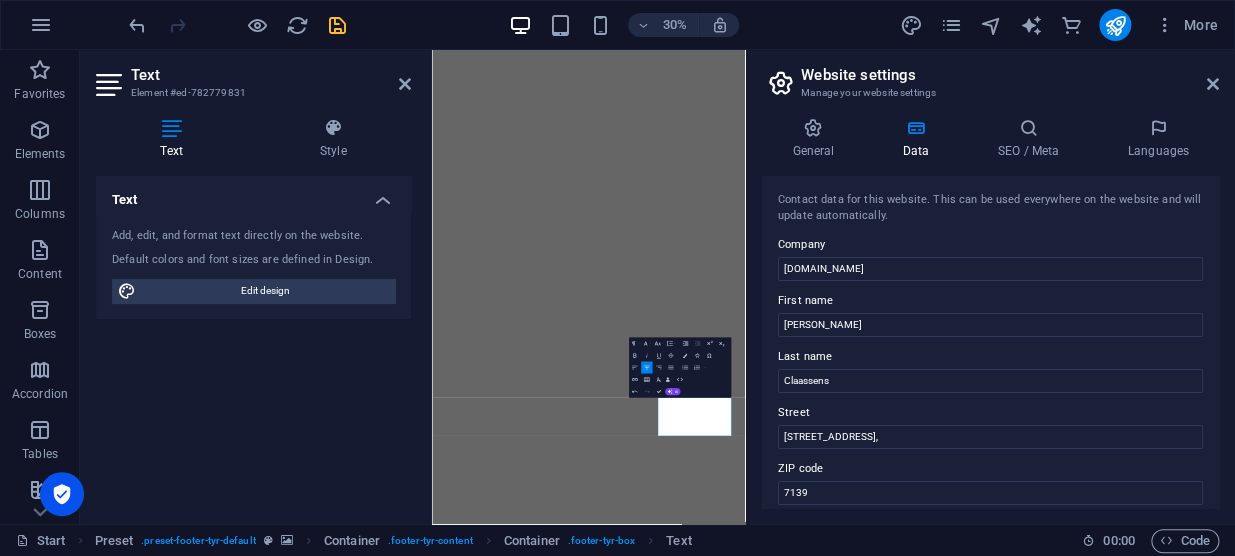 click on "Website settings" at bounding box center (1010, 75) 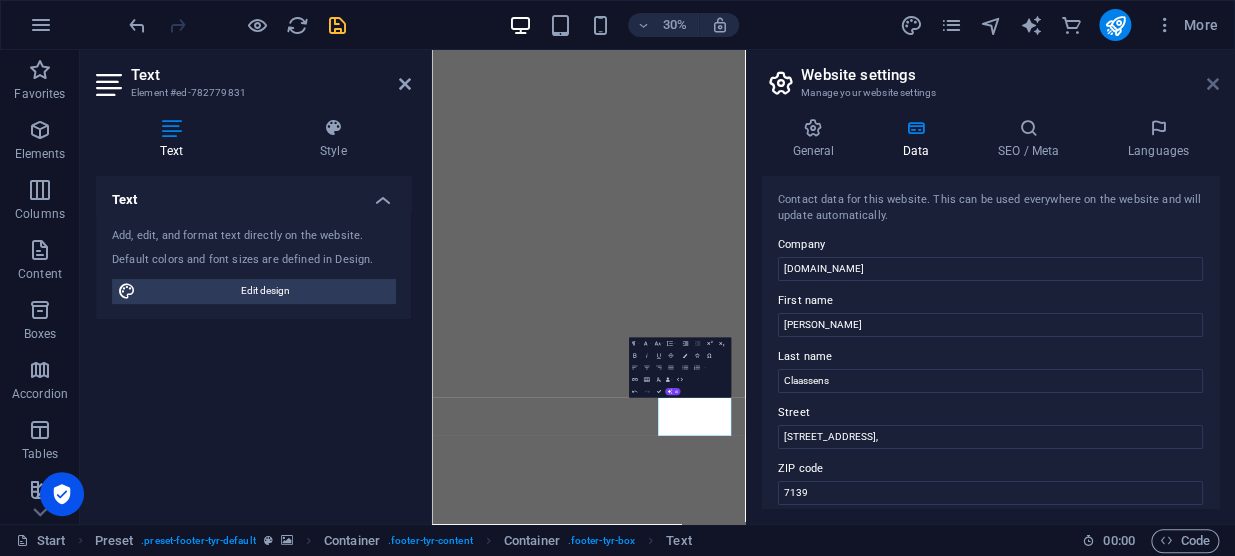 click at bounding box center (1213, 84) 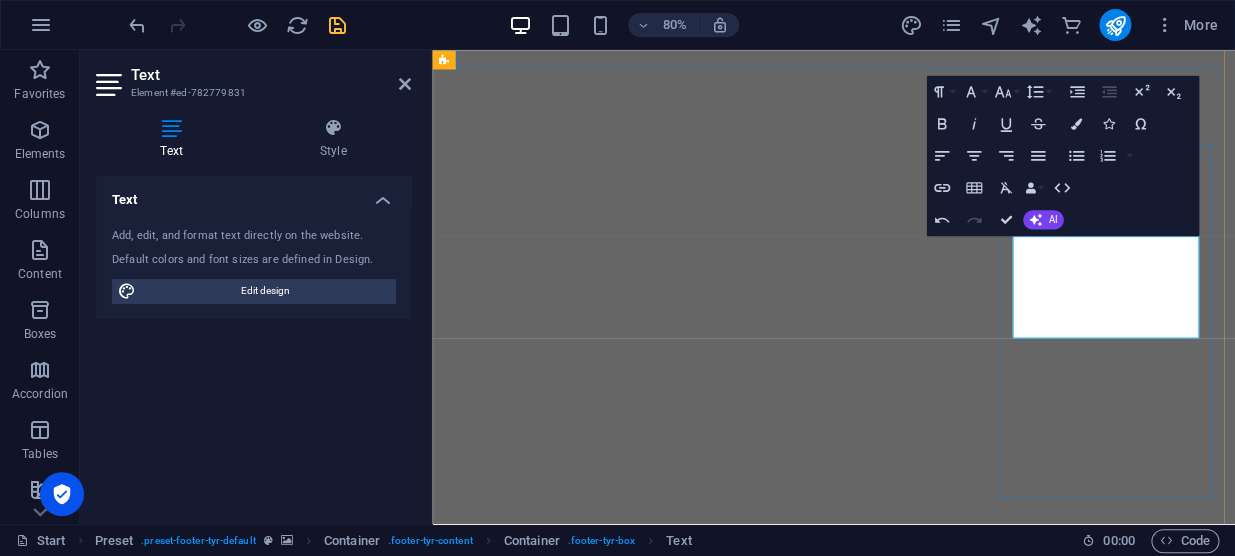 scroll, scrollTop: 9317, scrollLeft: 0, axis: vertical 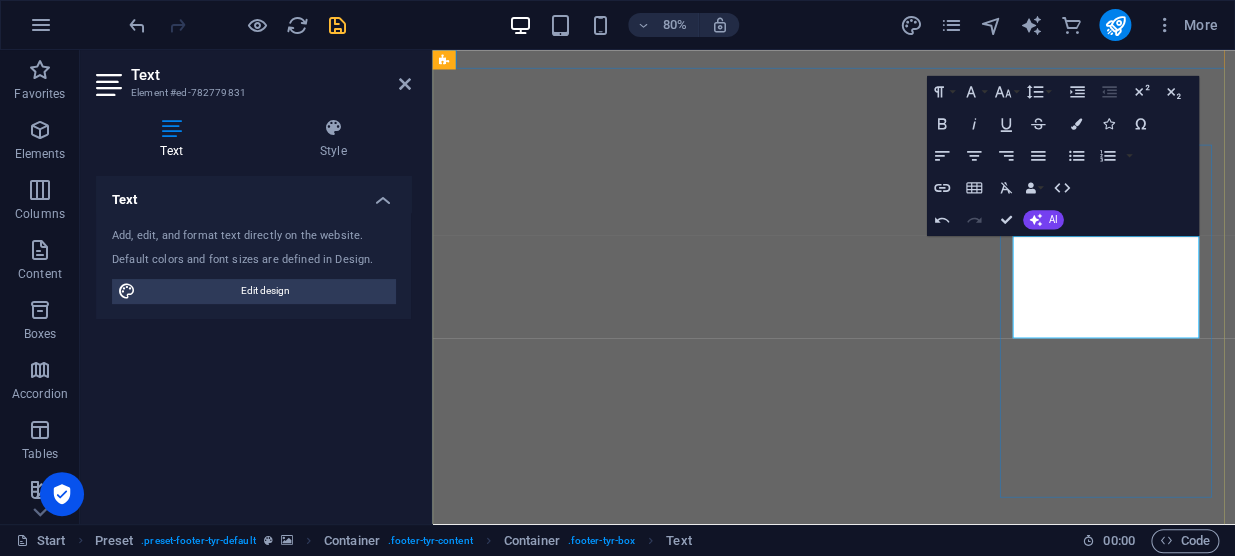 click on "(068 742 8101 -  WhatsApp)" at bounding box center [934, 11169] 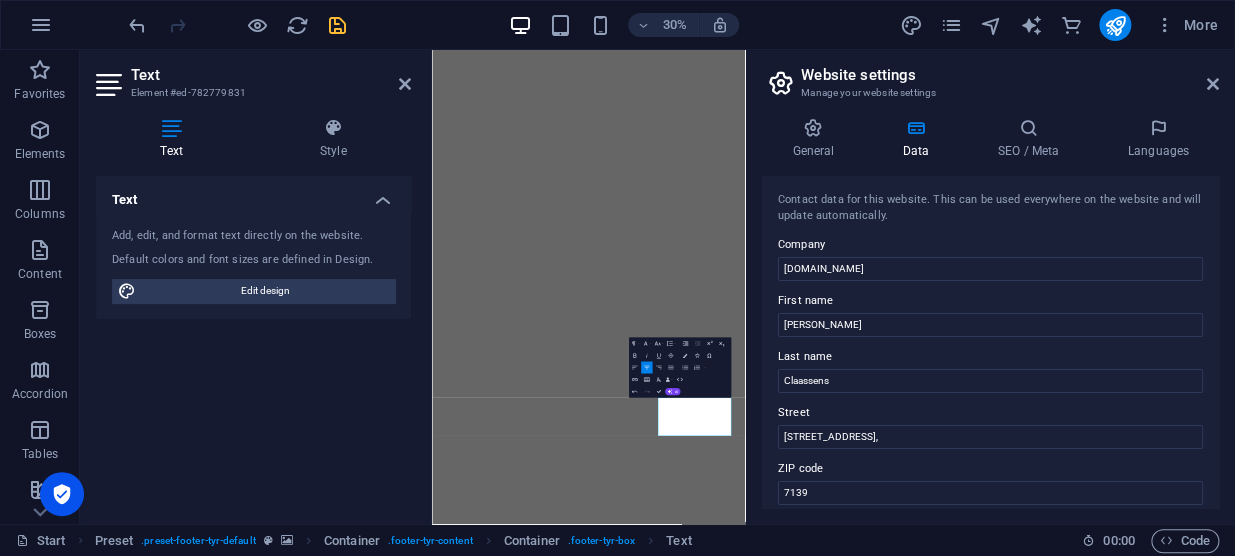 scroll, scrollTop: 9104, scrollLeft: 0, axis: vertical 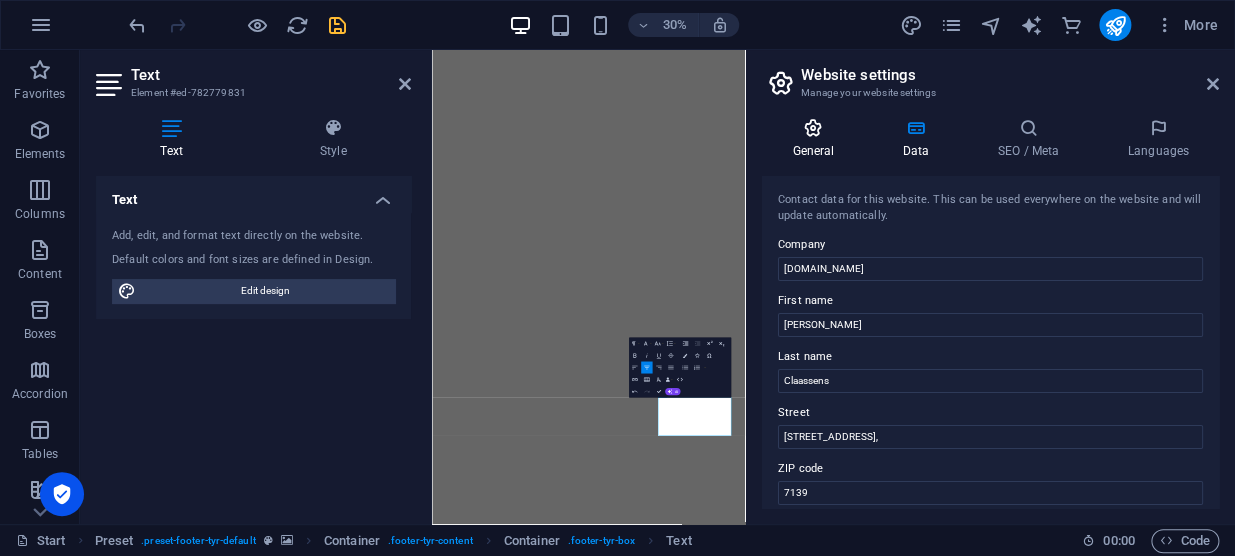 click on "General" at bounding box center [817, 139] 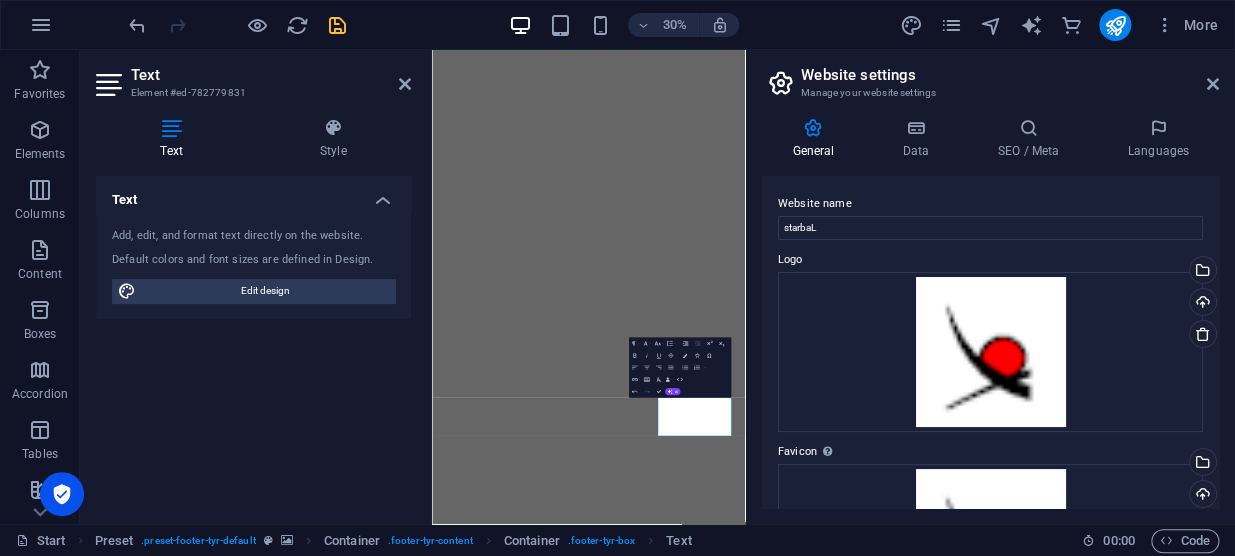 click on "Text Add, edit, and format text directly on the website. Default colors and font sizes are defined in Design. Edit design Alignment Left aligned Centered Right aligned" at bounding box center (253, 342) 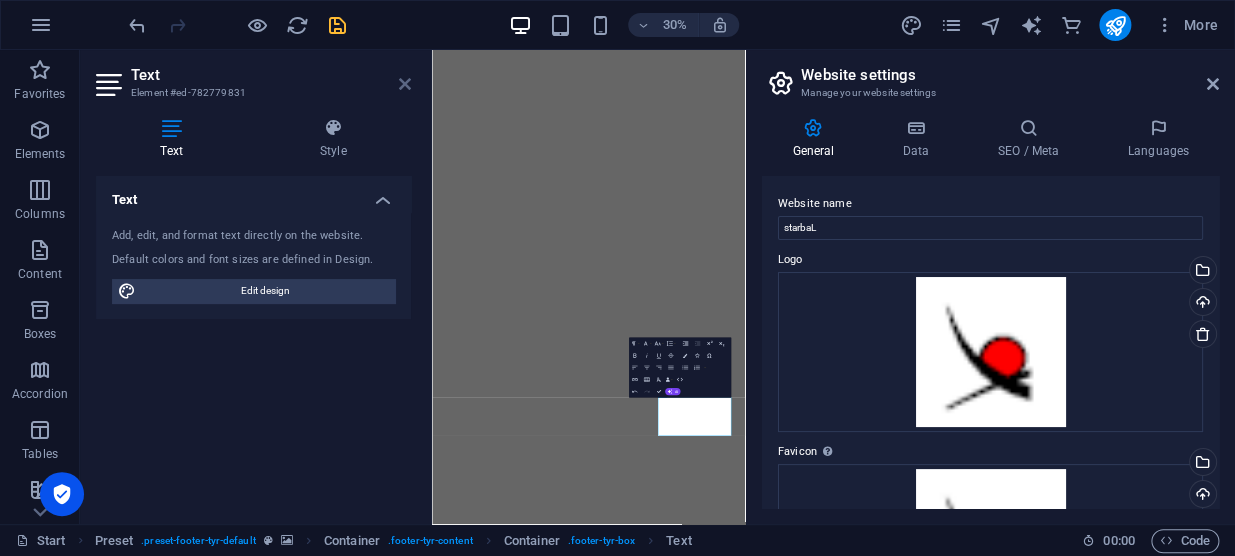 click at bounding box center [405, 84] 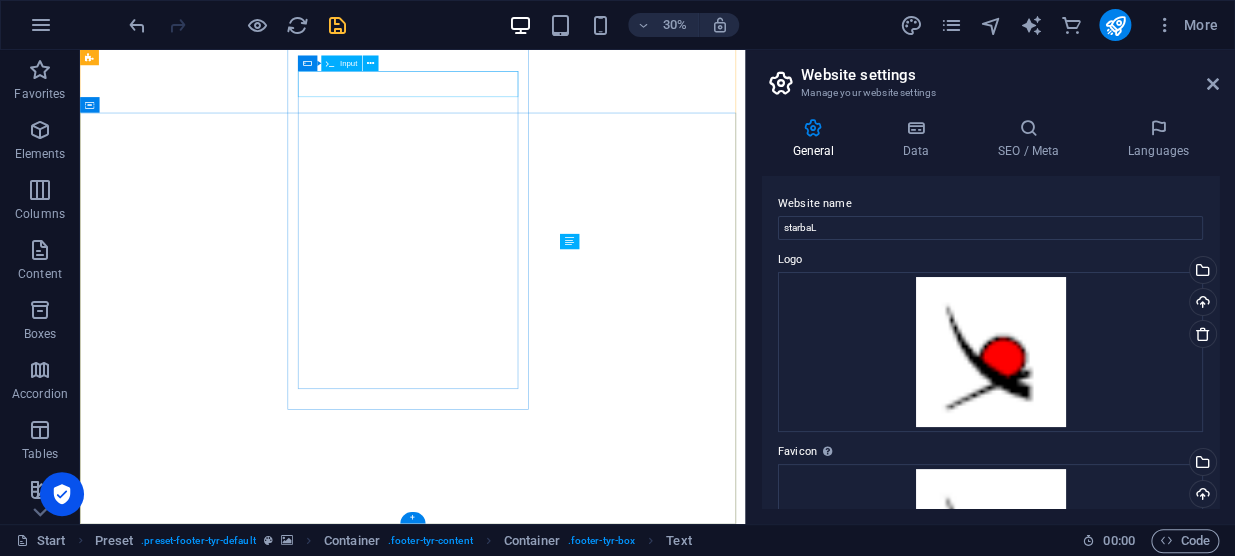 scroll, scrollTop: 9234, scrollLeft: 0, axis: vertical 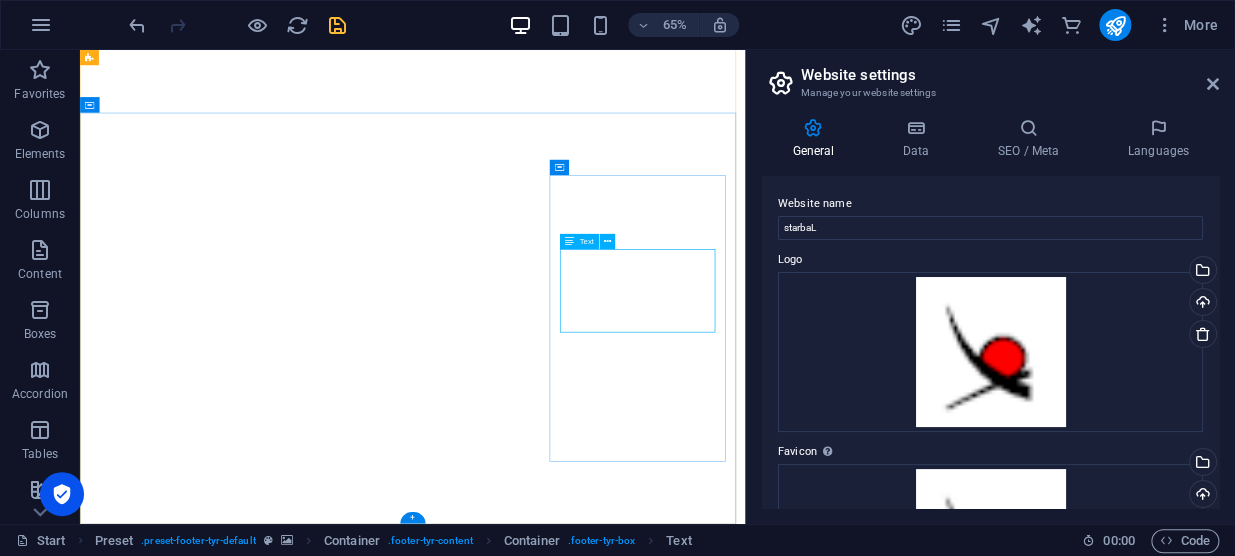 click on "starbal.co.za
0835618577
(068 742 8101 -  WhatsApp)
pieter@starbal.co.za" at bounding box center (591, 10871) 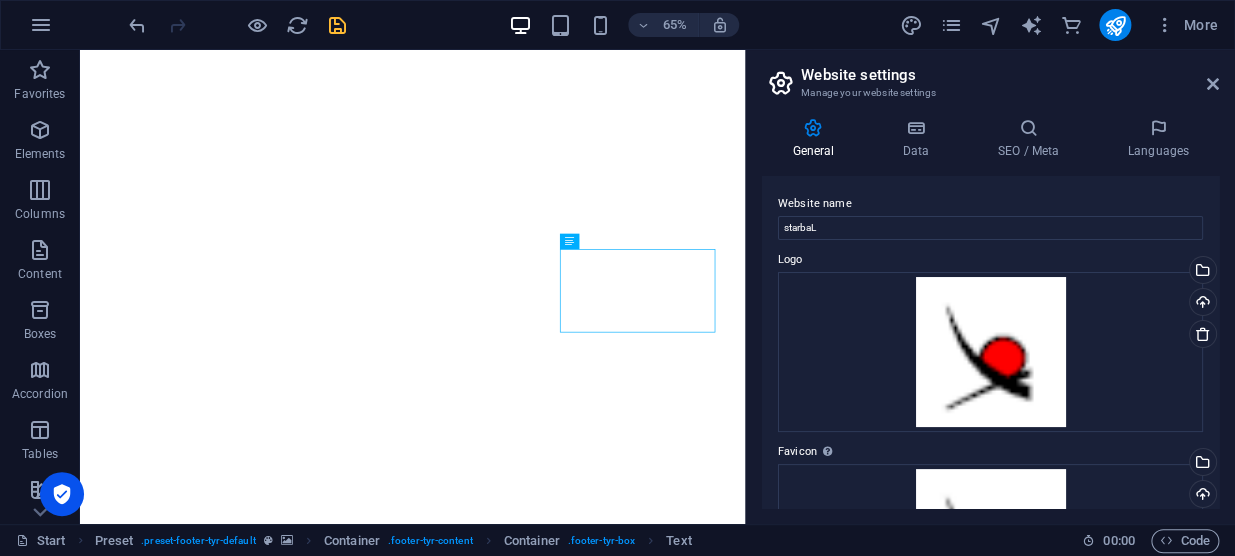 click on "Website settings Manage your website settings" at bounding box center [992, 76] 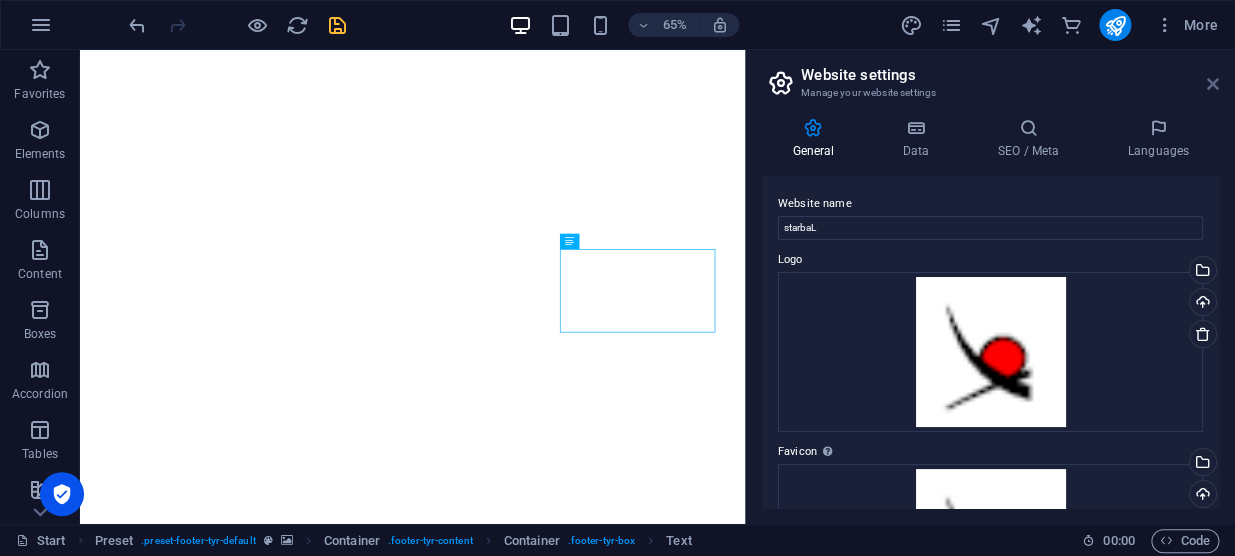 click at bounding box center [1213, 84] 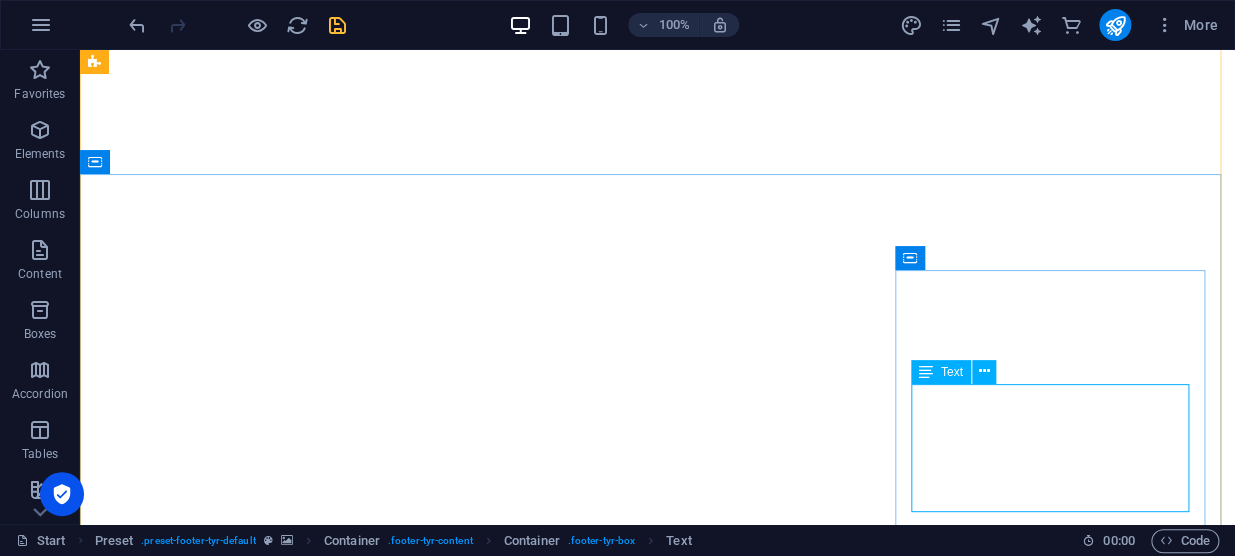scroll, scrollTop: 9325, scrollLeft: 0, axis: vertical 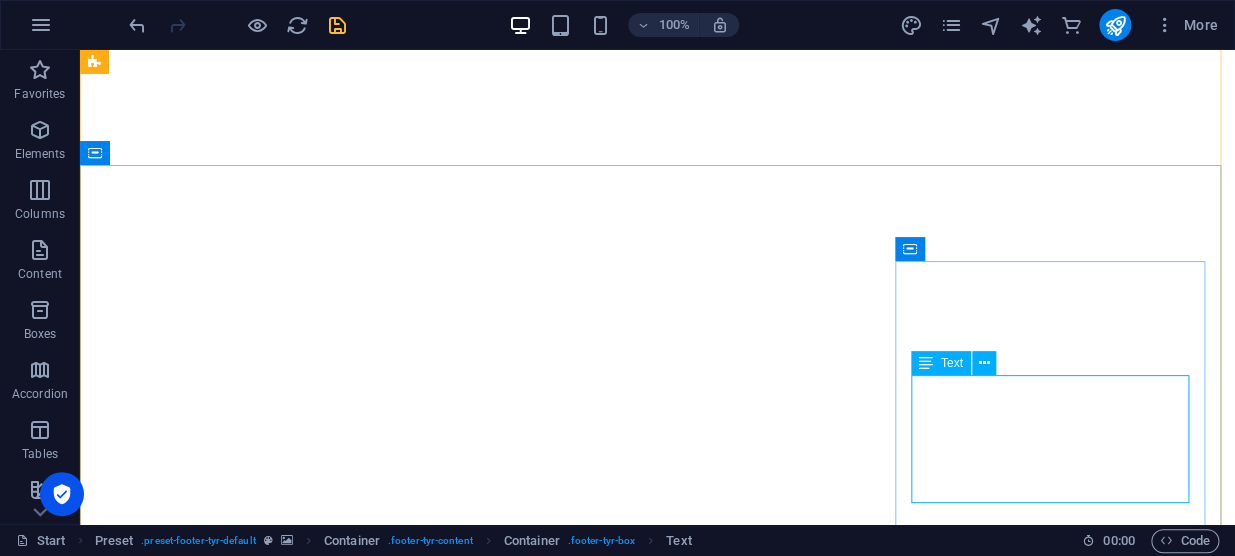 click on "starbal.co.za
0835618577
(068 742 8101 -  WhatsApp)
pieter@starbal.co.za" at bounding box center (657, 11691) 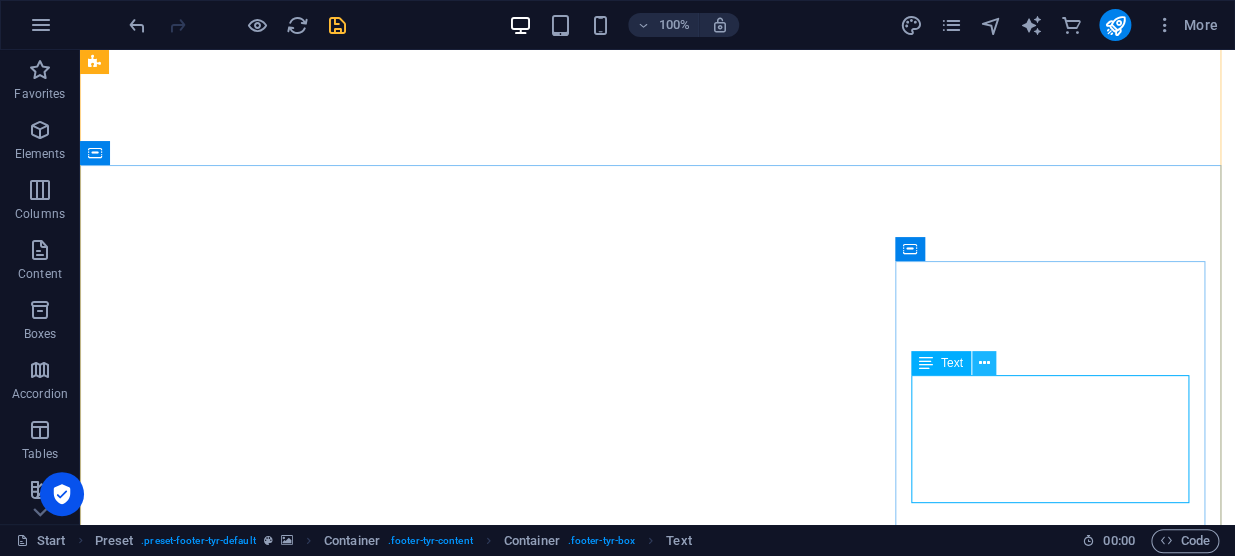 click at bounding box center [983, 363] 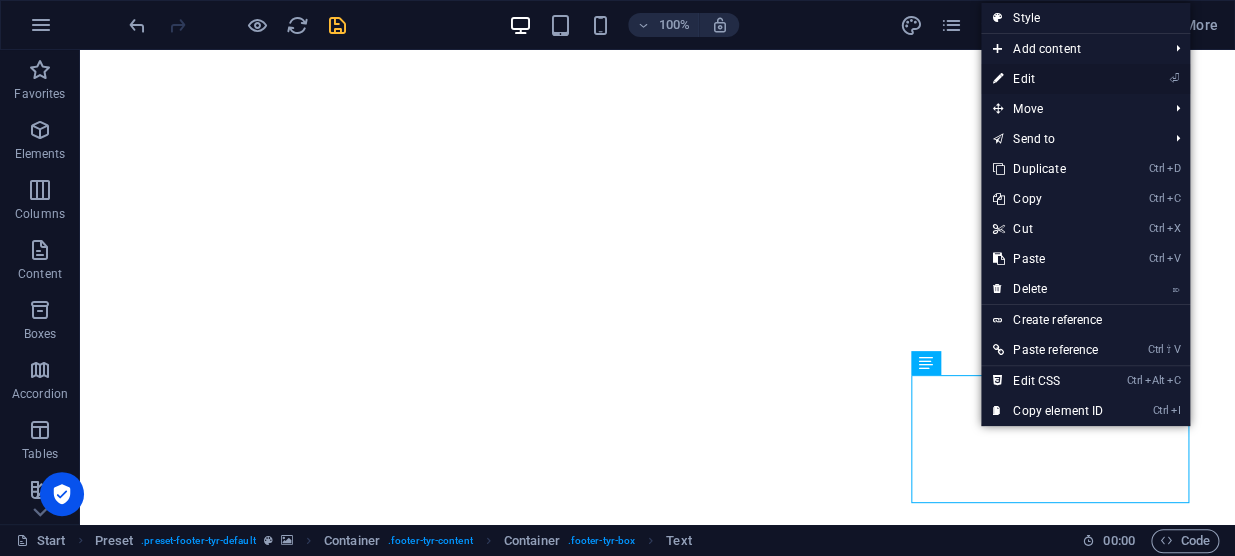 click on "⏎  Edit" at bounding box center [1048, 79] 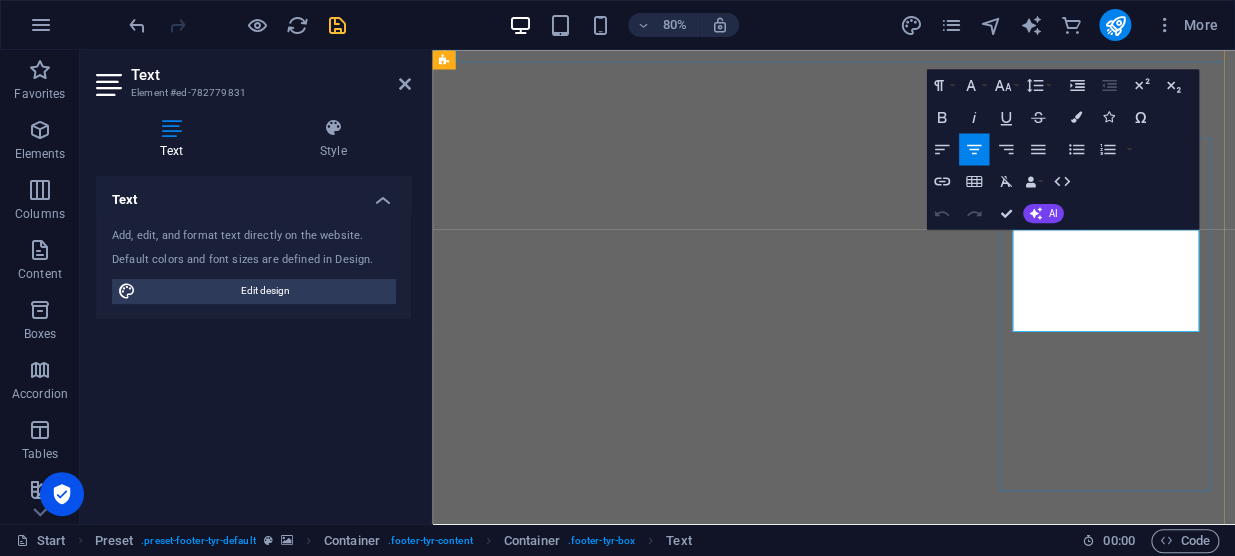 click on "(068 742 8101 -  WhatsApp)" at bounding box center (934, 11345) 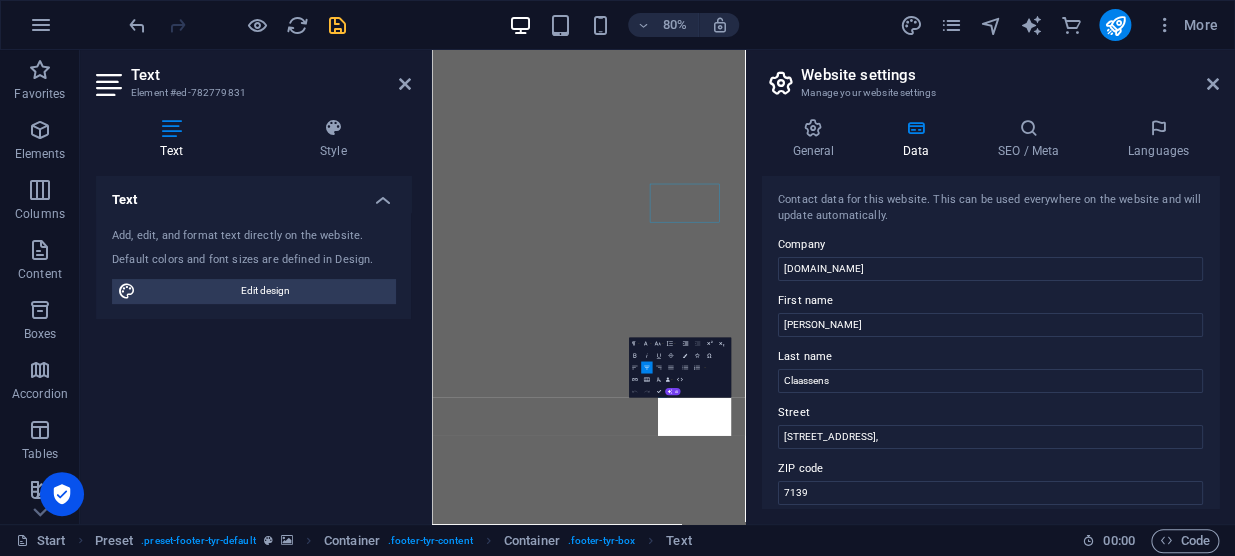 scroll, scrollTop: 9103, scrollLeft: 0, axis: vertical 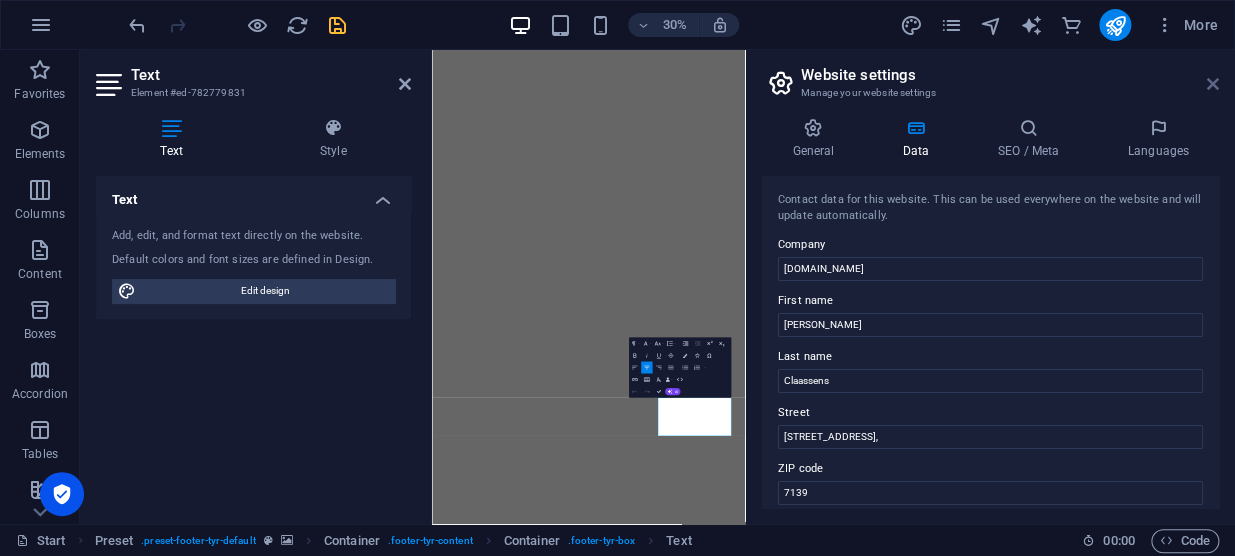 click at bounding box center [1213, 84] 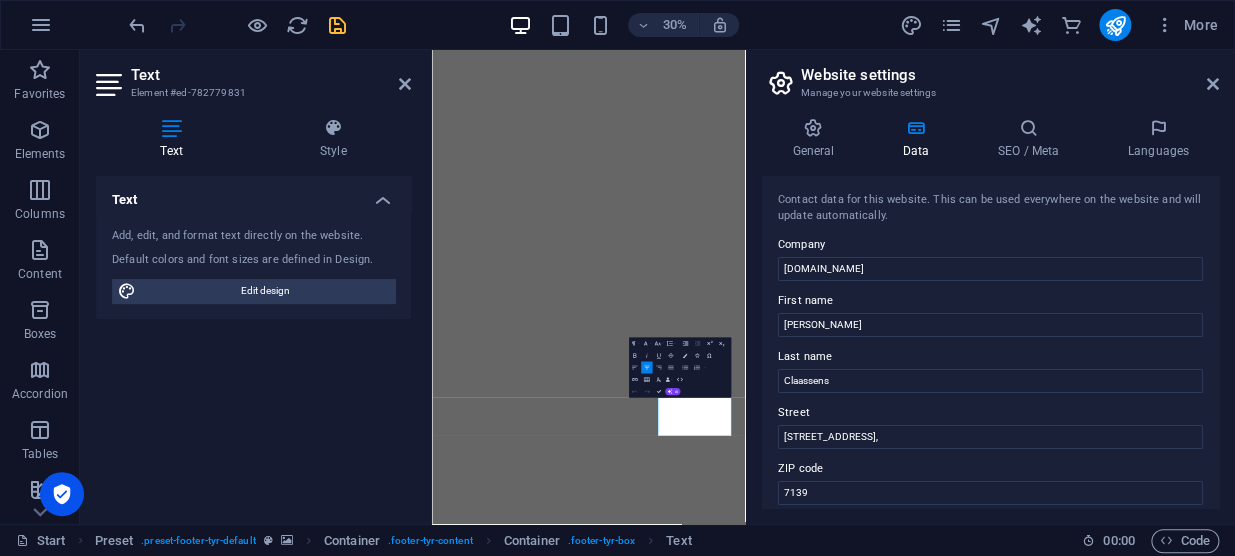 scroll, scrollTop: 9317, scrollLeft: 0, axis: vertical 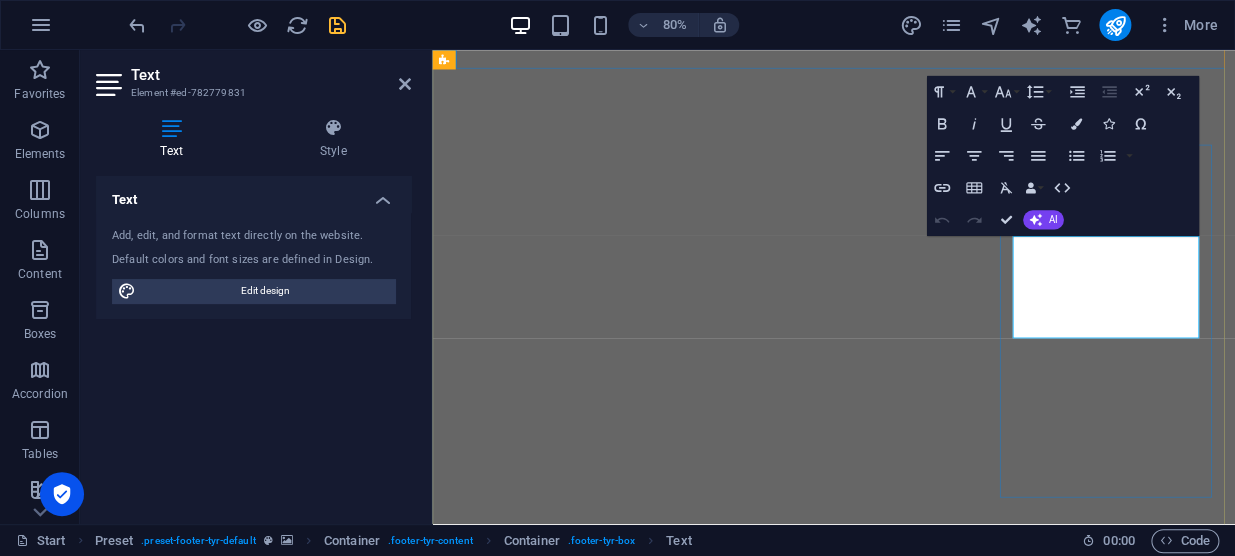 click on "(068 742 8101 -  WhatsApp)" at bounding box center (934, 11169) 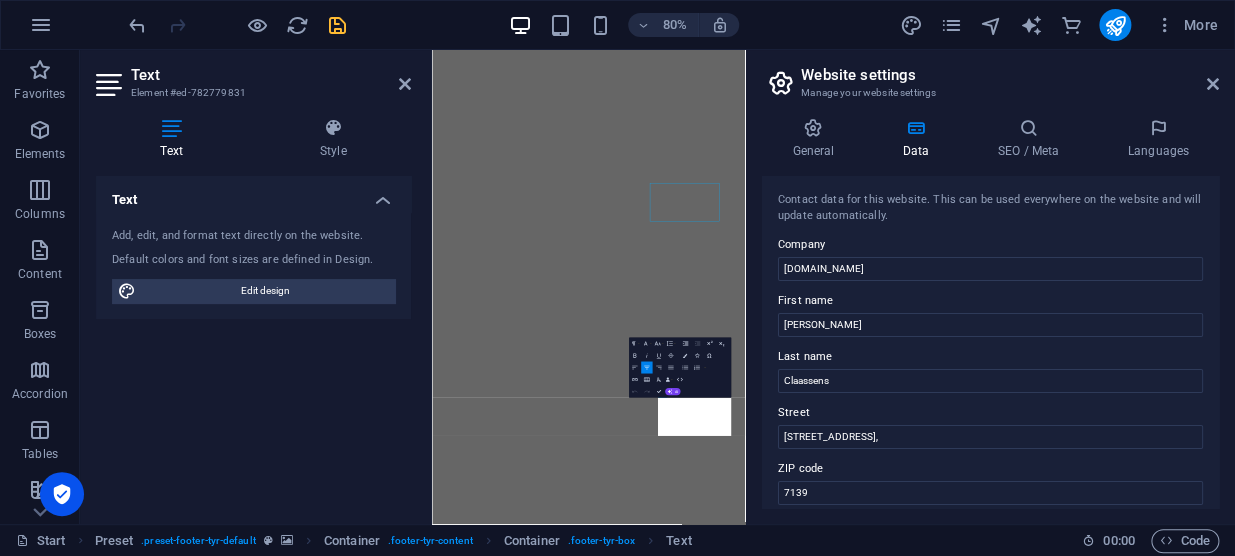 scroll, scrollTop: 9104, scrollLeft: 0, axis: vertical 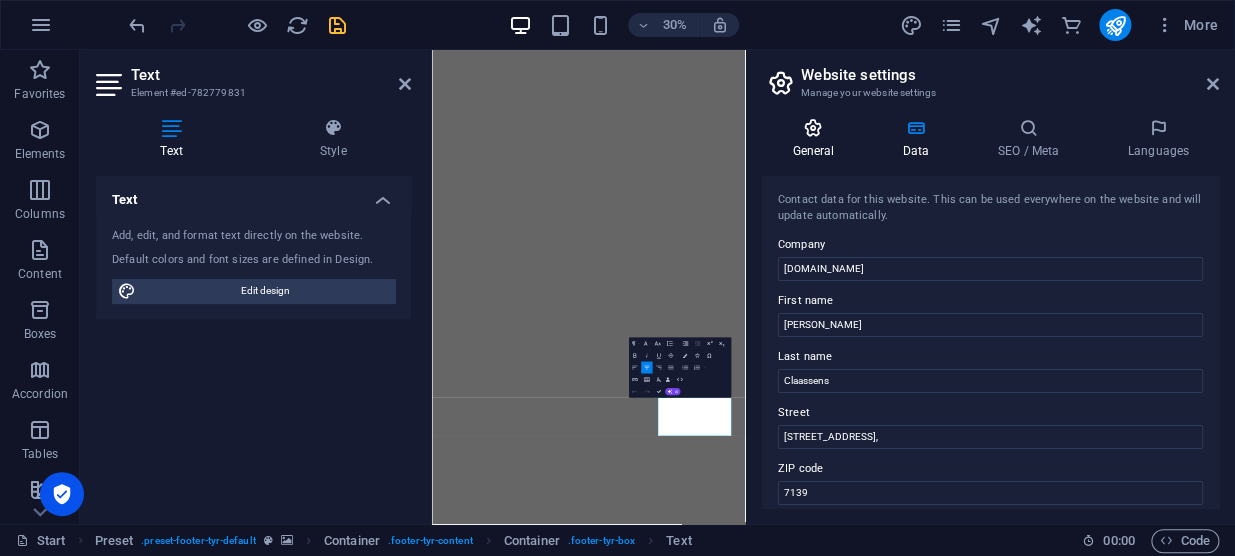 click on "General" at bounding box center (817, 139) 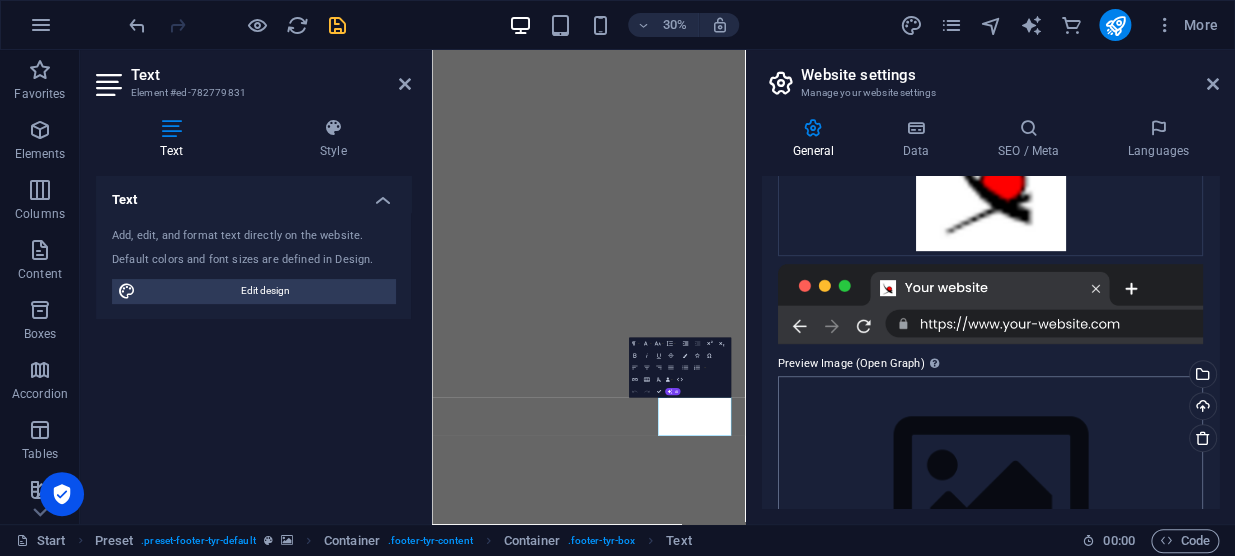 scroll, scrollTop: 480, scrollLeft: 0, axis: vertical 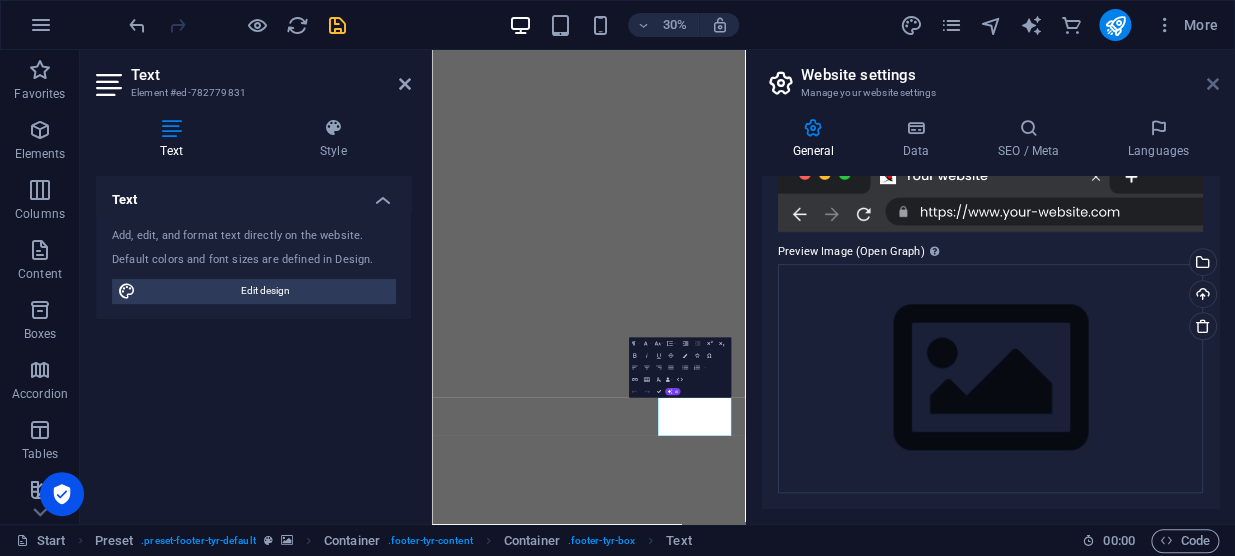 click at bounding box center (1213, 84) 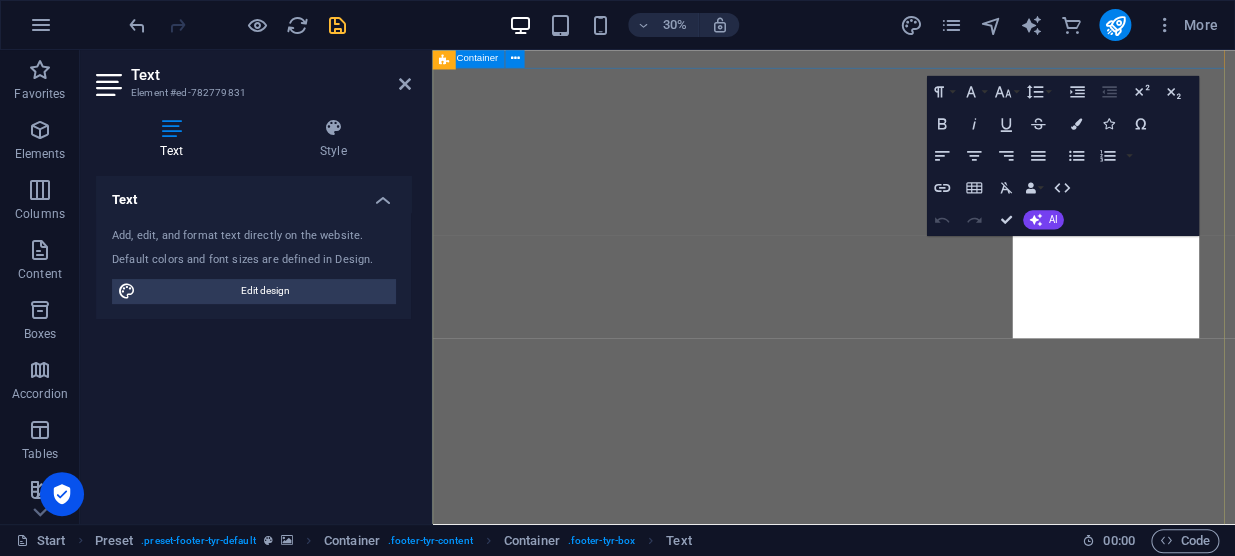 scroll, scrollTop: 9317, scrollLeft: 0, axis: vertical 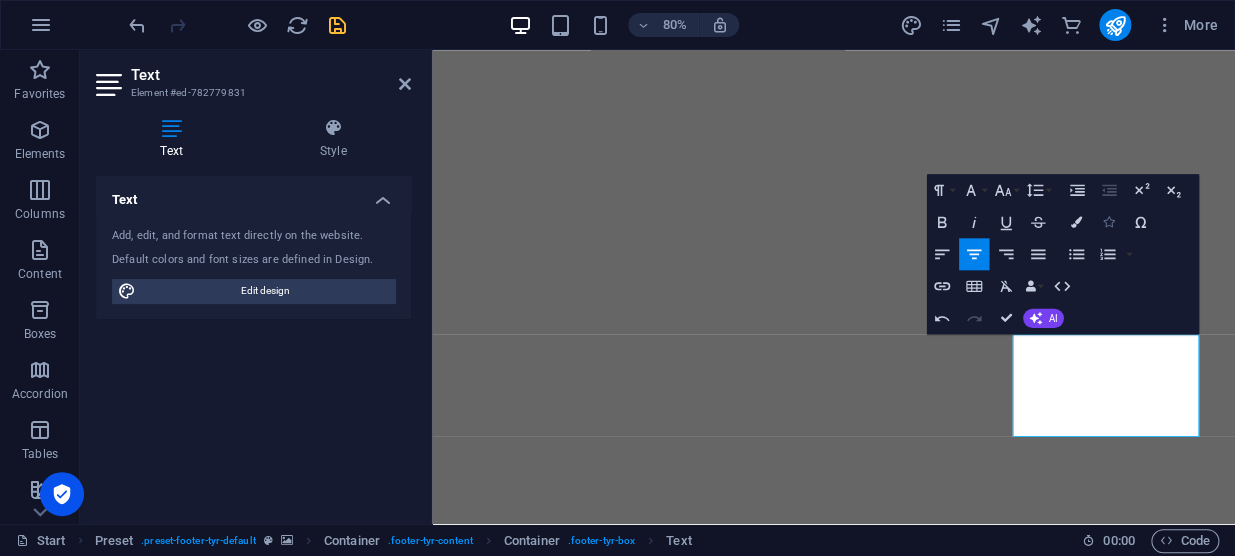 click at bounding box center [1107, 221] 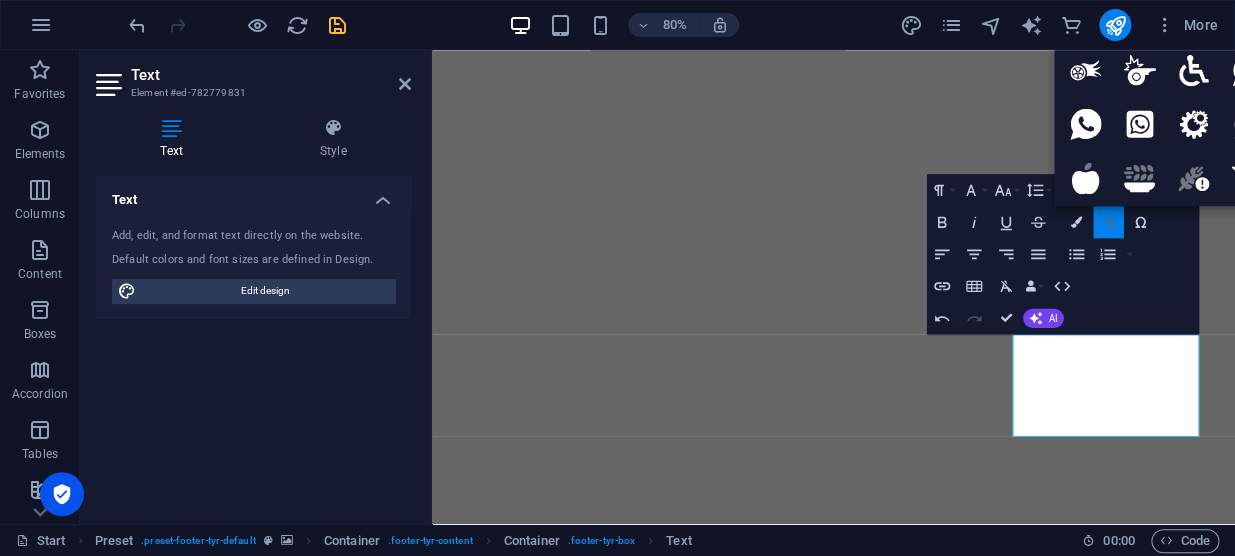 type on "whats" 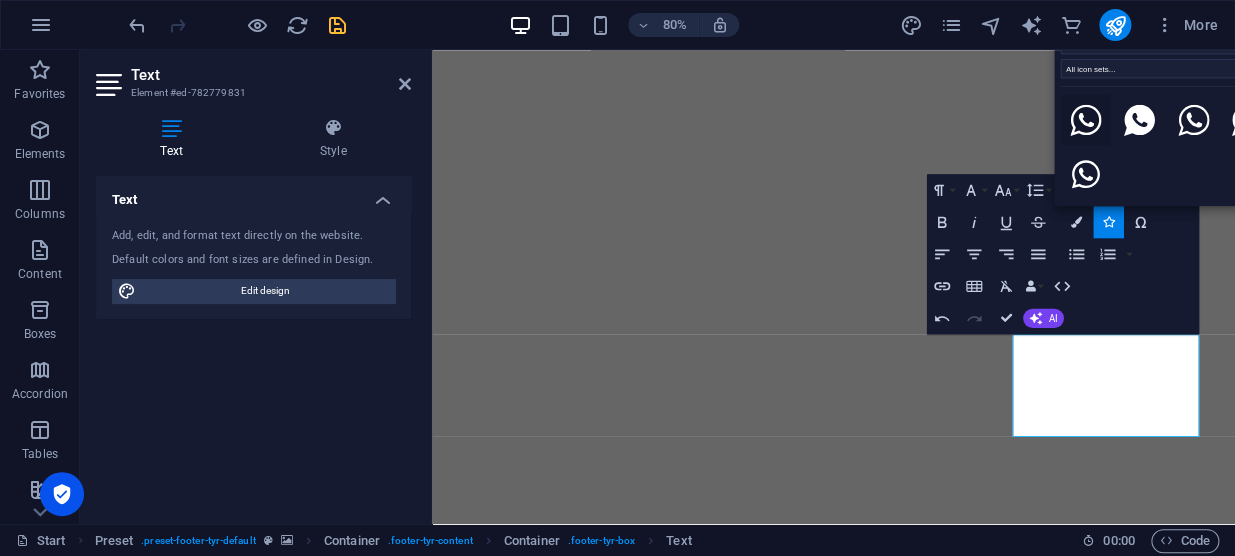 click 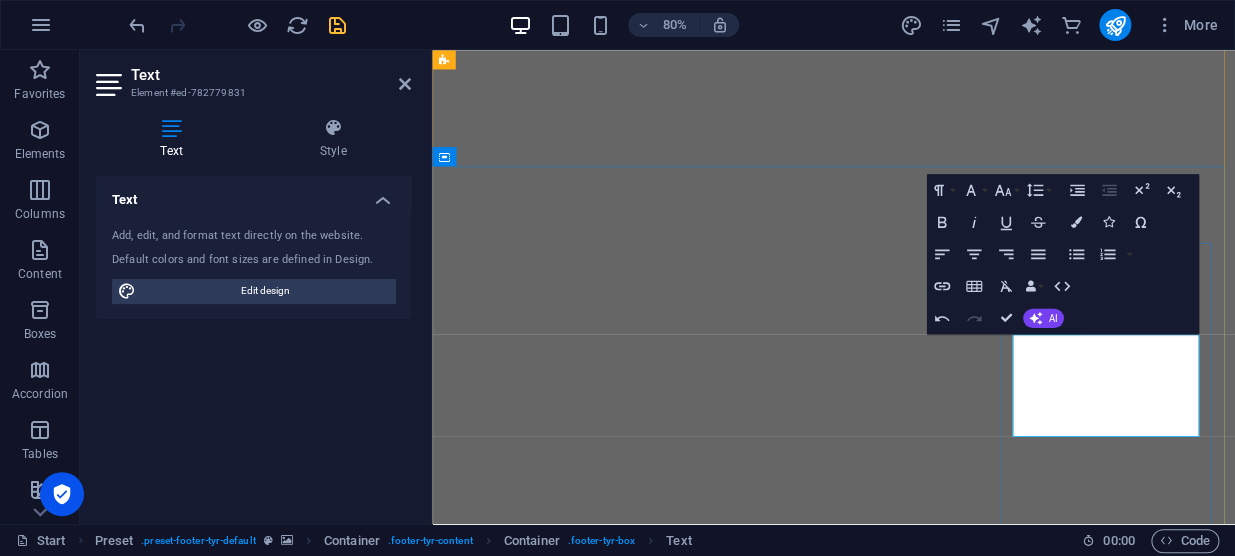 click on "(068 742 8101 -      WhatsApp)" at bounding box center (934, 11778) 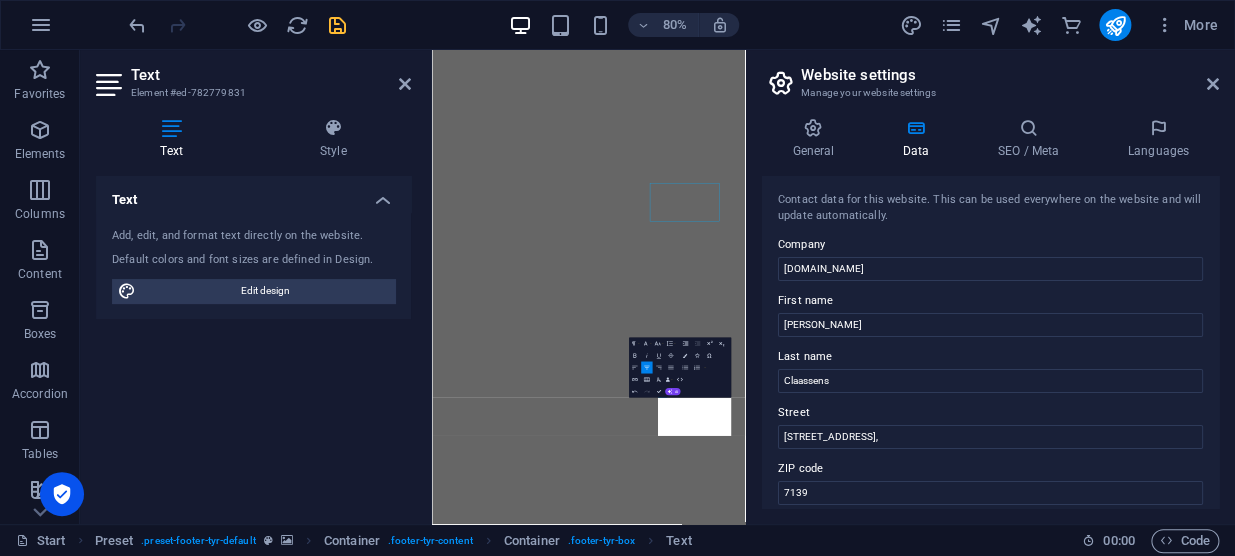 scroll, scrollTop: 9104, scrollLeft: 0, axis: vertical 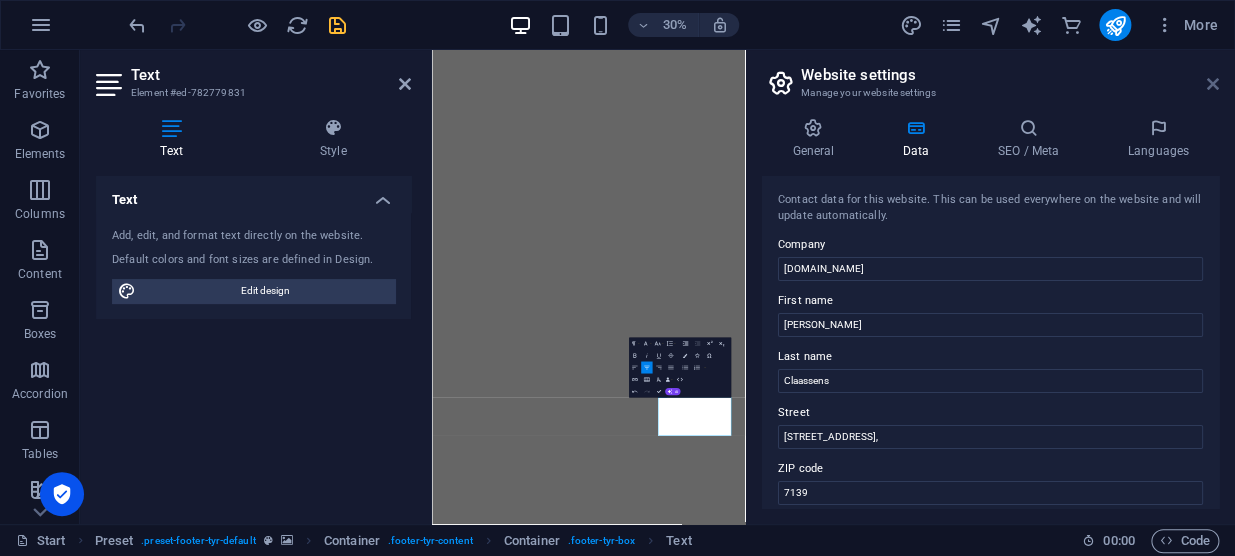 drag, startPoint x: 1214, startPoint y: 90, endPoint x: 963, endPoint y: 70, distance: 251.79555 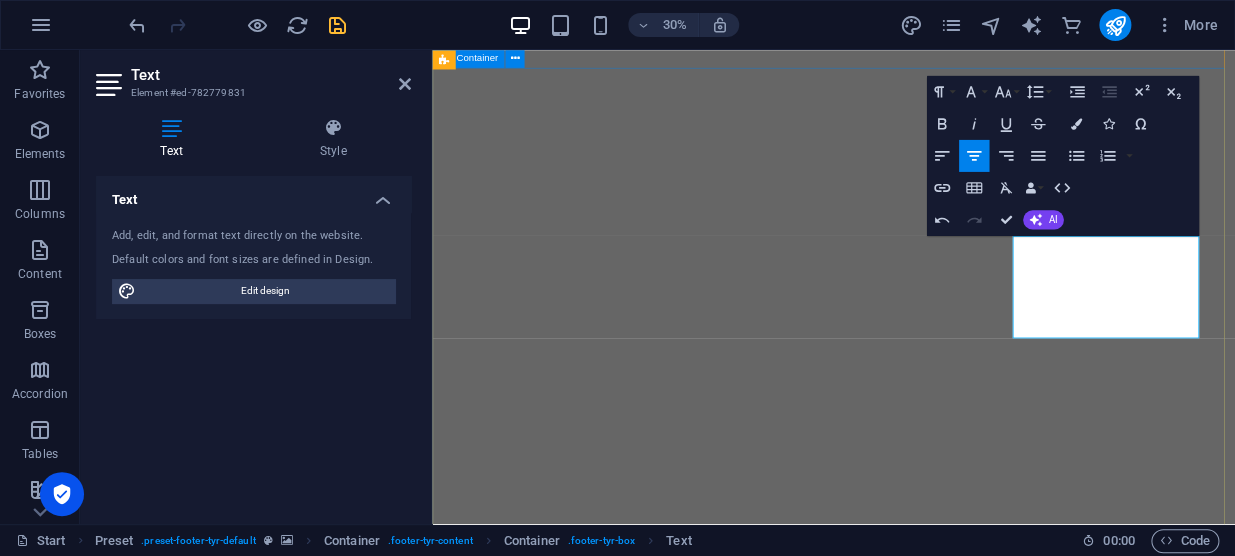 scroll, scrollTop: 9317, scrollLeft: 0, axis: vertical 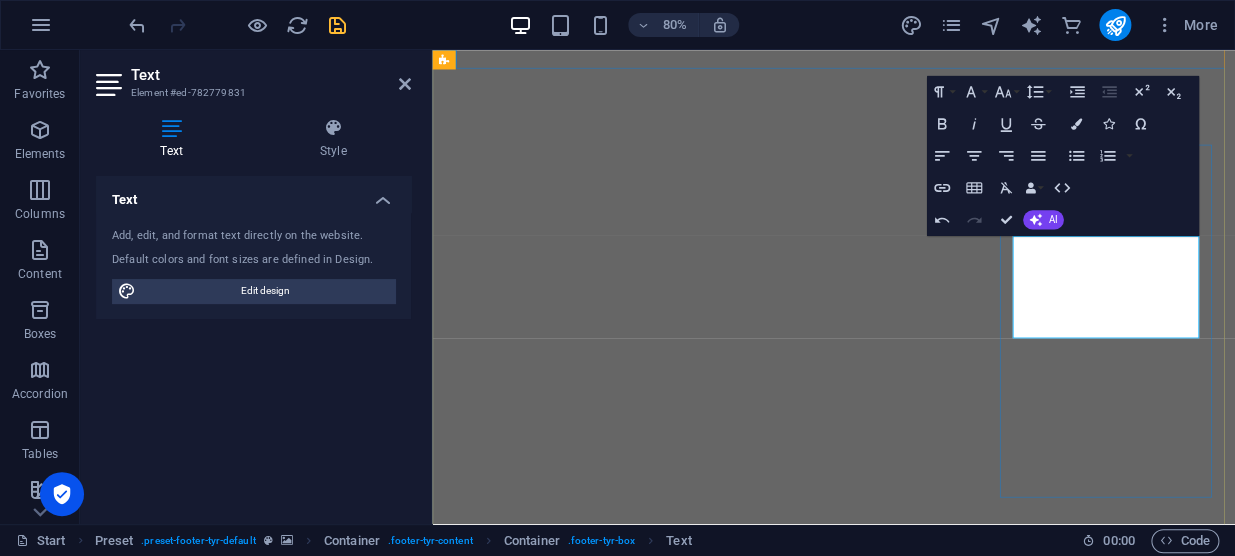 click on "(068 742 8101 -      WhatsApp)" at bounding box center [934, 11655] 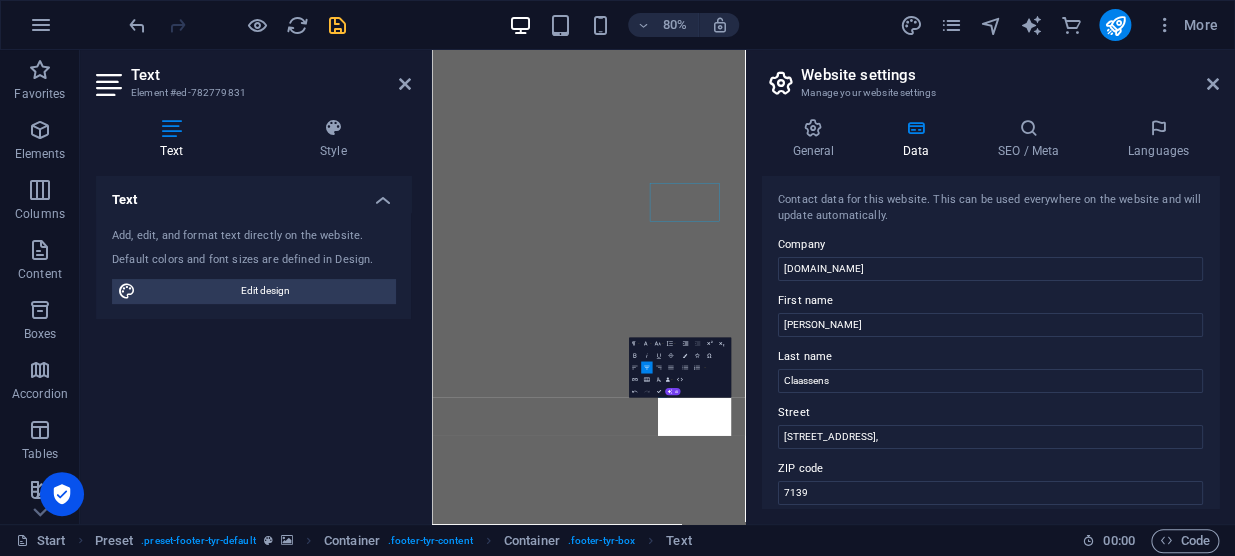 scroll, scrollTop: 9104, scrollLeft: 0, axis: vertical 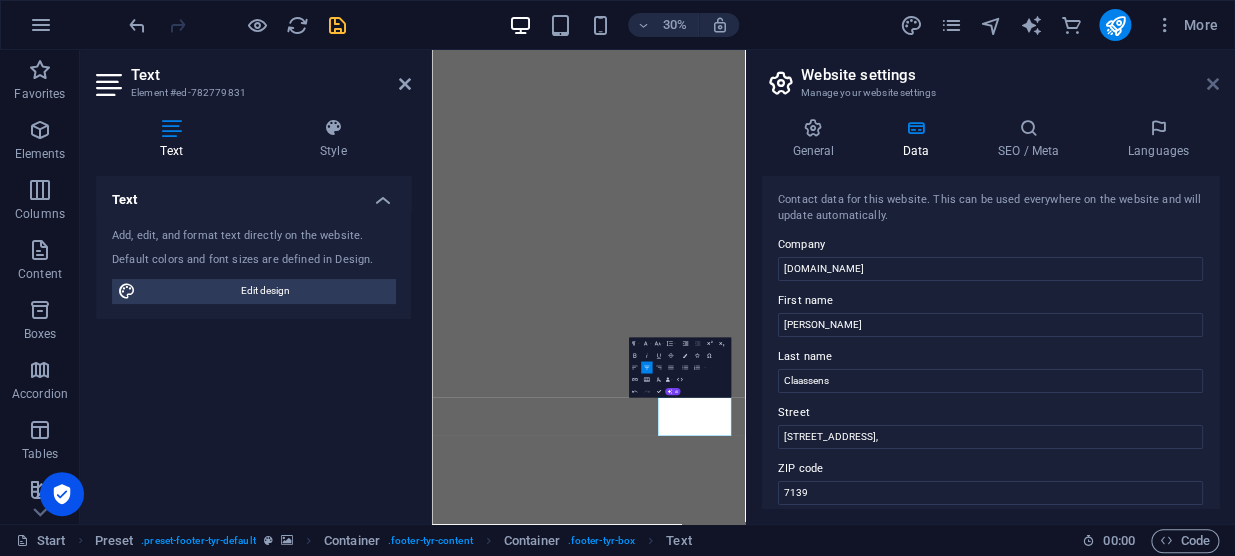 click at bounding box center [1213, 84] 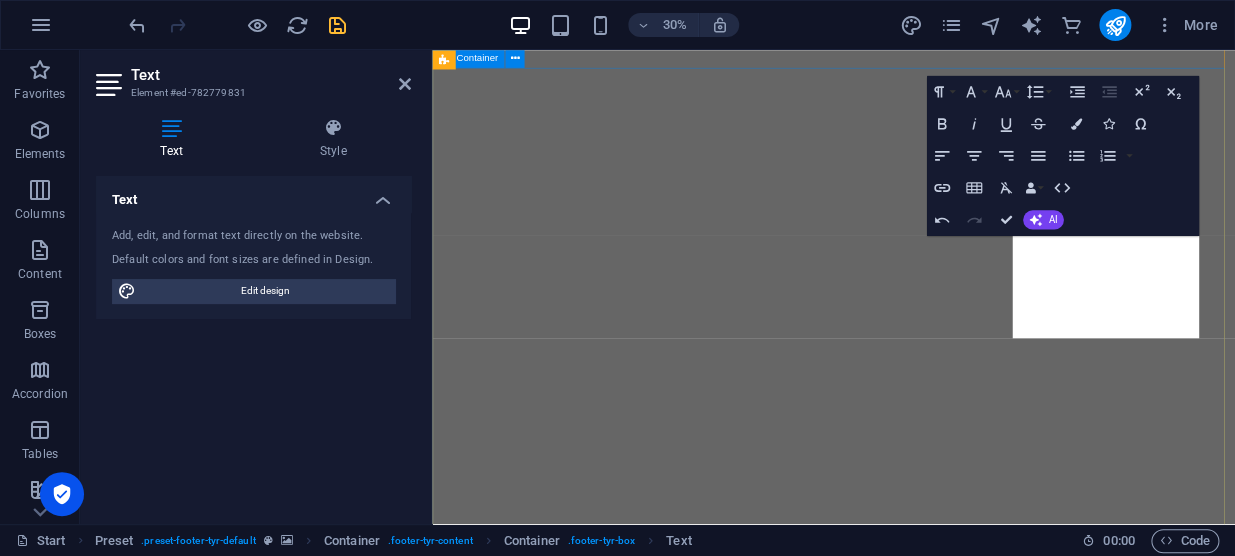 scroll, scrollTop: 9317, scrollLeft: 0, axis: vertical 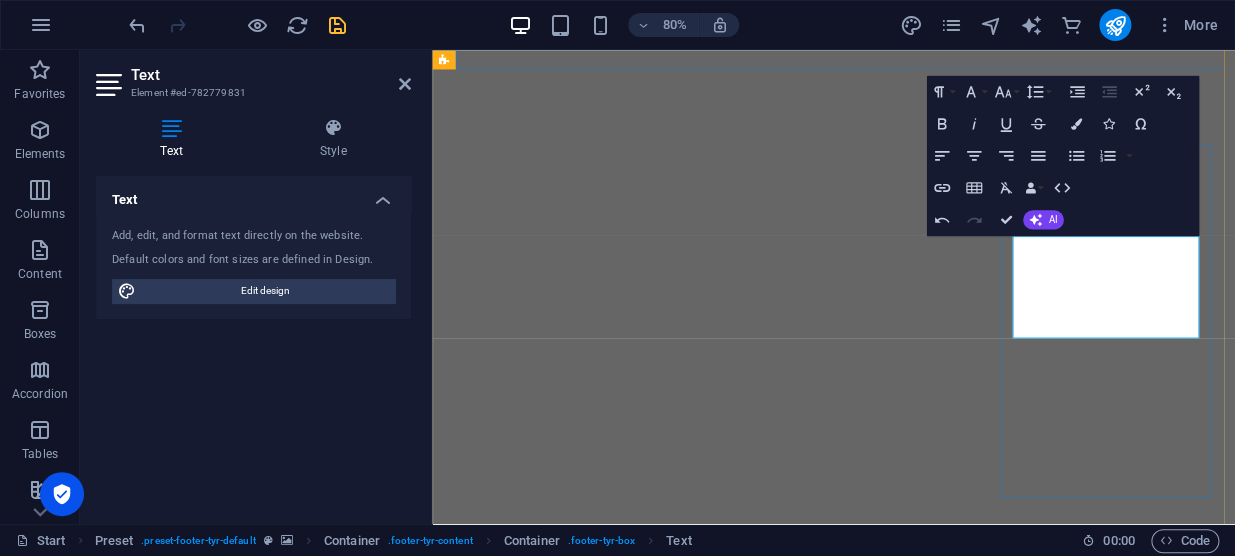 click on "Contact     starbal.co.za
0835618577
(068 742 8101 -      WhatsApp)
pieter@starbal.co.za" at bounding box center (934, 11109) 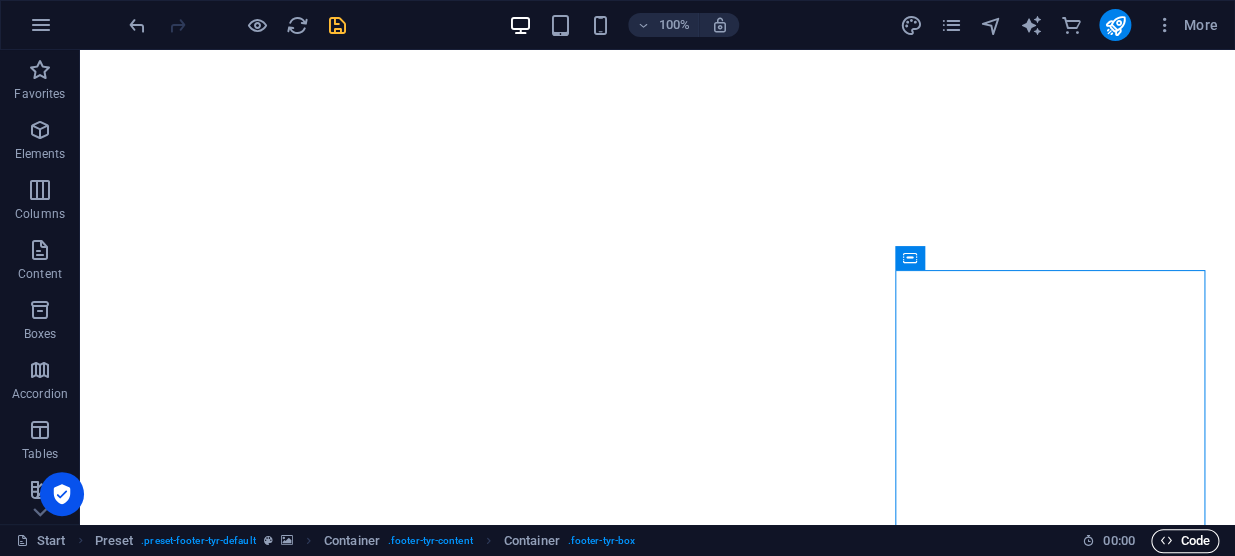 click on "Code" at bounding box center (1185, 541) 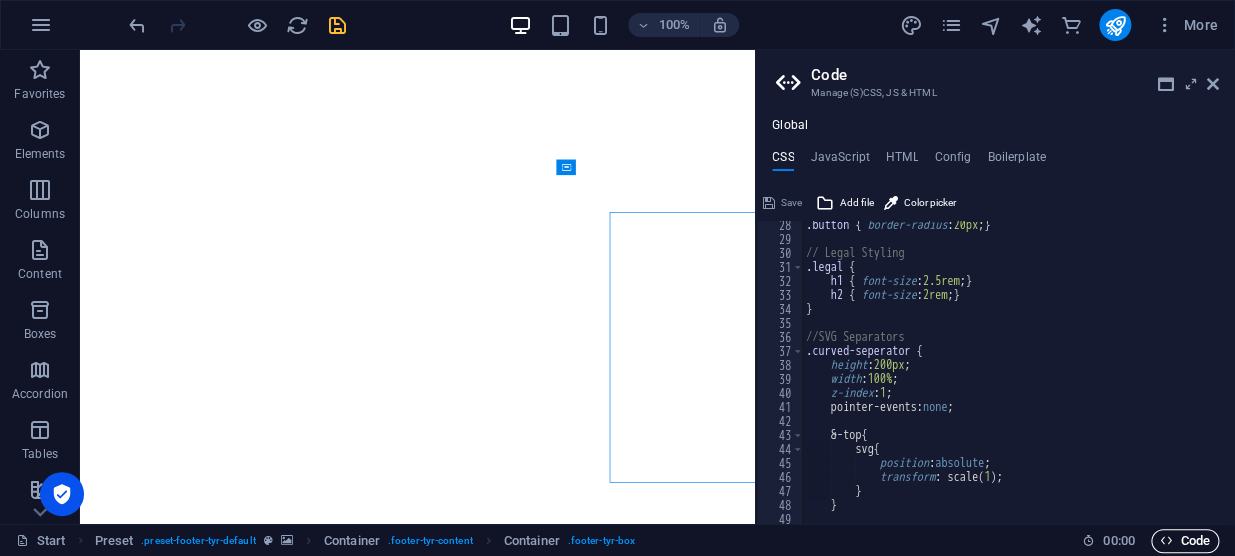 scroll, scrollTop: 9287, scrollLeft: 0, axis: vertical 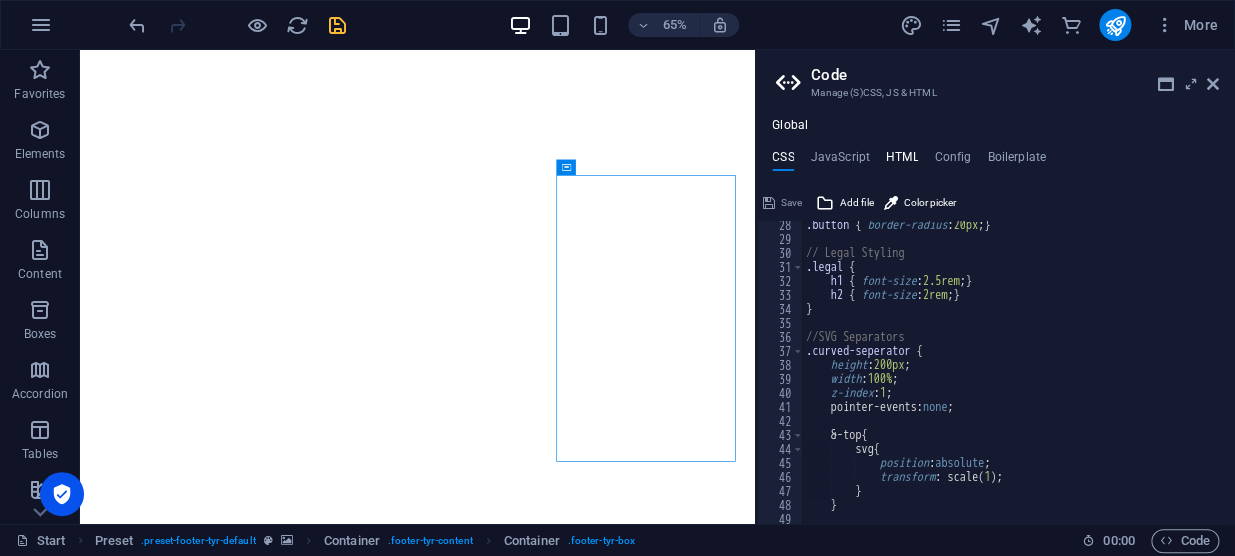 click on "HTML" at bounding box center [902, 161] 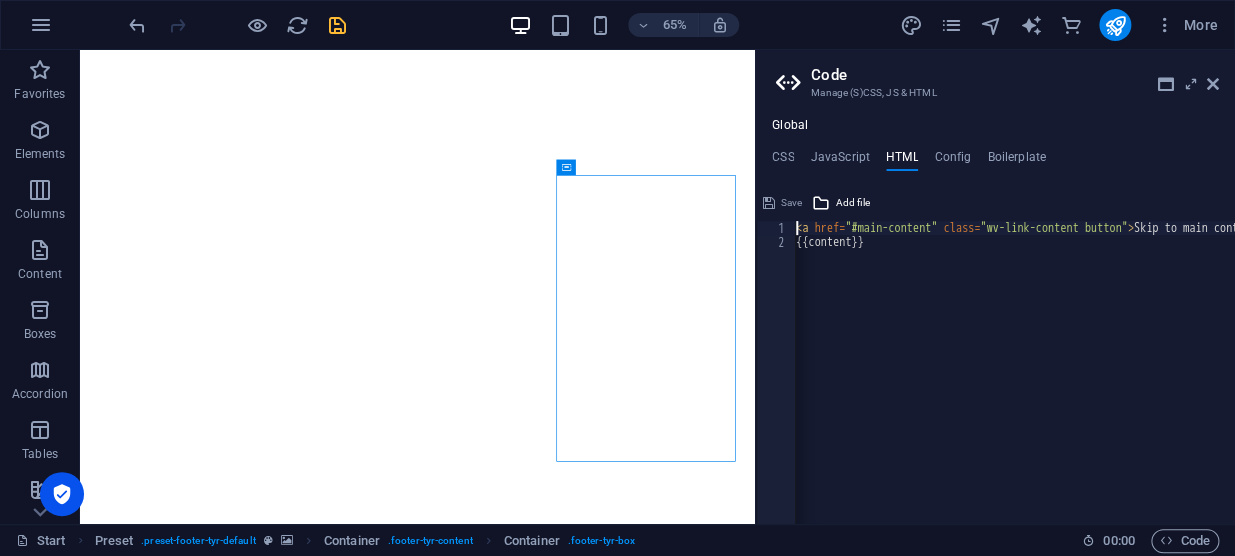 scroll, scrollTop: 0, scrollLeft: 3, axis: horizontal 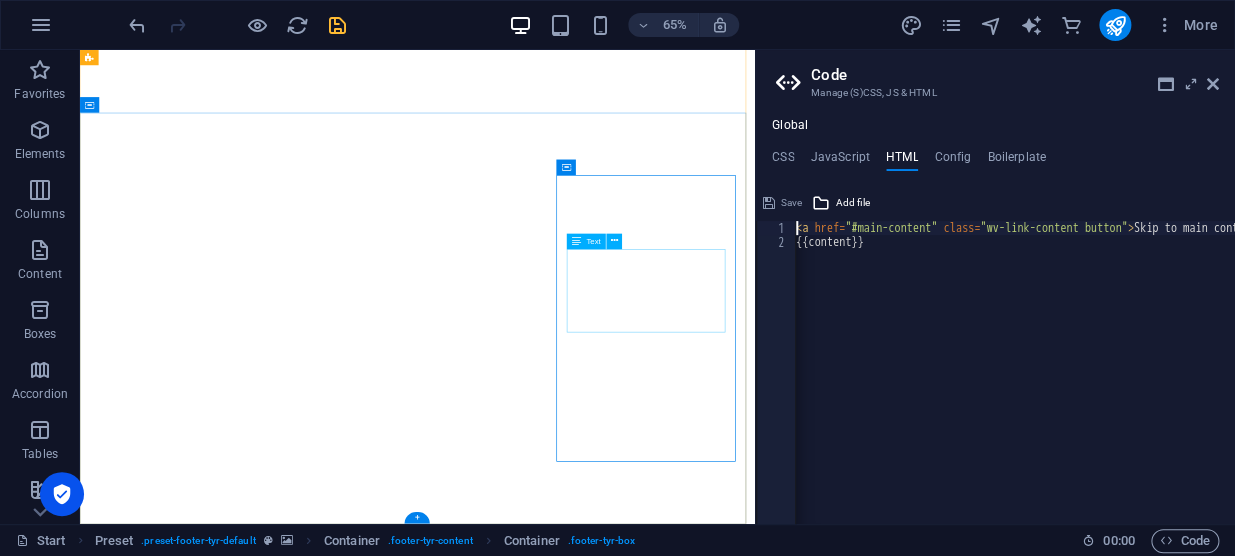 click on "starbal.co.za
0835618577
(068 742 8101 -      WhatsApp)
pieter@starbal.co.za" at bounding box center [599, 11471] 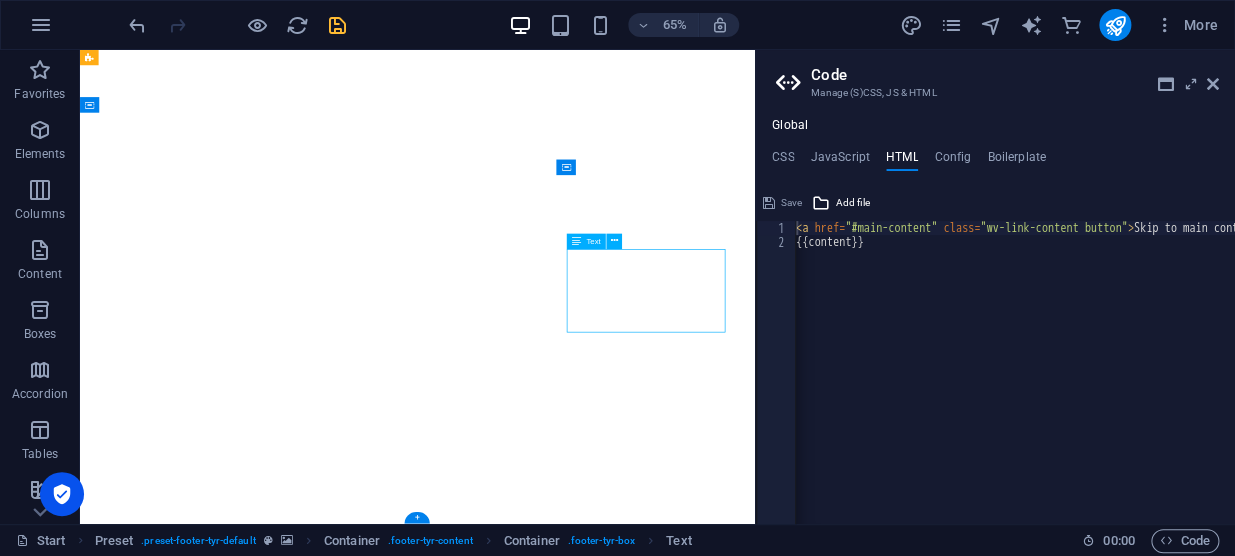 click on "starbal.co.za
0835618577
(068 742 8101 -      WhatsApp)
pieter@starbal.co.za" at bounding box center (599, 11471) 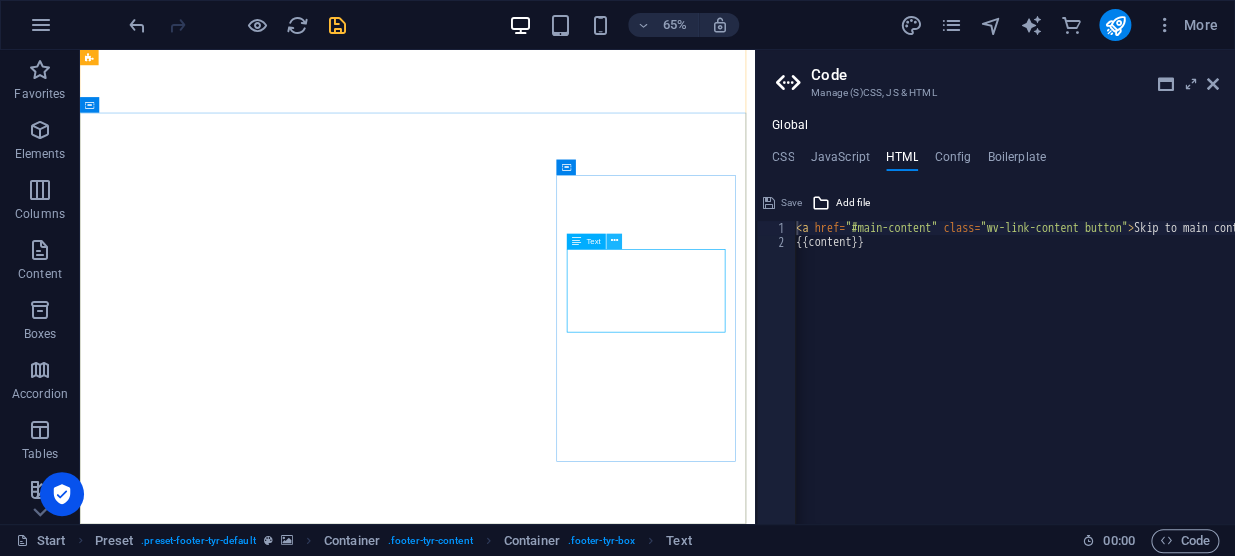 click at bounding box center (614, 242) 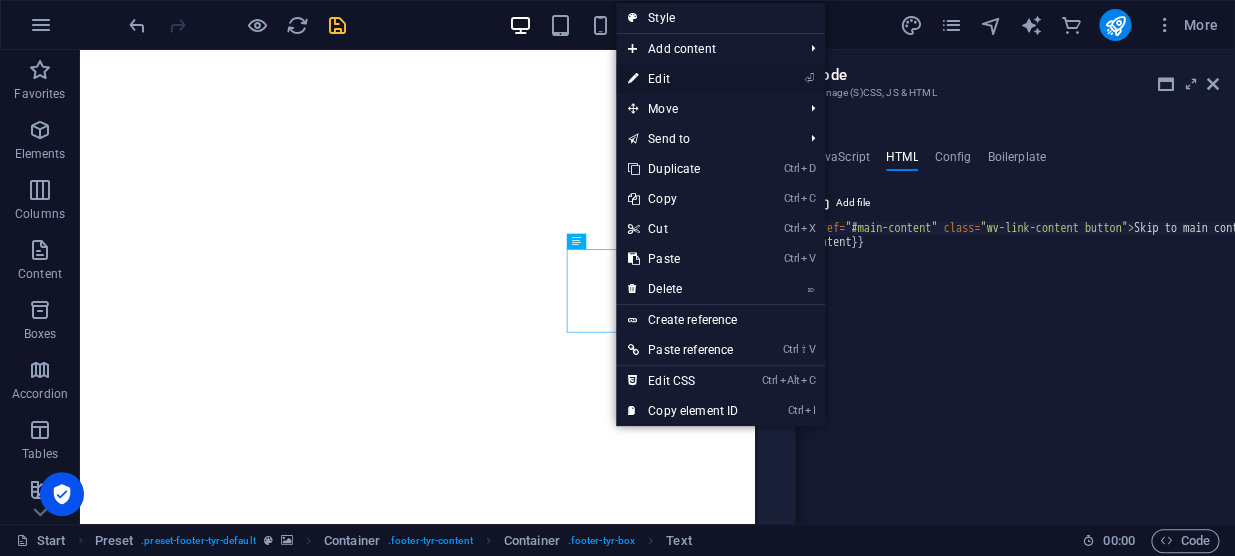 click on "⏎  Edit" at bounding box center [683, 79] 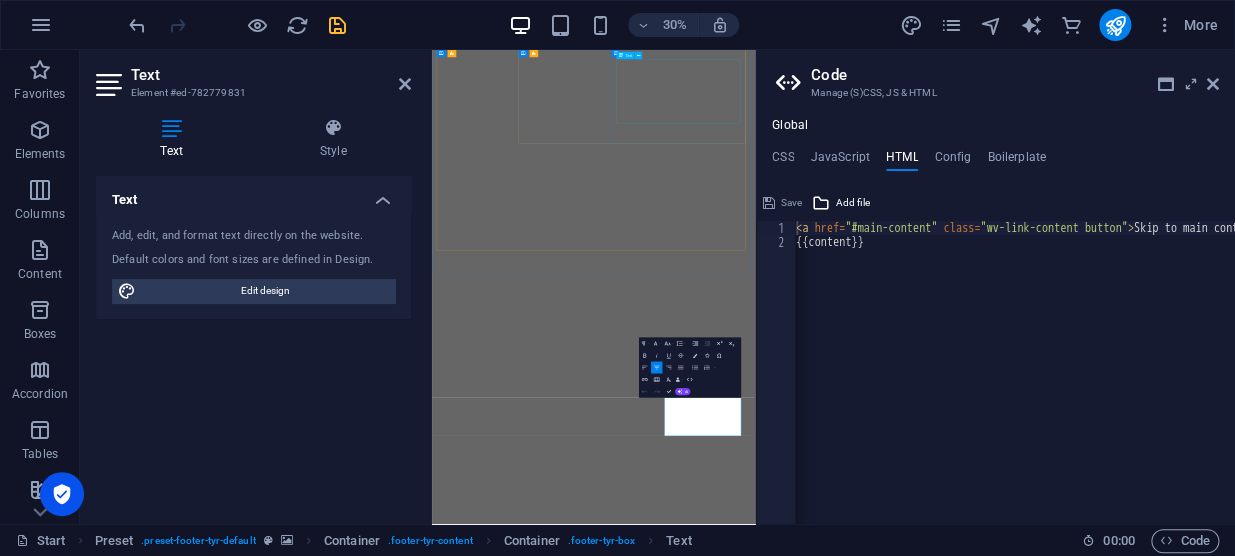 scroll, scrollTop: 9145, scrollLeft: 0, axis: vertical 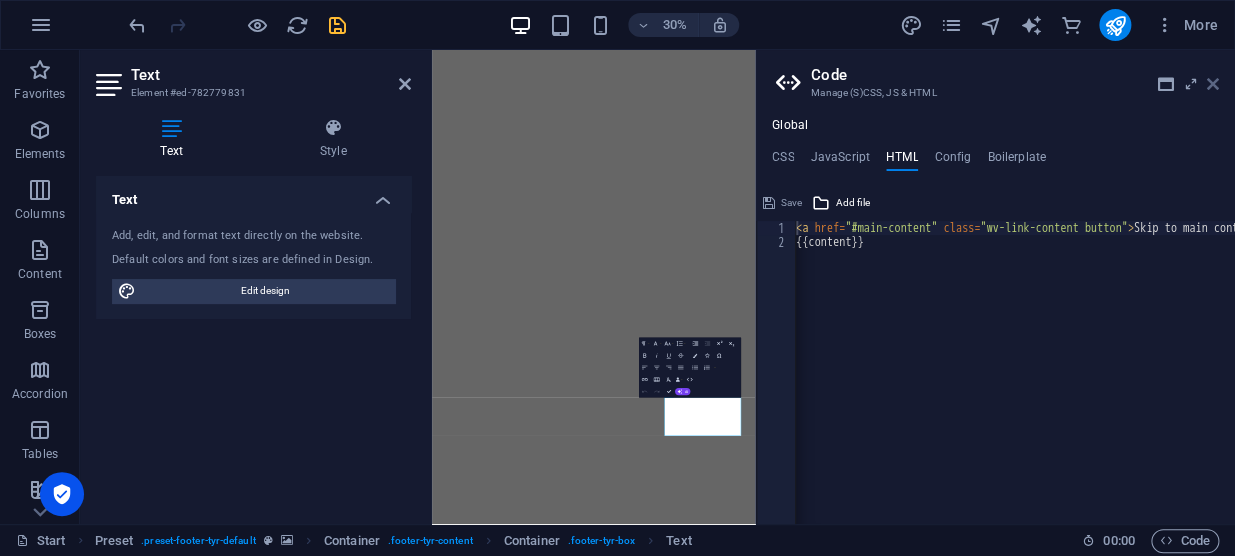 drag, startPoint x: 1216, startPoint y: 88, endPoint x: 977, endPoint y: 47, distance: 242.49124 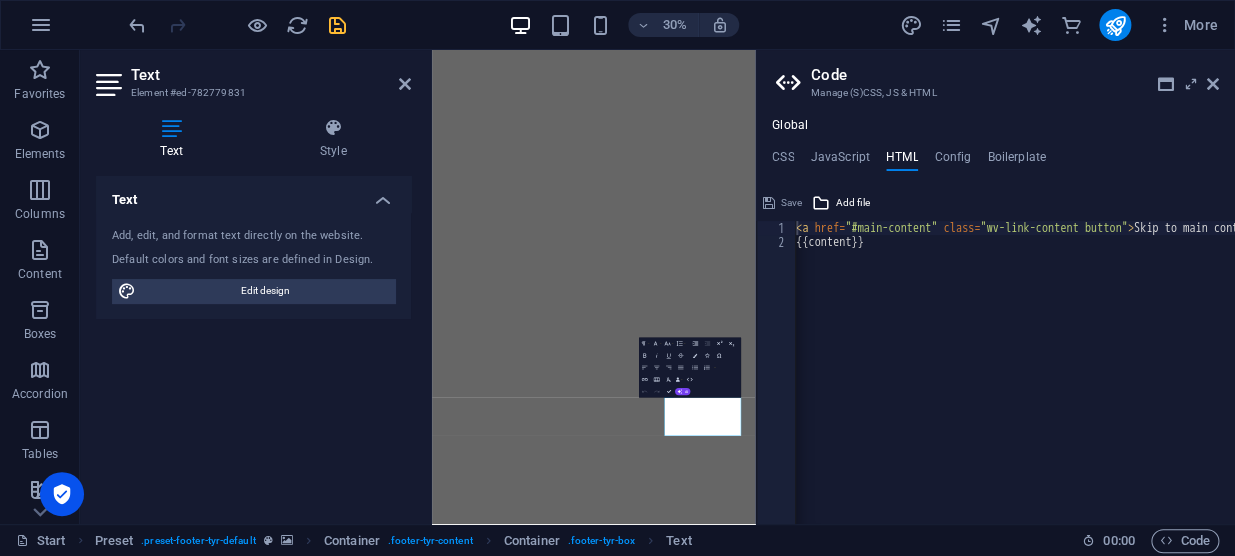 scroll, scrollTop: 9317, scrollLeft: 0, axis: vertical 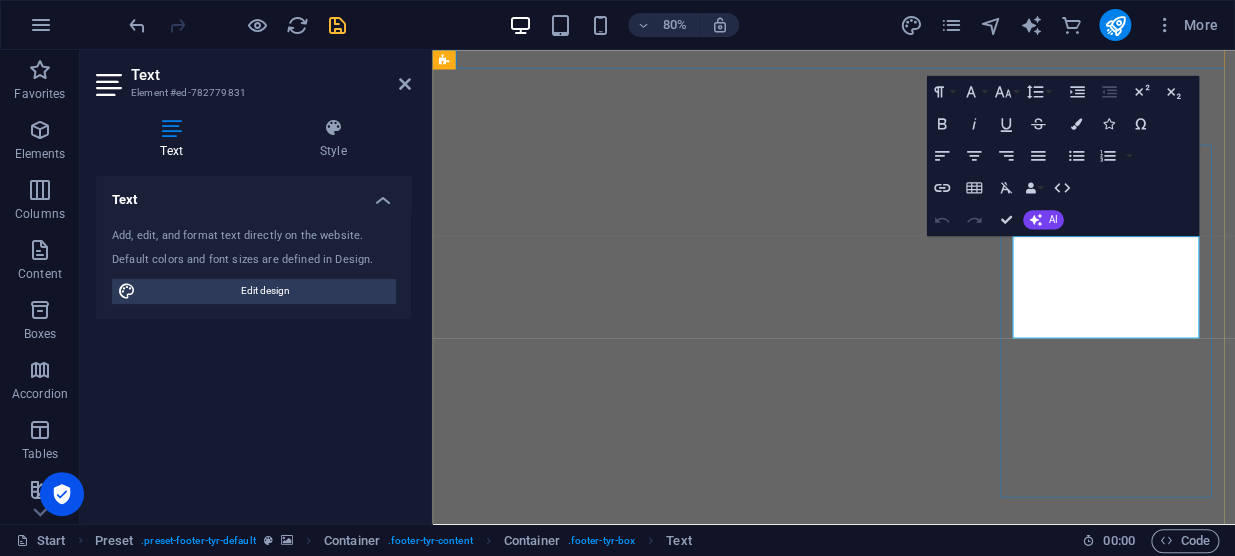 click on "(068 742 8101 -      WhatsApp)" at bounding box center [934, 11655] 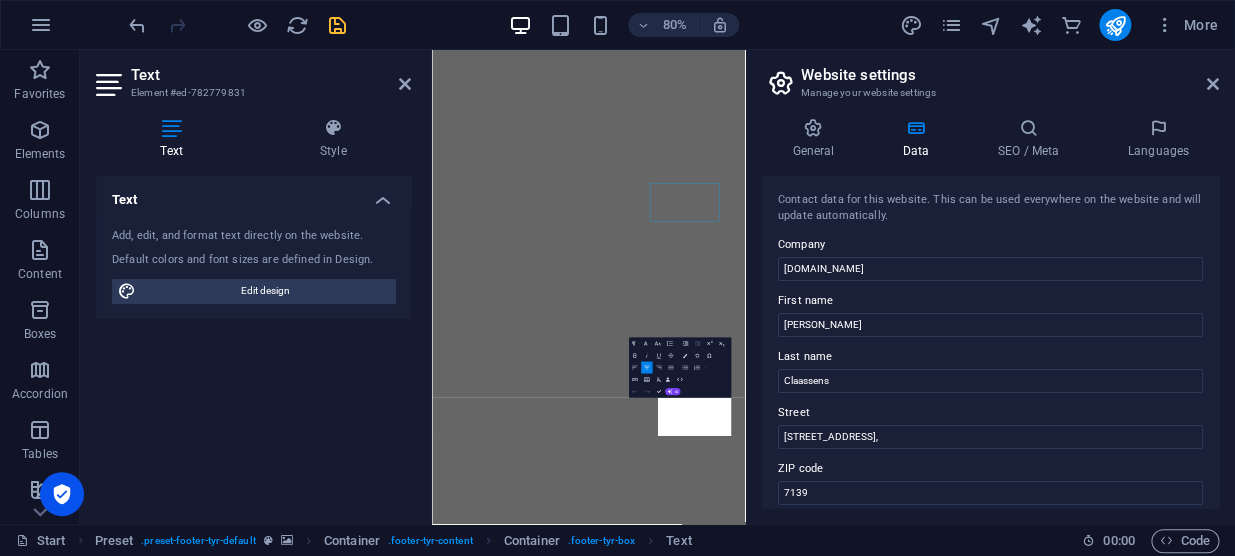 scroll, scrollTop: 9104, scrollLeft: 0, axis: vertical 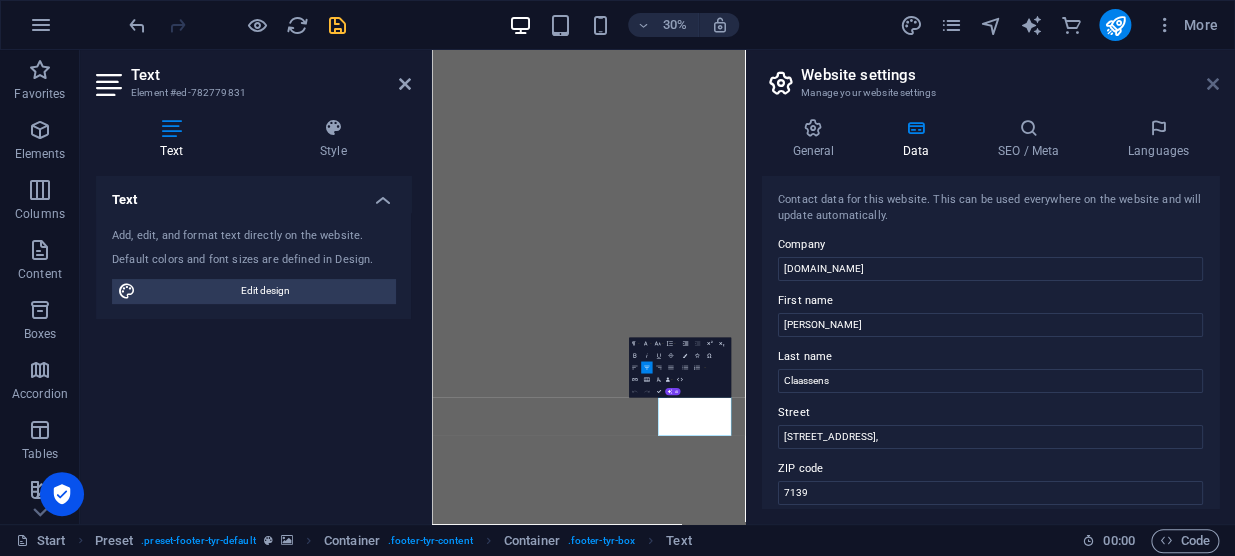 click at bounding box center (1213, 84) 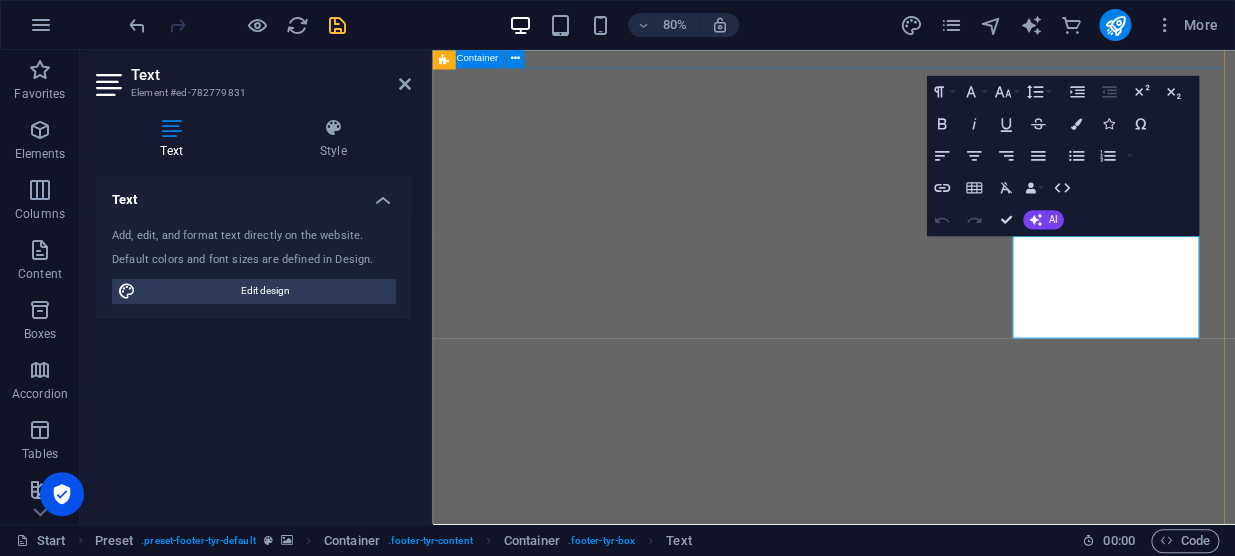 scroll, scrollTop: 9317, scrollLeft: 0, axis: vertical 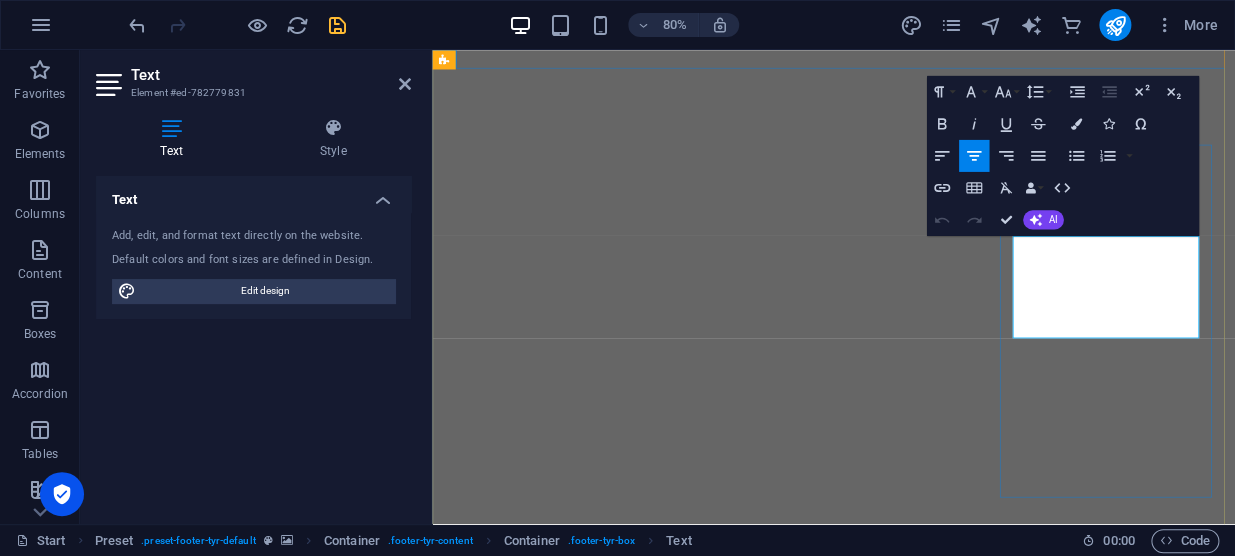 drag, startPoint x: 1376, startPoint y: 356, endPoint x: 1302, endPoint y: 355, distance: 74.00676 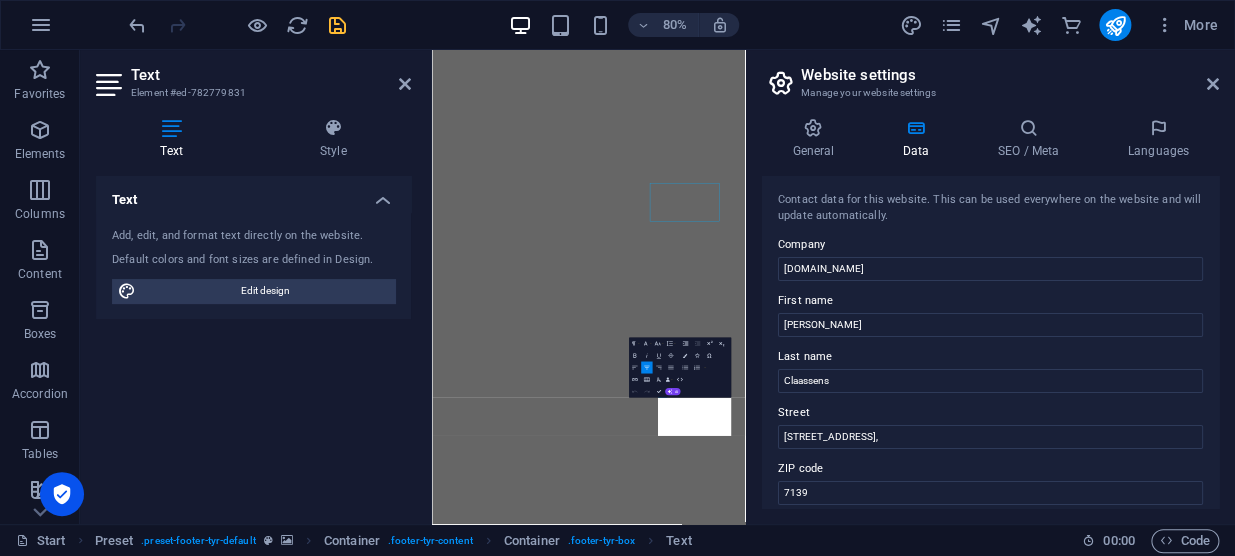scroll, scrollTop: 9104, scrollLeft: 0, axis: vertical 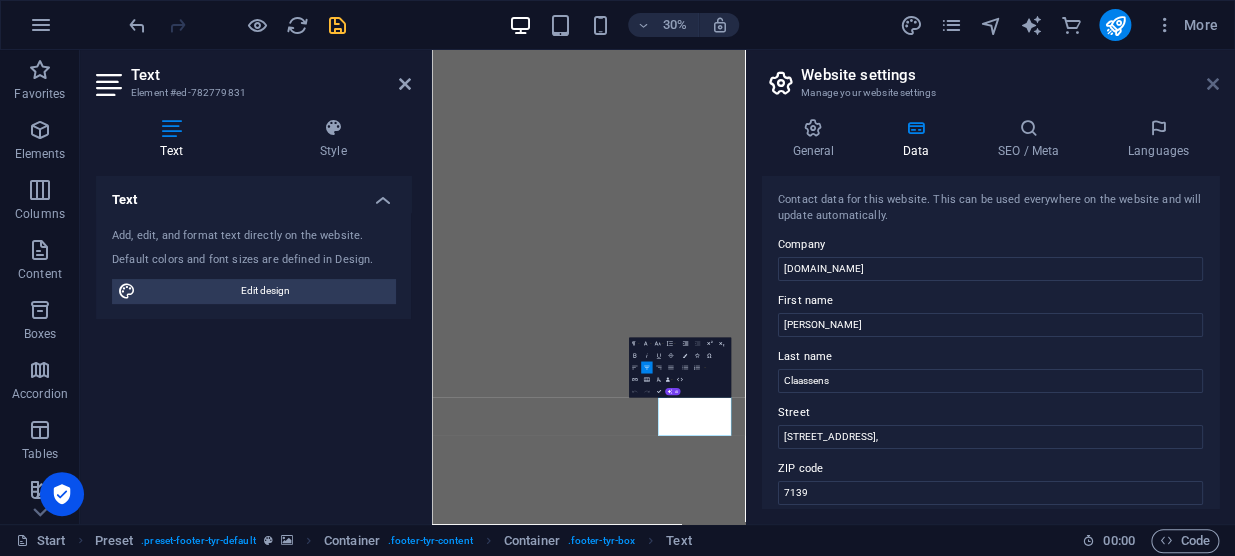 click at bounding box center (1213, 84) 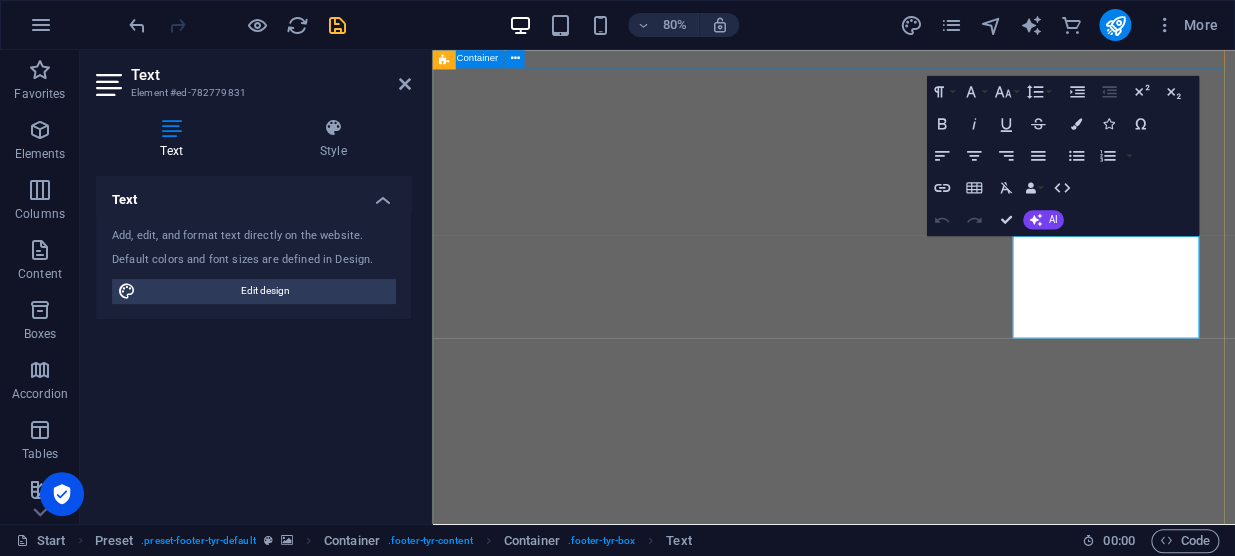 scroll, scrollTop: 9317, scrollLeft: 0, axis: vertical 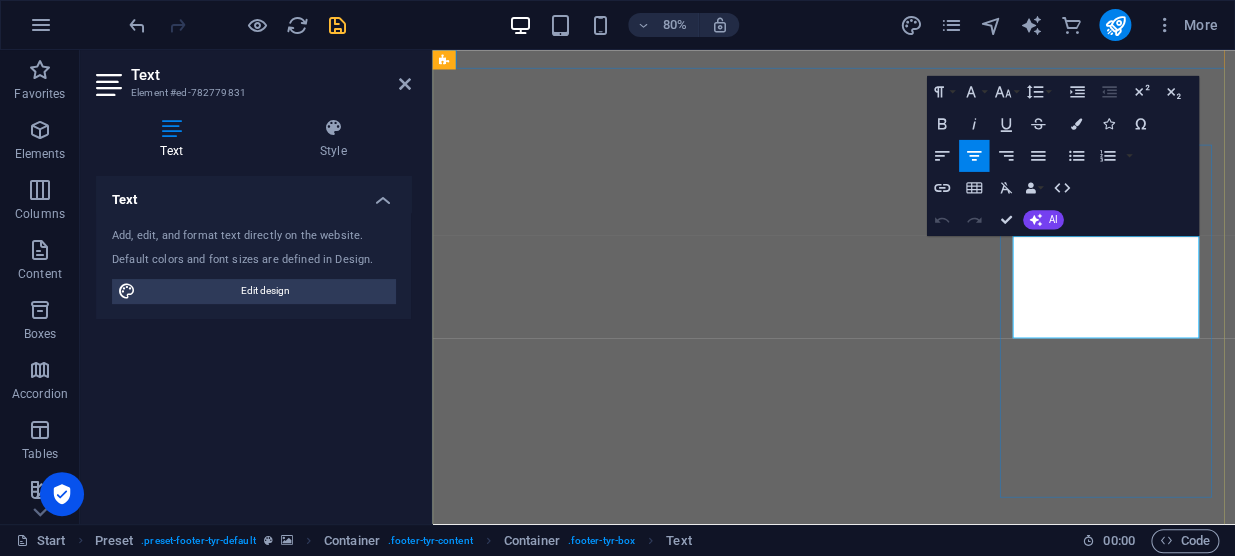type 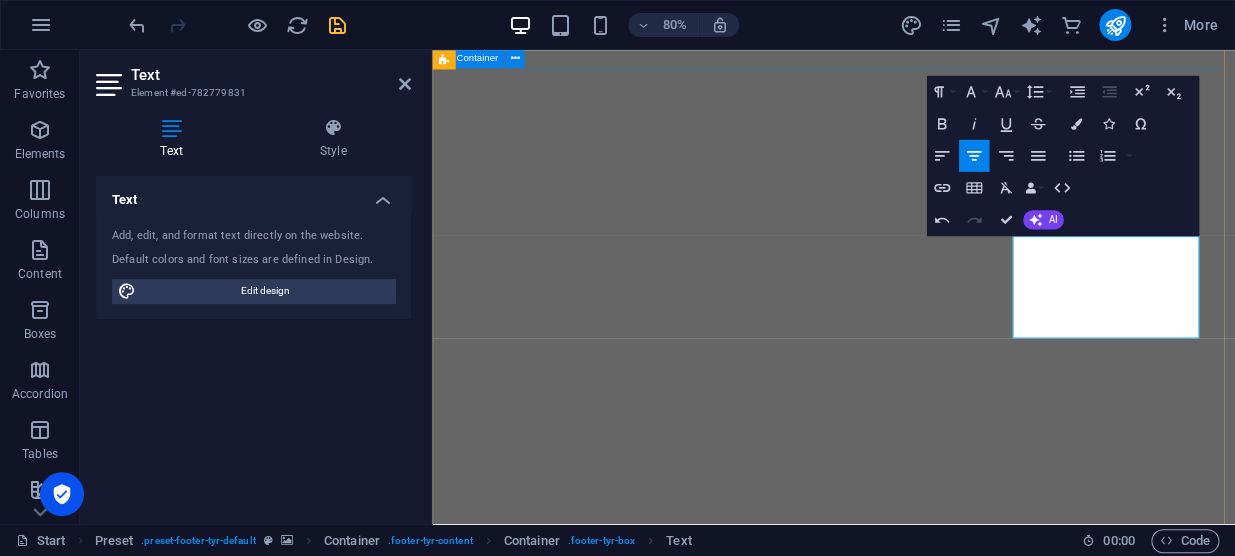 click on "Address 20 Magaliesburg Street, Noordheuwel, Krugersdorp    7139 Legal Notice  |  Privacy Contact   I have read and understand the privacy policy. Unreadable? Regenerate Submit Contact     starbal.co.za 0835618577  (068 742 8101 -      ) pieter@starbal.co.za" at bounding box center [934, 10766] 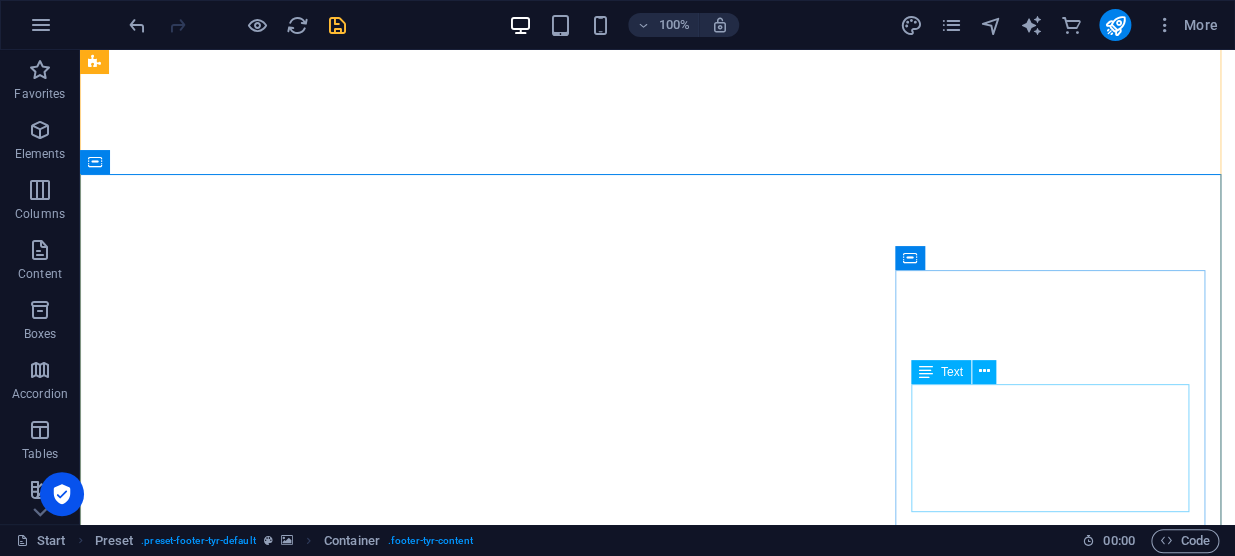 click on "starbal.co.za 0835618577  (068 742 8101 -      ) pieter@starbal.co.za" at bounding box center (657, 12260) 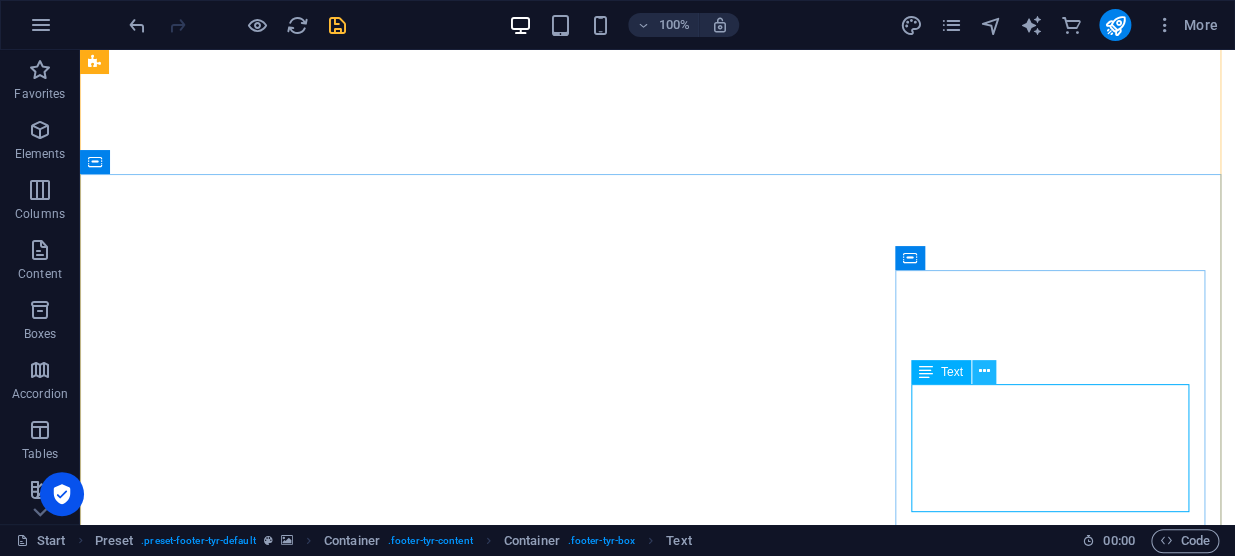 click at bounding box center (984, 372) 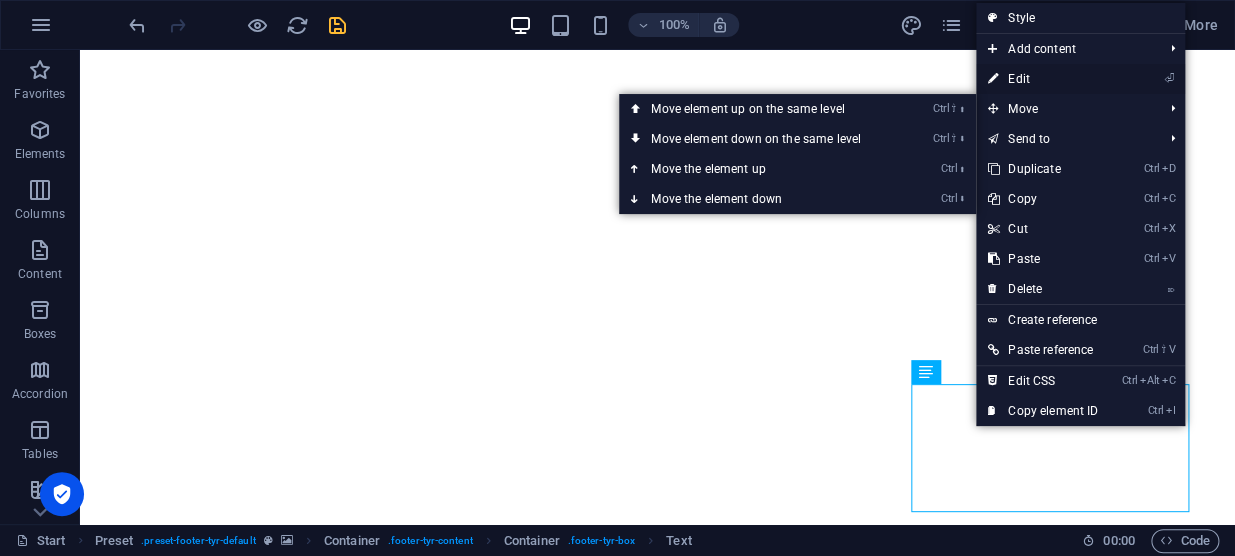 click on "⏎  Edit" at bounding box center (1043, 79) 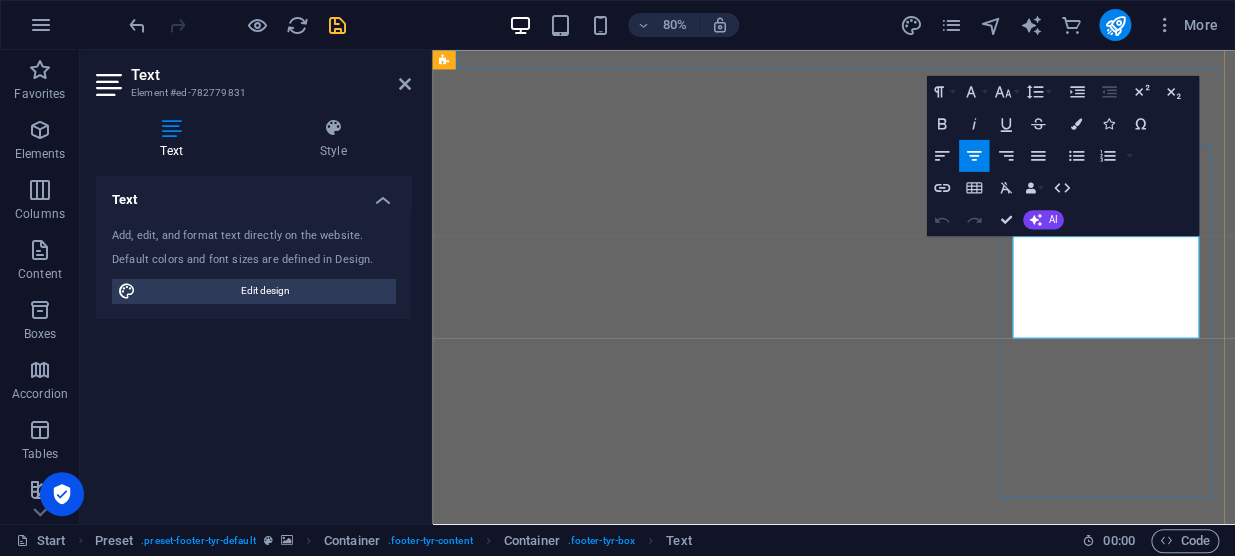 click on "(068 742 8101 -      )" at bounding box center [934, 11655] 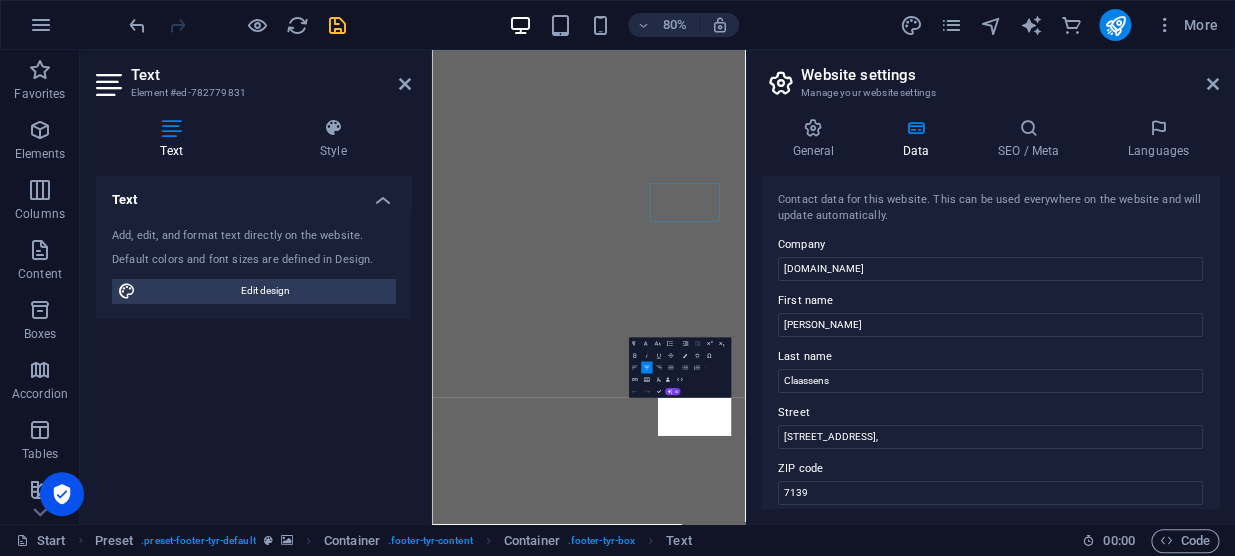 scroll, scrollTop: 9104, scrollLeft: 0, axis: vertical 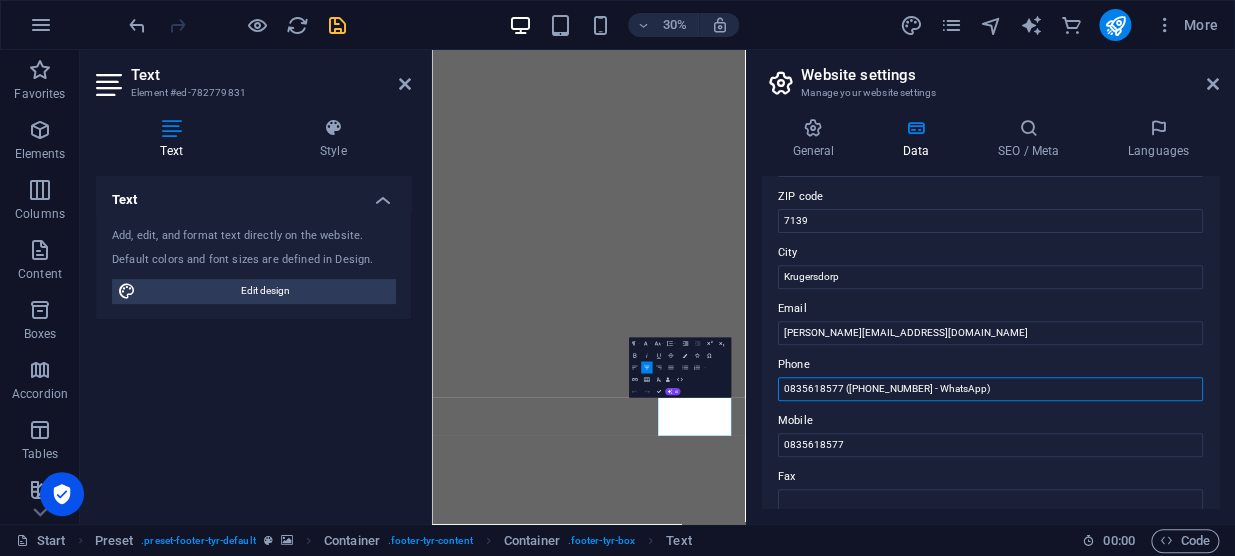 click on "0835618577 (068 742 8101 - WhatsApp)" at bounding box center (990, 389) 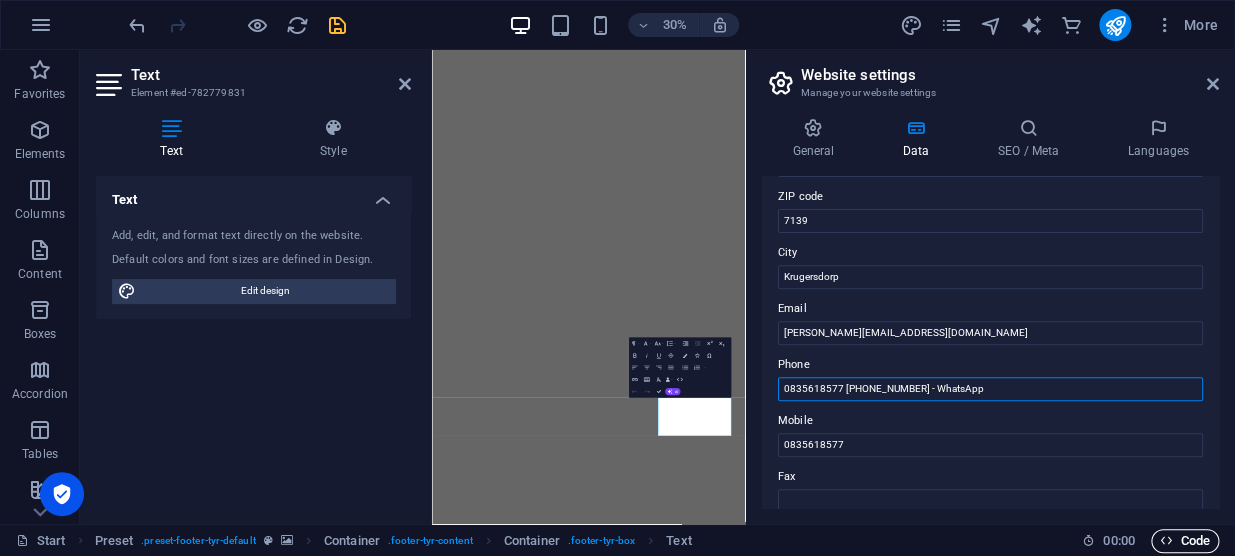 type on "0835618577 068 742 8101 - WhatsApp" 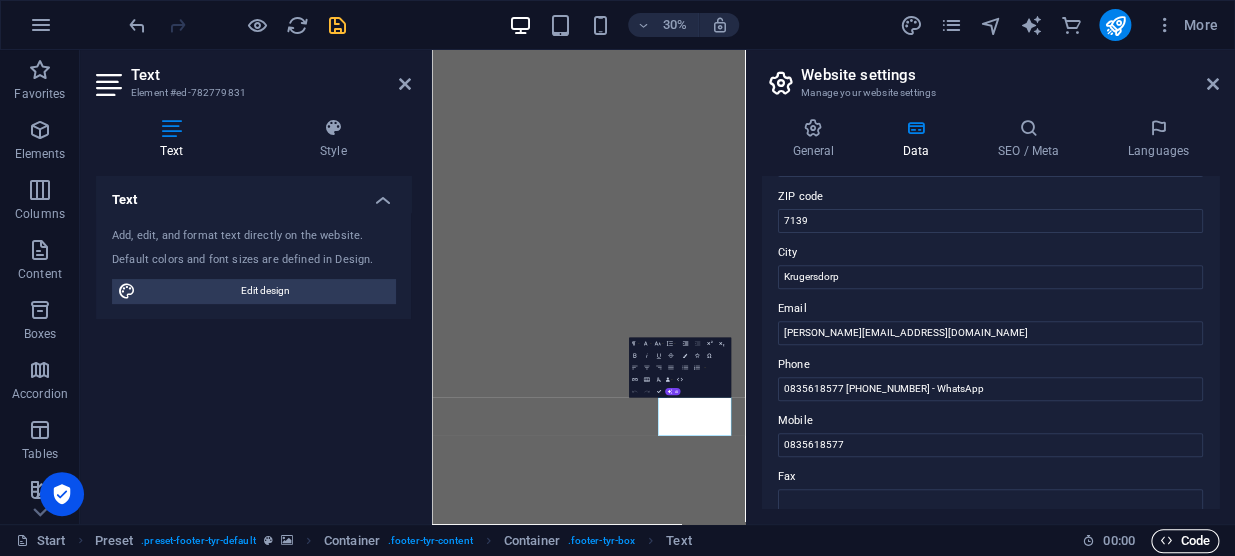 click on "Code" at bounding box center (1185, 541) 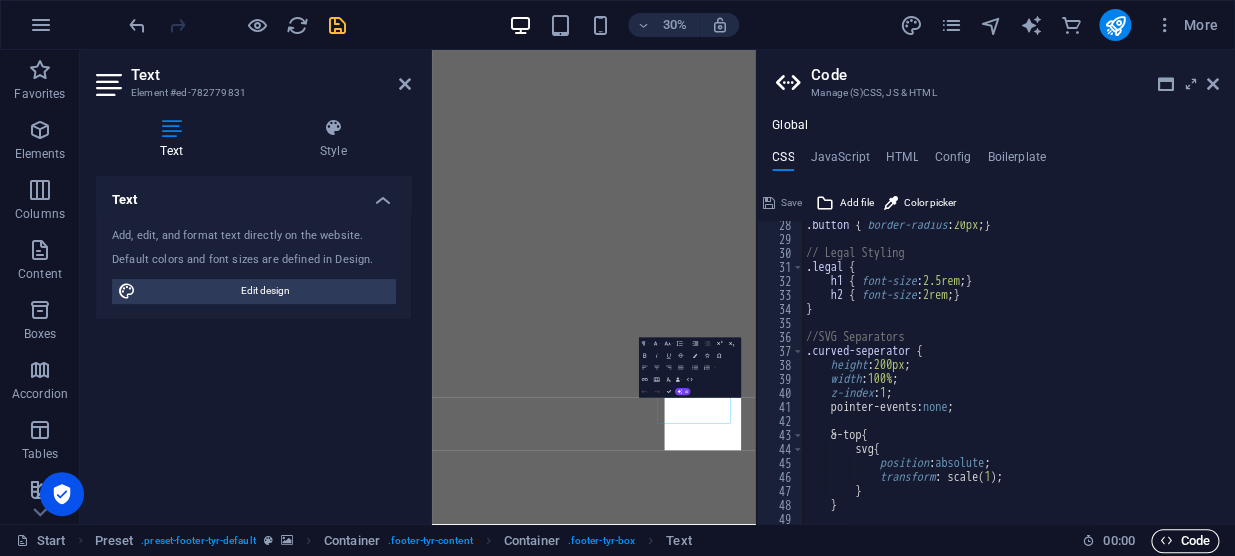 scroll, scrollTop: 9145, scrollLeft: 0, axis: vertical 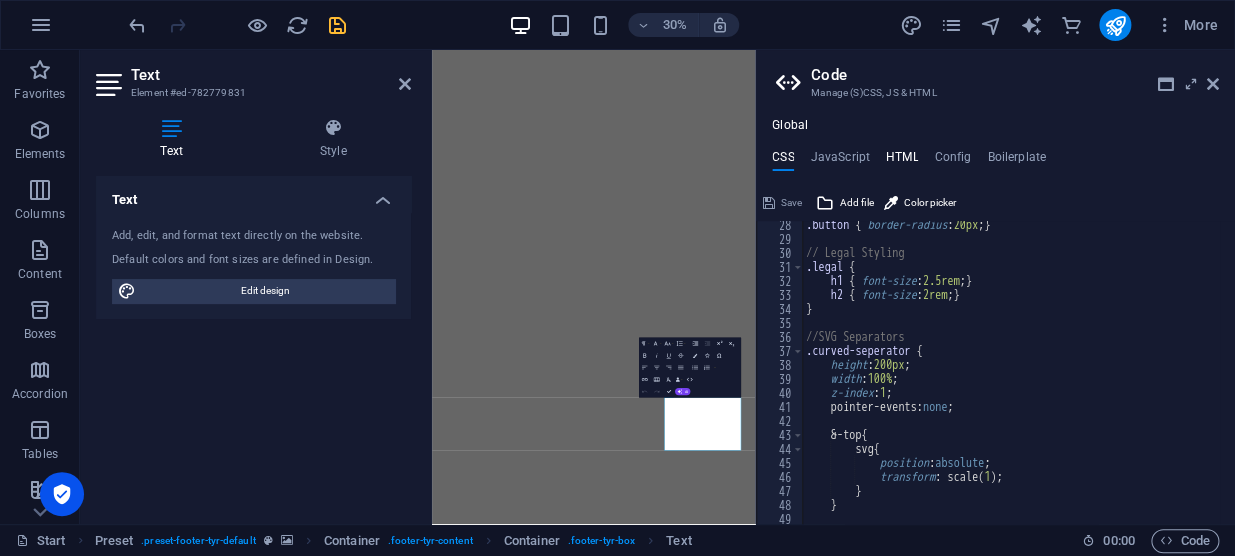 click on "HTML" at bounding box center (902, 161) 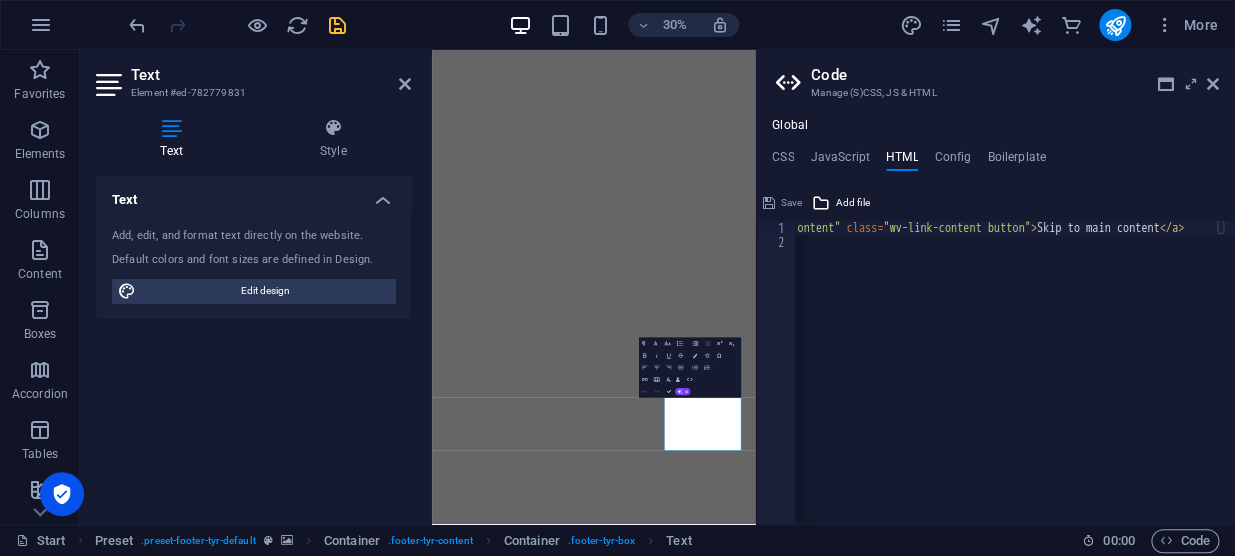scroll, scrollTop: 0, scrollLeft: 100, axis: horizontal 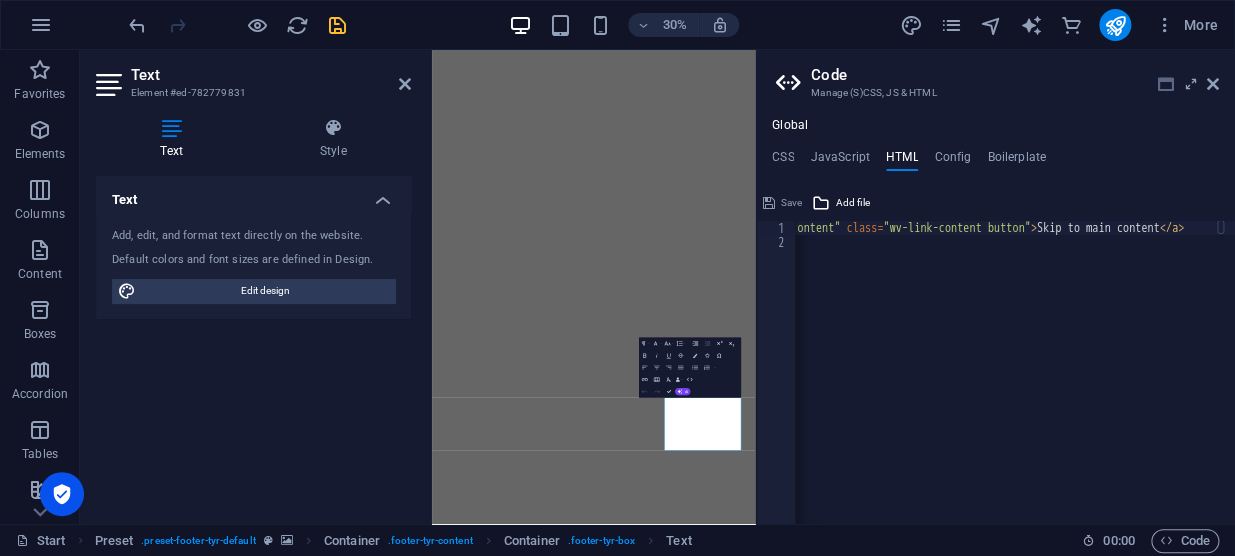 click at bounding box center (1166, 84) 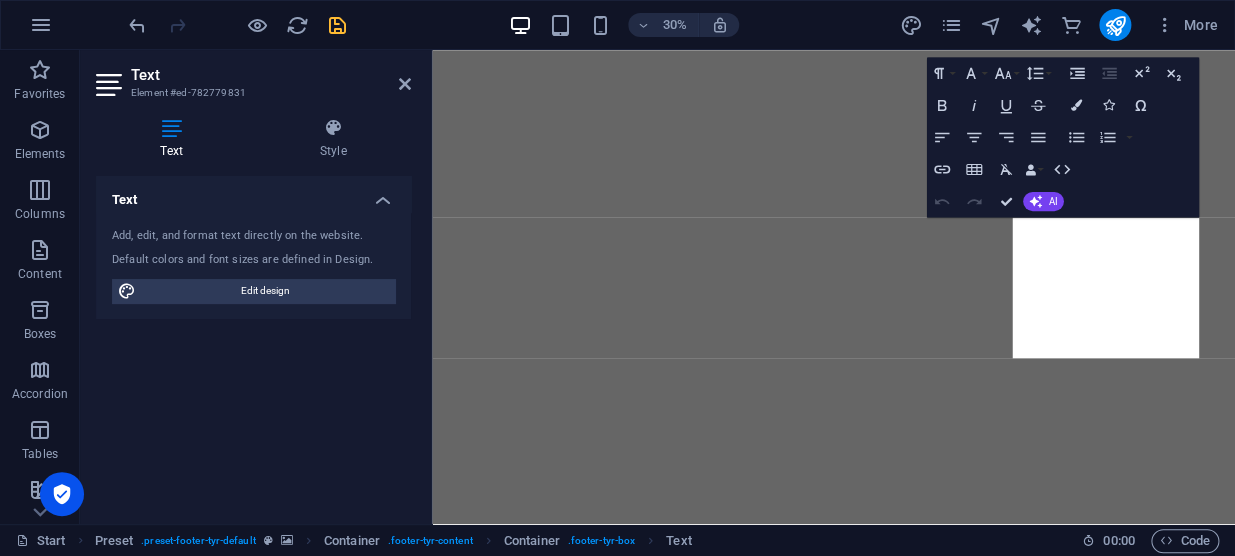 scroll, scrollTop: 9340, scrollLeft: 0, axis: vertical 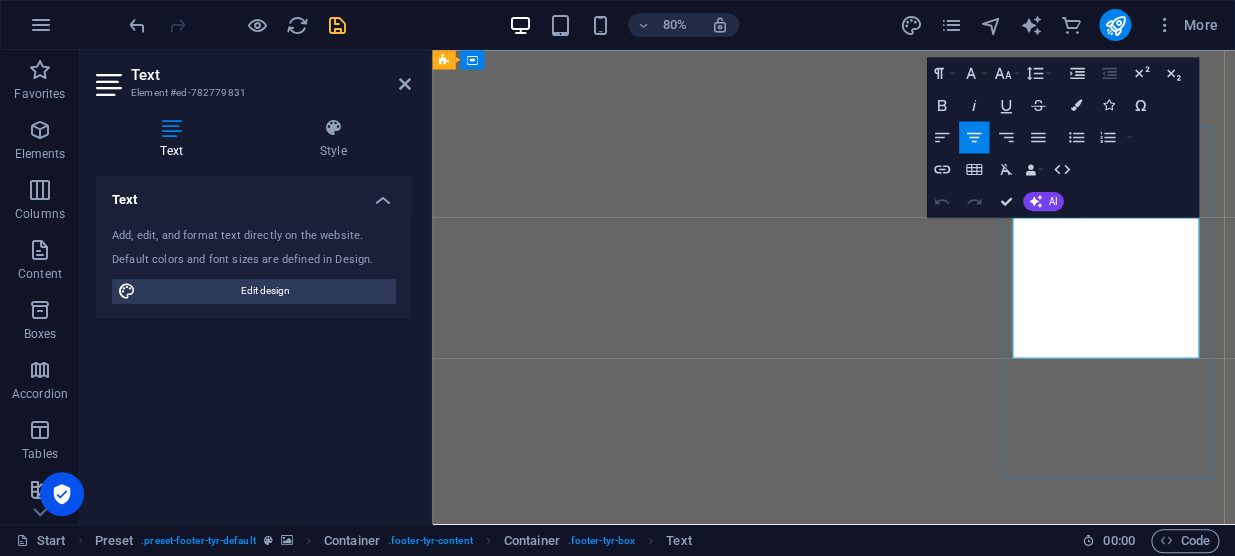 drag, startPoint x: 1256, startPoint y: 298, endPoint x: 1363, endPoint y: 319, distance: 109.041275 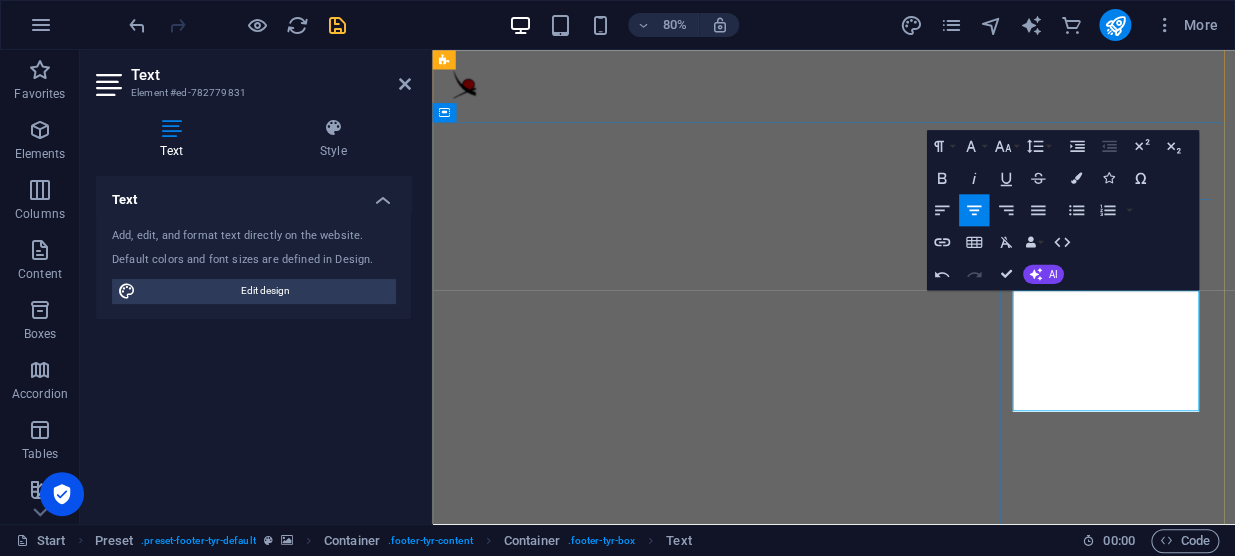 scroll, scrollTop: 9250, scrollLeft: 0, axis: vertical 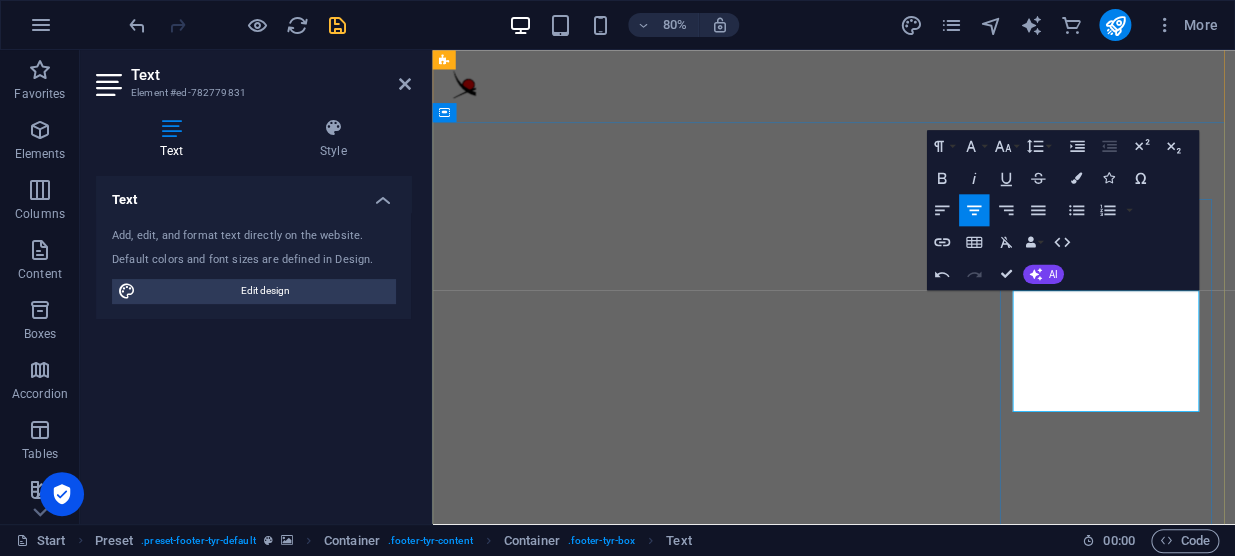 drag, startPoint x: 1254, startPoint y: 424, endPoint x: 1159, endPoint y: 428, distance: 95.084175 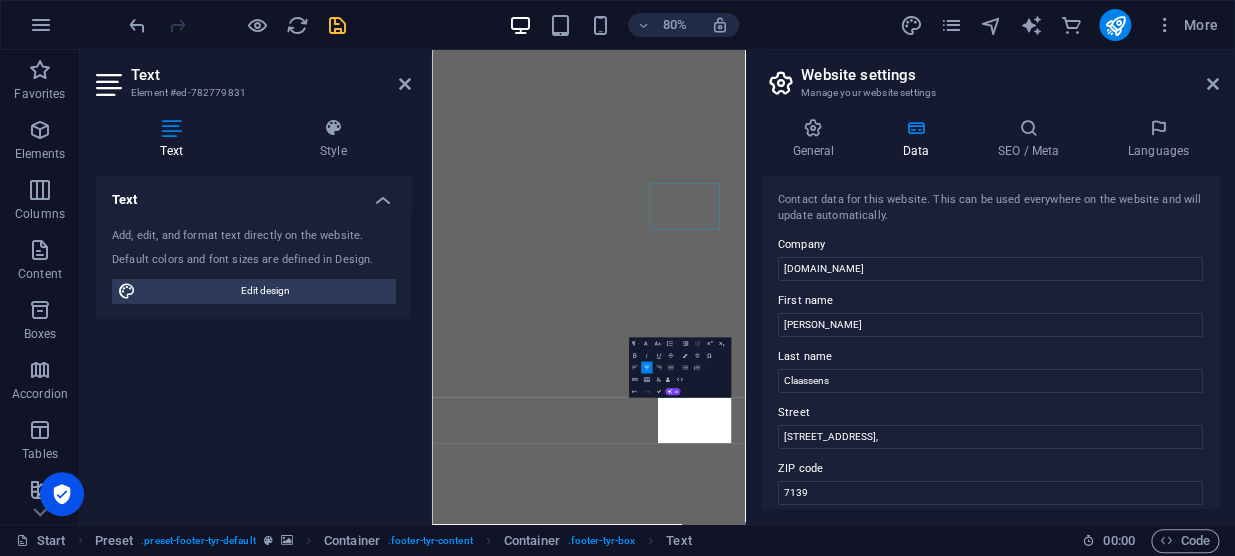 scroll, scrollTop: 9104, scrollLeft: 0, axis: vertical 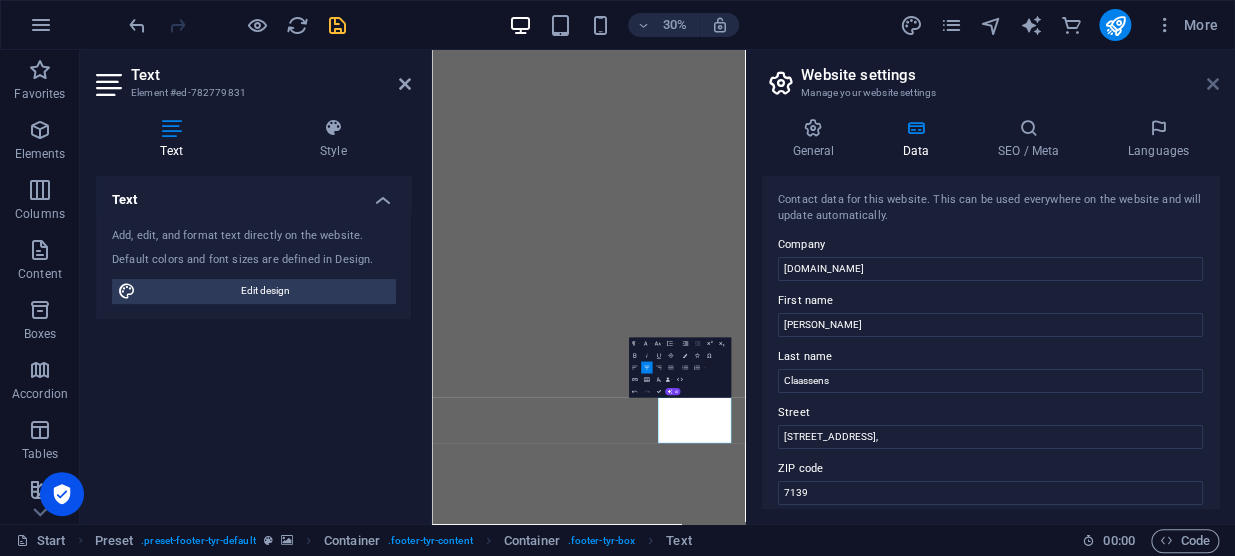 click at bounding box center [1213, 84] 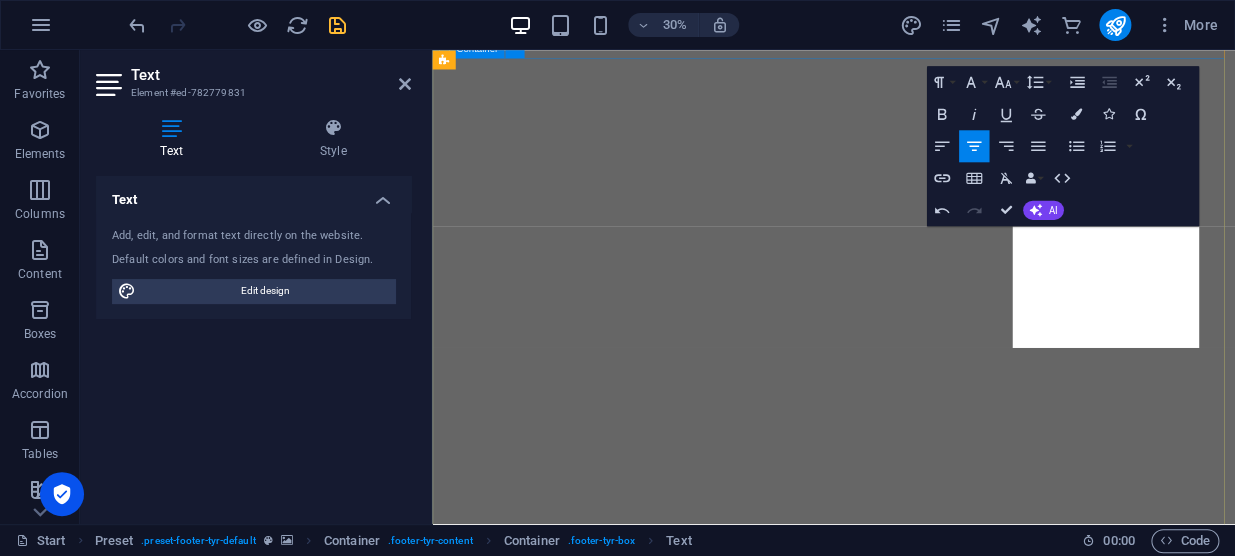 scroll, scrollTop: 9329, scrollLeft: 0, axis: vertical 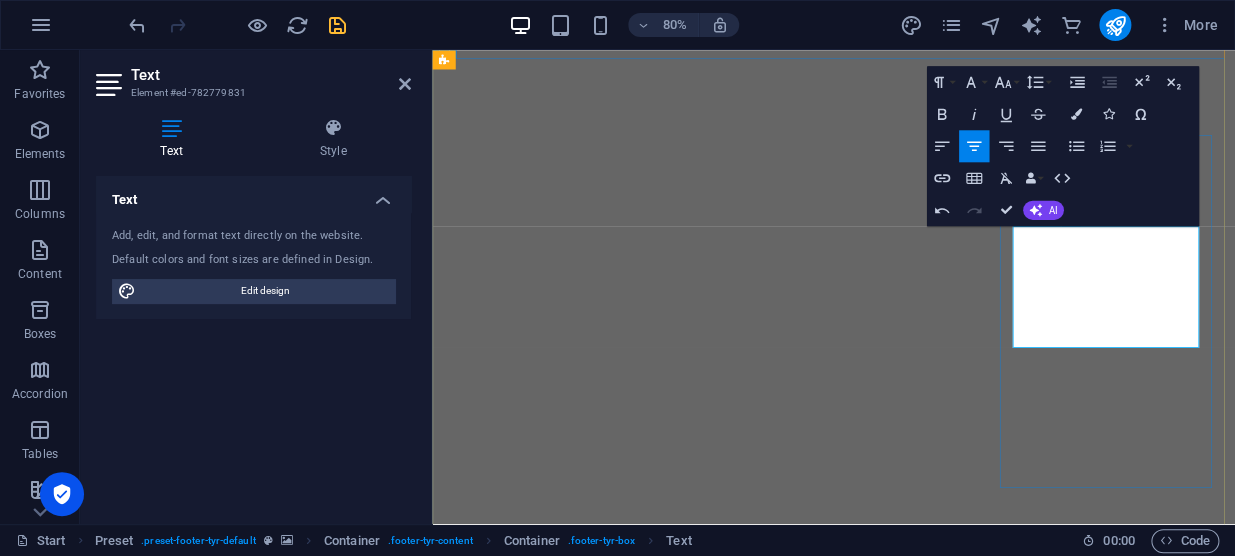 type 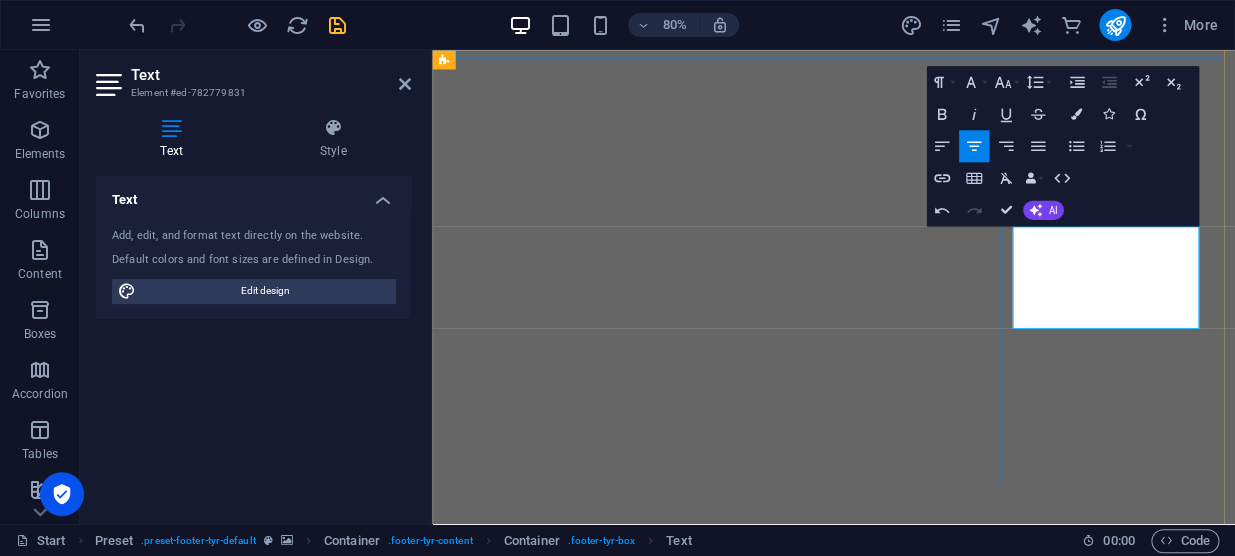 click on "068 742 8101 - WhatsApp" at bounding box center [934, 10186] 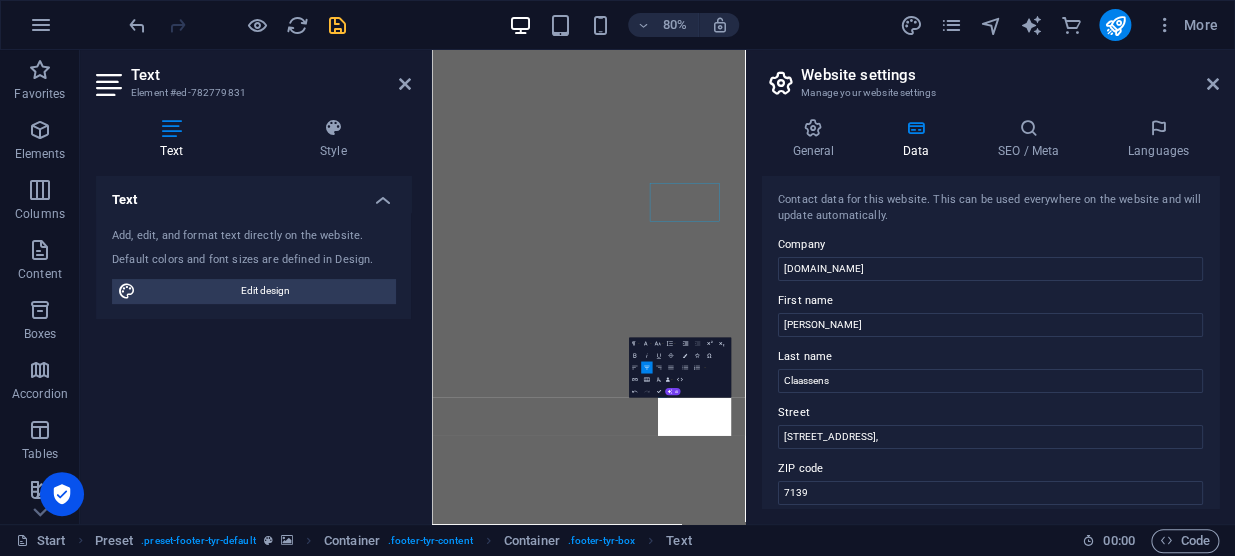 scroll, scrollTop: 9104, scrollLeft: 0, axis: vertical 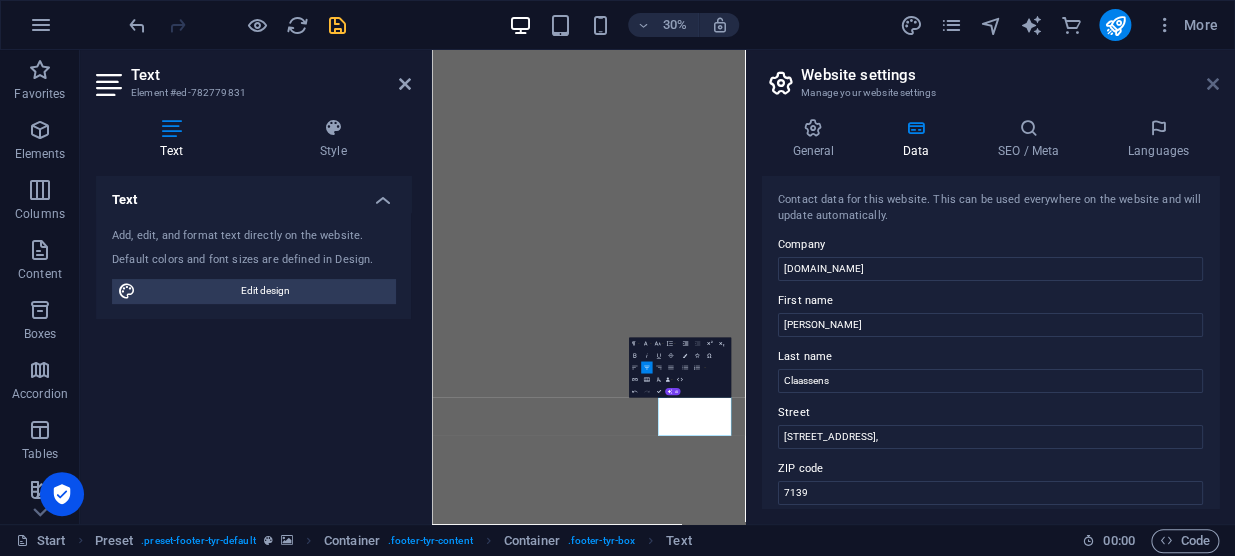 click at bounding box center (1213, 84) 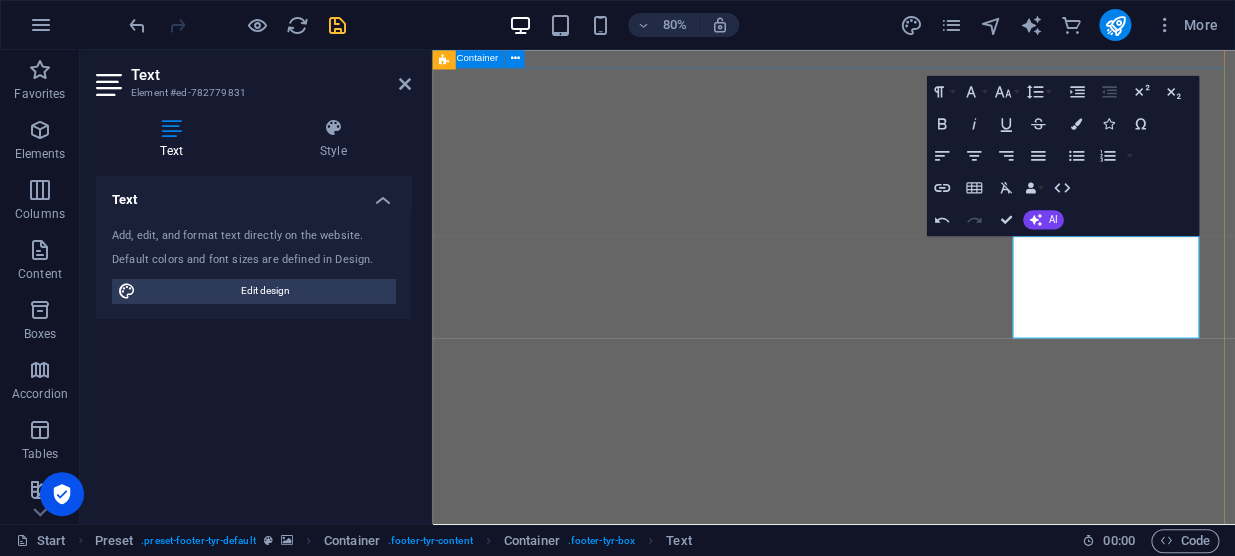scroll, scrollTop: 9317, scrollLeft: 0, axis: vertical 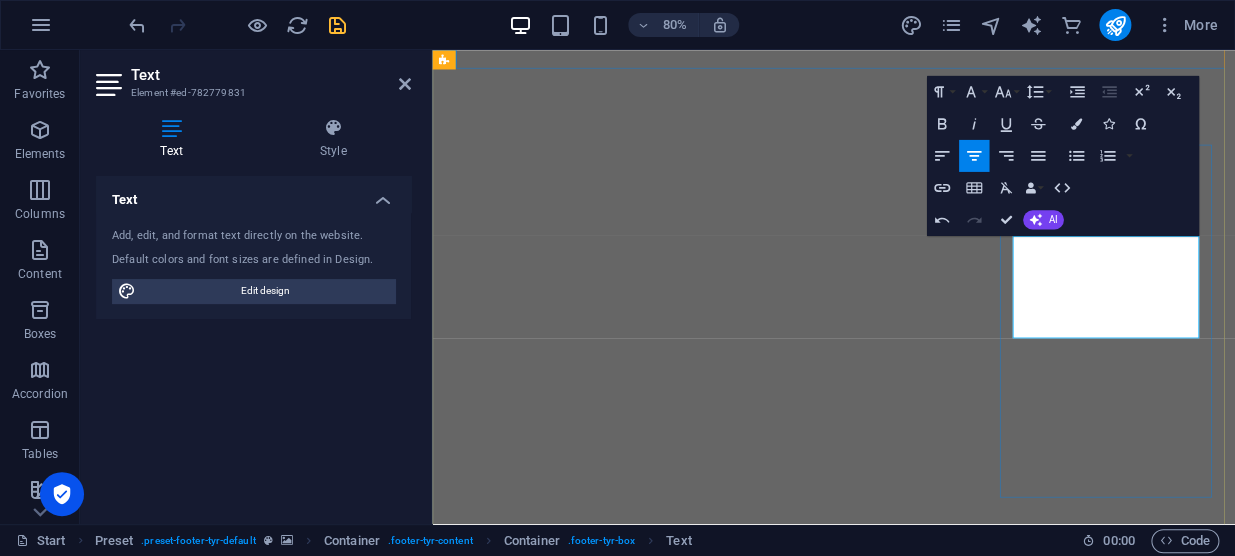 drag, startPoint x: 1274, startPoint y: 353, endPoint x: 1365, endPoint y: 355, distance: 91.02197 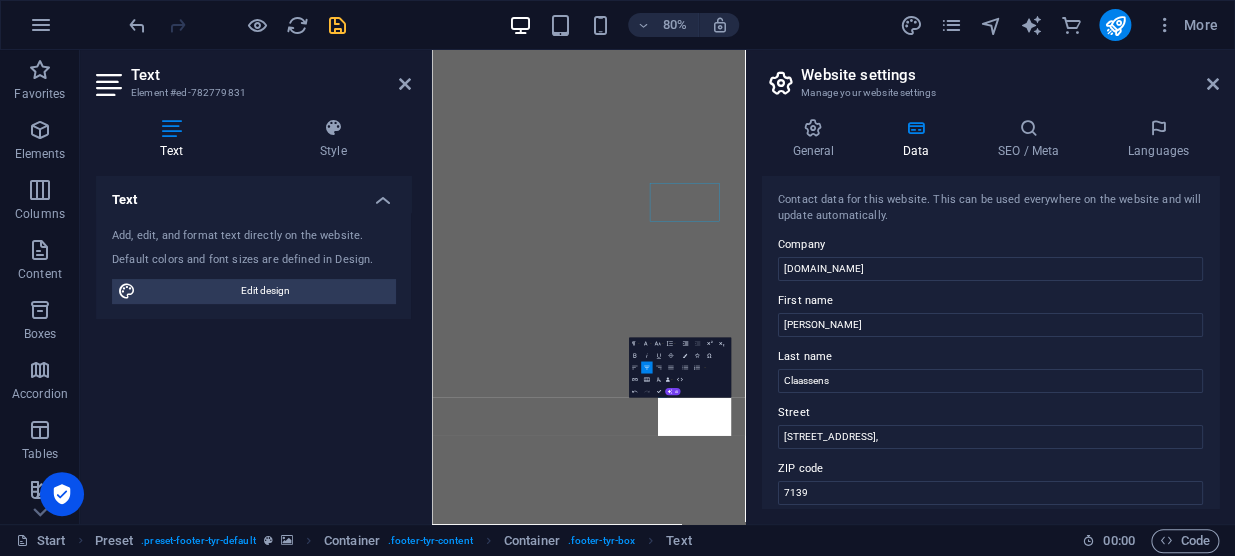 scroll, scrollTop: 9104, scrollLeft: 0, axis: vertical 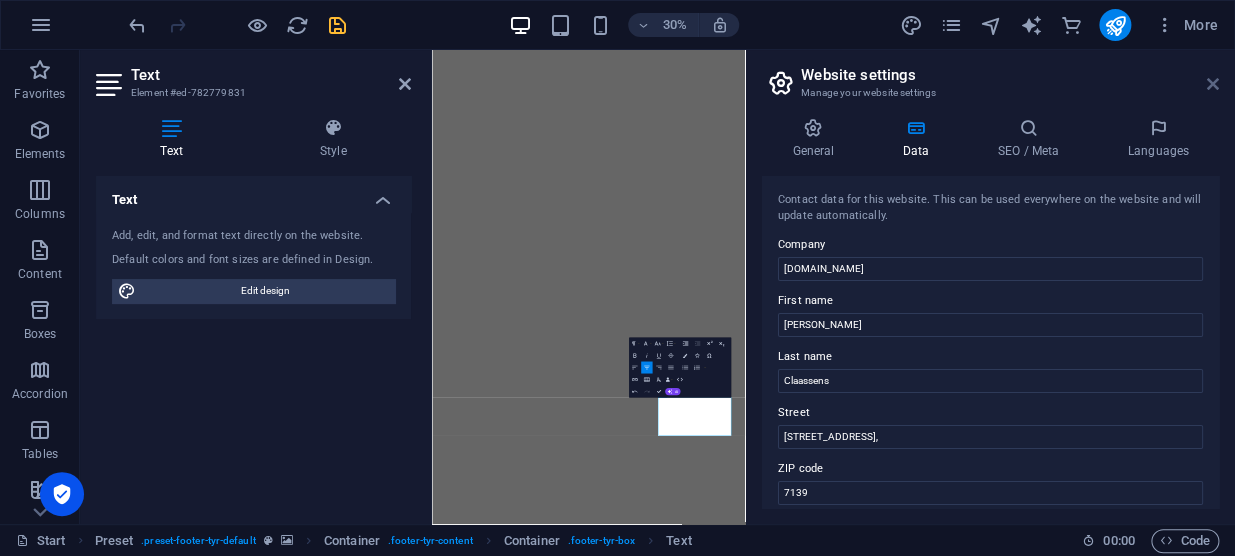 click at bounding box center [1213, 84] 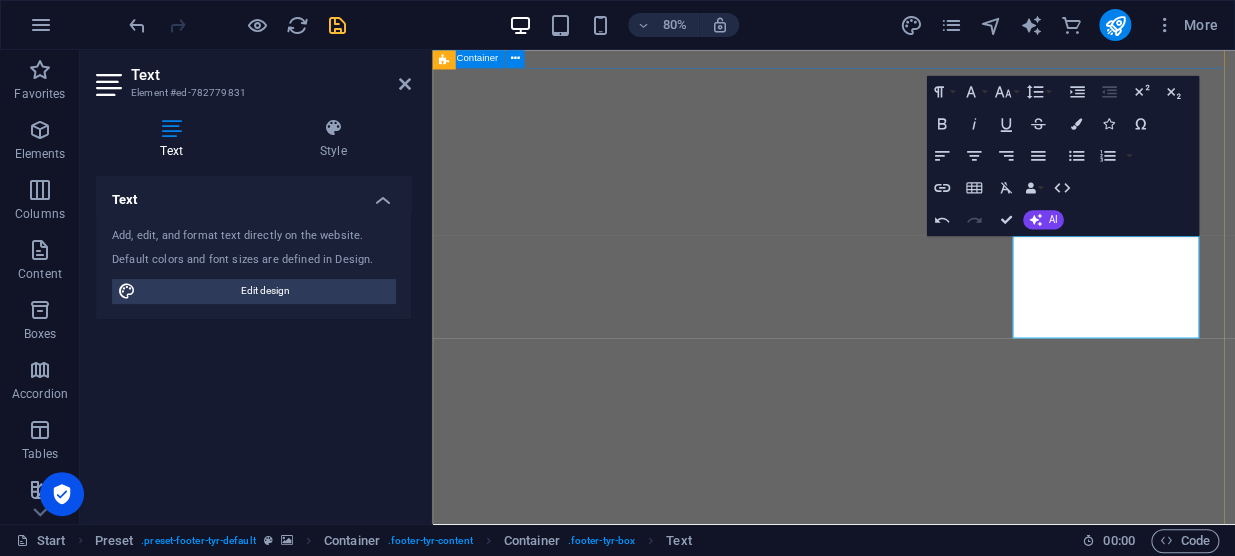 scroll, scrollTop: 9317, scrollLeft: 0, axis: vertical 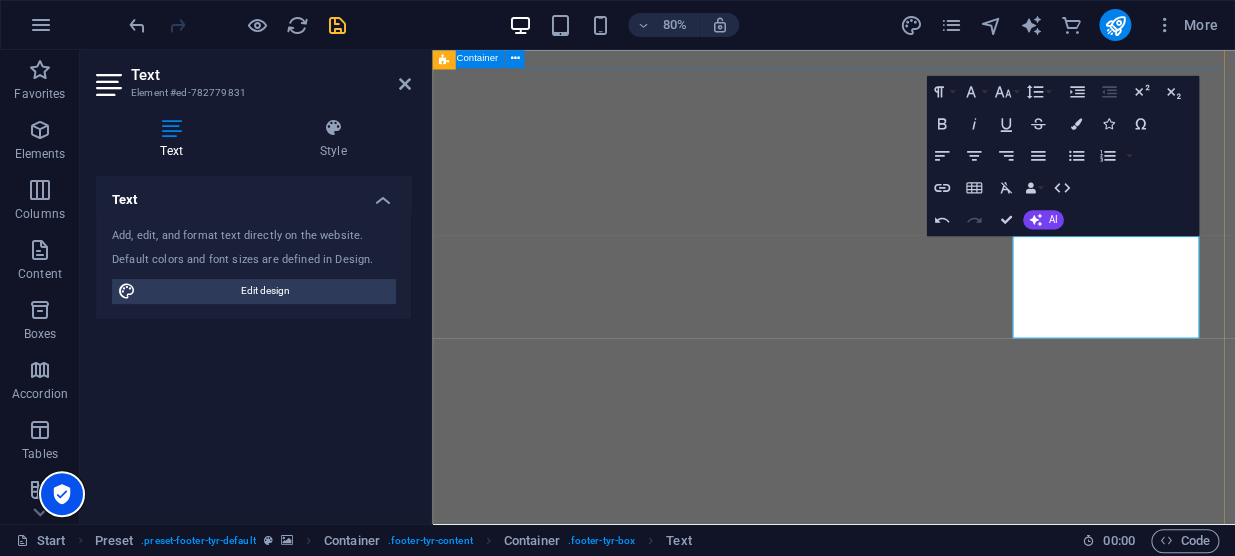 type 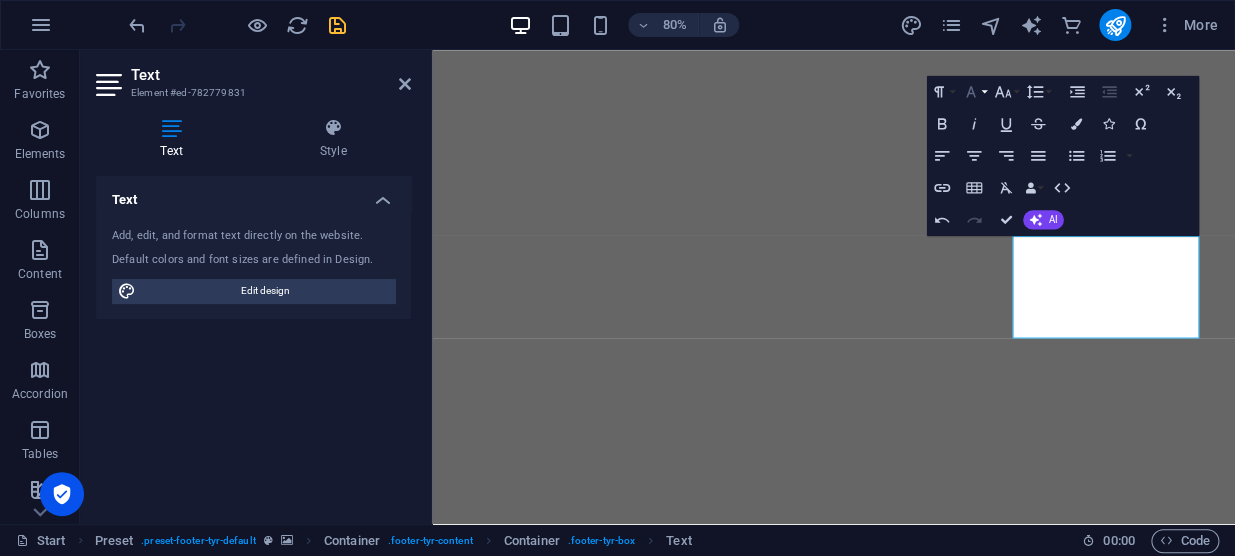 click 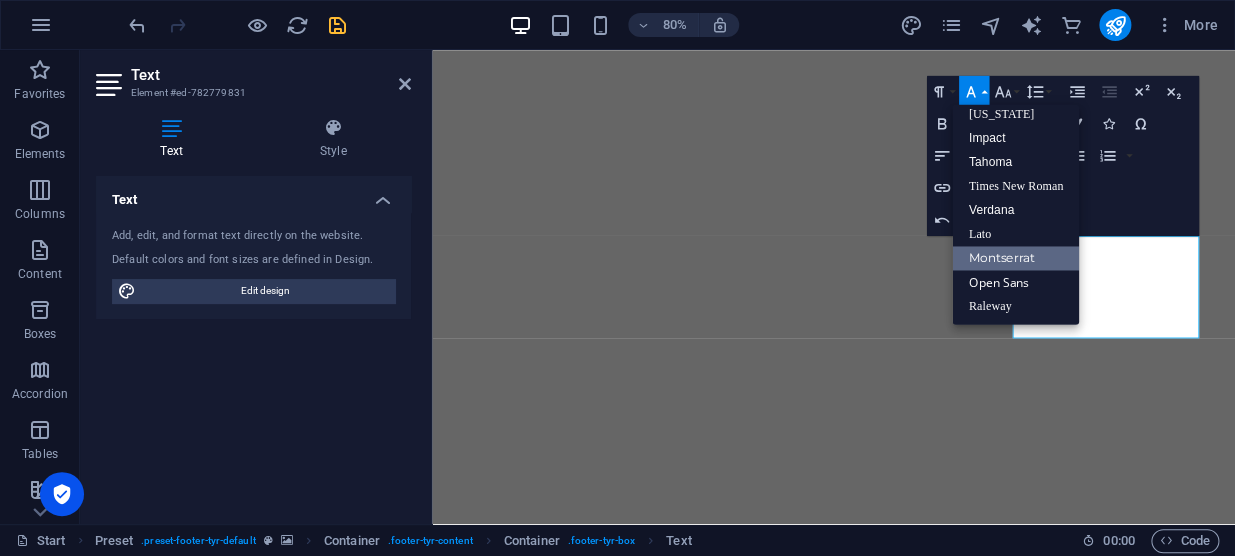 scroll, scrollTop: 40, scrollLeft: 0, axis: vertical 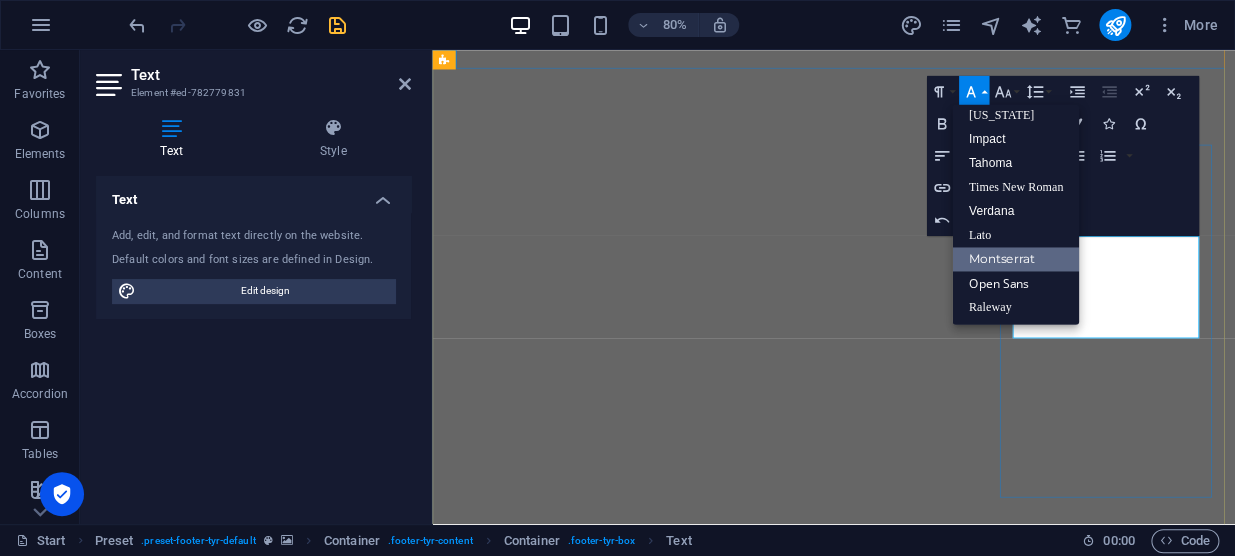 click on "068 742 8101 - WhatsApp" at bounding box center [934, 10198] 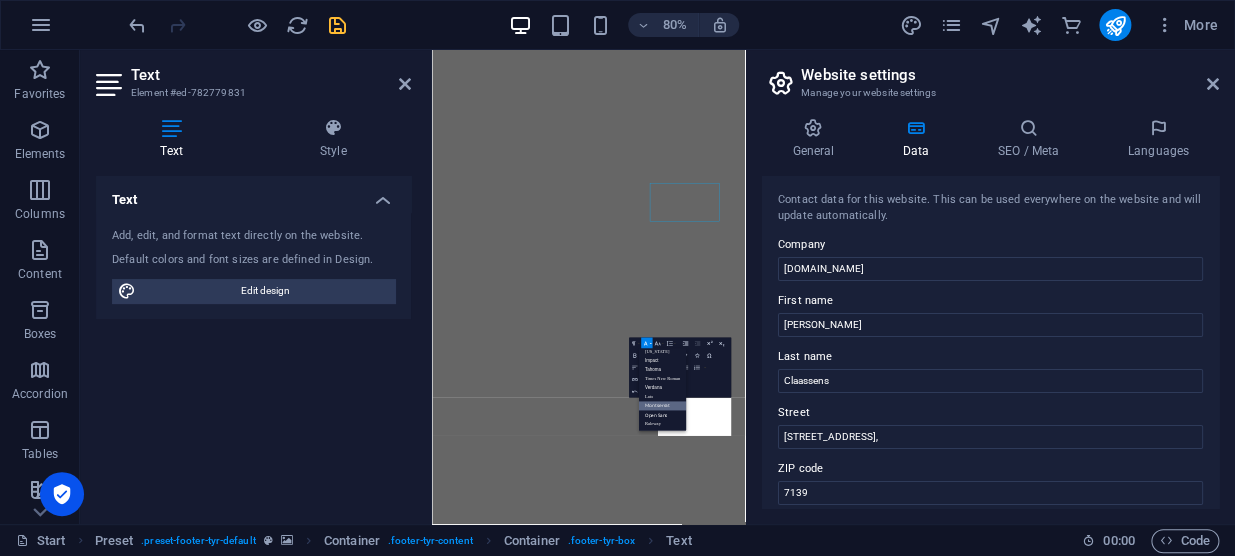 scroll, scrollTop: 9104, scrollLeft: 0, axis: vertical 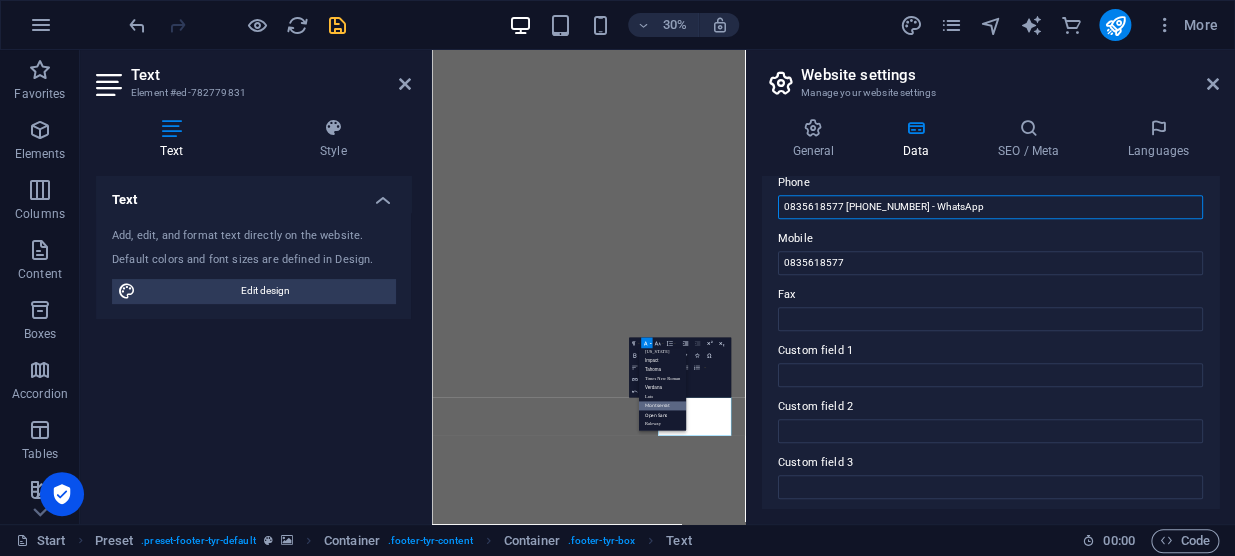 drag, startPoint x: 933, startPoint y: 206, endPoint x: 1009, endPoint y: 192, distance: 77.27872 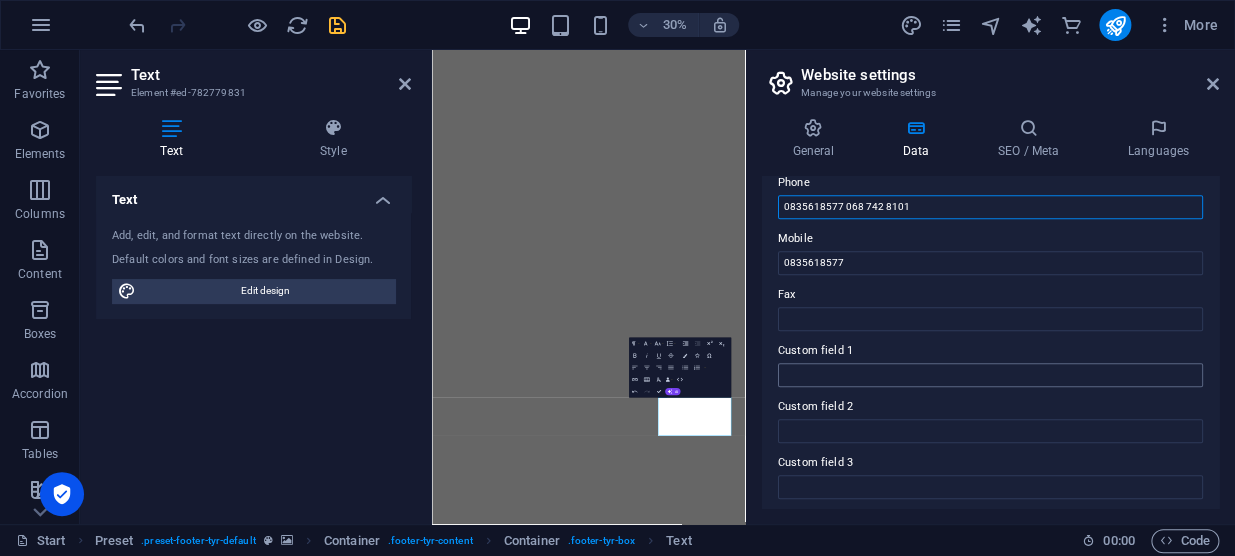 type on "0835618577 068 742 8101" 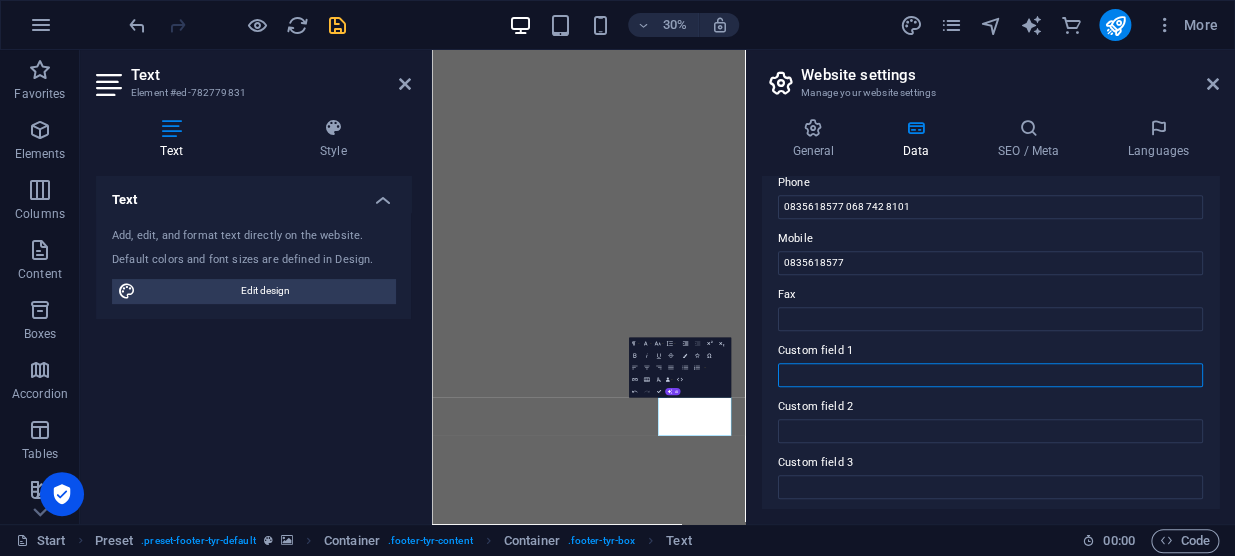 click on "Custom field 1" at bounding box center [990, 375] 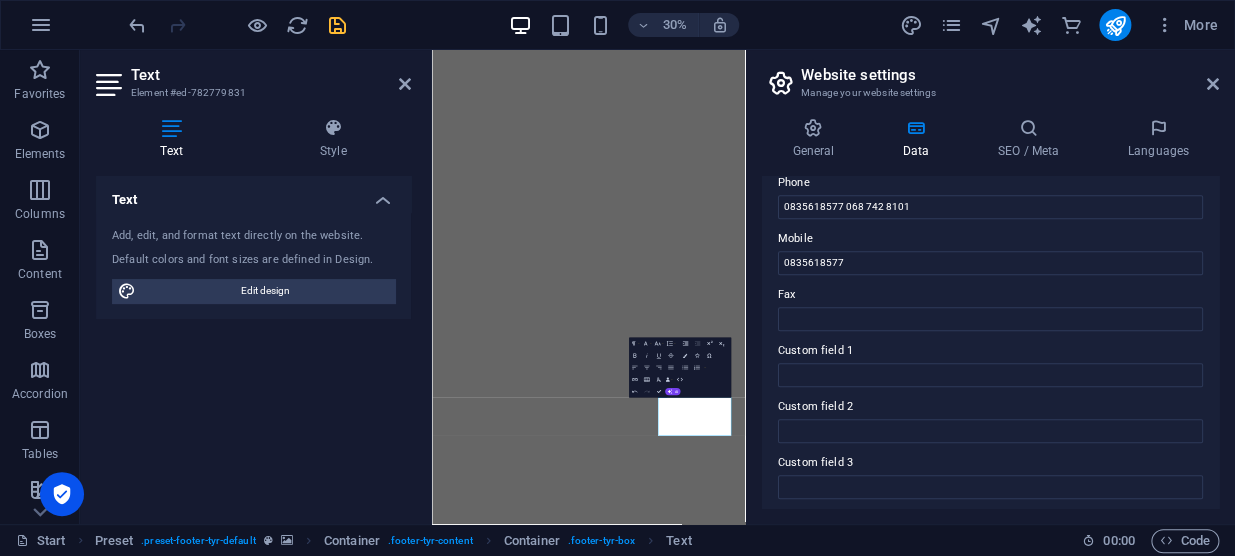 click on "Website settings Manage your website settings  General  Data  SEO / Meta  Languages Website name starbaL Logo Drag files here, click to choose files or select files from Files or our free stock photos & videos Select files from the file manager, stock photos, or upload file(s) Upload Favicon Set the favicon of your website here. A favicon is a small icon shown in the browser tab next to your website title. It helps visitors identify your website. Drag files here, click to choose files or select files from Files or our free stock photos & videos Select files from the file manager, stock photos, or upload file(s) Upload Preview Image (Open Graph) This image will be shown when the website is shared on social networks Drag files here, click to choose files or select files from Files or our free stock photos & videos Select files from the file manager, stock photos, or upload file(s) Upload Contact data for this website. This can be used everywhere on the website and will update automatically. Company First name 1" at bounding box center [990, 287] 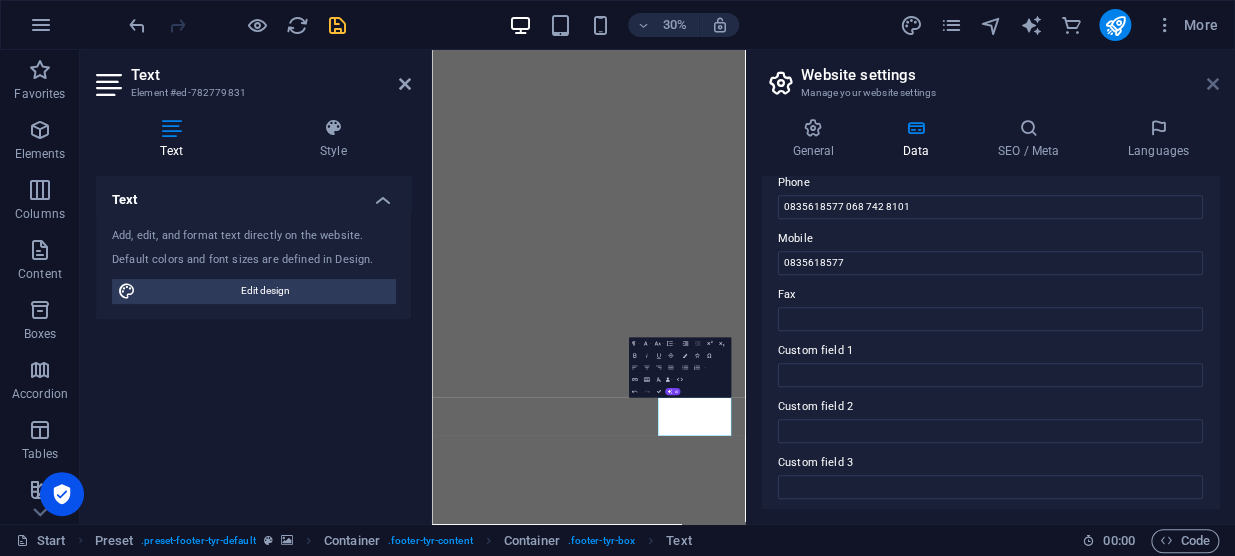 click on "Website settings Manage your website settings  General  Data  SEO / Meta  Languages Website name starbaL Logo Drag files here, click to choose files or select files from Files or our free stock photos & videos Select files from the file manager, stock photos, or upload file(s) Upload Favicon Set the favicon of your website here. A favicon is a small icon shown in the browser tab next to your website title. It helps visitors identify your website. Drag files here, click to choose files or select files from Files or our free stock photos & videos Select files from the file manager, stock photos, or upload file(s) Upload Preview Image (Open Graph) This image will be shown when the website is shared on social networks Drag files here, click to choose files or select files from Files or our free stock photos & videos Select files from the file manager, stock photos, or upload file(s) Upload Contact data for this website. This can be used everywhere on the website and will update automatically. Company First name 1" at bounding box center (990, 287) 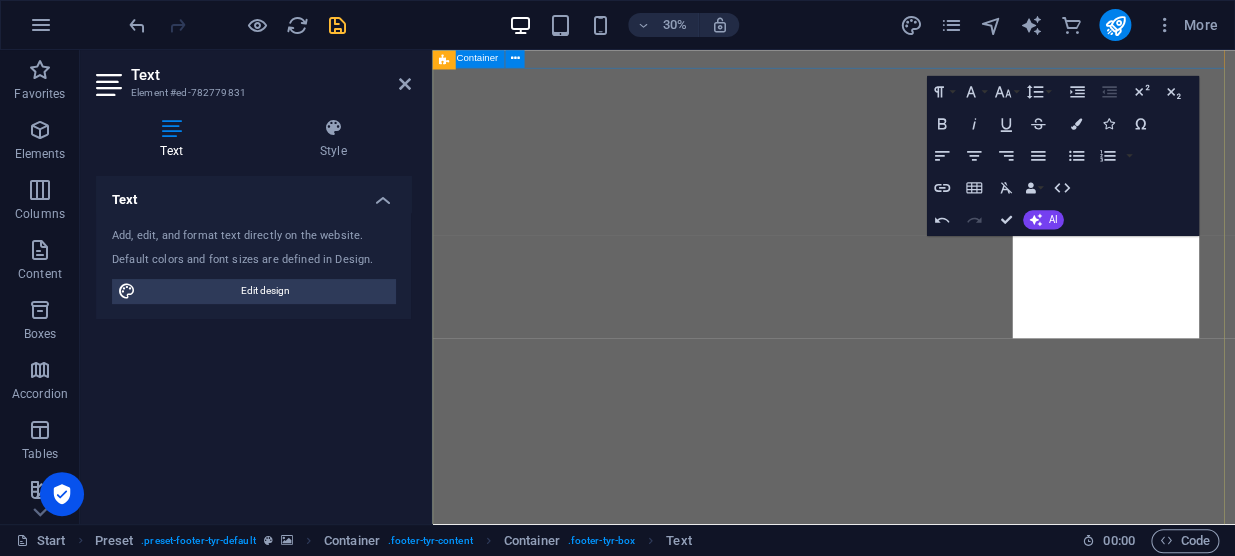 scroll, scrollTop: 9317, scrollLeft: 0, axis: vertical 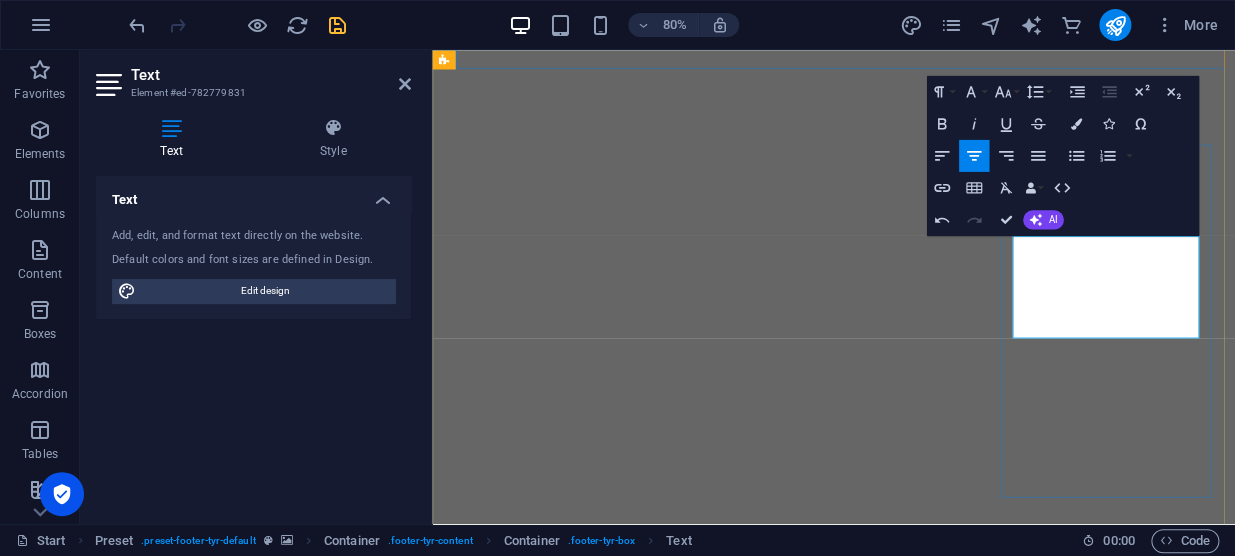 drag, startPoint x: 1272, startPoint y: 322, endPoint x: 1179, endPoint y: 326, distance: 93.08598 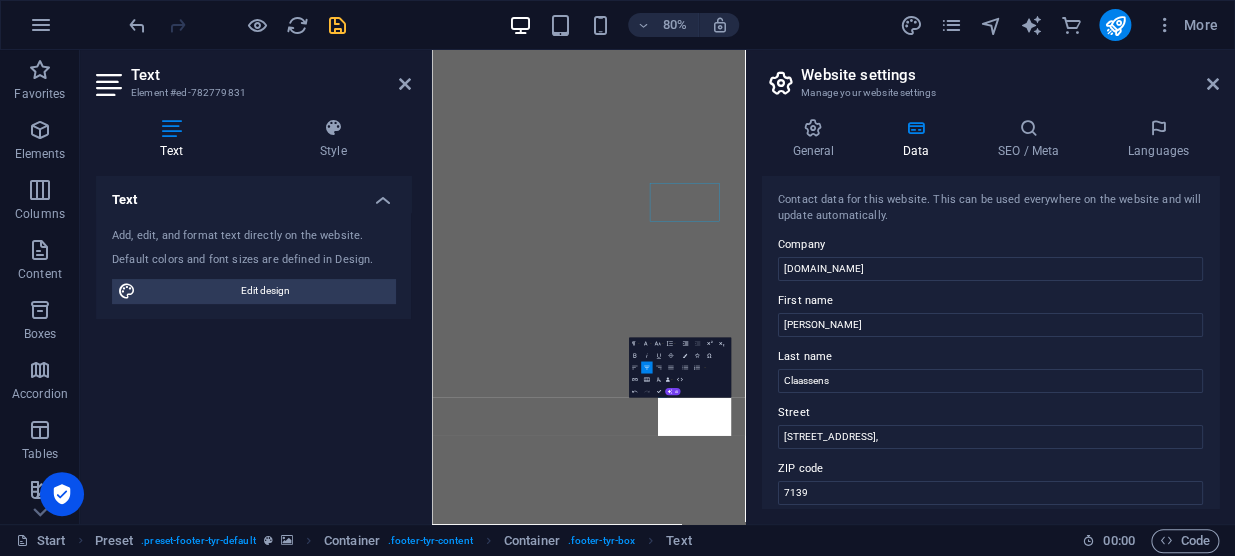 scroll, scrollTop: 9104, scrollLeft: 0, axis: vertical 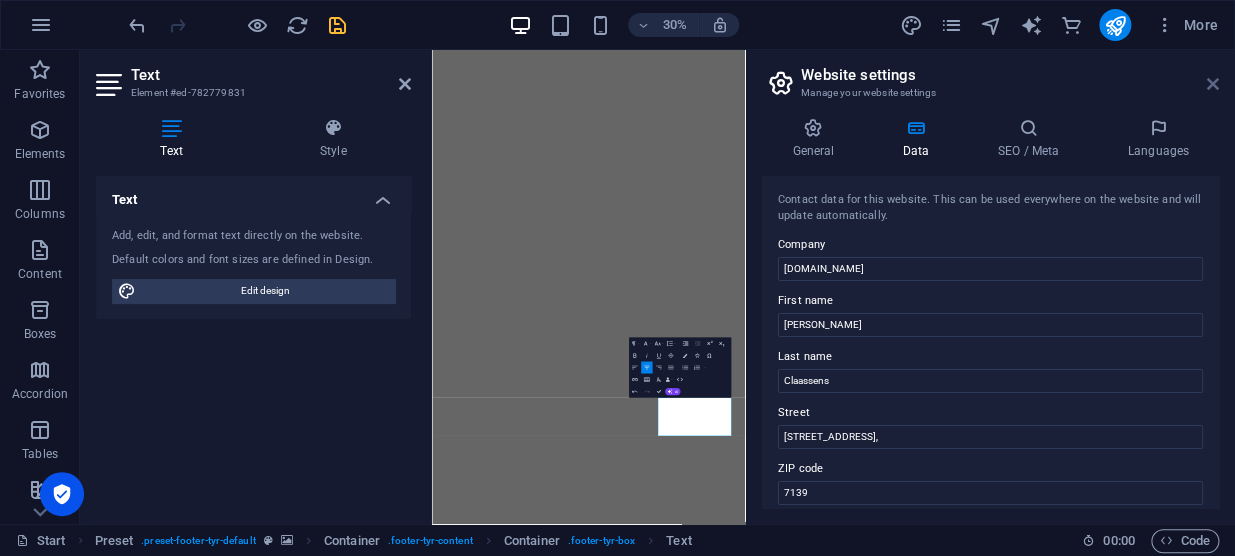 click at bounding box center (1213, 84) 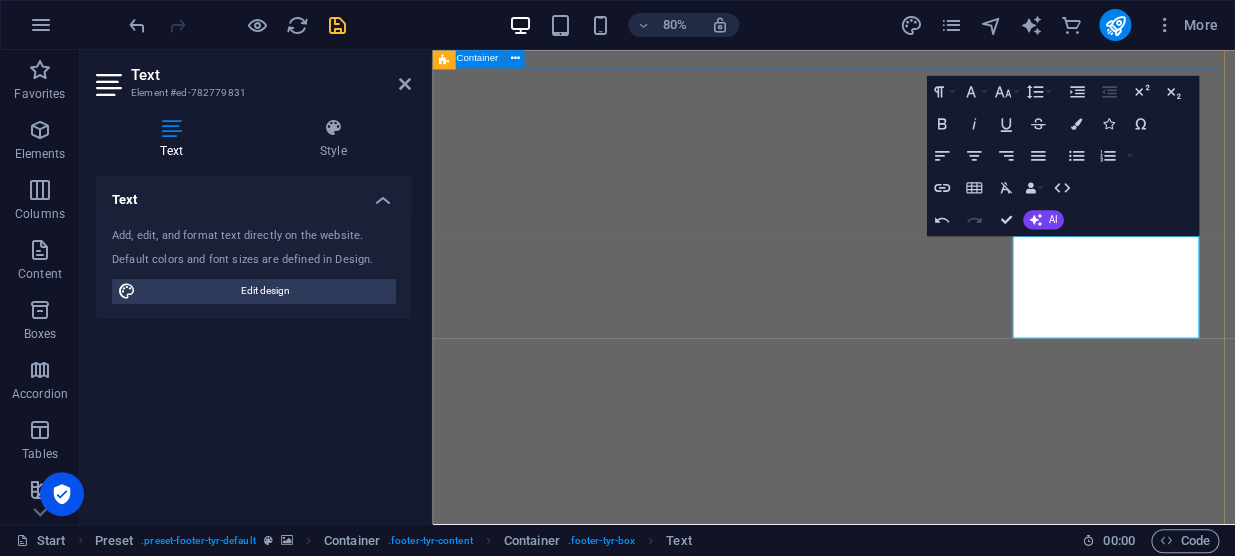scroll, scrollTop: 9317, scrollLeft: 0, axis: vertical 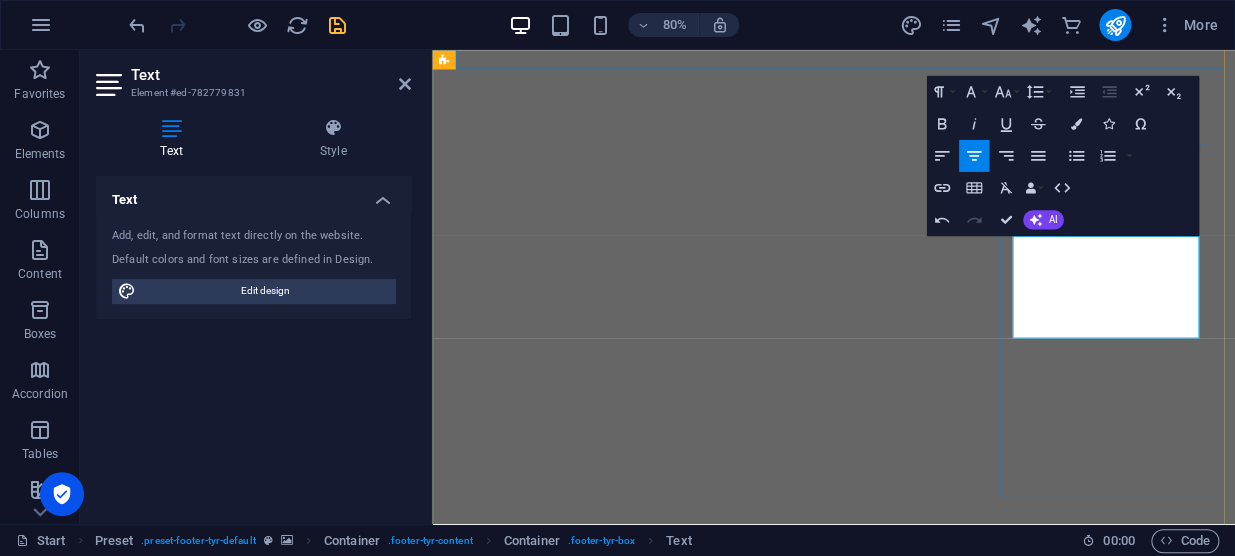drag, startPoint x: 1189, startPoint y: 327, endPoint x: 1270, endPoint y: 353, distance: 85.07056 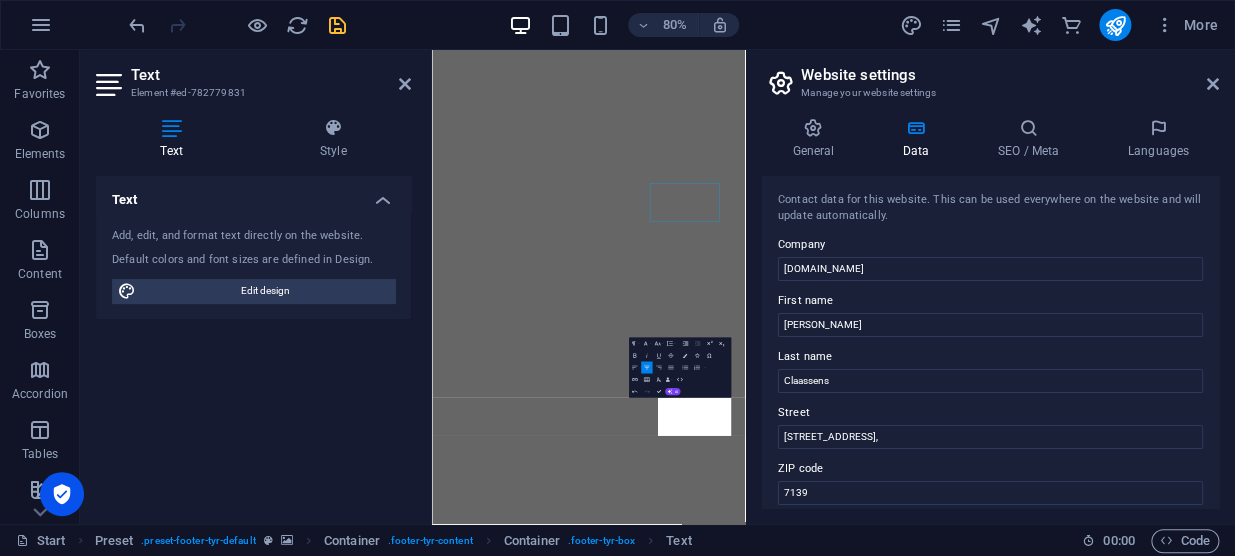 scroll, scrollTop: 9104, scrollLeft: 0, axis: vertical 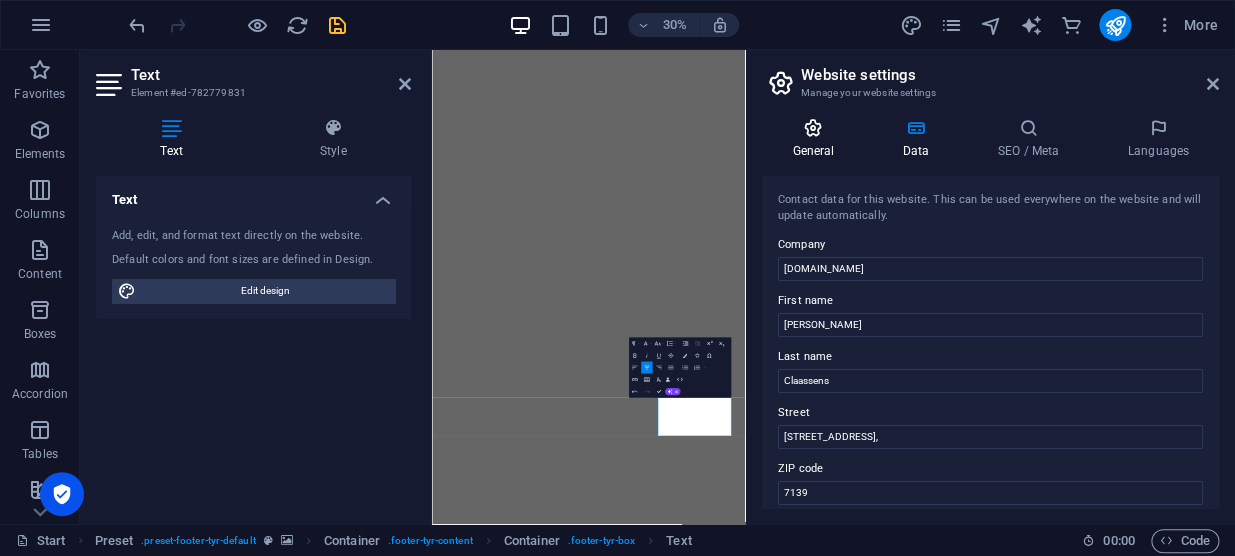 click on "General" at bounding box center [817, 139] 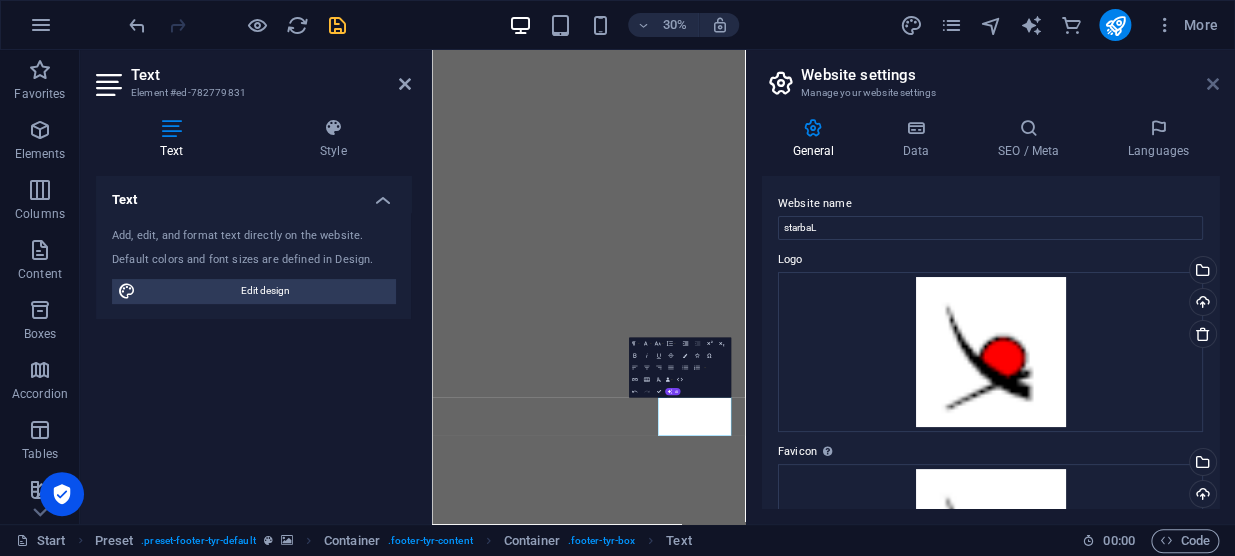 click at bounding box center [1213, 84] 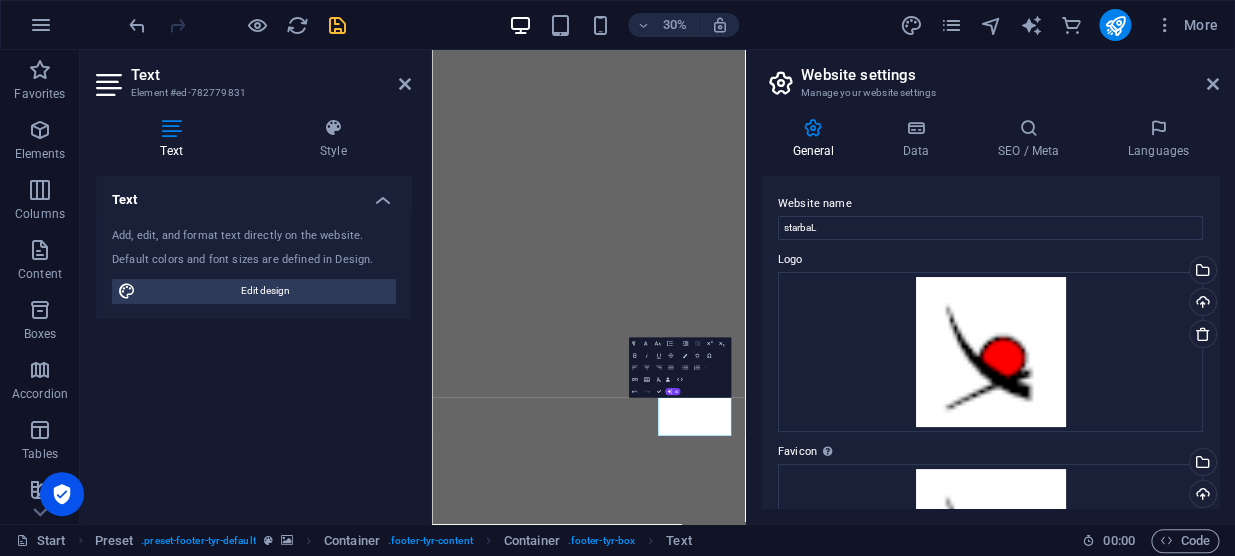 scroll, scrollTop: 9317, scrollLeft: 0, axis: vertical 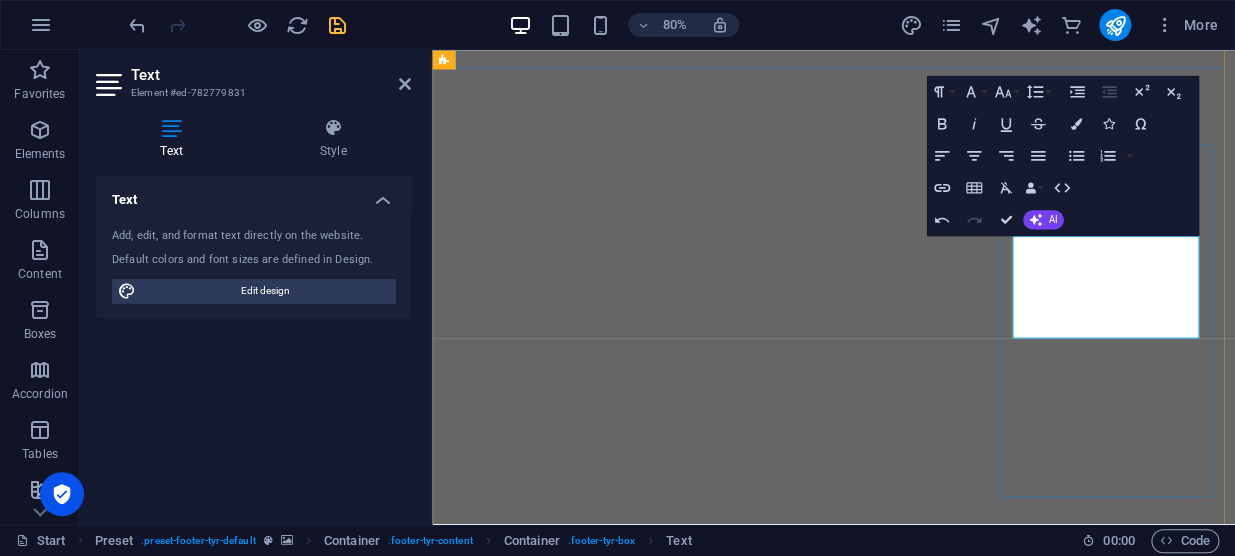 click on "Contact starbal.co.za 0835618577 068 742 8101  0835618577 068 742 8101  pieter@starbal.co.za" at bounding box center [934, 10138] 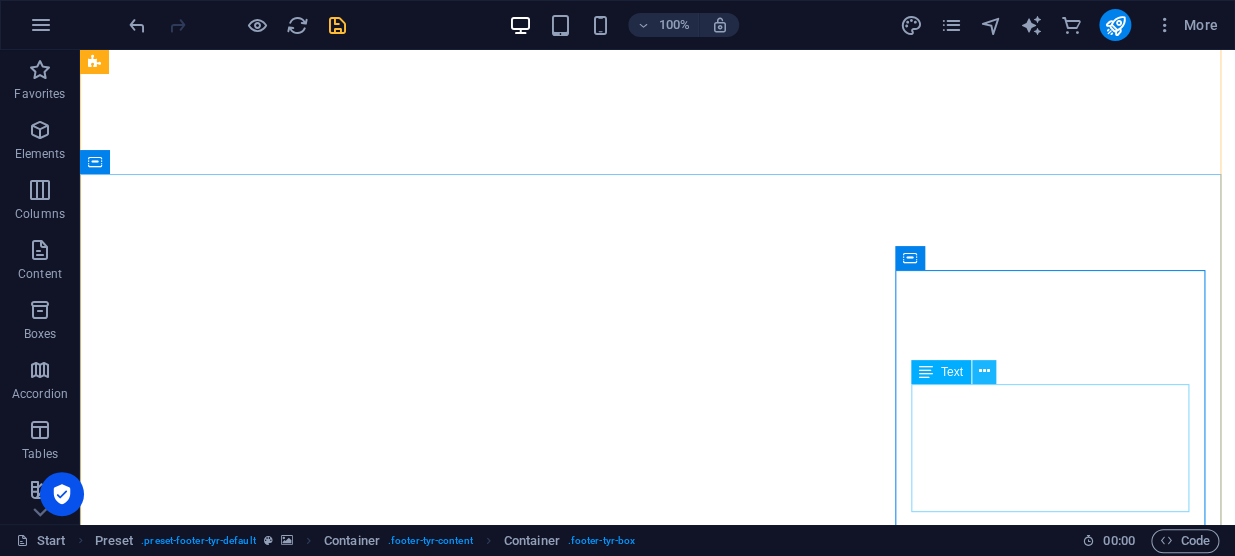 click at bounding box center [983, 371] 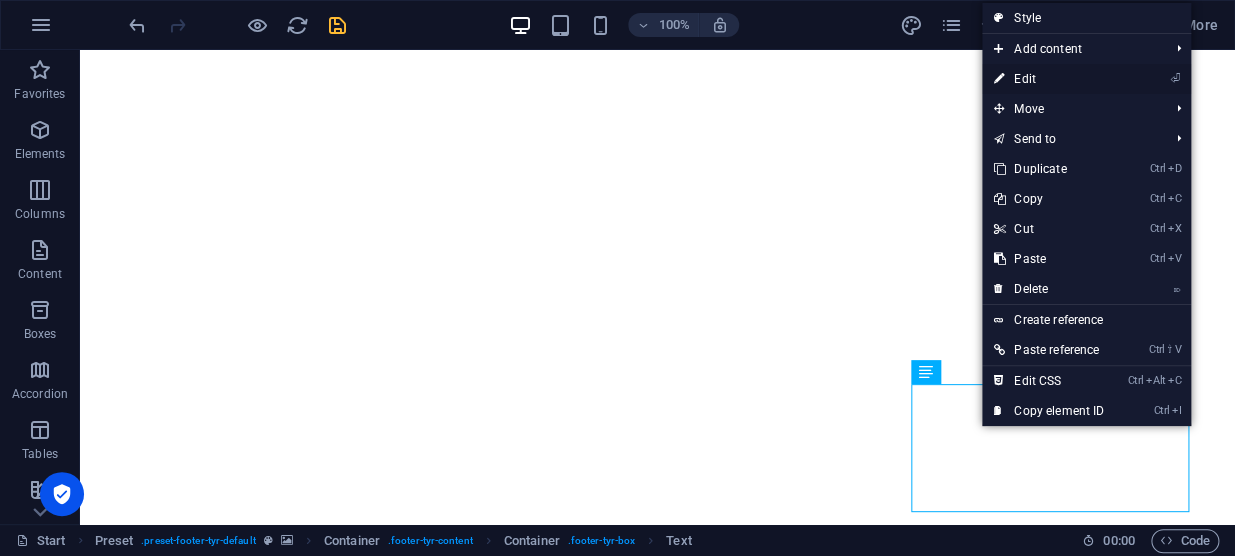 click on "⏎  Edit" at bounding box center (1049, 79) 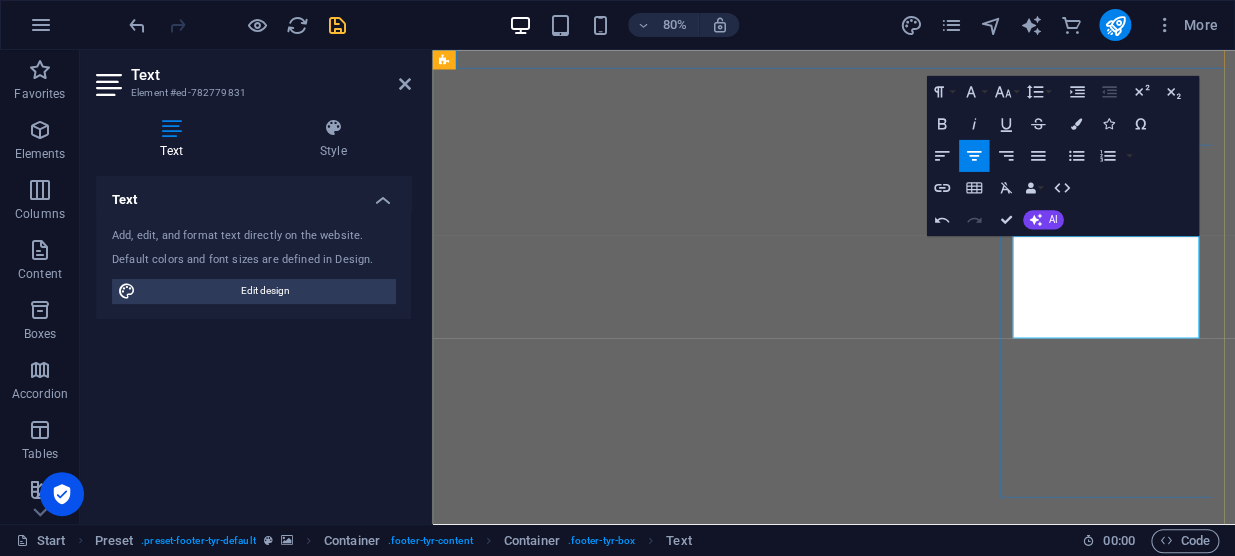 type 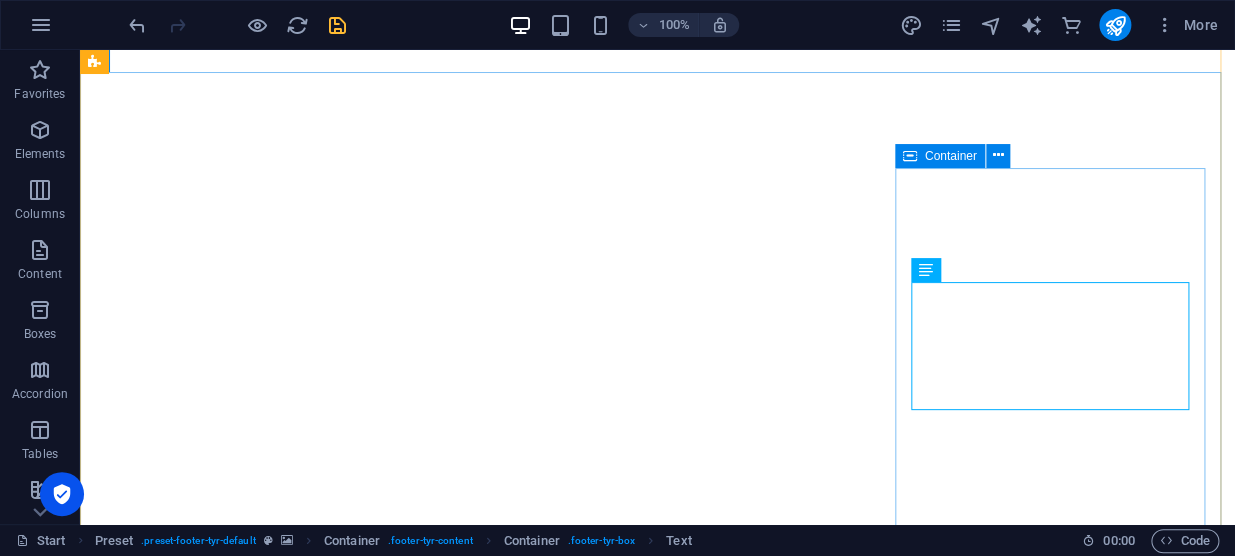 scroll, scrollTop: 9419, scrollLeft: 0, axis: vertical 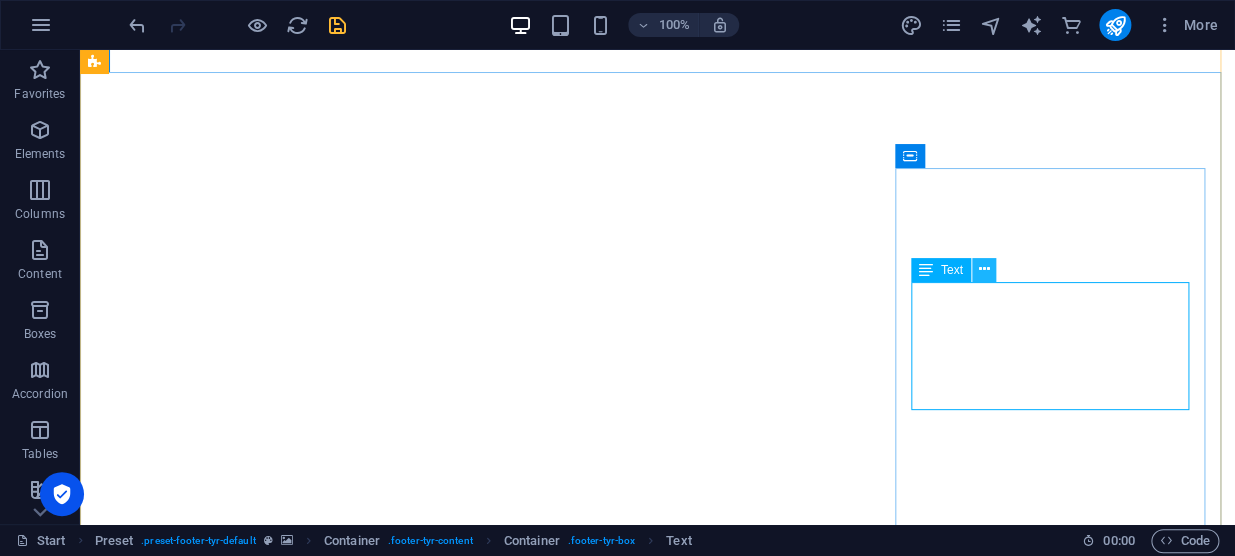 click at bounding box center (984, 270) 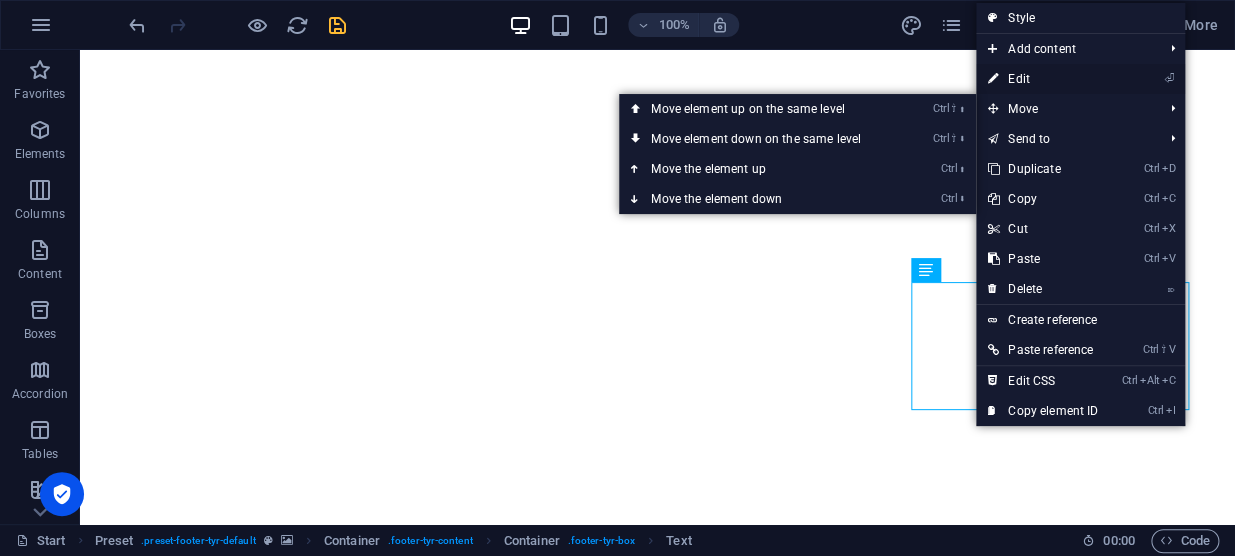 click on "⏎  Edit" at bounding box center [1043, 79] 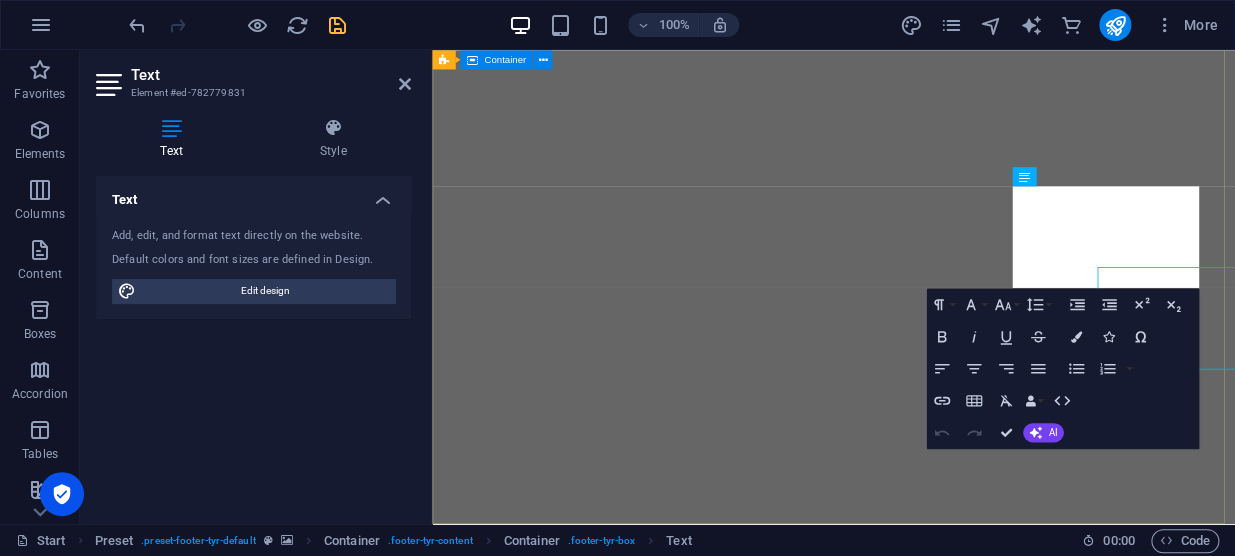scroll, scrollTop: 9380, scrollLeft: 0, axis: vertical 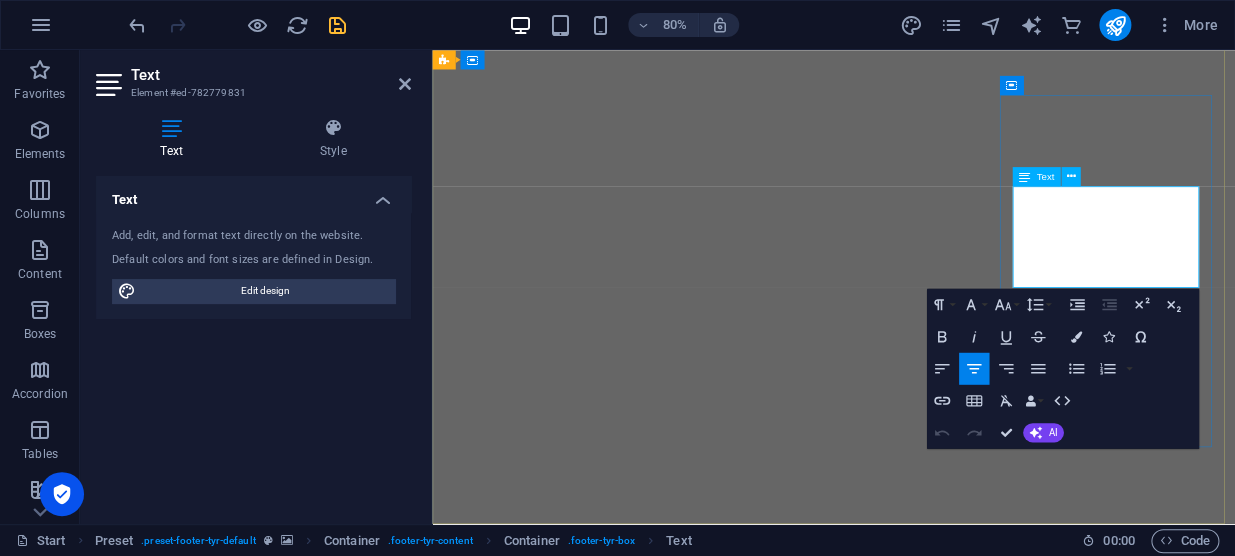 type 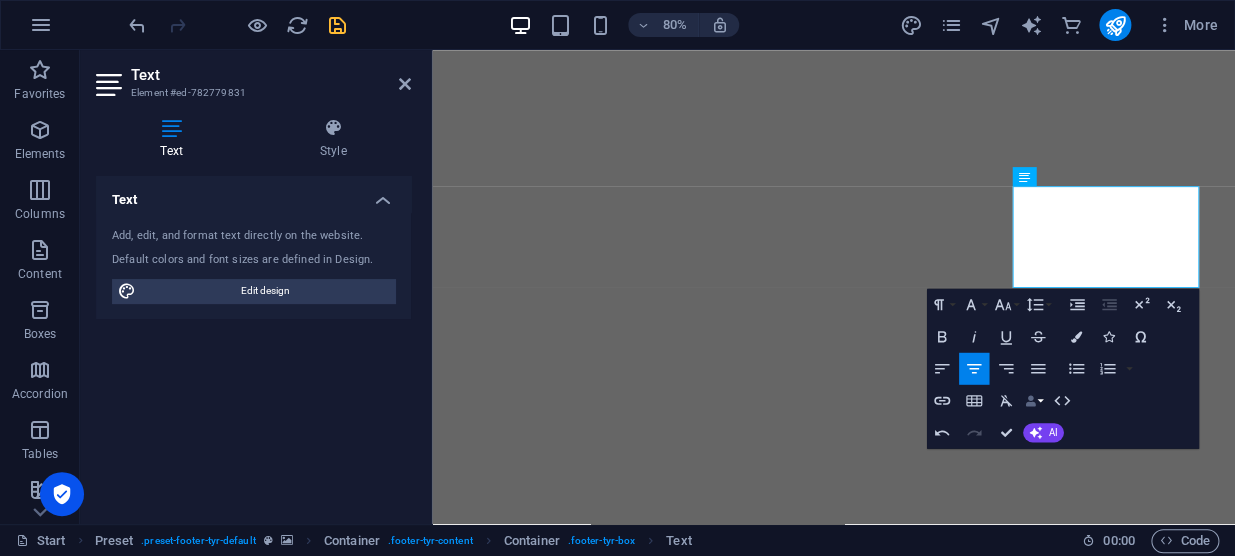 click on "Data Bindings" at bounding box center [1033, 400] 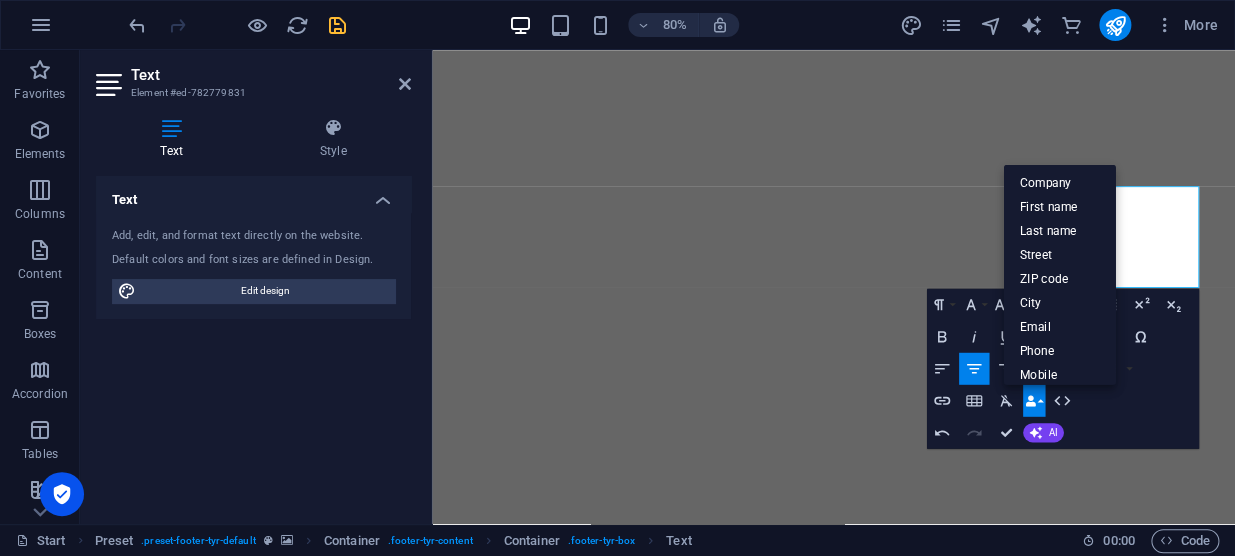 click on "Paragraph Format Normal Heading 1 Heading 2 Heading 3 Heading 4 Heading 5 Heading 6 Code Font Family Arial Georgia Impact Tahoma Times New Roman Verdana Lato Montserrat Open Sans Raleway Font Size 8 9 10 11 12 14 18 24 30 36 48 60 72 96 Line Height Default Single 1.15 1.5 Double Increase Indent Decrease Indent Superscript Subscript Bold Italic Underline Strikethrough Colors Icons Special Characters Align Left Align Center Align Right Align Justify Unordered List   Default Circle Disc Square    Ordered List   Default Lower Alpha Lower Greek Lower Roman Upper Alpha Upper Roman    Insert Link Insert Table Clear Formatting Data Bindings Company First name Last name Street ZIP code City Email Phone Mobile Fax Custom field 1 Custom field 2 Custom field 3 Custom field 4 Custom field 5 Custom field 6 HTML Undo Redo Confirm (Ctrl+⏎) AI Improve Make shorter Make longer Fix spelling & grammar Translate to English Generate text" at bounding box center [1062, 368] 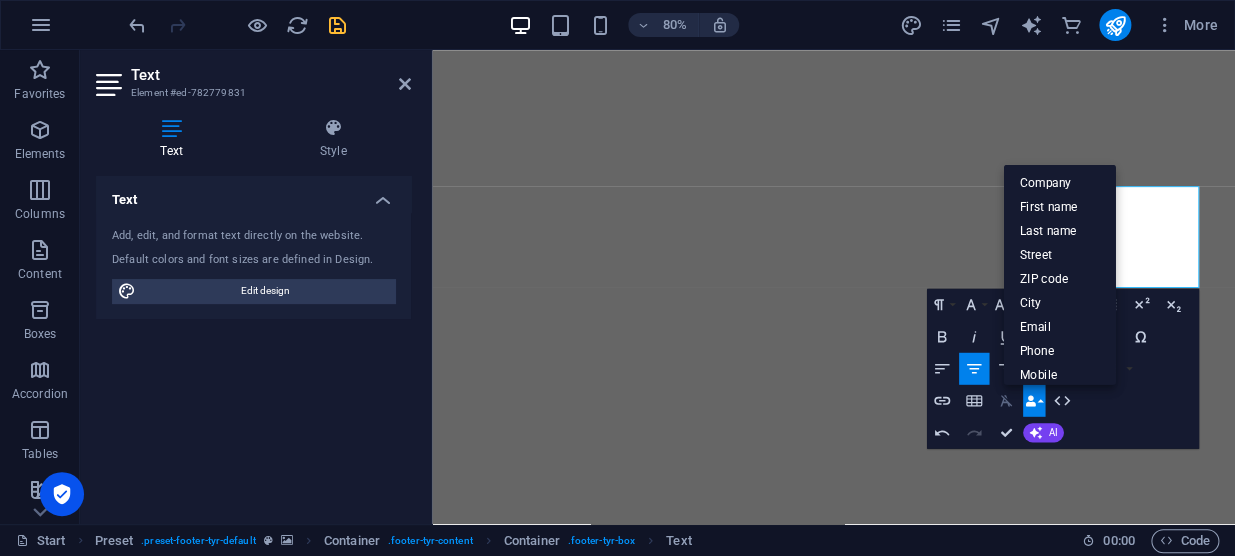 click 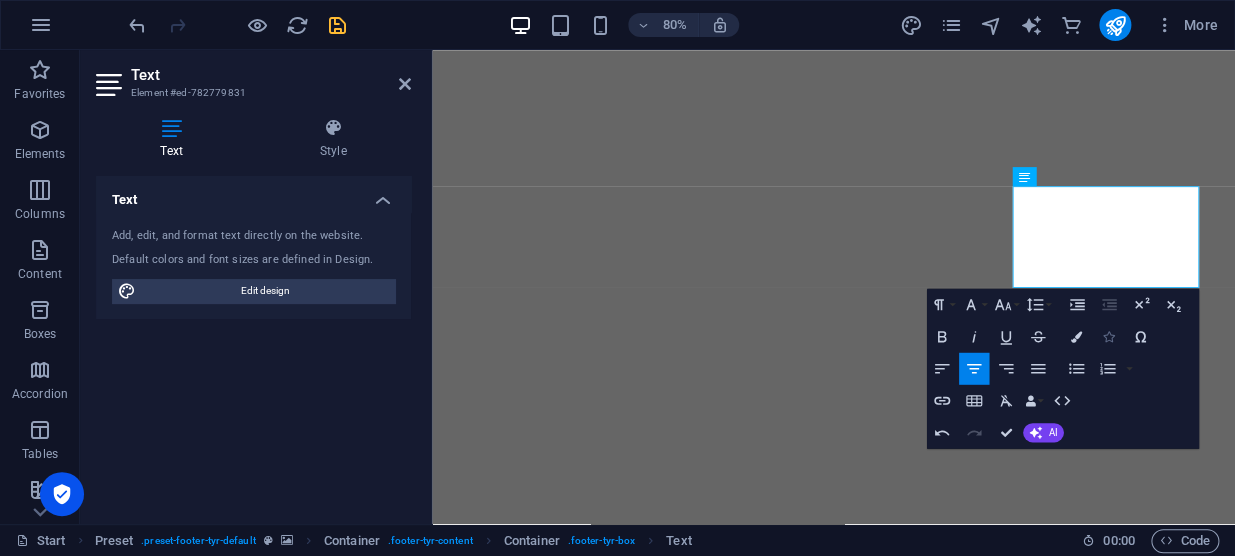 click on "Icons" at bounding box center (1108, 336) 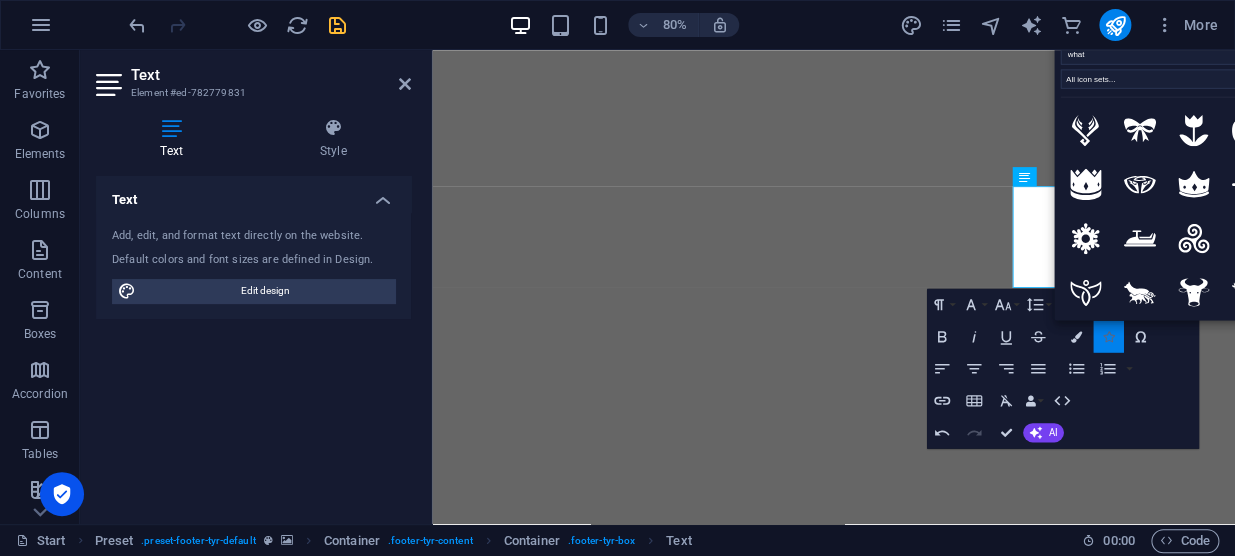 type on "whats" 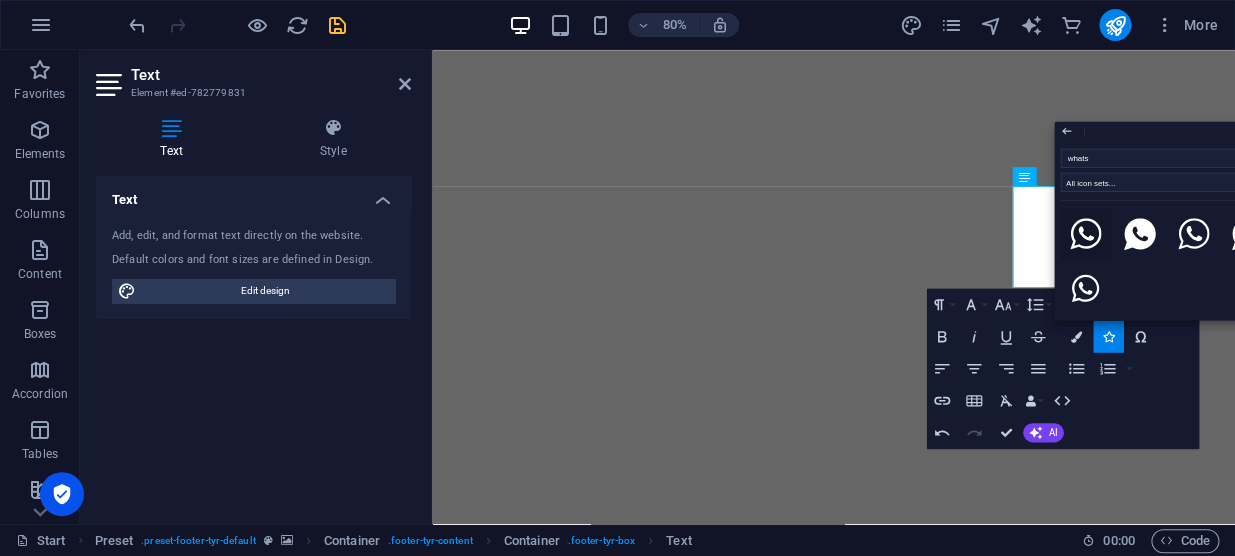 click 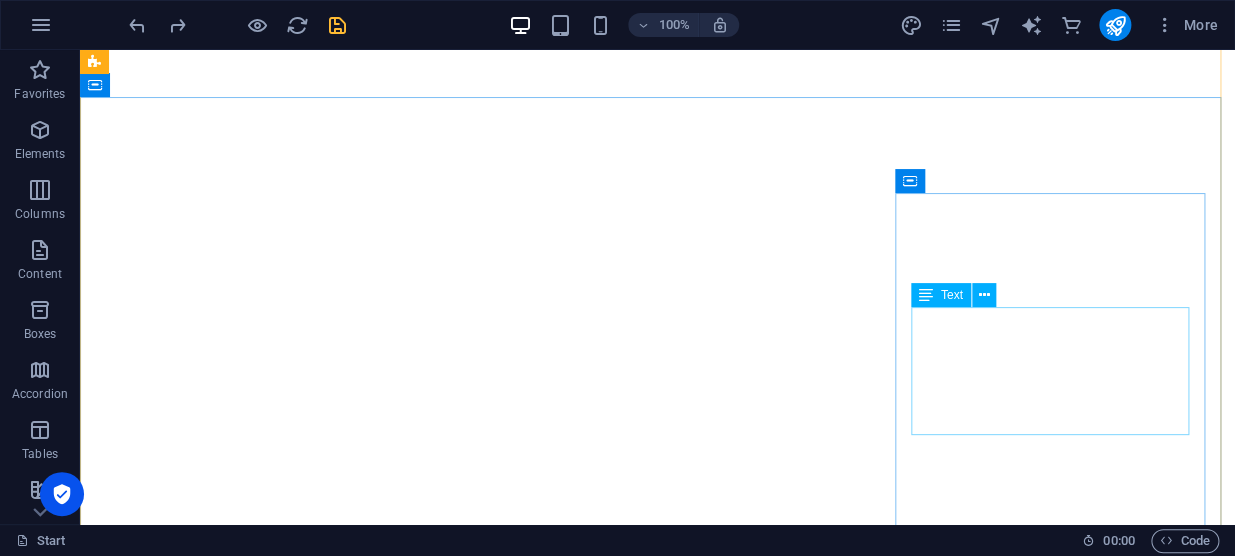 scroll, scrollTop: 9393, scrollLeft: 0, axis: vertical 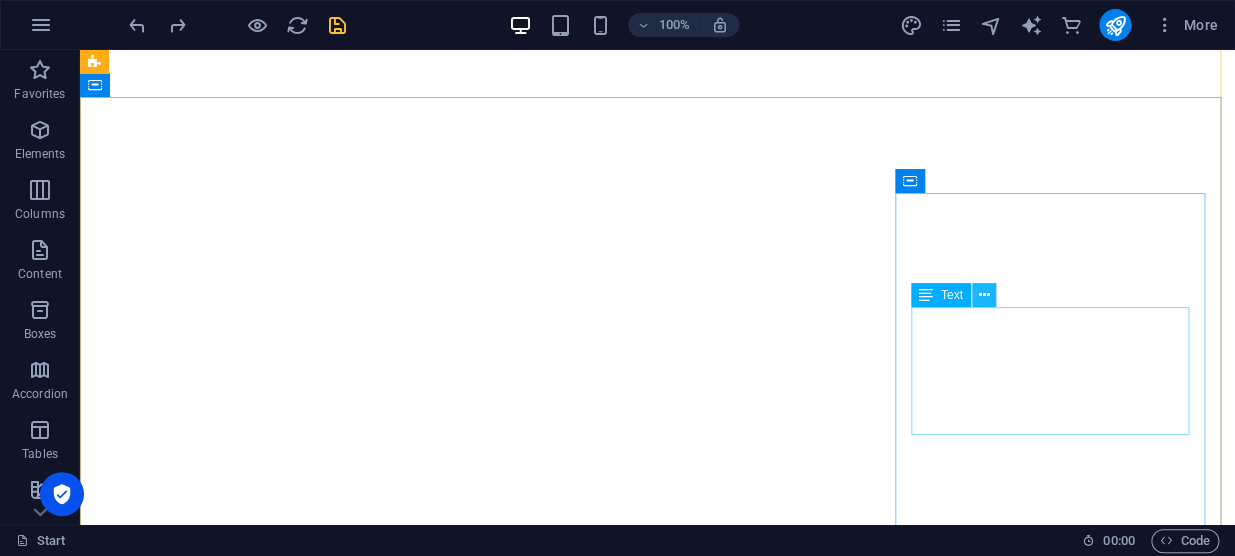 click at bounding box center (983, 295) 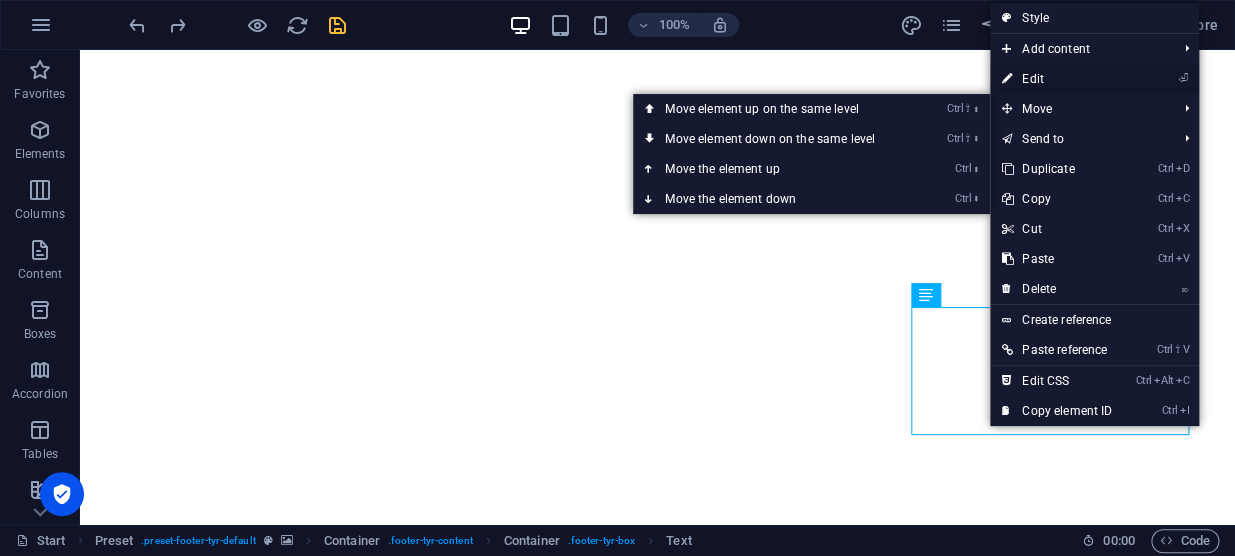 drag, startPoint x: 769, startPoint y: 46, endPoint x: 1057, endPoint y: 84, distance: 290.49612 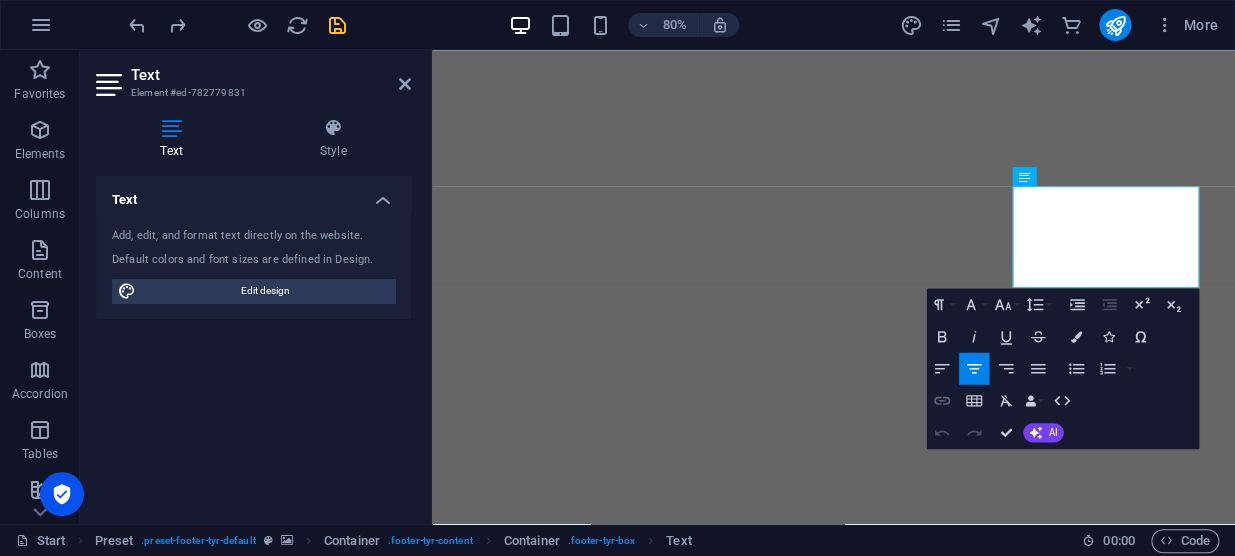 scroll, scrollTop: 9380, scrollLeft: 0, axis: vertical 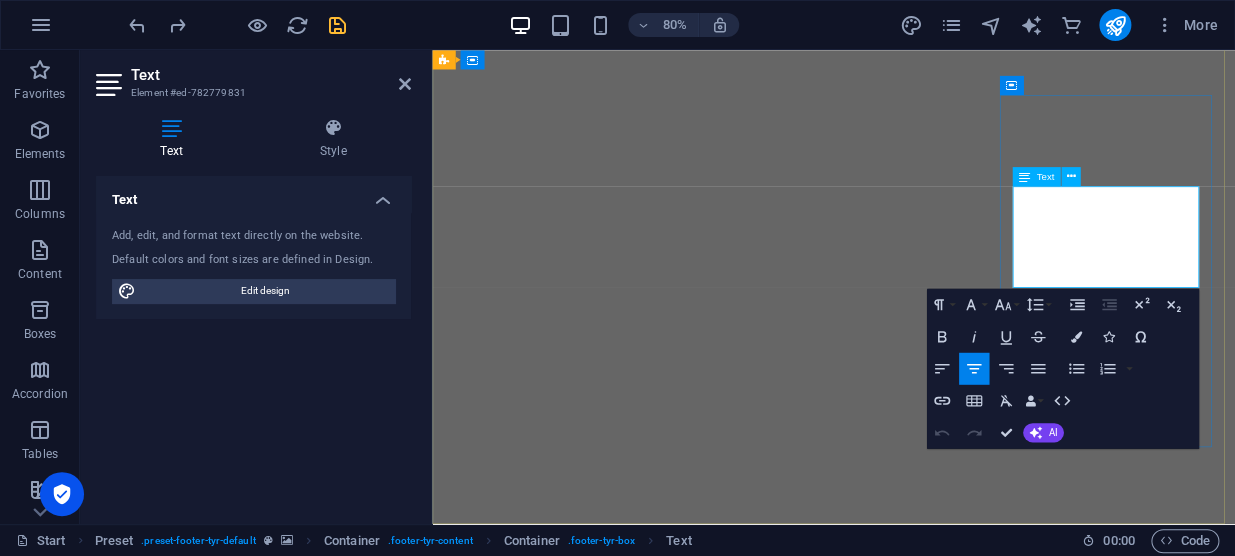 click 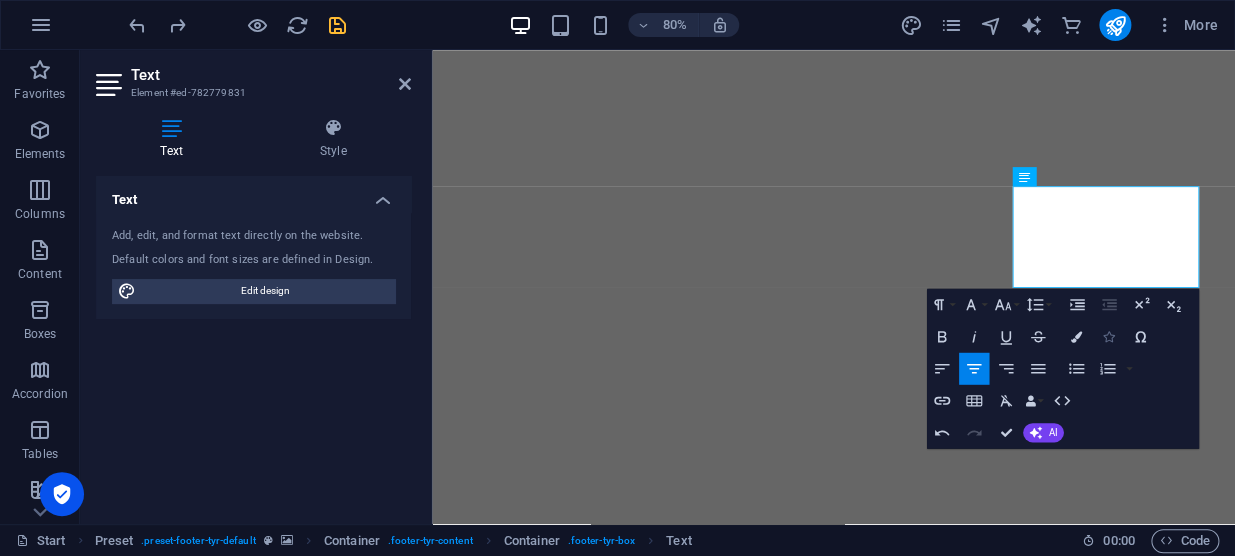 click at bounding box center [1107, 335] 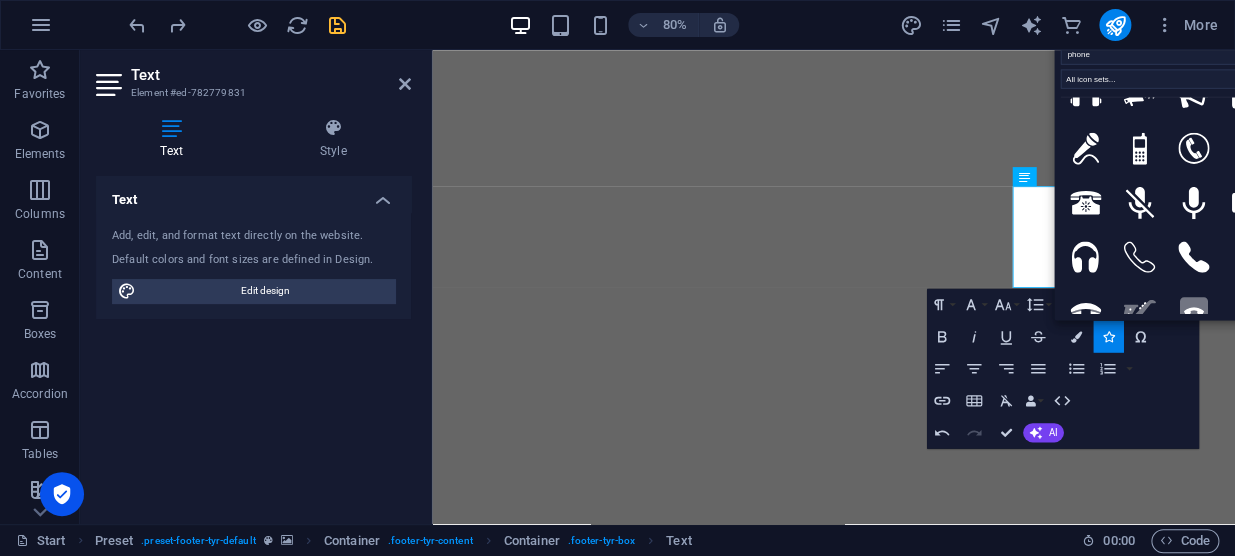 scroll, scrollTop: 181, scrollLeft: 0, axis: vertical 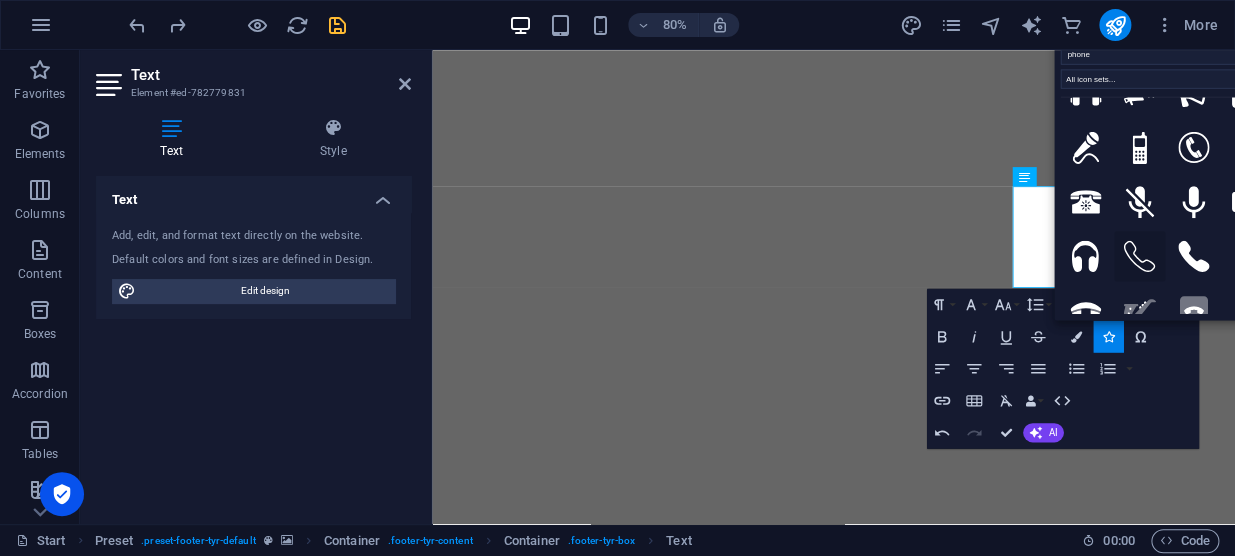 click 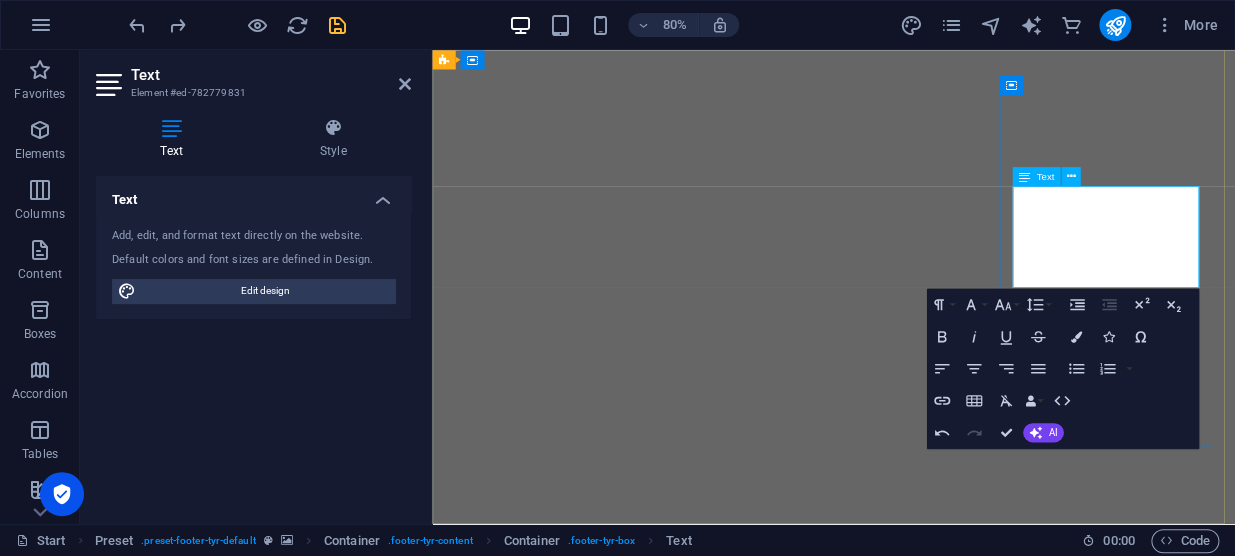 click on "083 561 8577" at bounding box center [935, 11074] 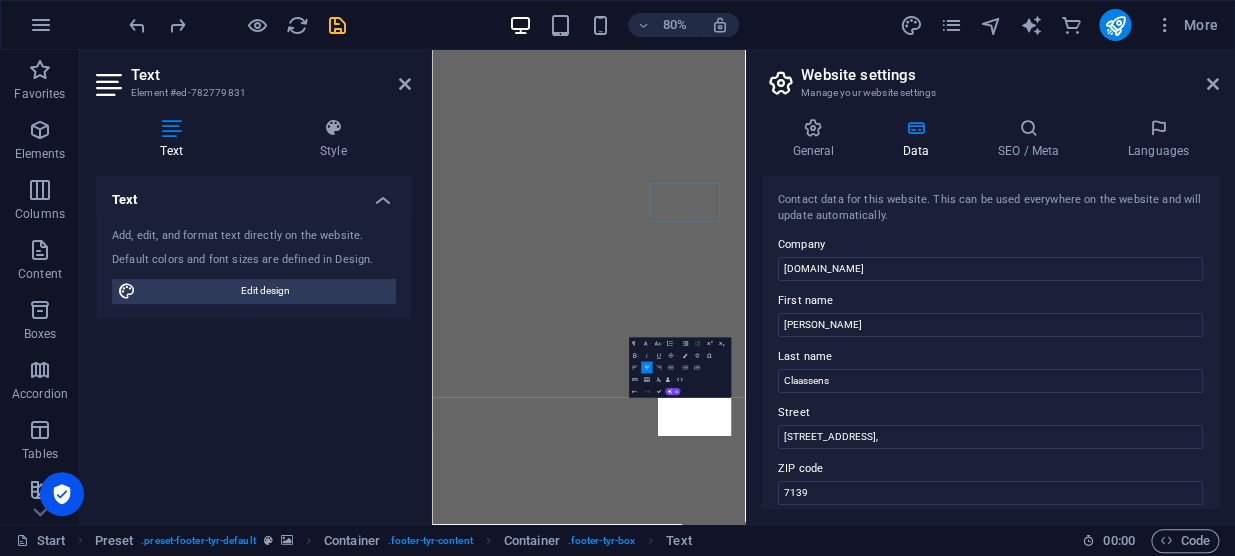 scroll, scrollTop: 9104, scrollLeft: 0, axis: vertical 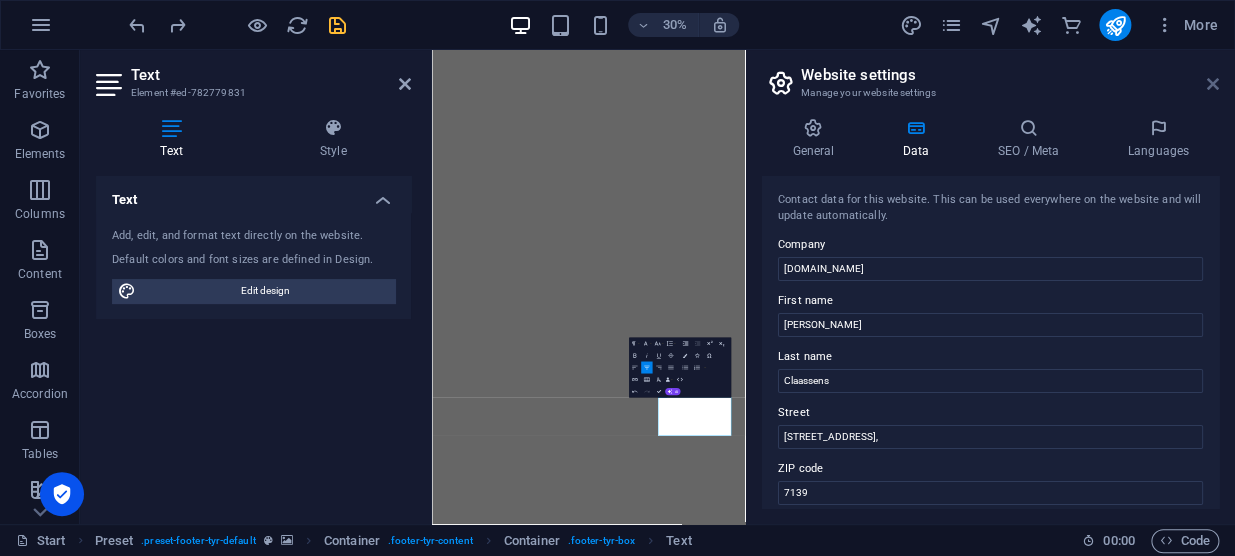 drag, startPoint x: 961, startPoint y: 52, endPoint x: 1208, endPoint y: 84, distance: 249.06425 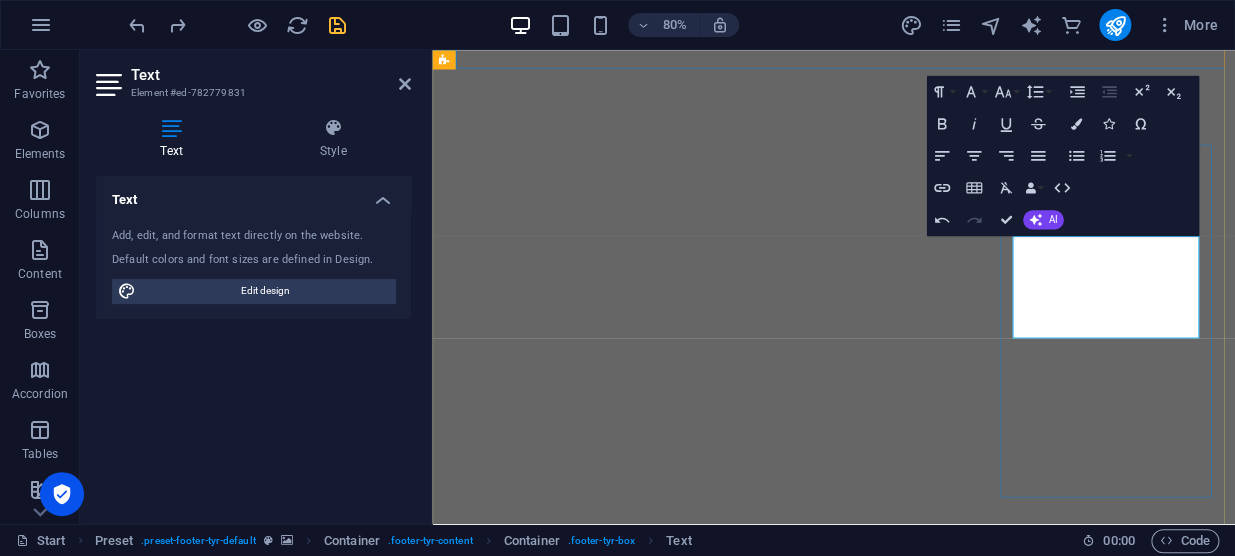 scroll, scrollTop: 9317, scrollLeft: 0, axis: vertical 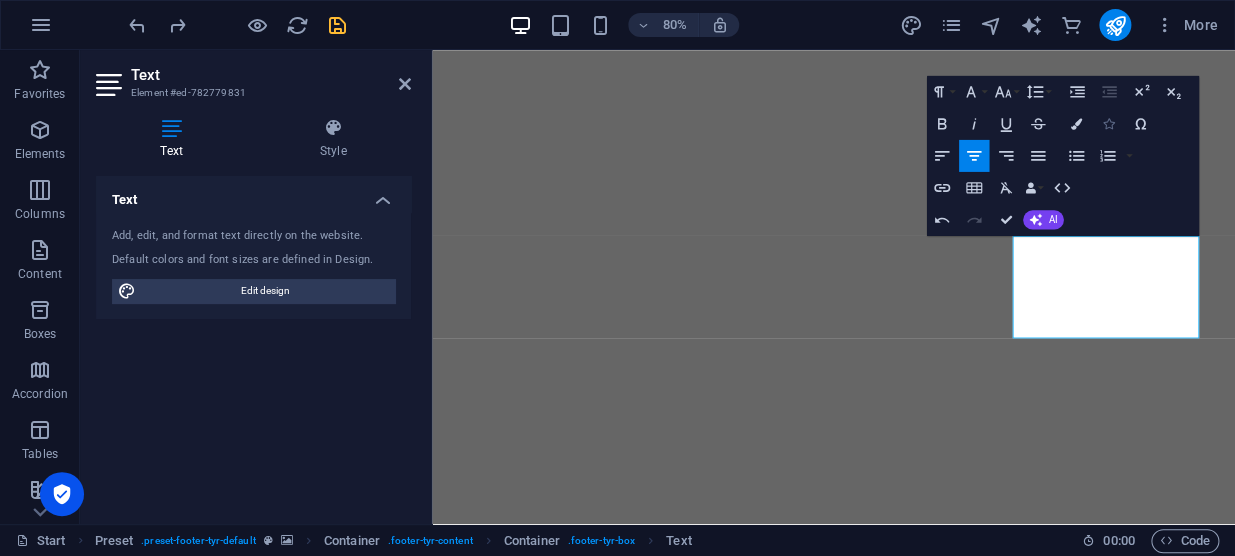 click at bounding box center (1107, 123) 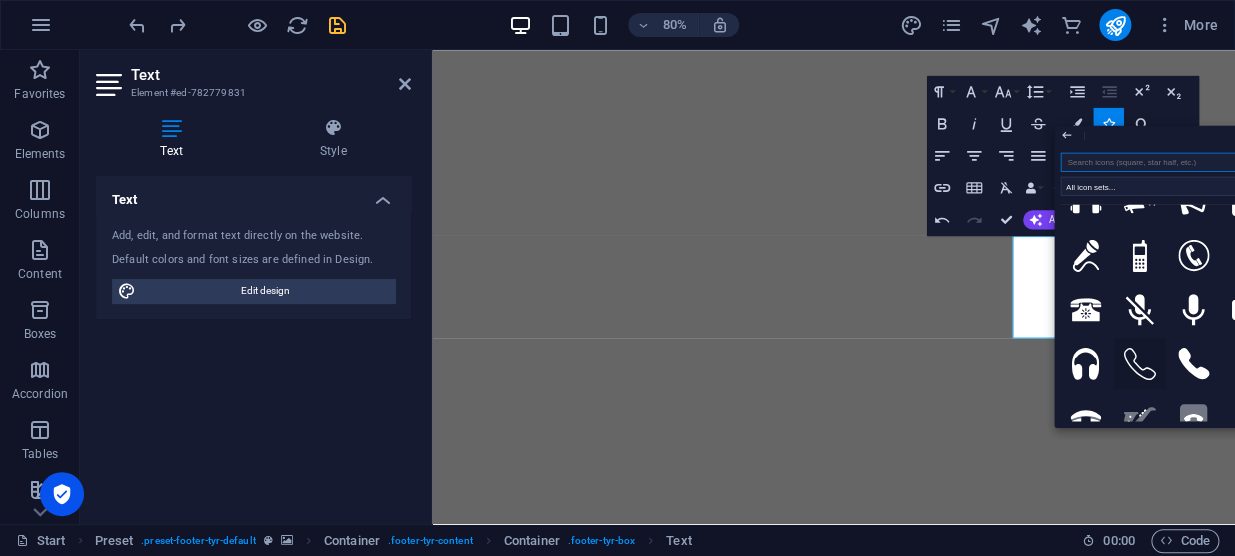 click 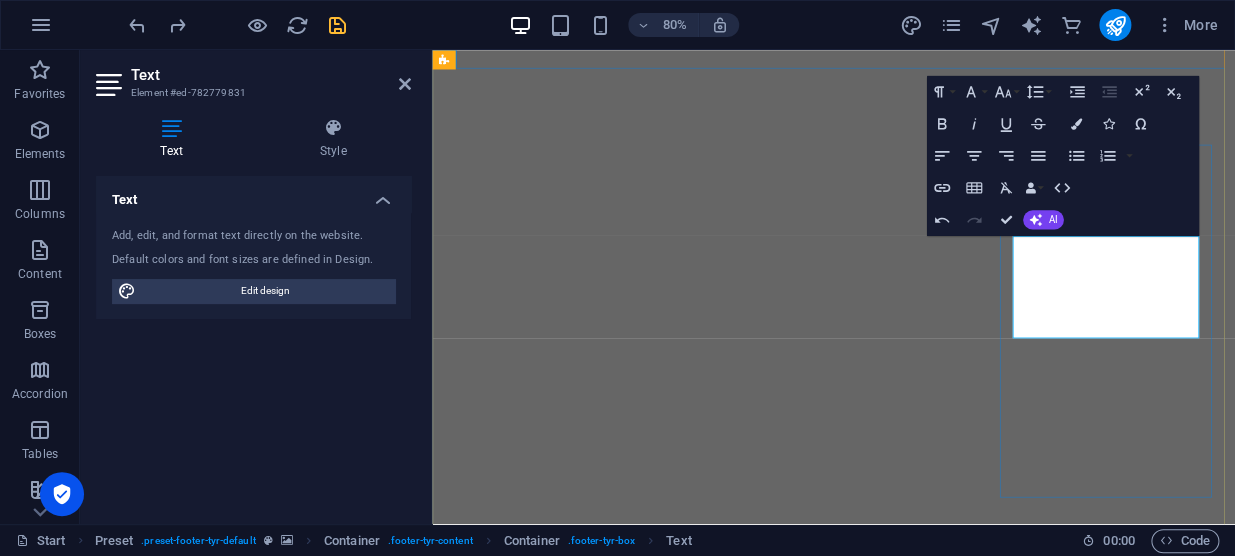 click on "068 742 8101" at bounding box center [934, 12141] 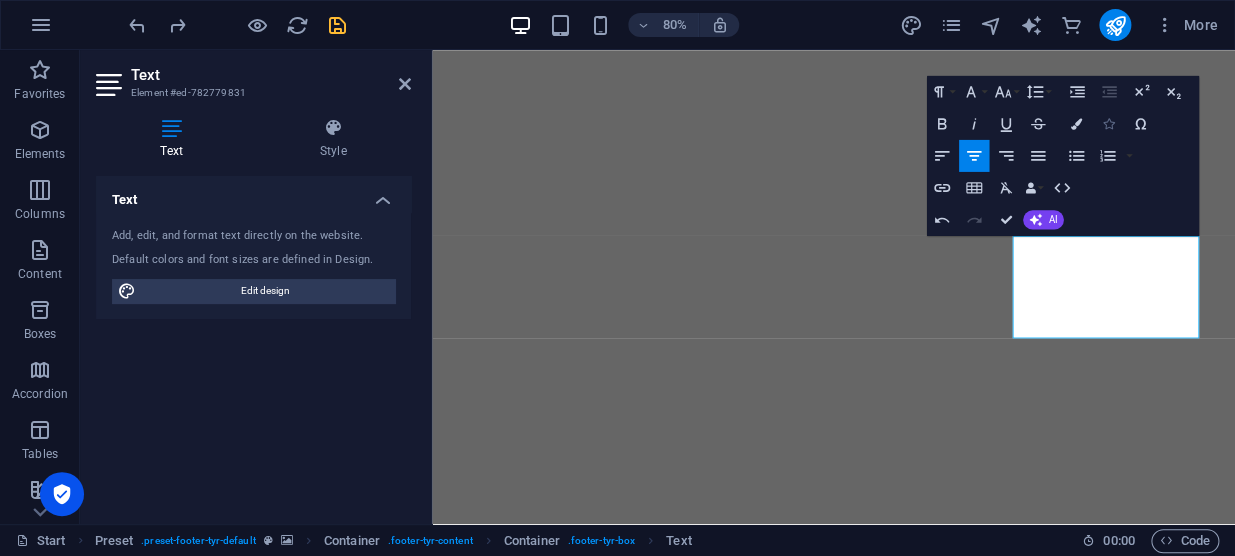 click on "Icons" at bounding box center [1108, 124] 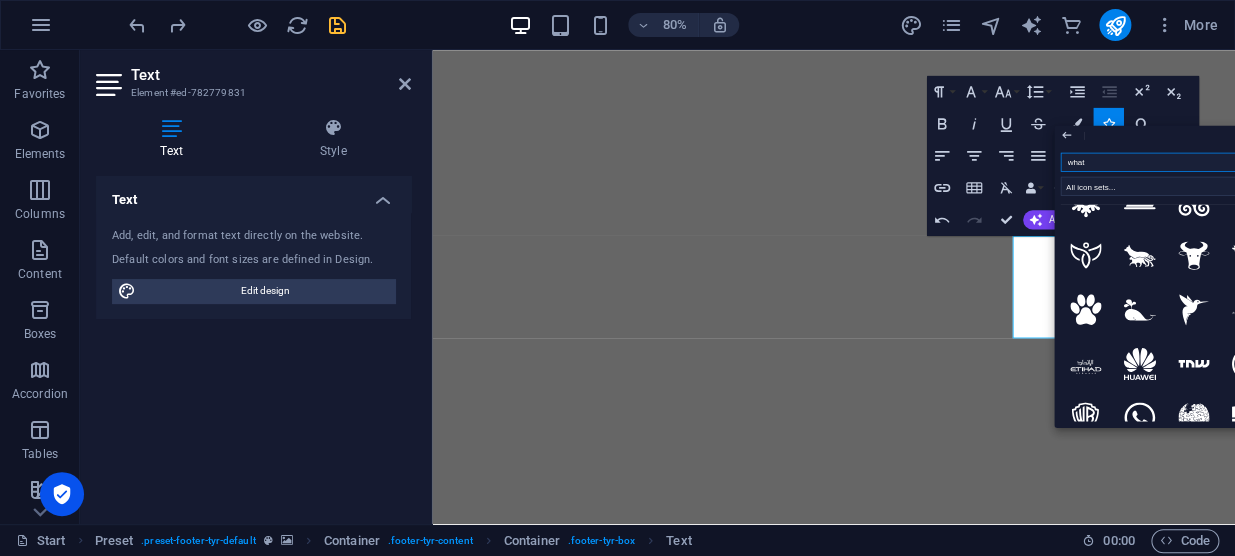 type on "whats" 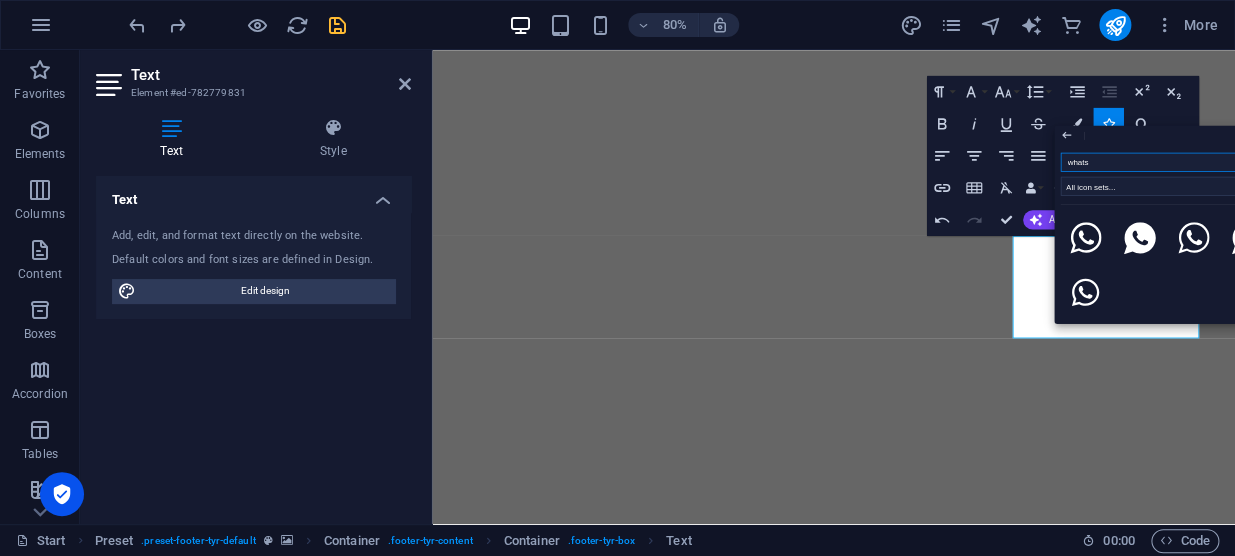 scroll, scrollTop: 0, scrollLeft: 0, axis: both 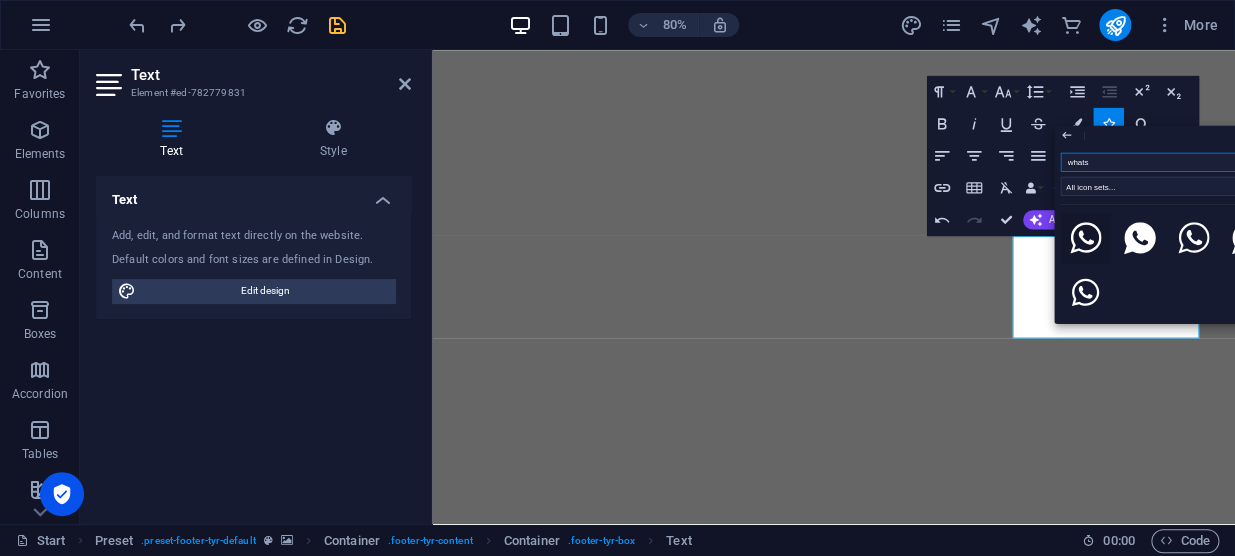 click 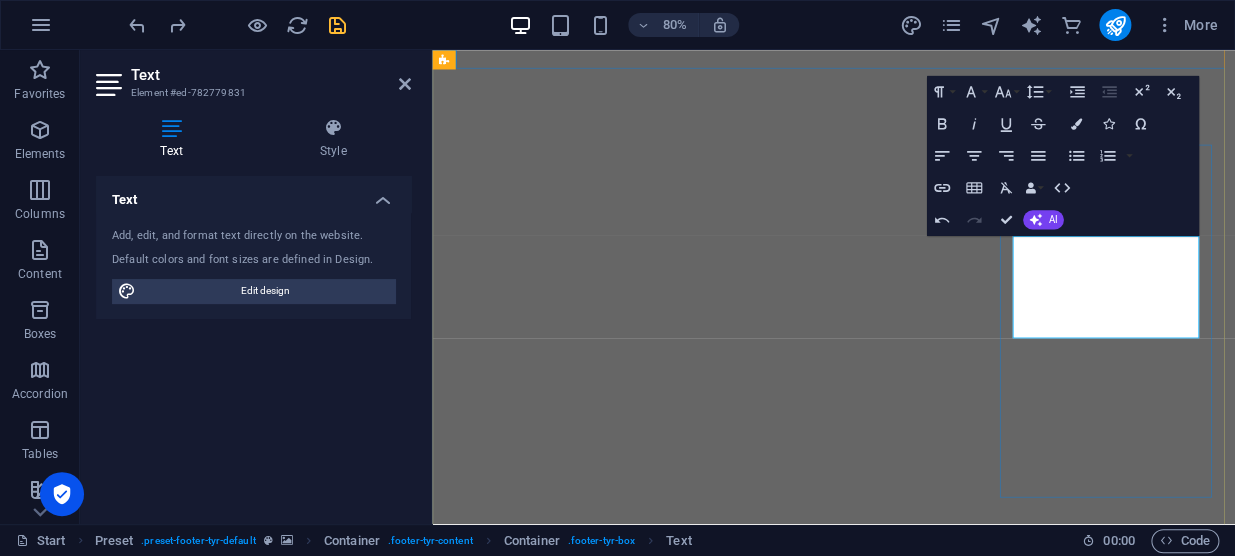 click on "068 742 8101" at bounding box center [934, 12626] 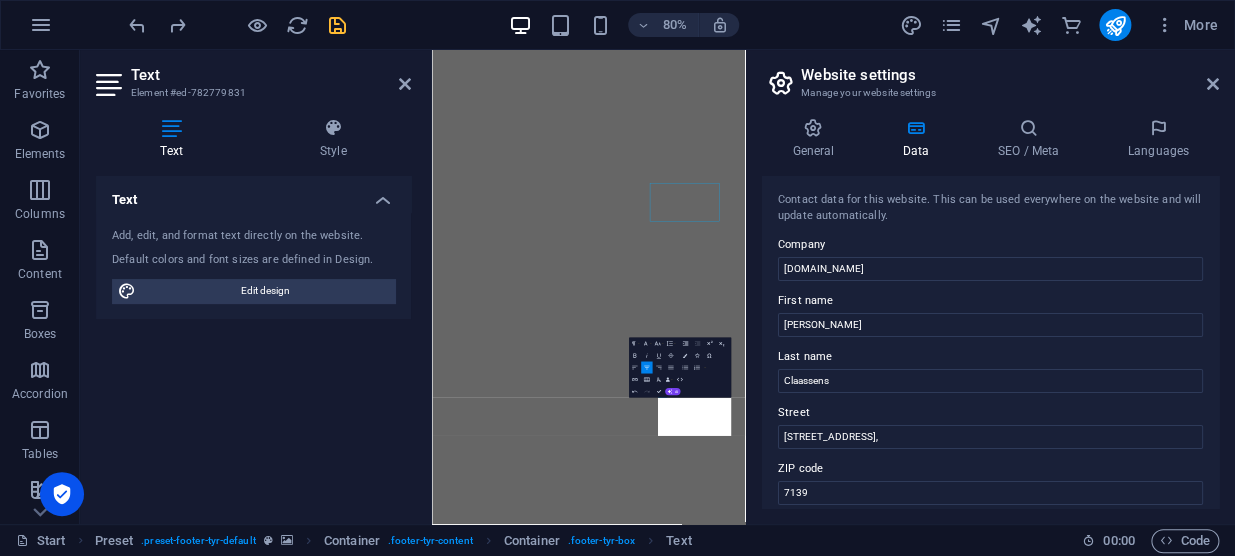 type 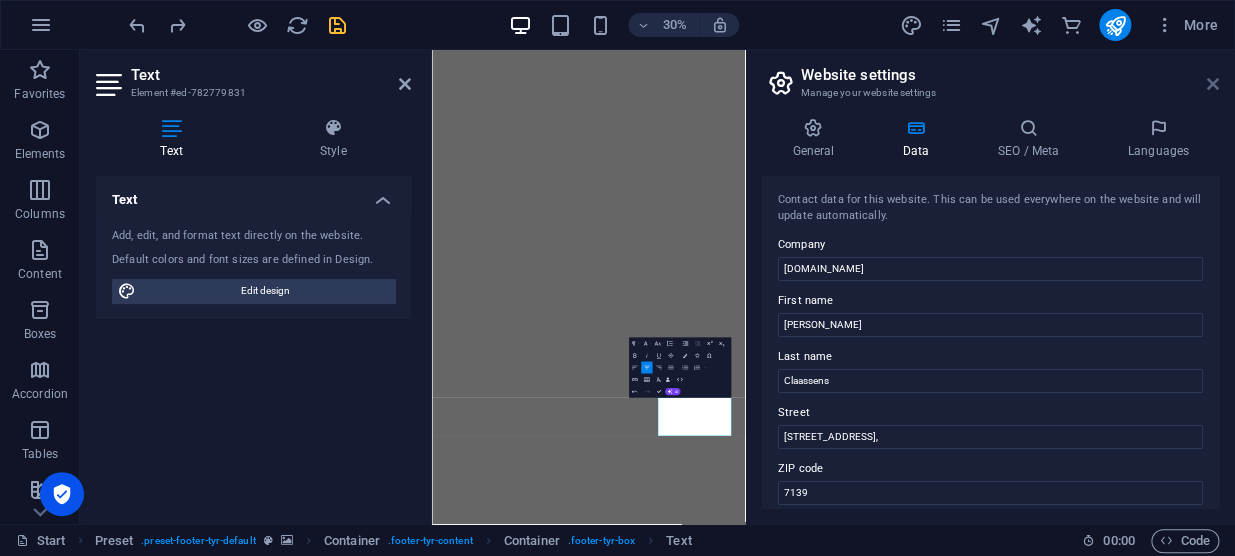 click at bounding box center (1213, 84) 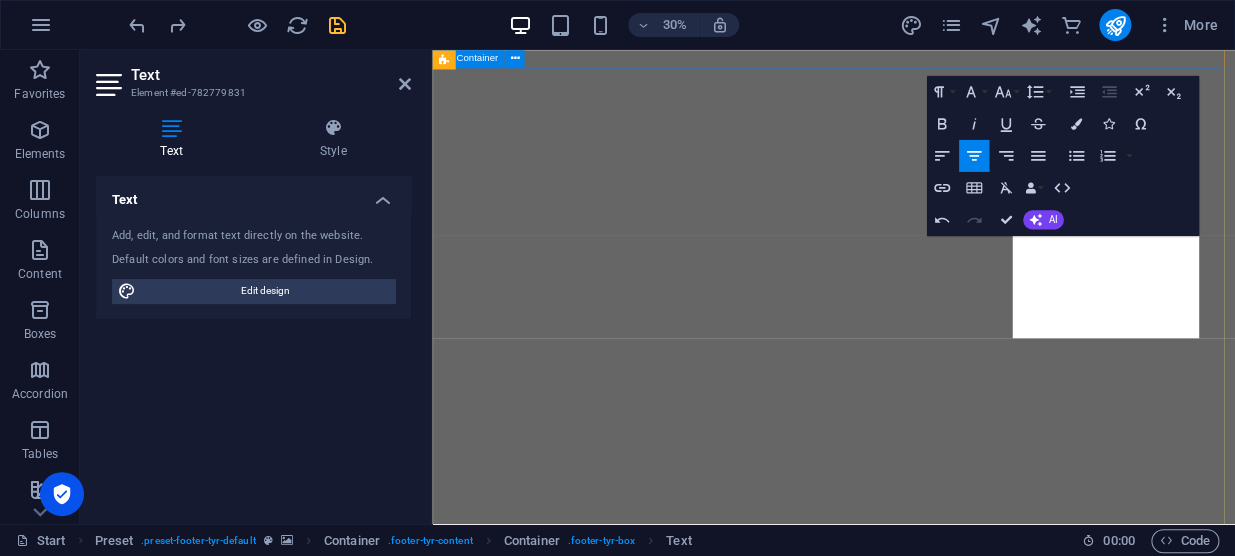 scroll, scrollTop: 9317, scrollLeft: 0, axis: vertical 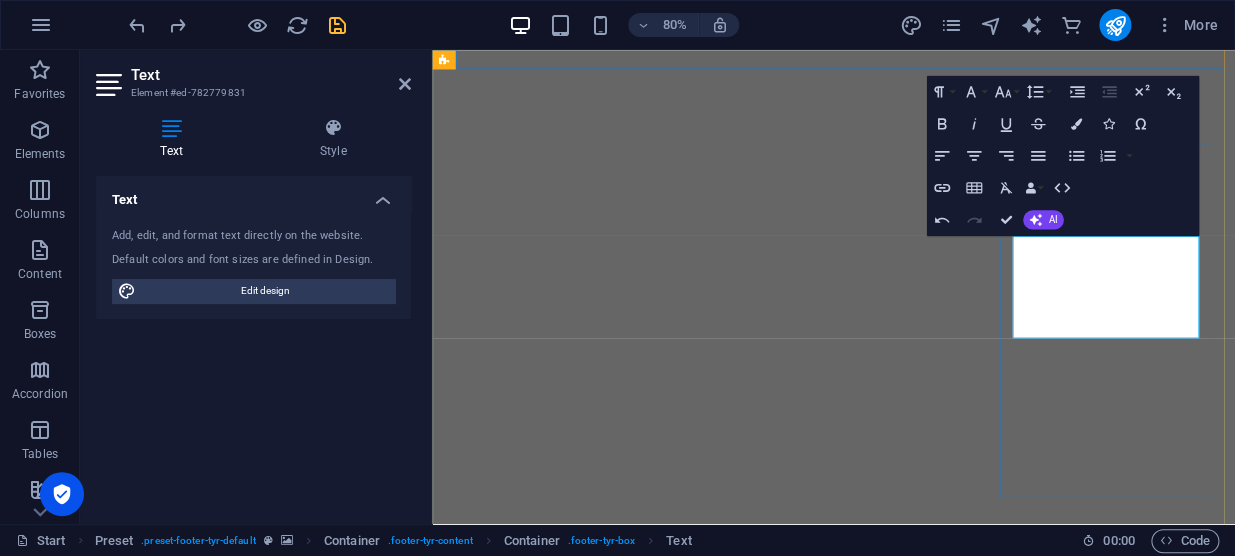 click at bounding box center [934, 12626] 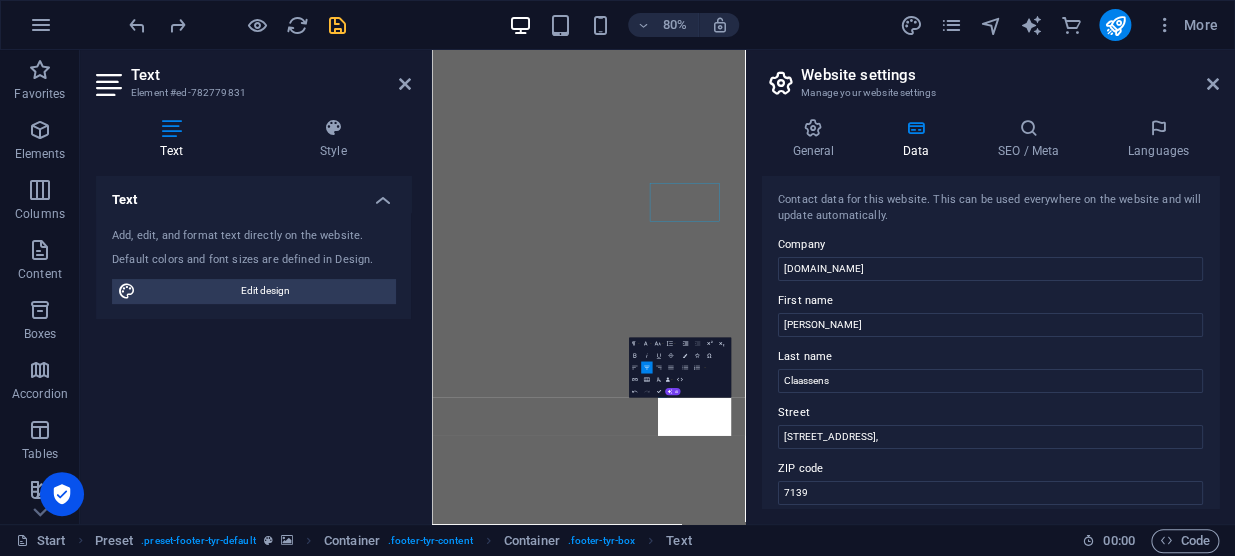 scroll, scrollTop: 9104, scrollLeft: 0, axis: vertical 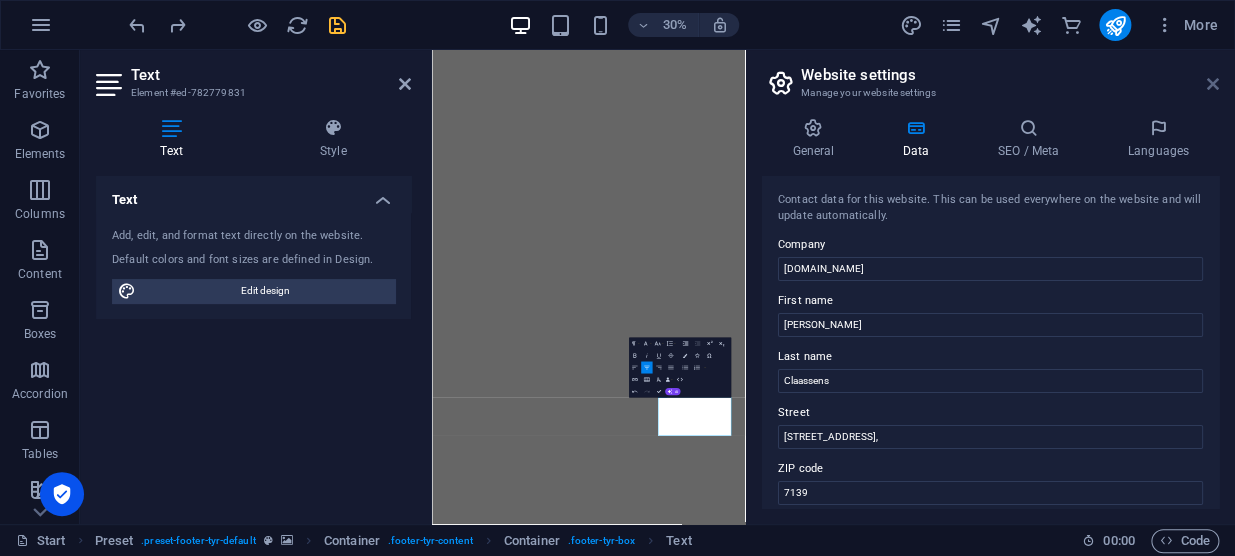 click on "Website settings Manage your website settings" at bounding box center [992, 76] 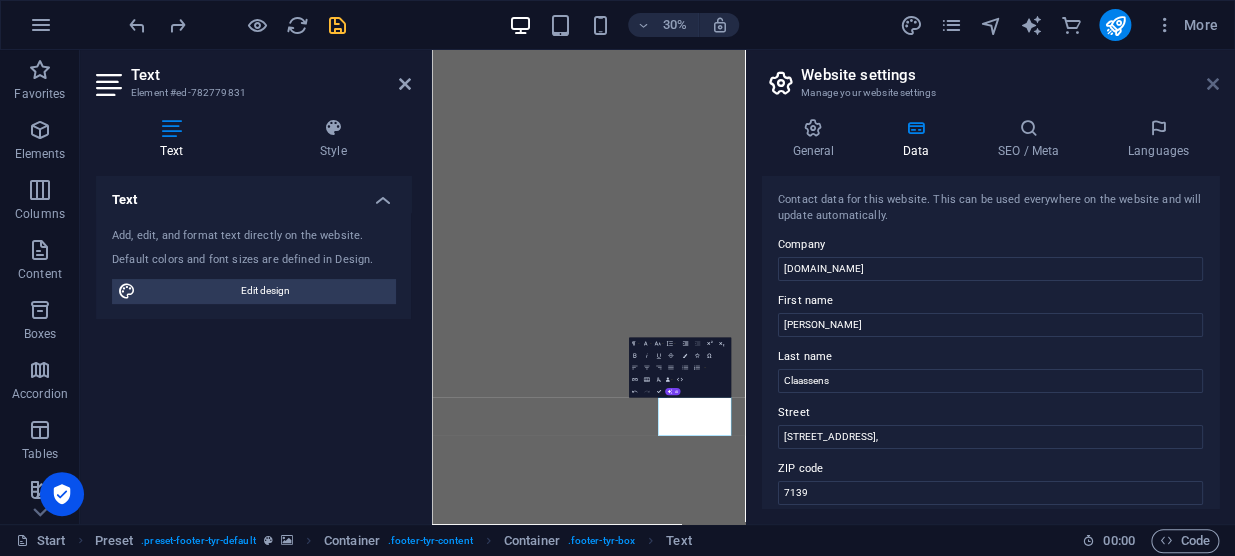 click at bounding box center [1213, 84] 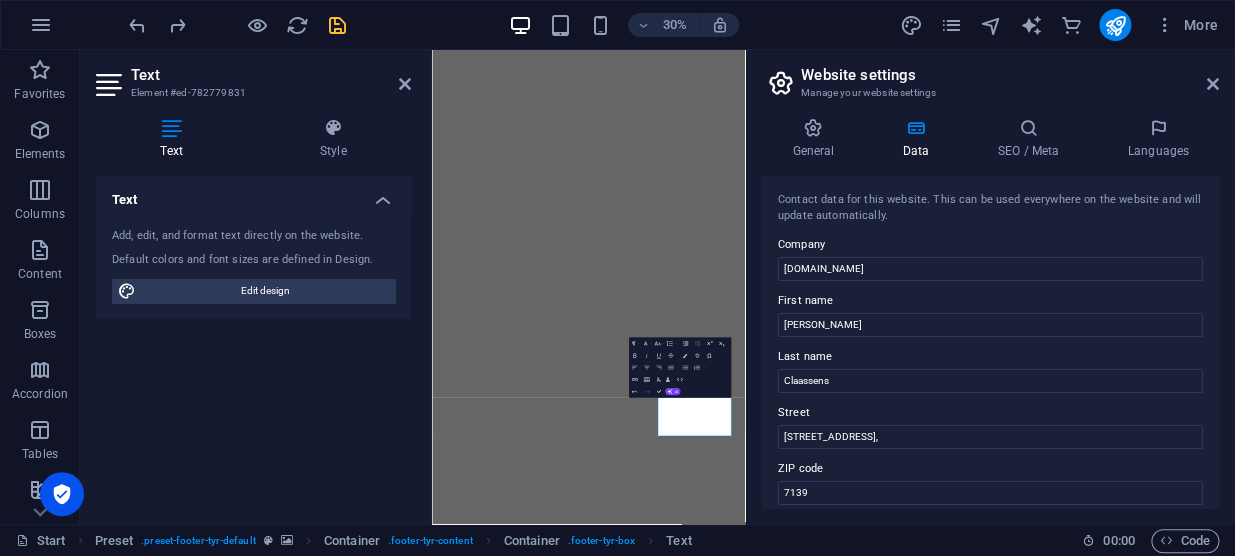 scroll, scrollTop: 9317, scrollLeft: 0, axis: vertical 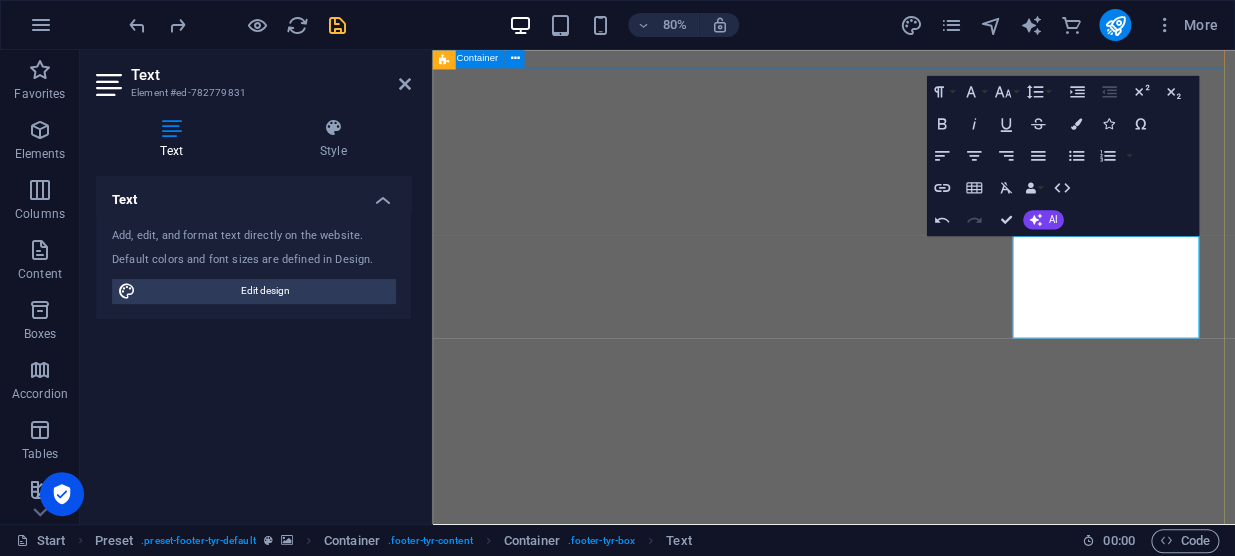 click on "Address 20 Magaliesburg Street, Noordheuwel, Krugersdorp    7139 Legal Notice  |  Privacy Contact   I have read and understand the privacy policy. Unreadable? Regenerate Submit Contact starbal.co.za             083 561 8577        068 742 8101  pieter@starbal.co.za" at bounding box center [934, 11251] 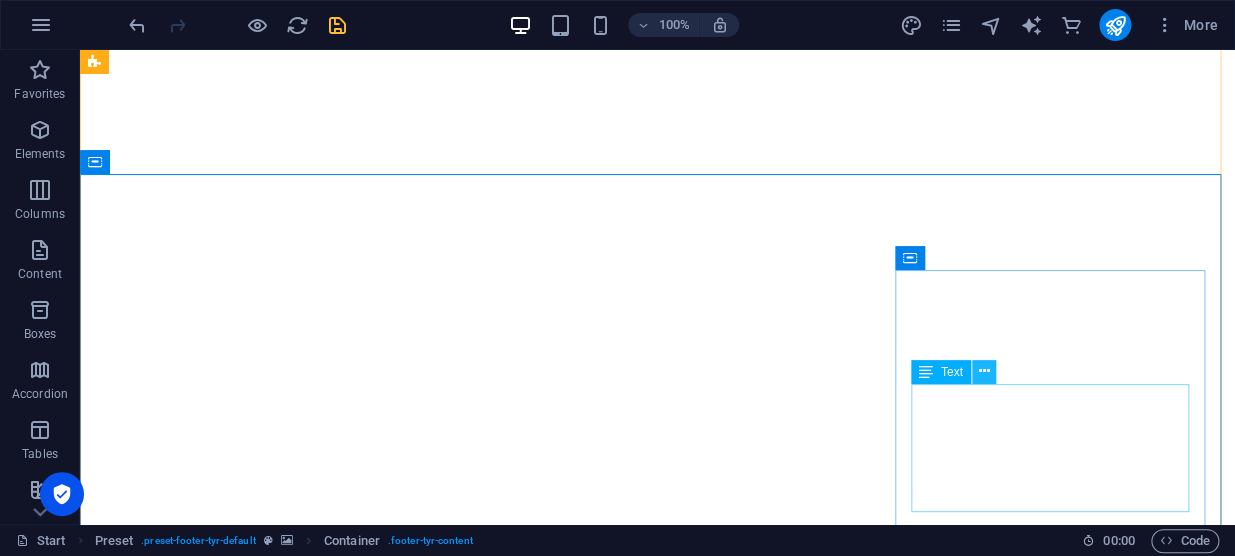 click at bounding box center (983, 371) 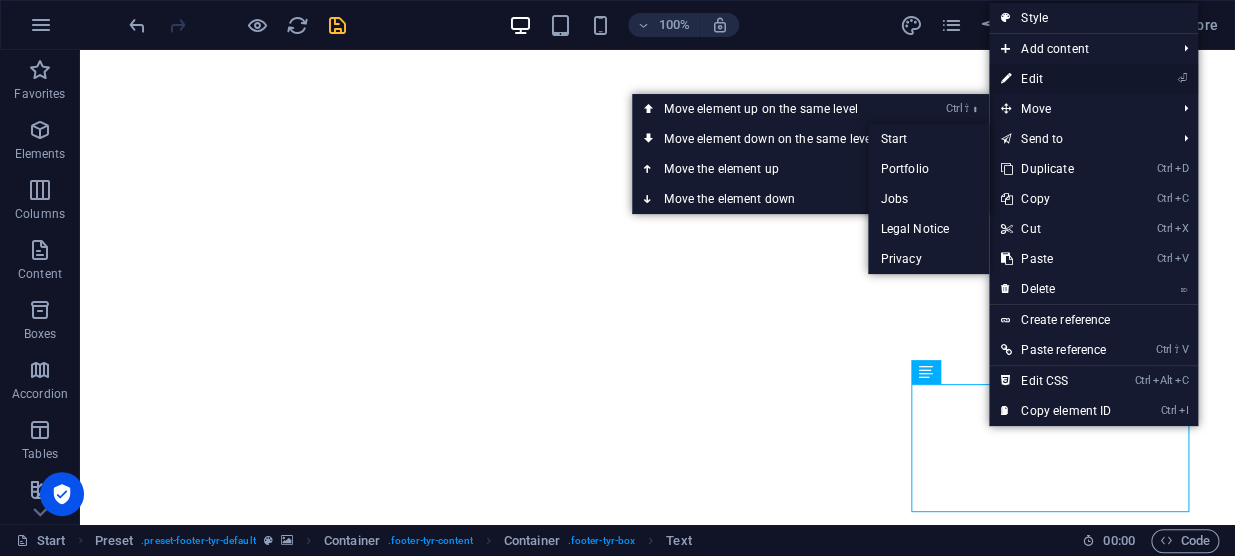 click on "⏎  Edit" at bounding box center (1056, 79) 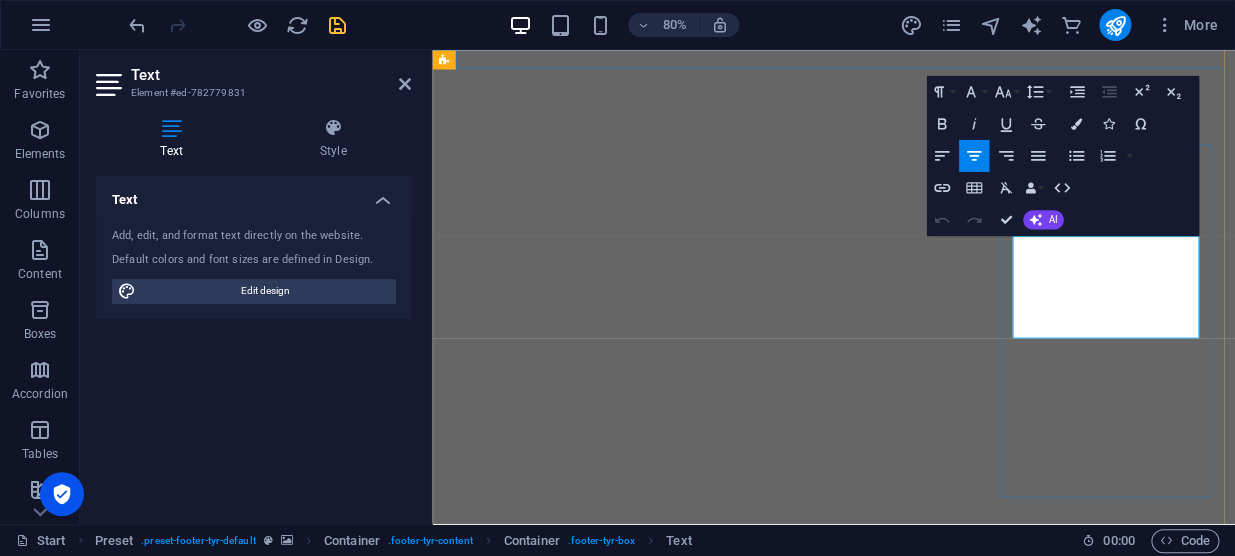 click 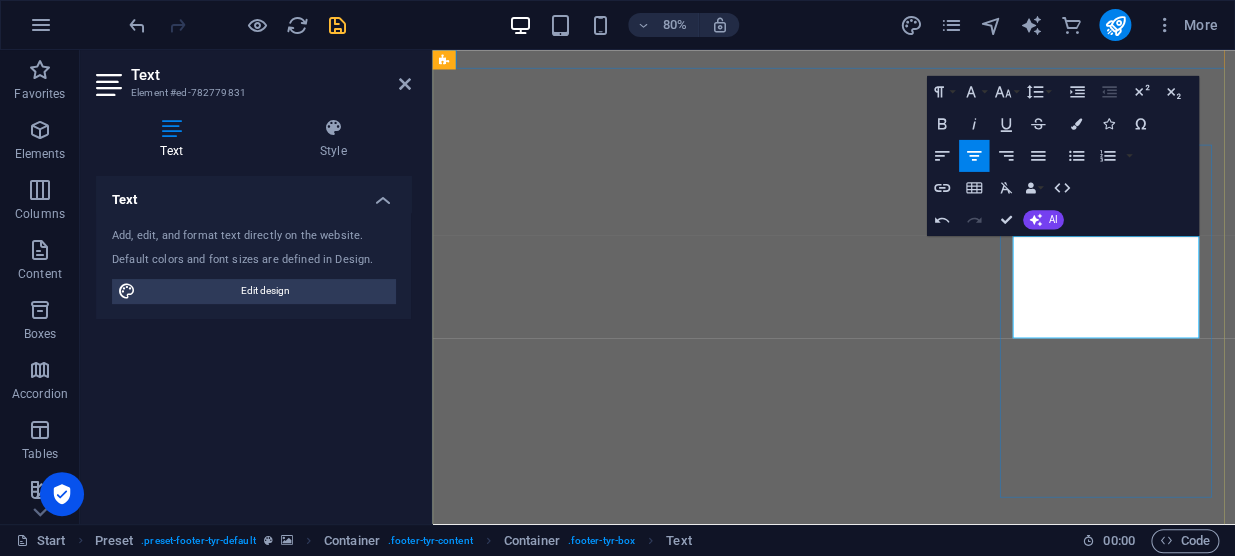 type 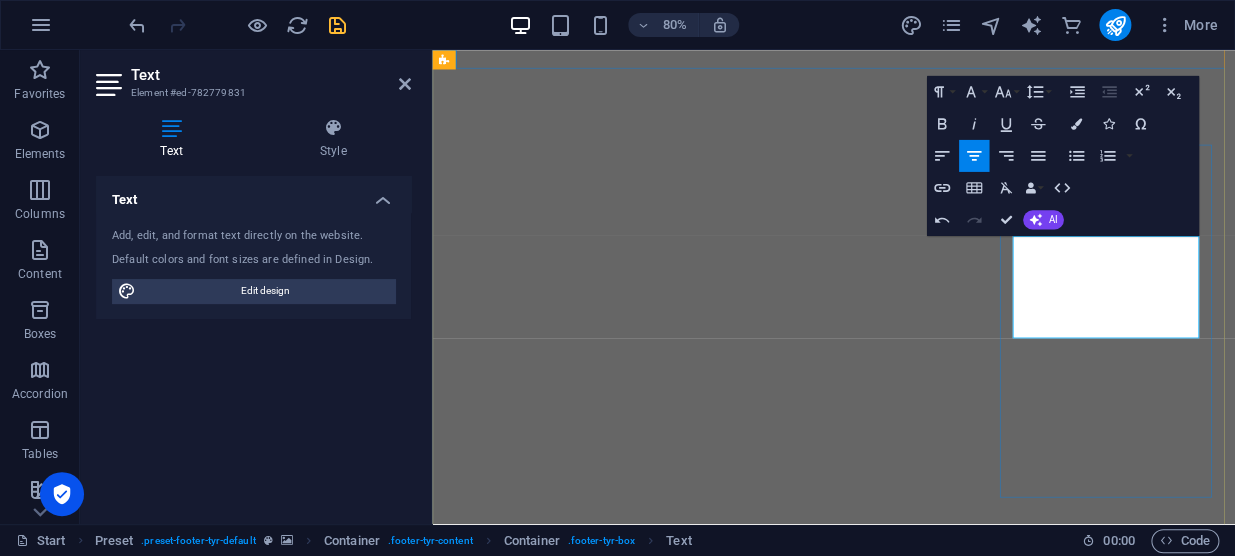 click on "Contact starbal.co.za 083 561 8577        068 742 8101  pieter@starbal.co.za" at bounding box center (934, 10623) 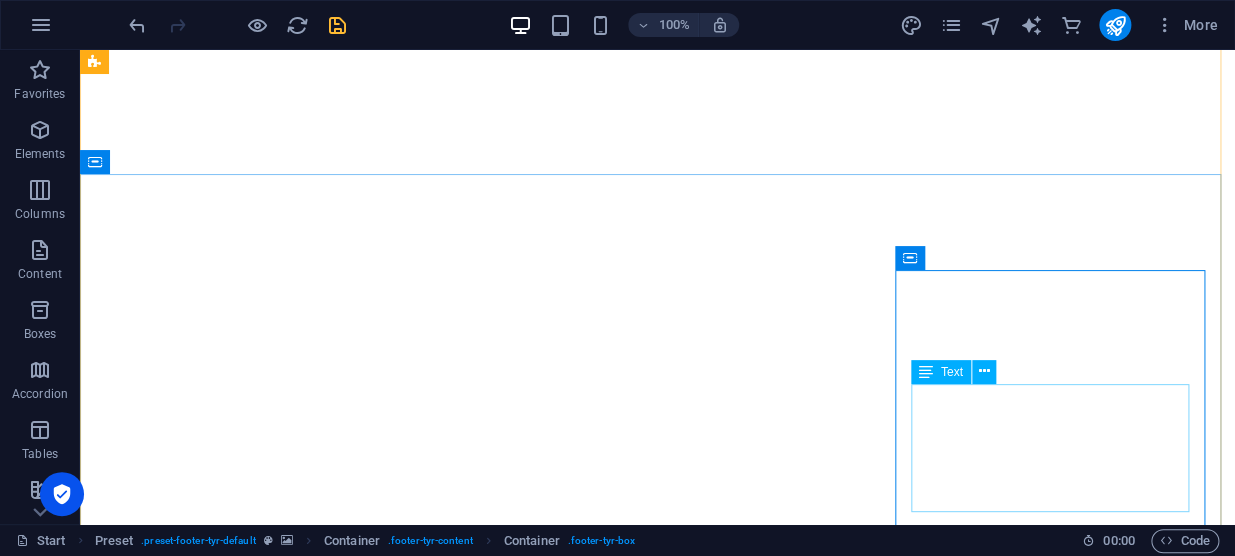 click on "starbal.co.za 083 561 8577        068 742 8101  pieter@starbal.co.za" at bounding box center (657, 11699) 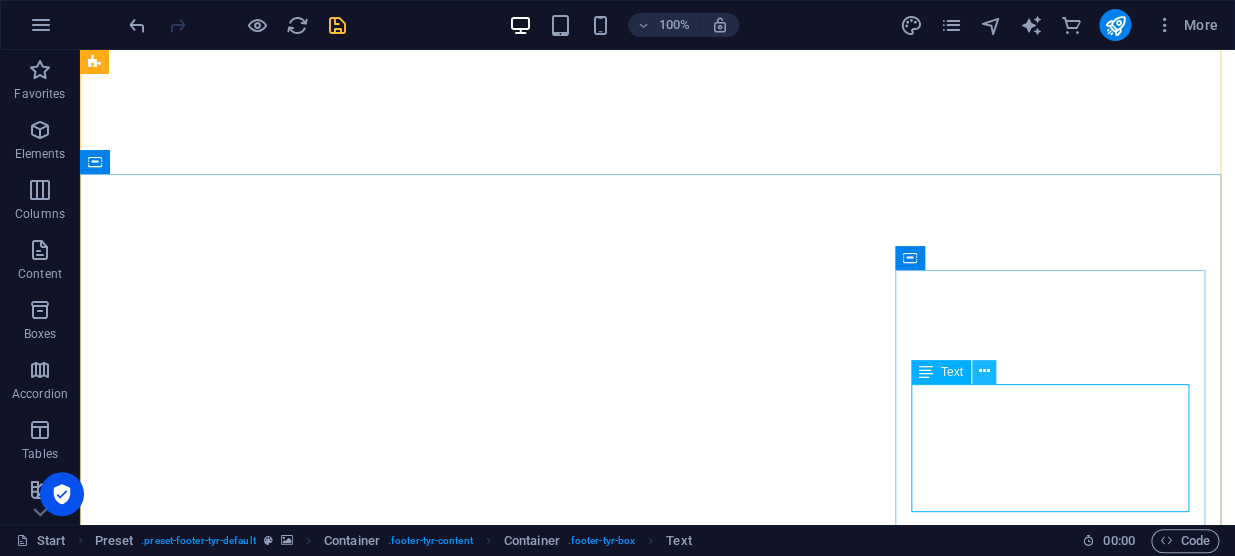click at bounding box center (983, 371) 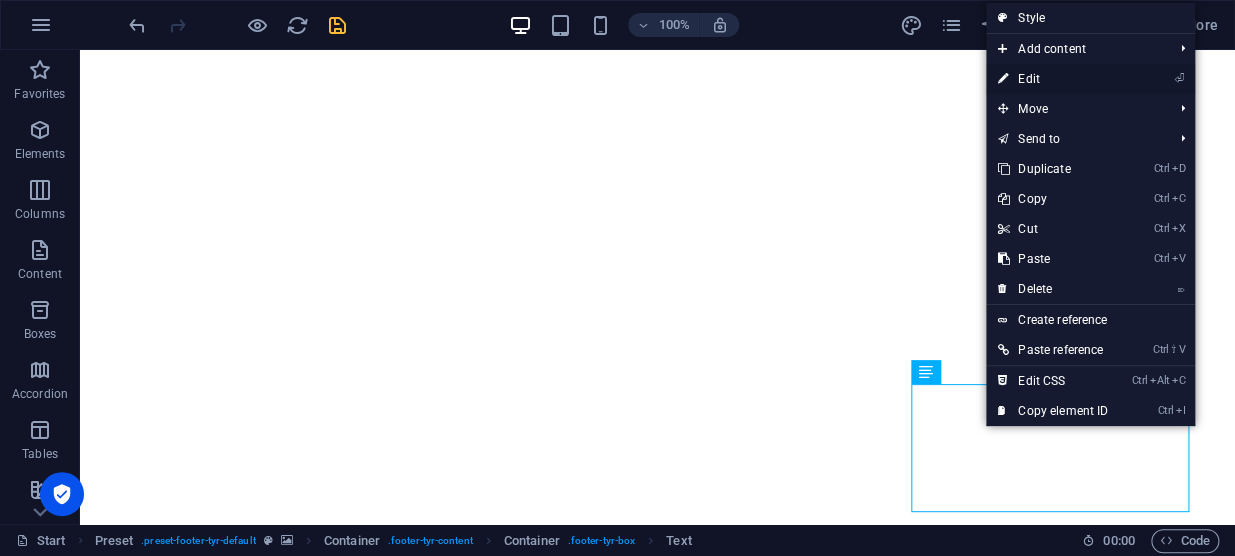 click on "⏎  Edit" at bounding box center [1053, 79] 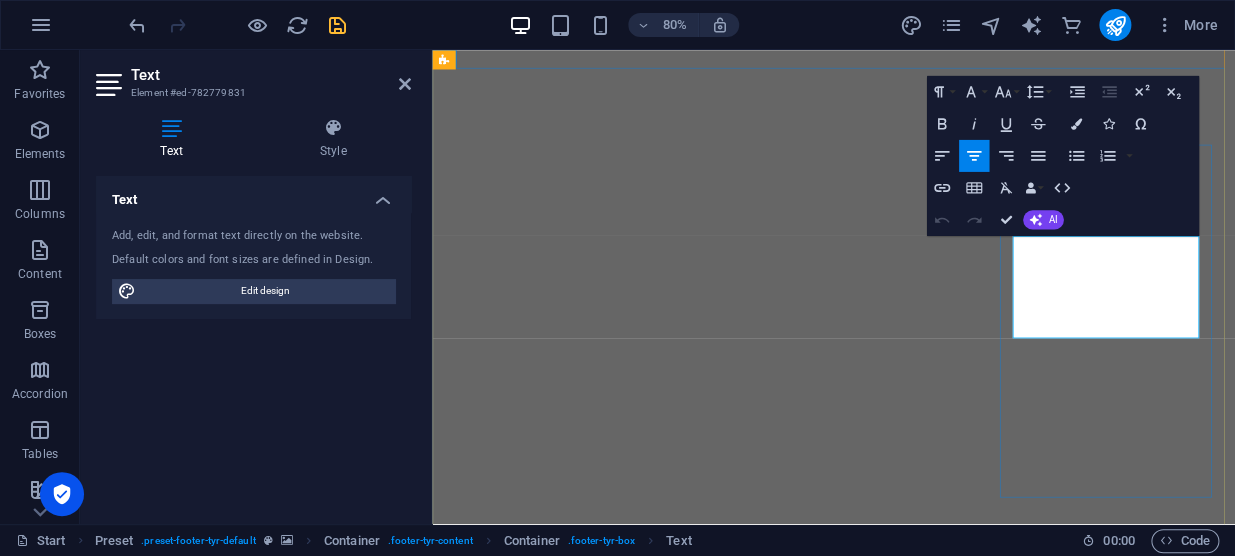 click on "083 561 8577" at bounding box center (934, 10350) 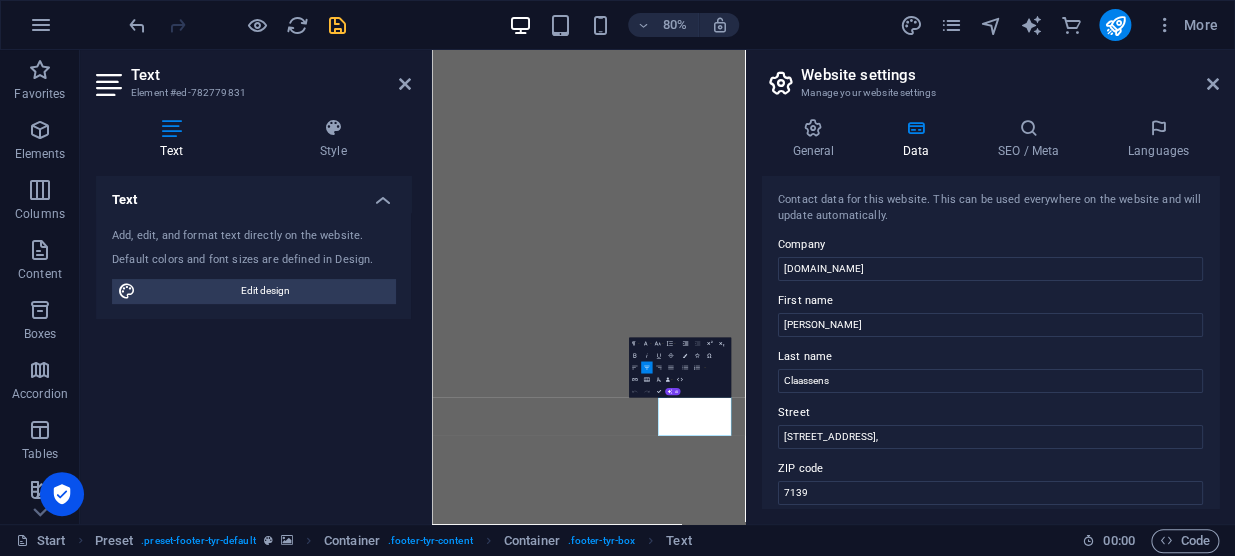 scroll, scrollTop: 9103, scrollLeft: 0, axis: vertical 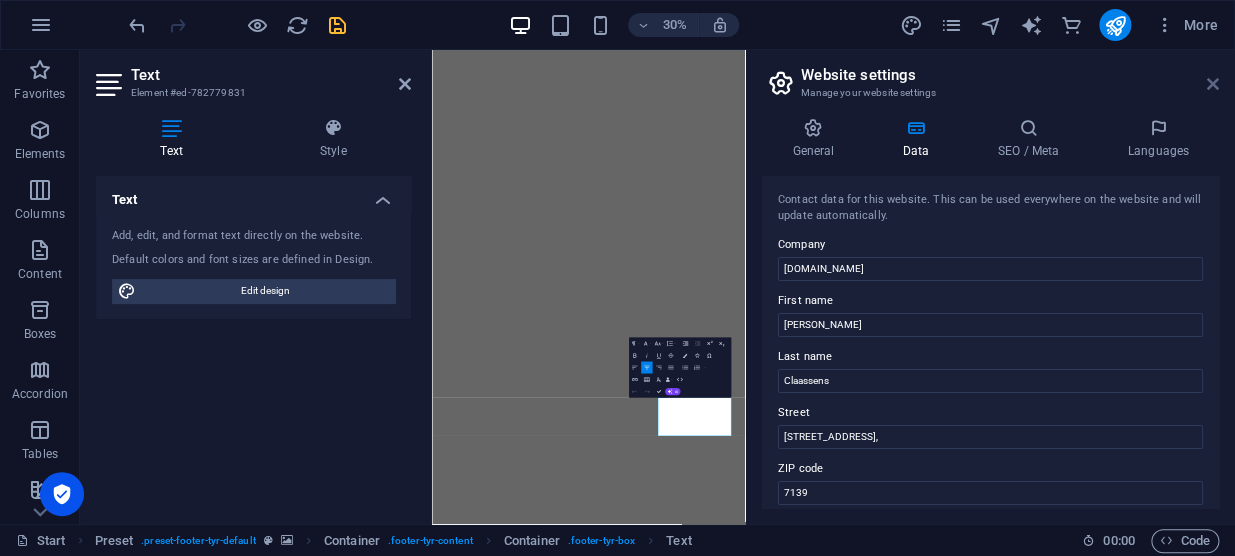 drag, startPoint x: 1210, startPoint y: 87, endPoint x: 971, endPoint y: 53, distance: 241.4063 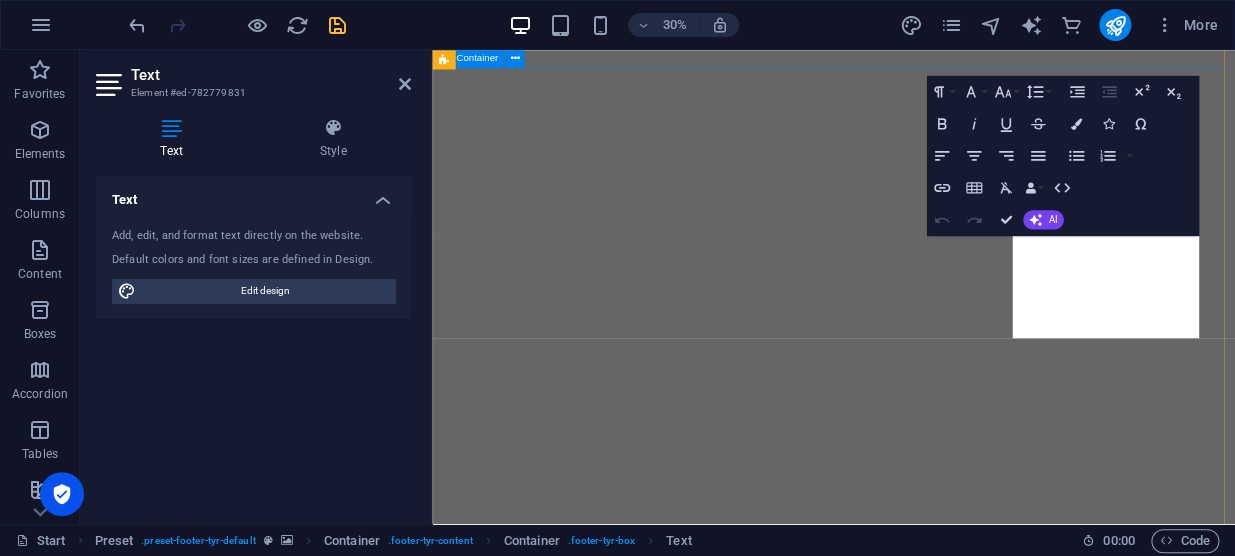 scroll, scrollTop: 9317, scrollLeft: 0, axis: vertical 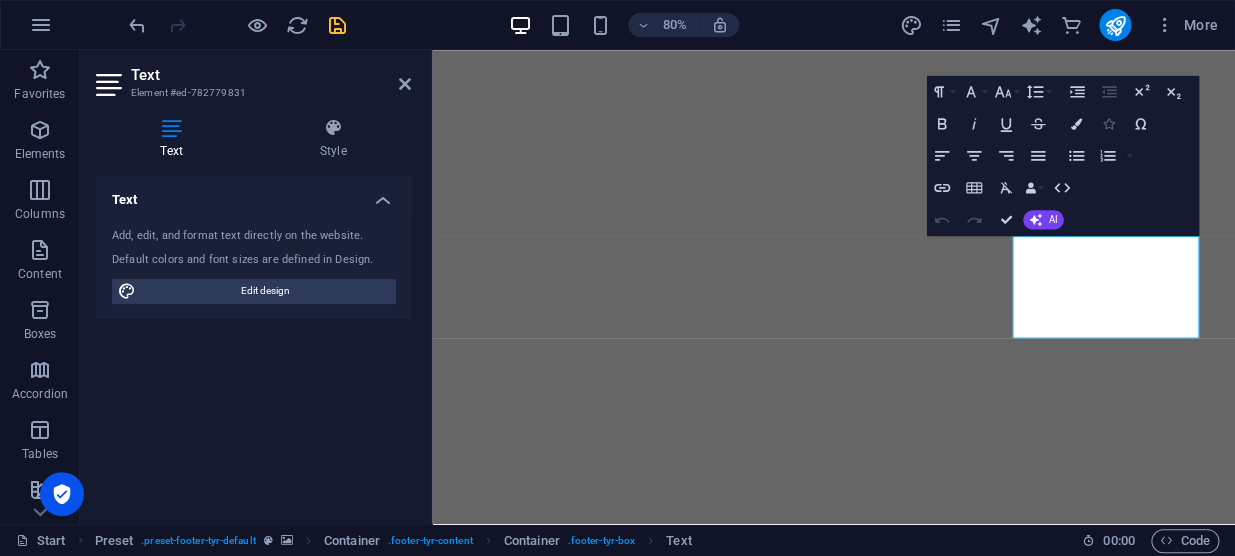 click on "Icons" at bounding box center (1108, 124) 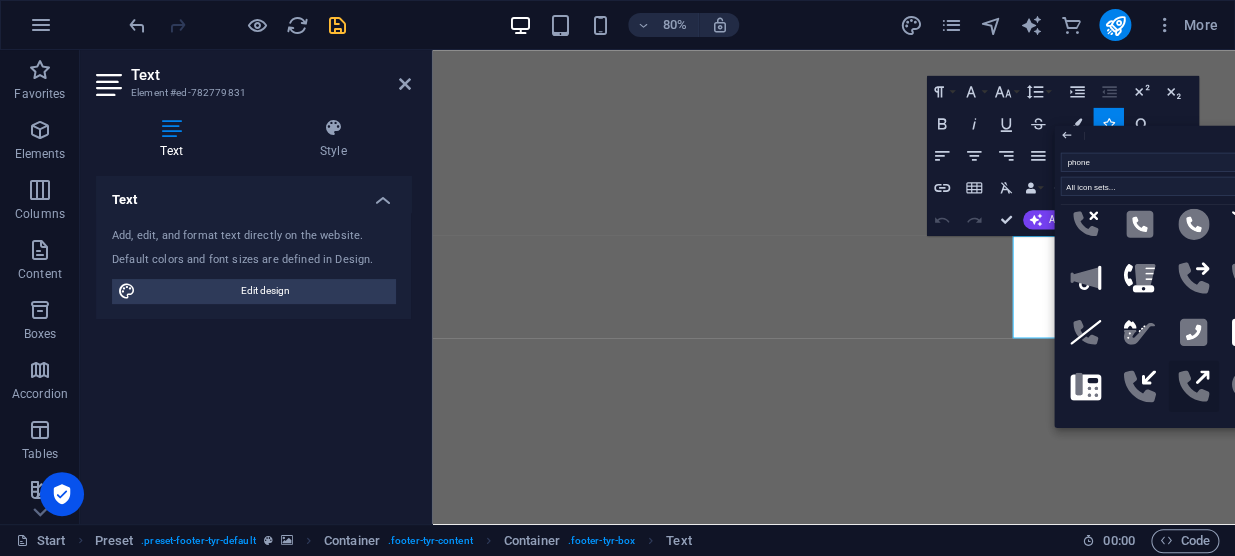 scroll, scrollTop: 545, scrollLeft: 0, axis: vertical 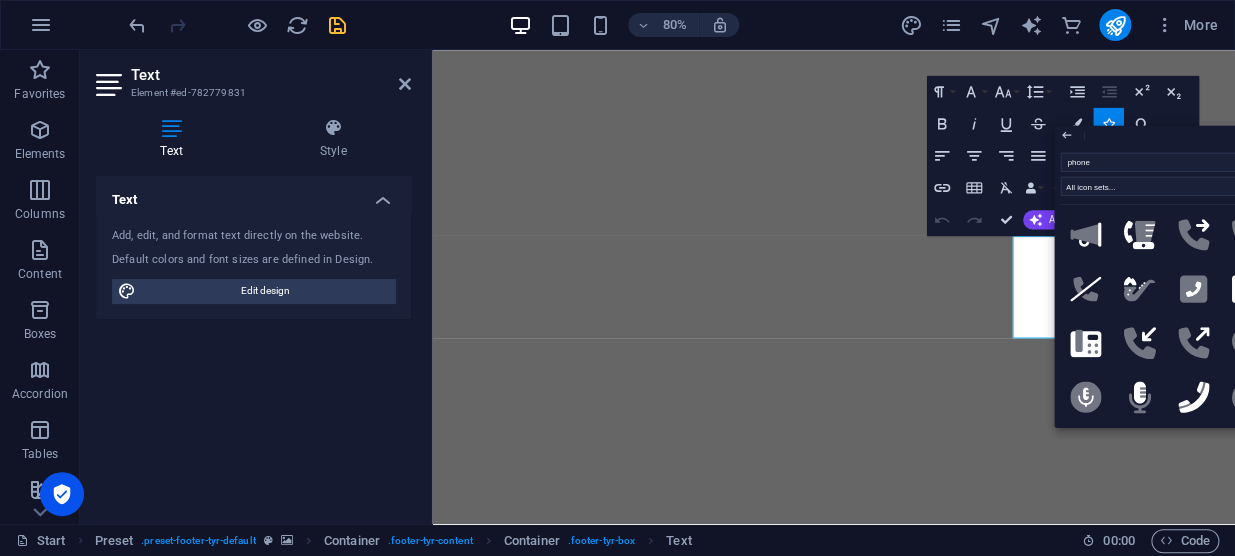 type on "phone" 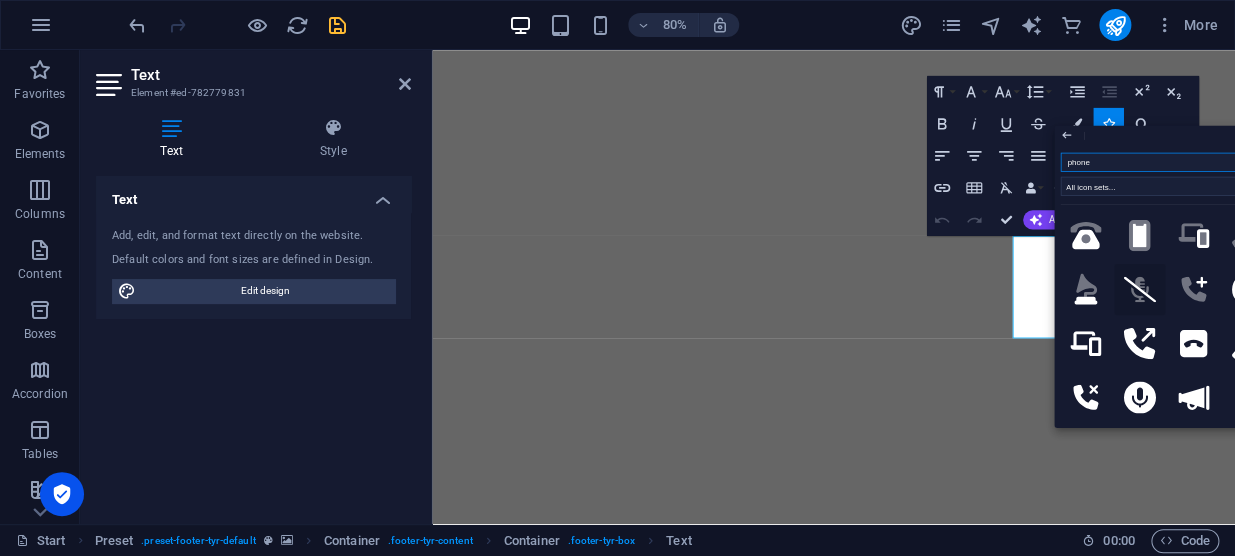 scroll, scrollTop: 909, scrollLeft: 0, axis: vertical 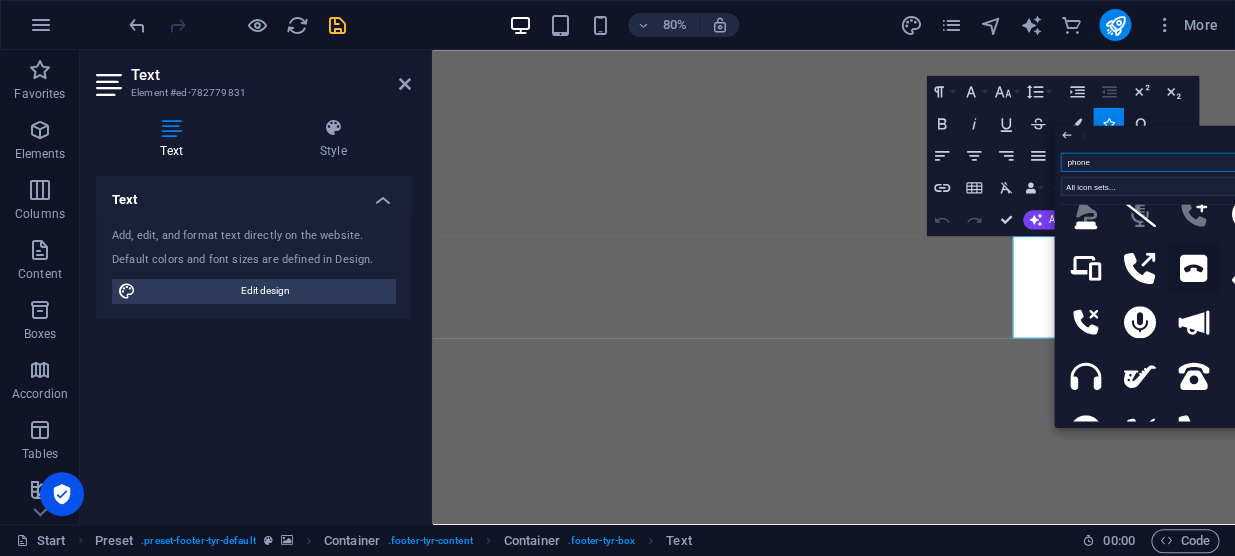 click 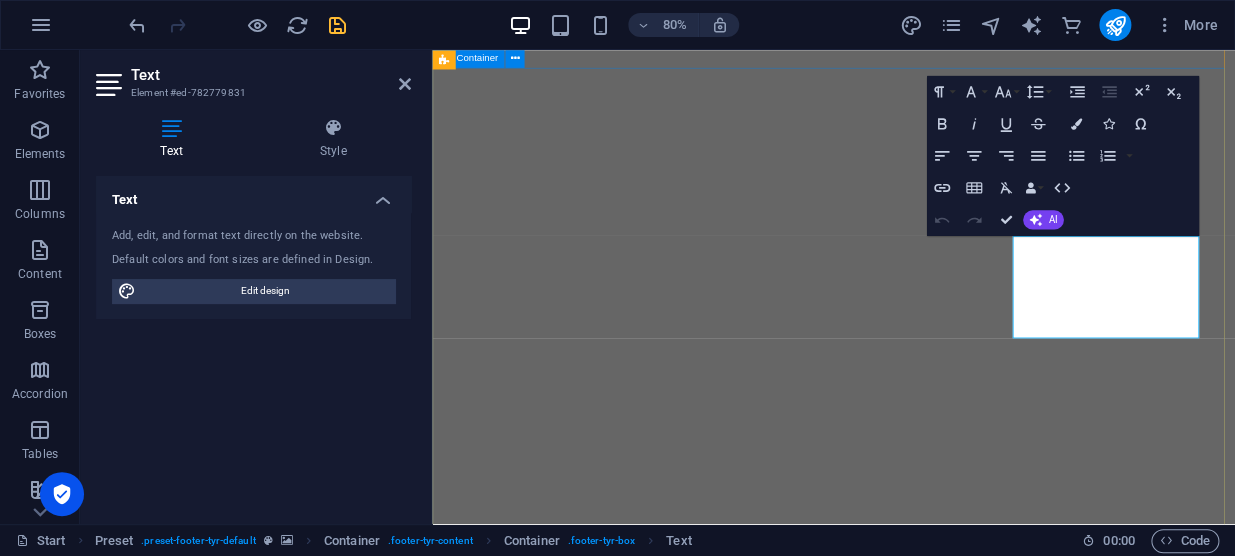 click on "Address 20 Magaliesburg Street, Noordheuwel, Krugersdorp    7139 Legal Notice  |  Privacy Contact   I have read and understand the privacy policy. Unreadable? Regenerate Submit Contact starbal.co.za     083 561 8577        068 742 8101  pieter@starbal.co.za" at bounding box center [934, 10833] 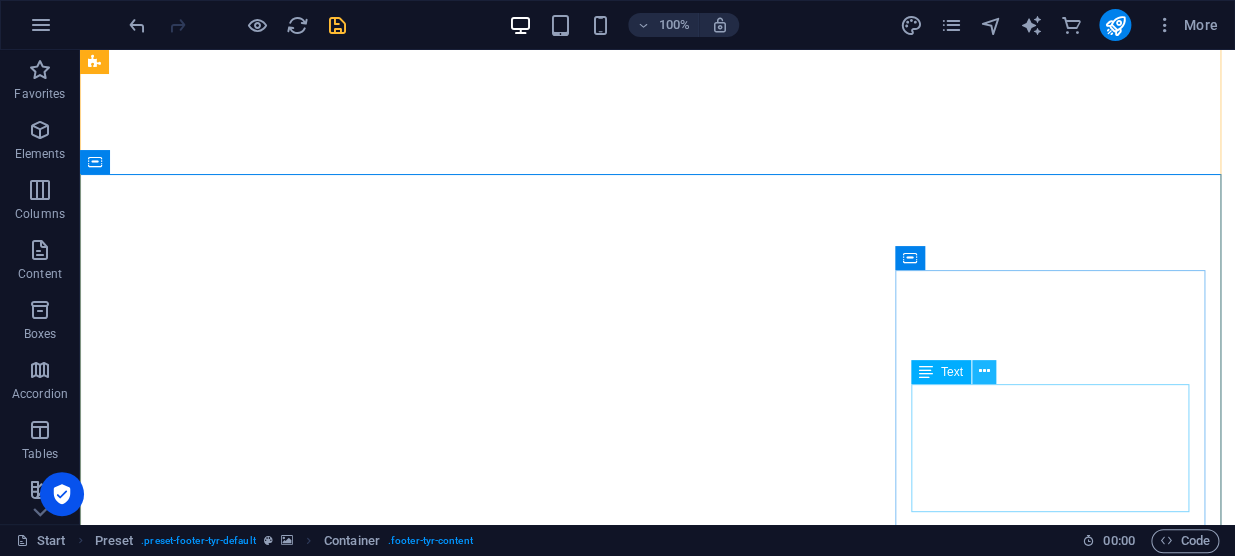 click at bounding box center (983, 371) 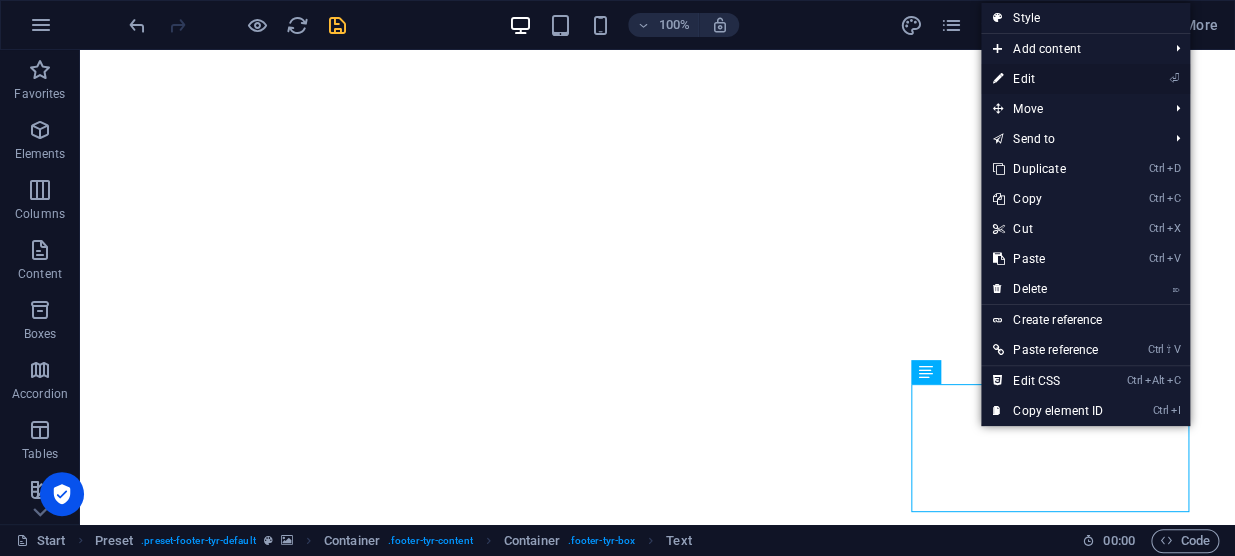 click on "⏎  Edit" at bounding box center (1048, 79) 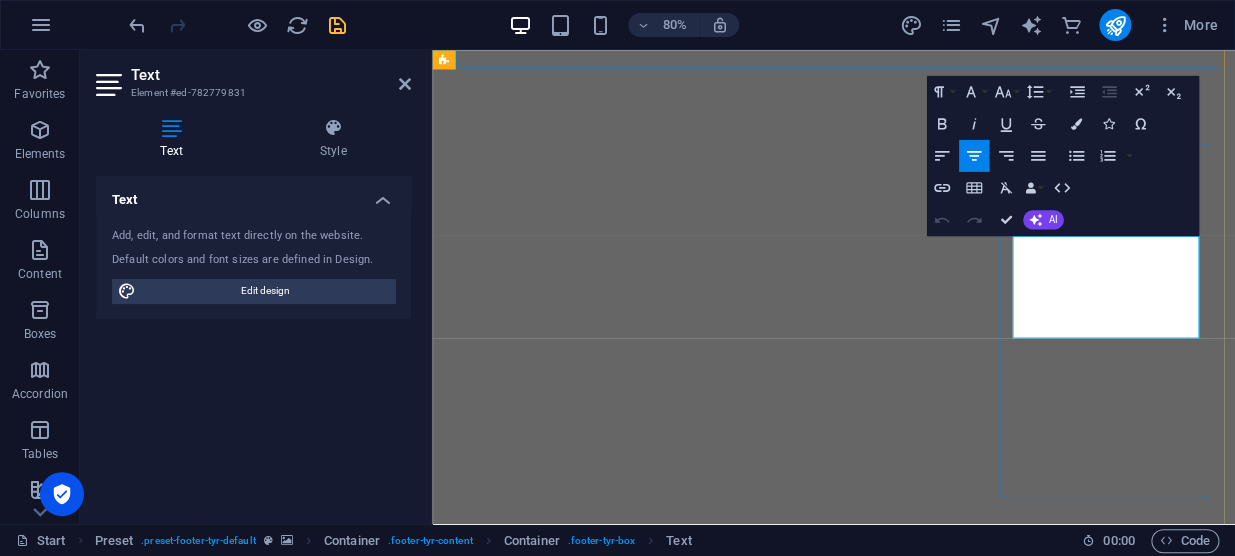 click on "083 561 8577" at bounding box center [934, 10719] 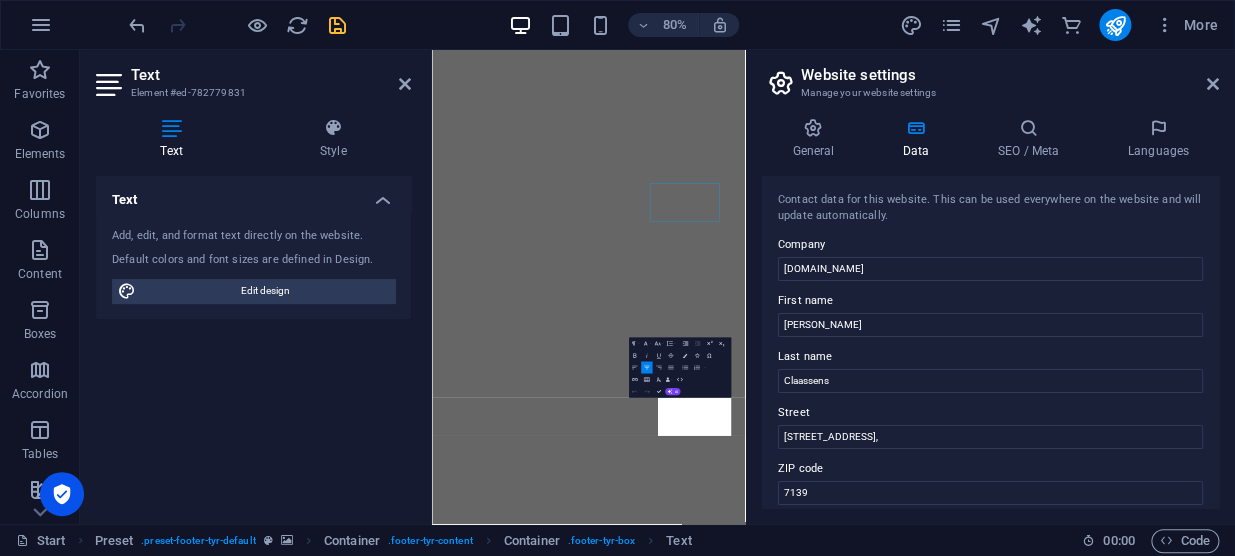 scroll, scrollTop: 9104, scrollLeft: 0, axis: vertical 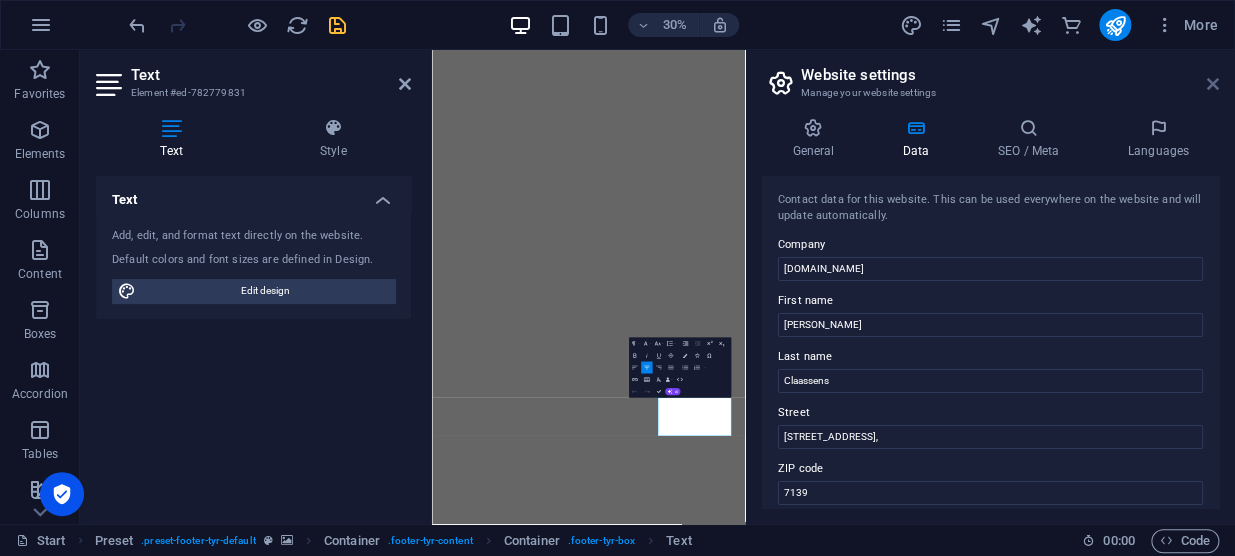 click at bounding box center [1213, 84] 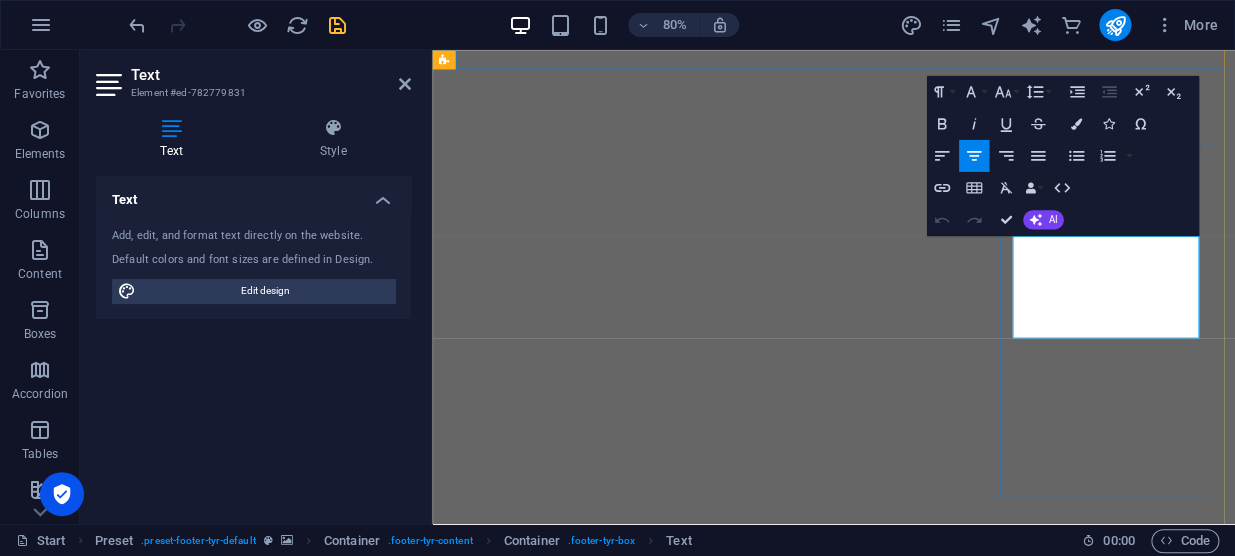 click at bounding box center [934, 10719] 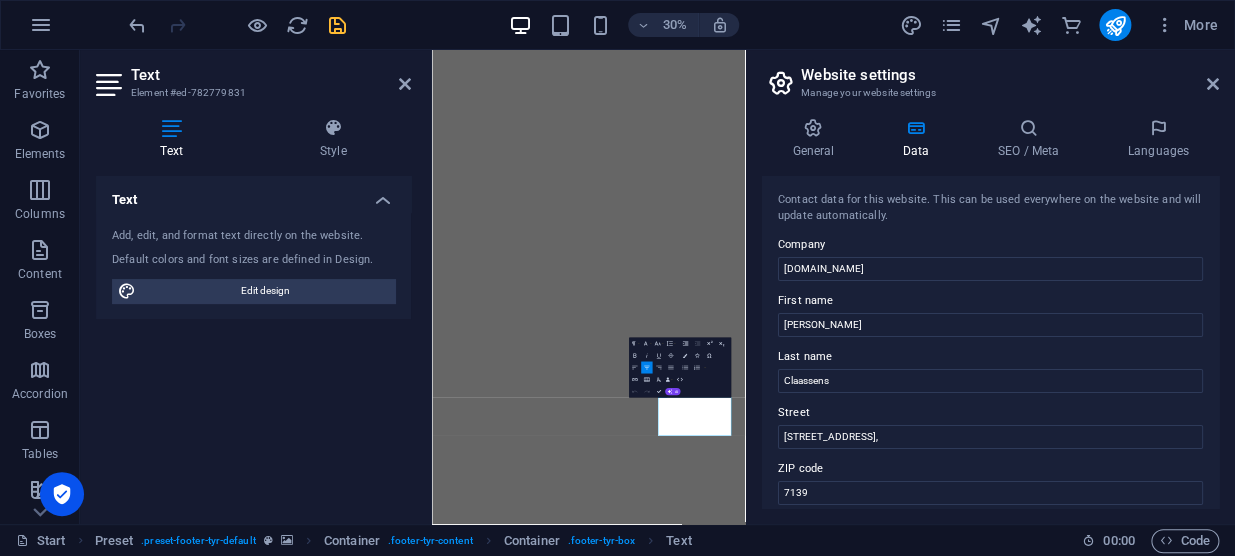 scroll, scrollTop: 363, scrollLeft: 0, axis: vertical 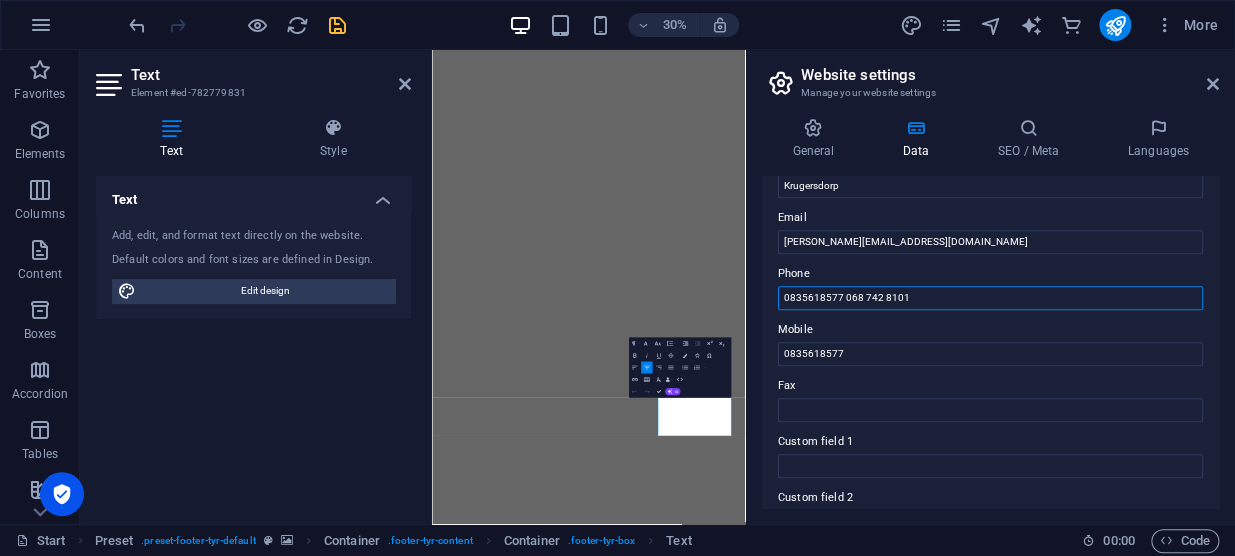 click on "0835618577 068 742 8101" at bounding box center (990, 298) 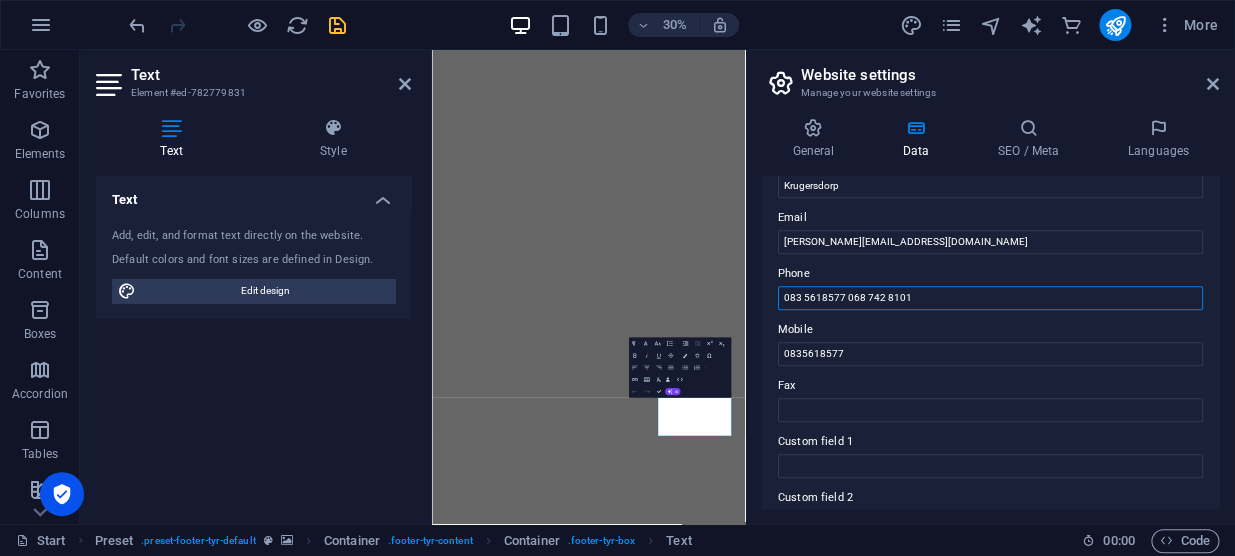 click on "083 5618577 068 742 8101" at bounding box center [990, 298] 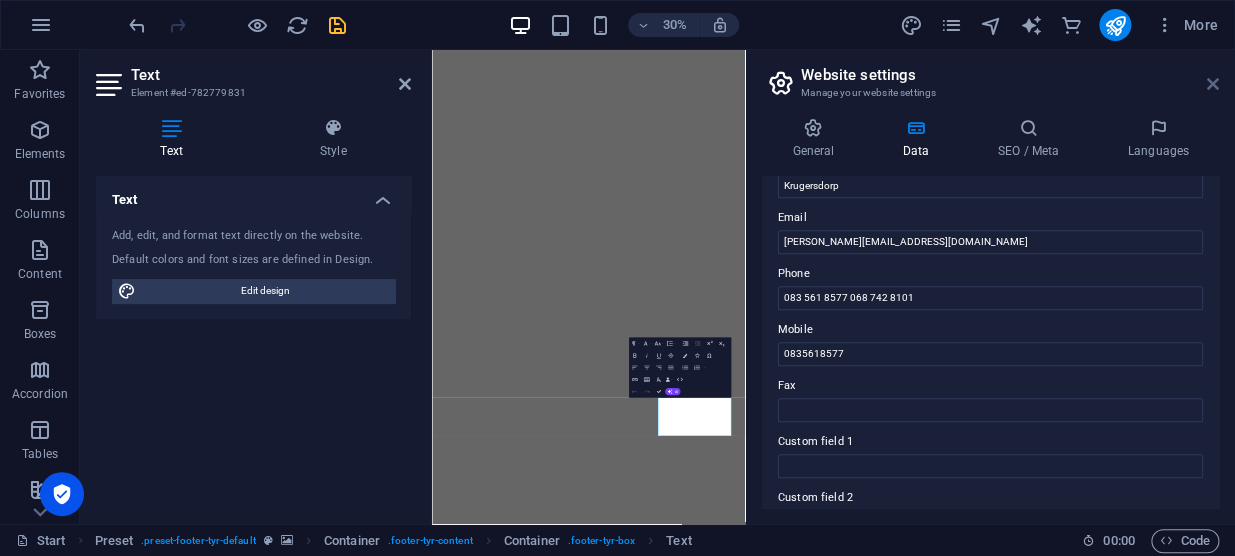 click at bounding box center (1213, 84) 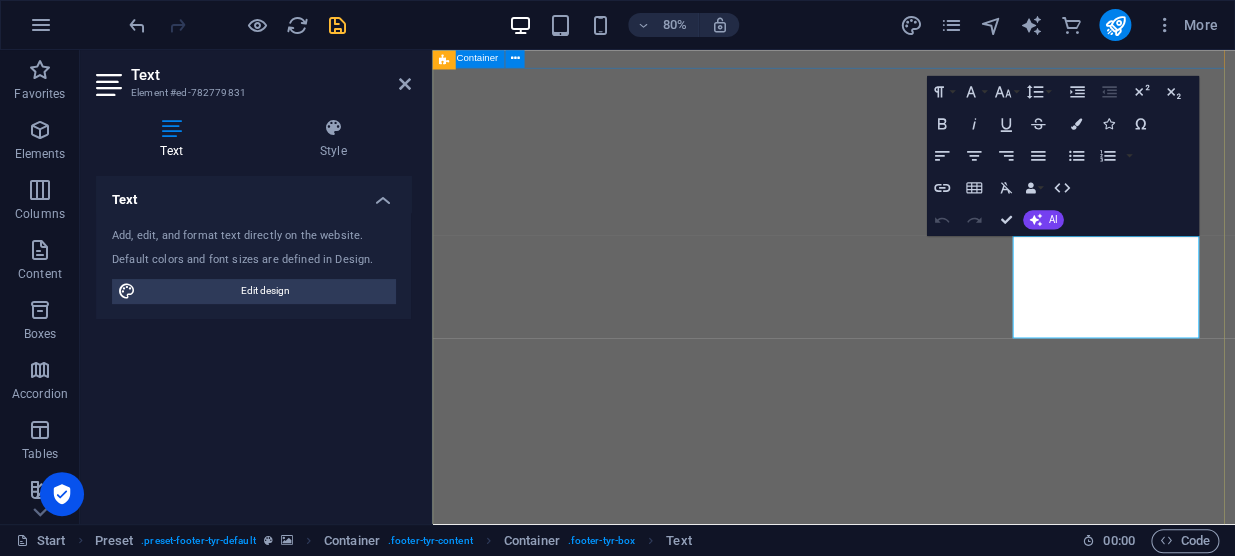 click on "Address 20 Magaliesburg Street, Noordheuwel, Krugersdorp    7139 Legal Notice  |  Privacy Contact   I have read and understand the privacy policy. Unreadable? Regenerate Submit Contact starbal.co.za 083 561 8577 068 742 8101  083 561 8577 068 742 8101  pieter@starbal.co.za" at bounding box center [934, 9795] 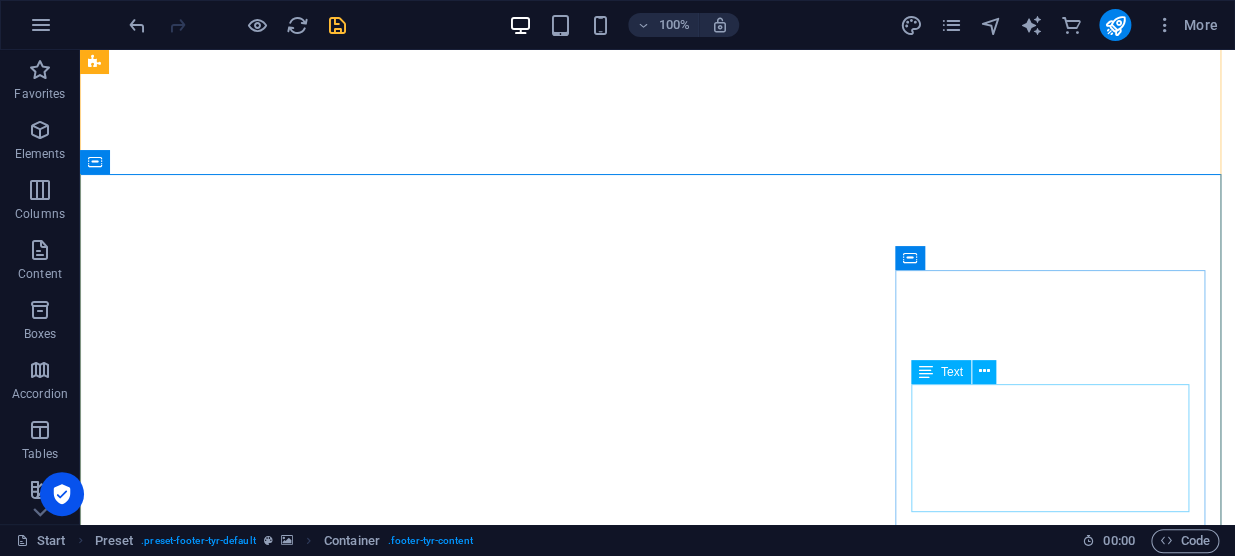 click on "starbal.co.za 083 561 8577 068 742 8101  083 561 8577 068 742 8101  pieter@starbal.co.za" at bounding box center (657, 11138) 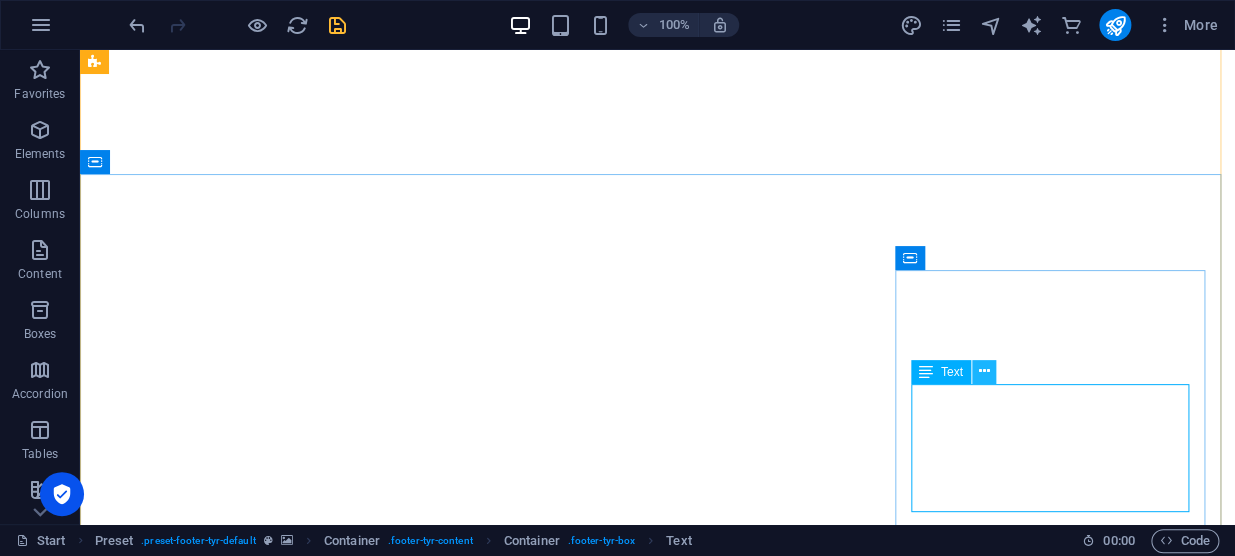 click at bounding box center [984, 372] 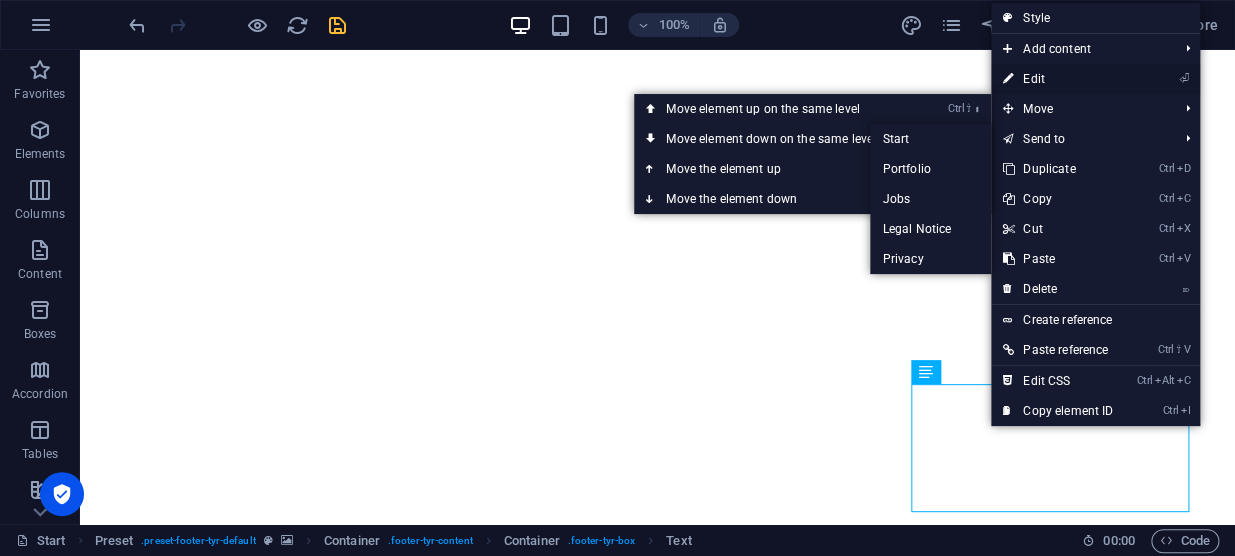 click on "⏎  Edit" at bounding box center (1058, 79) 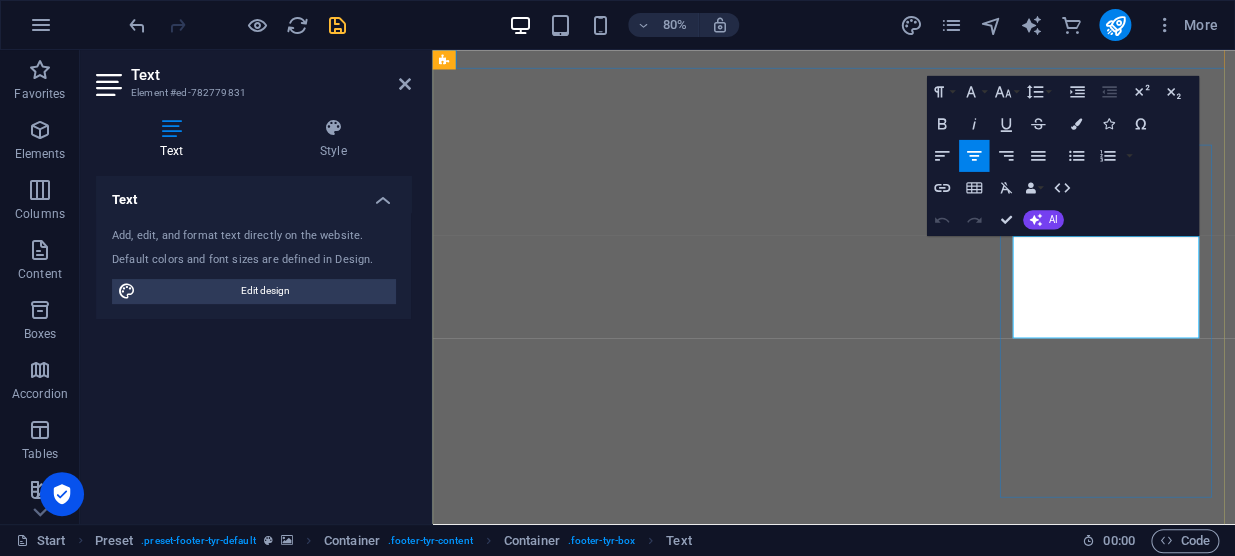 click on "083 561 8577 068 742 8101" at bounding box center [934, 10350] 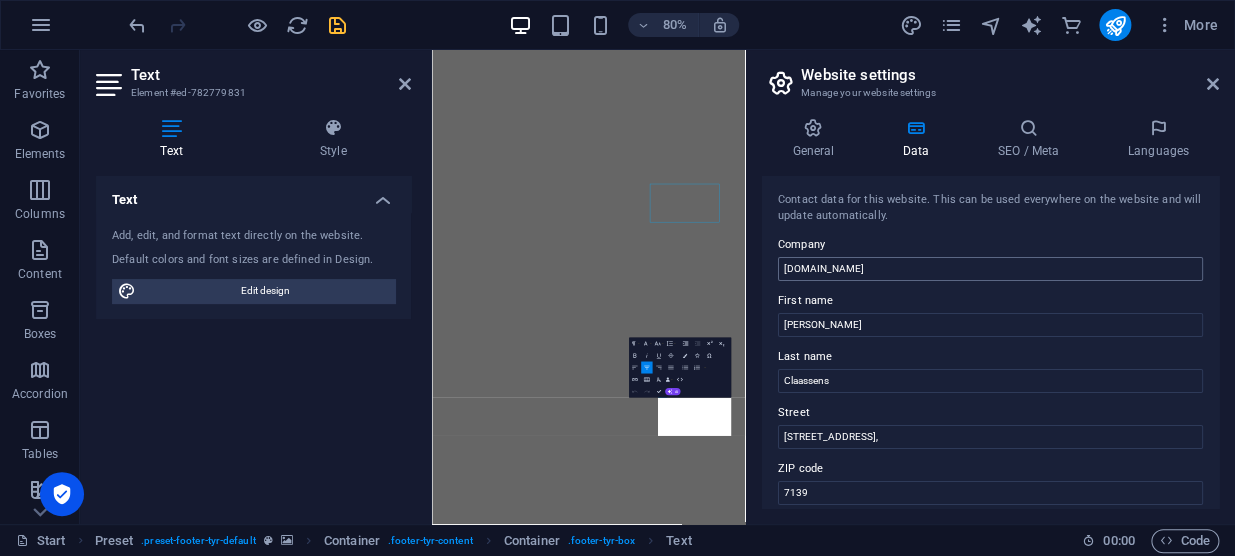 scroll, scrollTop: 9103, scrollLeft: 0, axis: vertical 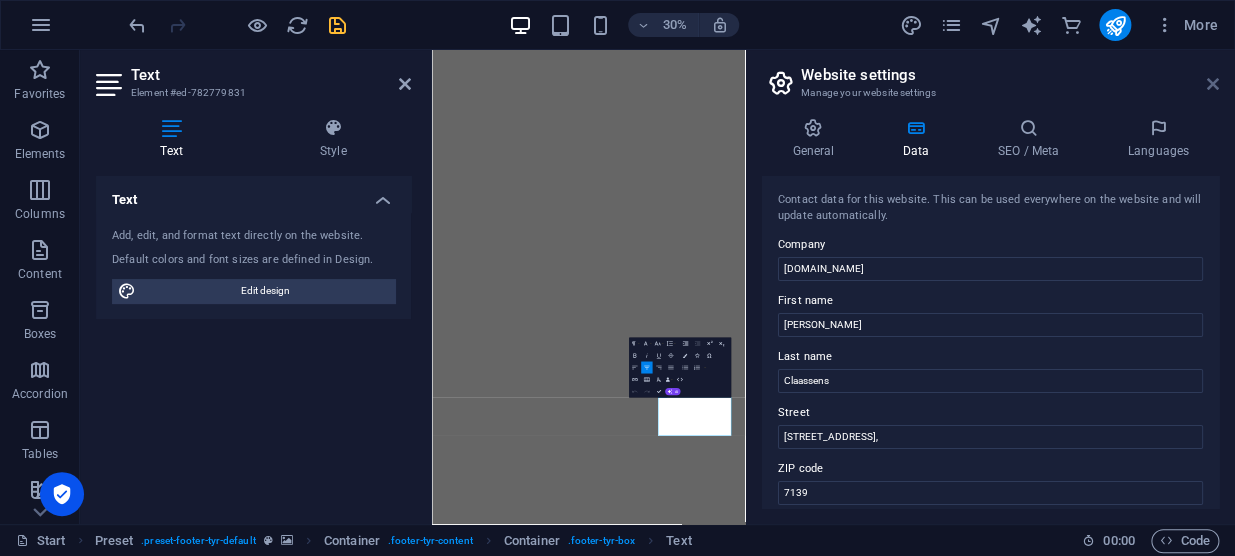 drag, startPoint x: 1214, startPoint y: 86, endPoint x: 979, endPoint y: 69, distance: 235.61409 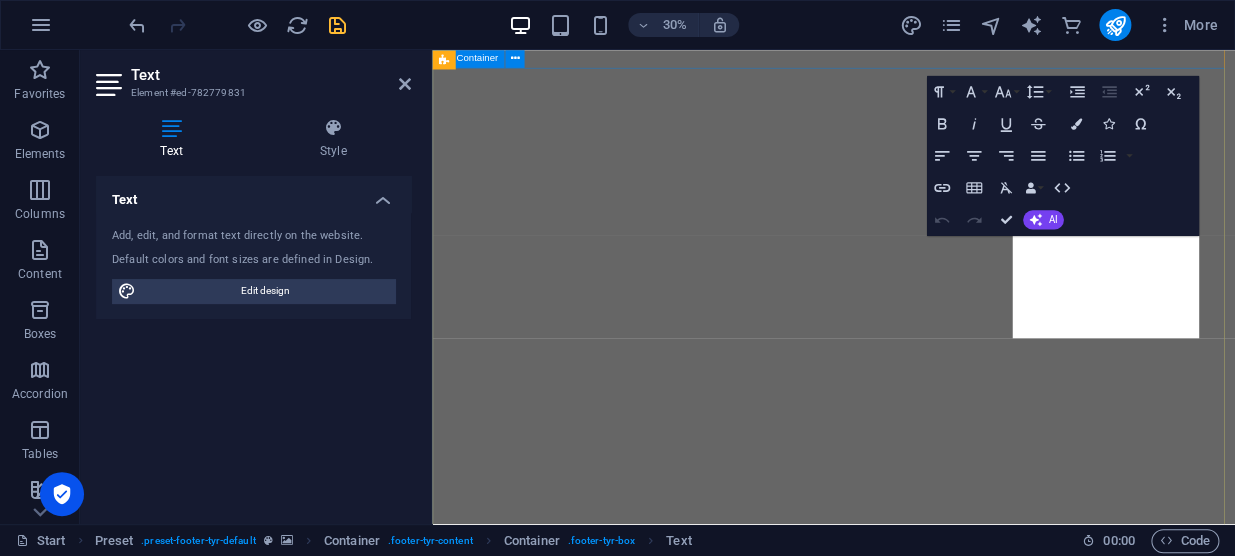 scroll, scrollTop: 9317, scrollLeft: 0, axis: vertical 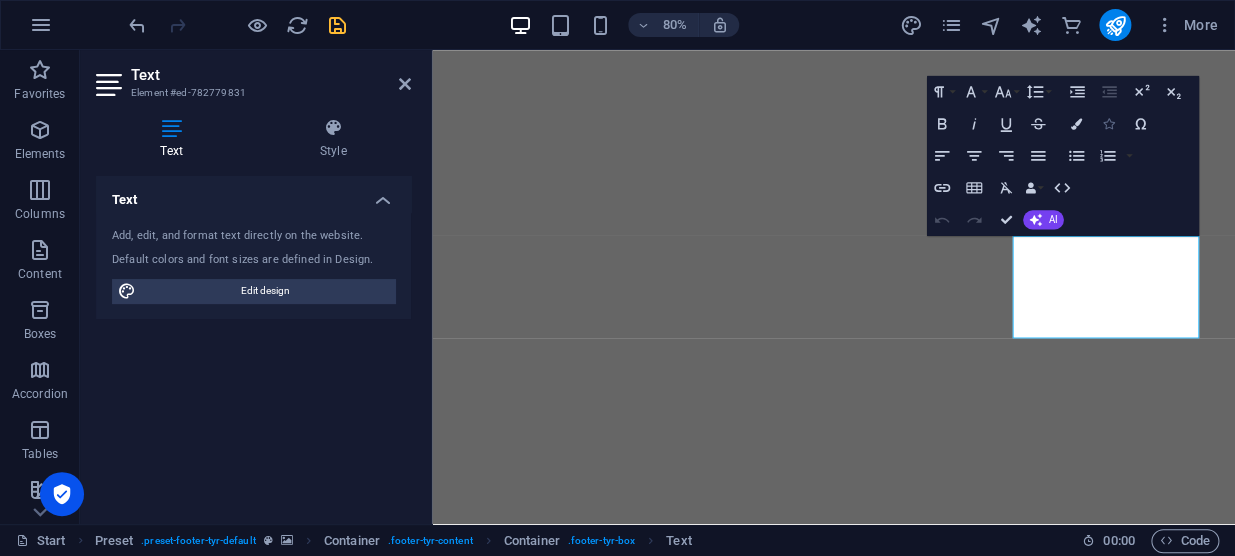 click at bounding box center [1107, 123] 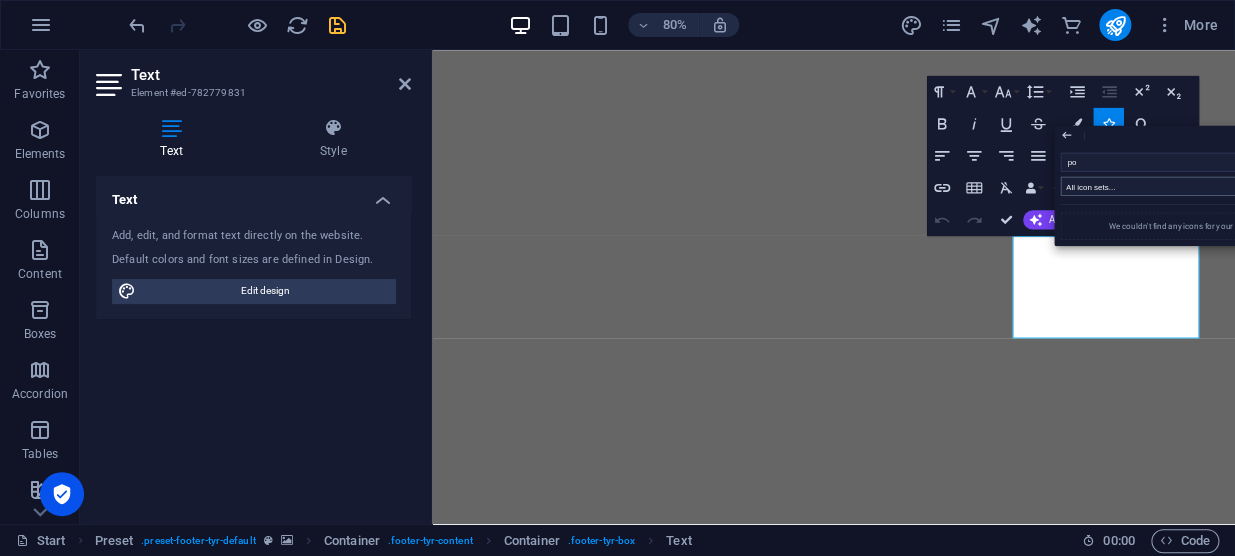 type on "p" 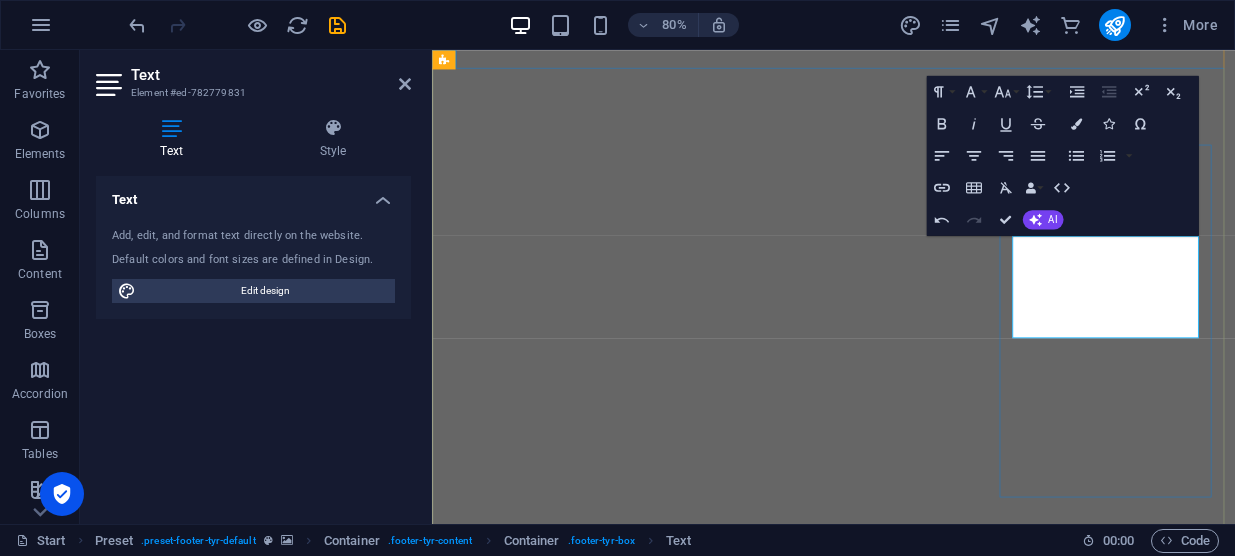 scroll, scrollTop: 0, scrollLeft: 0, axis: both 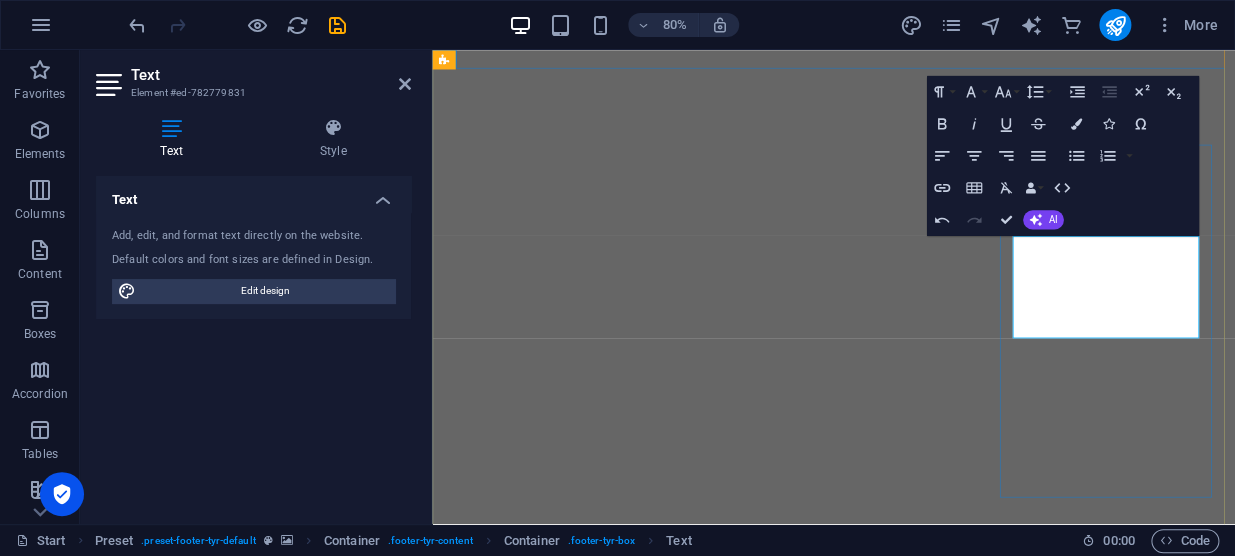 click on "083 561 8577      068 742 8101" at bounding box center (934, 11655) 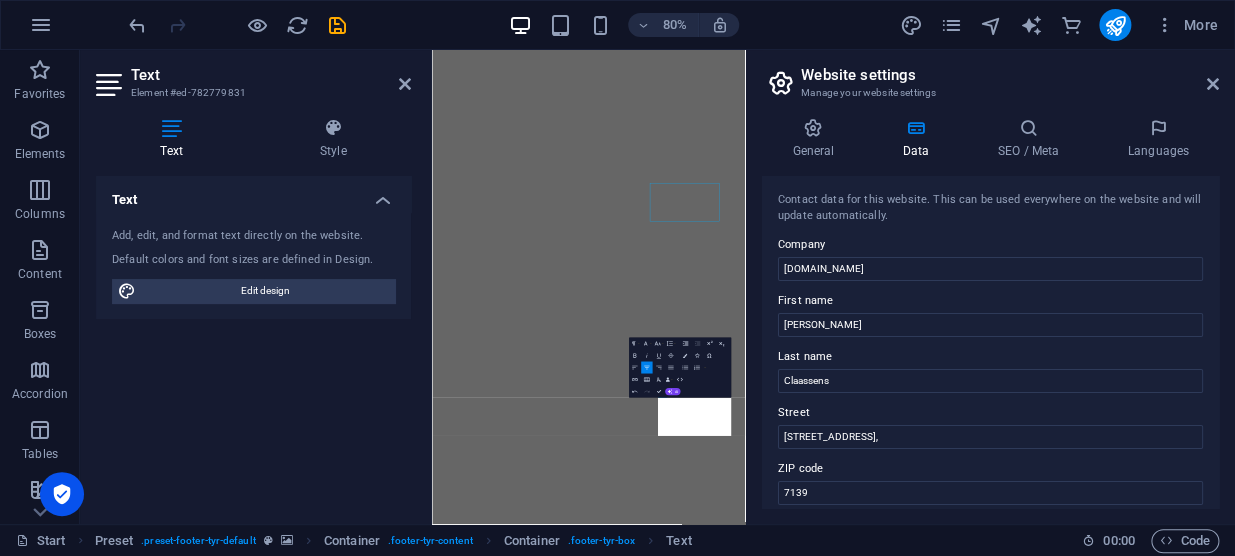 scroll, scrollTop: 9104, scrollLeft: 0, axis: vertical 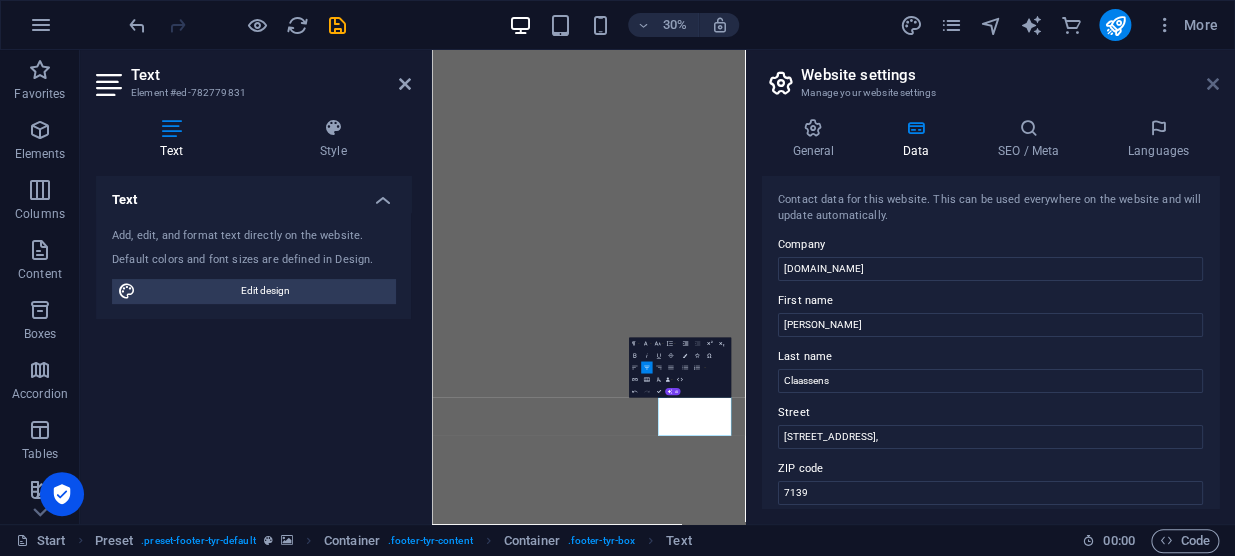drag, startPoint x: 1210, startPoint y: 85, endPoint x: 973, endPoint y: 48, distance: 239.8708 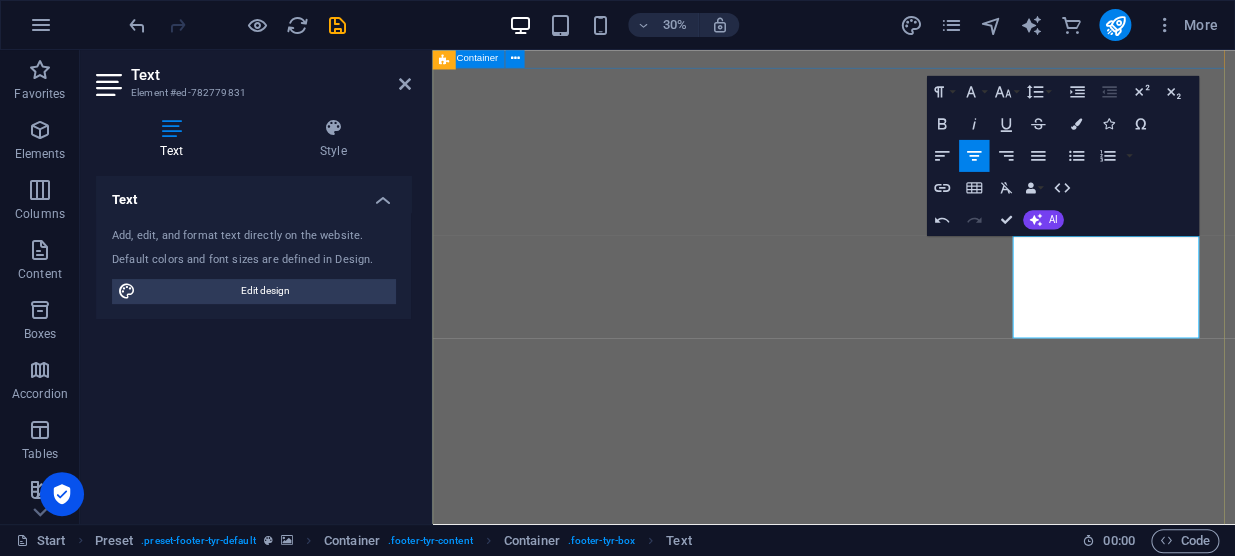 scroll, scrollTop: 9317, scrollLeft: 0, axis: vertical 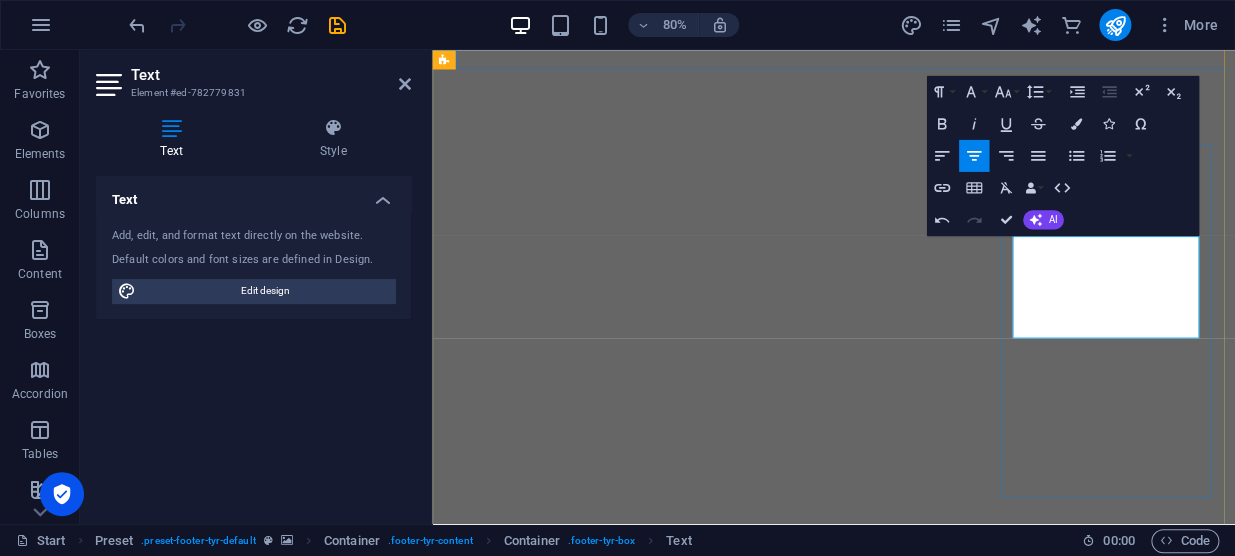type 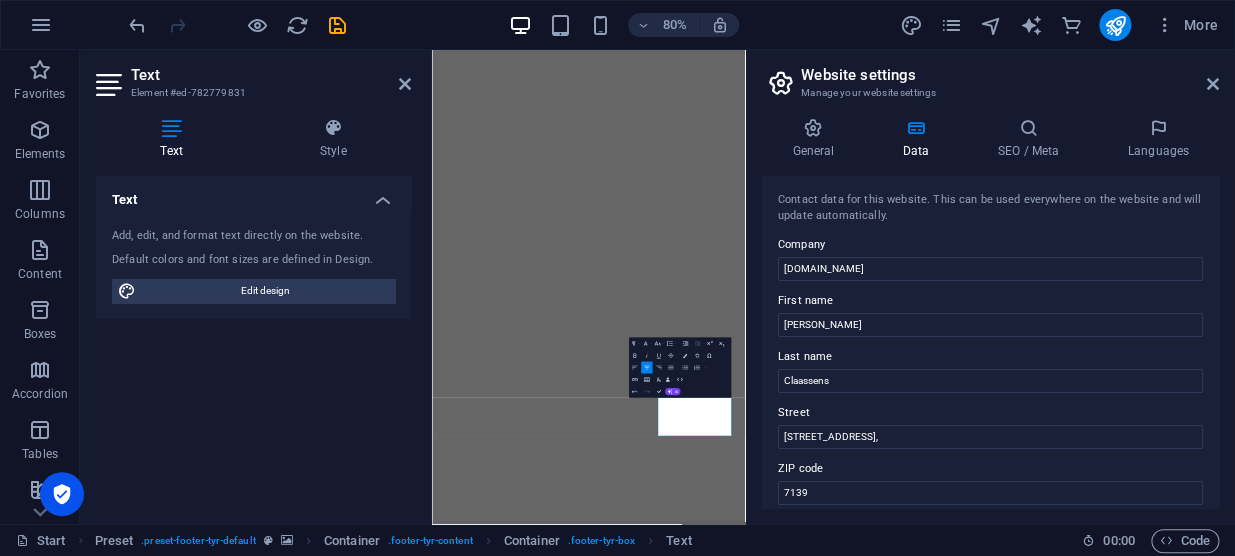scroll, scrollTop: 9104, scrollLeft: 0, axis: vertical 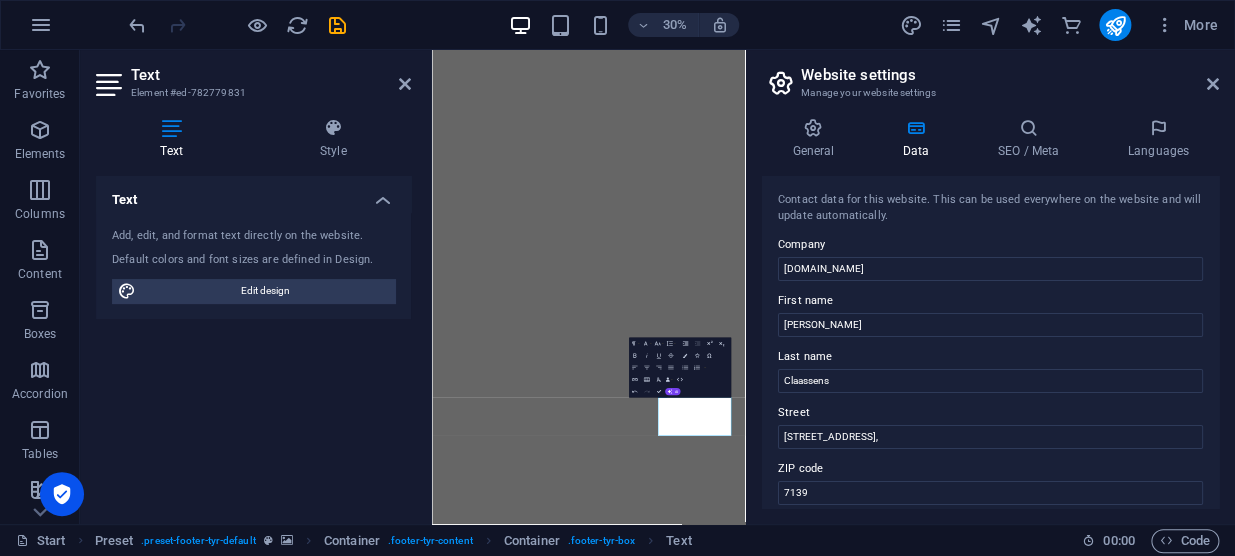 drag, startPoint x: 1169, startPoint y: 274, endPoint x: 778, endPoint y: 25, distance: 463.55365 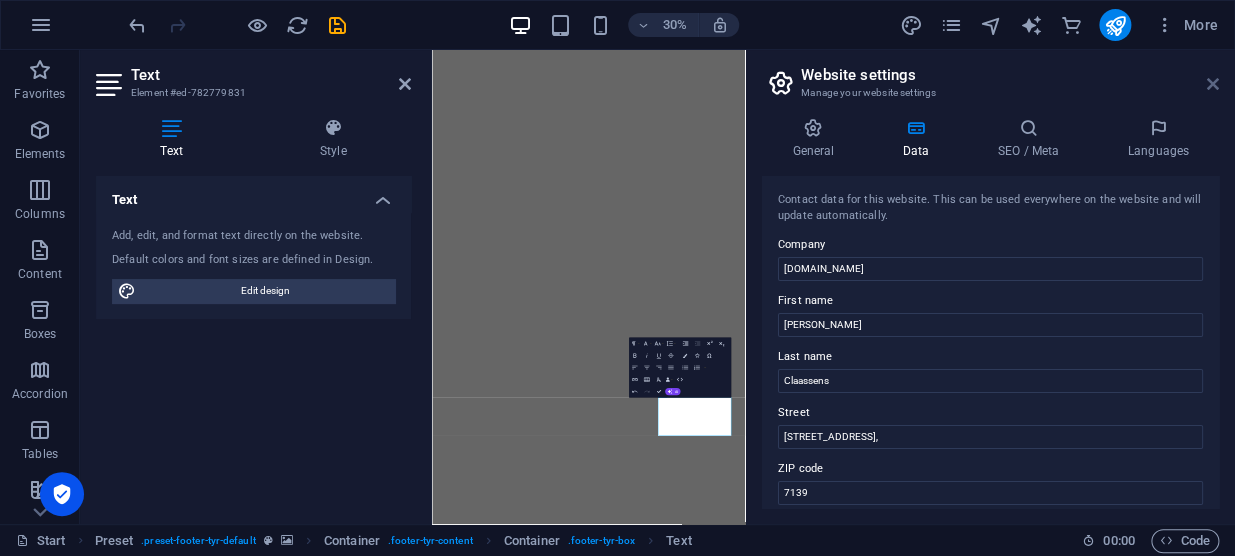 click at bounding box center [1213, 84] 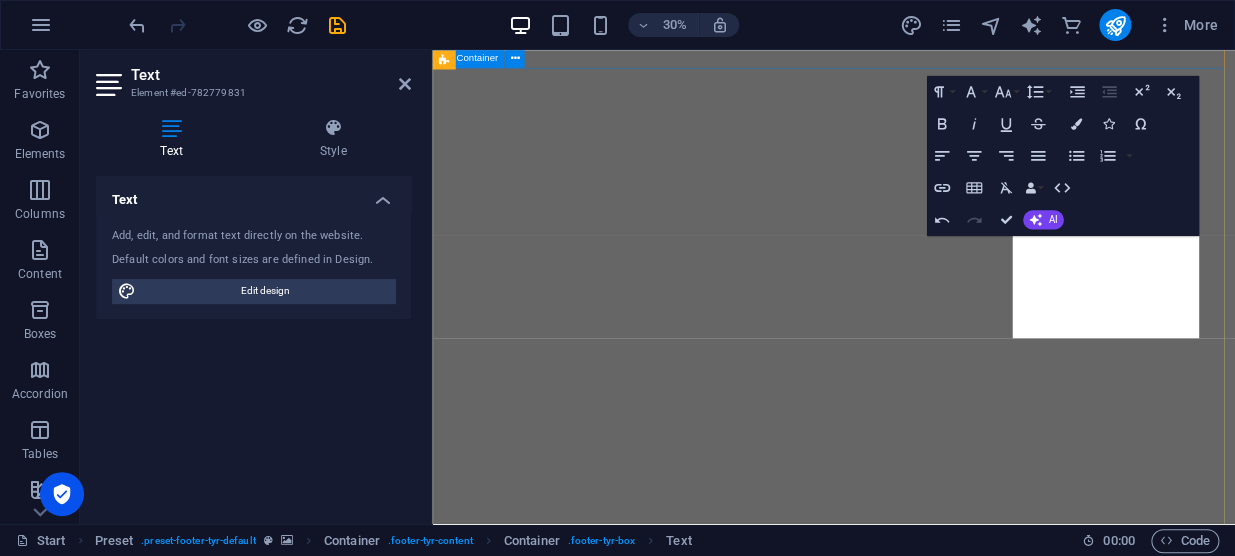 scroll, scrollTop: 9317, scrollLeft: 0, axis: vertical 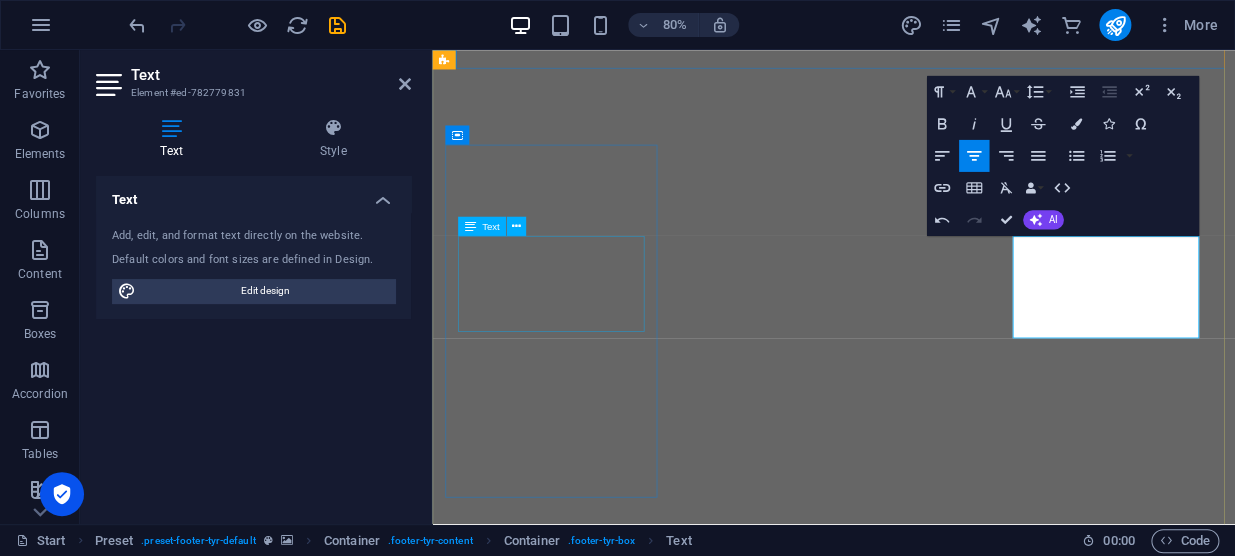 click on "[STREET_ADDRESS] Legal Notice  |  Privacy" at bounding box center [934, 9481] 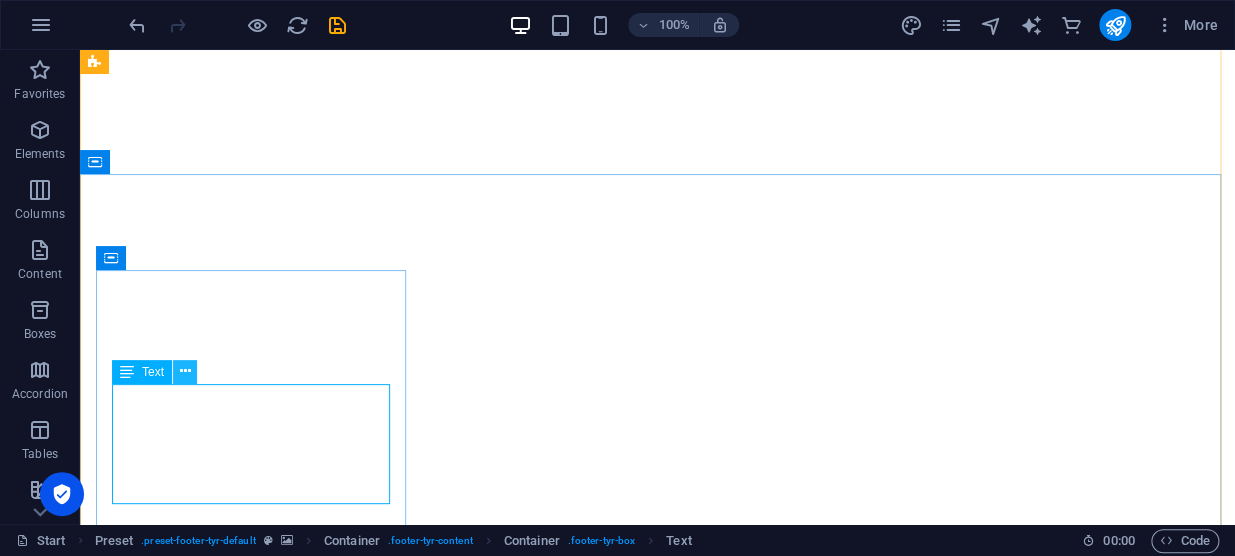 click at bounding box center [185, 371] 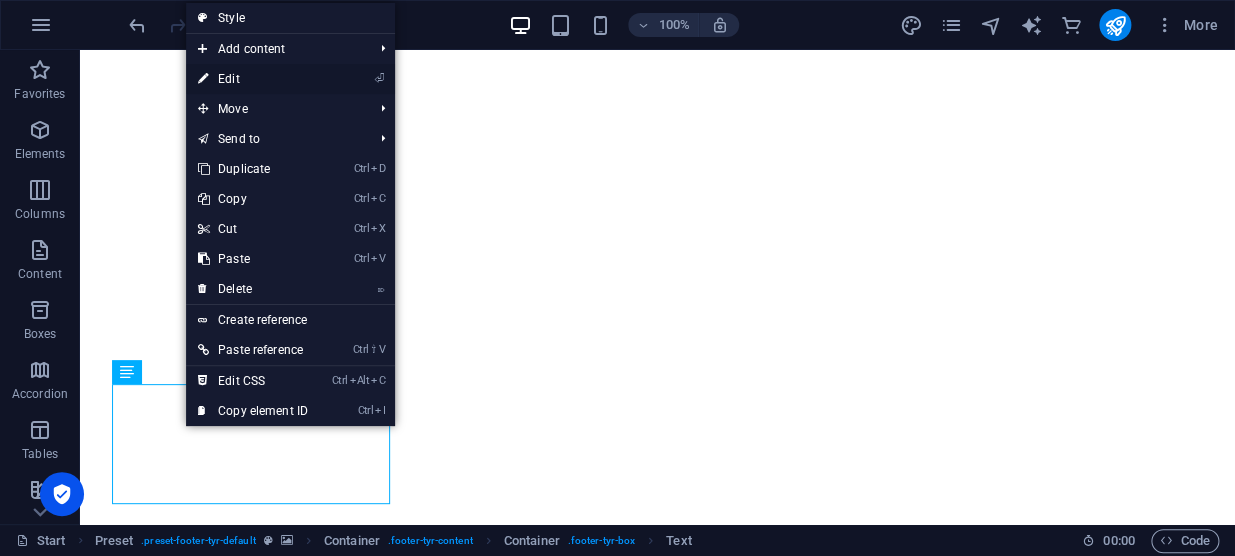 click on "⏎  Edit" at bounding box center (253, 79) 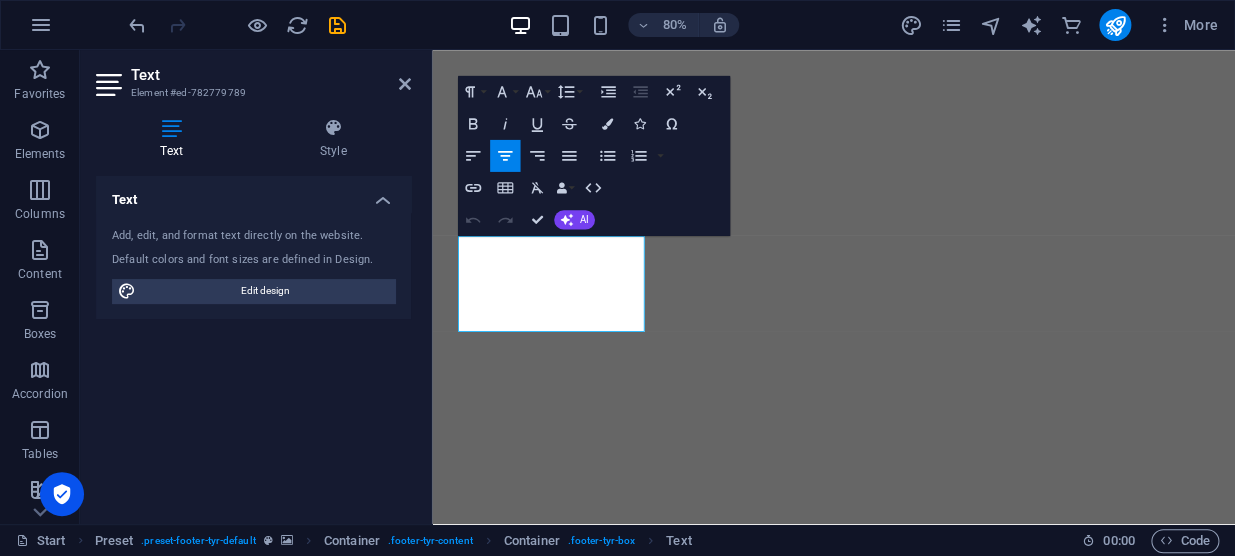 click at bounding box center (171, 128) 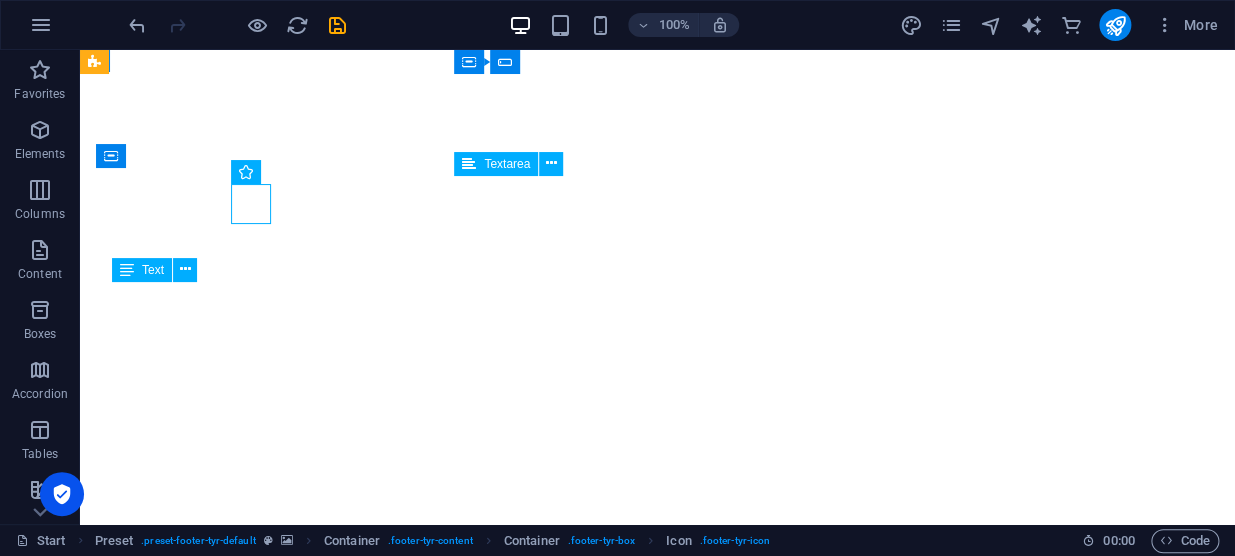 scroll, scrollTop: 9419, scrollLeft: 0, axis: vertical 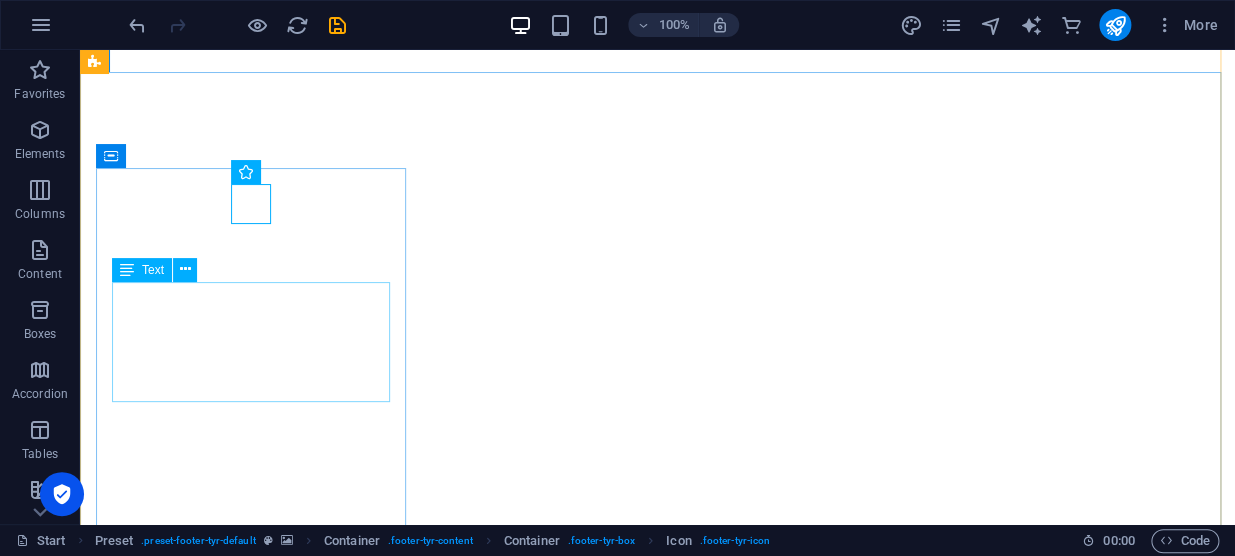 click on "20 Magaliesburg Street, Noordheuwel, Krugersdorp    7139 Legal Notice  |  Privacy" at bounding box center (657, 10334) 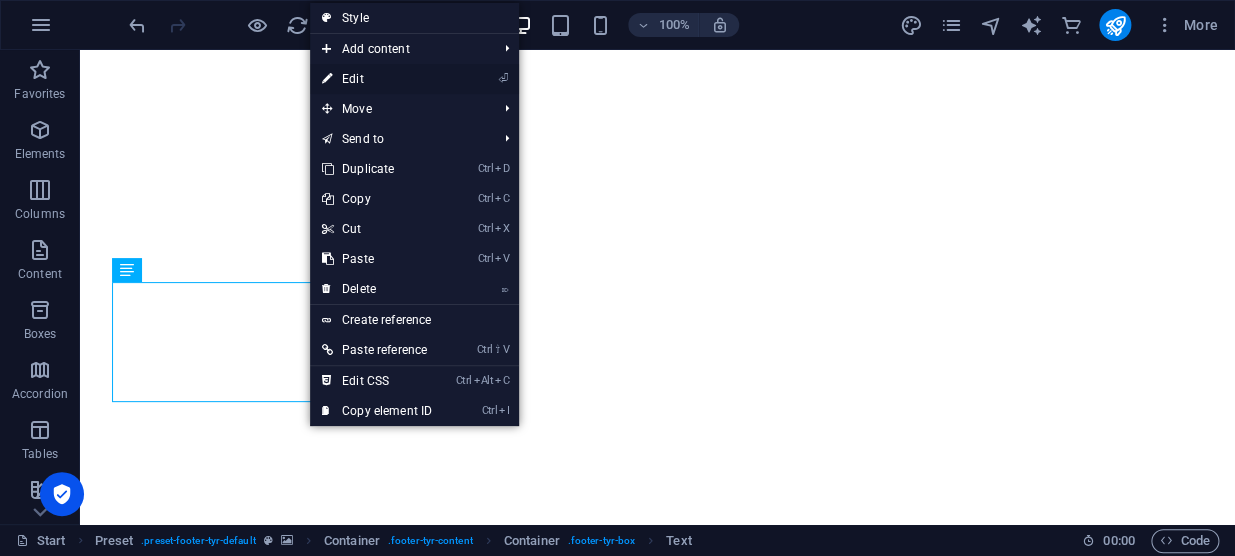 click on "⏎  Edit" at bounding box center [377, 79] 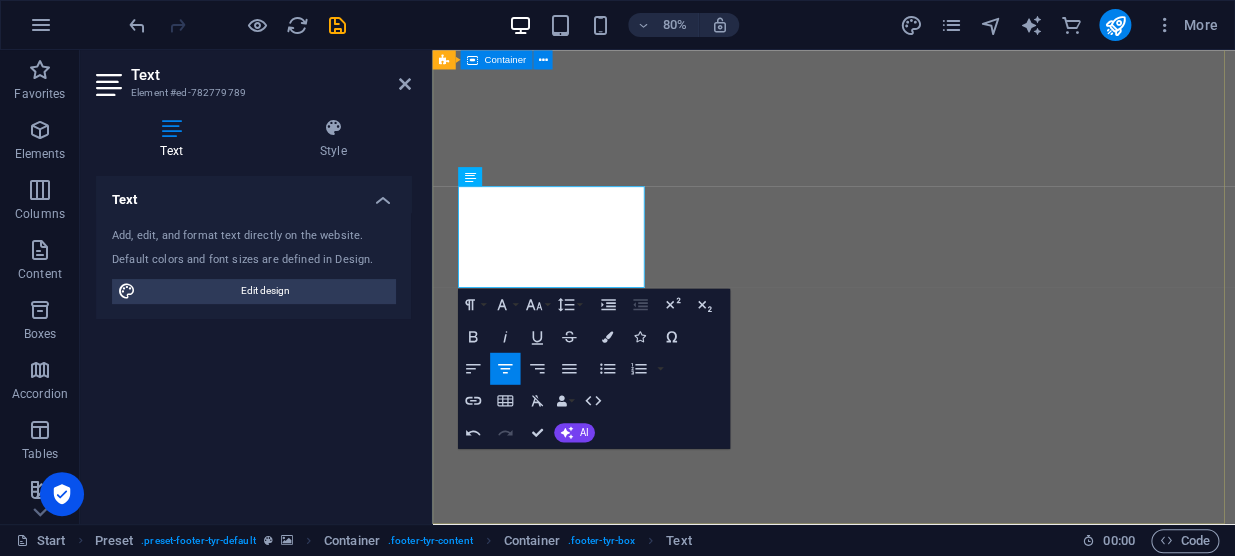 click on "Address 20 Magaliesburg Street,  Noordheuwel, Krugersdorp    7139 Legal Notice  |  Privacy Contact   I have read and understand the privacy policy. Unreadable? Regenerate Submit Contact starbal.co.za      083 561 8577          068 742 8101  pieter@starbal.co.za" at bounding box center [934, 10719] 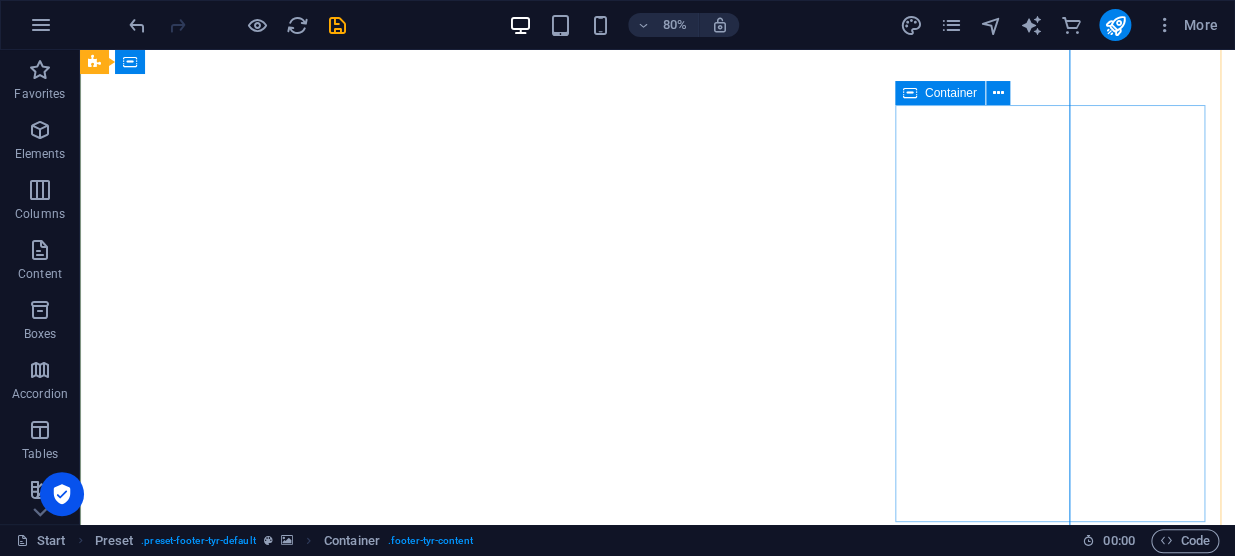 scroll, scrollTop: 9481, scrollLeft: 0, axis: vertical 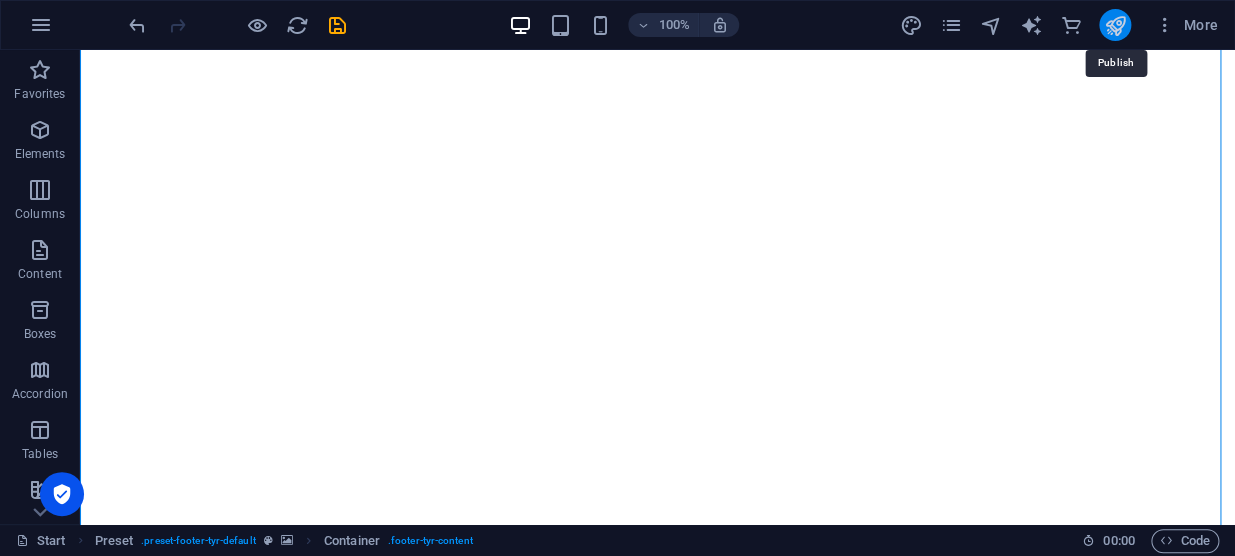 click at bounding box center [1114, 25] 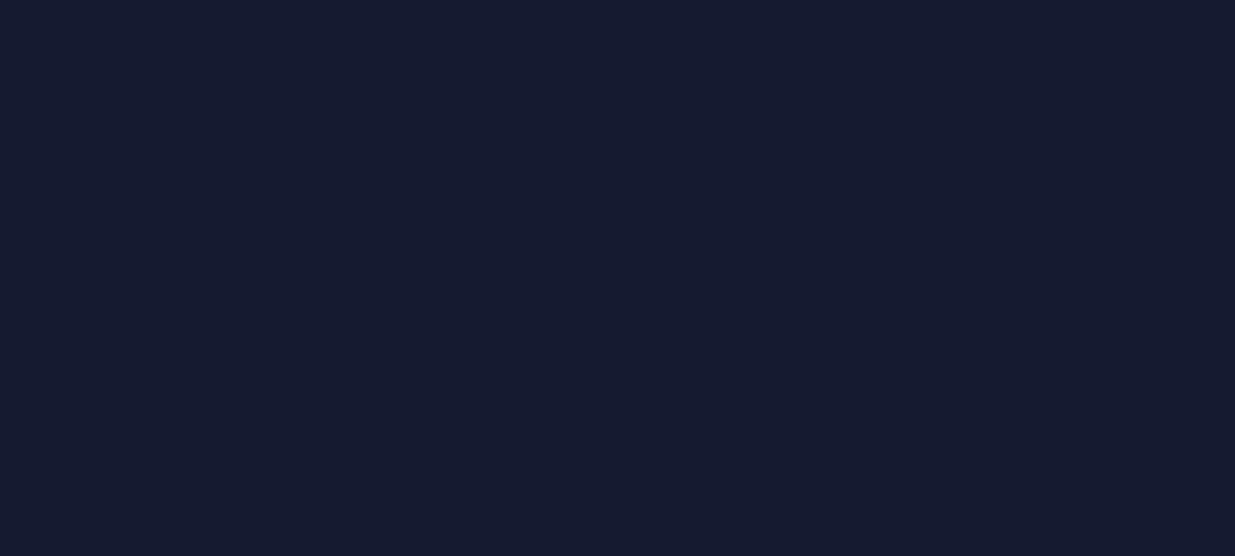 scroll, scrollTop: 0, scrollLeft: 0, axis: both 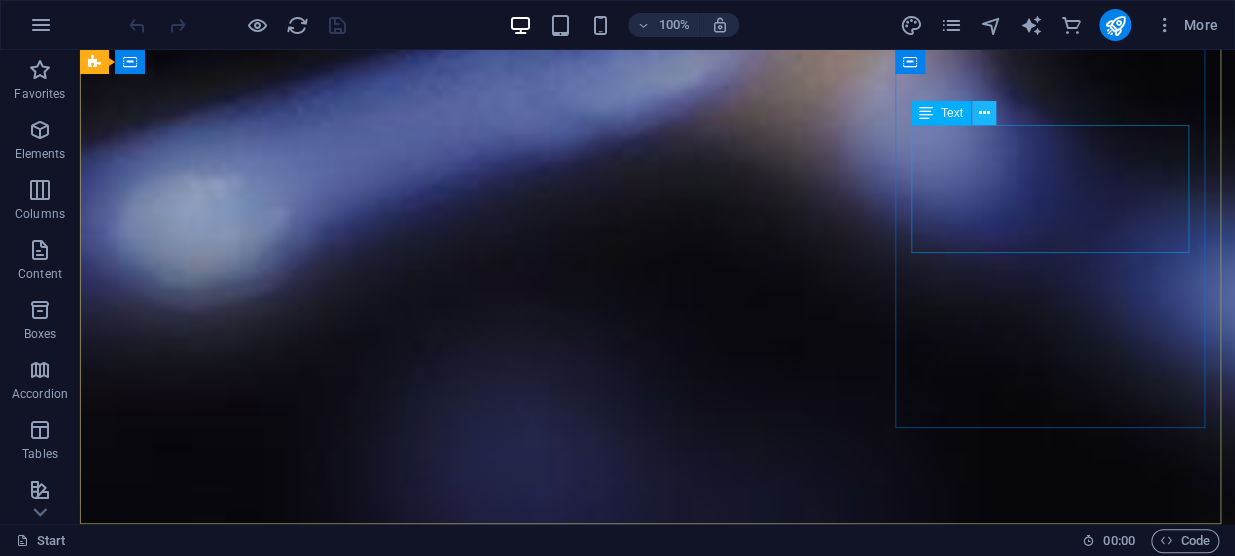 click at bounding box center [983, 113] 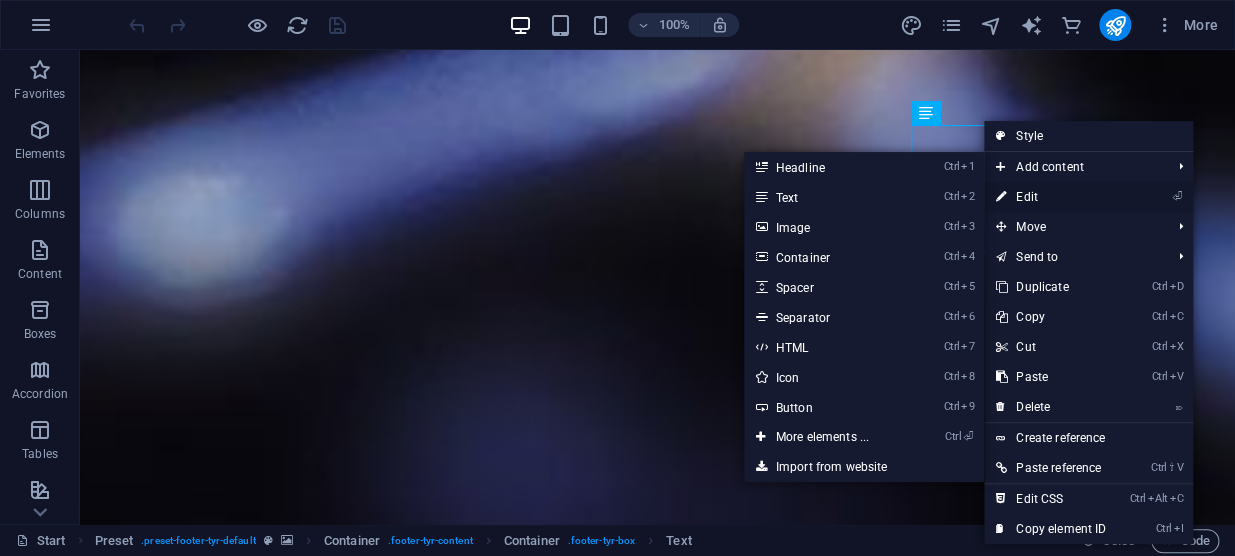 click on "⏎  Edit" at bounding box center [1051, 197] 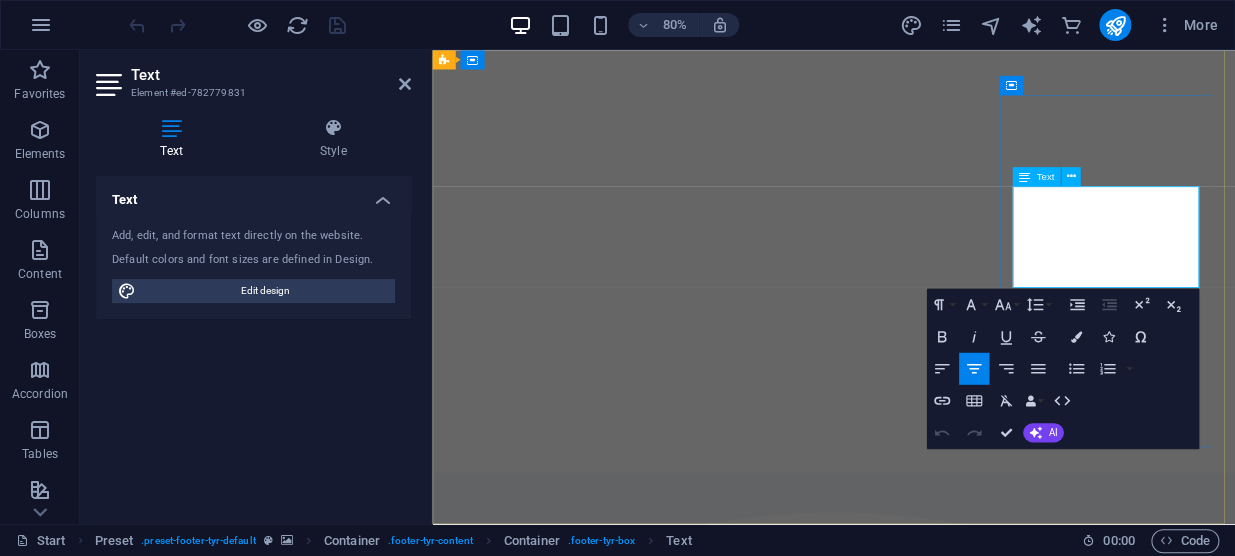 scroll, scrollTop: 9380, scrollLeft: 0, axis: vertical 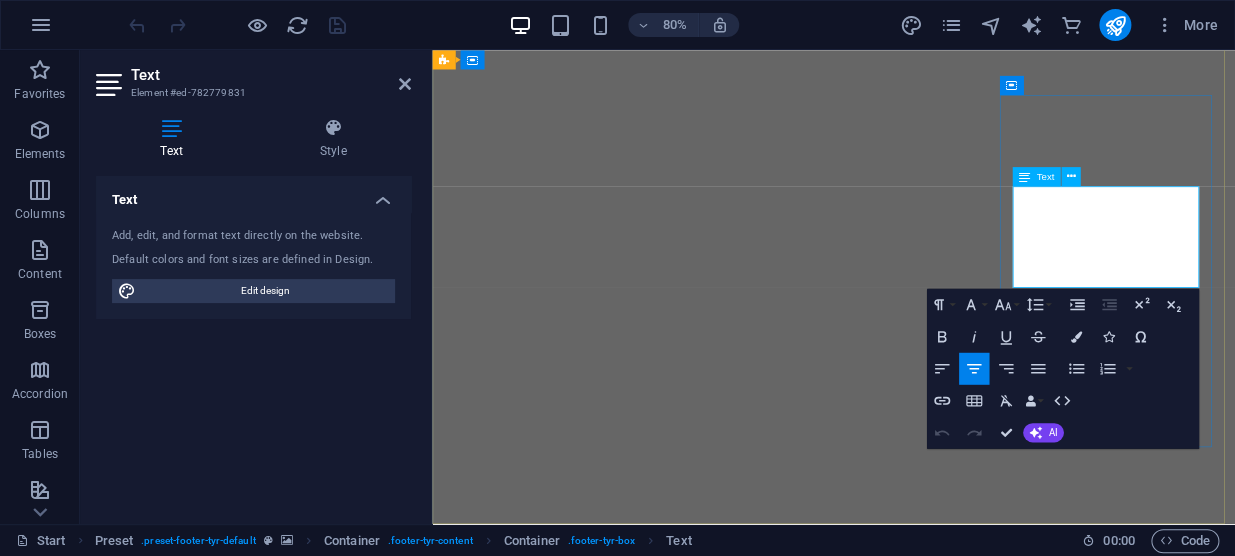 click on "083 561 8577 068 742 8101" at bounding box center (934, 10135) 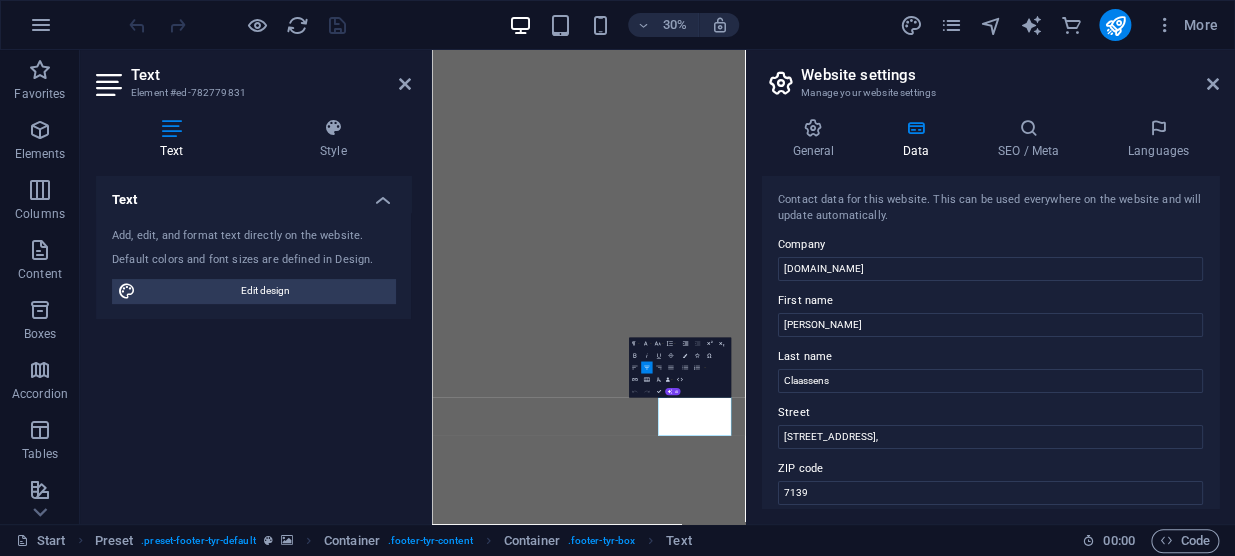 scroll, scrollTop: 9104, scrollLeft: 0, axis: vertical 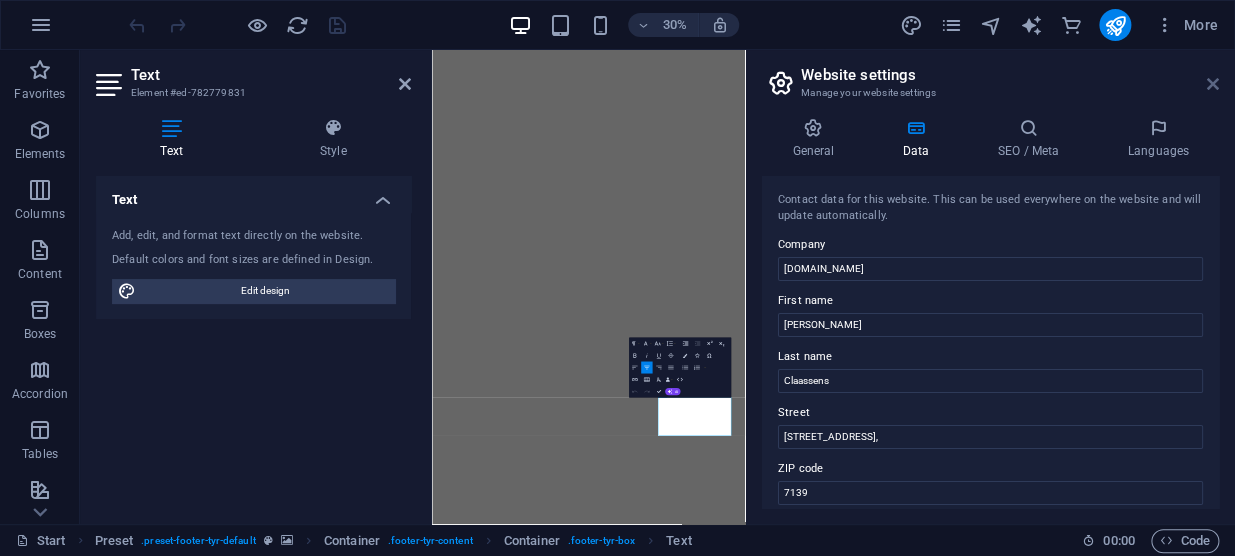 drag, startPoint x: 1213, startPoint y: 82, endPoint x: 967, endPoint y: 44, distance: 248.91766 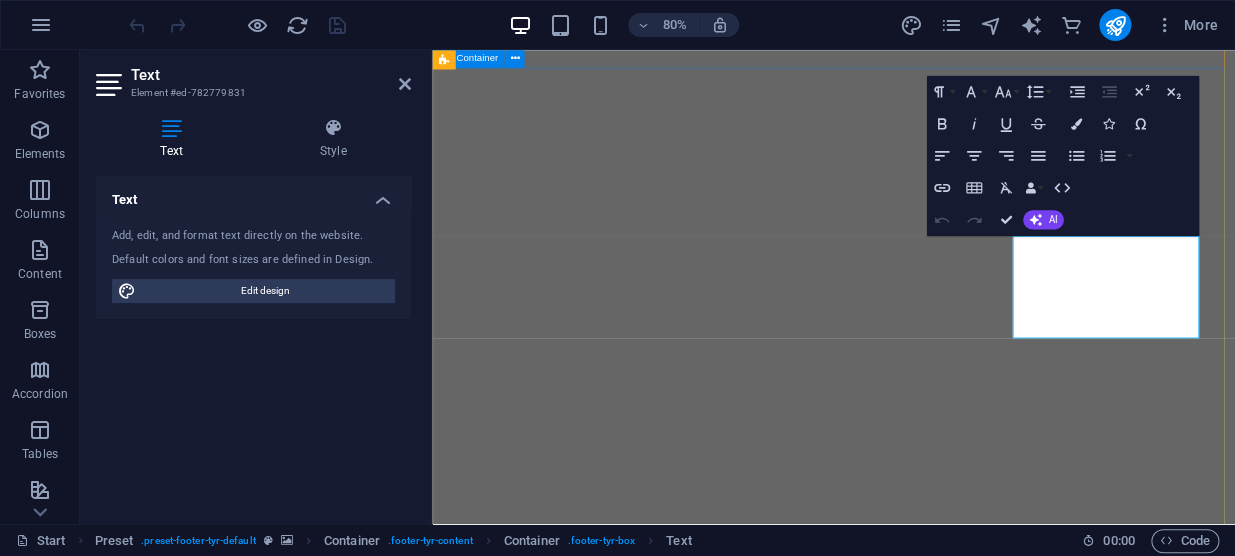 scroll, scrollTop: 9317, scrollLeft: 0, axis: vertical 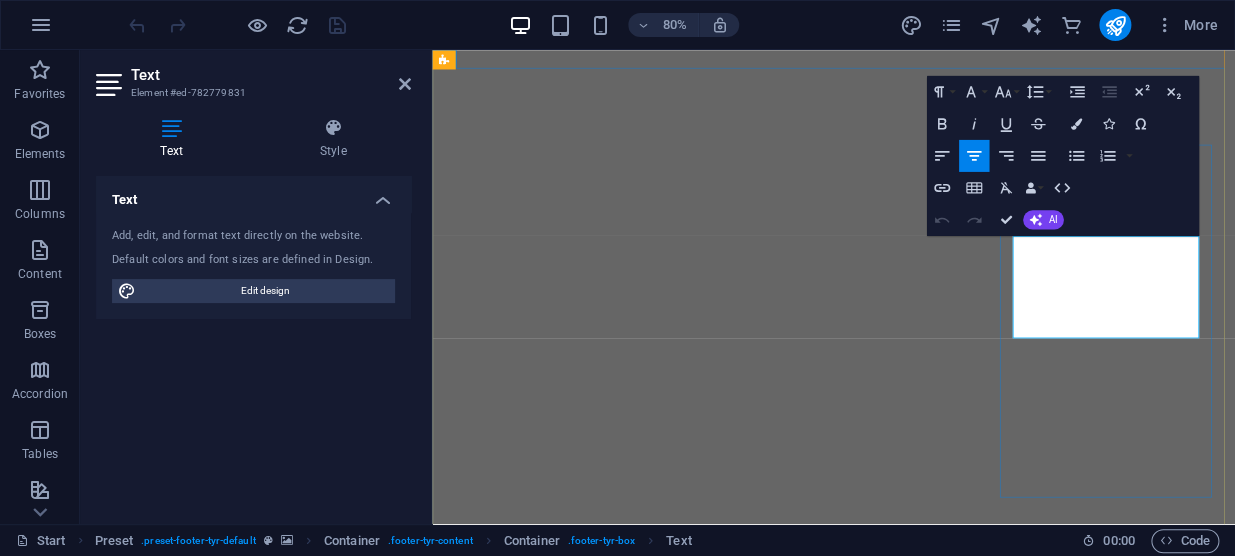 drag, startPoint x: 1279, startPoint y: 321, endPoint x: 1360, endPoint y: 322, distance: 81.00617 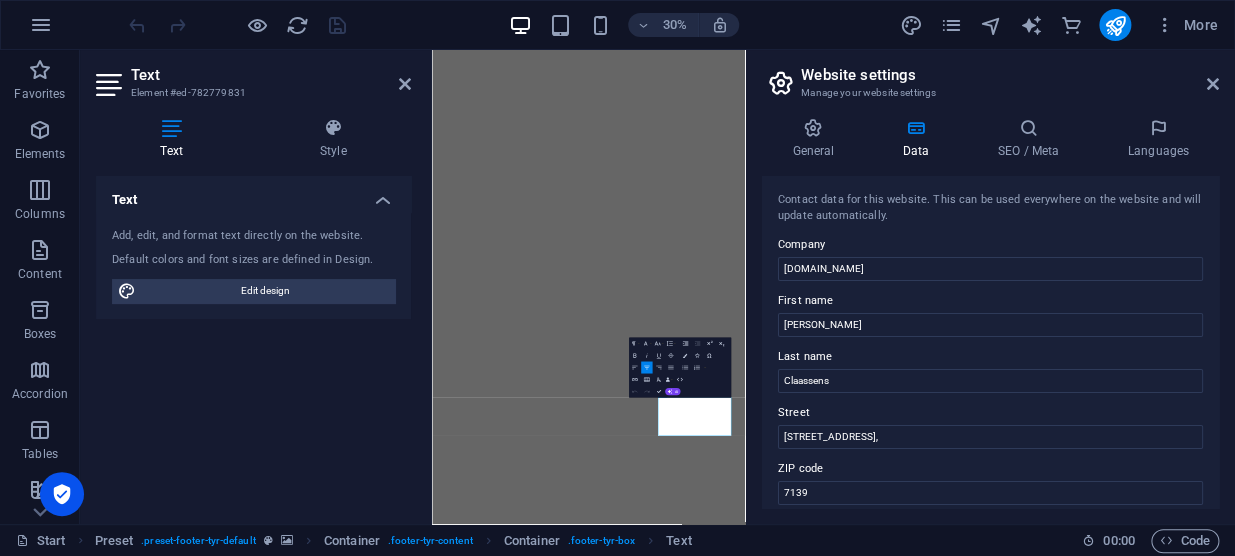scroll, scrollTop: 363, scrollLeft: 0, axis: vertical 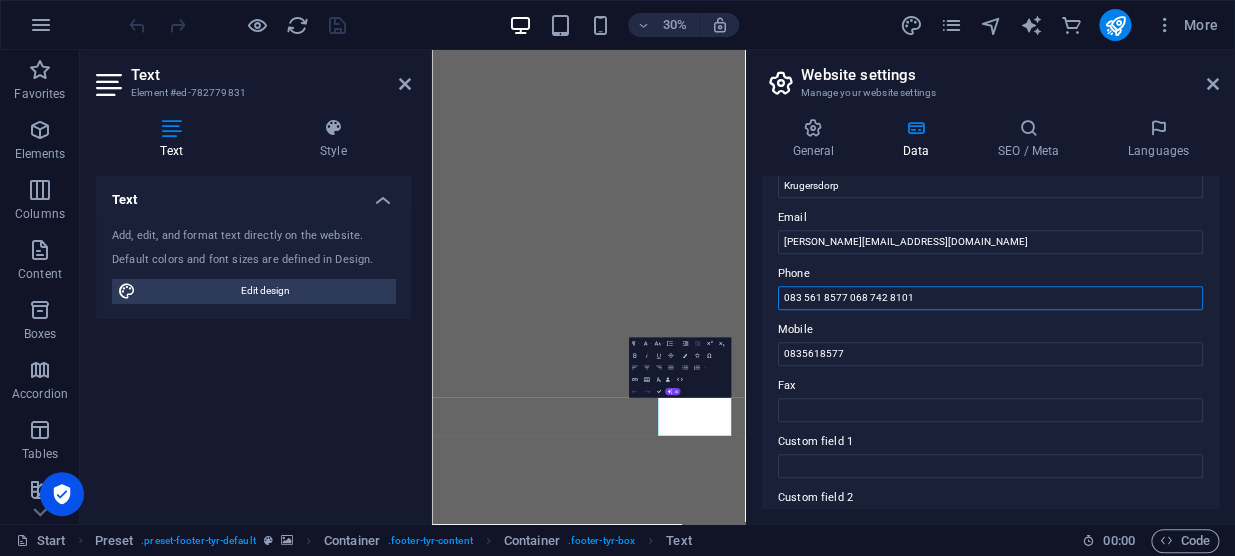 drag, startPoint x: 852, startPoint y: 298, endPoint x: 770, endPoint y: 297, distance: 82.006096 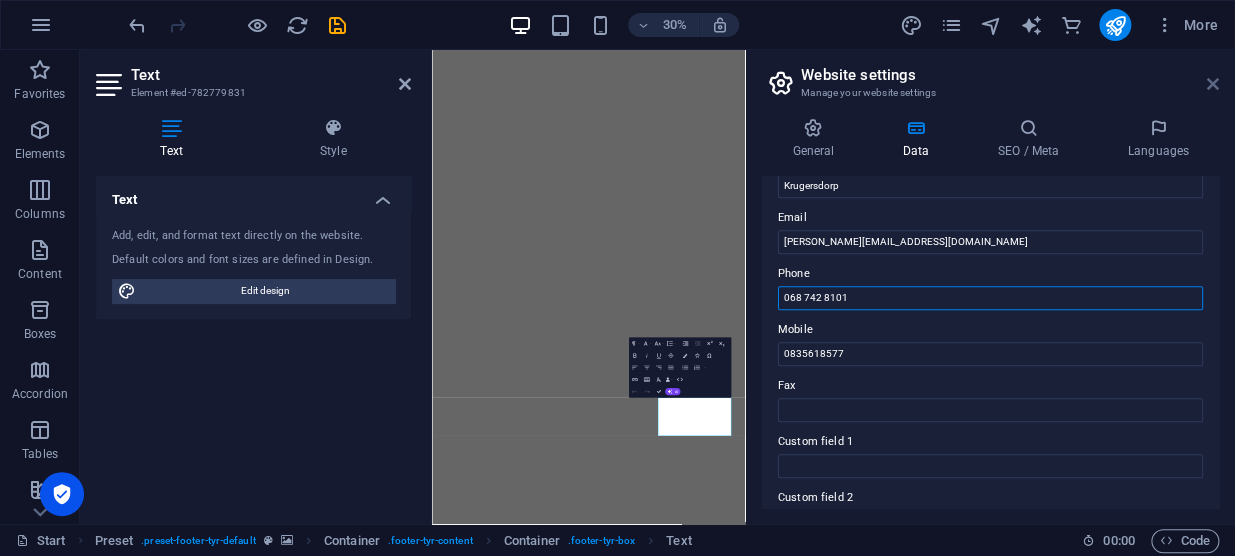 type on "068 742 8101" 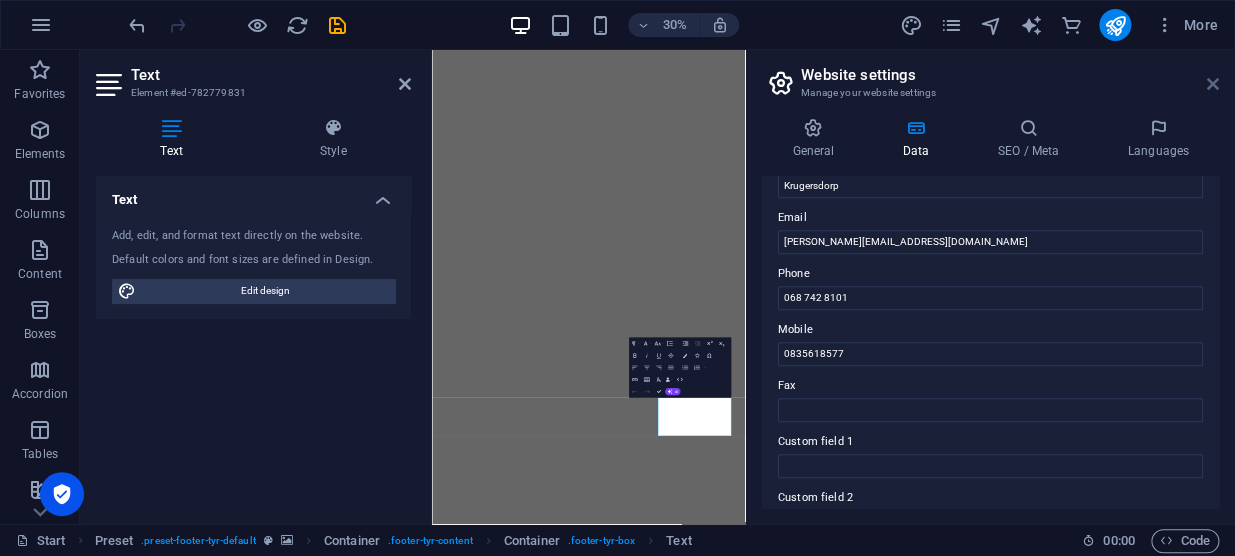 click at bounding box center [1213, 84] 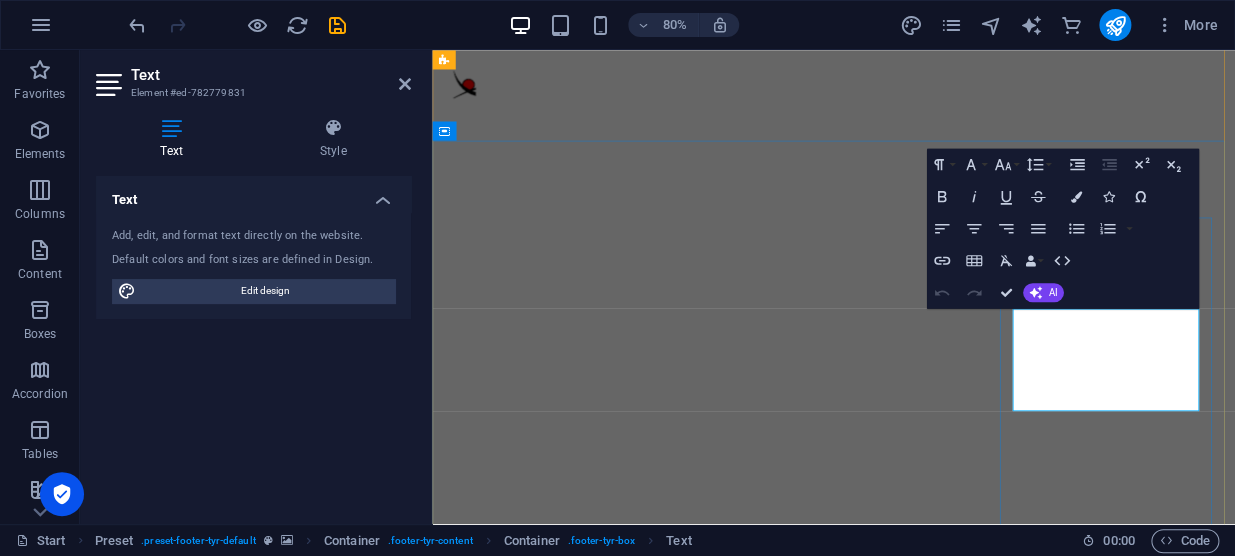 scroll, scrollTop: 9226, scrollLeft: 0, axis: vertical 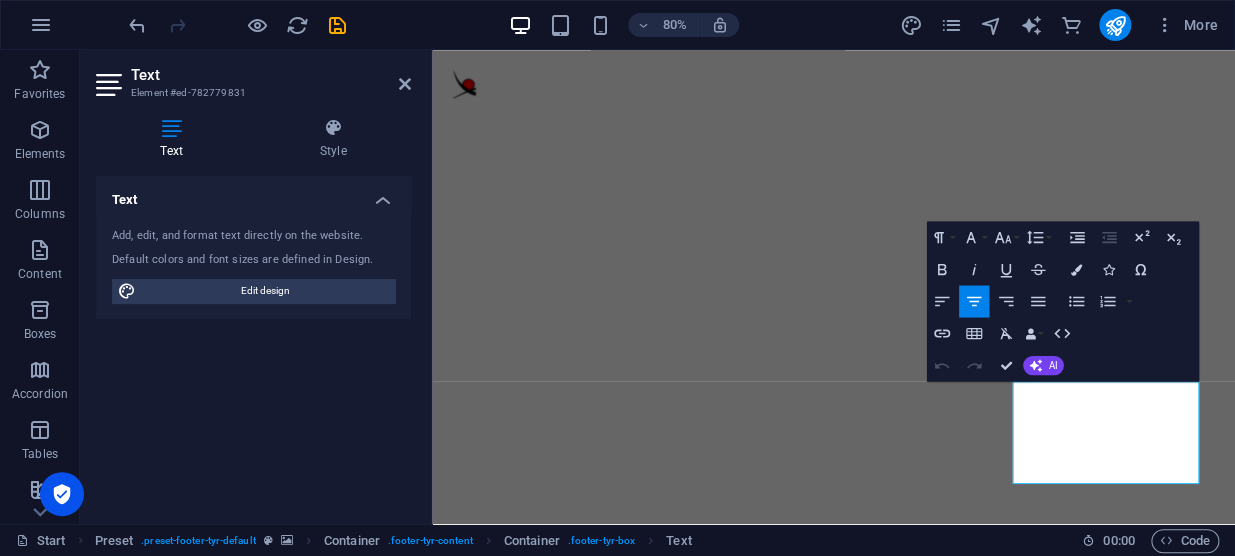 drag, startPoint x: 1228, startPoint y: 413, endPoint x: 1357, endPoint y: 515, distance: 164.45364 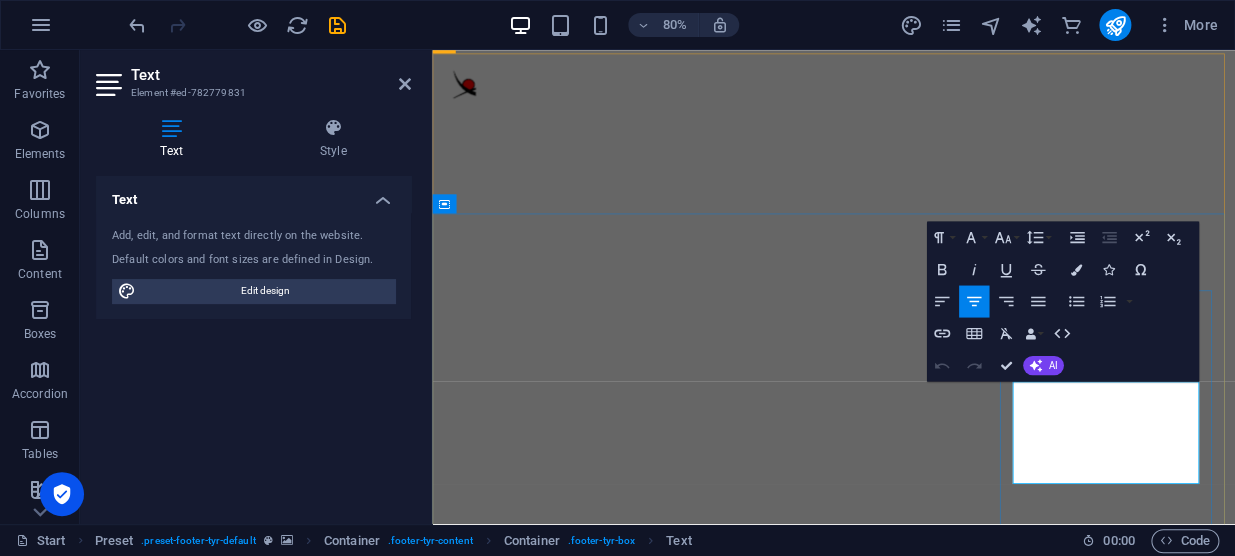 type 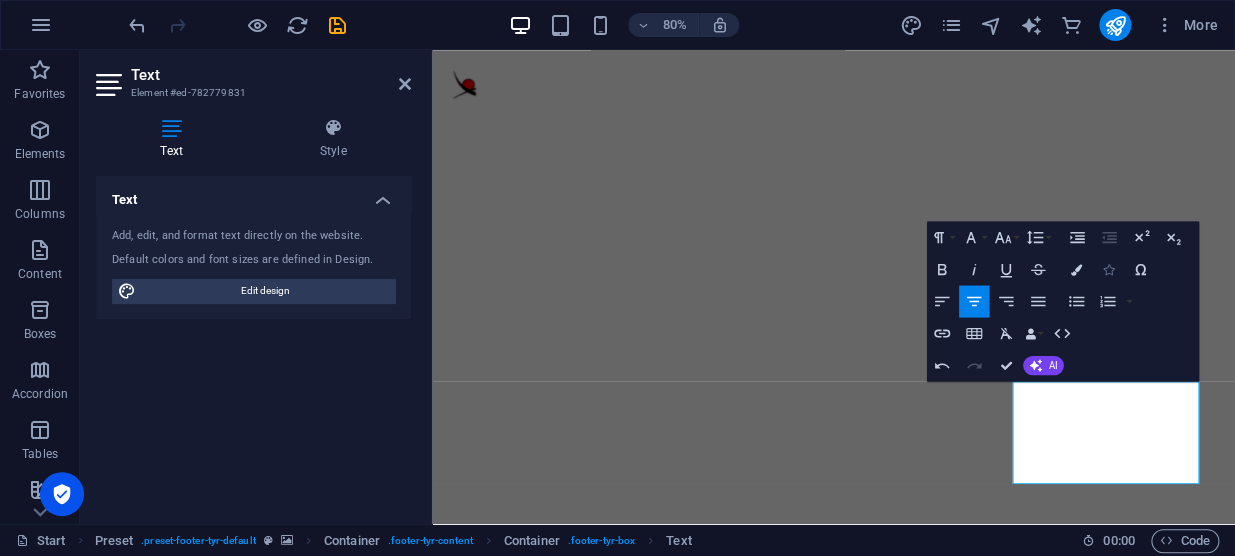 click at bounding box center (1107, 269) 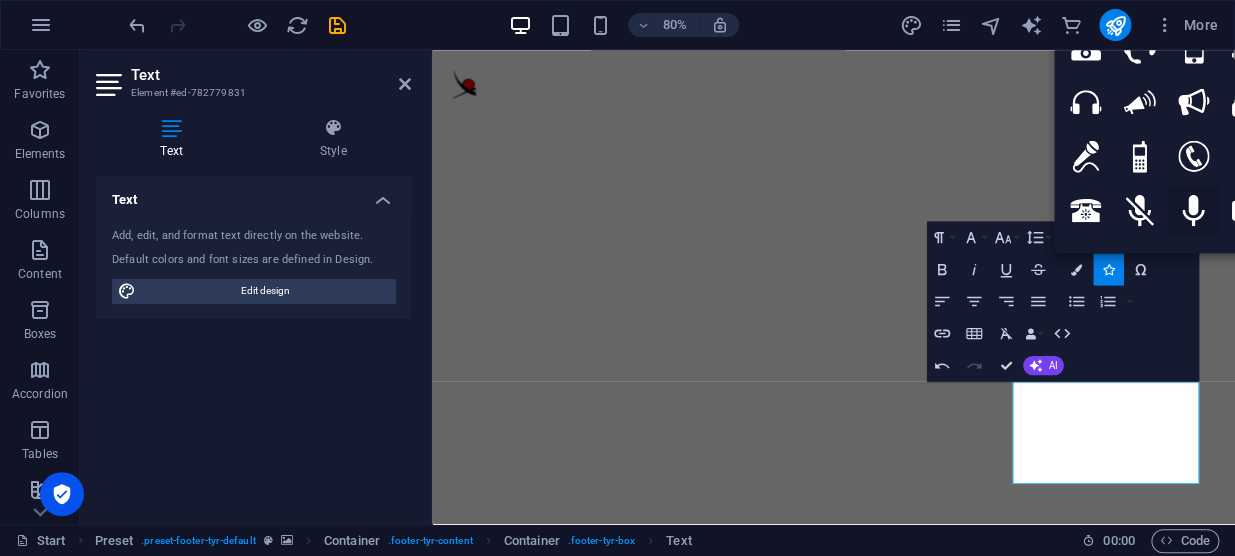 scroll, scrollTop: 90, scrollLeft: 0, axis: vertical 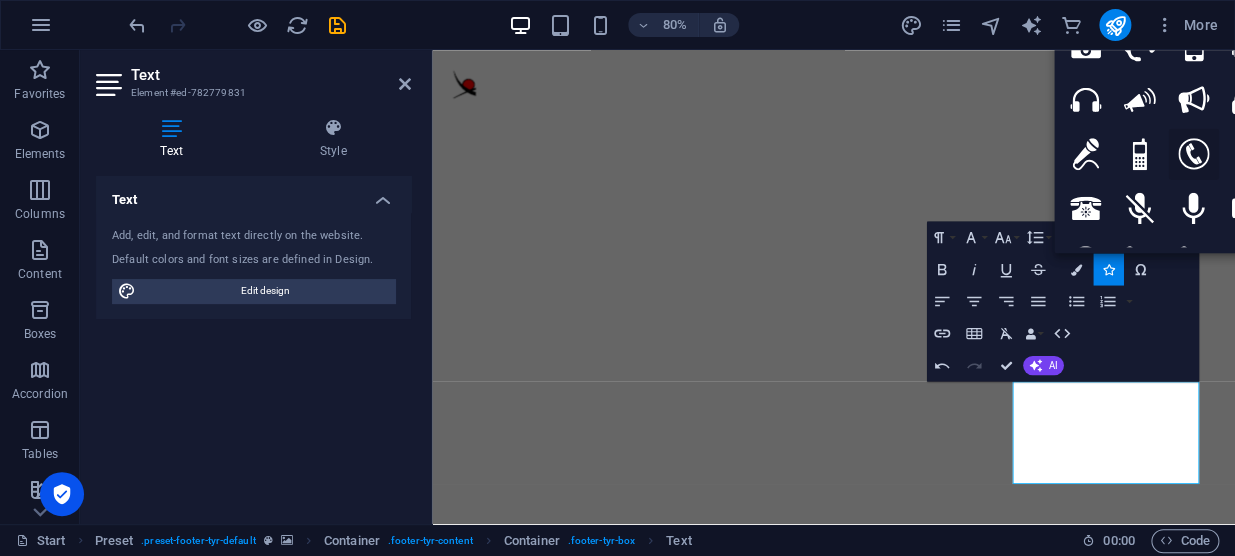 click 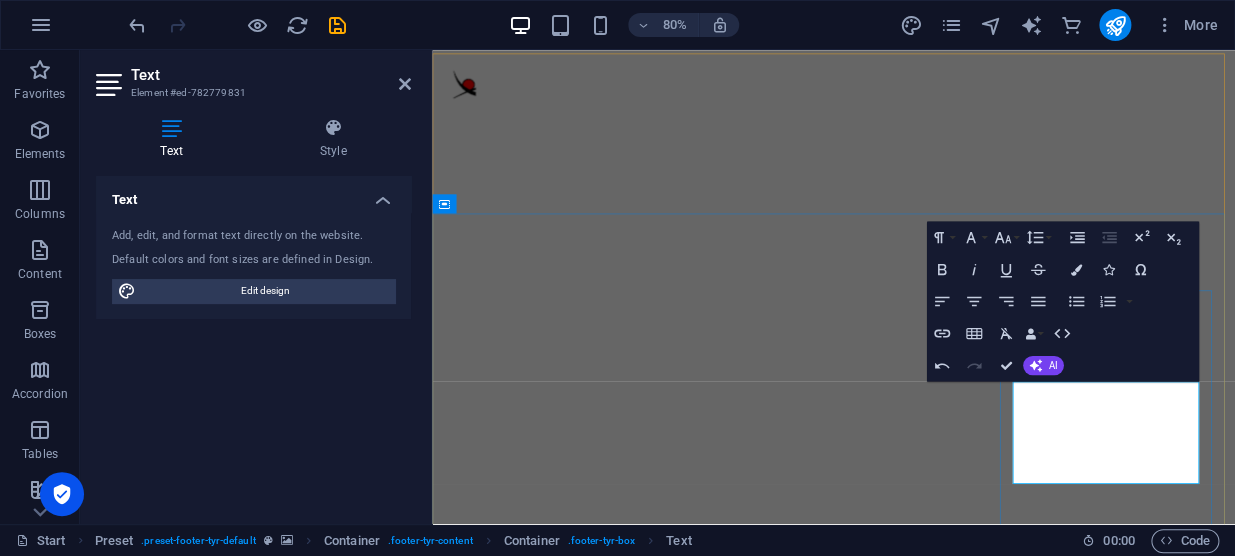 click on "068 742 8101" at bounding box center (934, 11384) 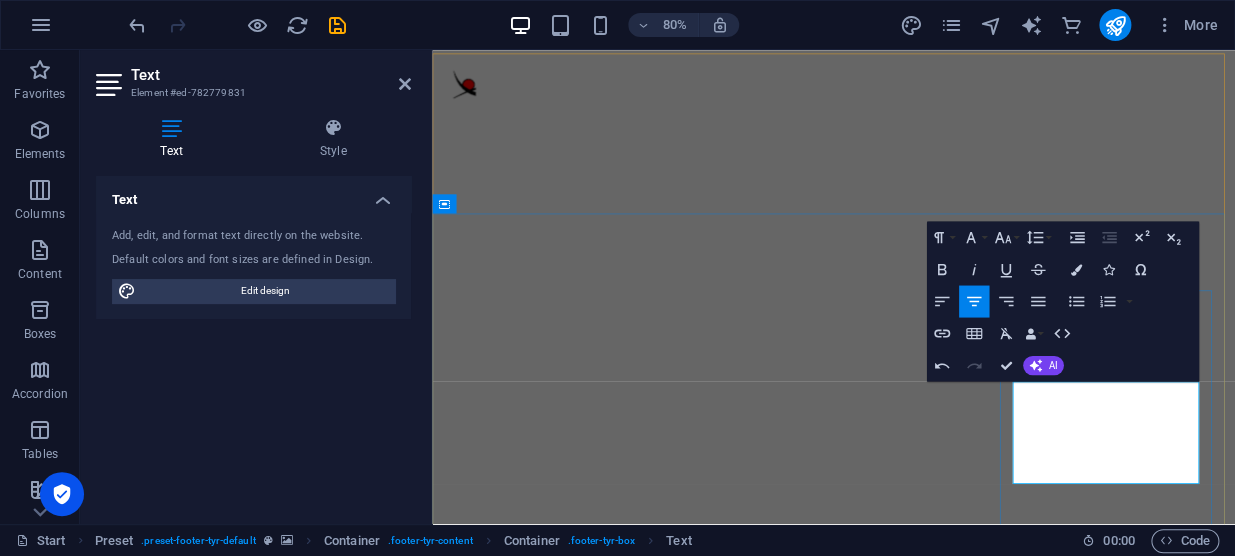 click on "068 742 8101" at bounding box center [934, 11384] 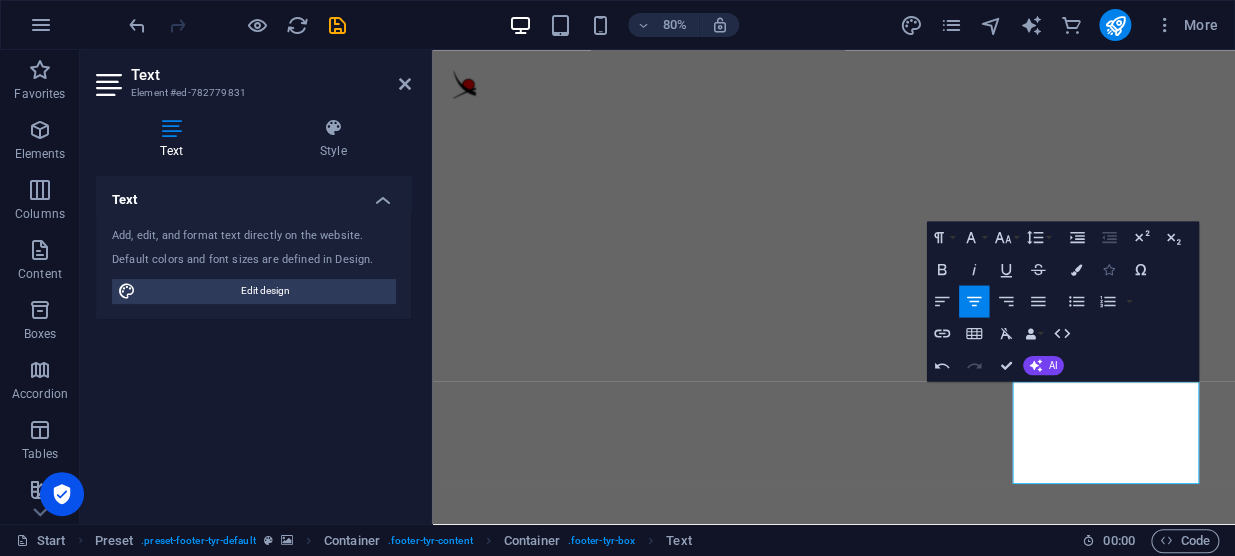 click at bounding box center (1107, 269) 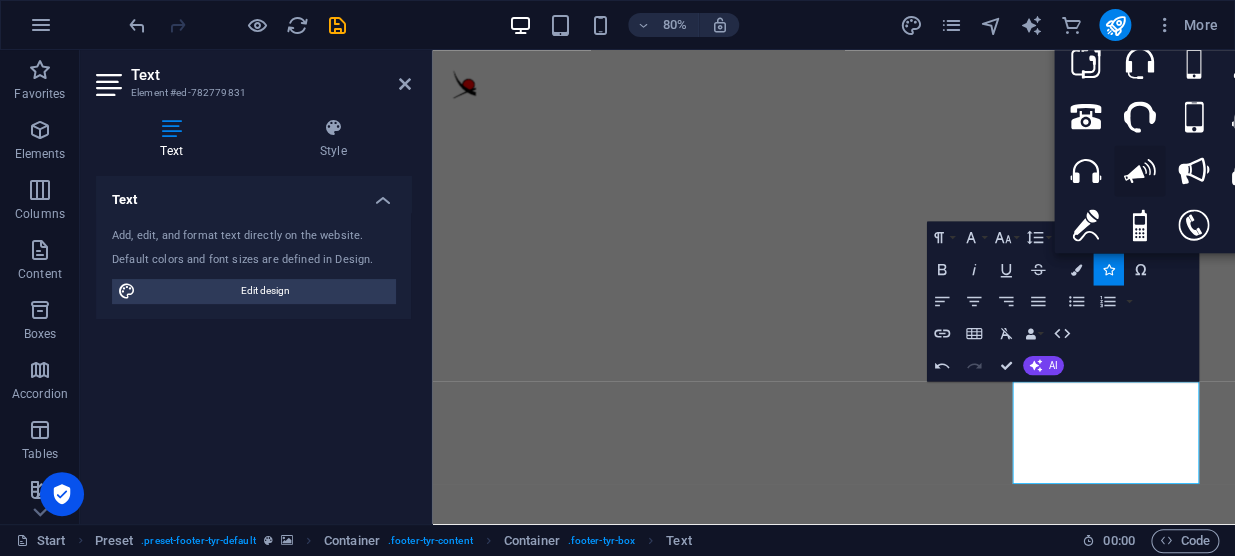 scroll, scrollTop: 0, scrollLeft: 0, axis: both 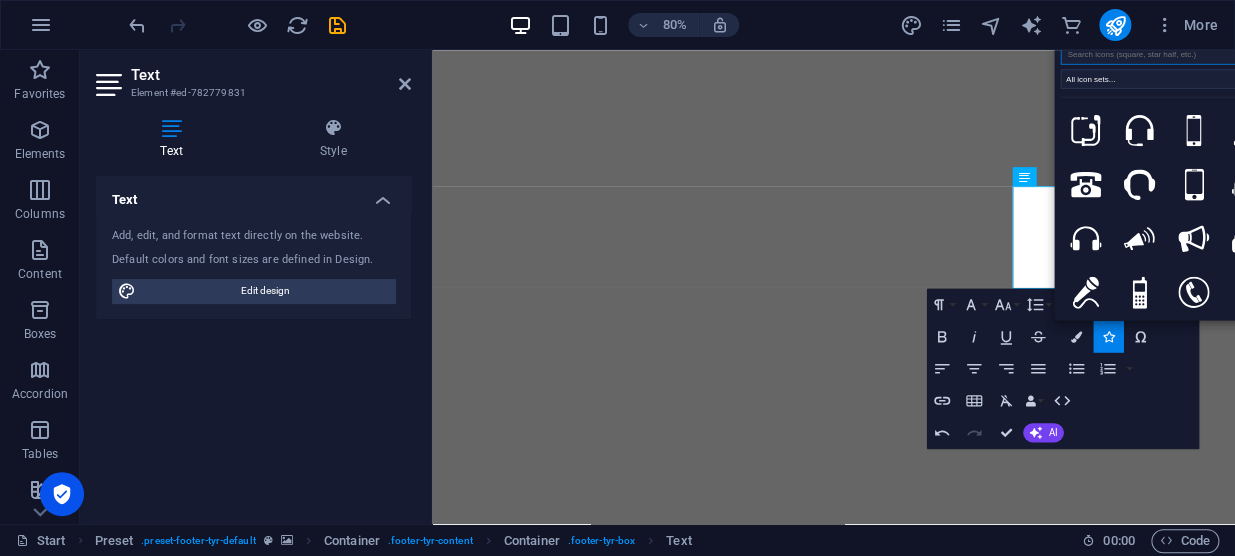 click at bounding box center [1193, 54] 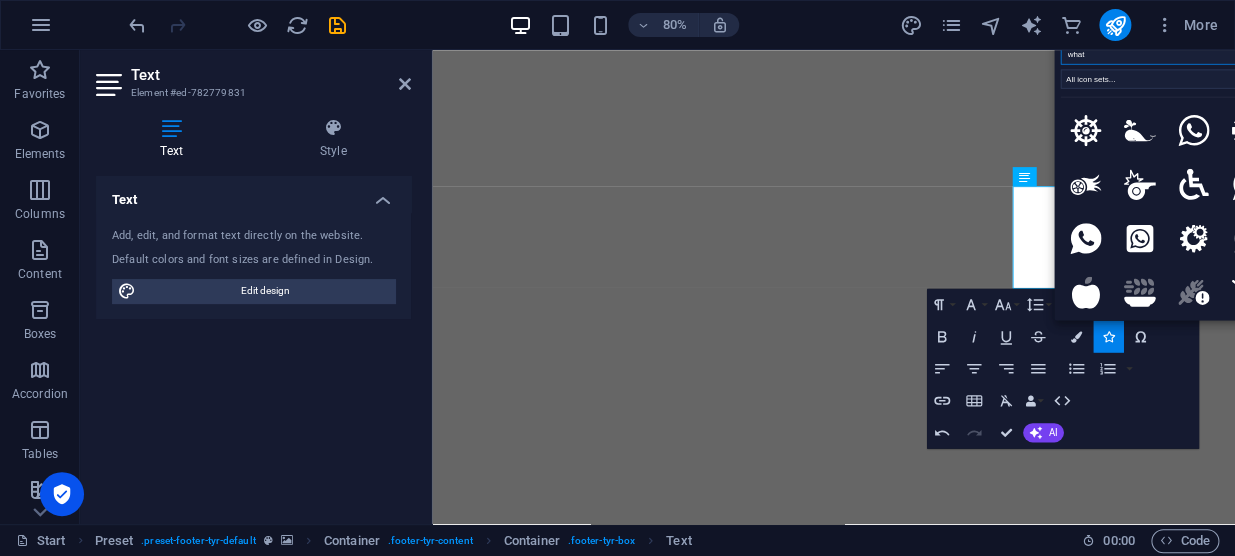 type on "whats" 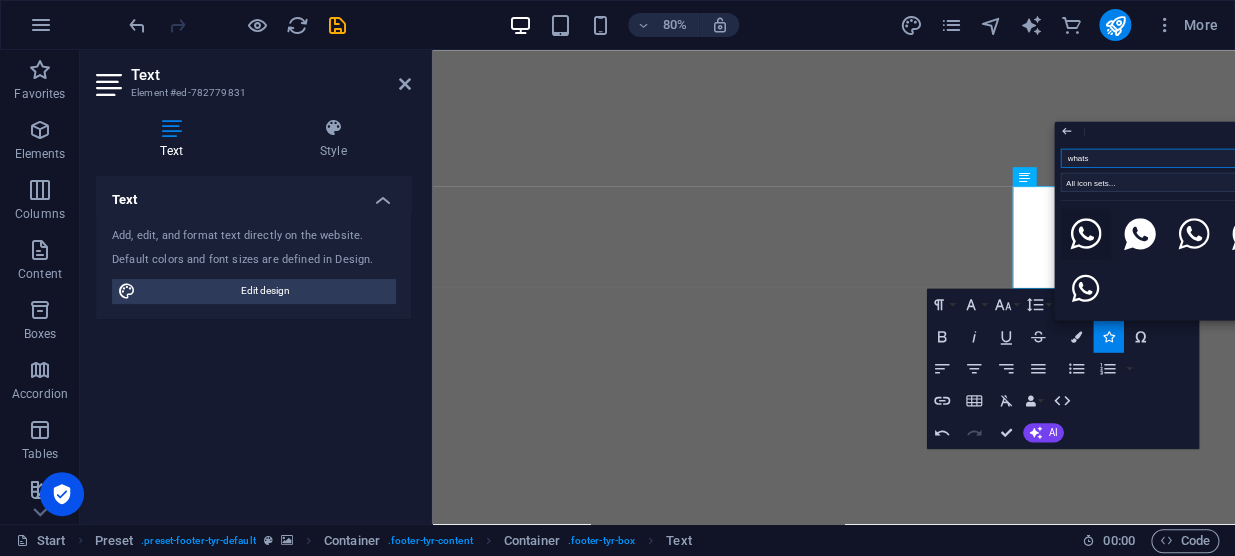 click 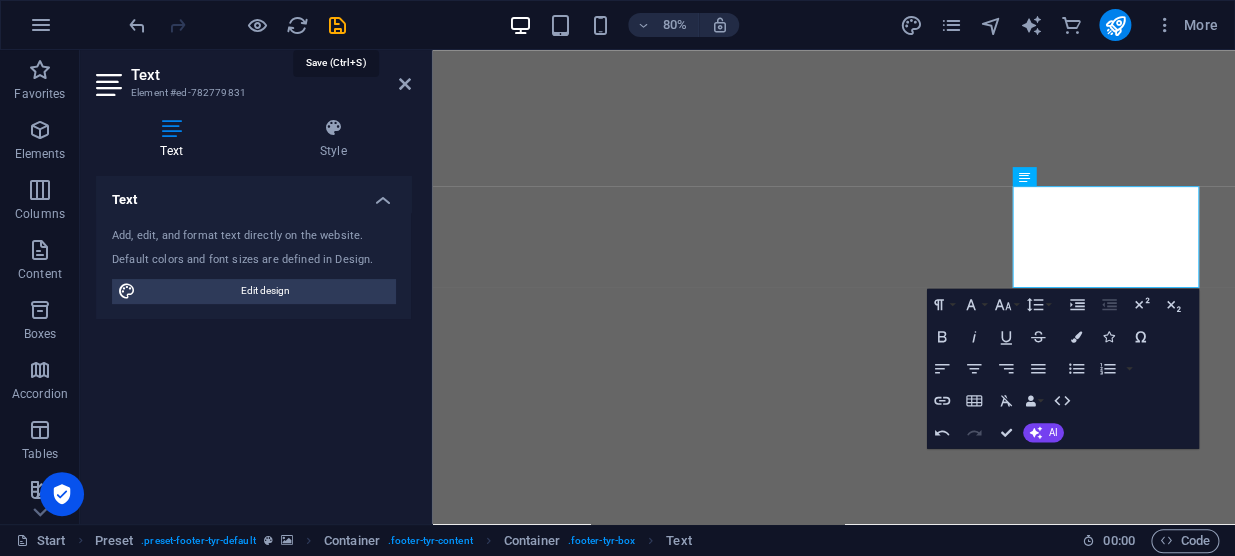 click at bounding box center (337, 25) 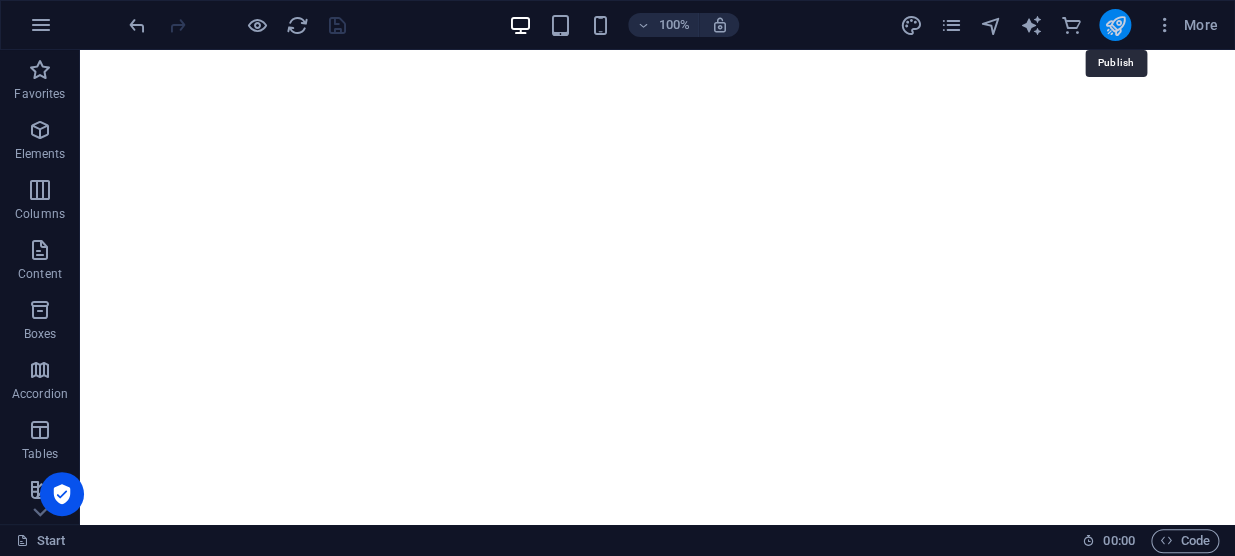 click at bounding box center (1114, 25) 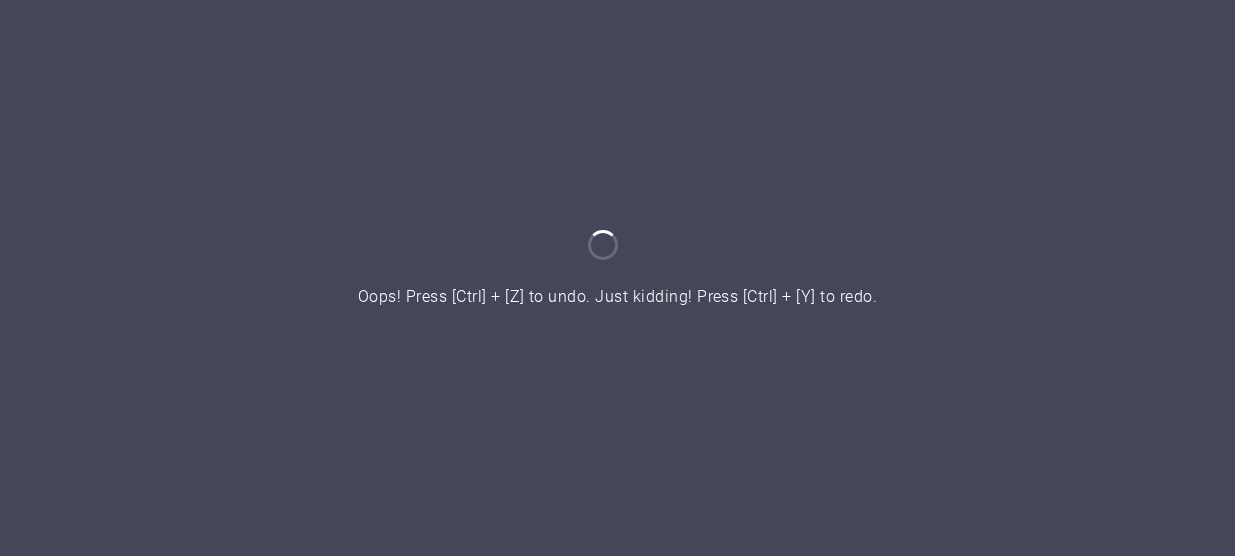 scroll, scrollTop: 0, scrollLeft: 0, axis: both 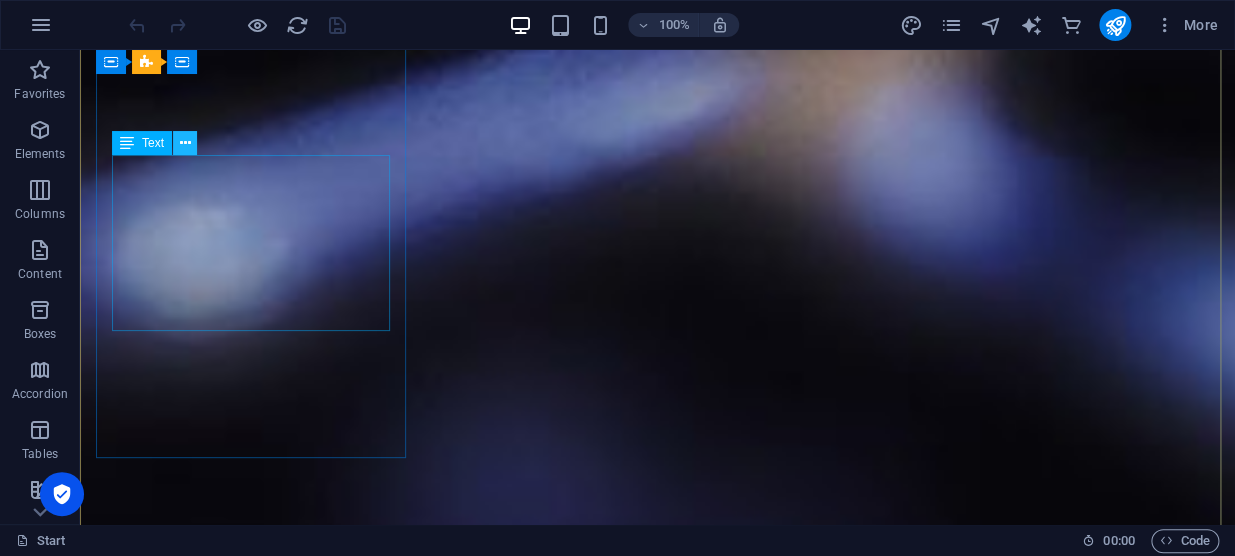 click at bounding box center [185, 143] 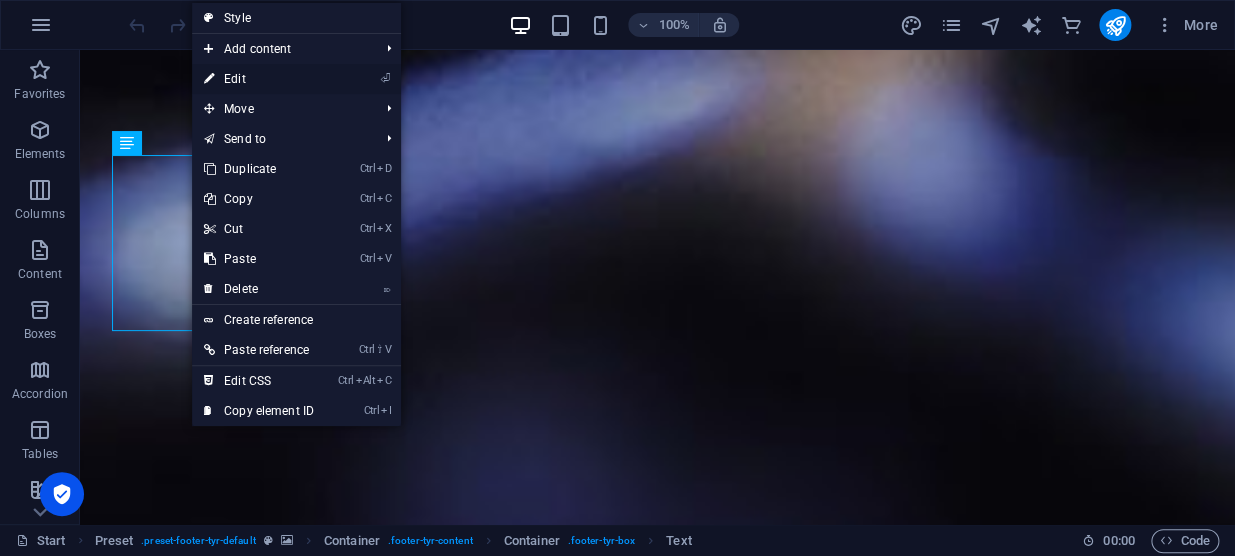 click on "⏎  Edit" at bounding box center [259, 79] 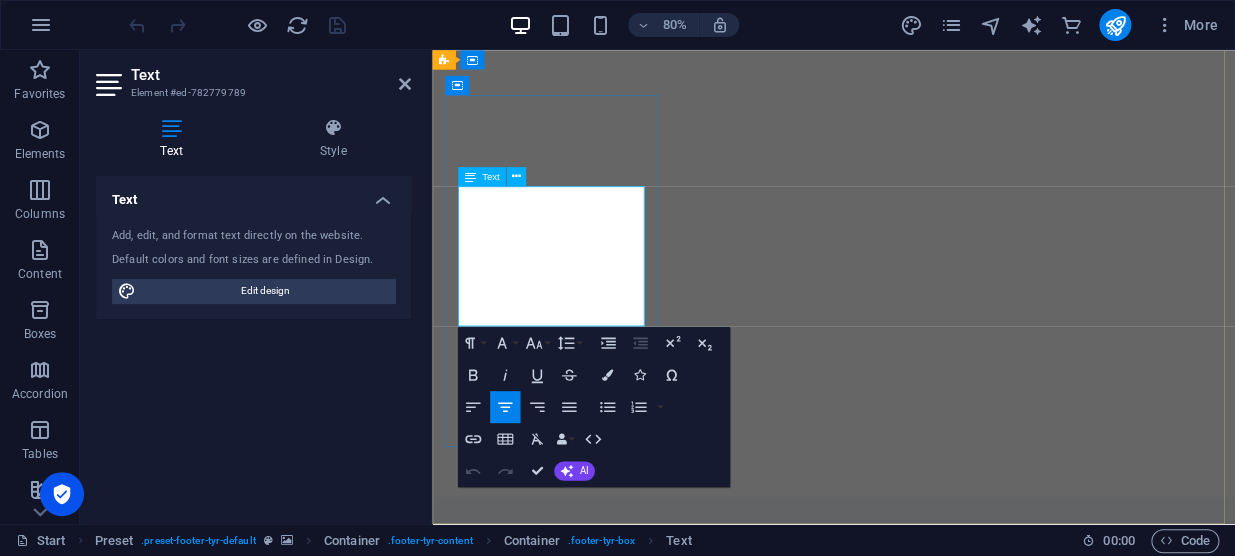 scroll, scrollTop: 9380, scrollLeft: 0, axis: vertical 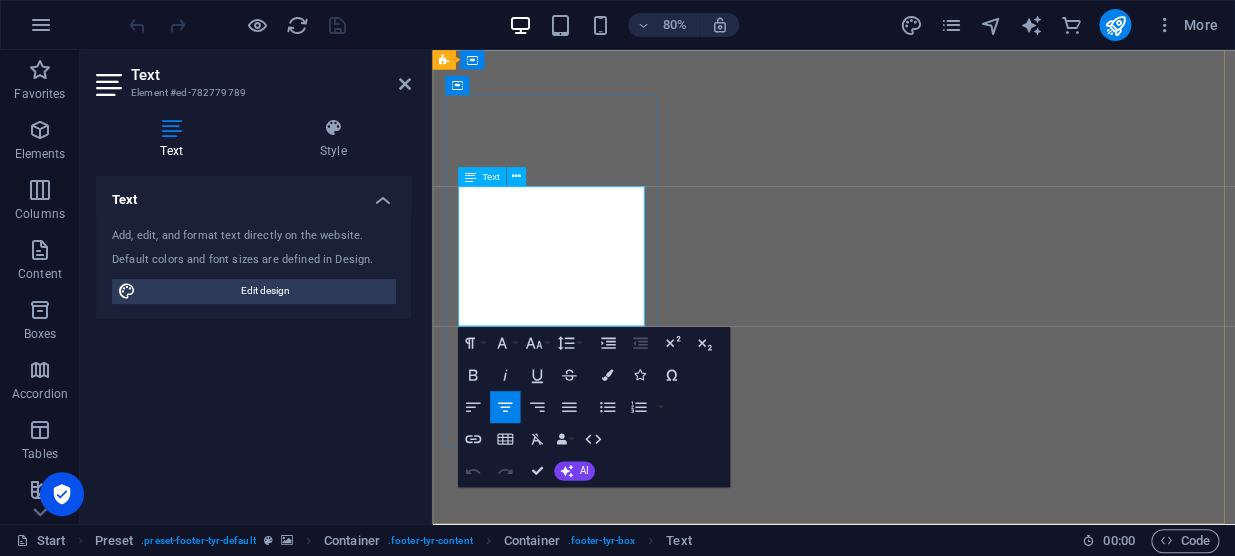 drag, startPoint x: 628, startPoint y: 309, endPoint x: 469, endPoint y: 287, distance: 160.5148 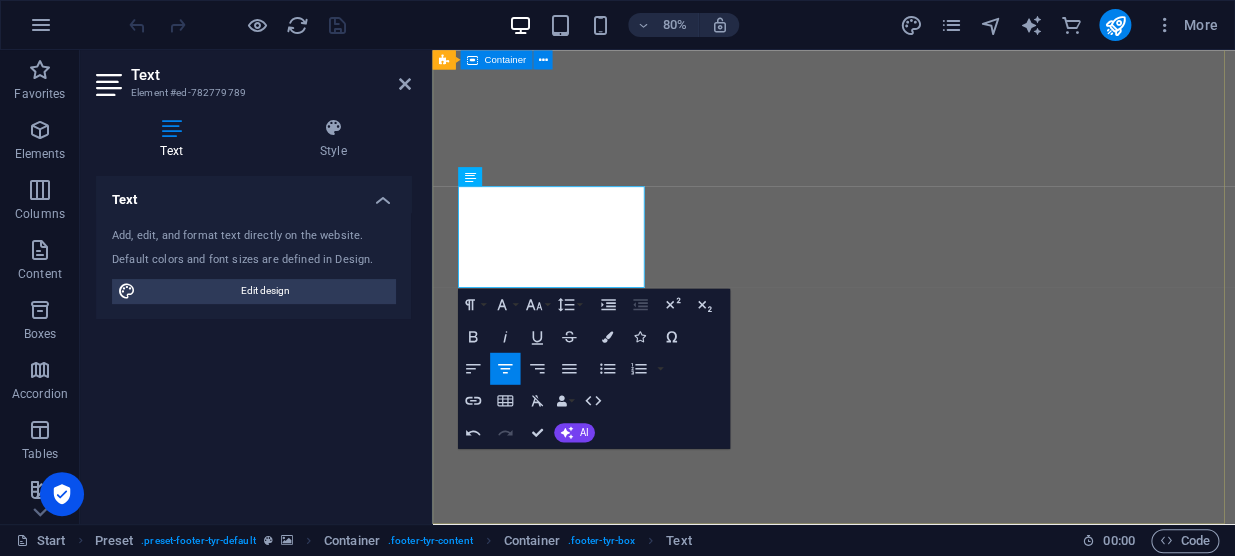 click on "Address 20 Magaliesburg Street,  Noordheuwel, Krugersdorp    7139 Legal Notice  |  Privacy Contact   I have read and understand the privacy policy. Unreadable? Regenerate Submit Contact starbal.co.za 068 742 8101  068 742 8101  pieter@starbal.co.za" at bounding box center [934, 9748] 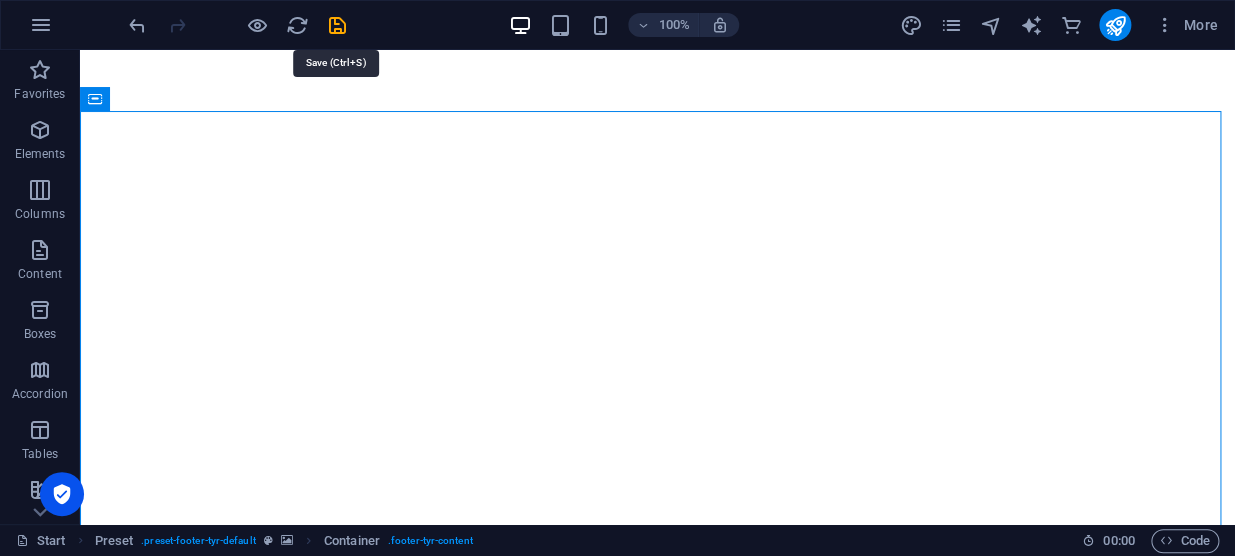 click at bounding box center [337, 25] 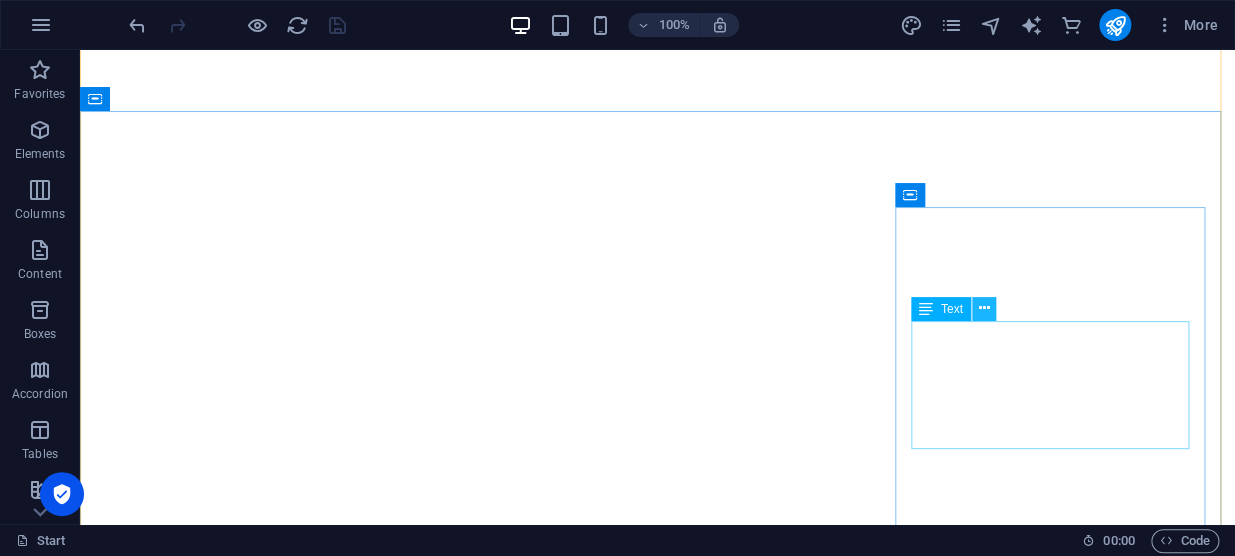 click at bounding box center [984, 309] 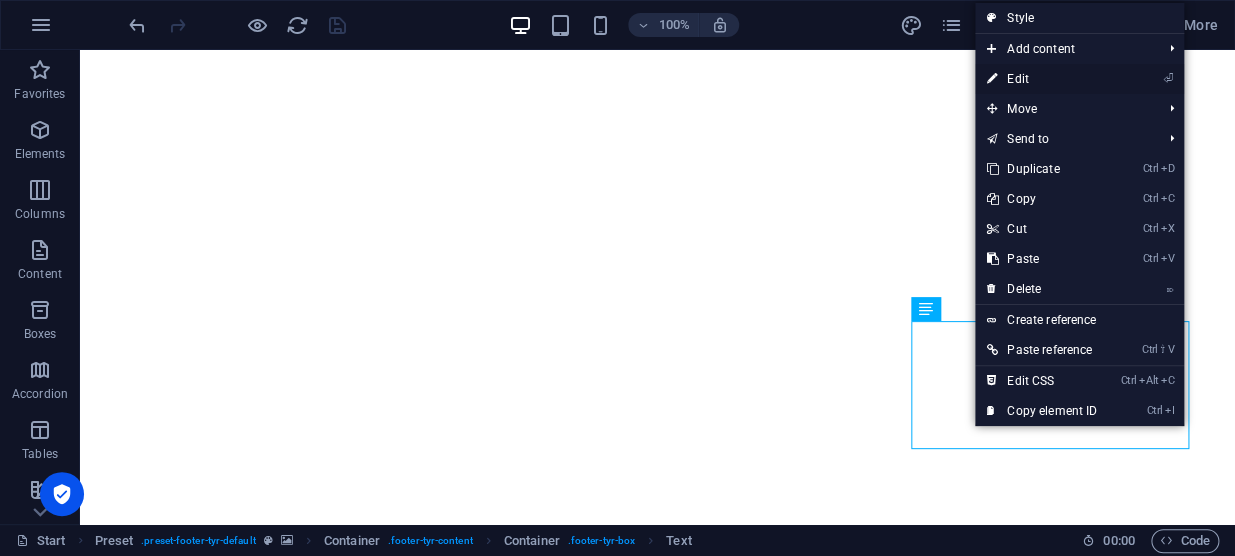 click on "⏎  Edit" at bounding box center (1042, 79) 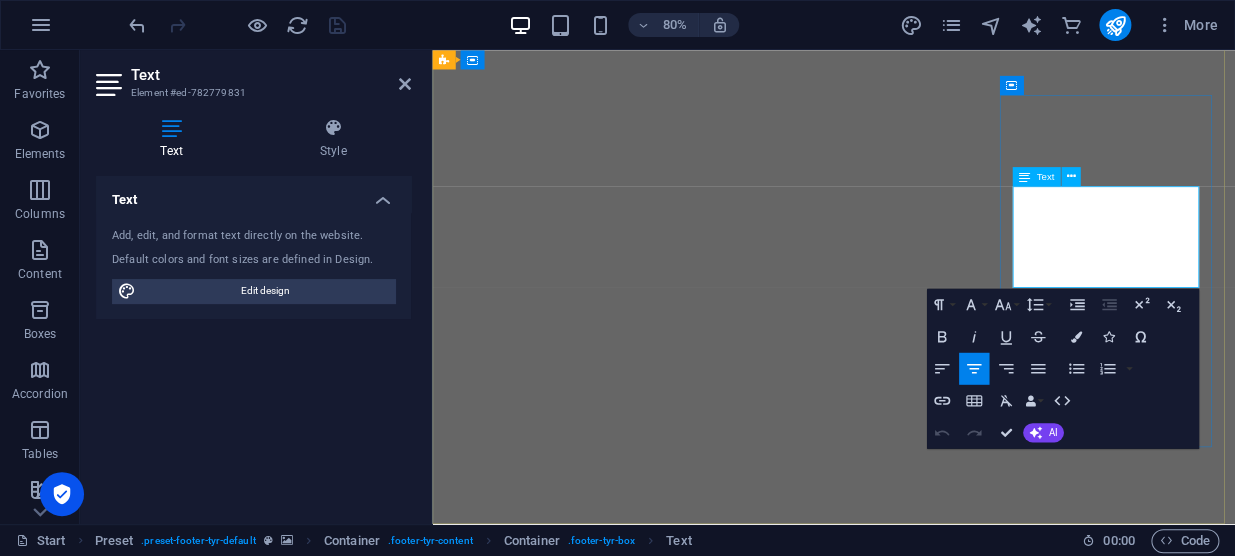 click on "068 742 8101" at bounding box center [934, 10319] 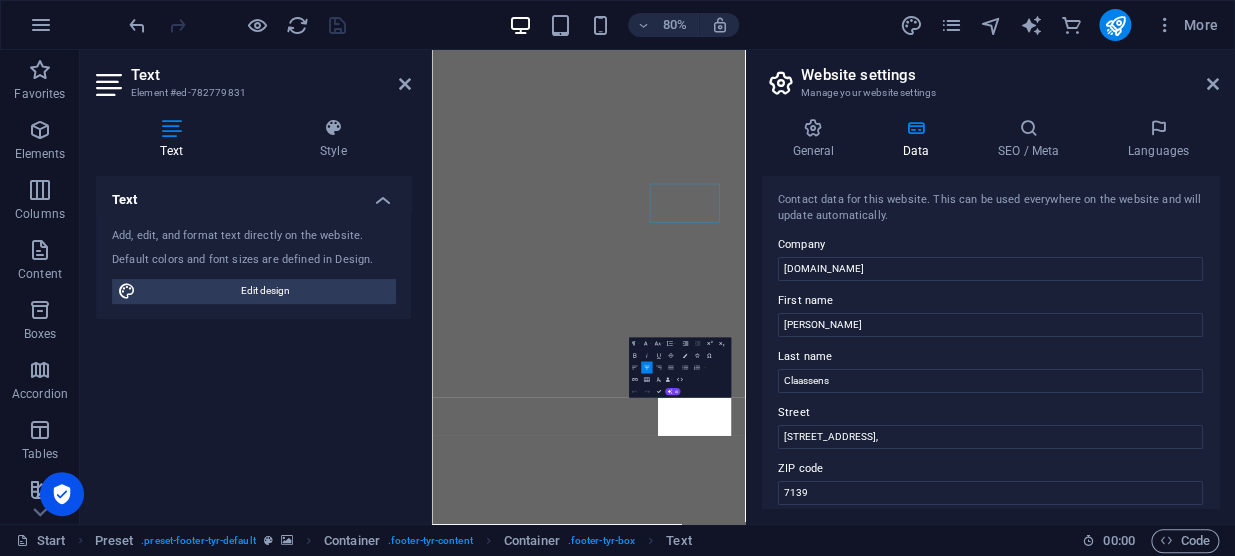 scroll, scrollTop: 9103, scrollLeft: 0, axis: vertical 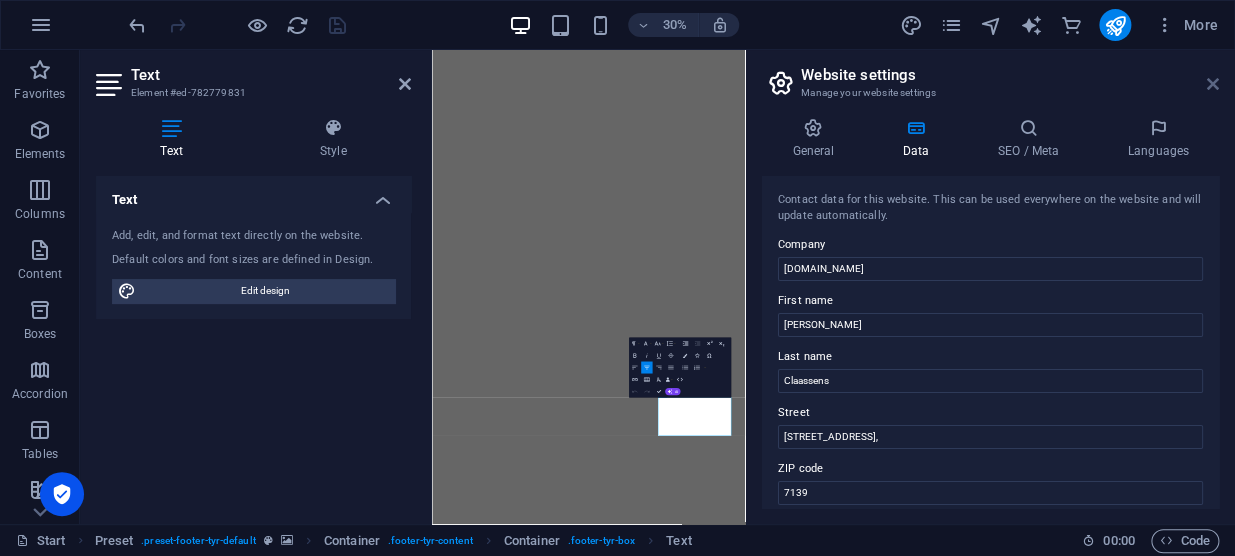 click at bounding box center (1213, 84) 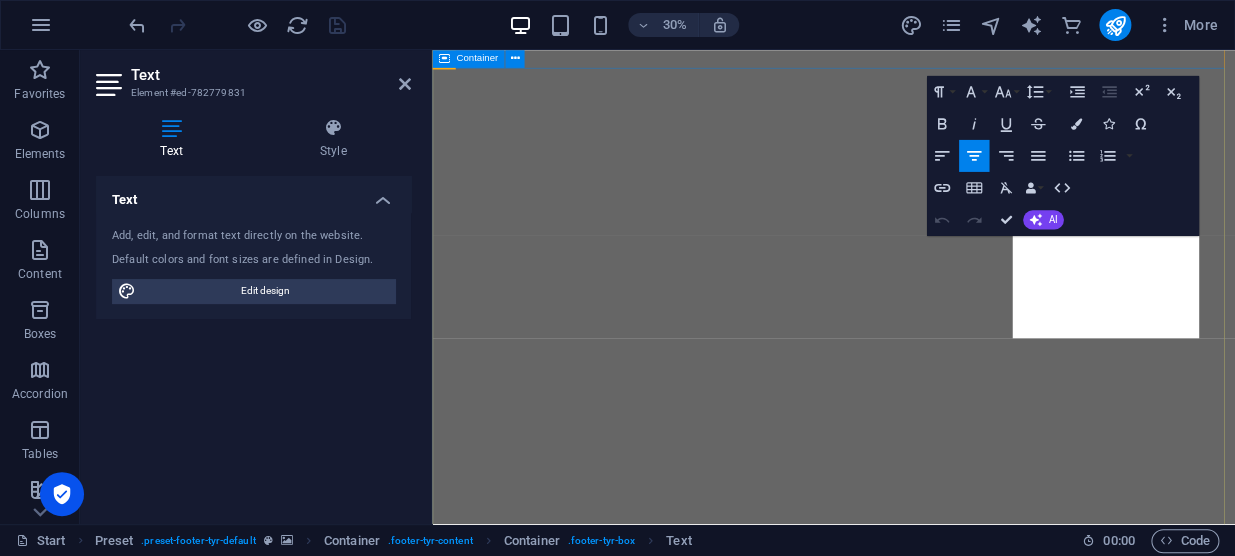 scroll, scrollTop: 9317, scrollLeft: 0, axis: vertical 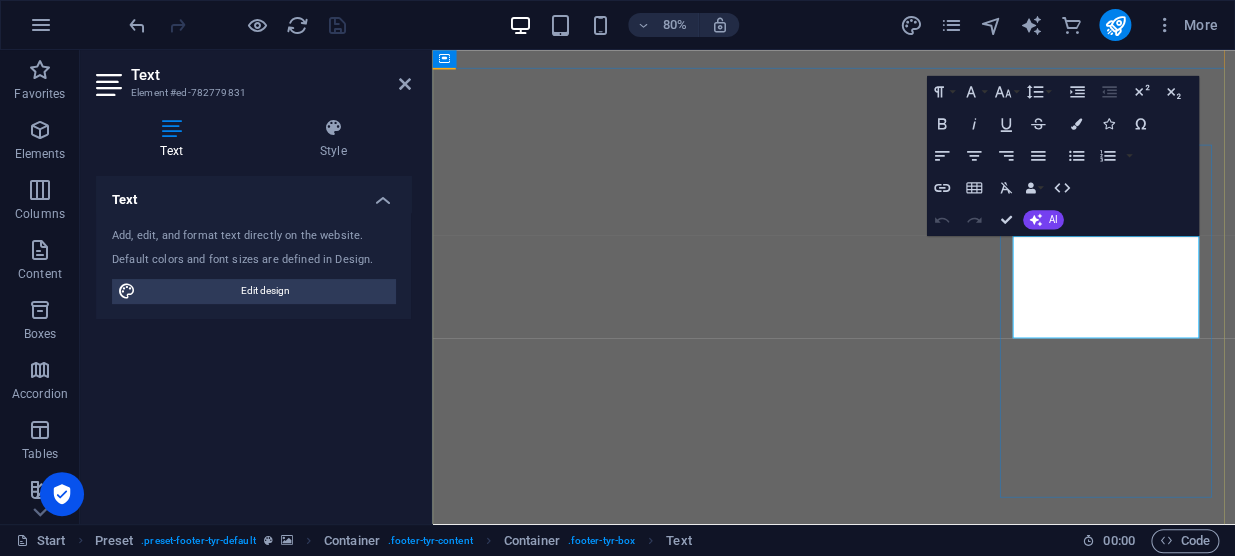click on "068 742 8101" at bounding box center (934, 10198) 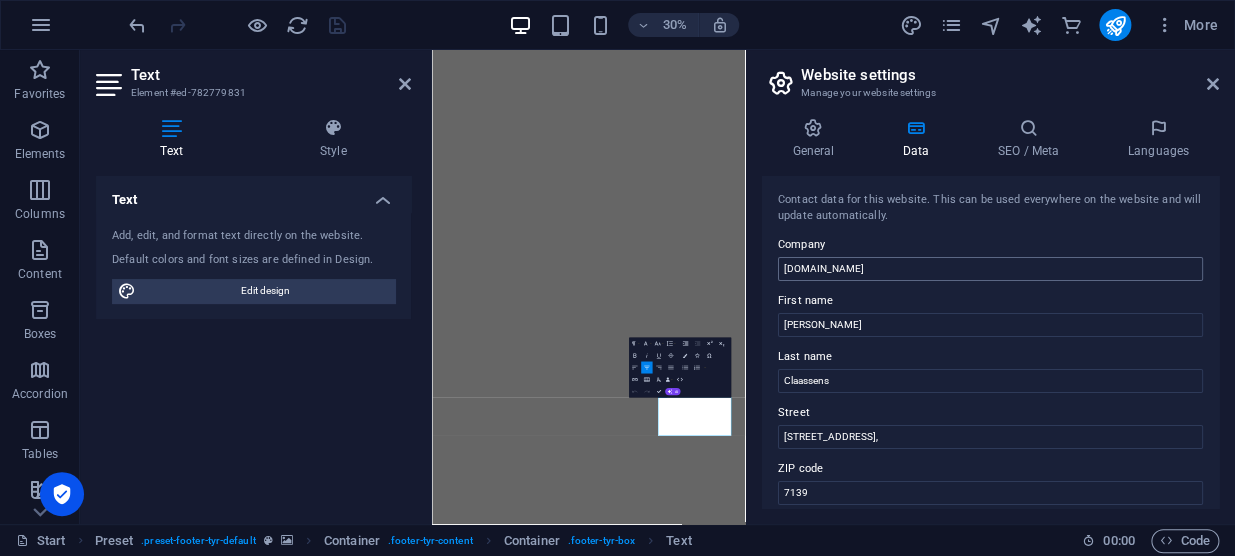 scroll, scrollTop: 9104, scrollLeft: 0, axis: vertical 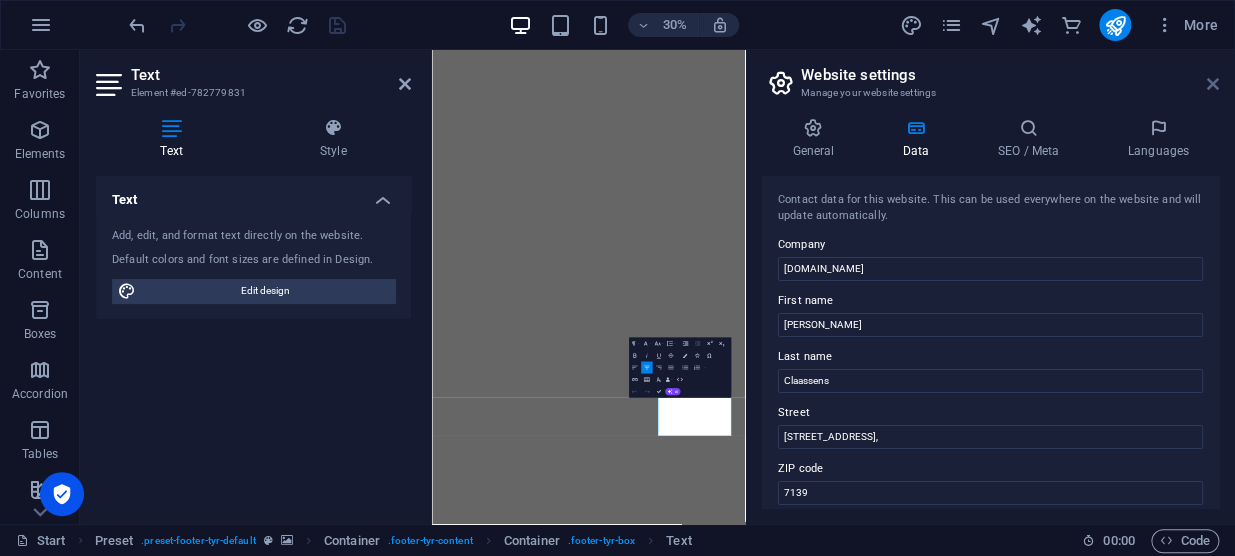 click at bounding box center [1213, 84] 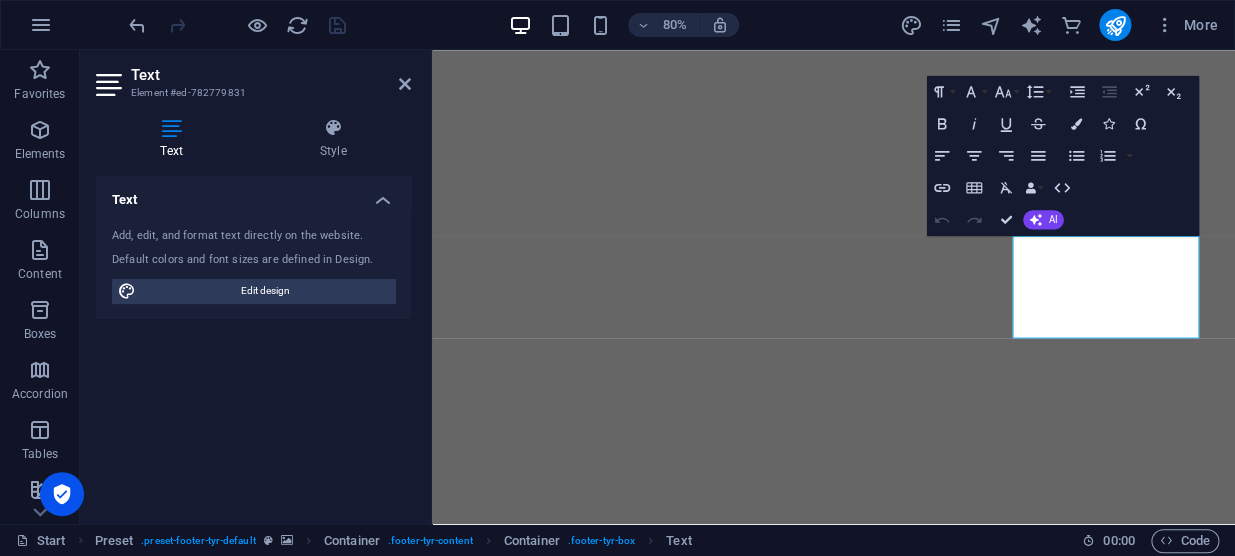 scroll, scrollTop: 9317, scrollLeft: 0, axis: vertical 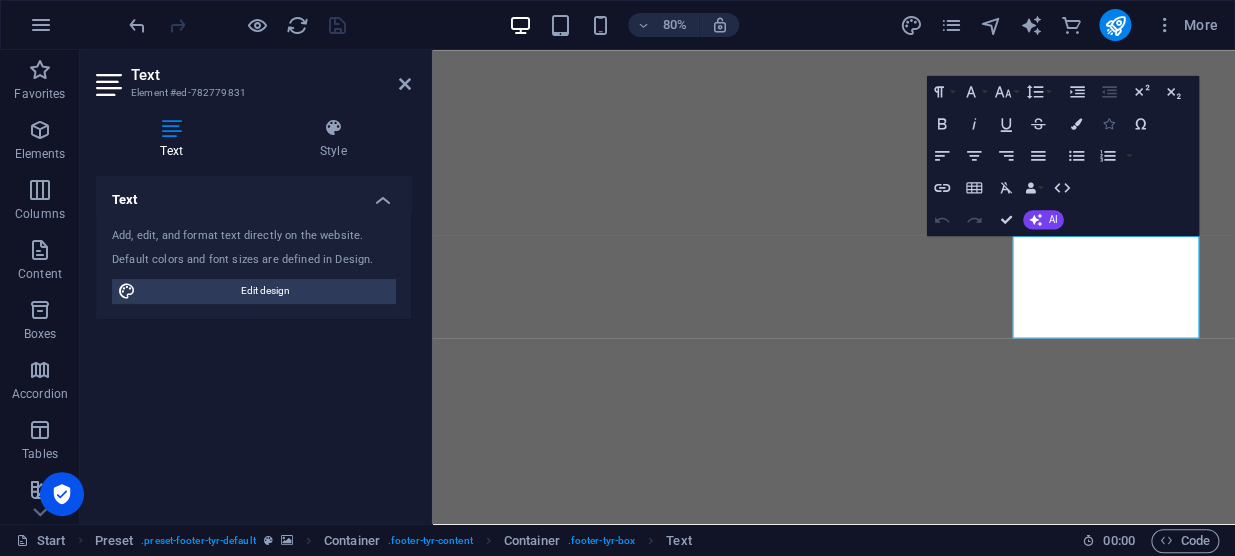 click at bounding box center [1107, 123] 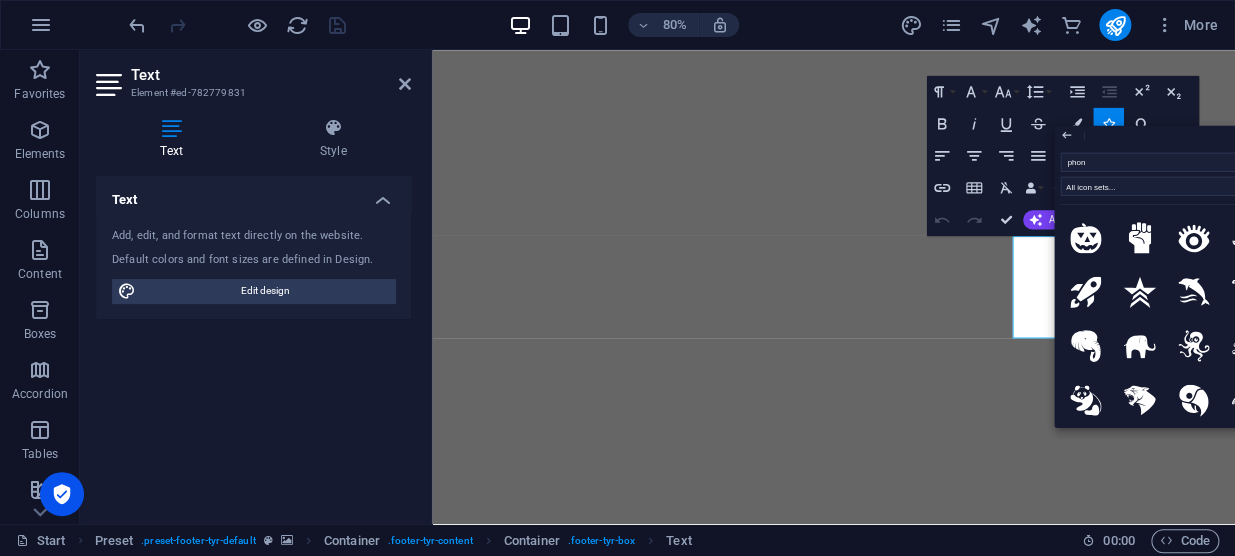 type on "phone" 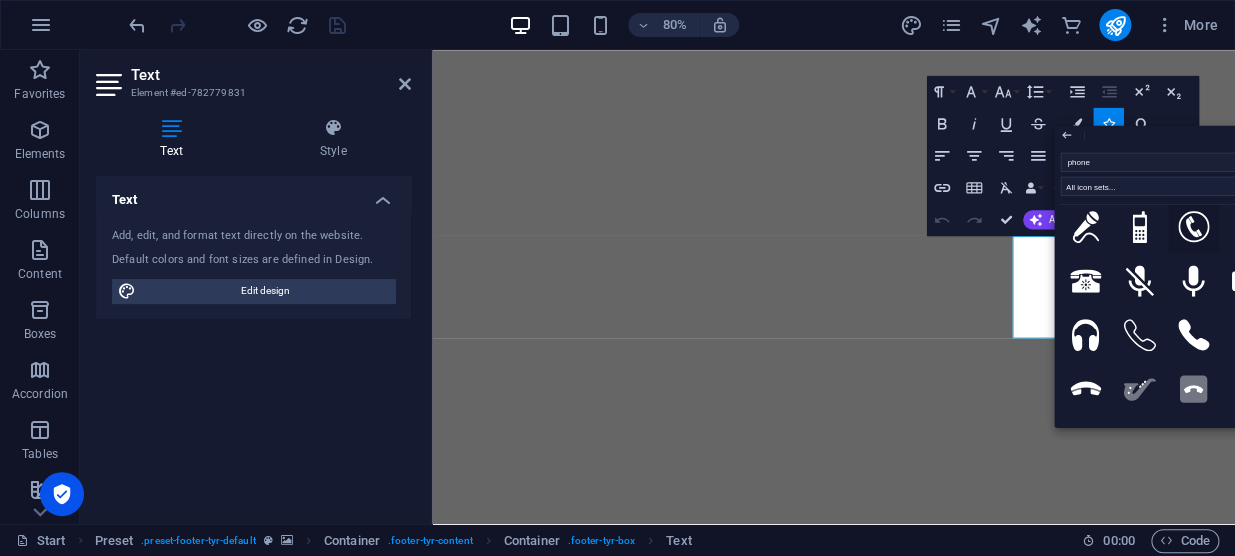 scroll, scrollTop: 272, scrollLeft: 0, axis: vertical 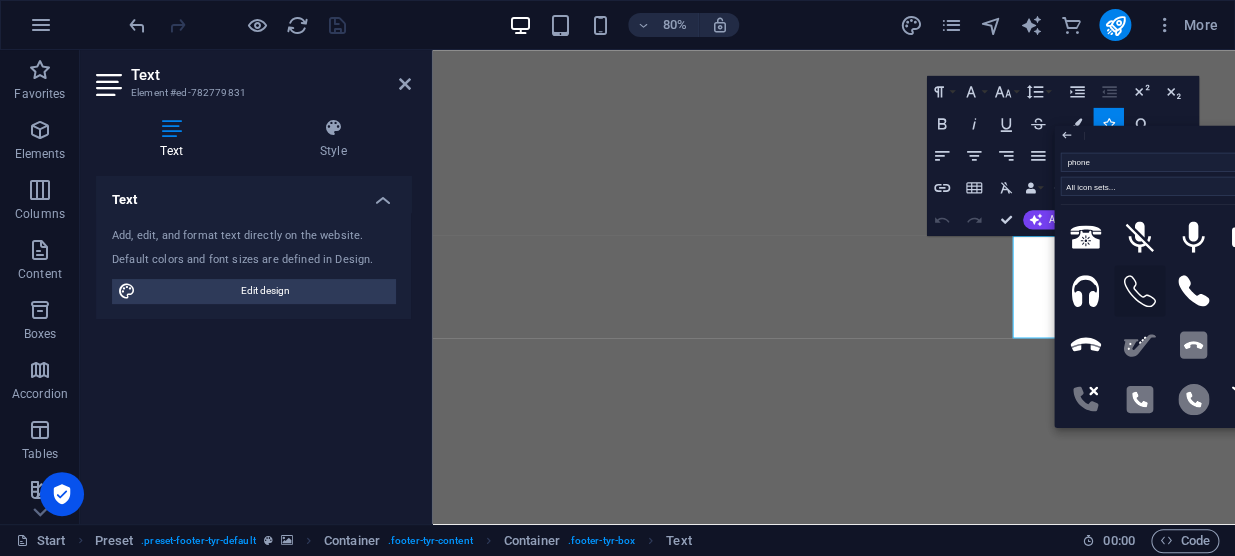click 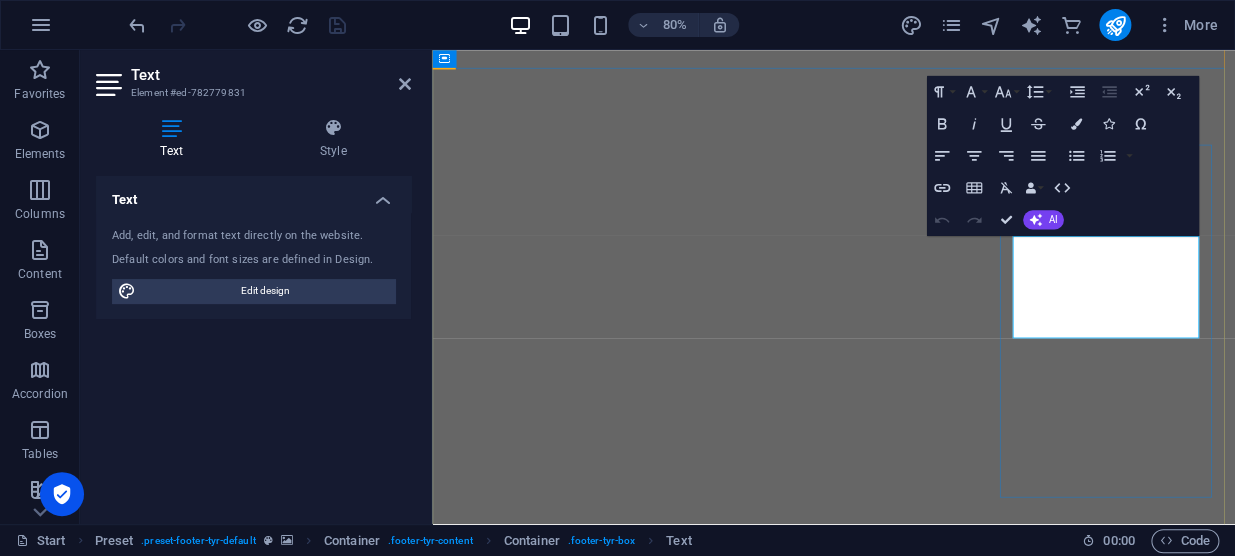 drag, startPoint x: 1304, startPoint y: 324, endPoint x: 1264, endPoint y: 318, distance: 40.4475 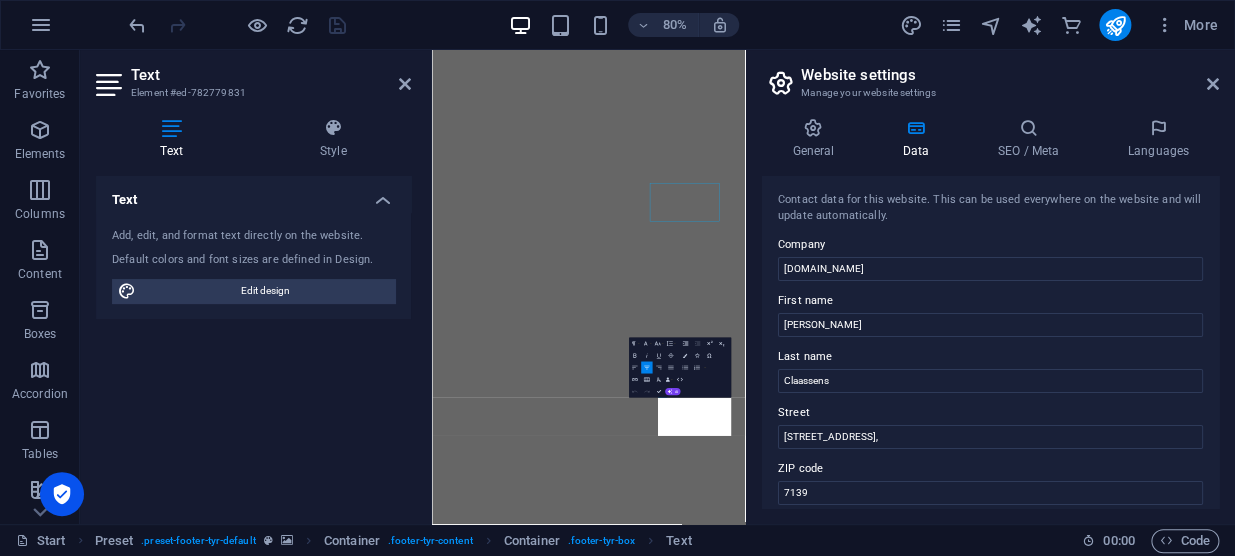 scroll, scrollTop: 9104, scrollLeft: 0, axis: vertical 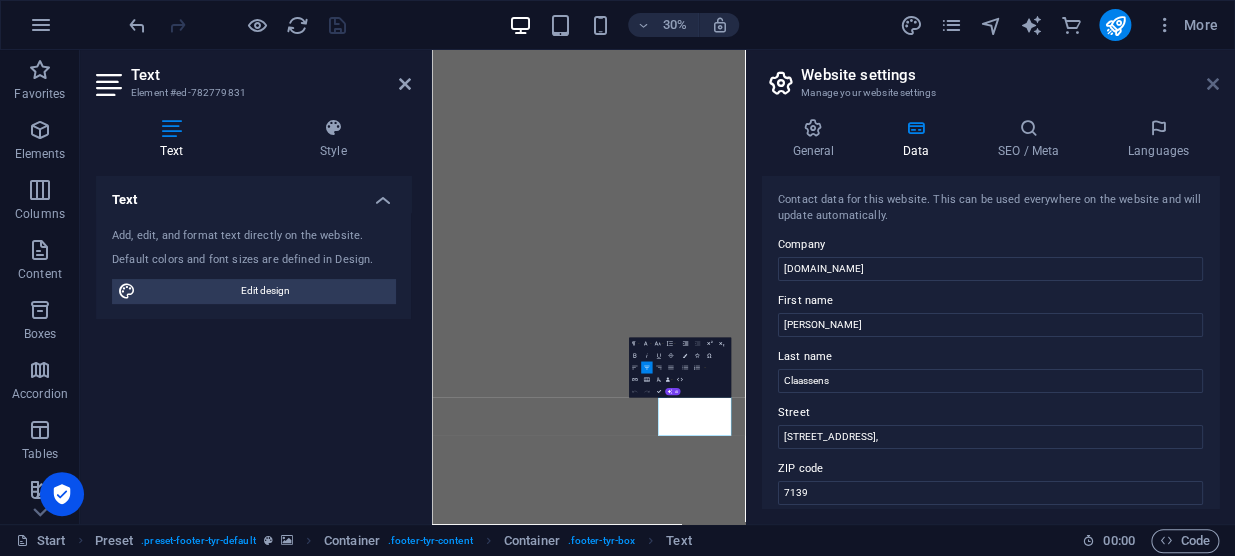 click at bounding box center (1213, 84) 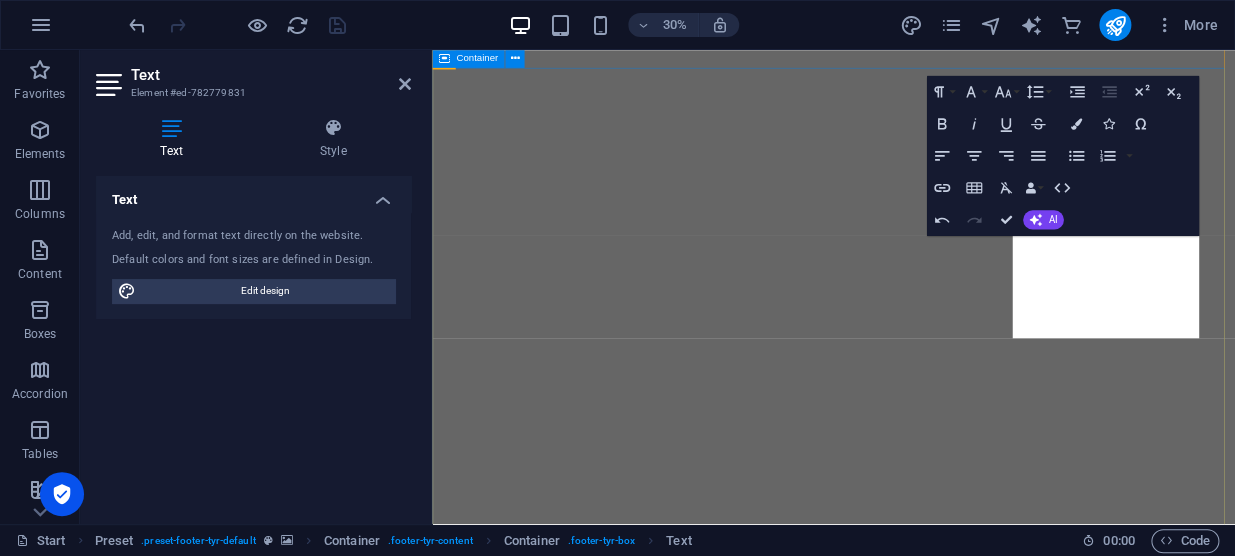 scroll, scrollTop: 9317, scrollLeft: 0, axis: vertical 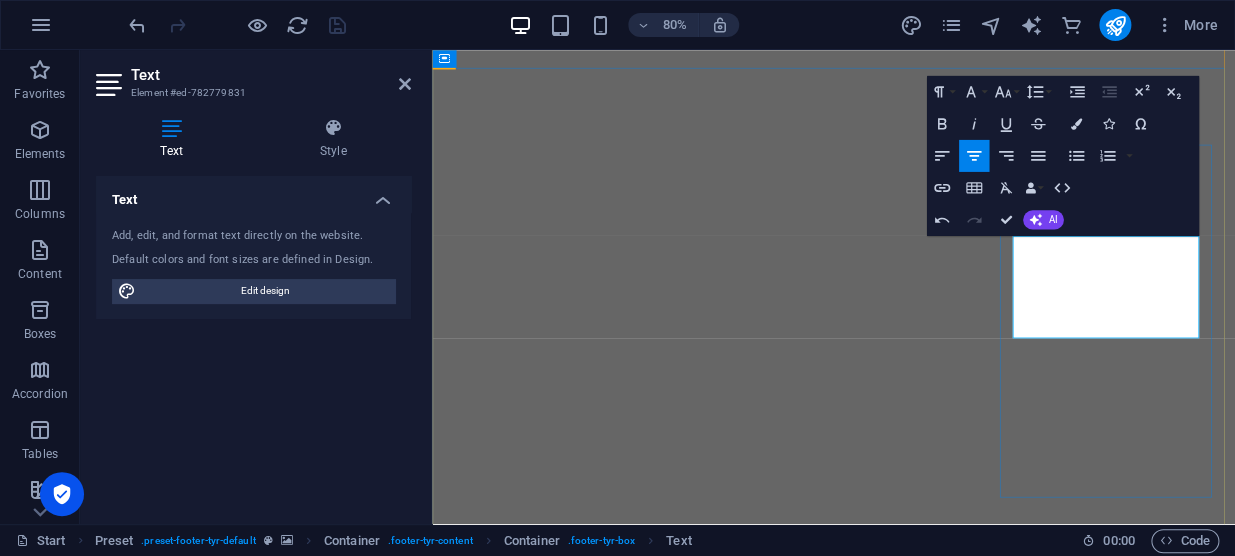 drag, startPoint x: 1231, startPoint y: 328, endPoint x: 1328, endPoint y: 470, distance: 171.96802 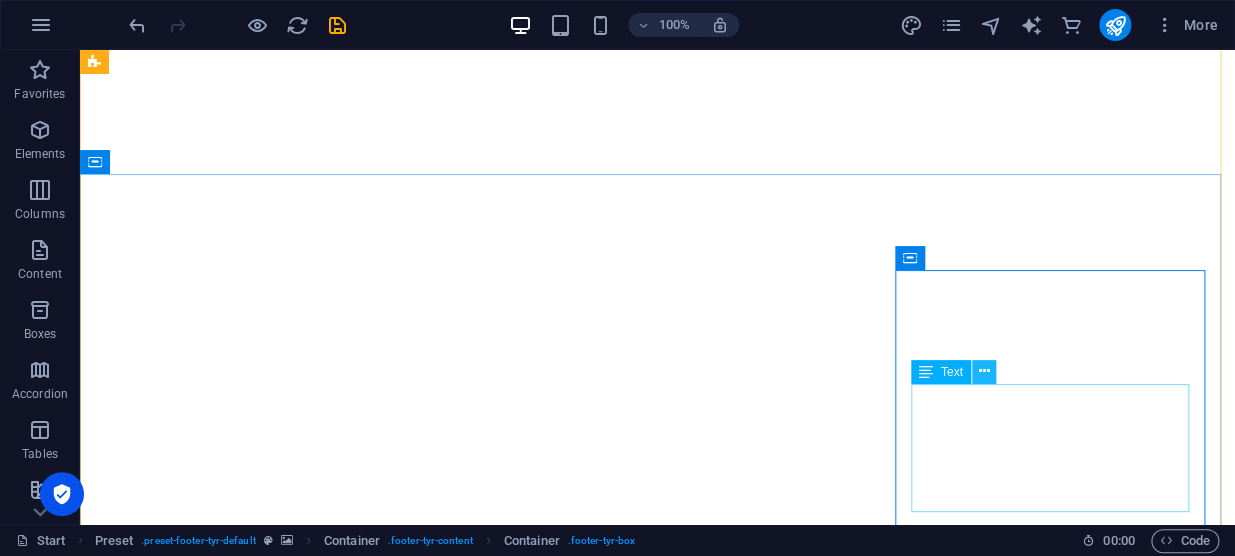 click at bounding box center (983, 371) 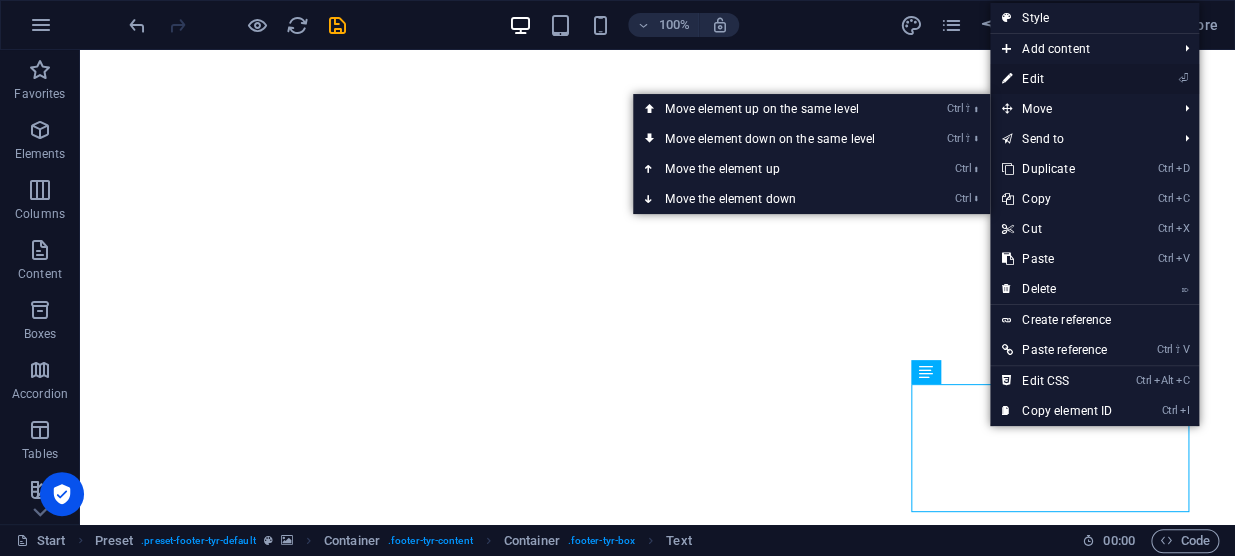 click on "⏎  Edit" at bounding box center [1057, 79] 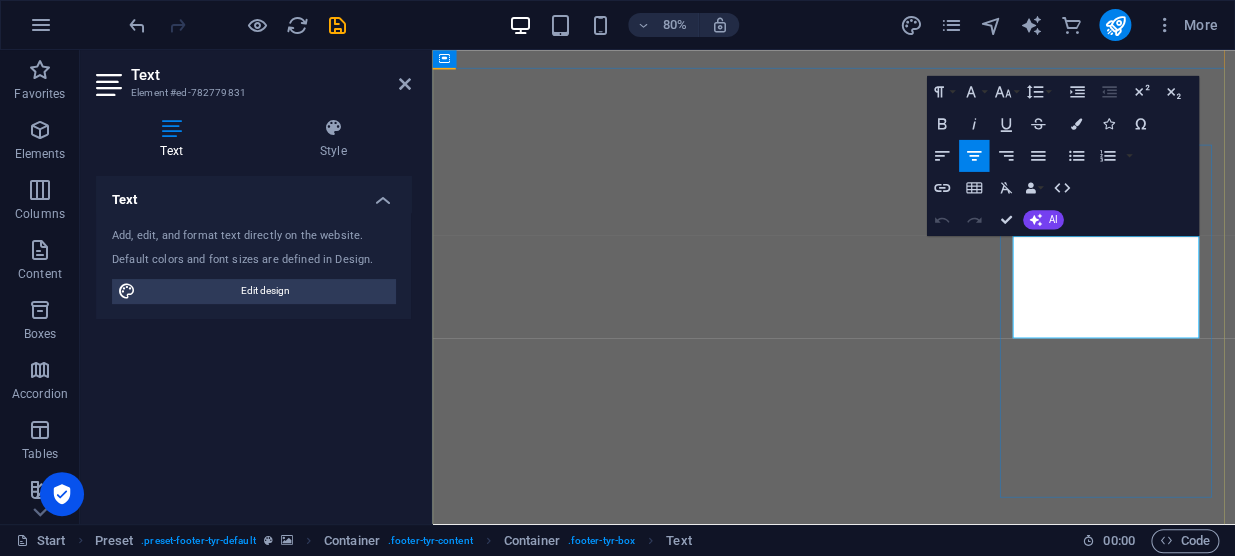 drag, startPoint x: 1236, startPoint y: 324, endPoint x: 1309, endPoint y: 326, distance: 73.02739 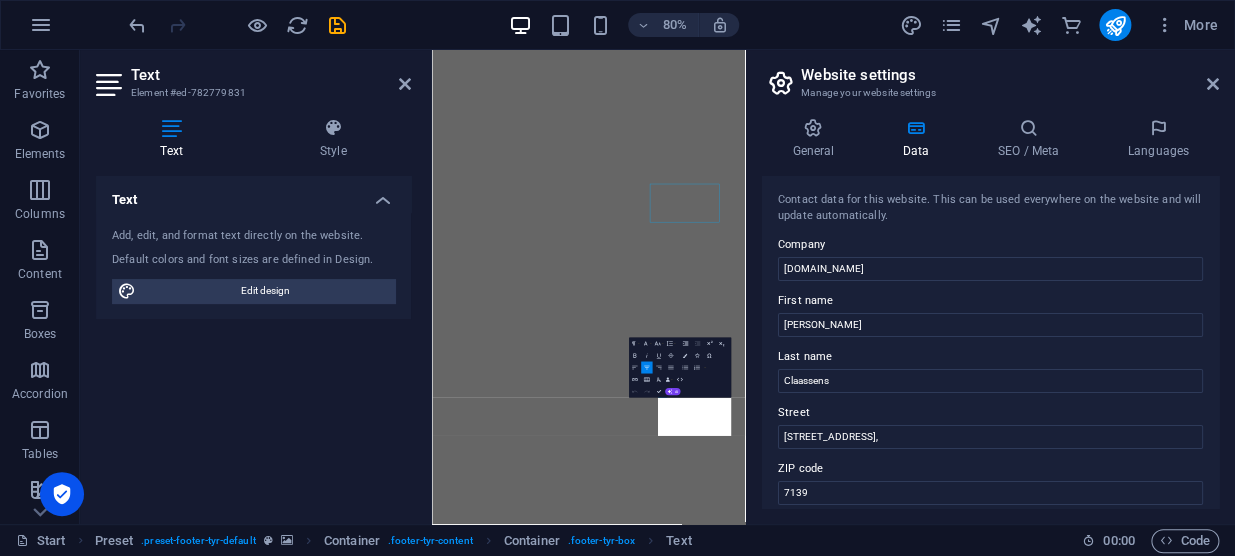 scroll, scrollTop: 9103, scrollLeft: 0, axis: vertical 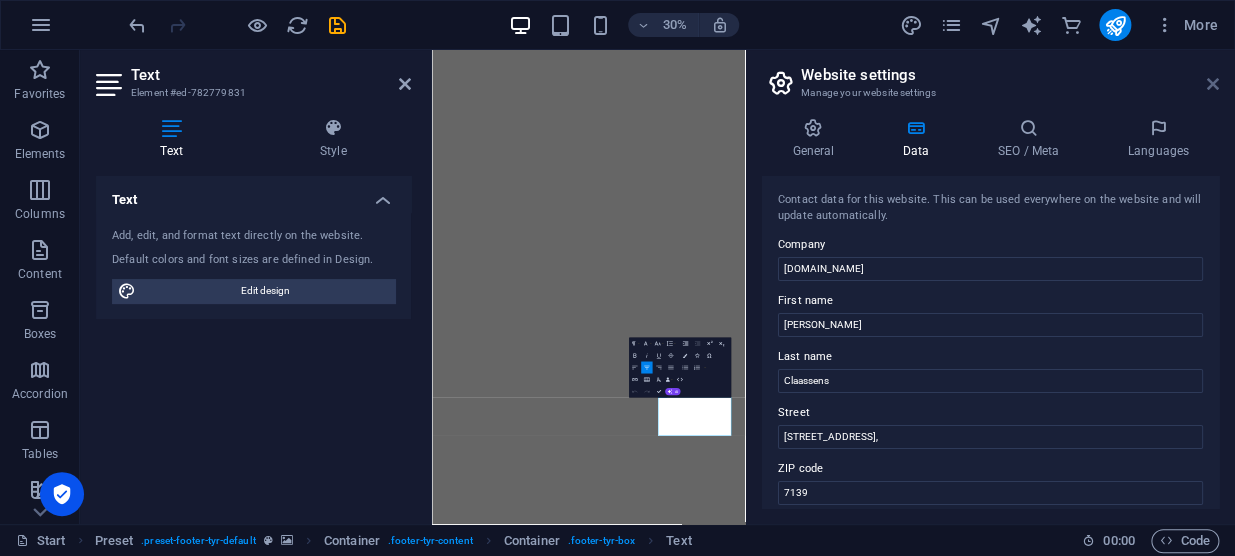 click at bounding box center [1213, 84] 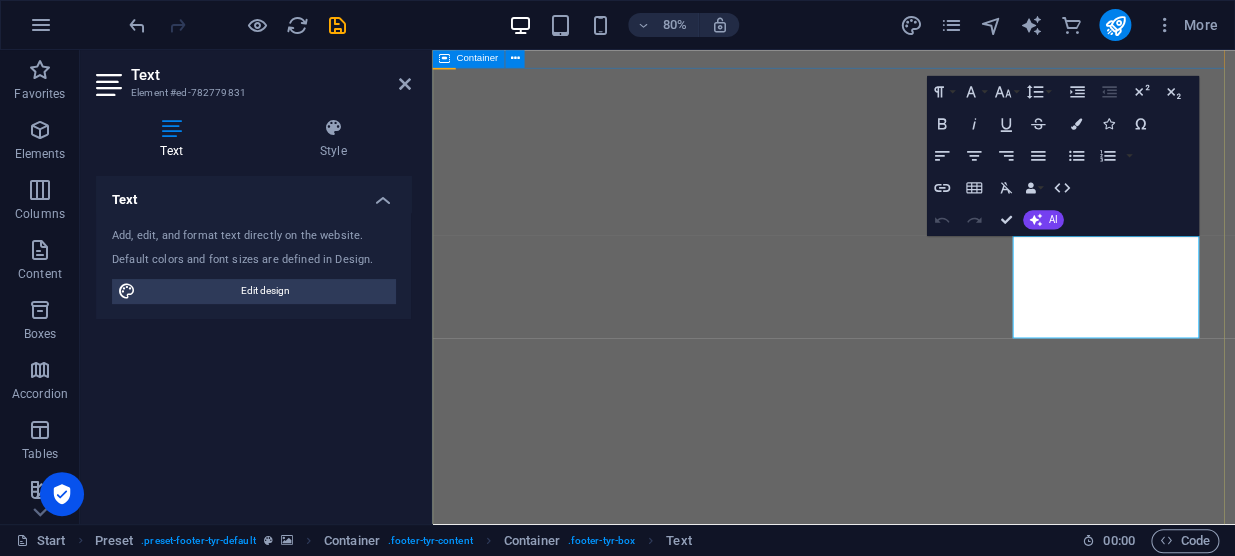 scroll, scrollTop: 9317, scrollLeft: 0, axis: vertical 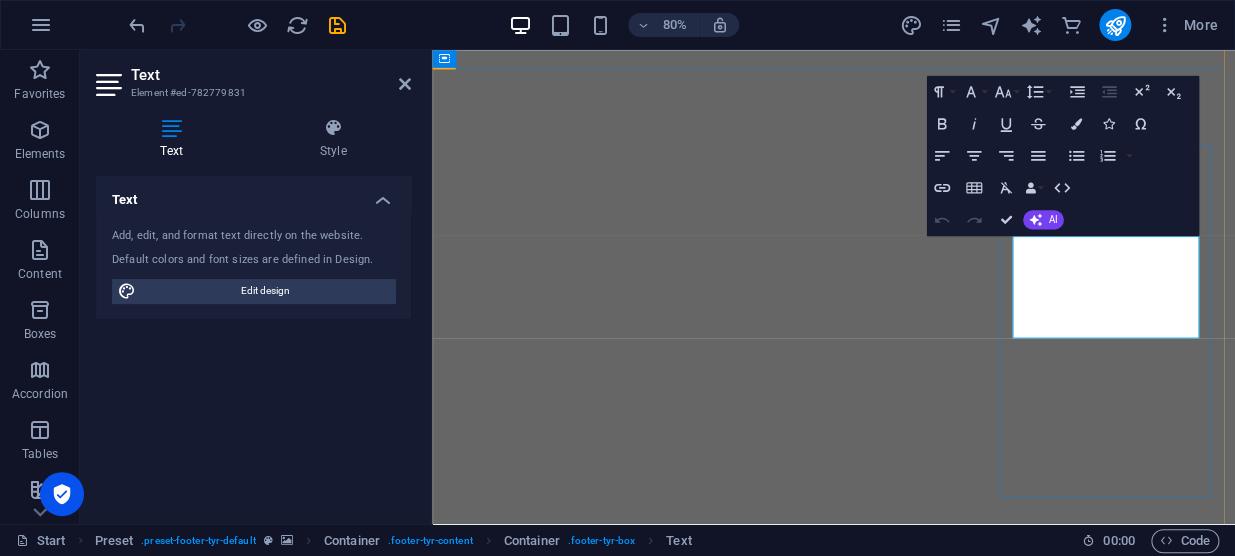 click on "068 742 8101" at bounding box center [934, 10684] 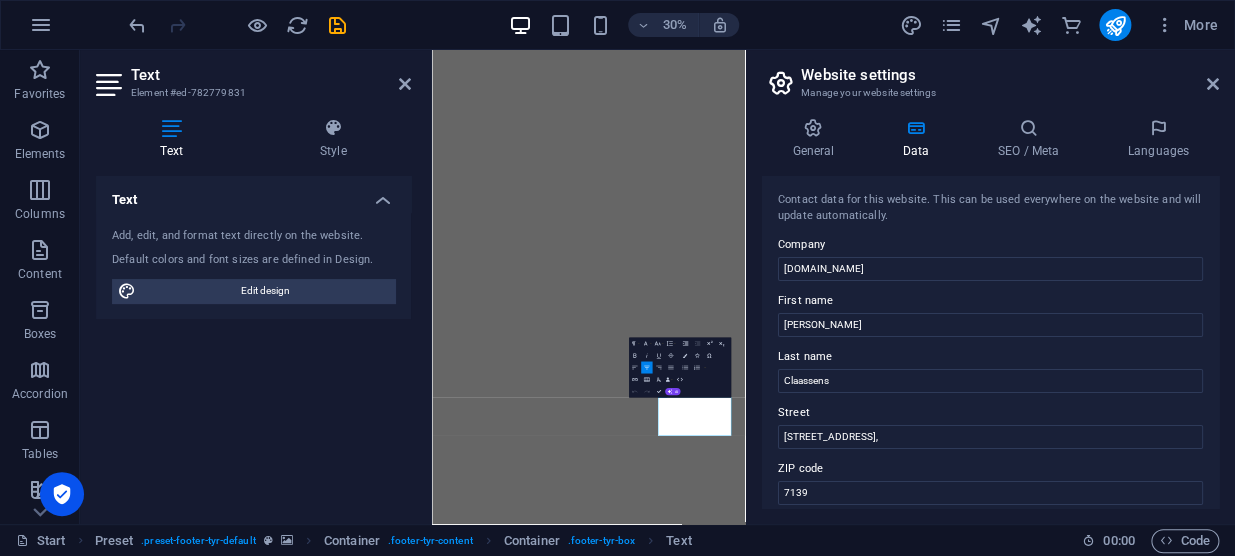 scroll, scrollTop: 363, scrollLeft: 0, axis: vertical 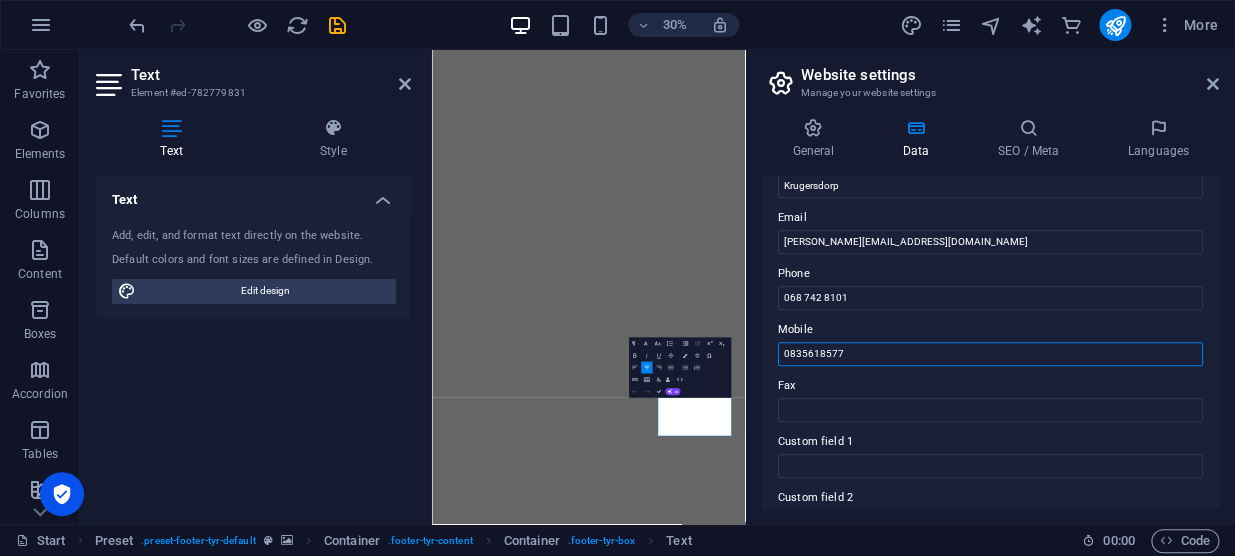 click on "0835618577" at bounding box center [990, 354] 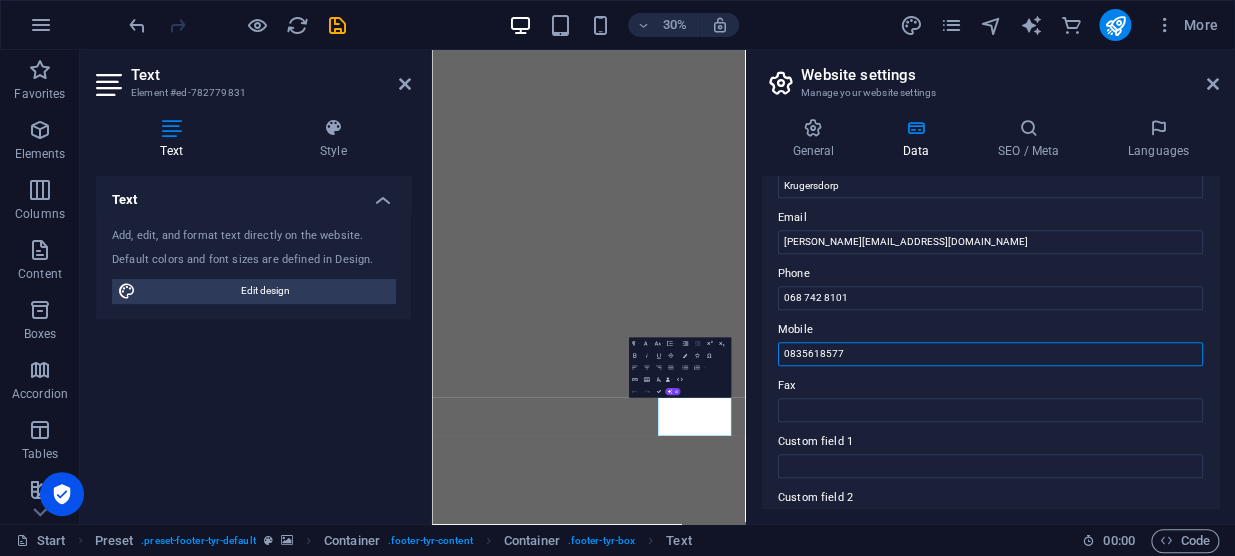 click on "0835618577" at bounding box center [990, 354] 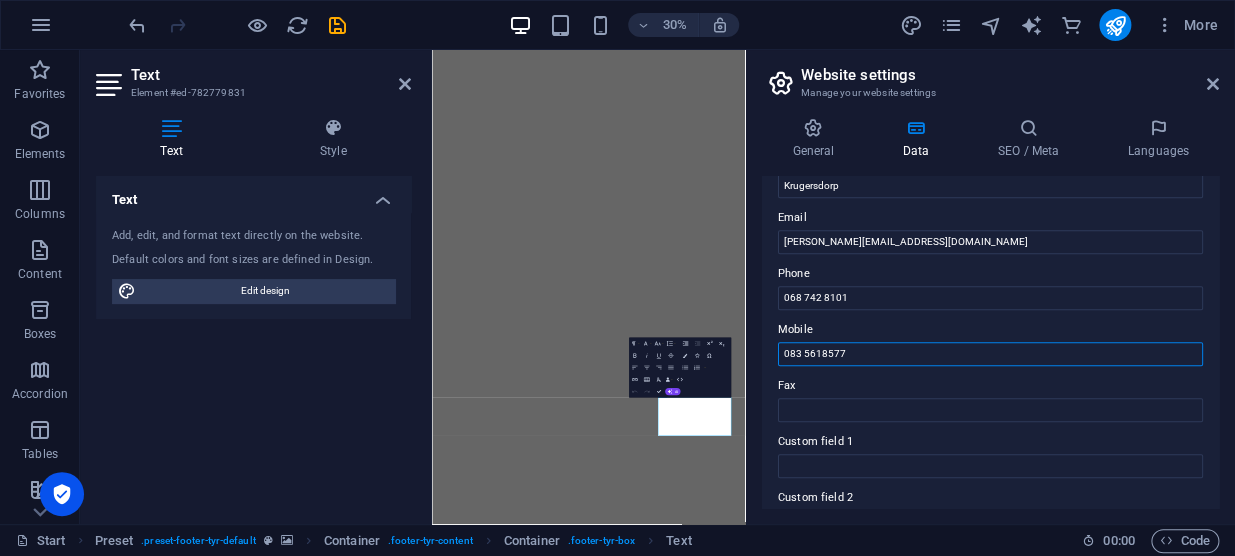 click on "083 5618577" at bounding box center [990, 354] 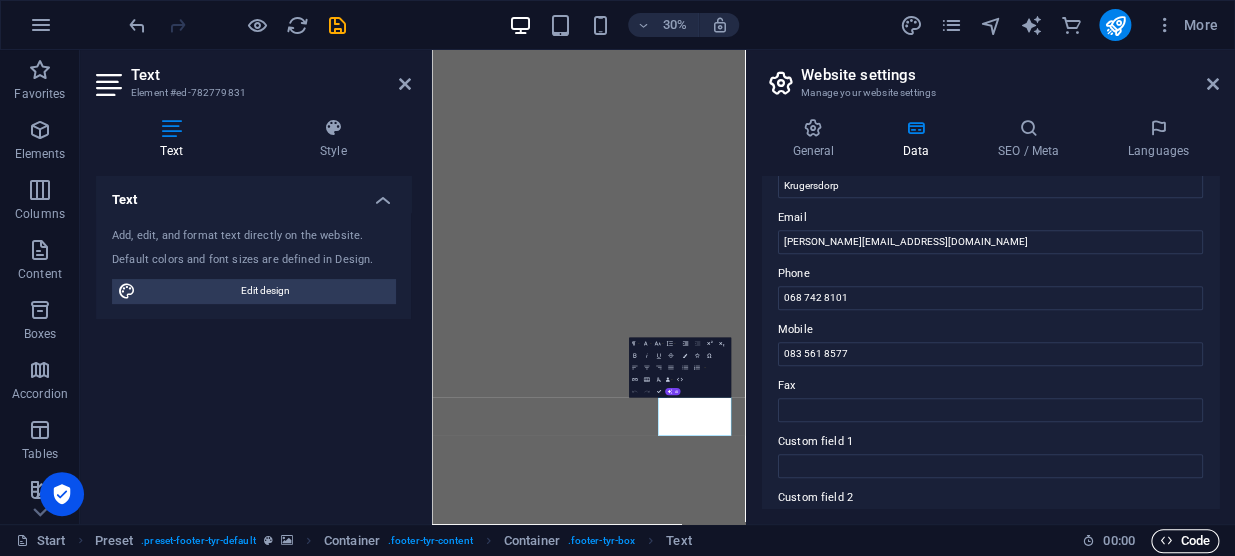 click on "Code" at bounding box center (1185, 541) 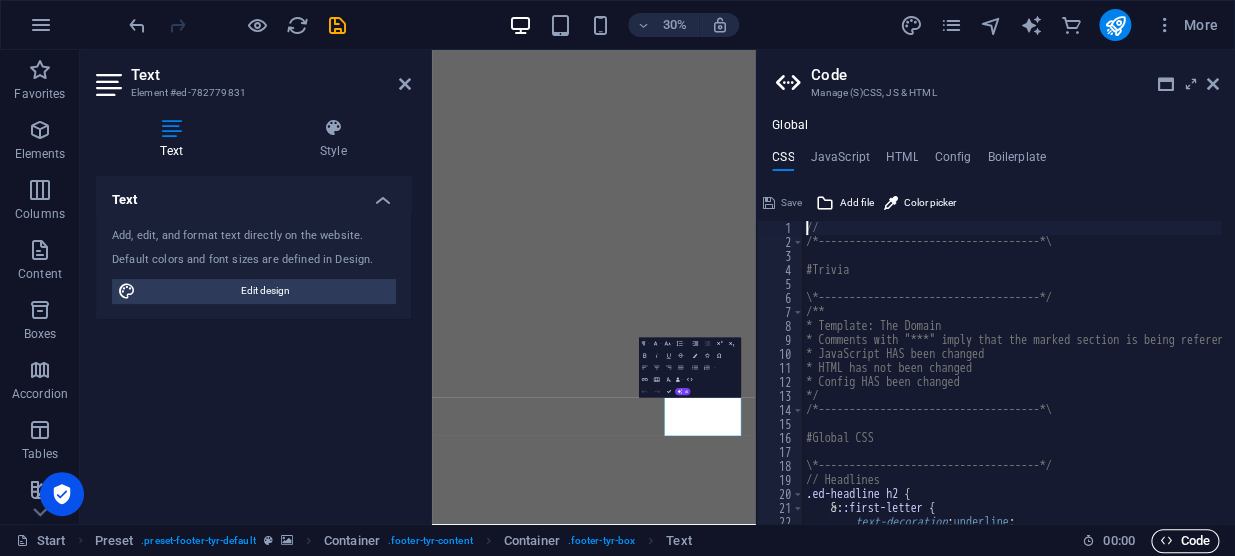 scroll, scrollTop: 9145, scrollLeft: 0, axis: vertical 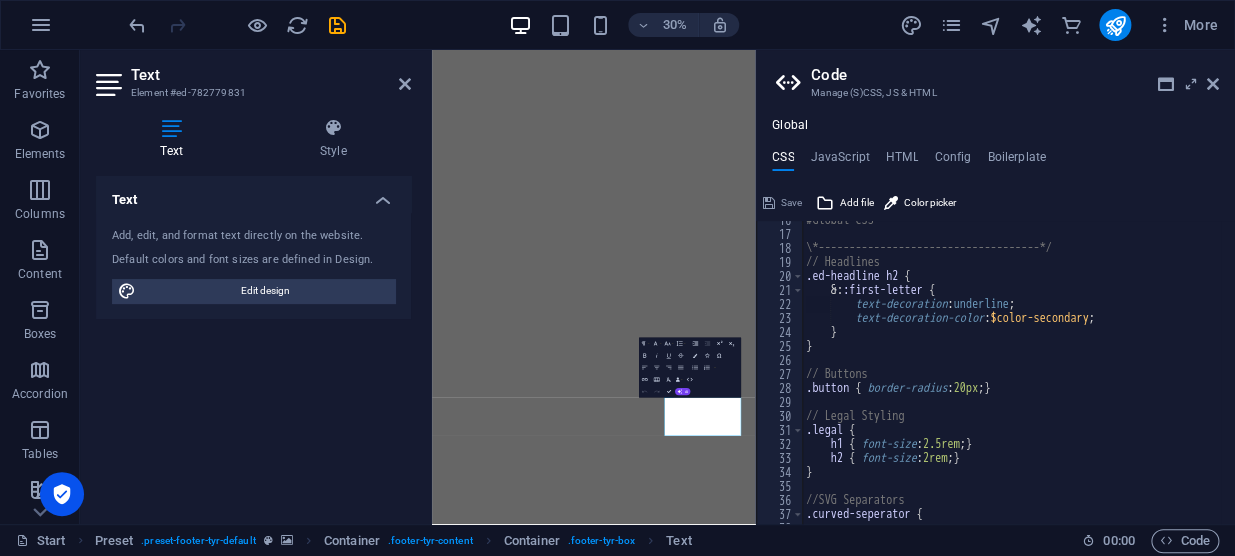 click on "CSS JavaScript HTML Config Boilerplate" at bounding box center [995, 161] 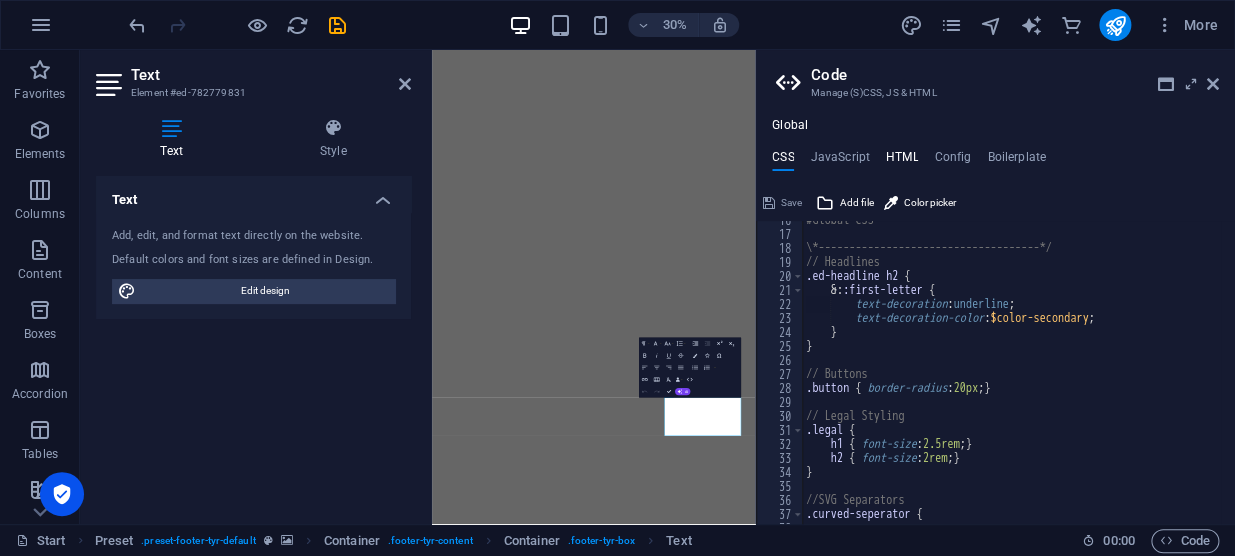 click on "HTML" at bounding box center [902, 161] 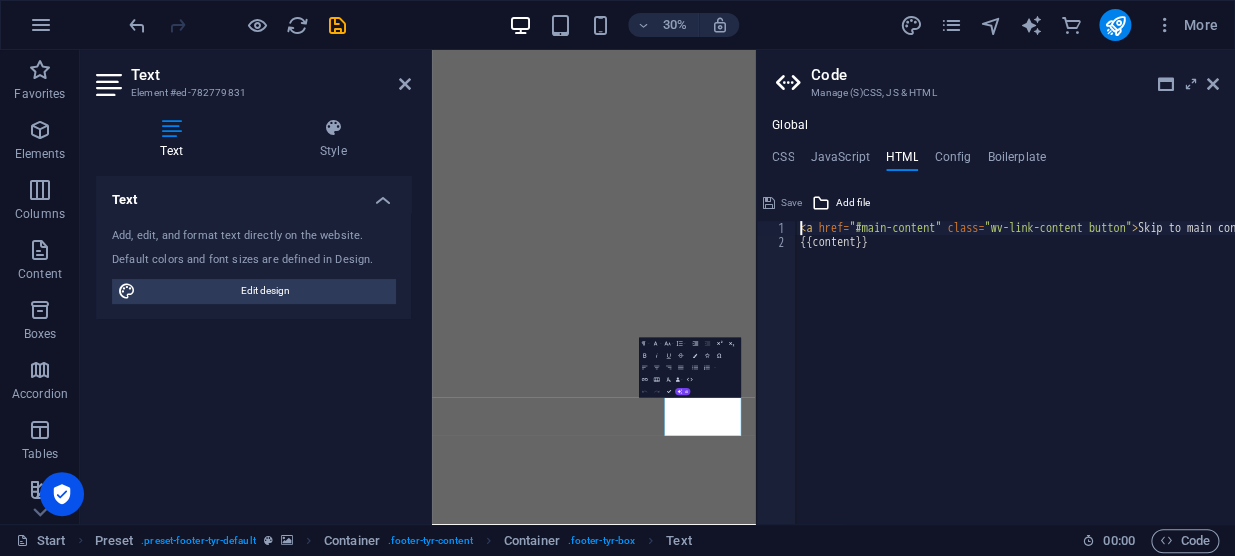 scroll, scrollTop: 0, scrollLeft: 0, axis: both 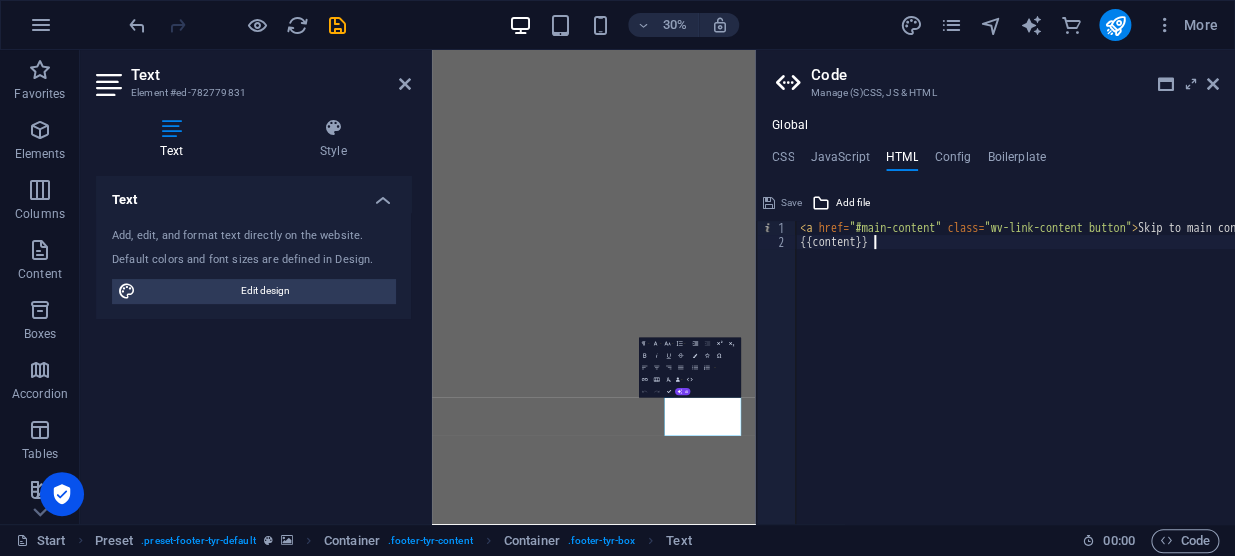 click on "< a   href = "#main-content"   class = "wv-link-content button" > Skip to main content </ a > {{content}}" at bounding box center [1066, 379] 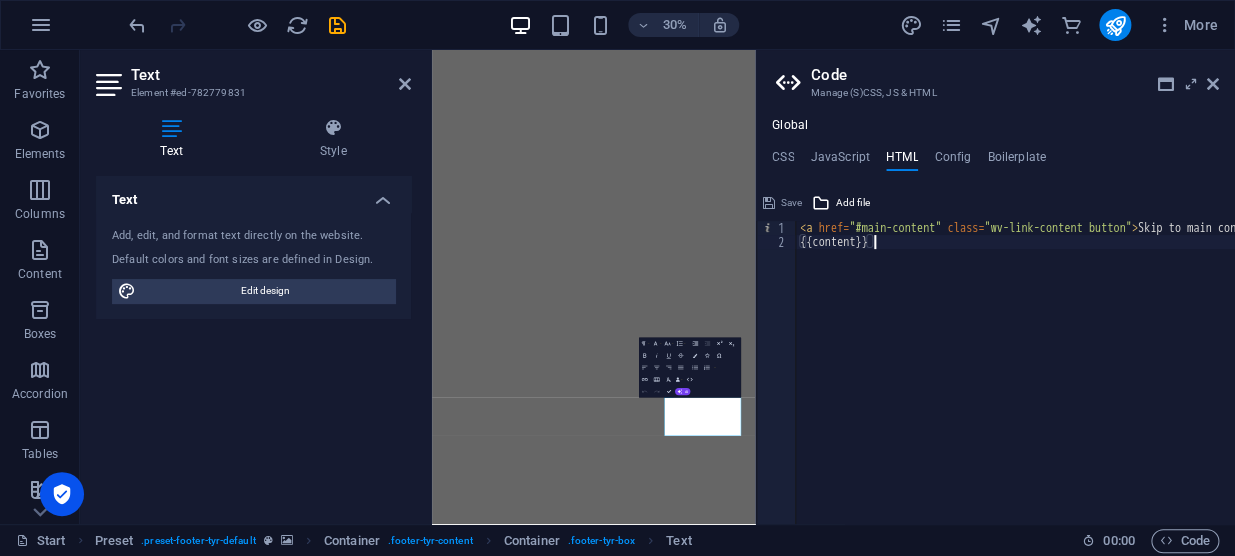click on "< a   href = "#main-content"   class = "wv-link-content button" > Skip to main content </ a > {{content}}" at bounding box center [1066, 379] 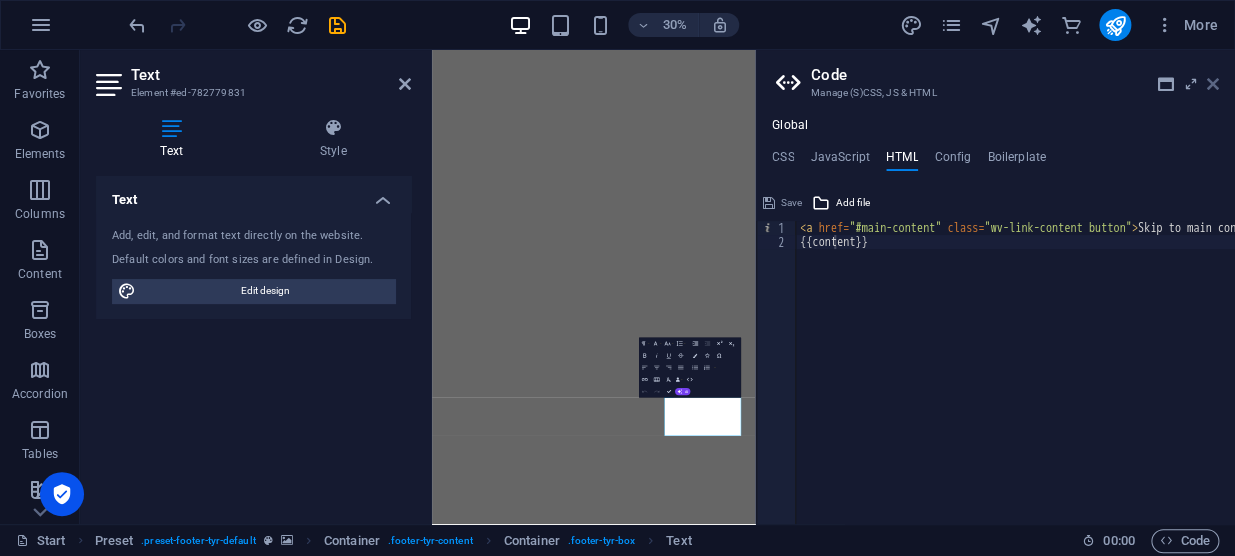 click at bounding box center [1213, 84] 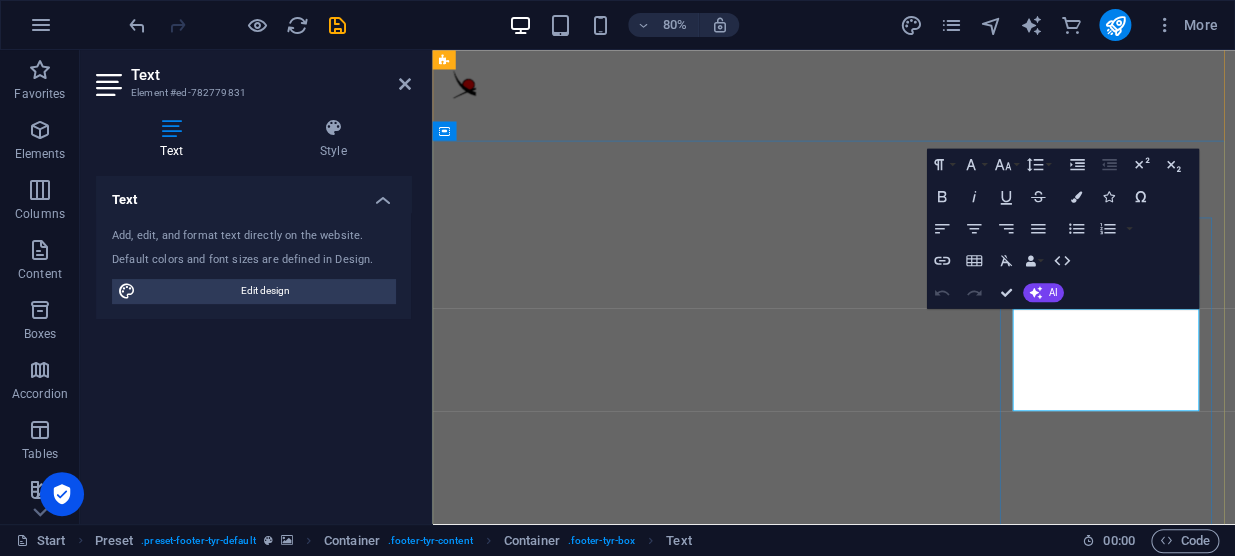 scroll, scrollTop: 9226, scrollLeft: 0, axis: vertical 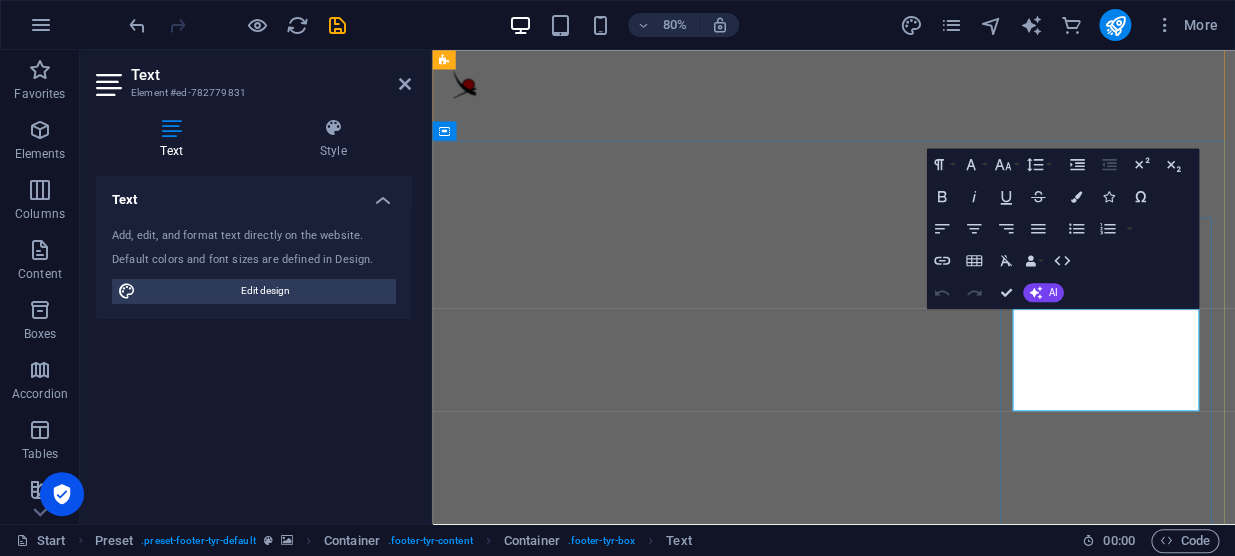 click on "068 742 8101" at bounding box center (934, 10321) 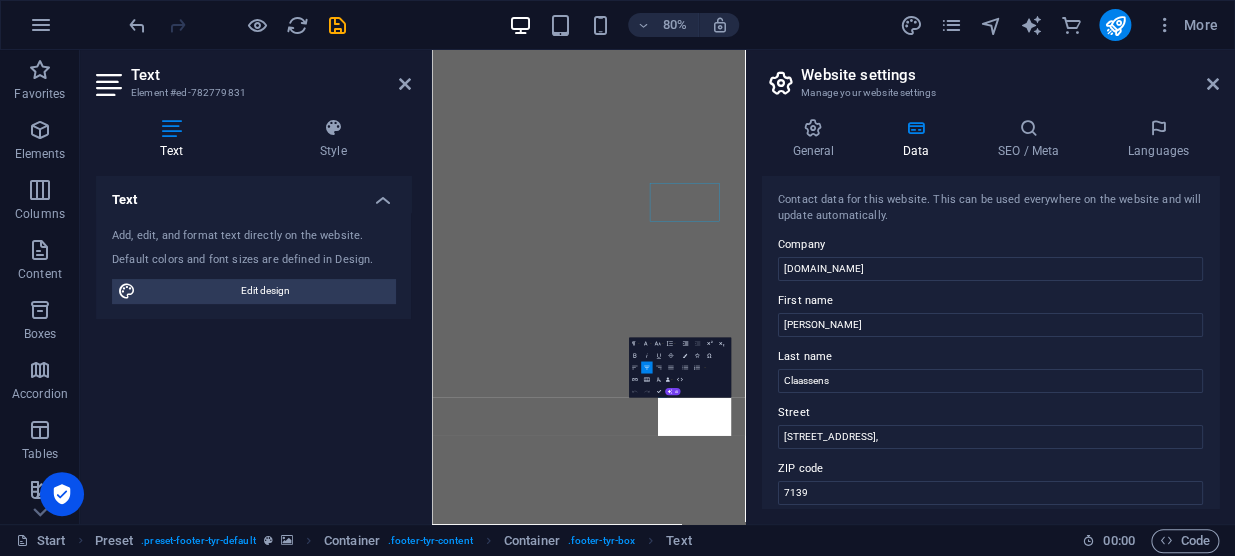 scroll, scrollTop: 9104, scrollLeft: 0, axis: vertical 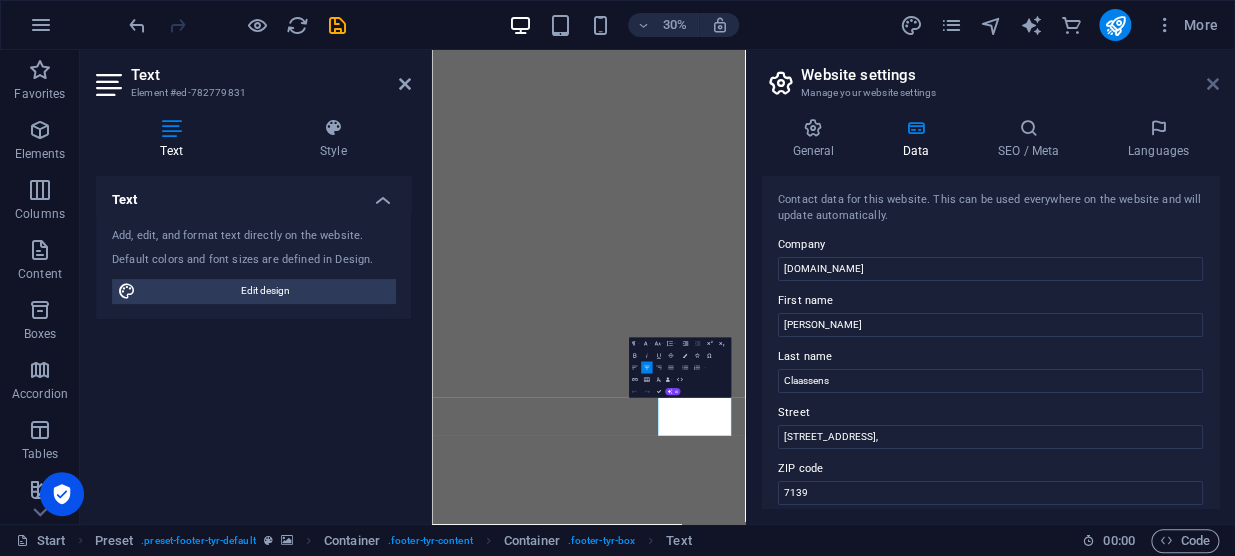 drag, startPoint x: 1206, startPoint y: 82, endPoint x: 966, endPoint y: 54, distance: 241.6278 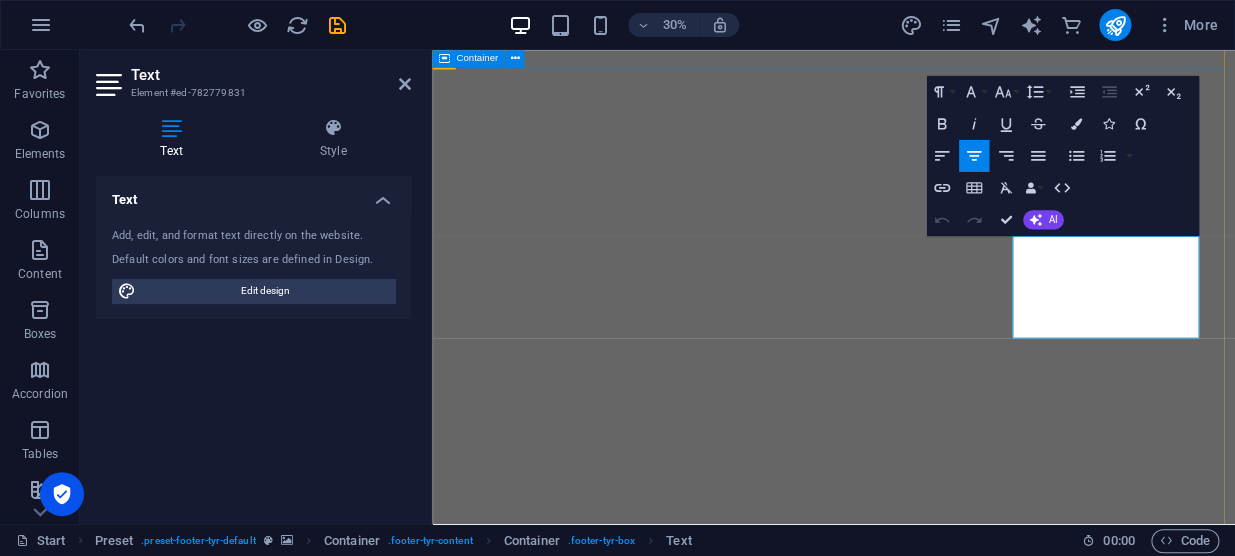 scroll, scrollTop: 9317, scrollLeft: 0, axis: vertical 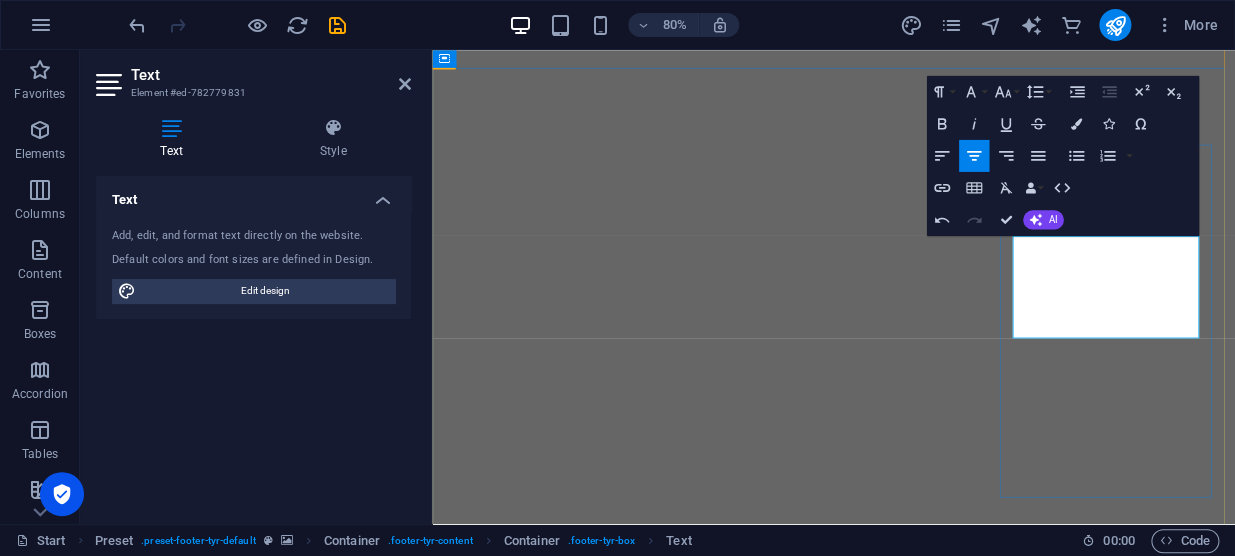 drag, startPoint x: 1321, startPoint y: 361, endPoint x: 1223, endPoint y: 361, distance: 98 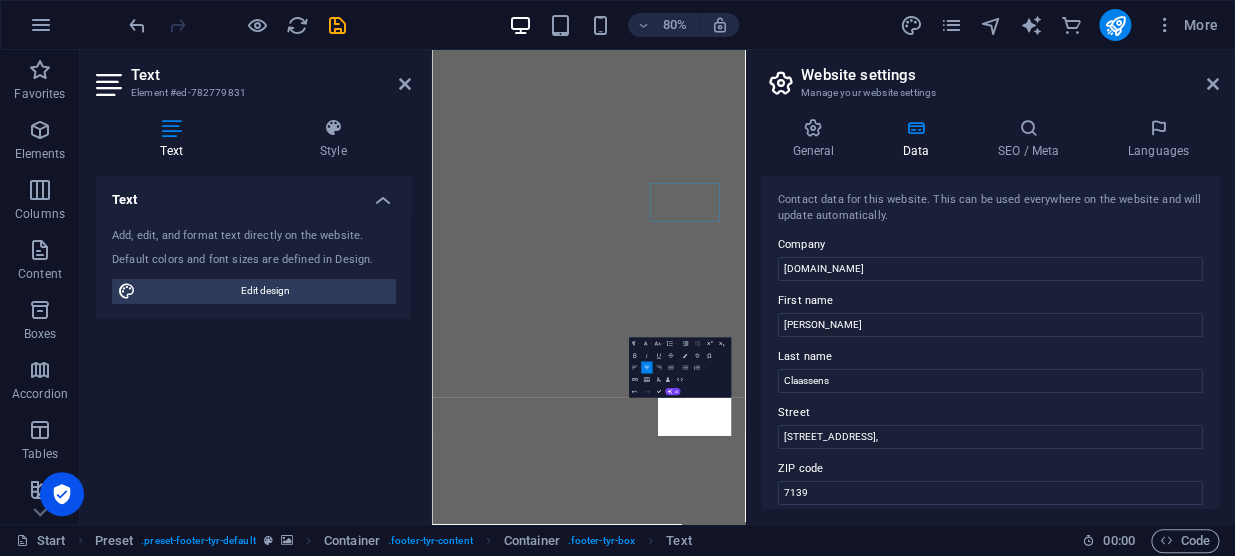 scroll, scrollTop: 9104, scrollLeft: 0, axis: vertical 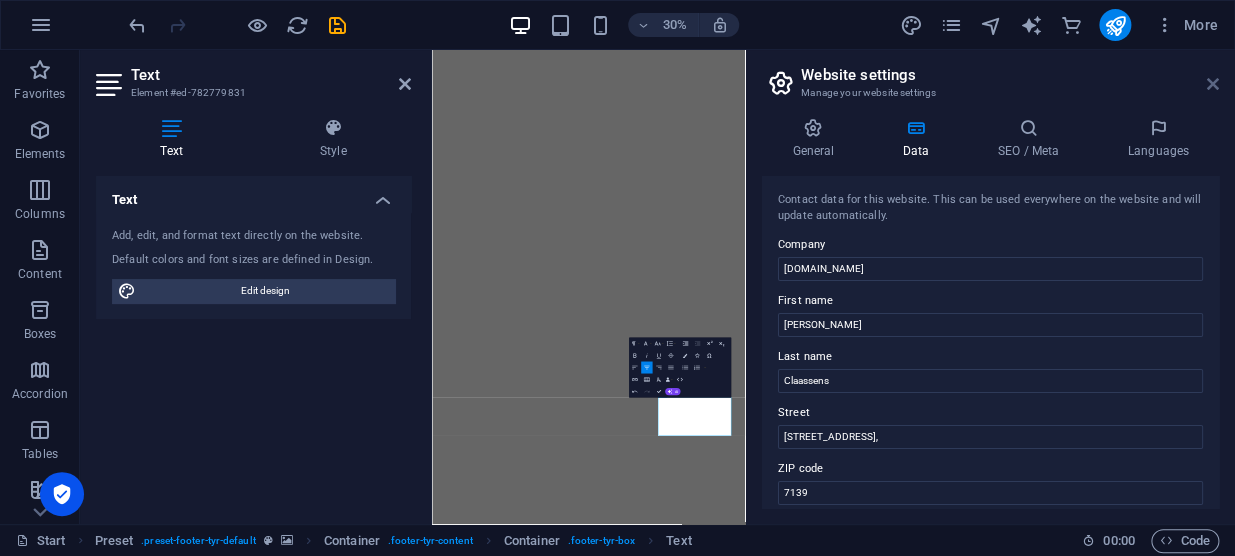 drag, startPoint x: 1216, startPoint y: 86, endPoint x: 972, endPoint y: 52, distance: 246.35747 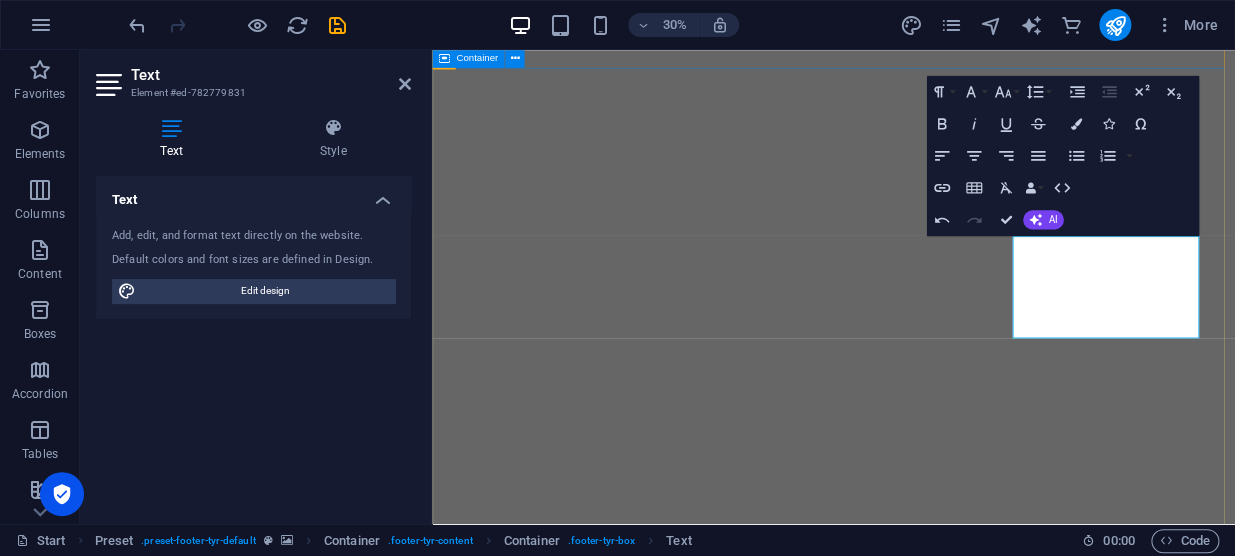 scroll, scrollTop: 9317, scrollLeft: 0, axis: vertical 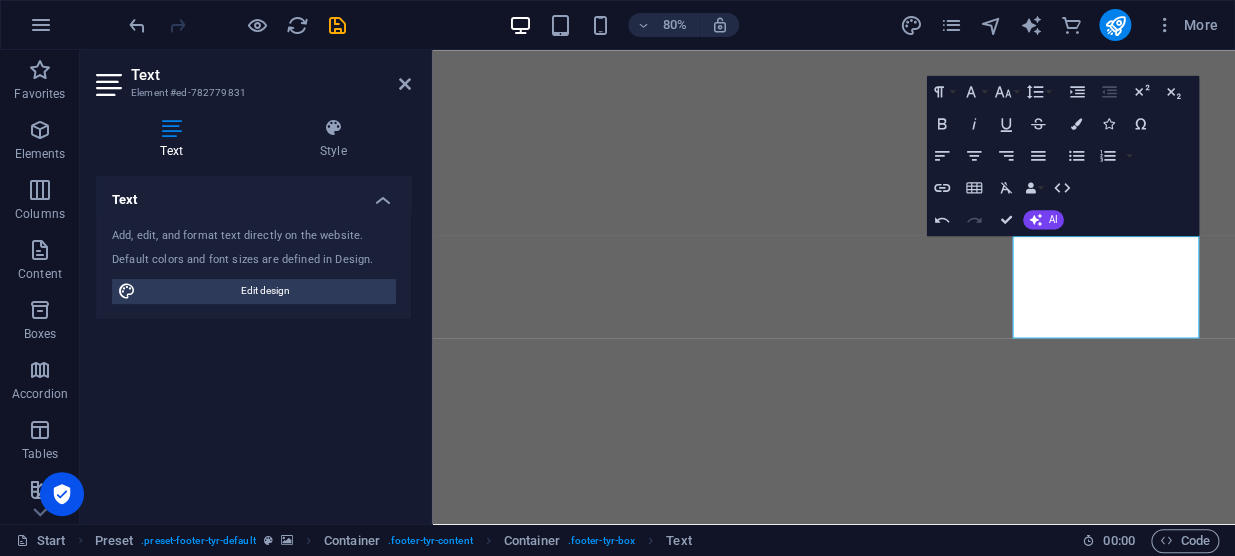 click at bounding box center [171, 128] 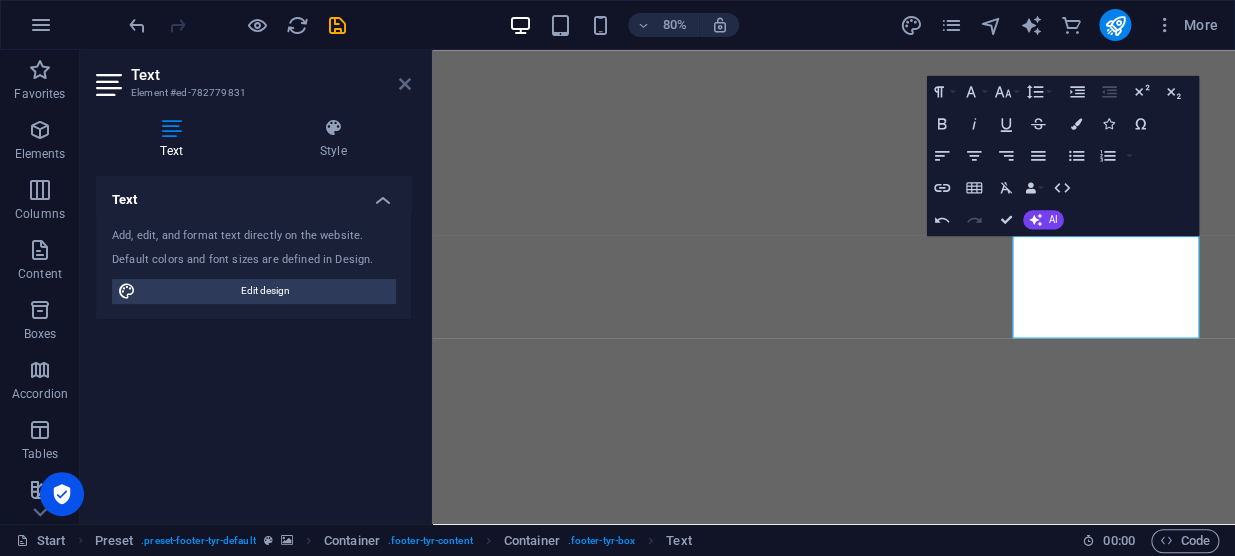 drag, startPoint x: 400, startPoint y: 84, endPoint x: 317, endPoint y: 37, distance: 95.38344 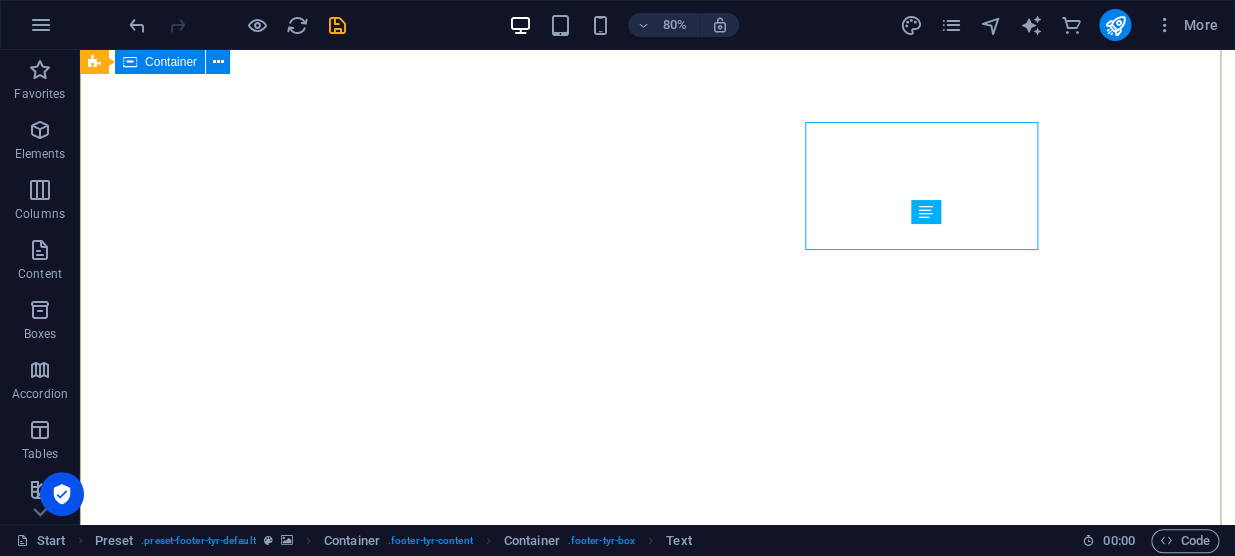 scroll, scrollTop: 9477, scrollLeft: 0, axis: vertical 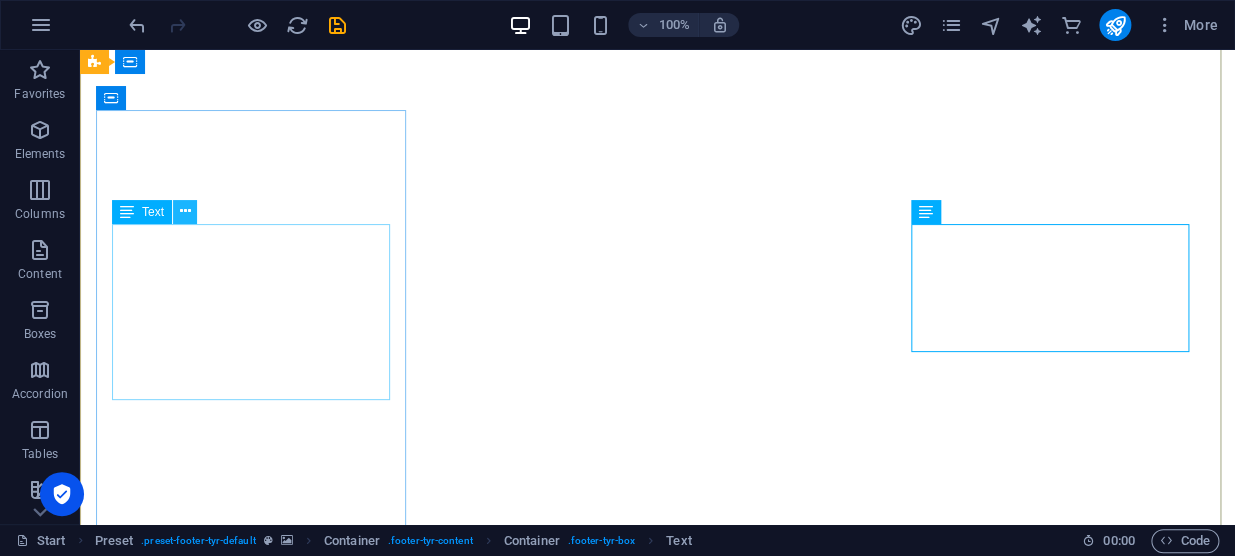 click at bounding box center (185, 211) 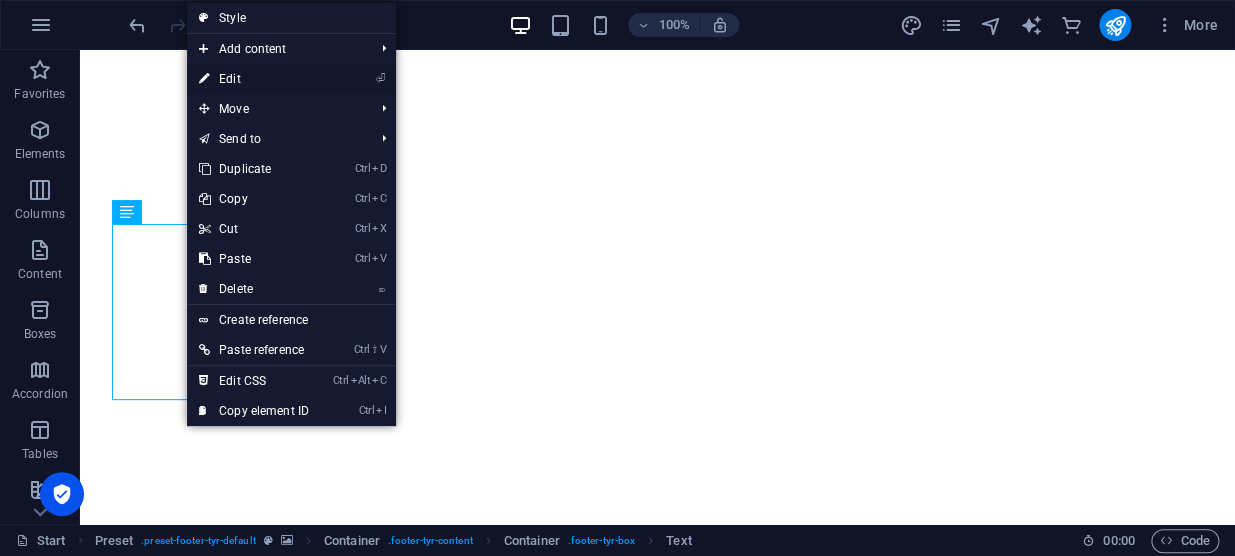 click on "⏎  Edit" at bounding box center [254, 79] 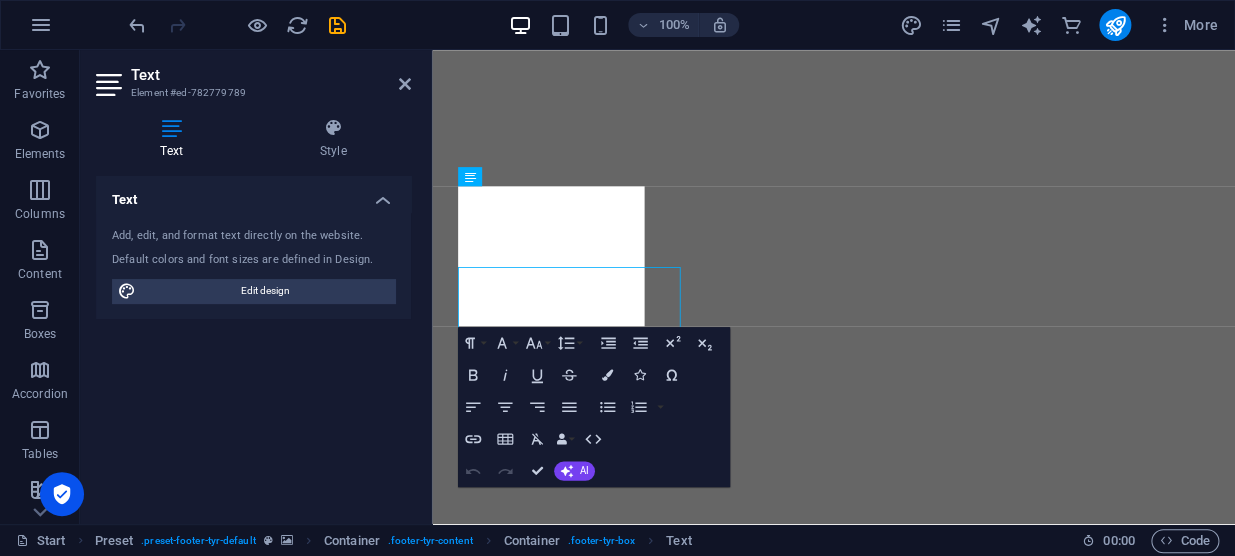 scroll, scrollTop: 9380, scrollLeft: 0, axis: vertical 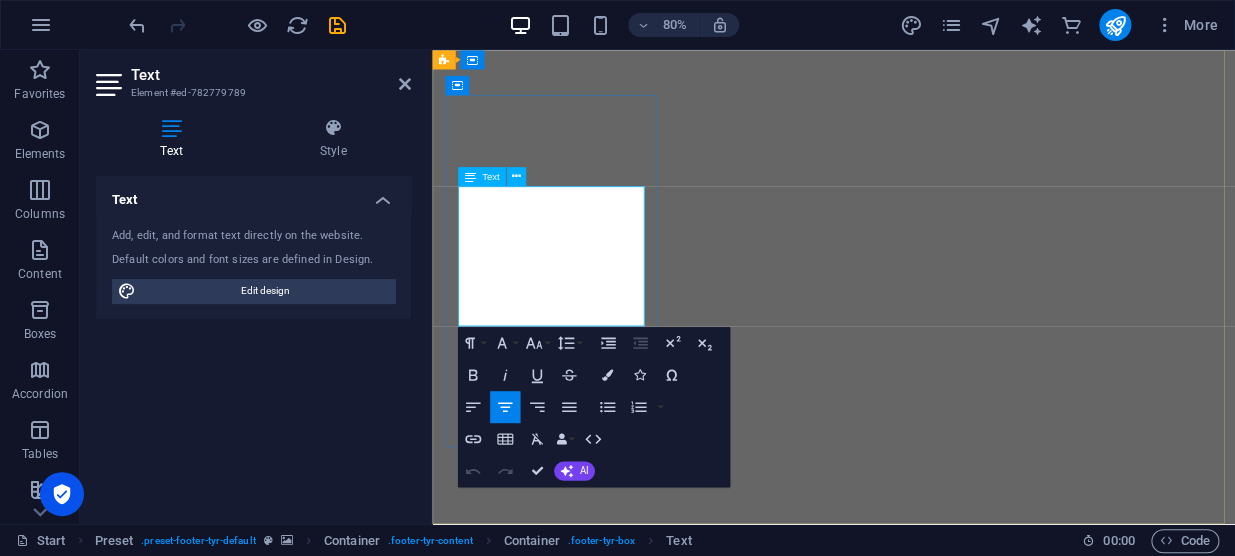 drag, startPoint x: 579, startPoint y: 311, endPoint x: 464, endPoint y: 287, distance: 117.47766 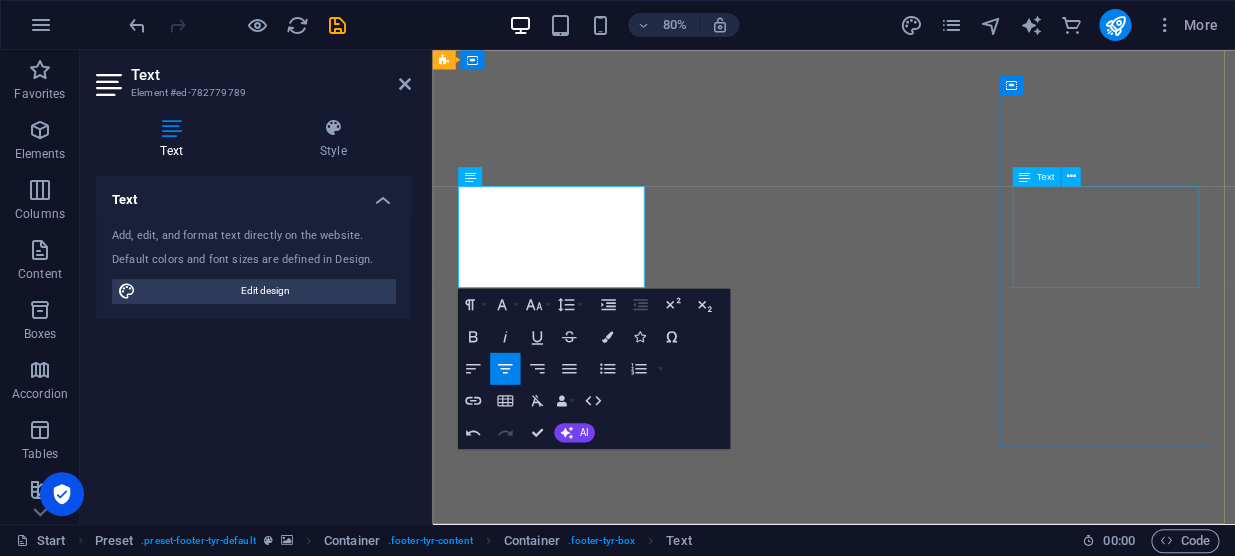 click on "starbal.co.za 068 742 8101  068 742 8101  pieter@starbal.co.za" at bounding box center [934, 10152] 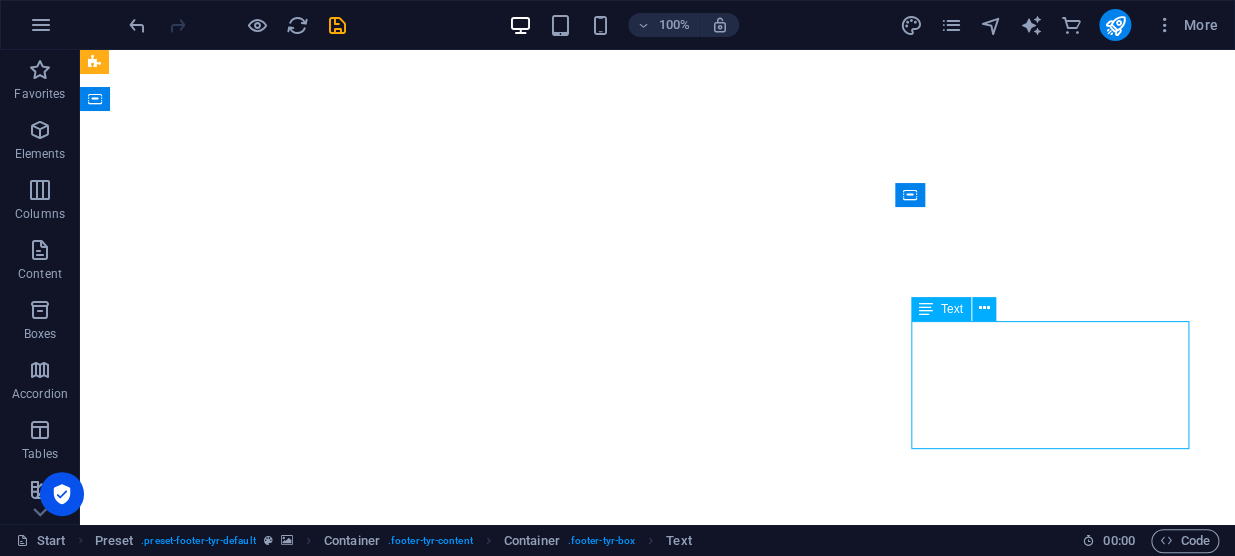 drag, startPoint x: 1014, startPoint y: 369, endPoint x: 1036, endPoint y: 368, distance: 22.022715 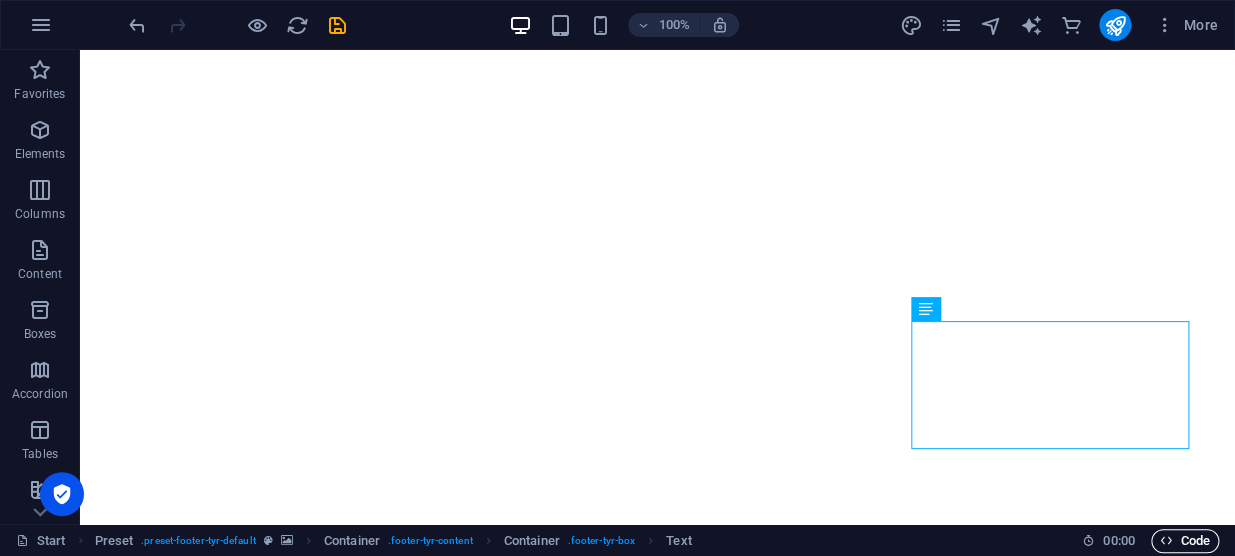click on "Code" at bounding box center (1185, 541) 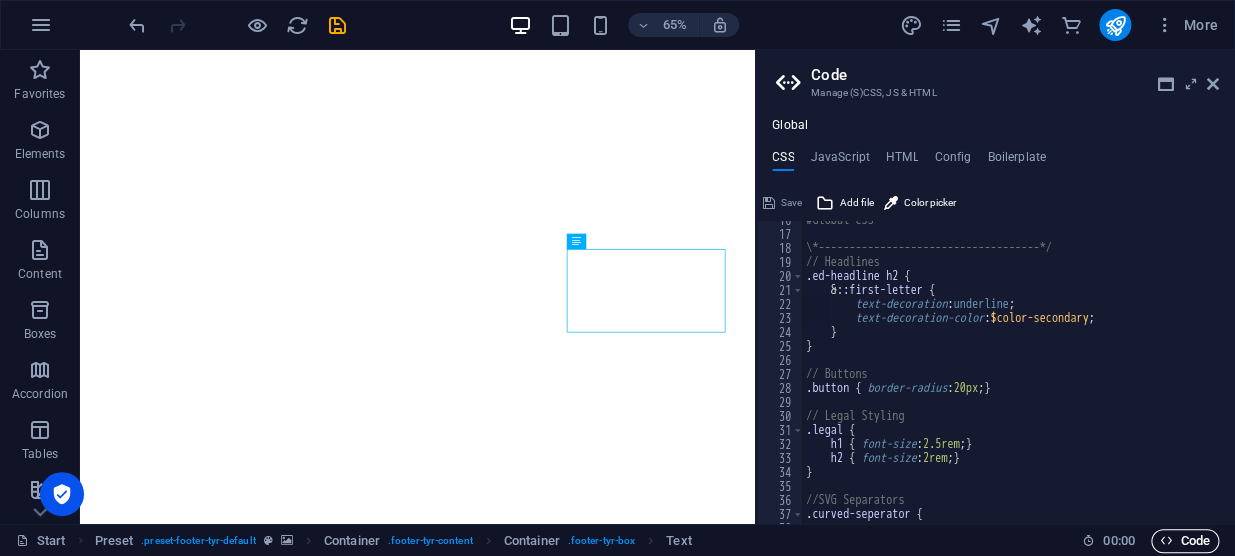 scroll, scrollTop: 9287, scrollLeft: 0, axis: vertical 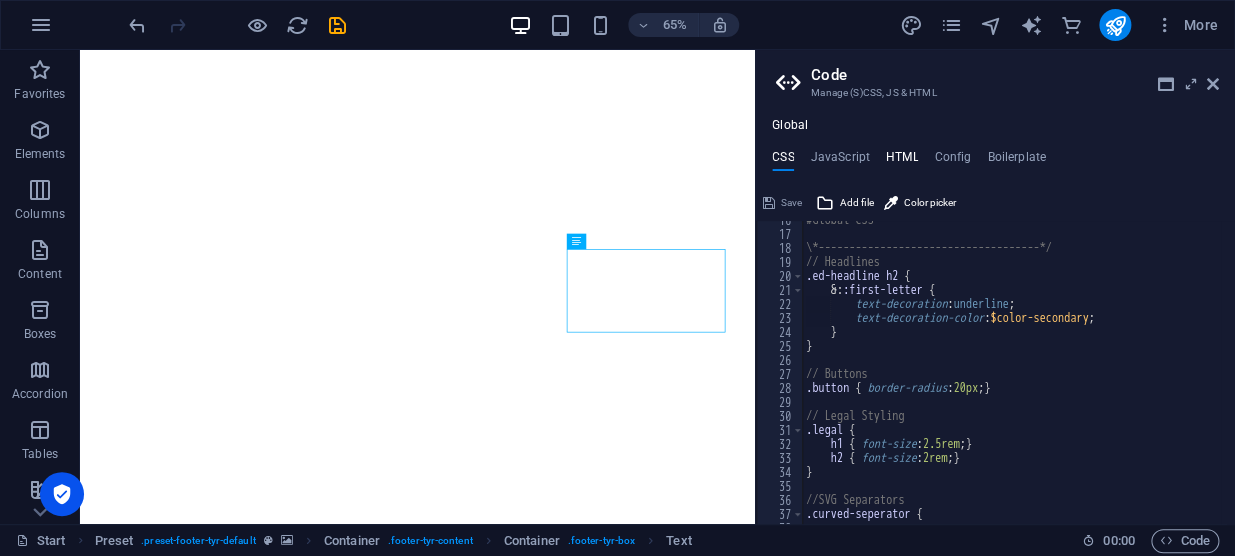 click on "HTML" at bounding box center [902, 161] 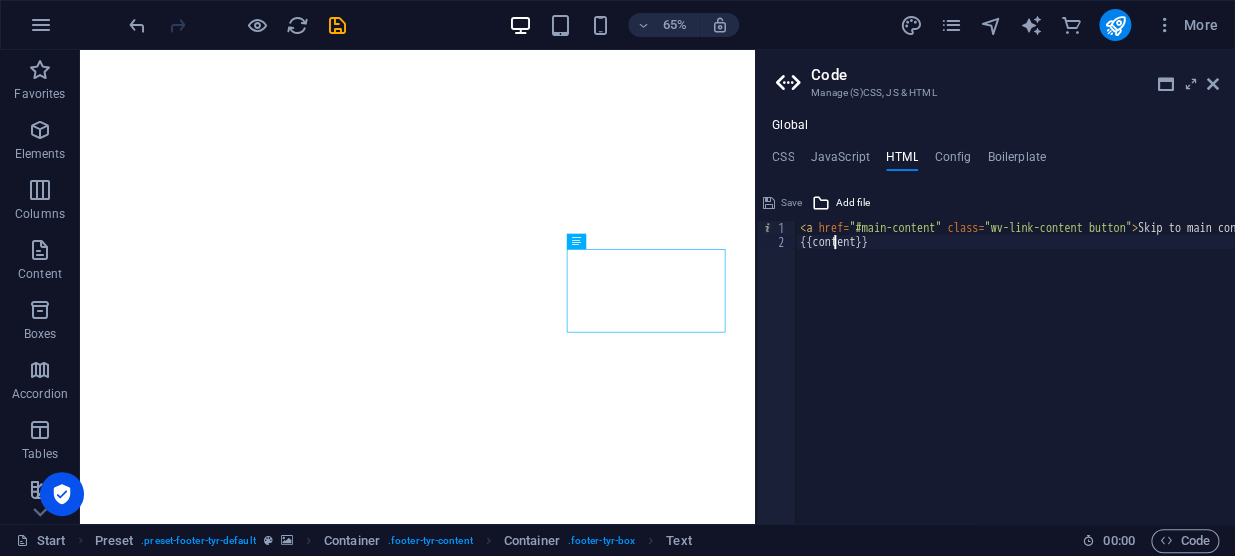 drag, startPoint x: 821, startPoint y: 246, endPoint x: 833, endPoint y: 241, distance: 13 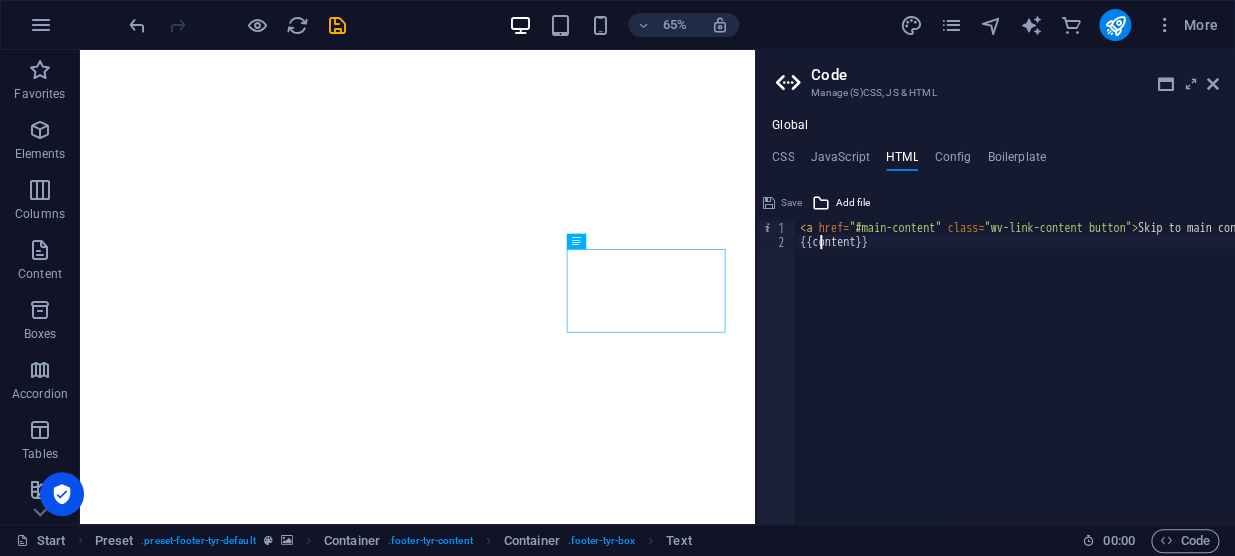 click on "< a   href = "#main-content"   class = "wv-link-content button" > Skip to main content </ a > {{content}}" at bounding box center [1066, 379] 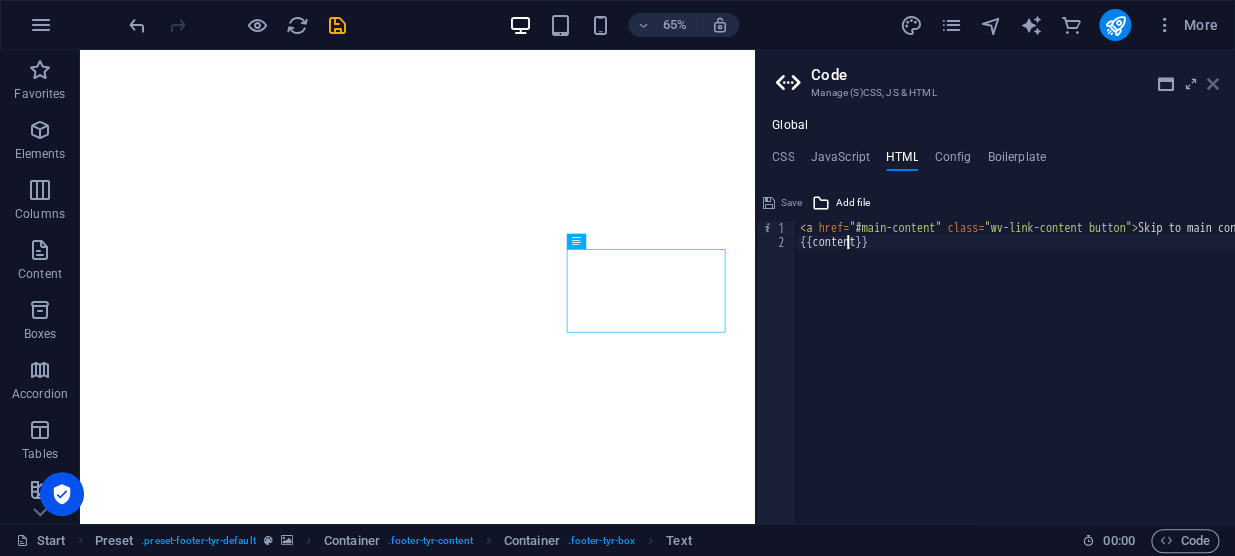 drag, startPoint x: 1135, startPoint y: 32, endPoint x: 1213, endPoint y: 80, distance: 91.58602 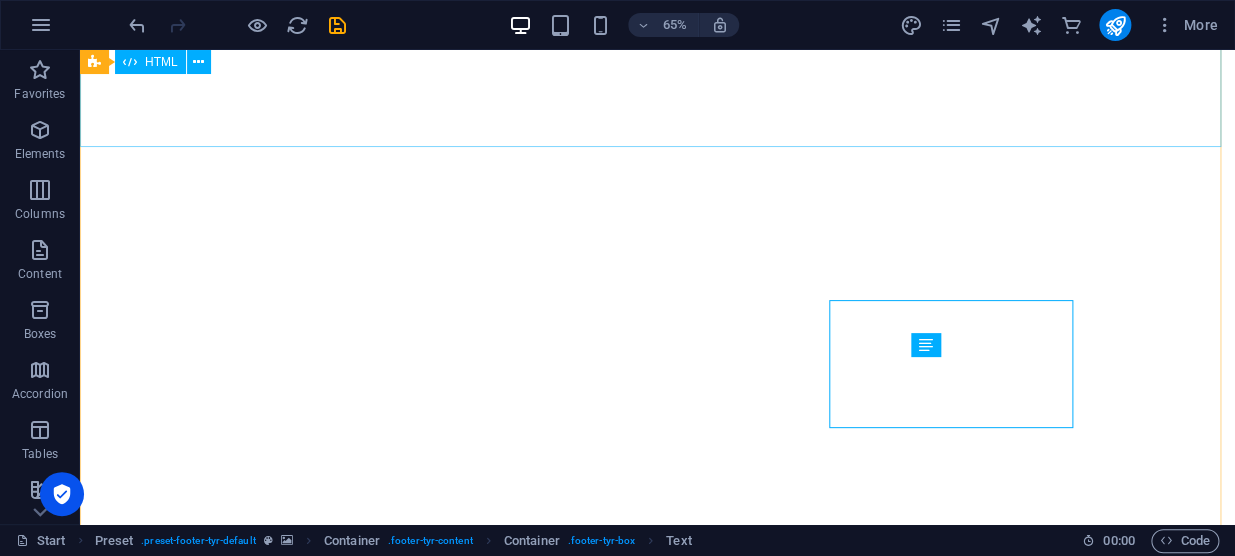 scroll, scrollTop: 9343, scrollLeft: 0, axis: vertical 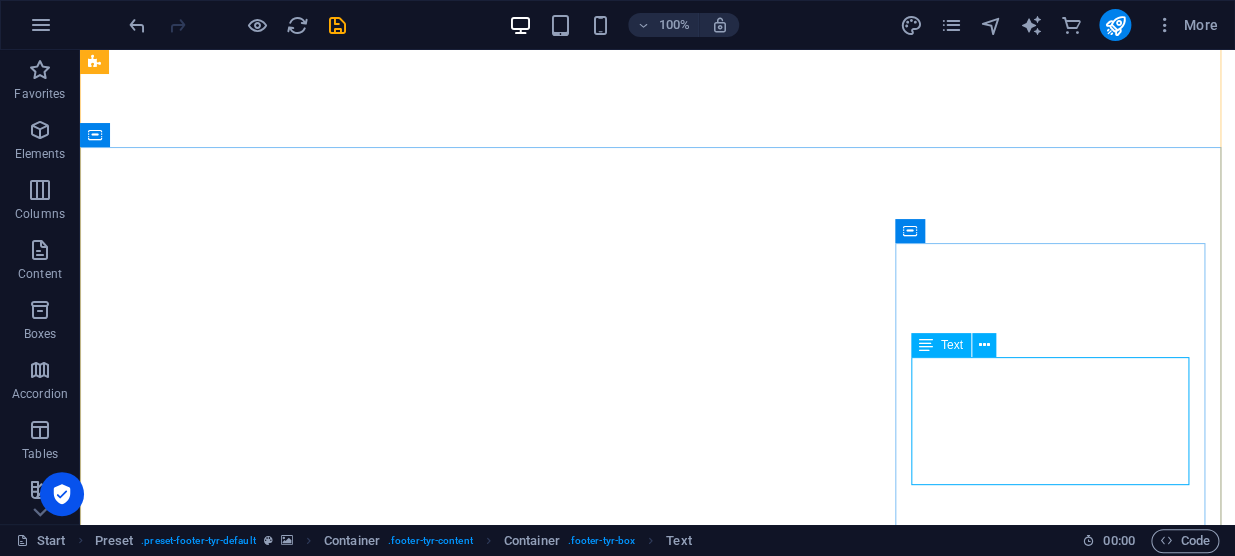 click at bounding box center [926, 345] 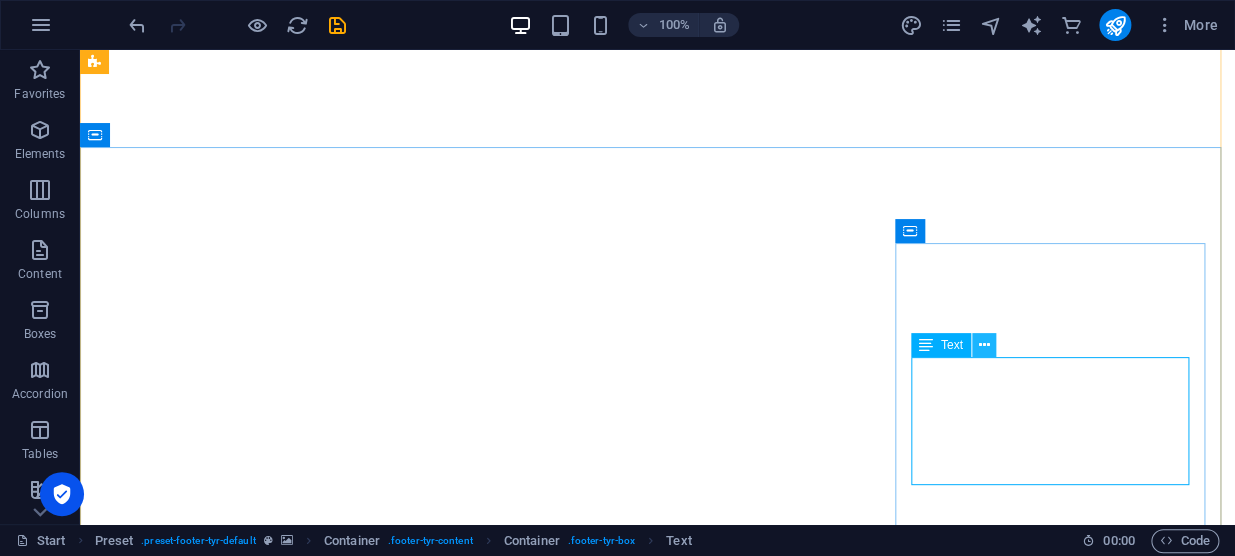 click at bounding box center [983, 345] 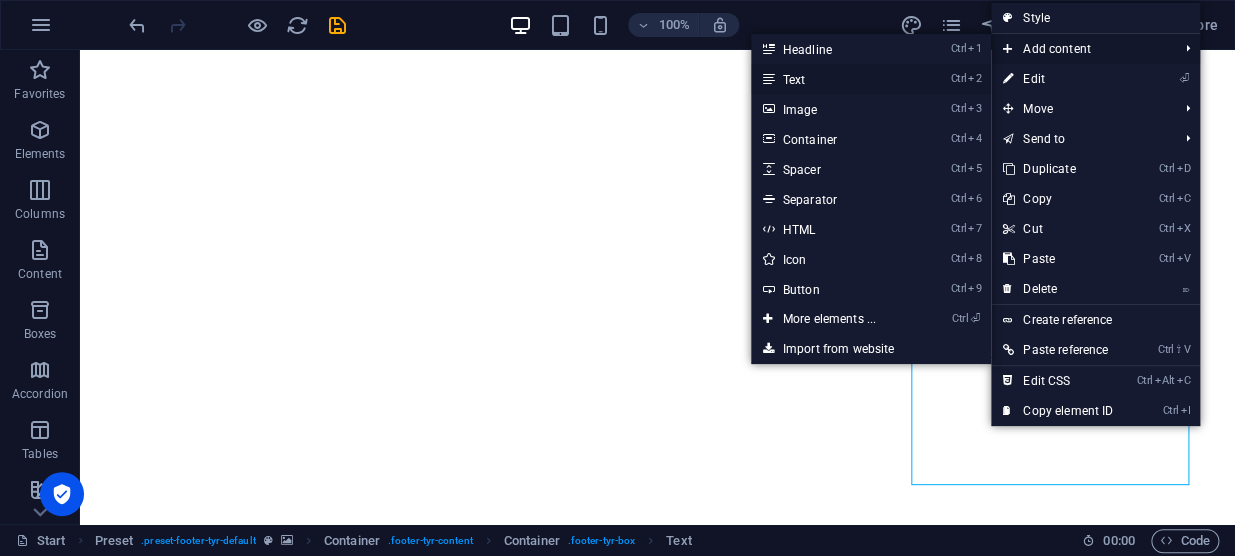 click on "Ctrl 2  Text" at bounding box center (833, 79) 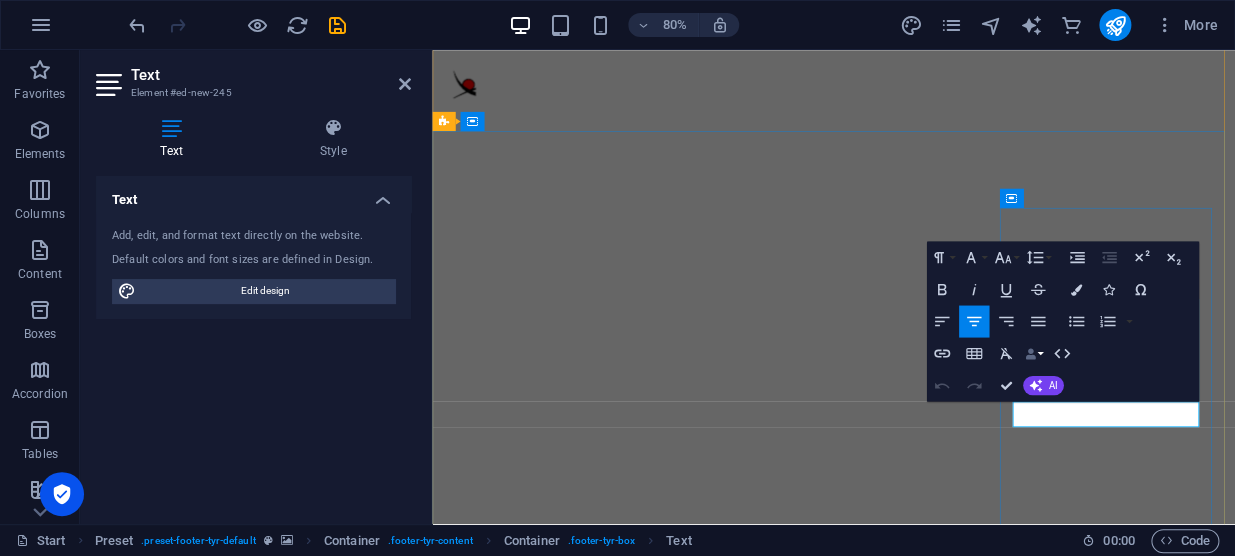scroll, scrollTop: 9161, scrollLeft: 0, axis: vertical 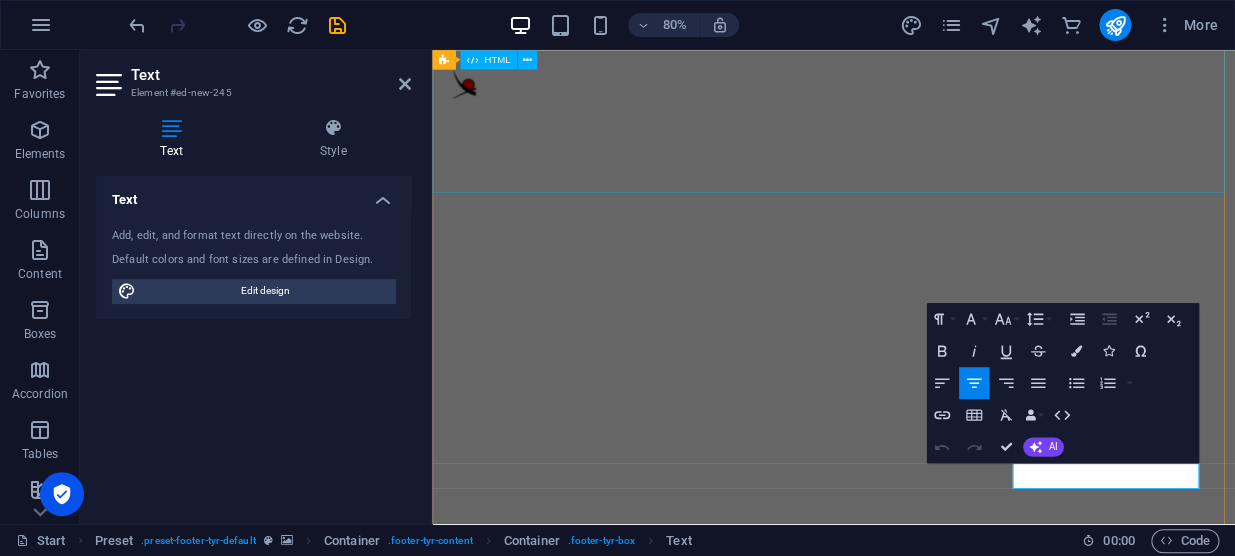 click at bounding box center (934, 9283) 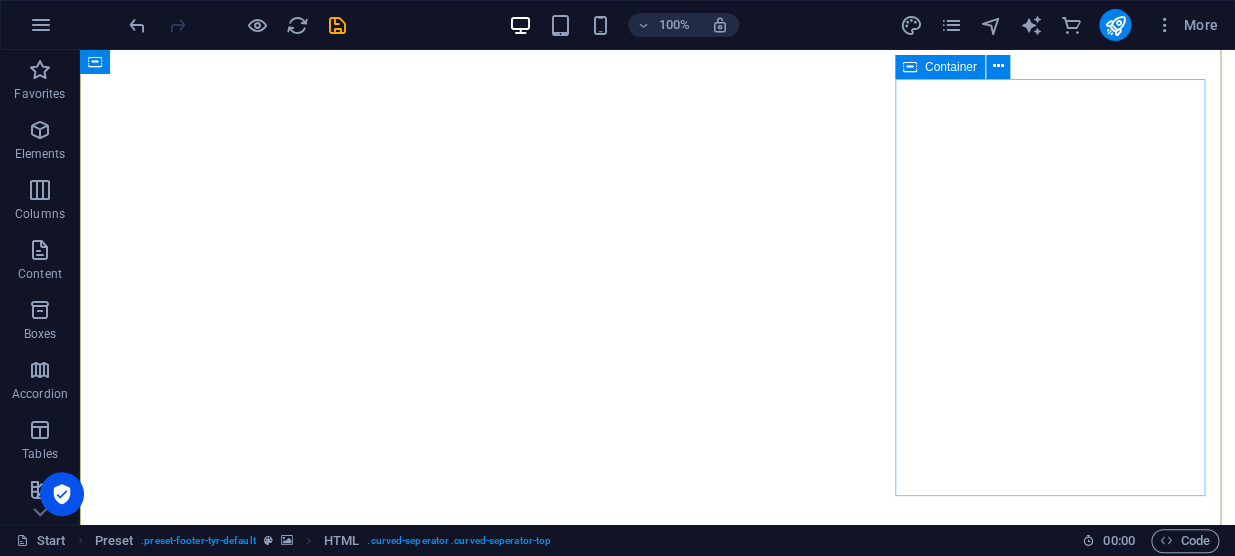 scroll, scrollTop: 9525, scrollLeft: 0, axis: vertical 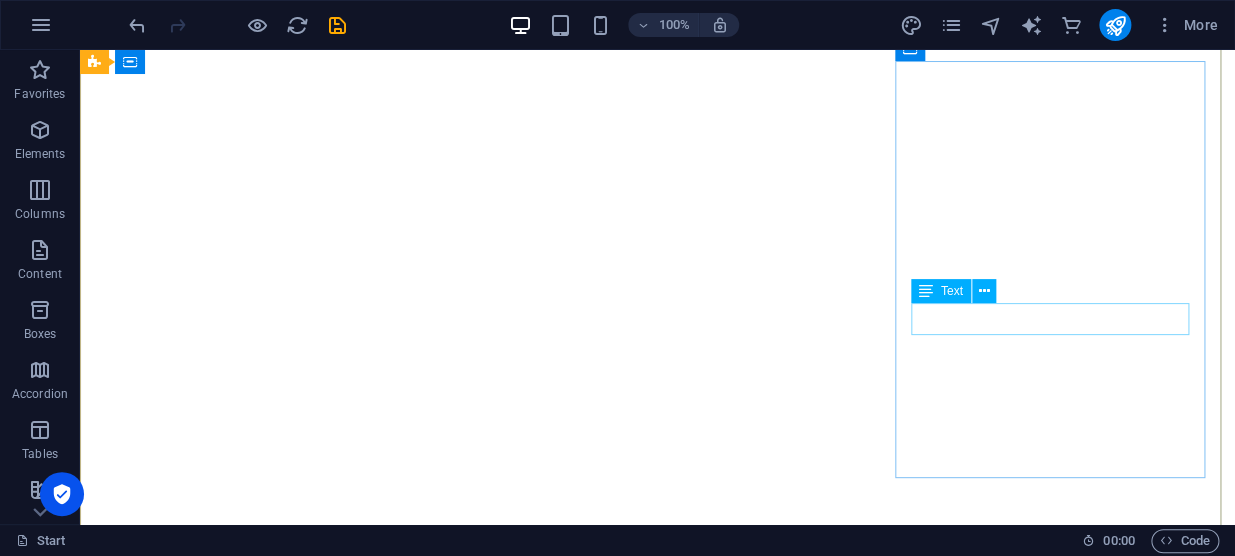 click on "New text element" at bounding box center [657, 11042] 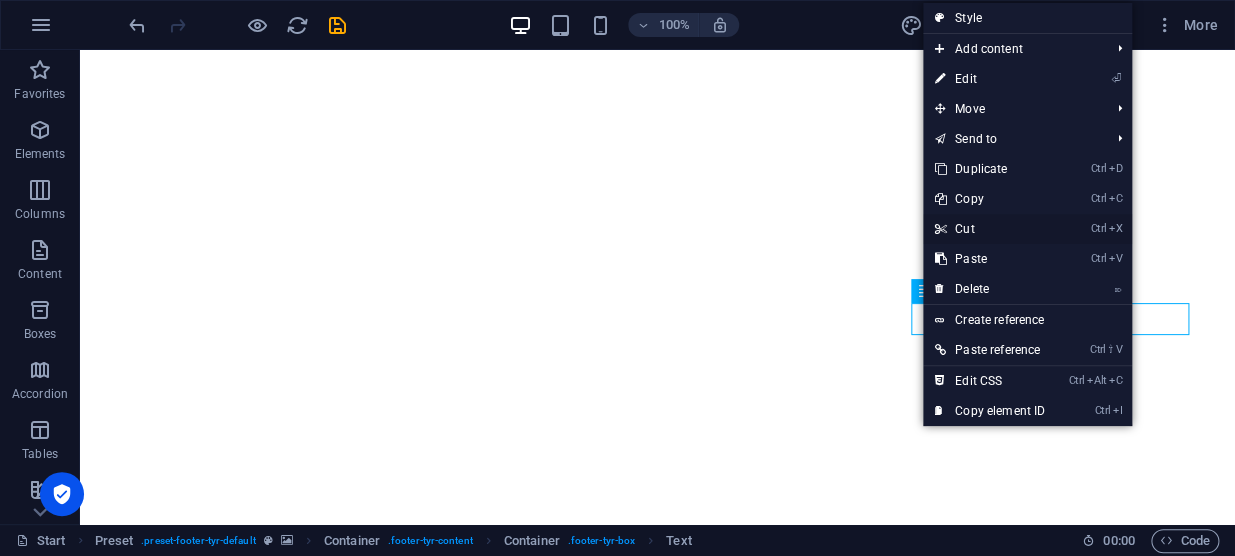 drag, startPoint x: 995, startPoint y: 232, endPoint x: 916, endPoint y: 184, distance: 92.43917 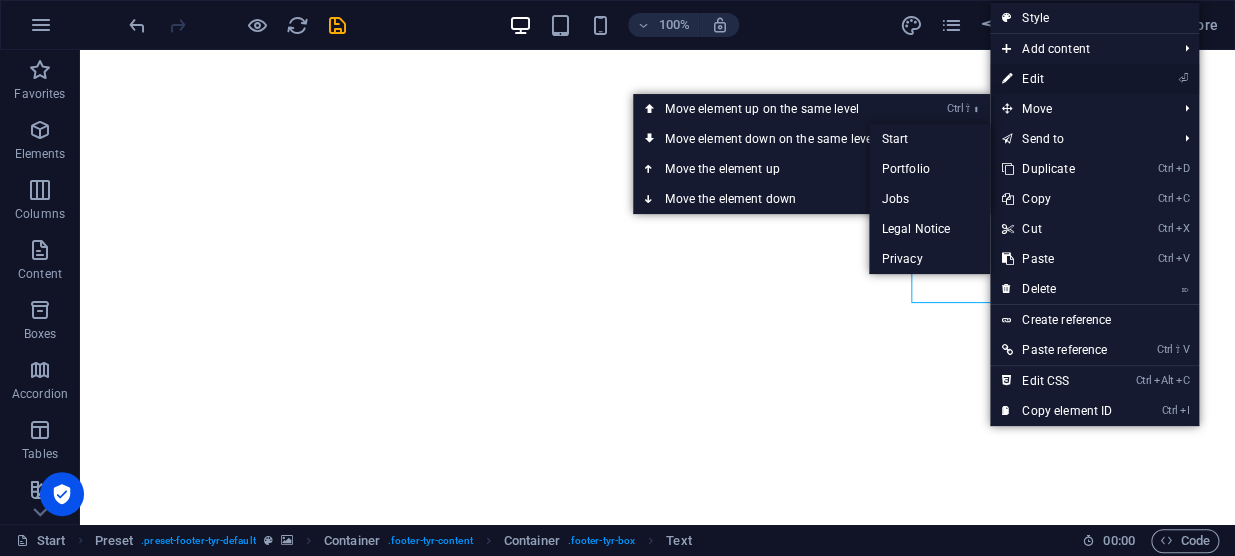 click on "⏎  Edit" at bounding box center [1057, 79] 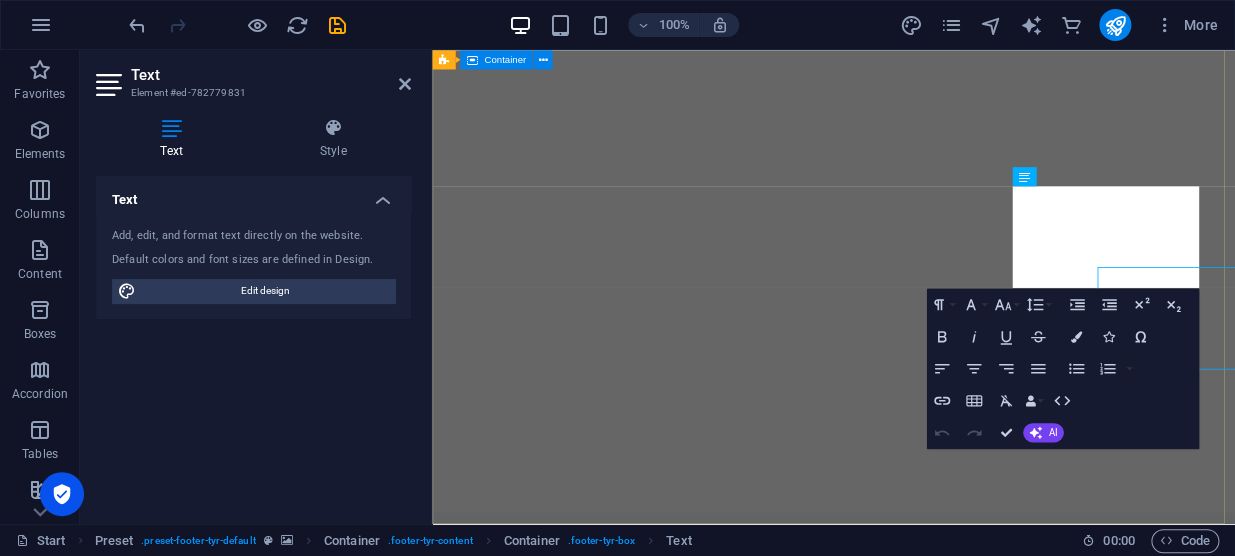 scroll, scrollTop: 9380, scrollLeft: 0, axis: vertical 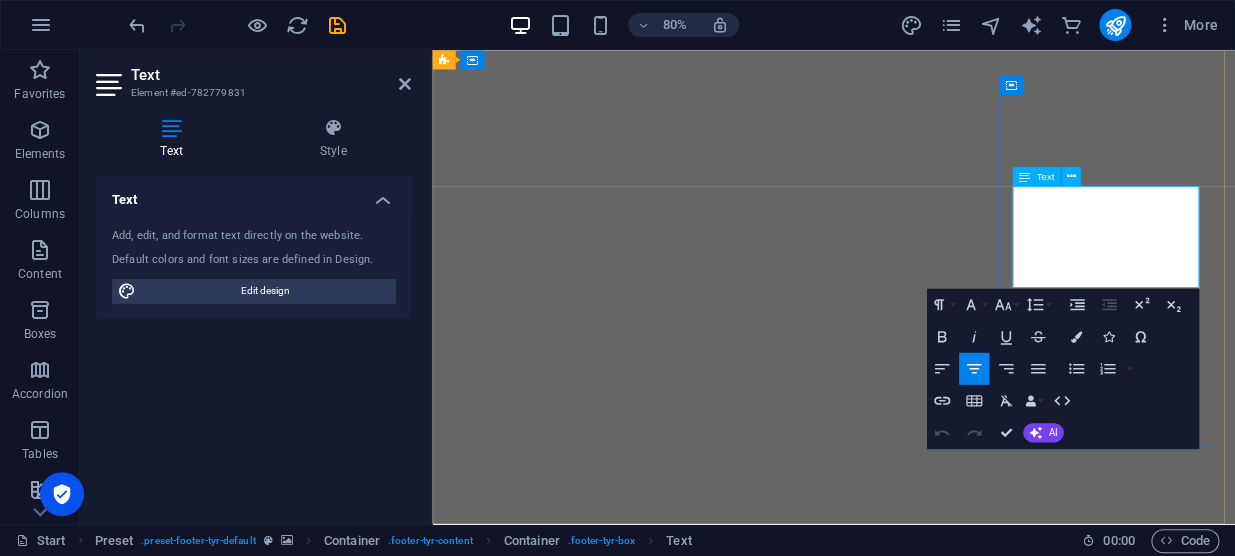click on "068 742 8101" at bounding box center [934, 10167] 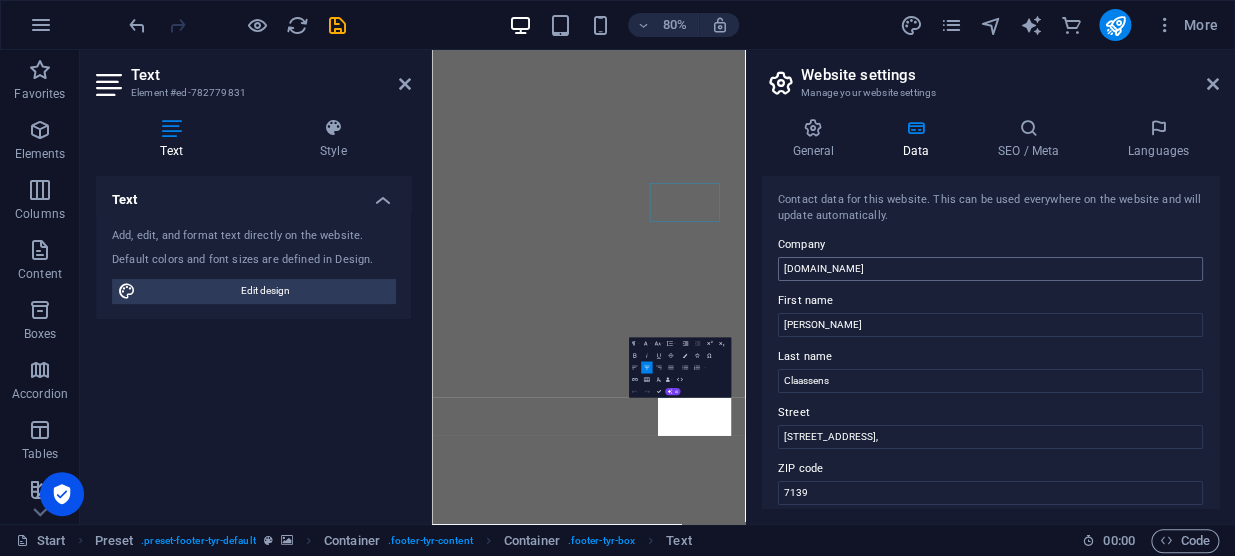 scroll, scrollTop: 9104, scrollLeft: 0, axis: vertical 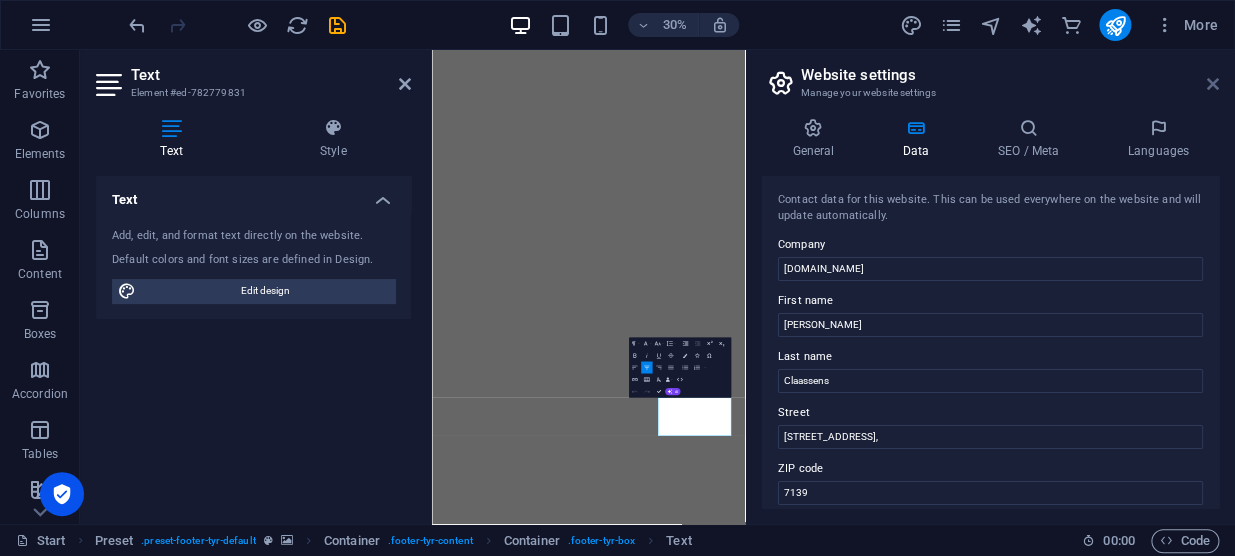 drag, startPoint x: 1212, startPoint y: 81, endPoint x: 975, endPoint y: 40, distance: 240.52026 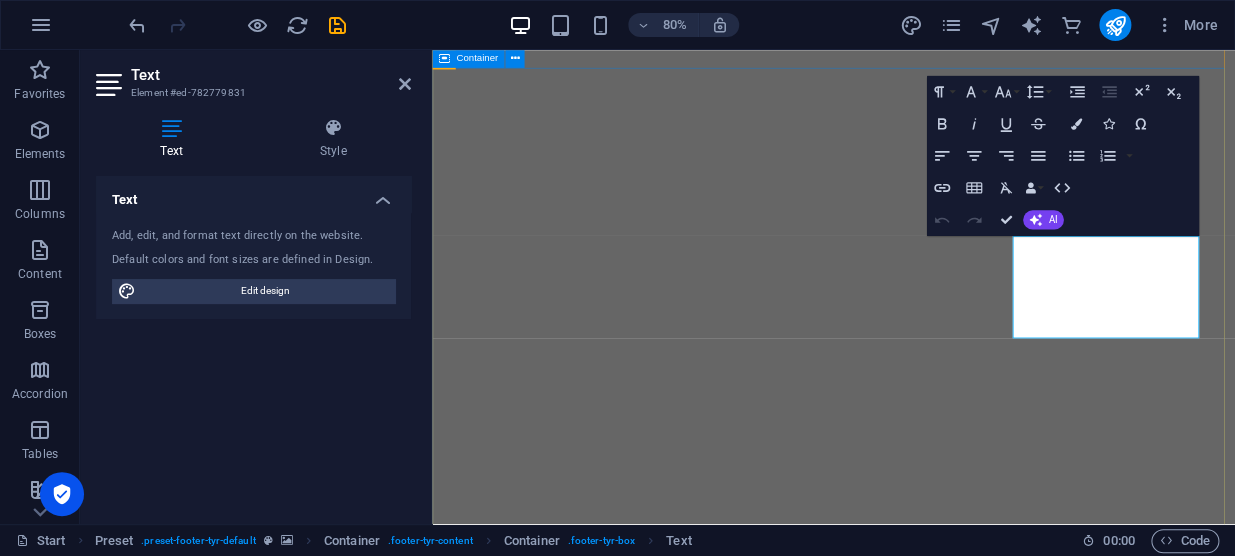 scroll, scrollTop: 9317, scrollLeft: 0, axis: vertical 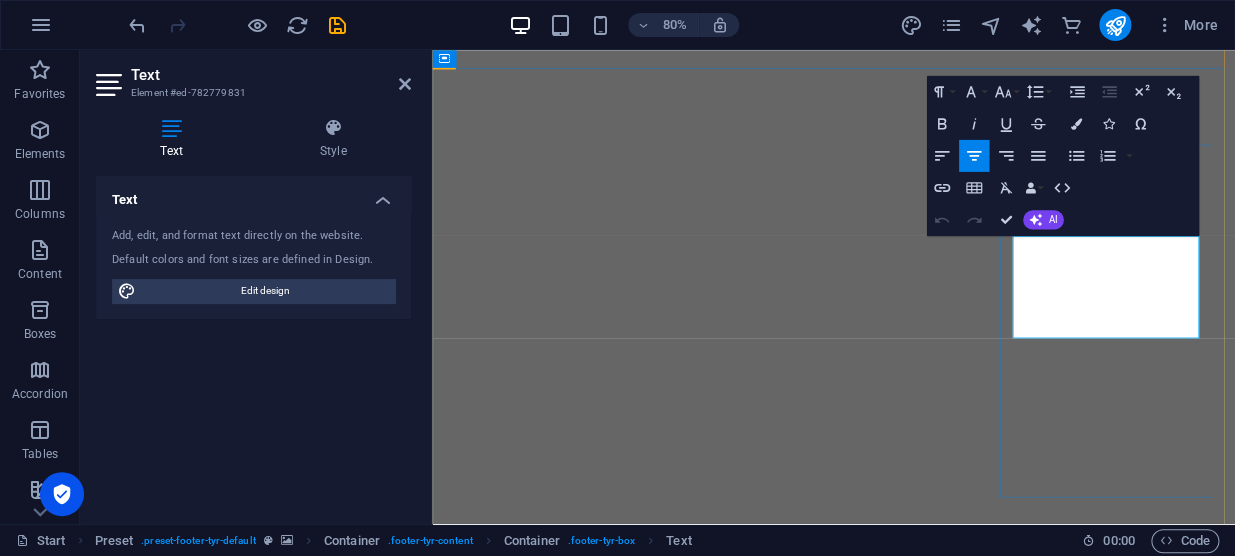 drag, startPoint x: 1267, startPoint y: 361, endPoint x: 1235, endPoint y: 357, distance: 32.24903 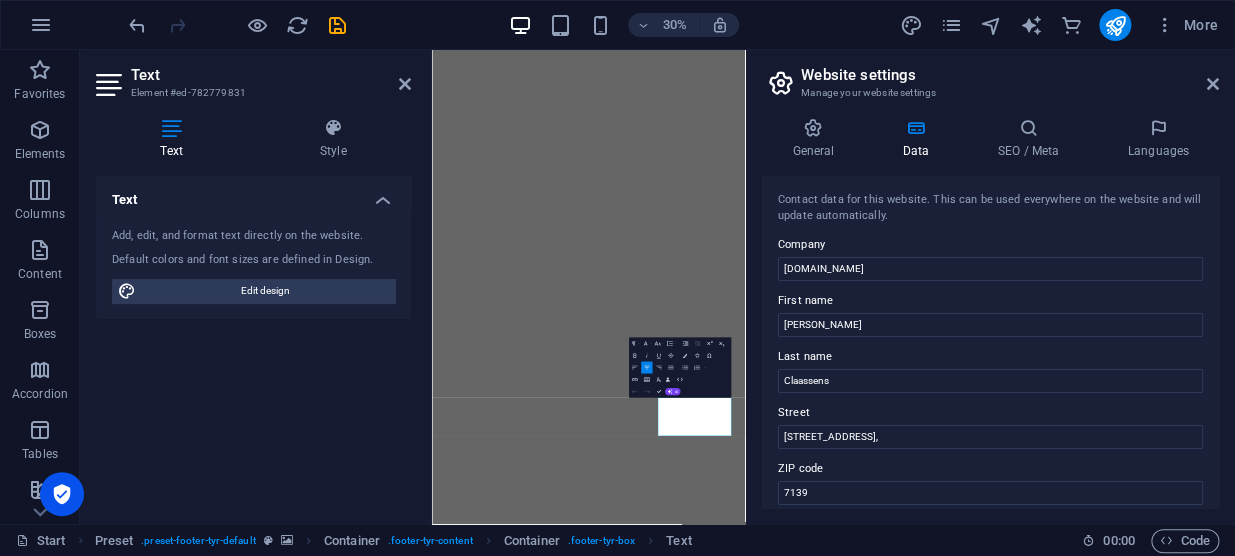 type 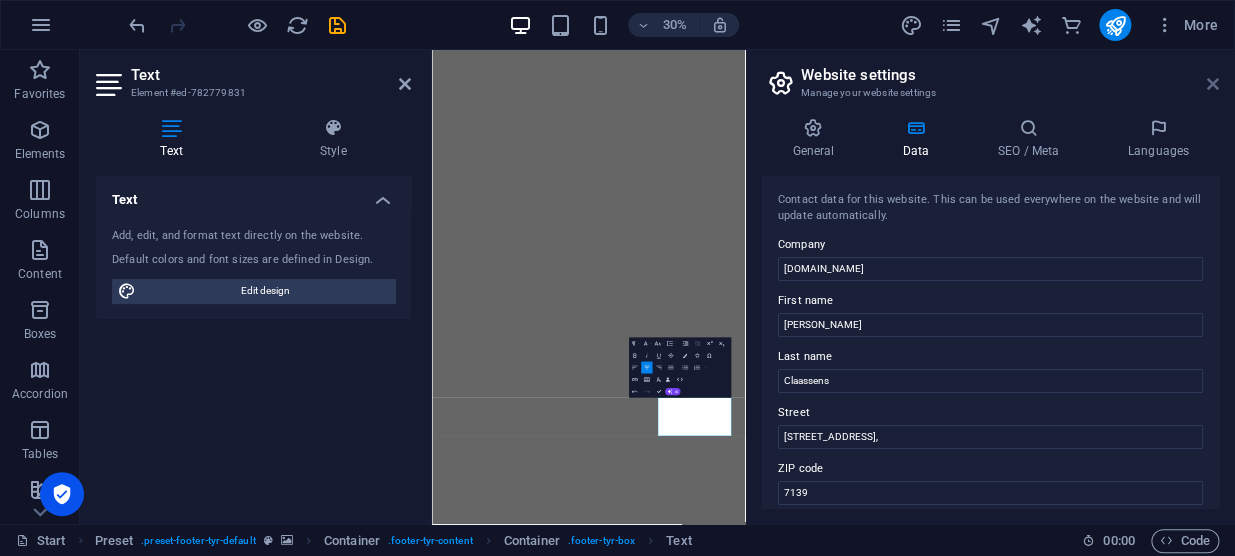 click at bounding box center [1213, 84] 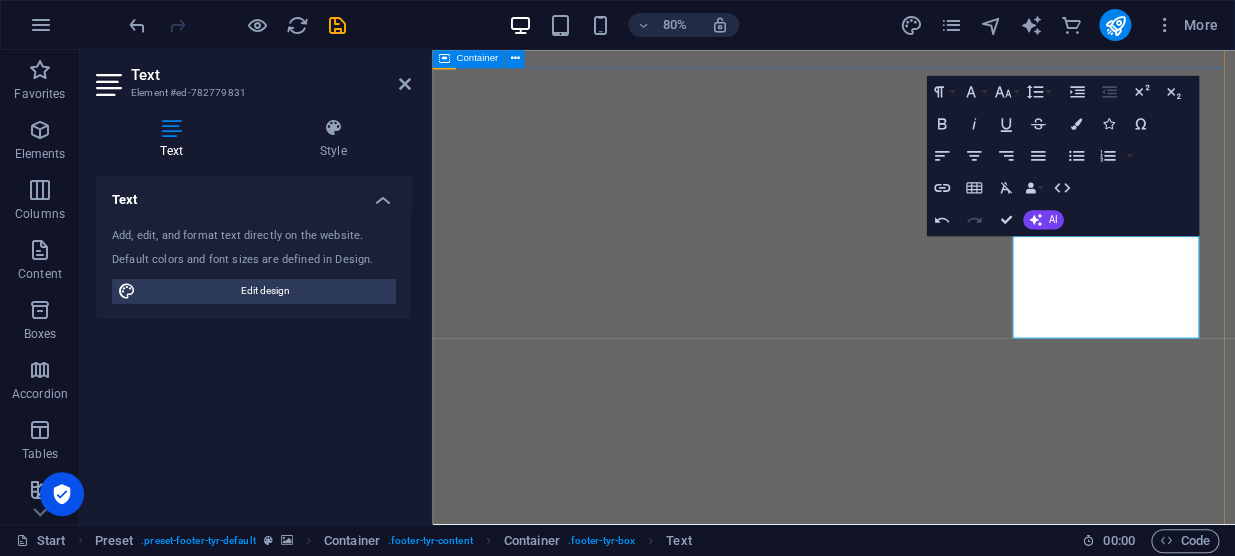 scroll, scrollTop: 9317, scrollLeft: 0, axis: vertical 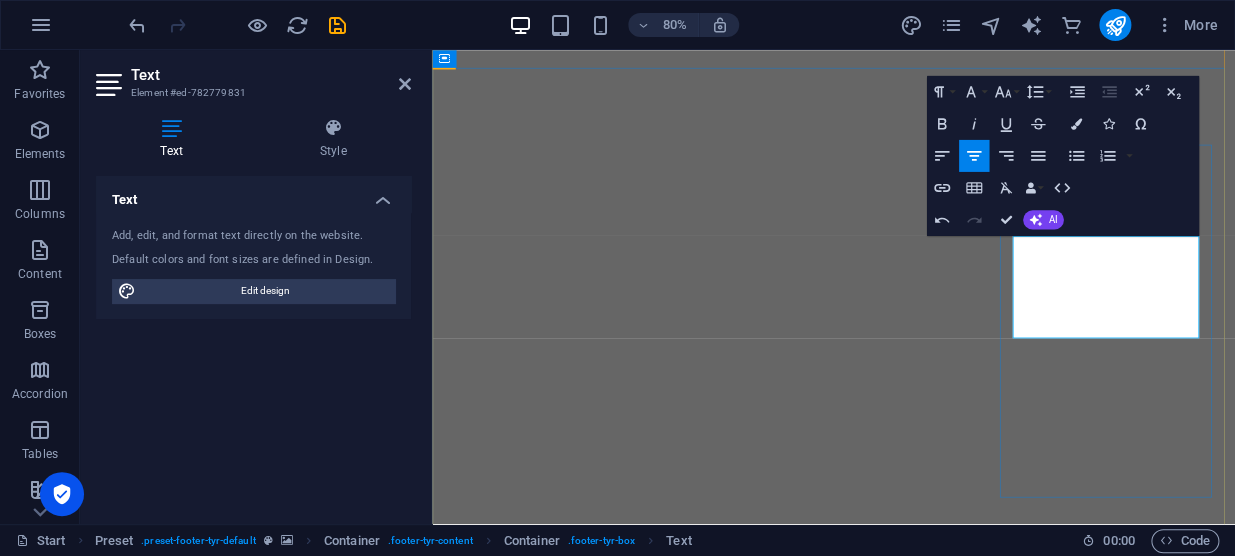 drag, startPoint x: 1237, startPoint y: 360, endPoint x: 1287, endPoint y: 360, distance: 50 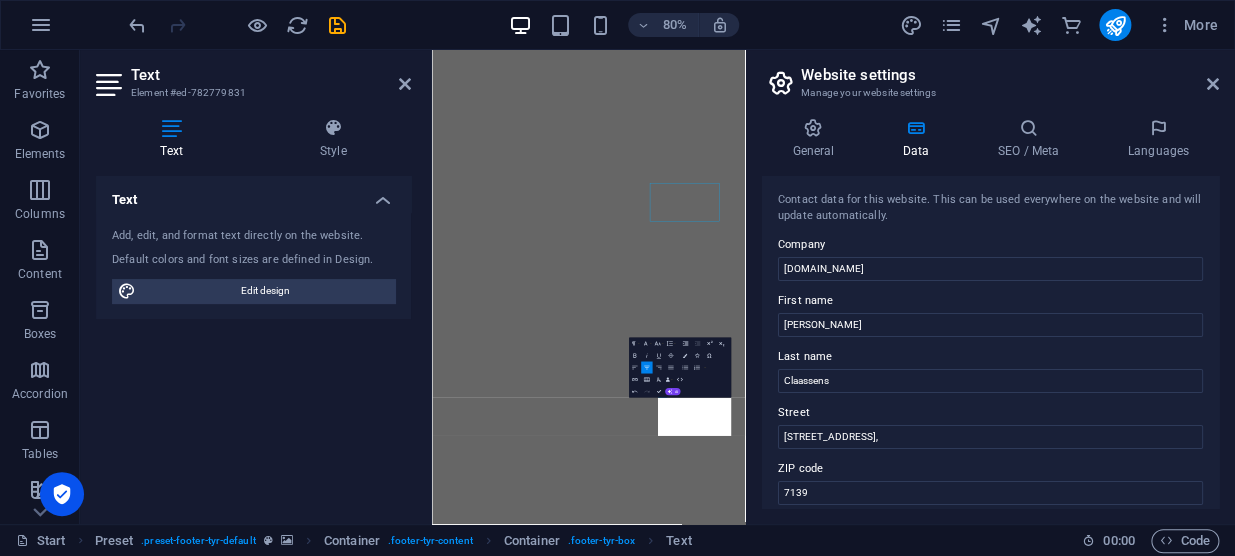 scroll, scrollTop: 9104, scrollLeft: 0, axis: vertical 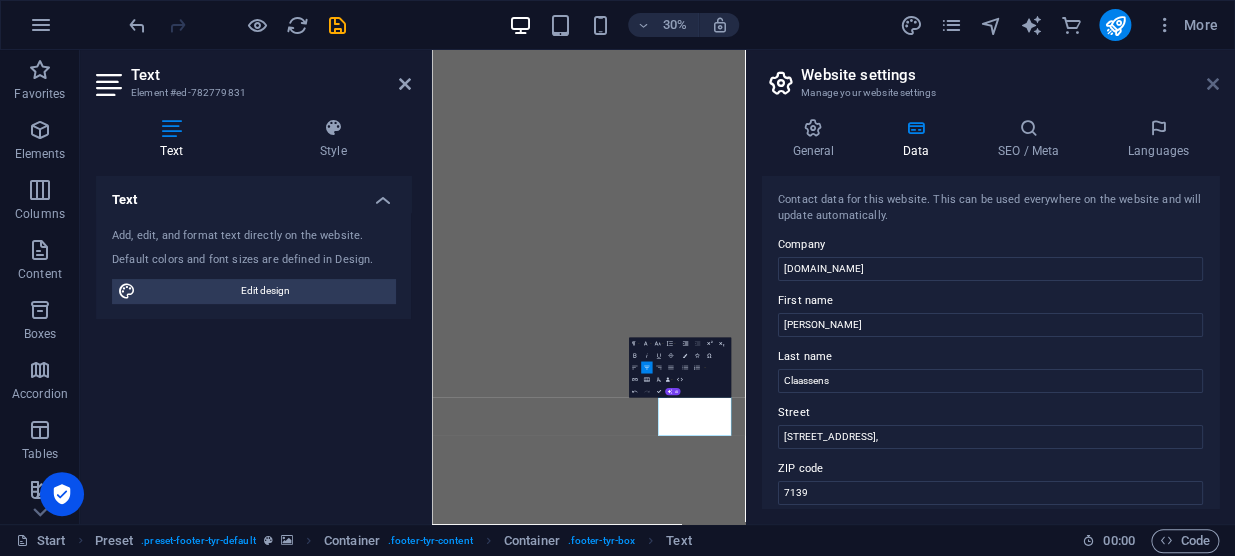 click on "Website settings Manage your website settings" at bounding box center [992, 76] 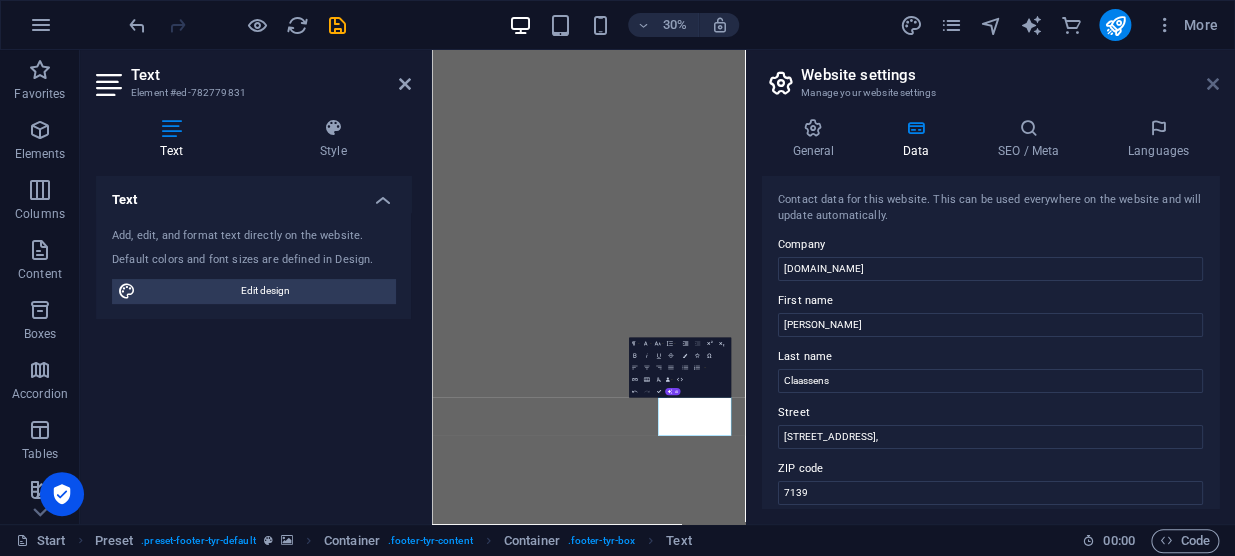 drag, startPoint x: 1211, startPoint y: 87, endPoint x: 971, endPoint y: 77, distance: 240.20824 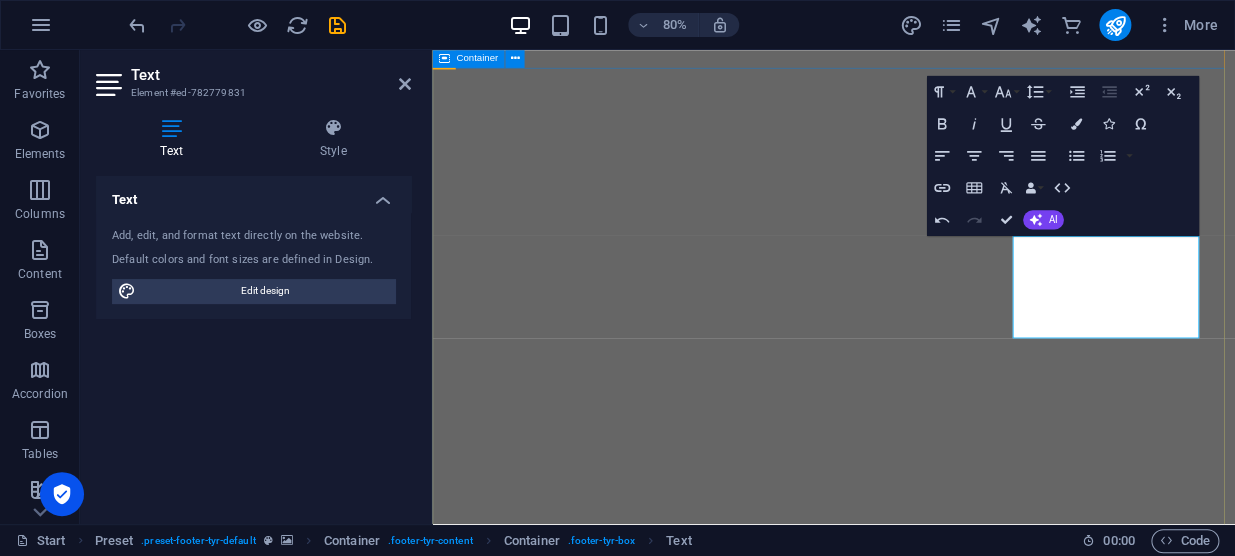 scroll, scrollTop: 9317, scrollLeft: 0, axis: vertical 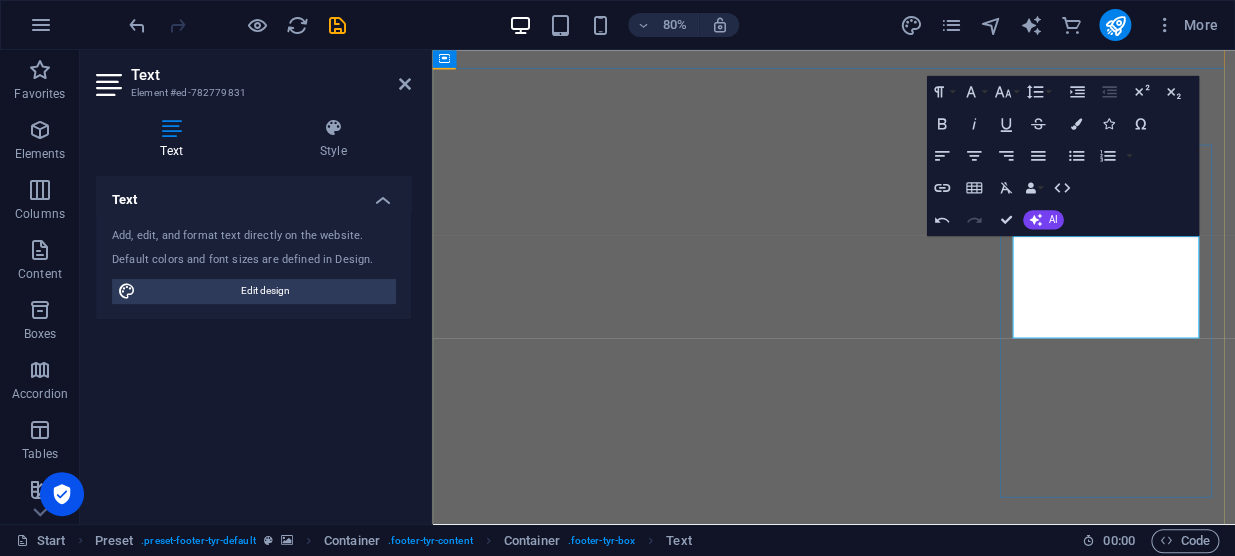 click on "0868 742 8101" at bounding box center [934, 10230] 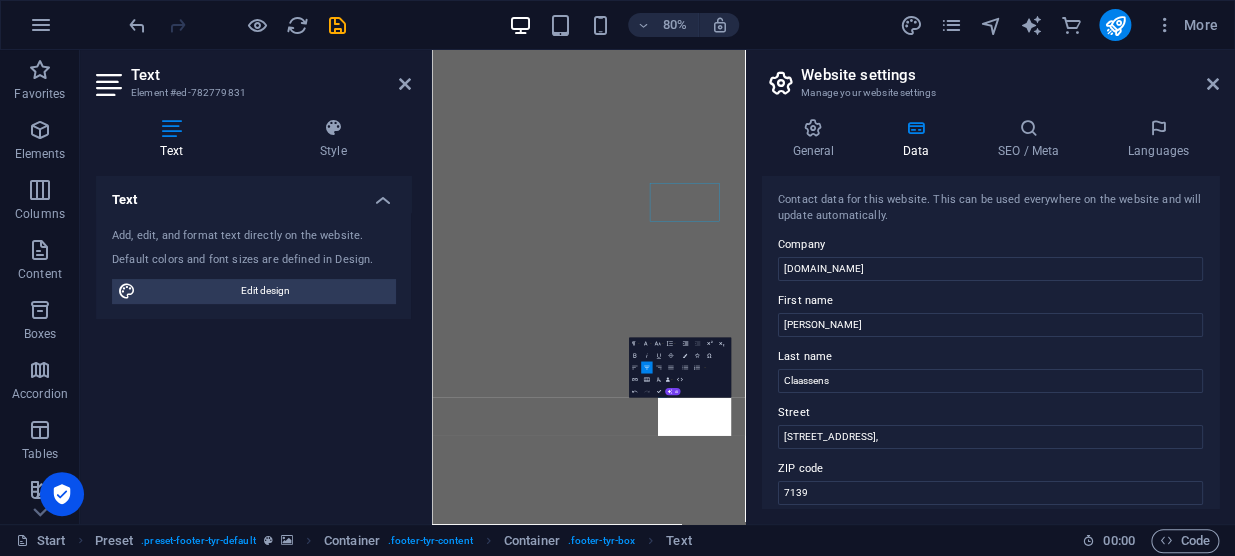 scroll, scrollTop: 9104, scrollLeft: 0, axis: vertical 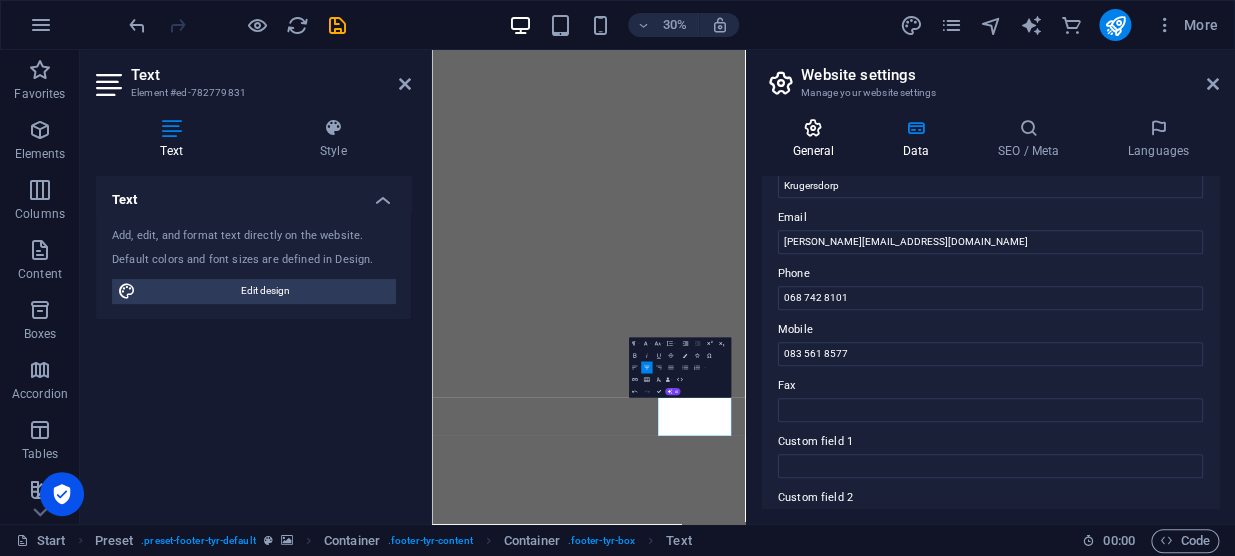 click on "General" at bounding box center [817, 139] 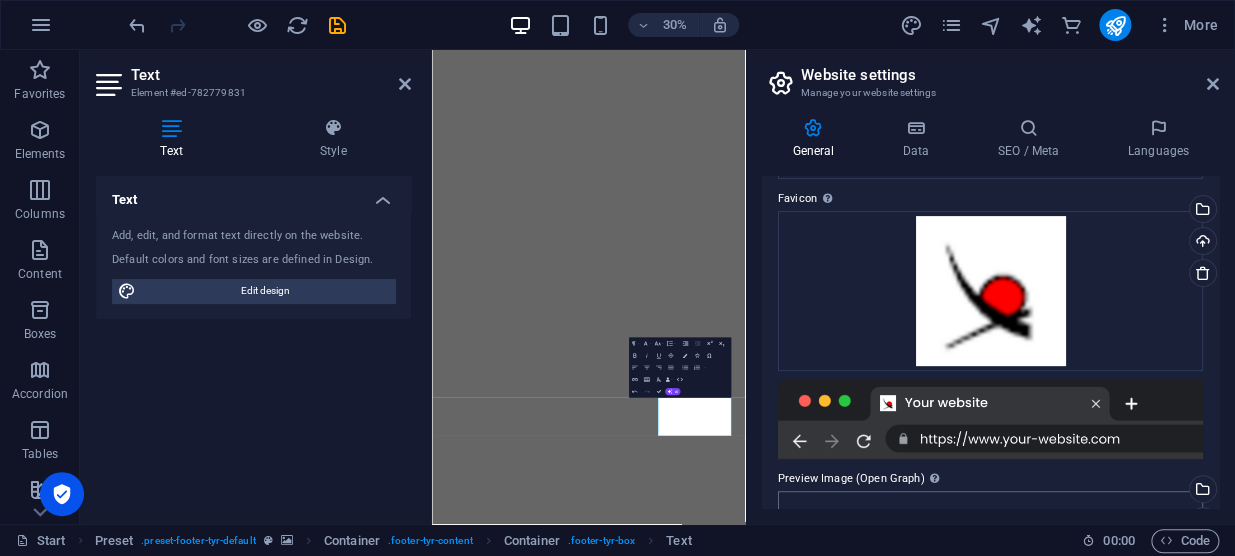 scroll, scrollTop: 480, scrollLeft: 0, axis: vertical 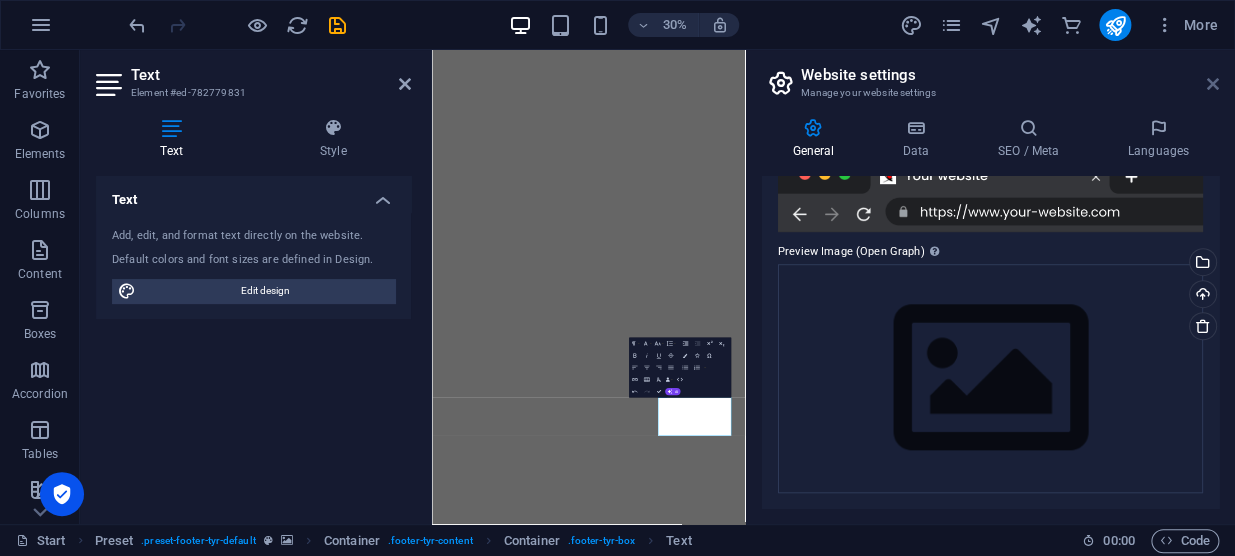click at bounding box center [1213, 84] 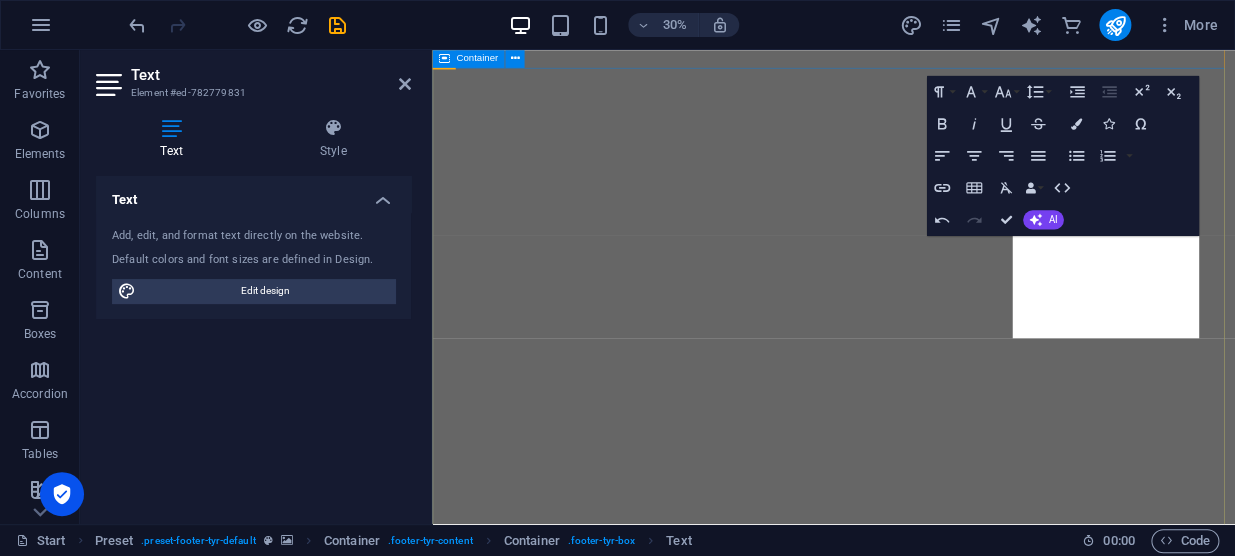 scroll, scrollTop: 9317, scrollLeft: 0, axis: vertical 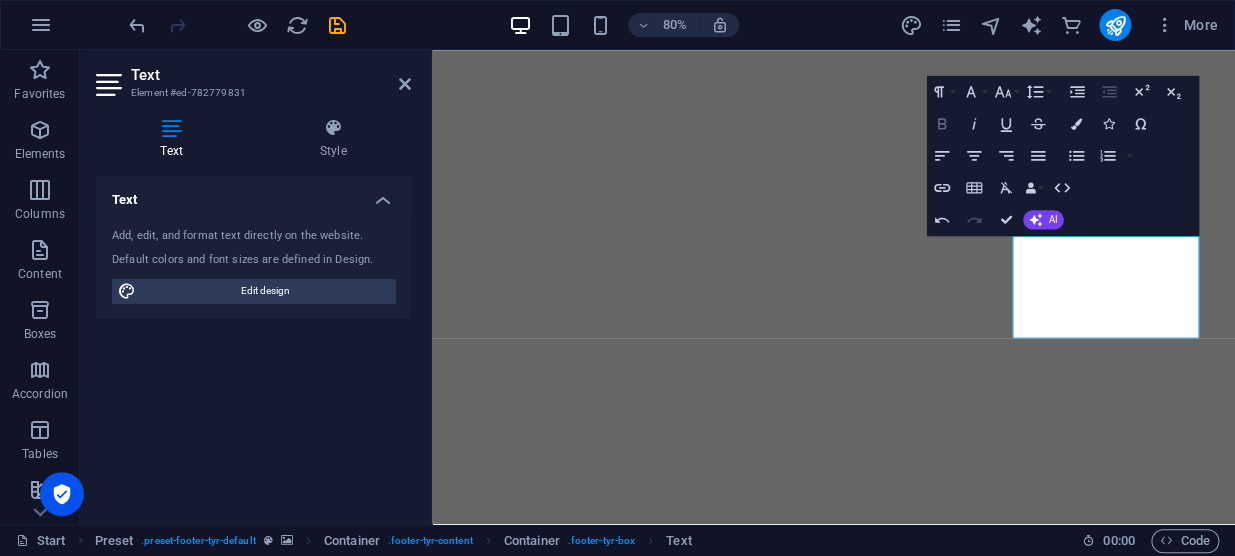 click 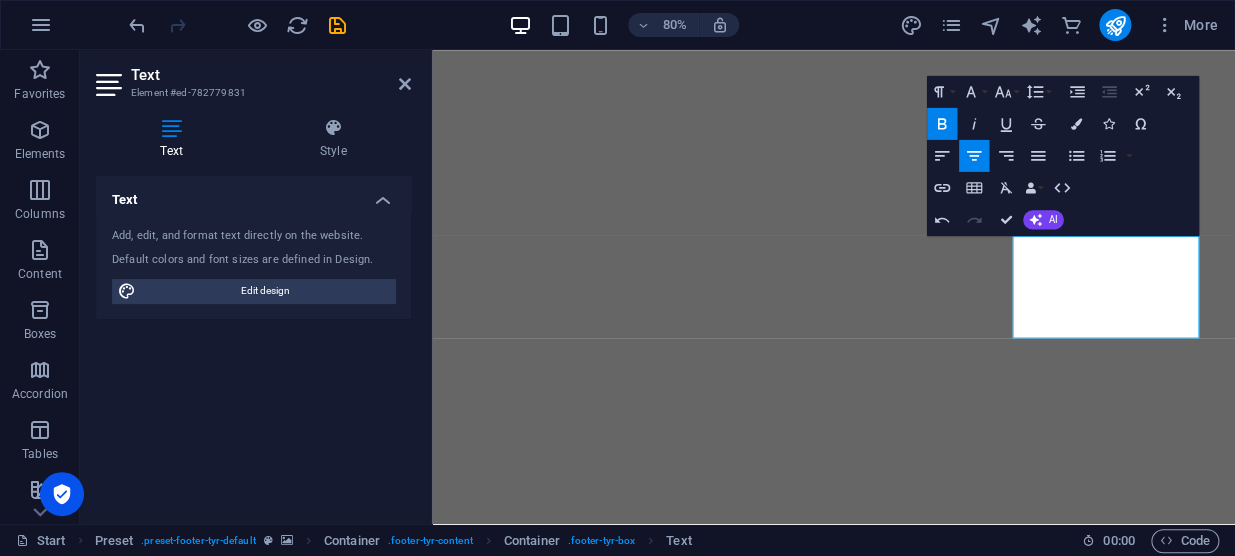 click 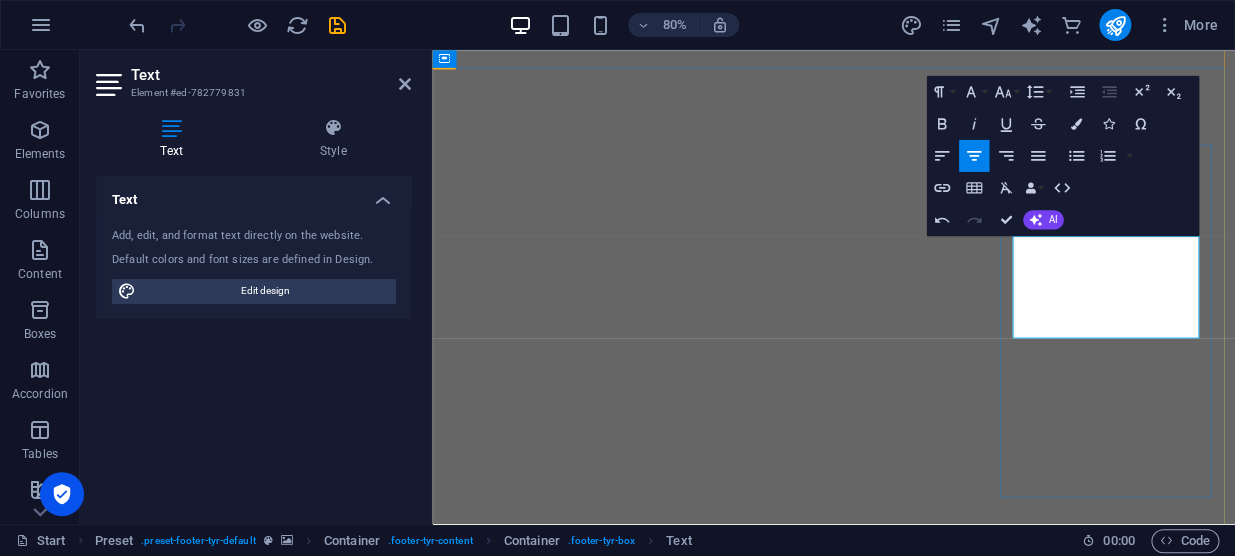 drag, startPoint x: 1339, startPoint y: 360, endPoint x: 1196, endPoint y: 347, distance: 143.58969 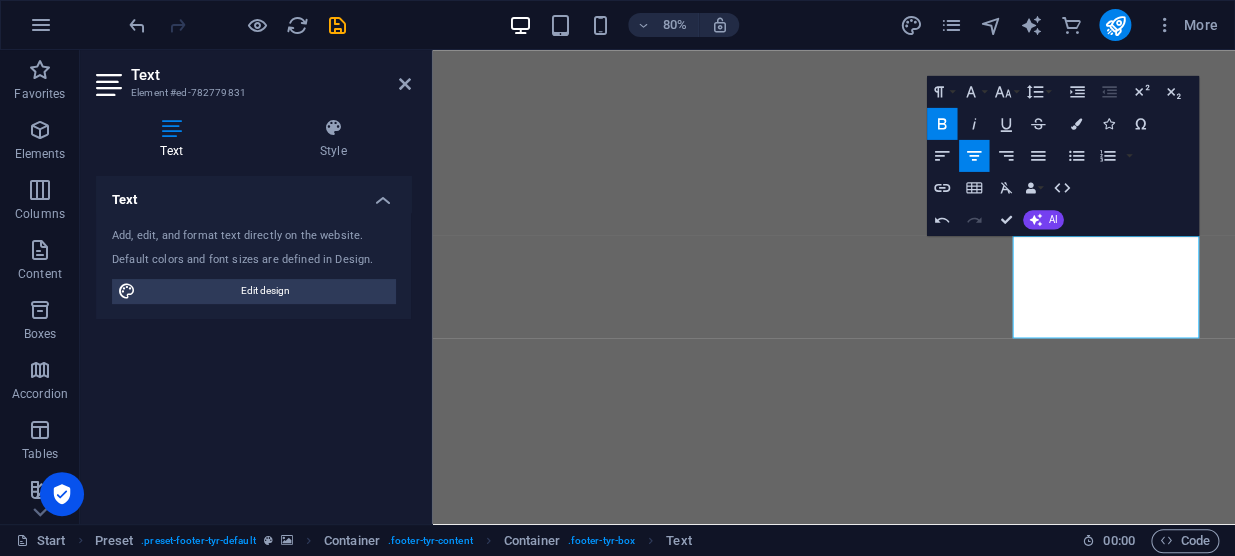 click 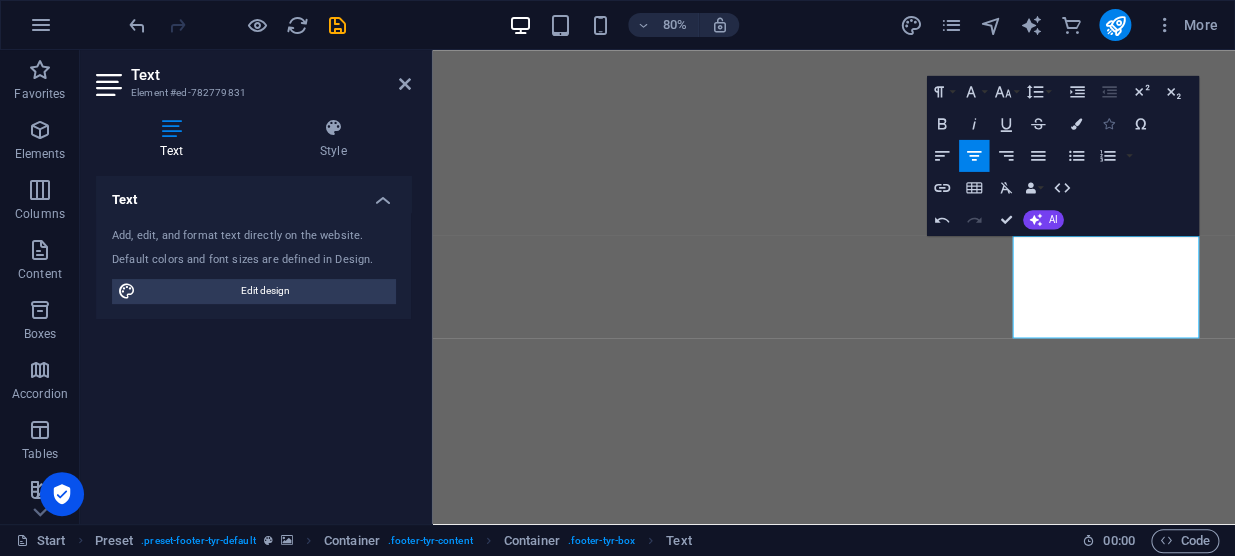 click at bounding box center [1107, 123] 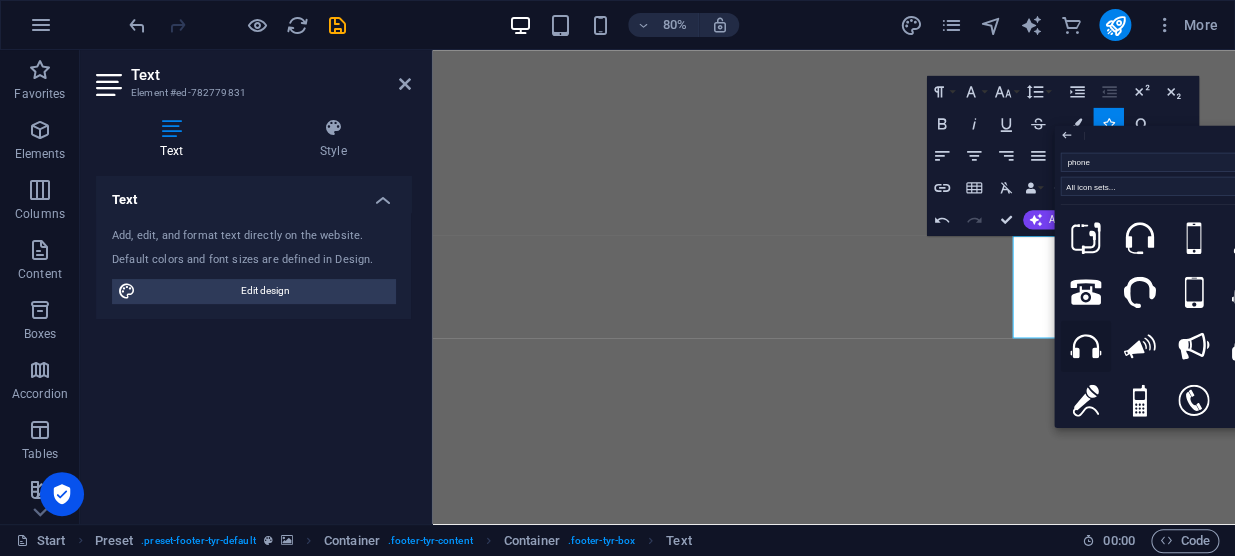 click 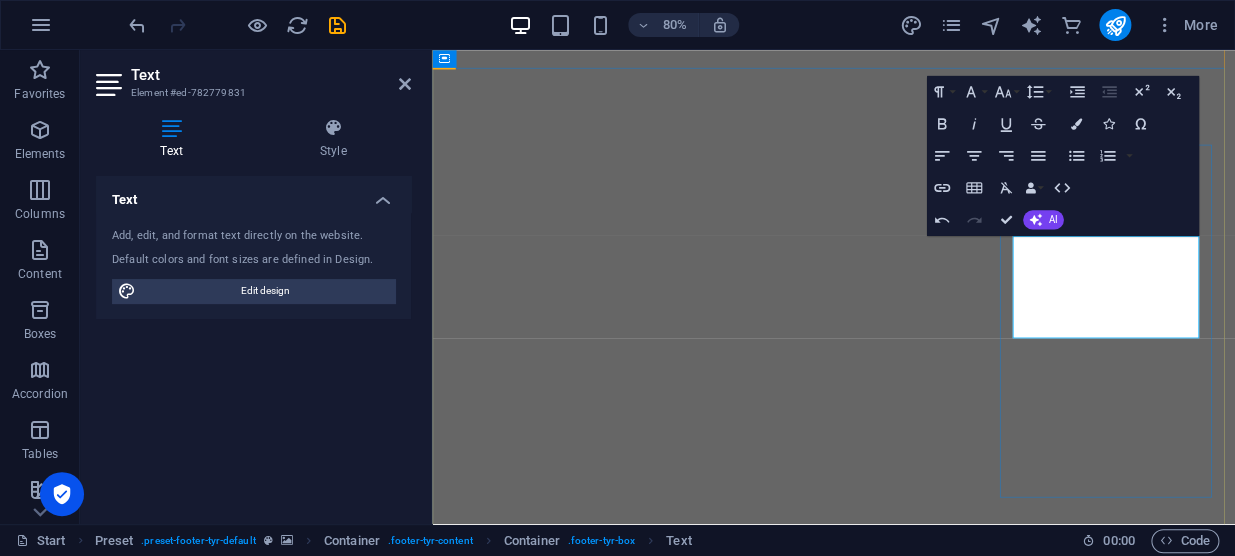 click on "068 742 8101" at bounding box center [934, 10198] 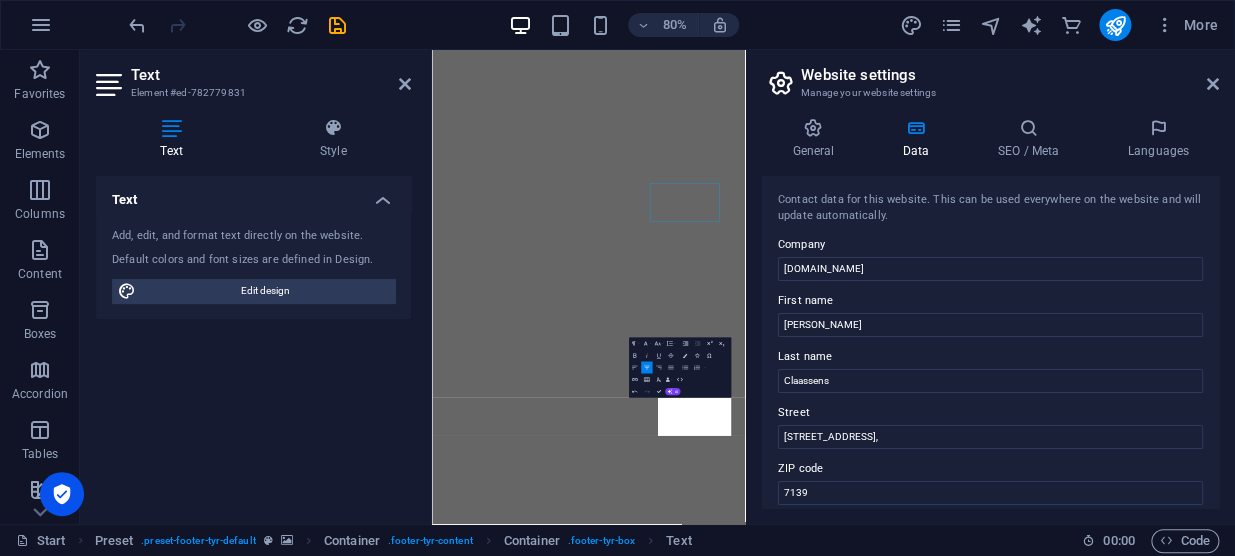scroll, scrollTop: 9104, scrollLeft: 0, axis: vertical 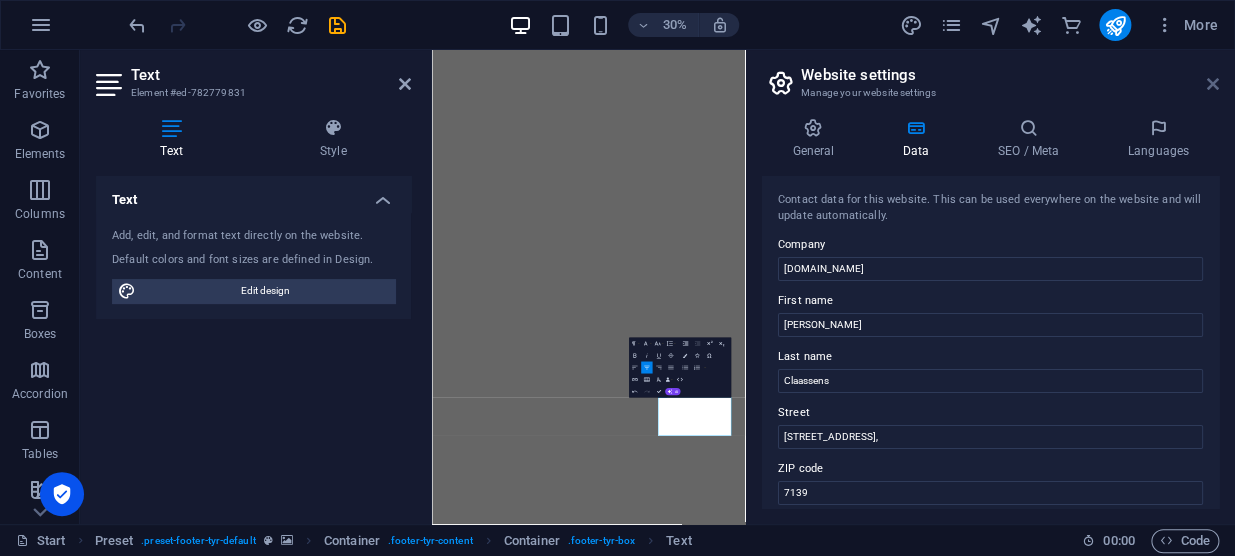 click at bounding box center [1213, 84] 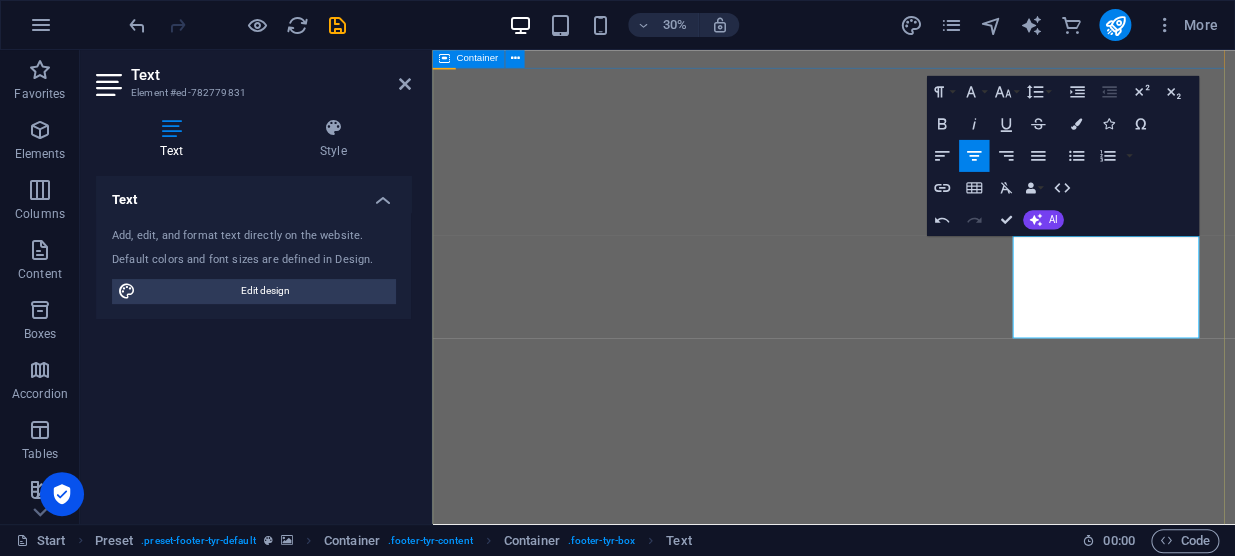 scroll, scrollTop: 9317, scrollLeft: 0, axis: vertical 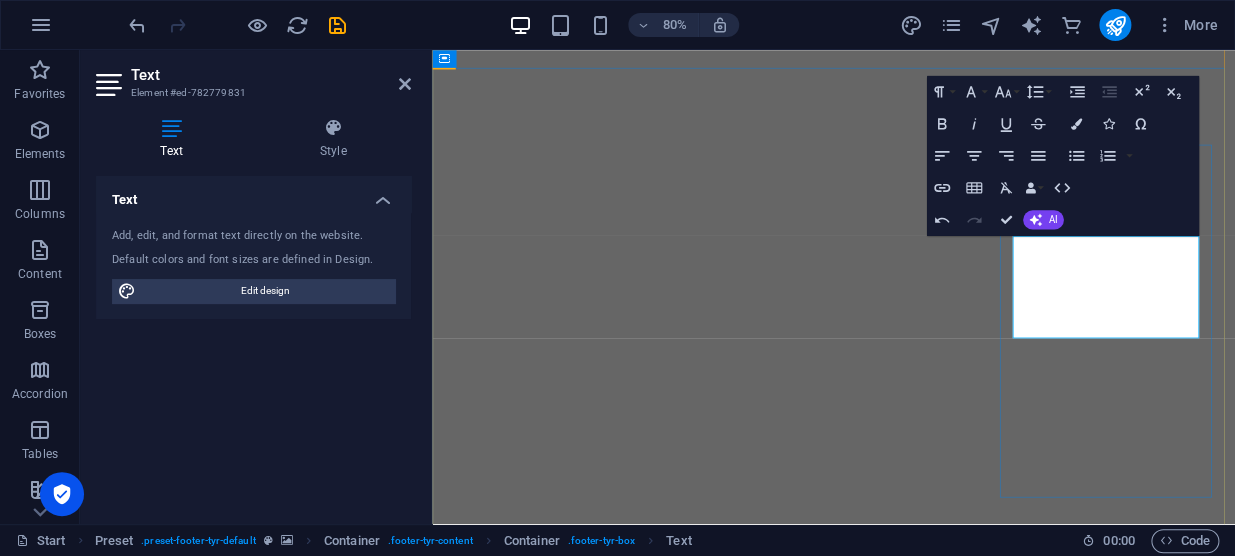 click on "068 742 8101" at bounding box center [934, 10198] 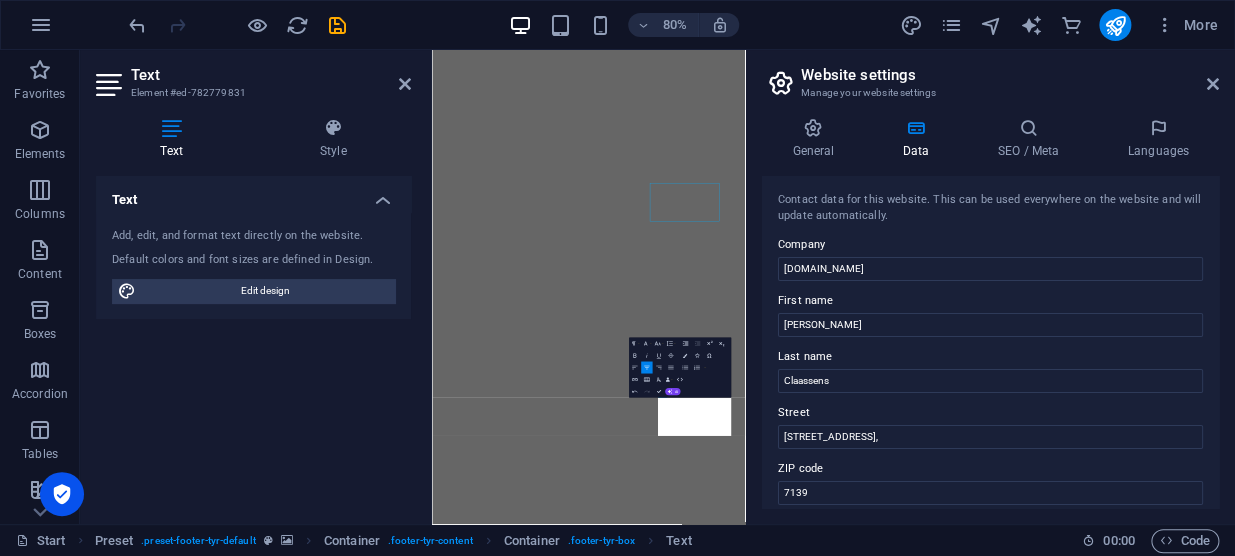 scroll, scrollTop: 9104, scrollLeft: 0, axis: vertical 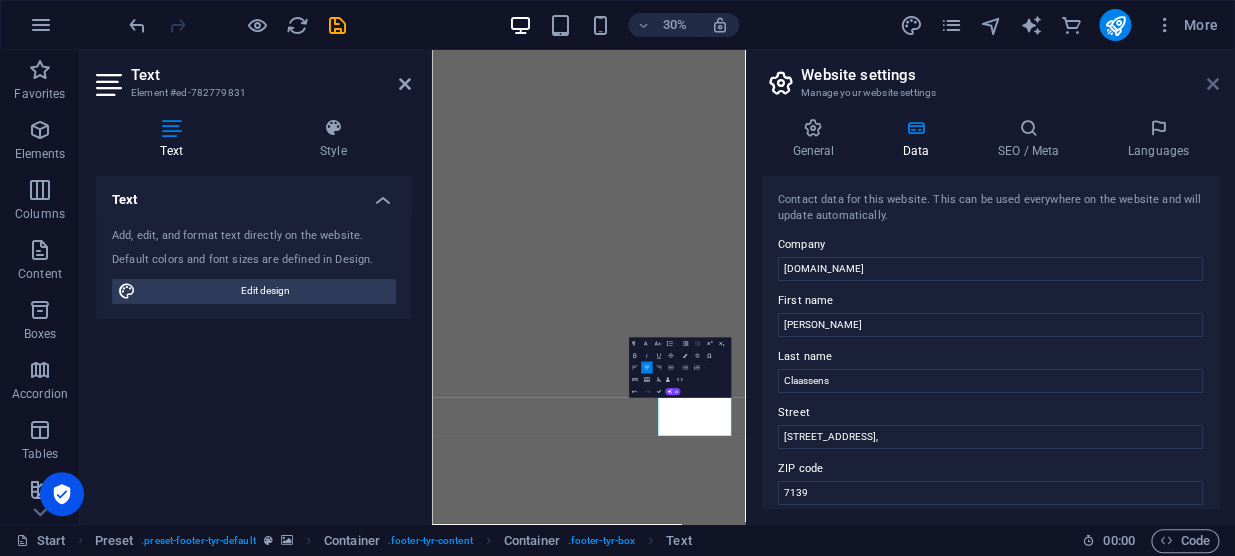 drag, startPoint x: 1212, startPoint y: 82, endPoint x: 974, endPoint y: 40, distance: 241.67747 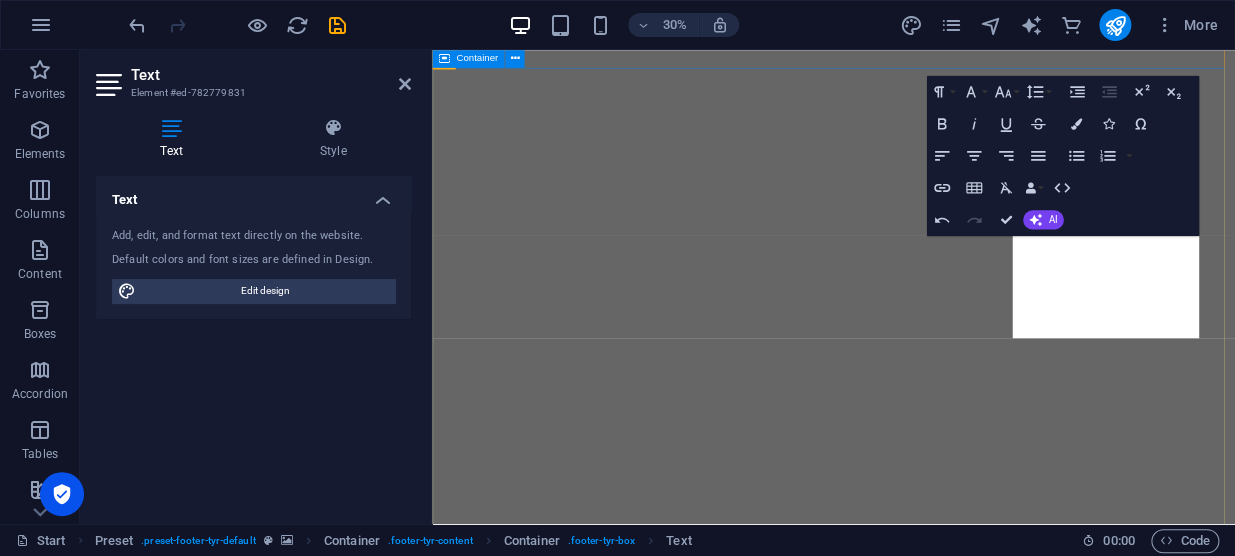 scroll, scrollTop: 9317, scrollLeft: 0, axis: vertical 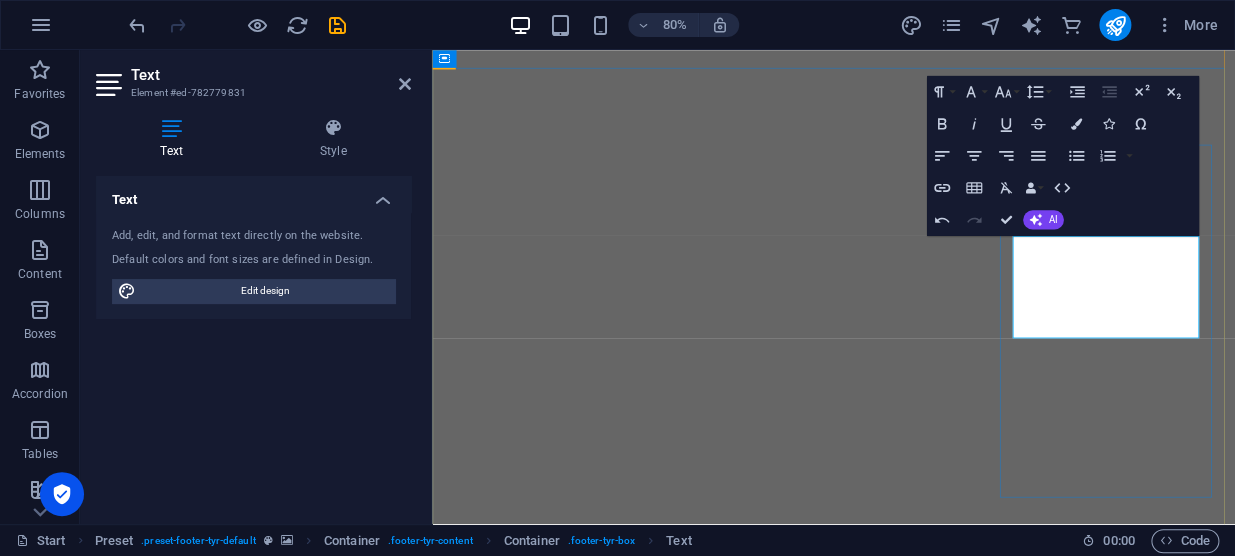 click on "068 742 8101" at bounding box center (934, 10199) 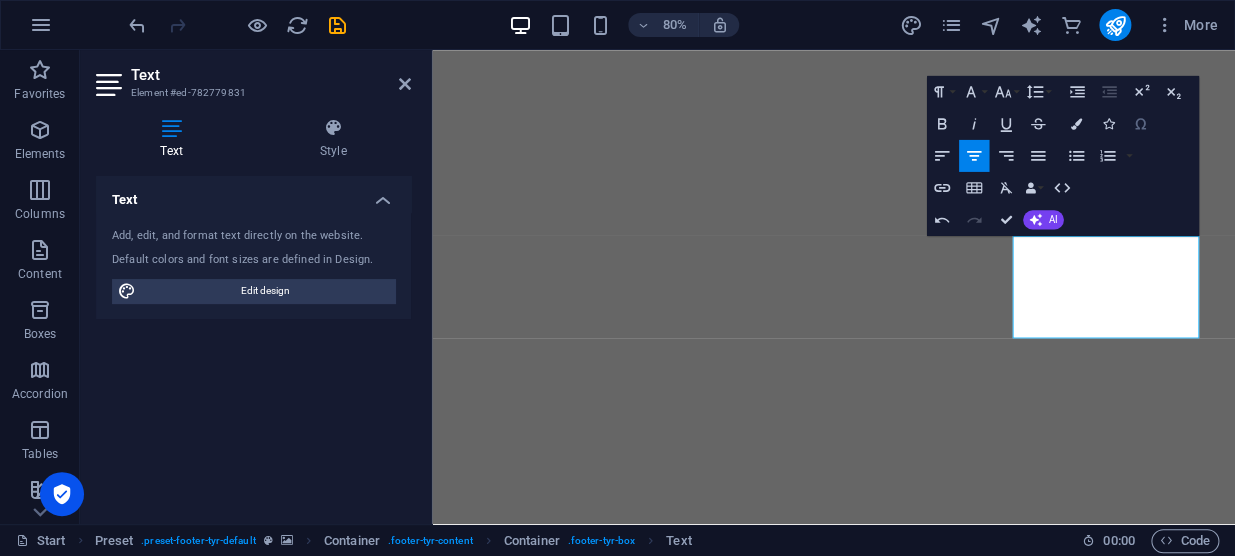 click 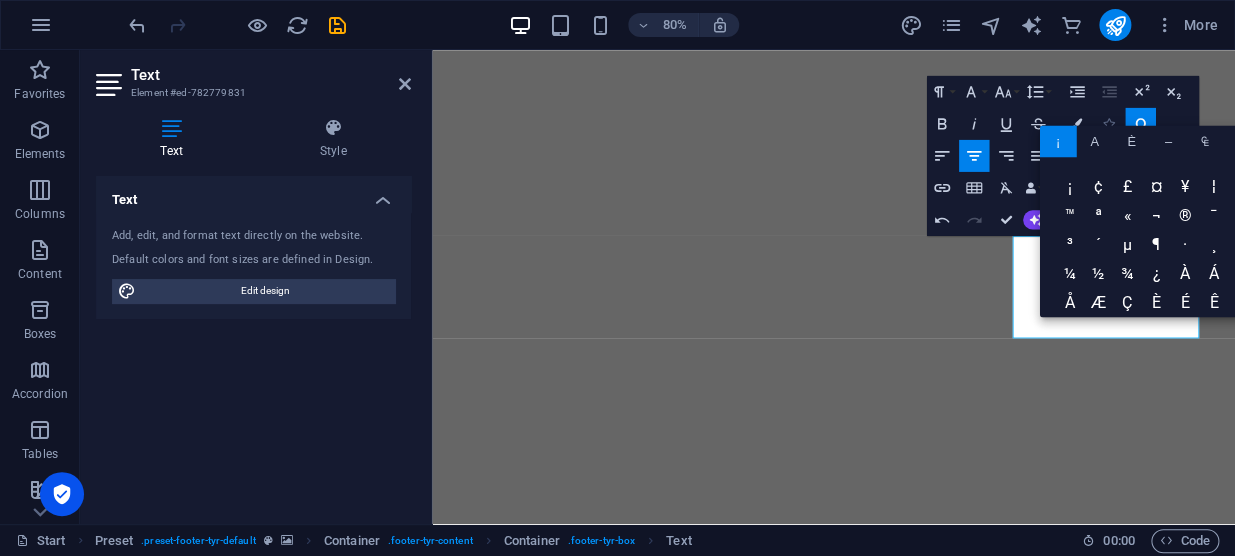 click at bounding box center [1107, 123] 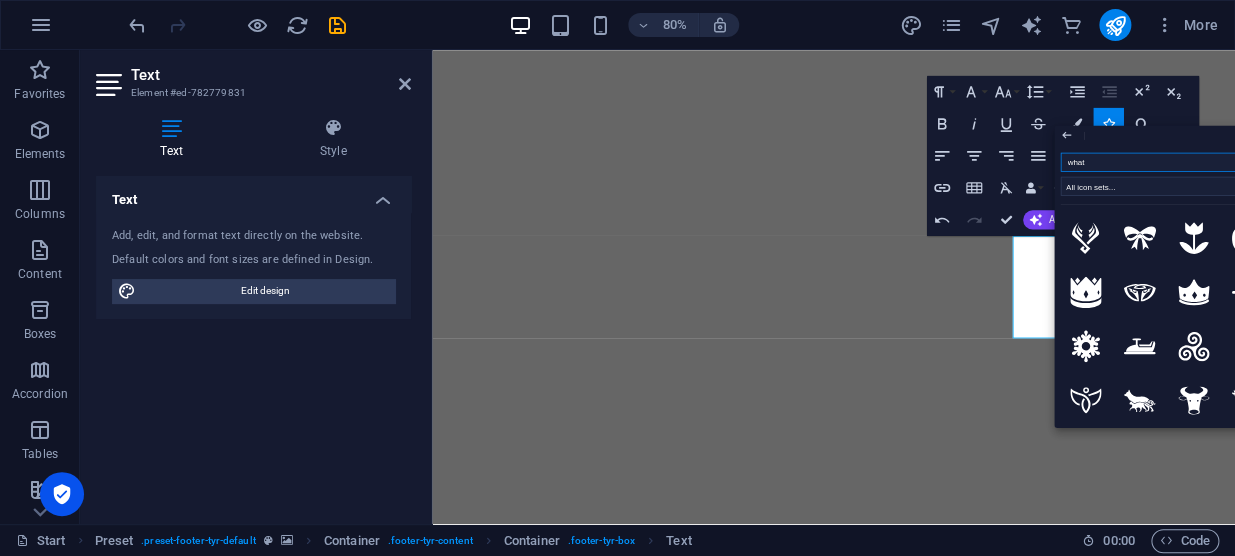 type on "whats" 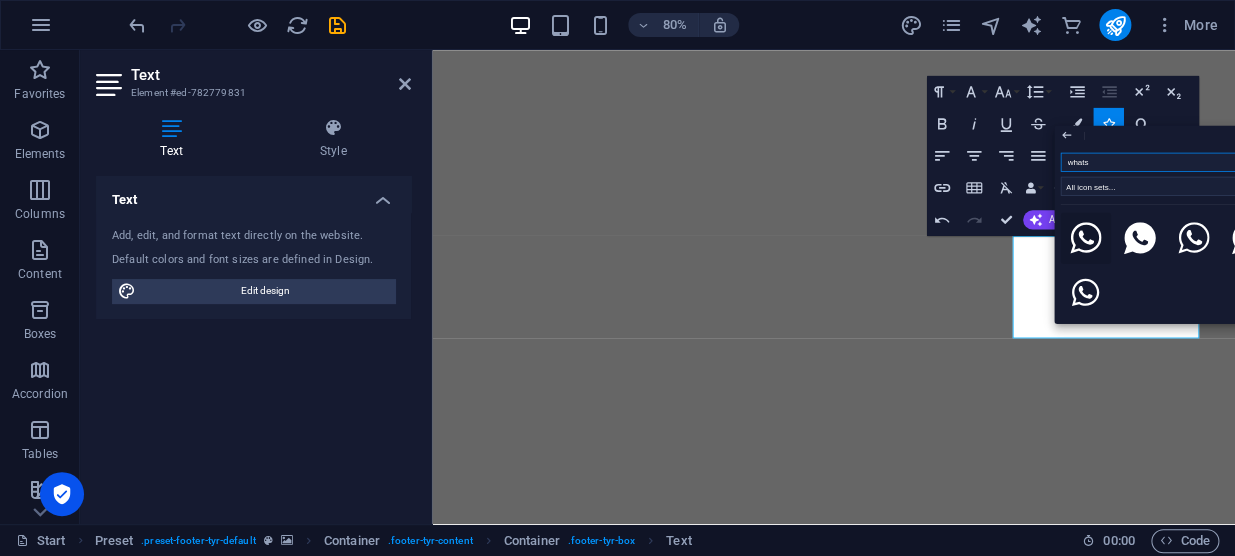 click 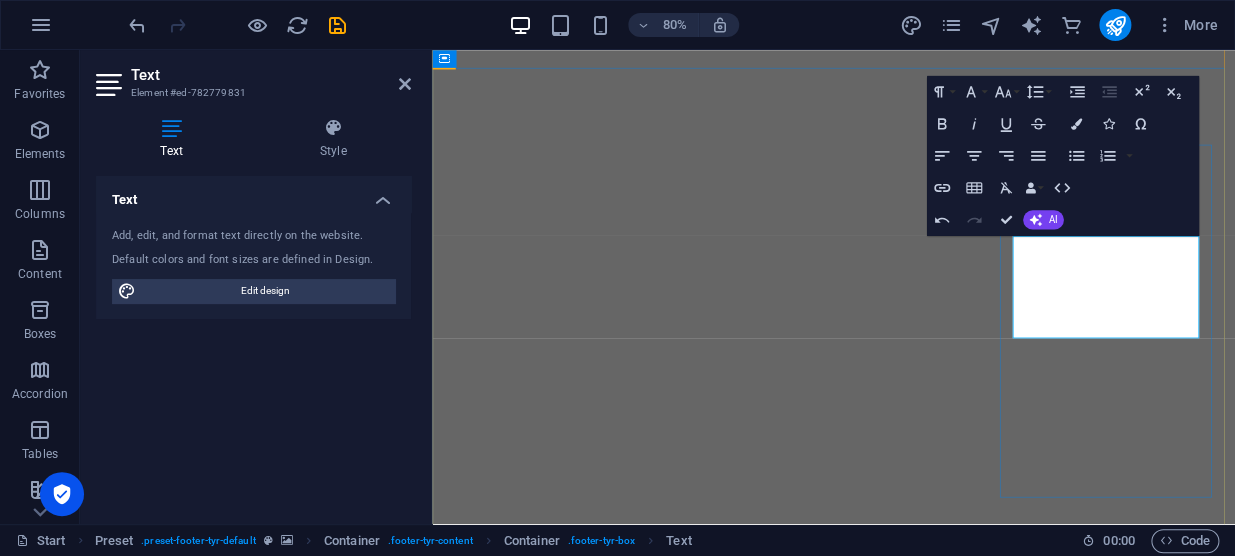 click on "068 742 8101" at bounding box center (934, 10684) 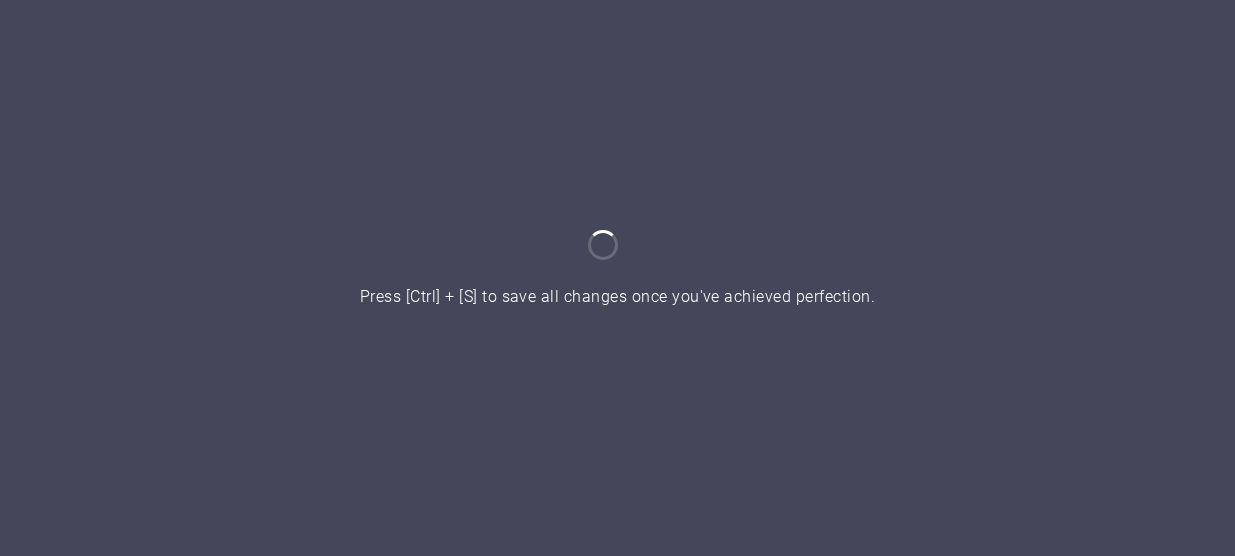 scroll, scrollTop: 0, scrollLeft: 0, axis: both 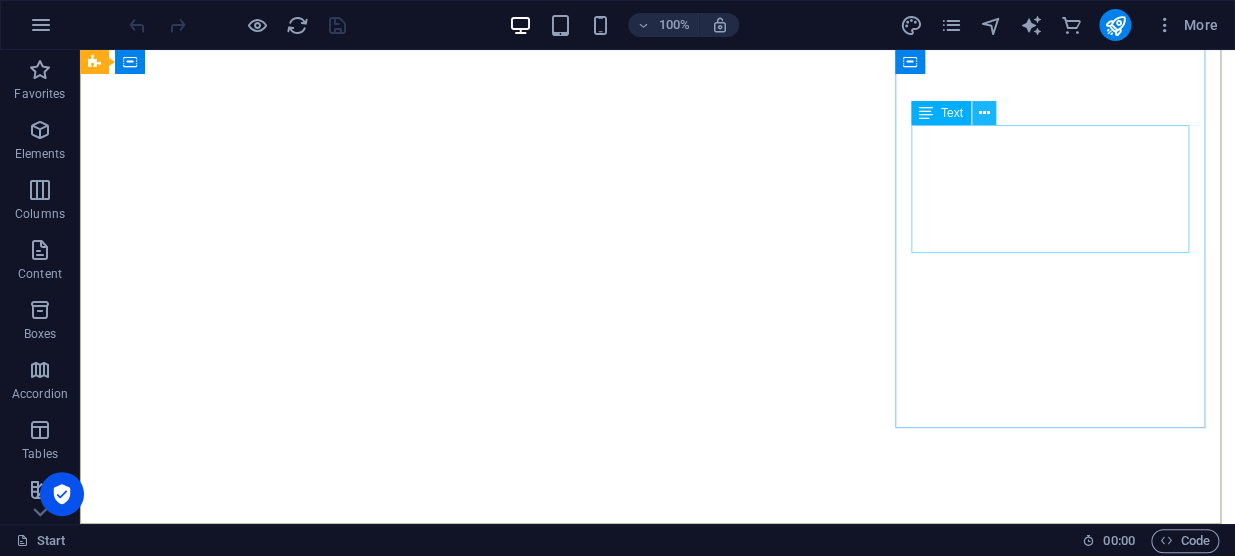 click at bounding box center [983, 113] 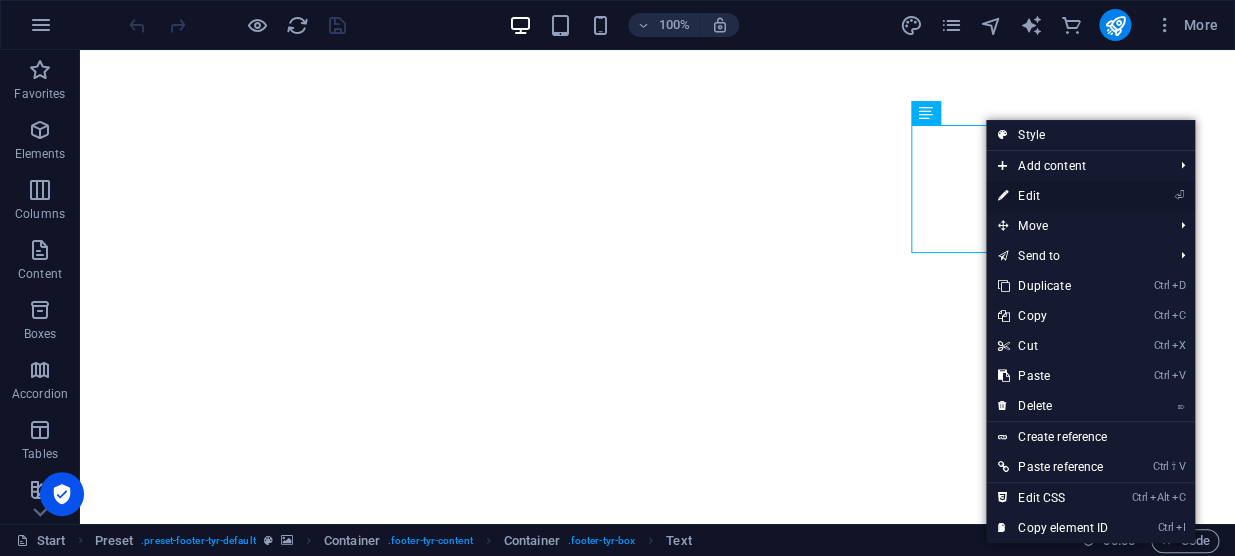 click on "⏎  Edit" at bounding box center (1053, 196) 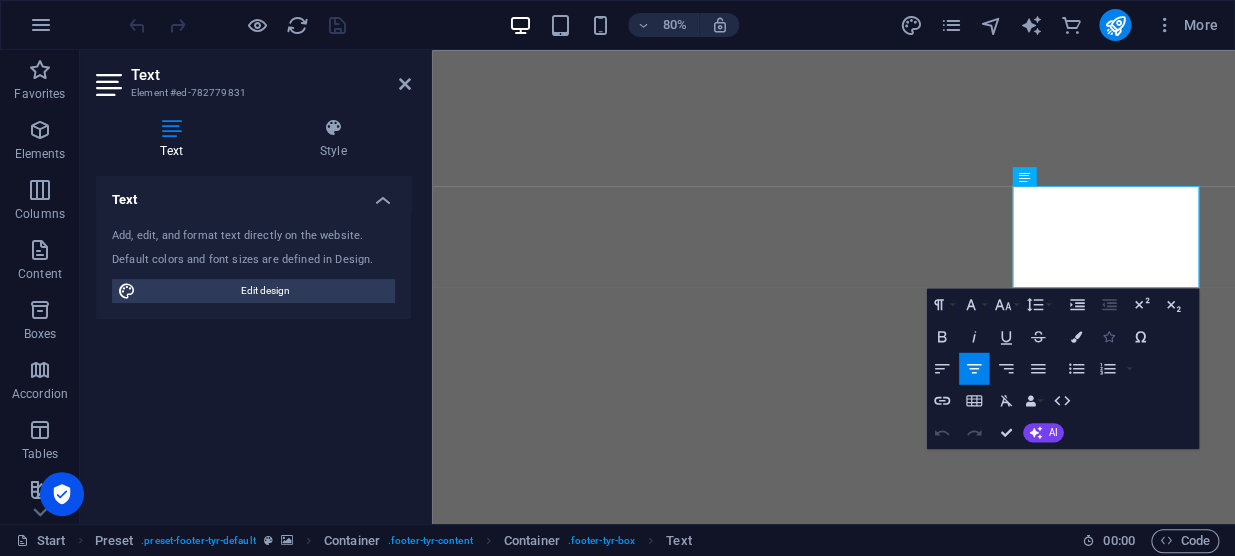 click at bounding box center (1107, 335) 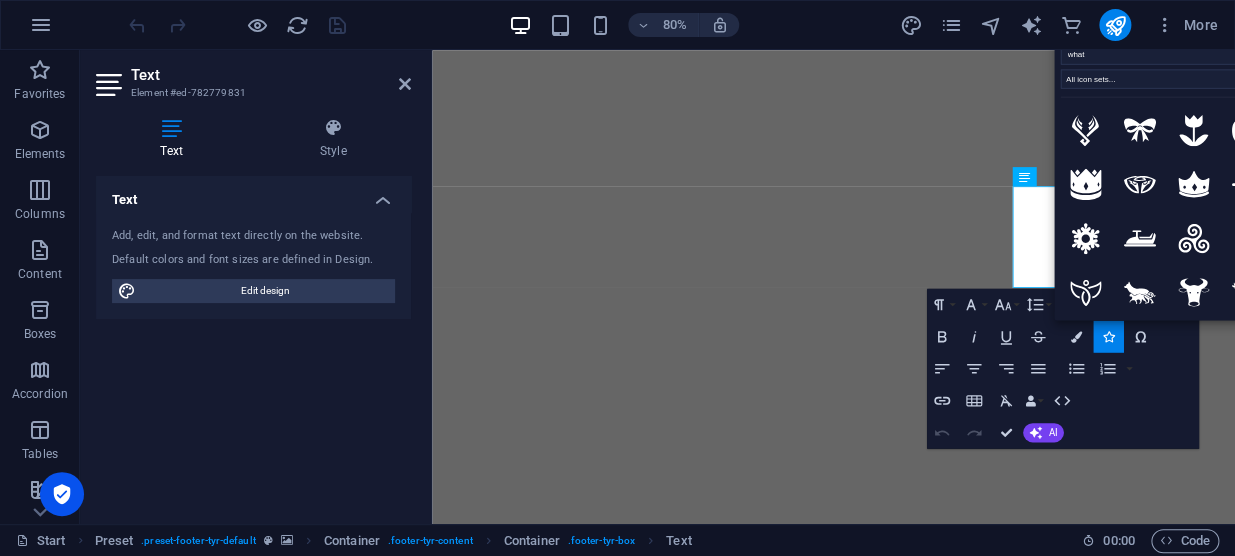 type on "whats" 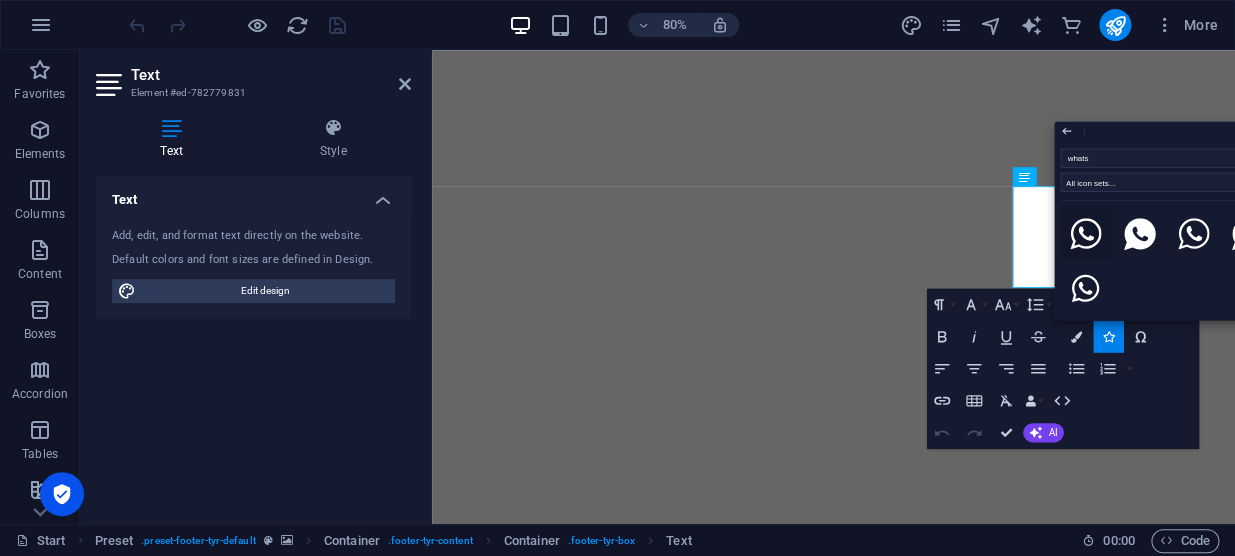 click 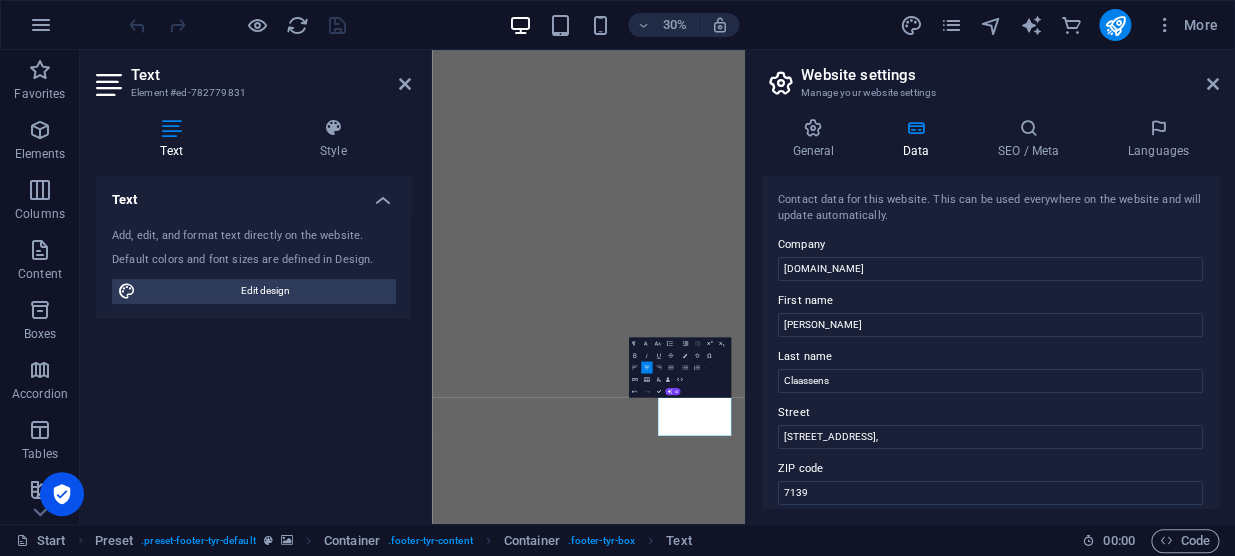 click on "Website settings" at bounding box center [1010, 75] 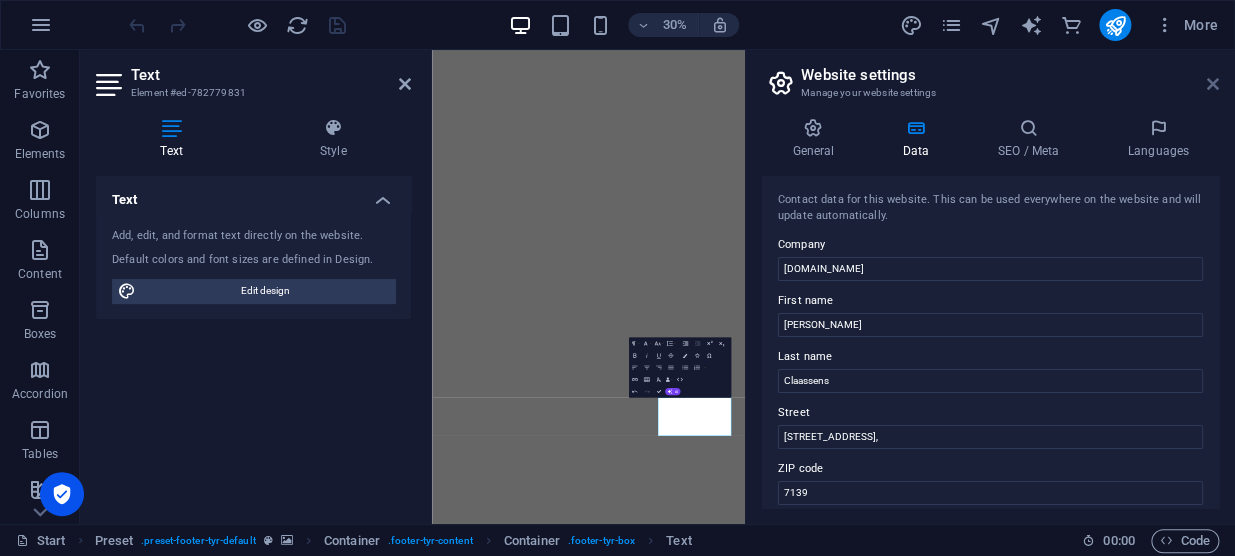 click at bounding box center [1213, 84] 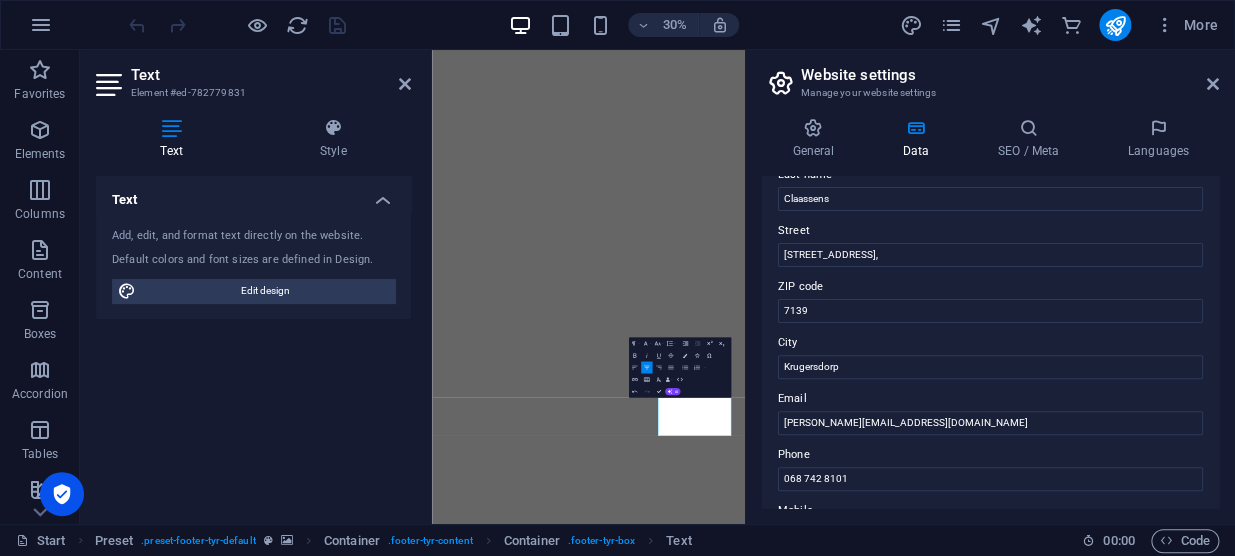 scroll, scrollTop: 454, scrollLeft: 0, axis: vertical 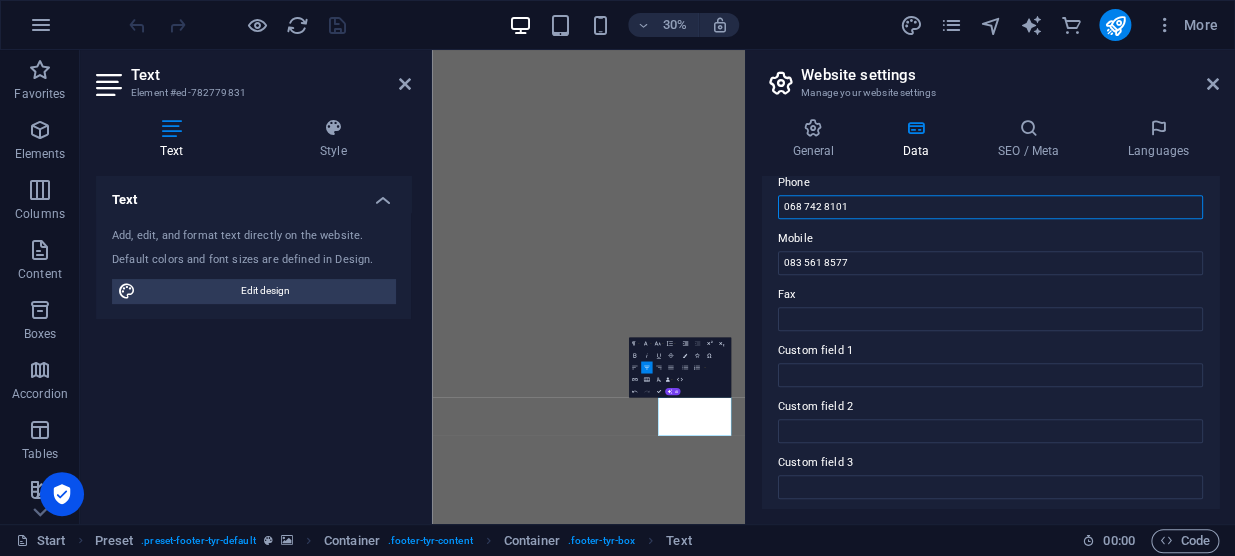 click on "068 742 8101" at bounding box center (990, 207) 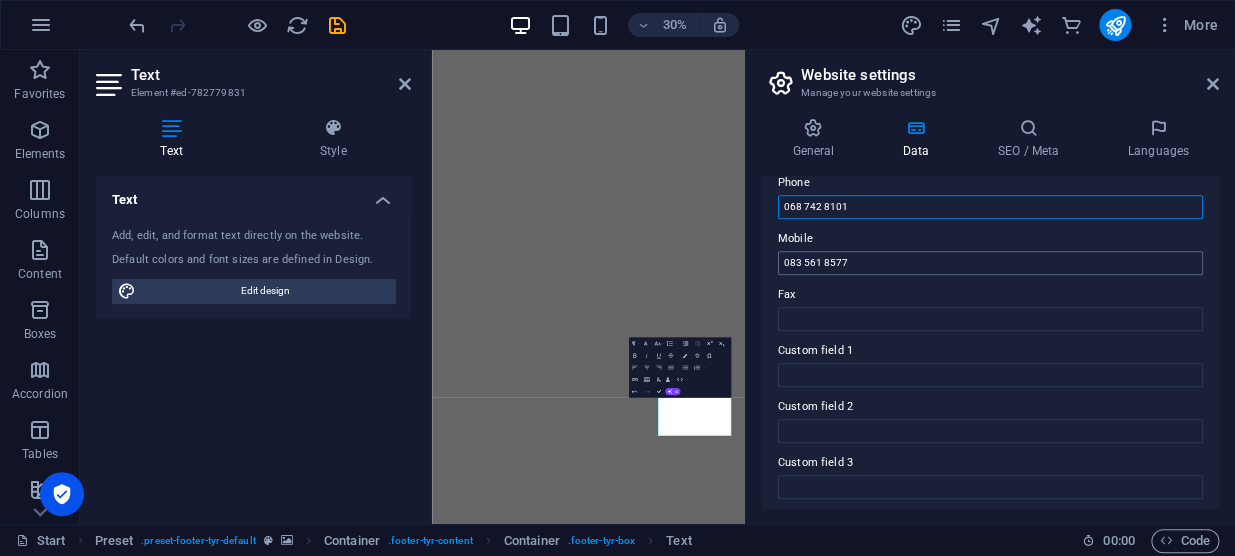 type on "068 742 8101" 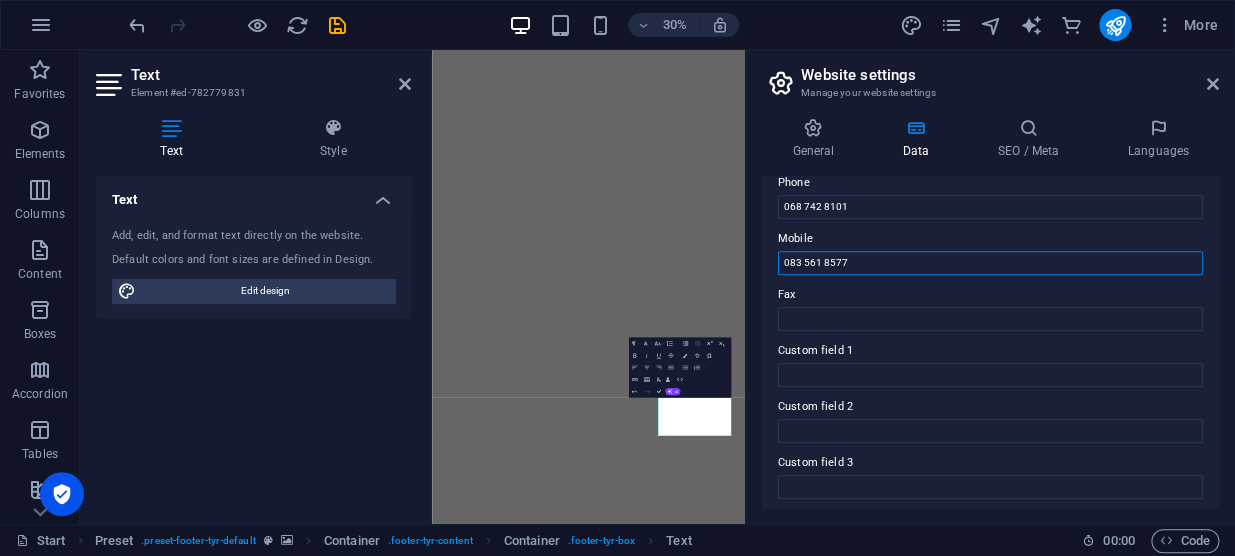 click on "083 561 8577" at bounding box center [990, 263] 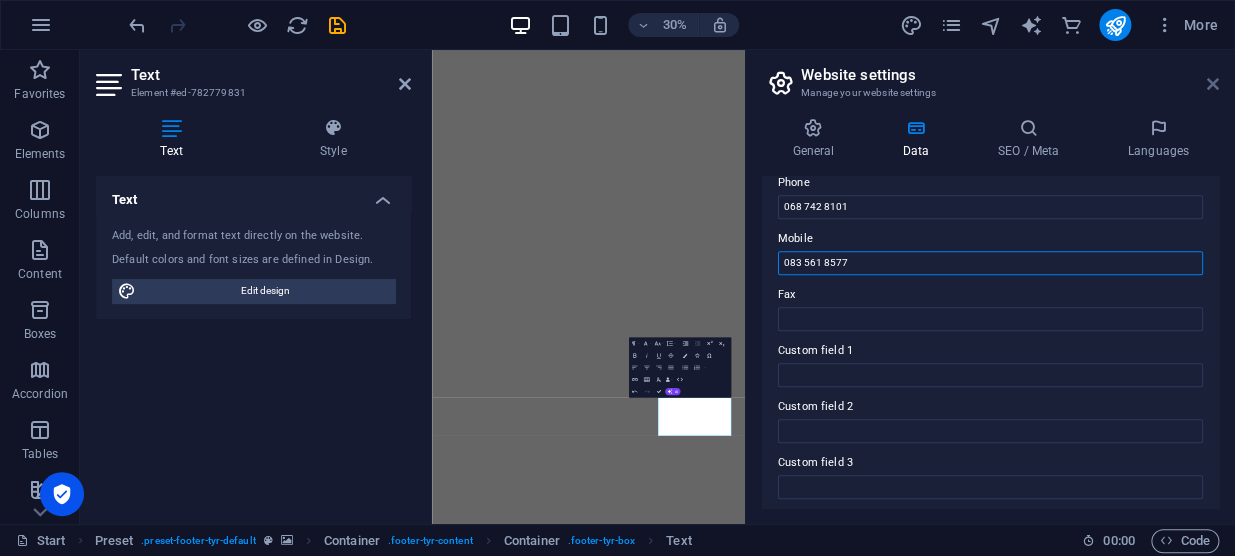 type on "083 561 8577" 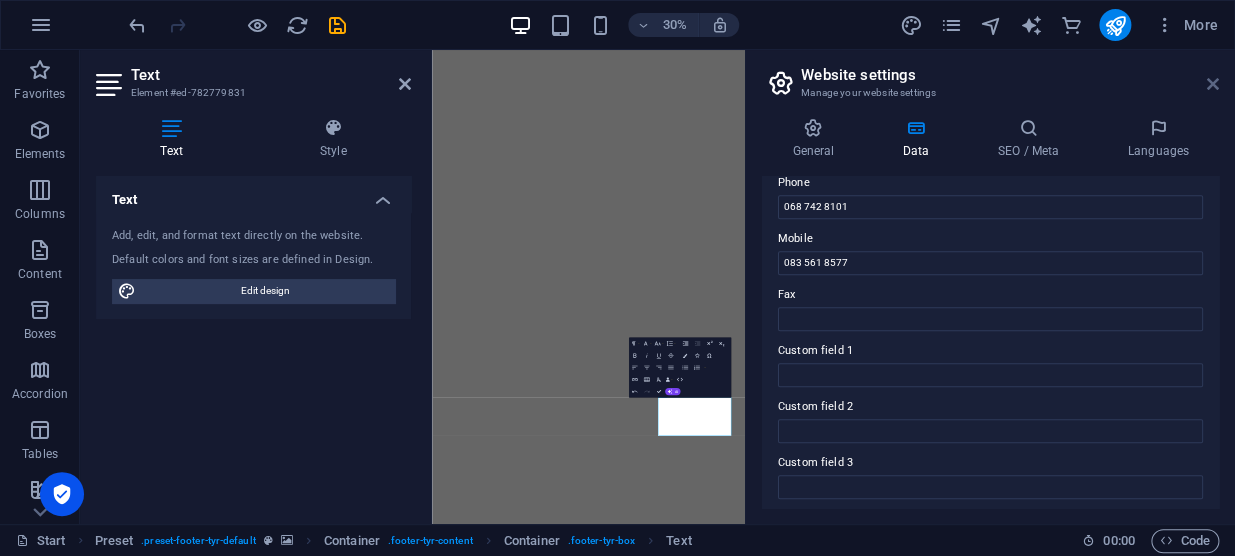 click at bounding box center (1213, 84) 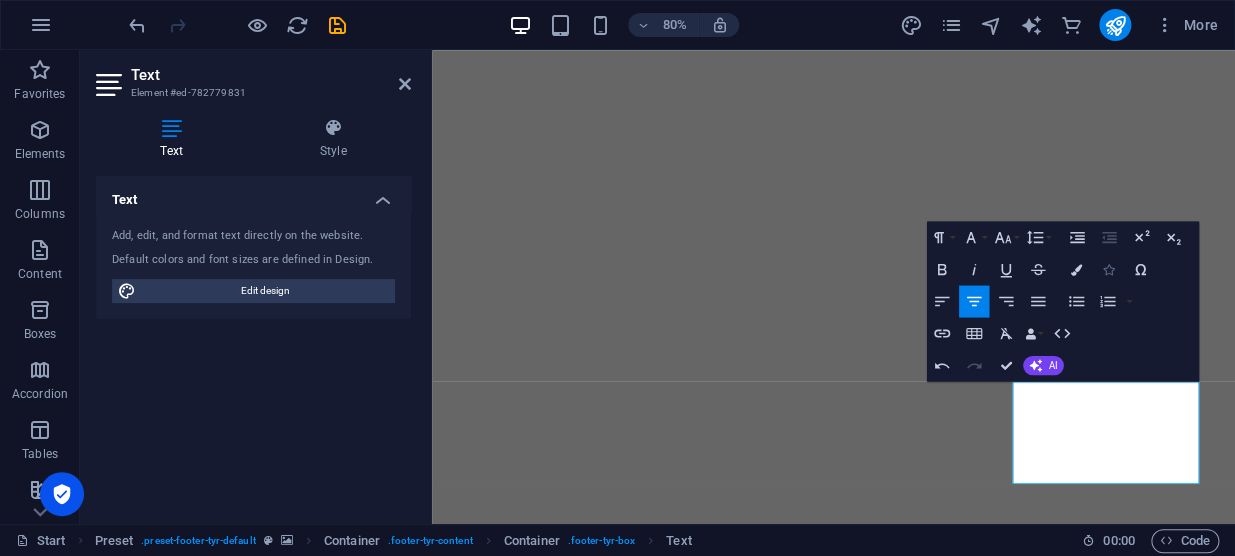 click at bounding box center (1107, 269) 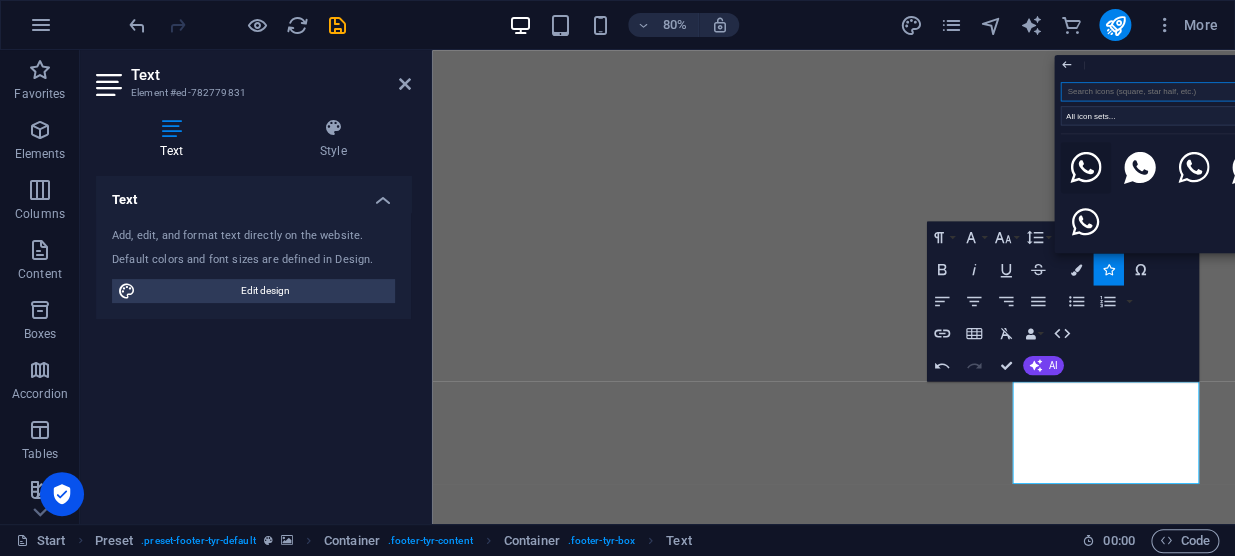 click 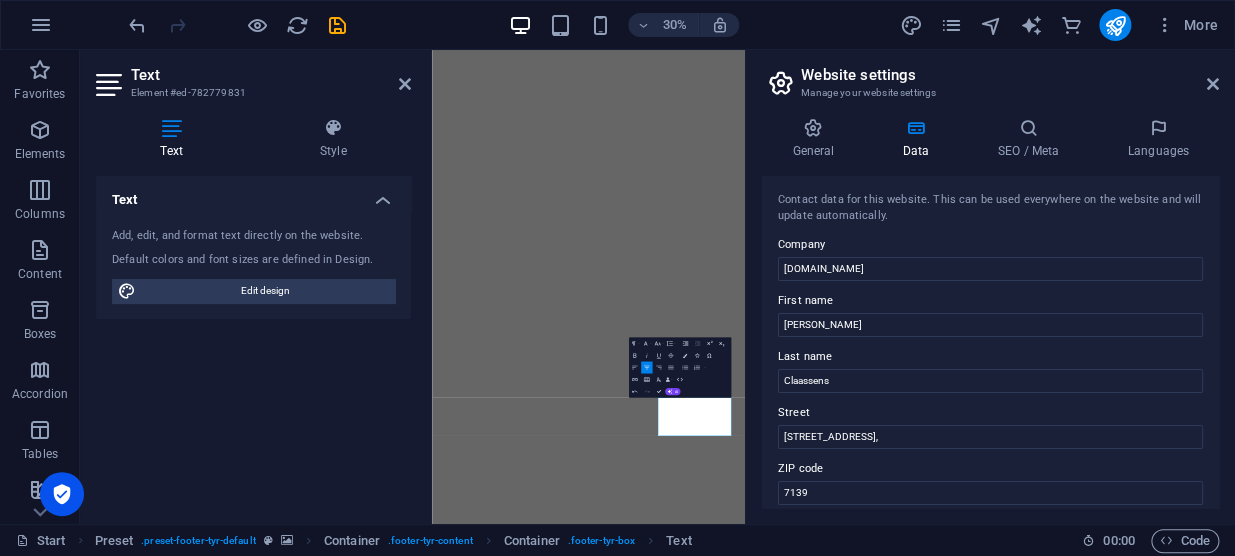click on "Website settings Manage your website settings" at bounding box center [992, 76] 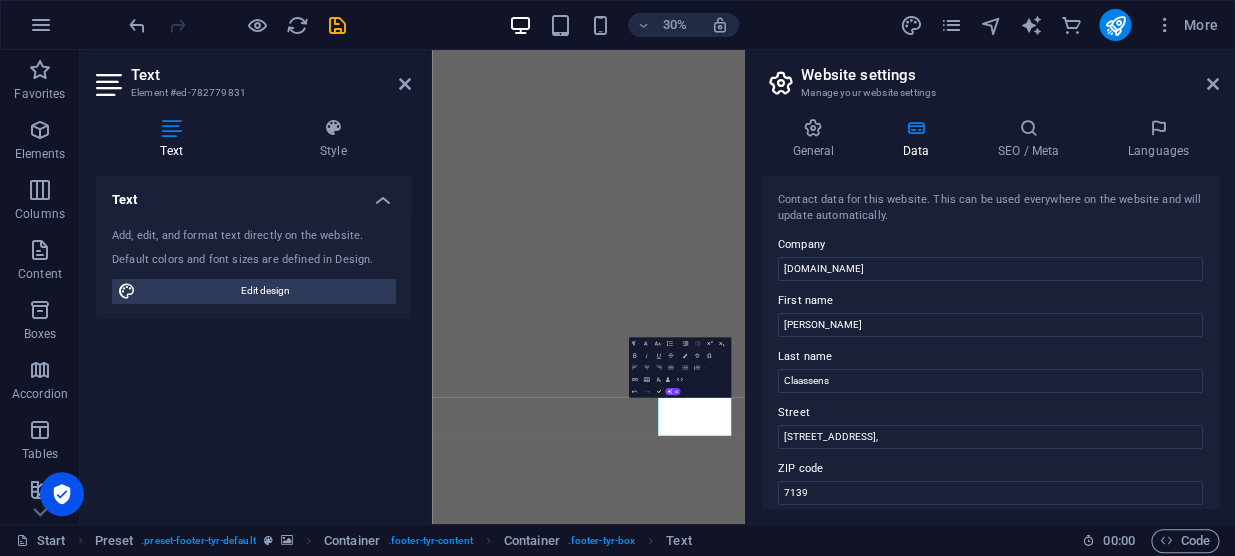 click at bounding box center [1213, 84] 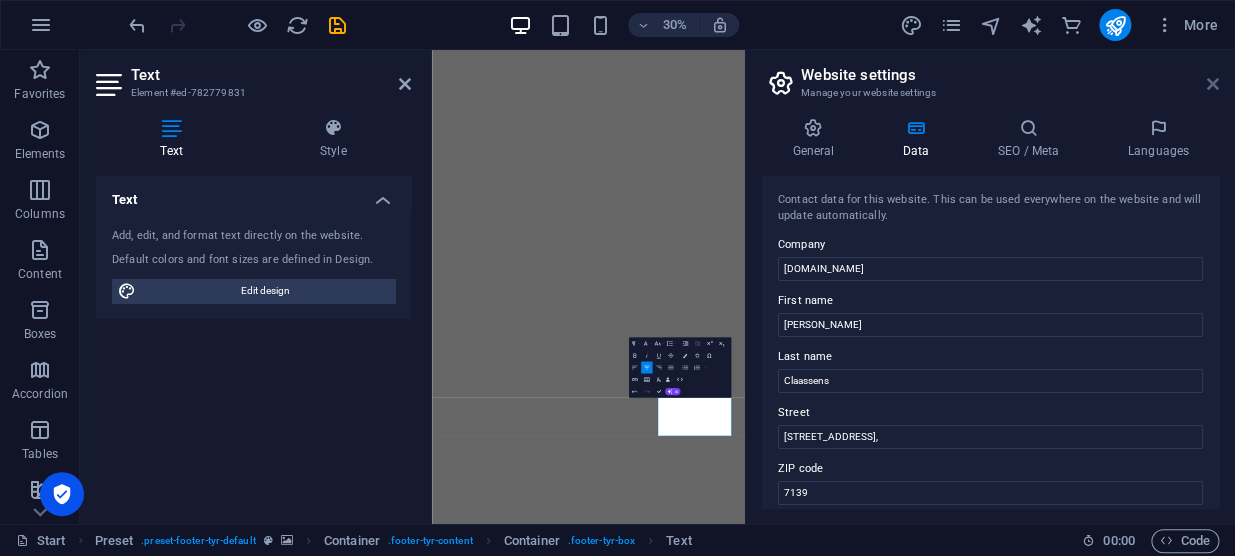 click at bounding box center [1213, 84] 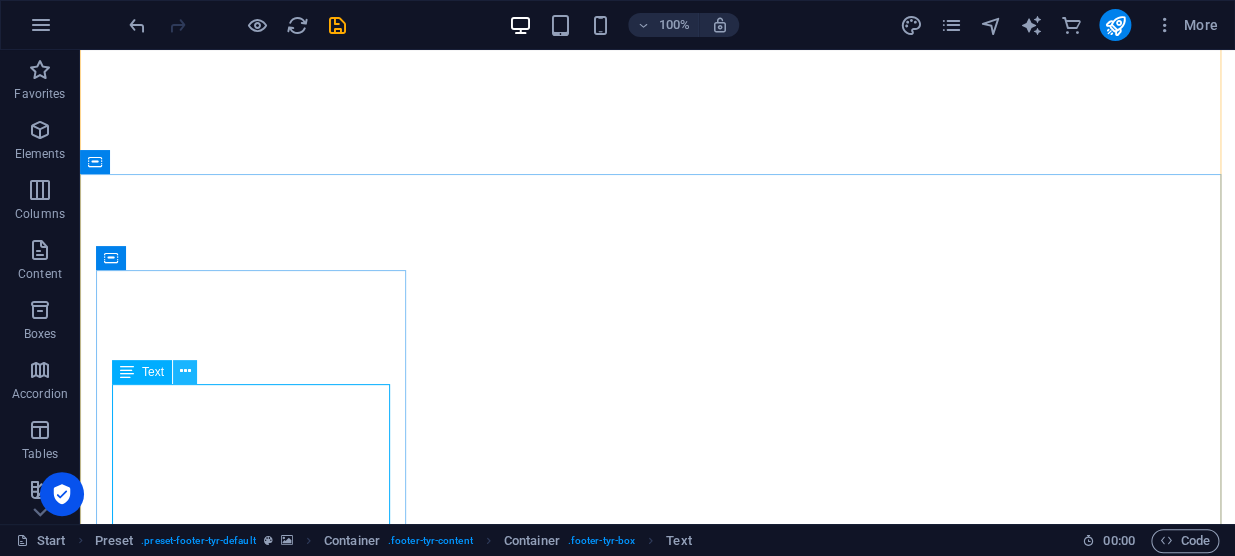 click at bounding box center [185, 371] 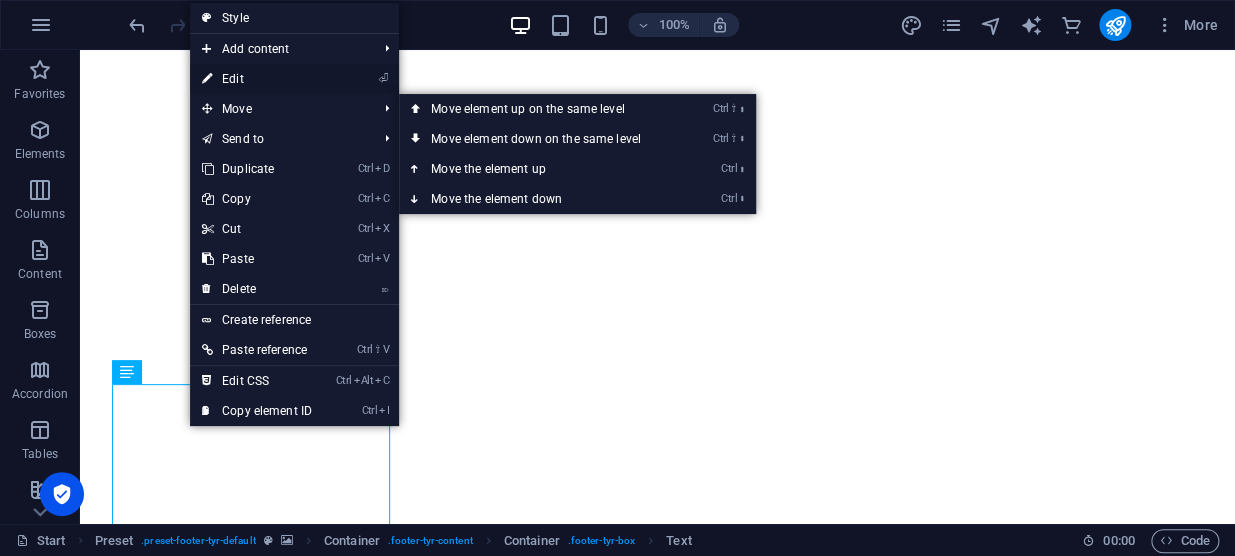 click on "⏎  Edit" at bounding box center [257, 79] 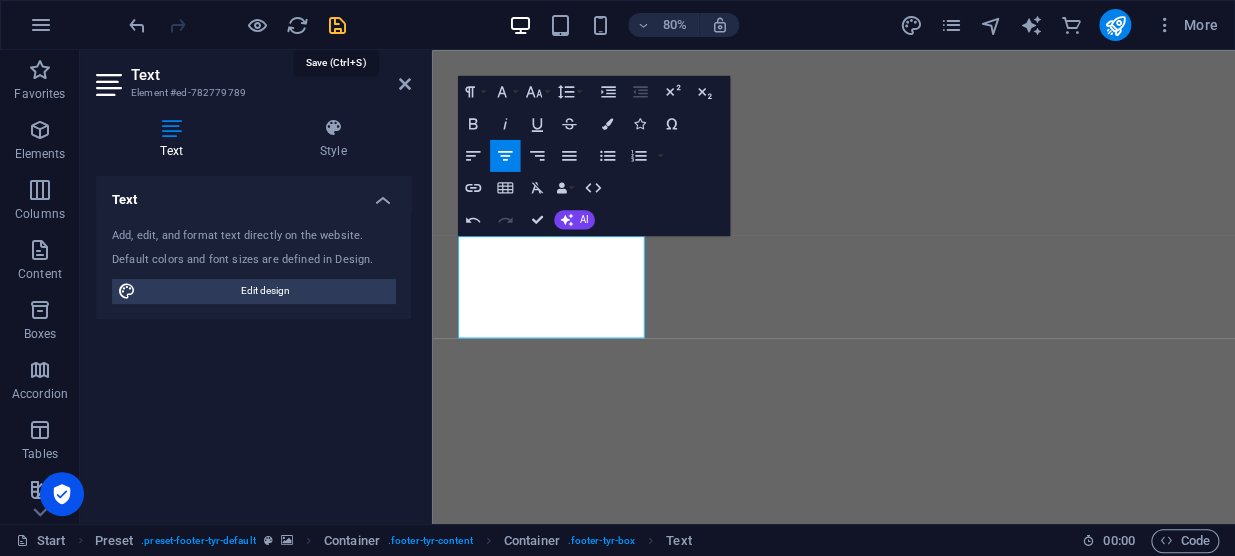 click at bounding box center [337, 25] 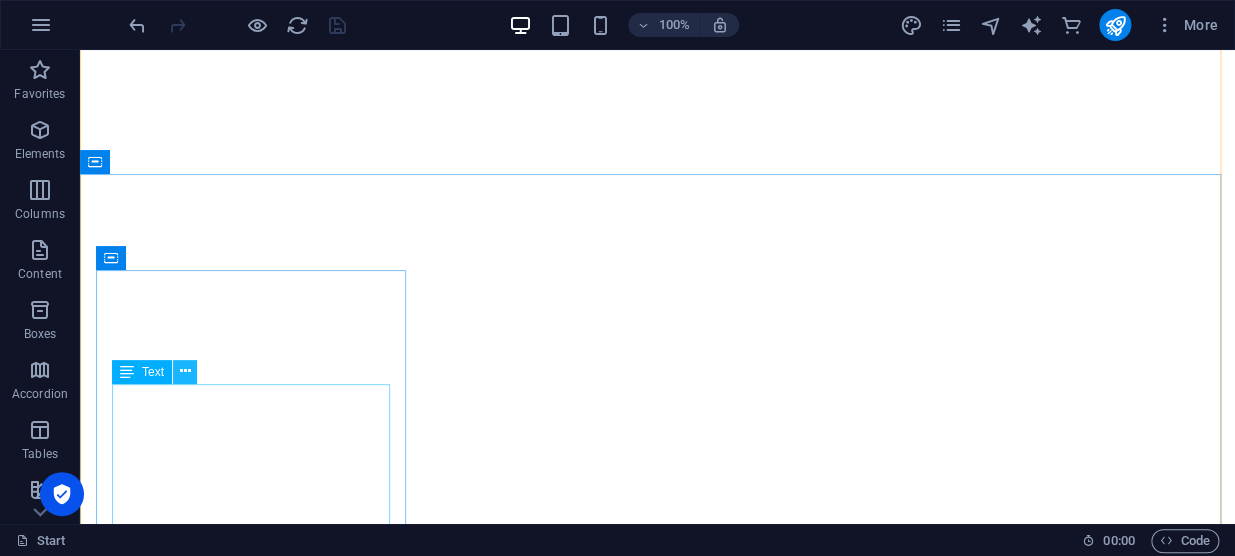 click at bounding box center [185, 371] 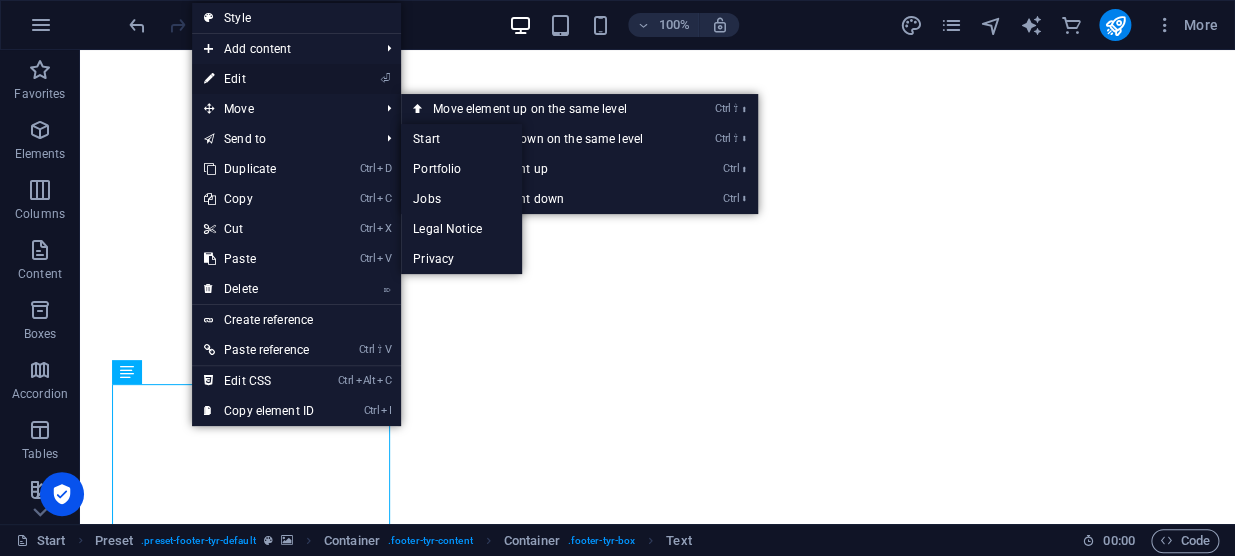 click on "⏎  Edit" at bounding box center [259, 79] 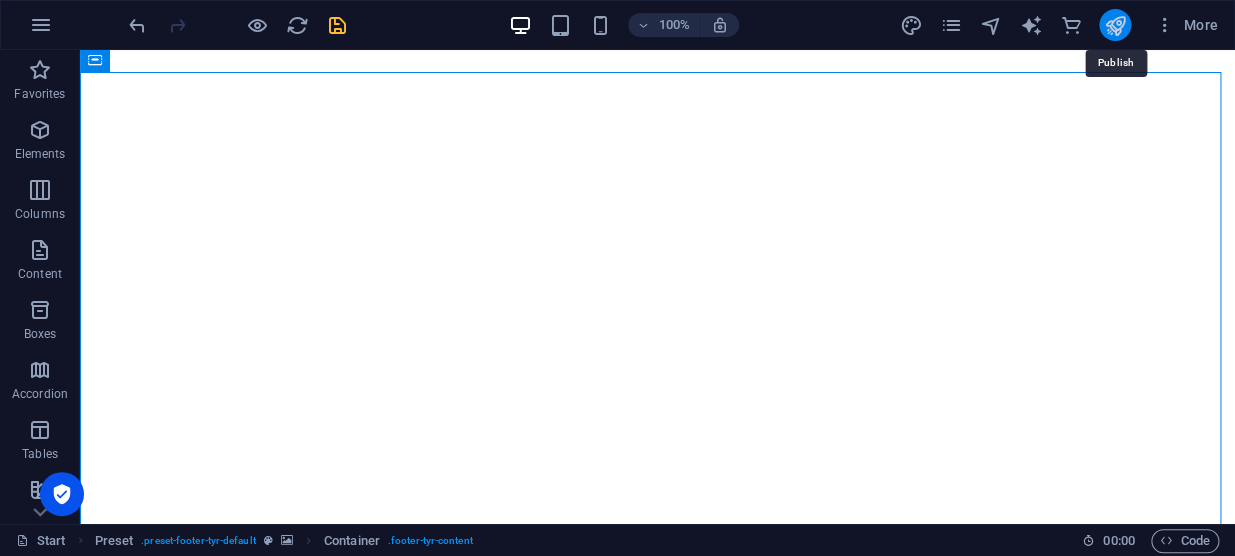click at bounding box center [1114, 25] 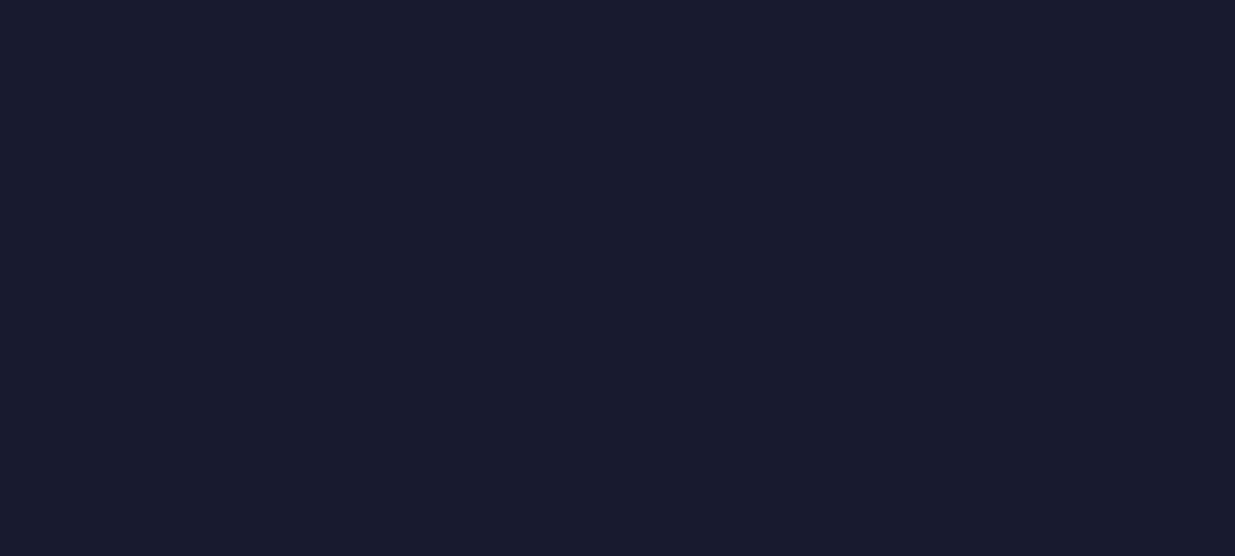 scroll, scrollTop: 0, scrollLeft: 0, axis: both 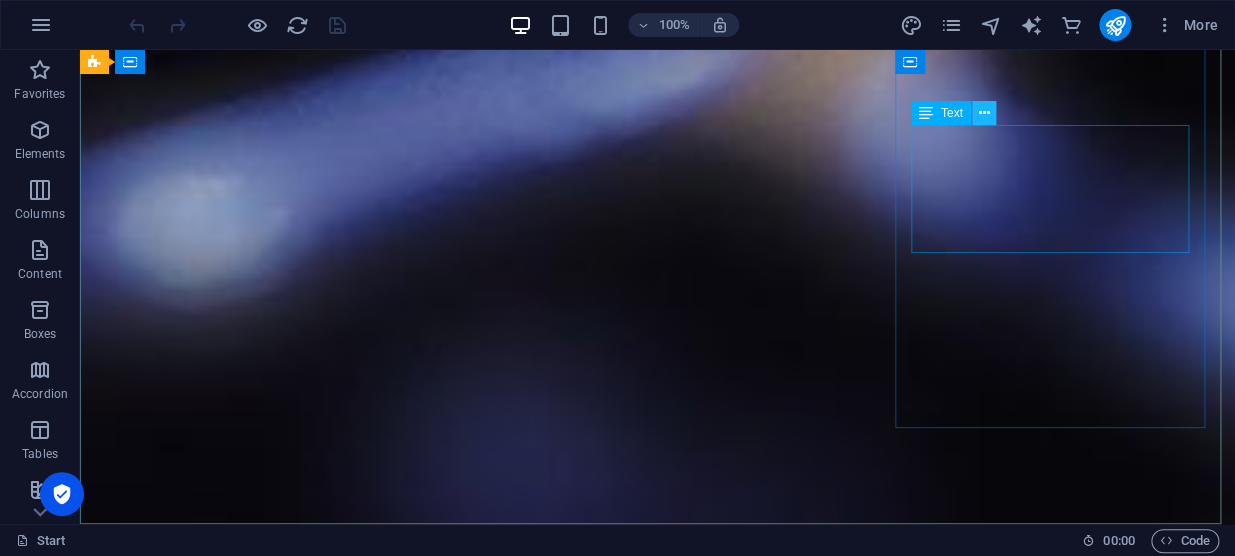 click at bounding box center [983, 113] 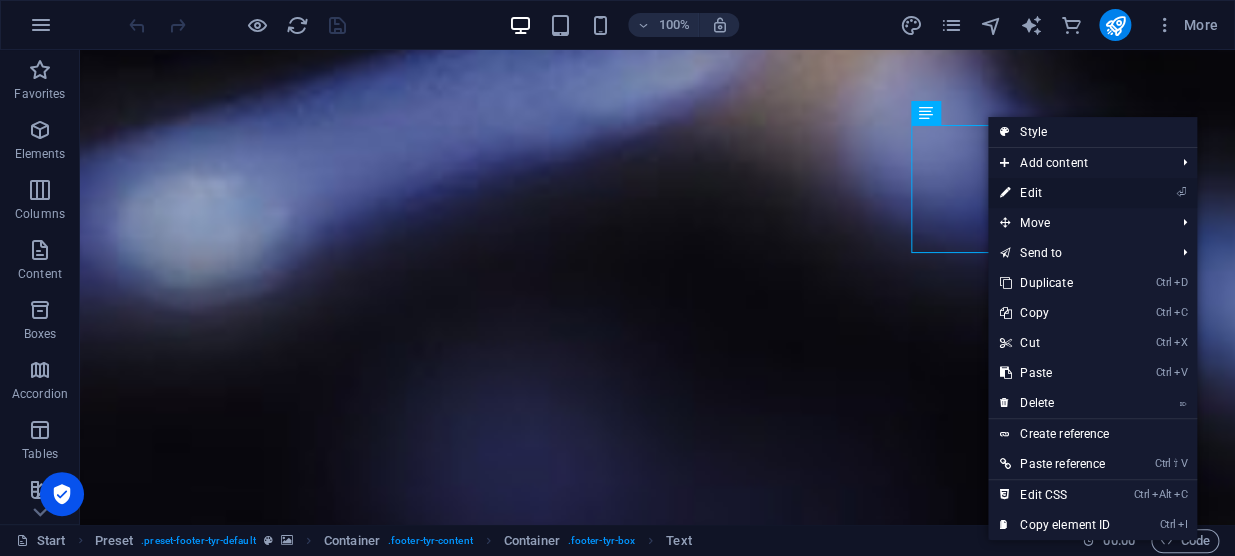 click on "⏎  Edit" at bounding box center [1055, 193] 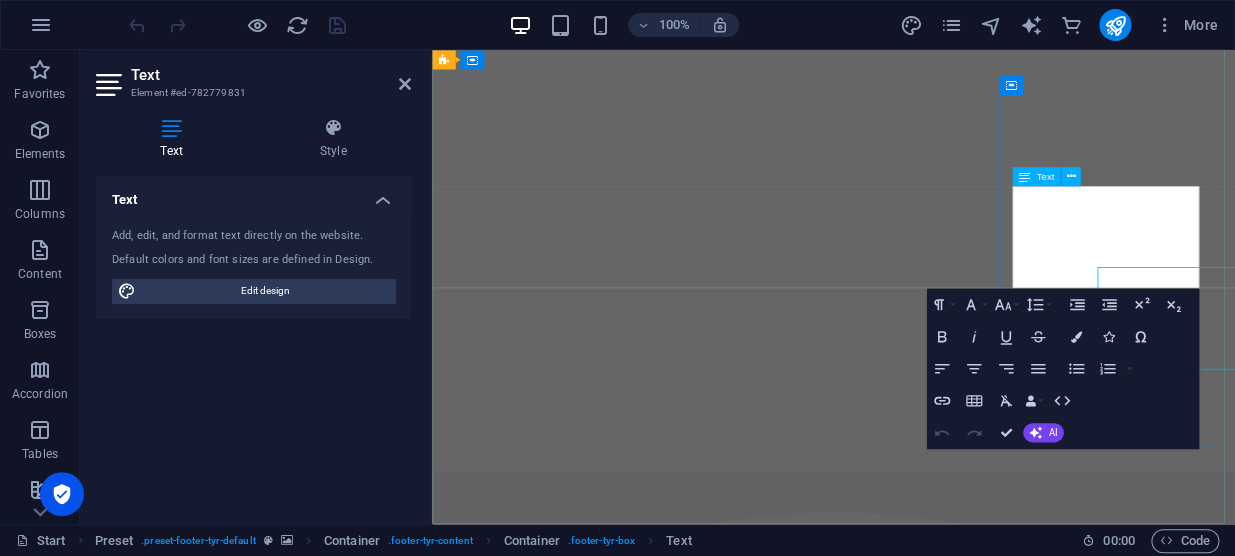 scroll, scrollTop: 9380, scrollLeft: 0, axis: vertical 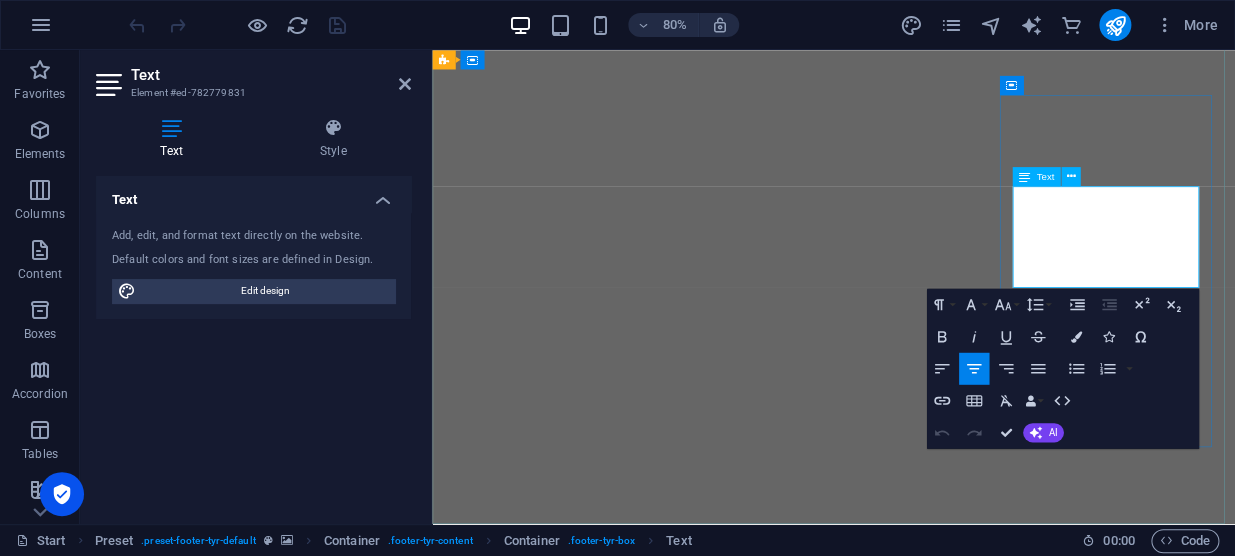 click on "068 742 8101" at bounding box center [934, 10135] 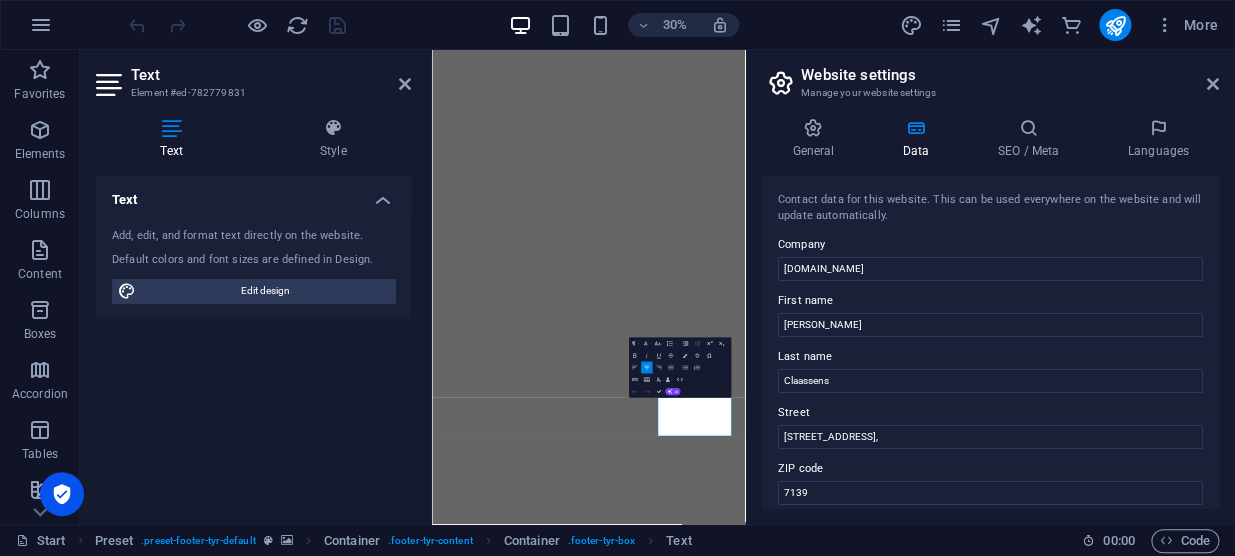 scroll, scrollTop: 9104, scrollLeft: 0, axis: vertical 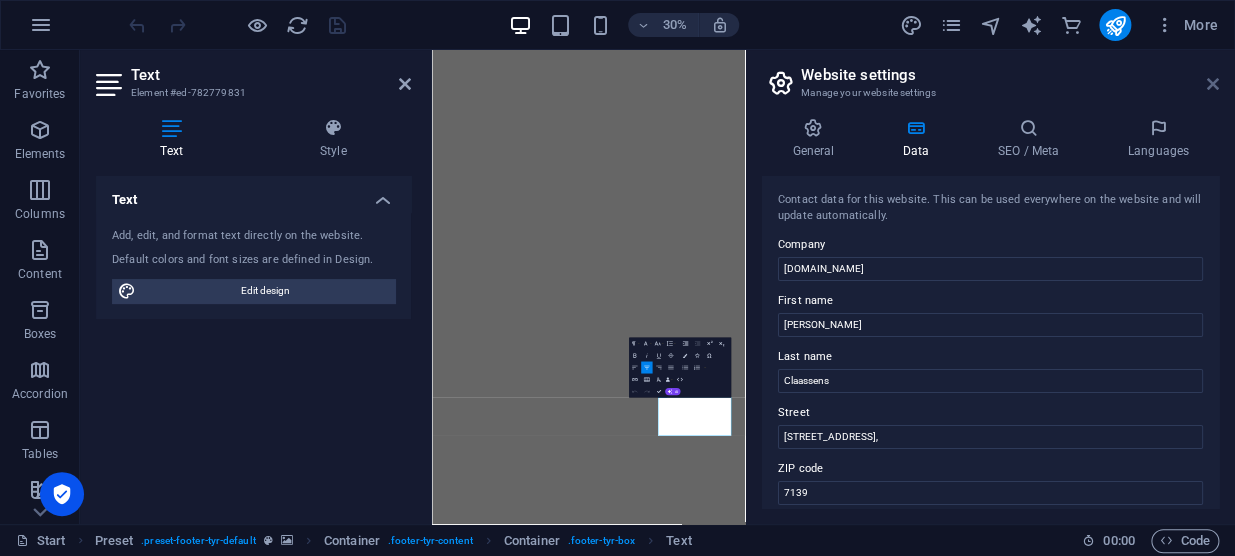 click at bounding box center (1213, 84) 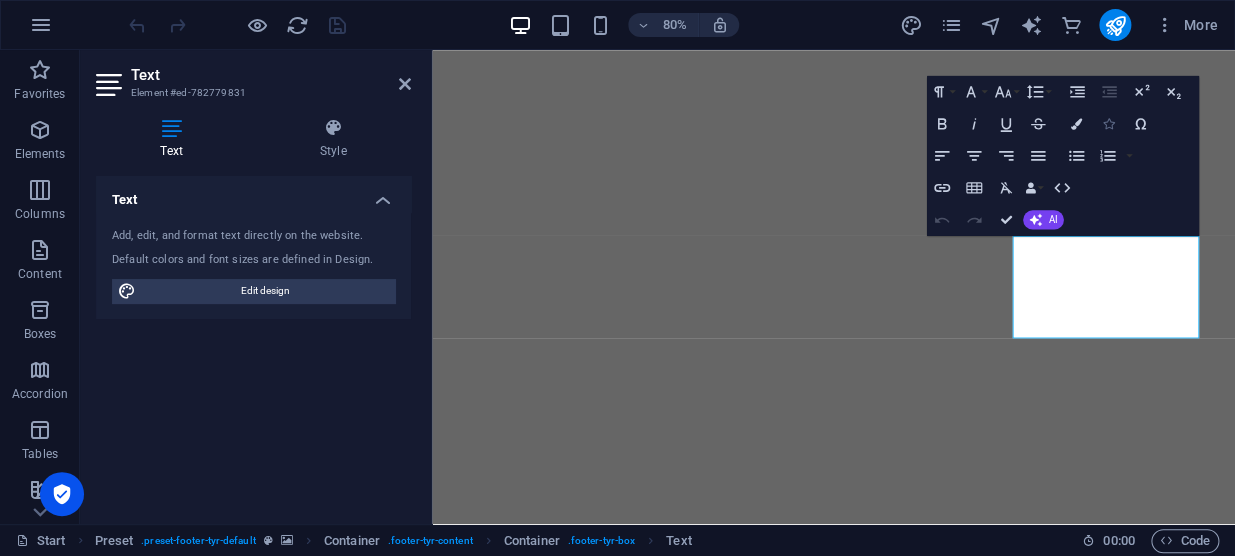 click at bounding box center [1107, 123] 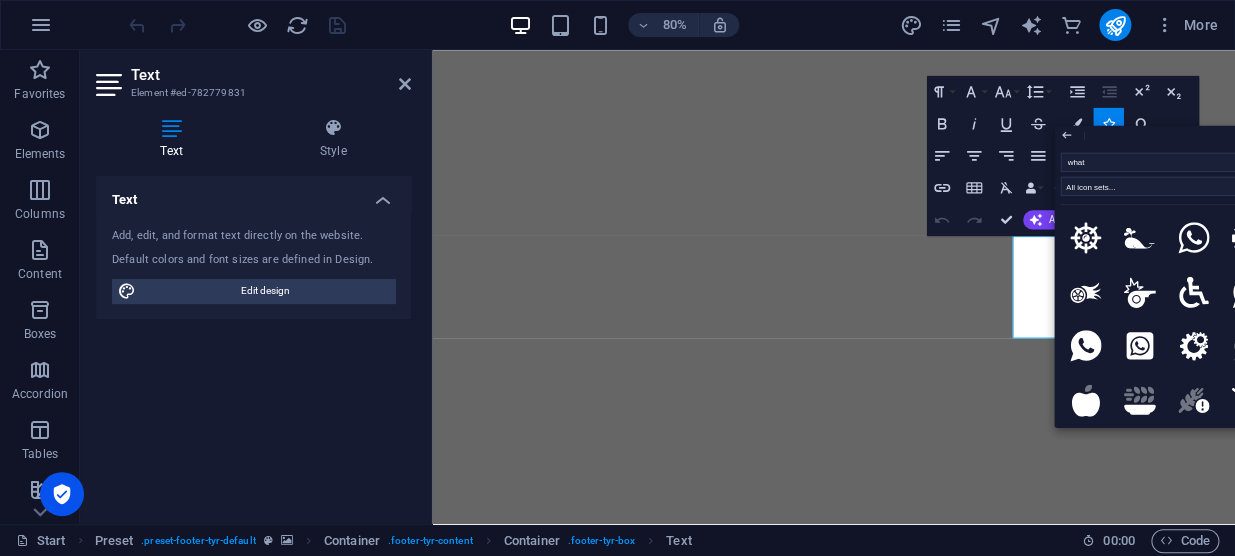 type on "whats" 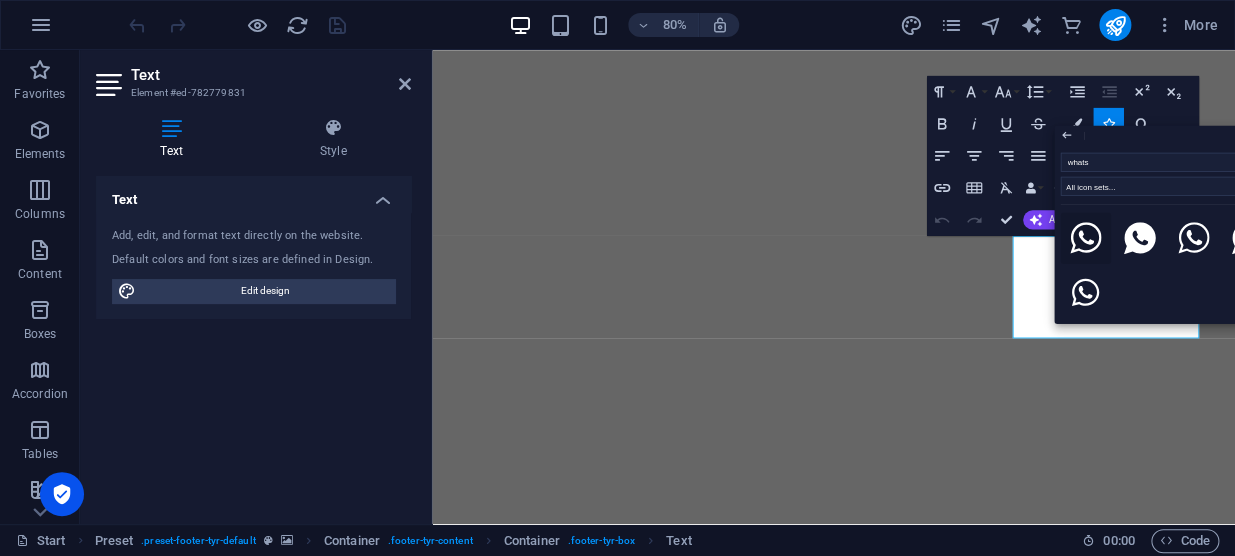 click 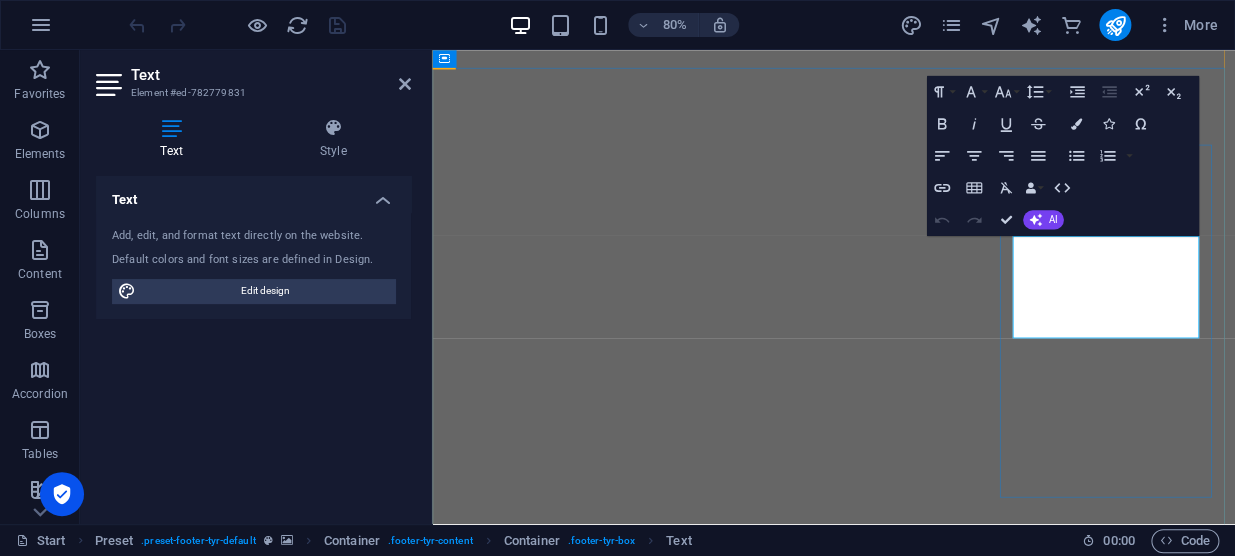 click on "068 742 8101" at bounding box center (934, 10684) 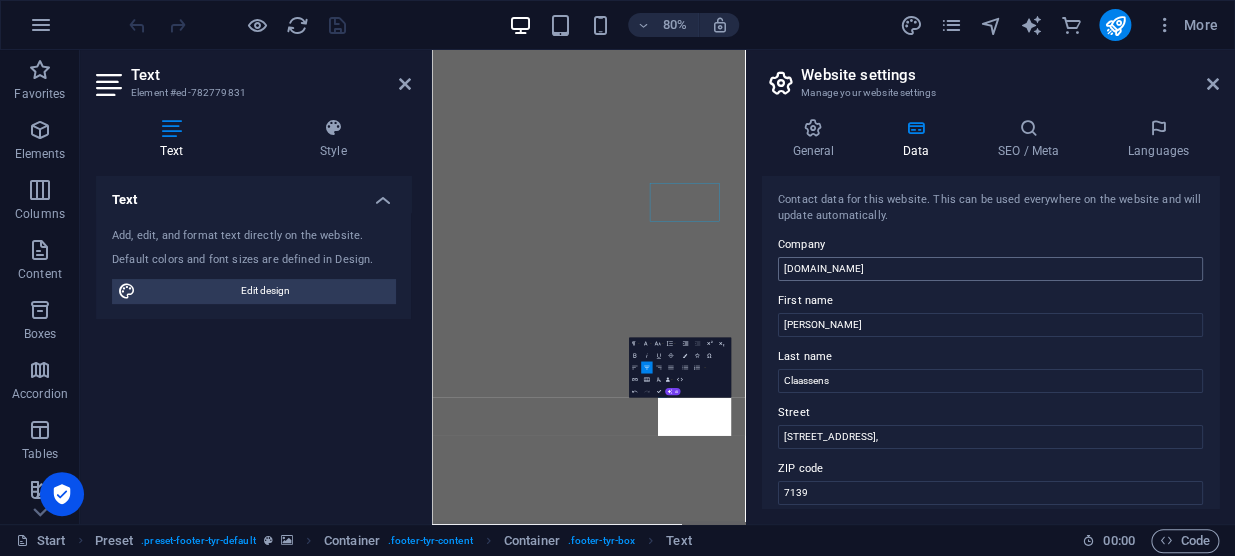 type 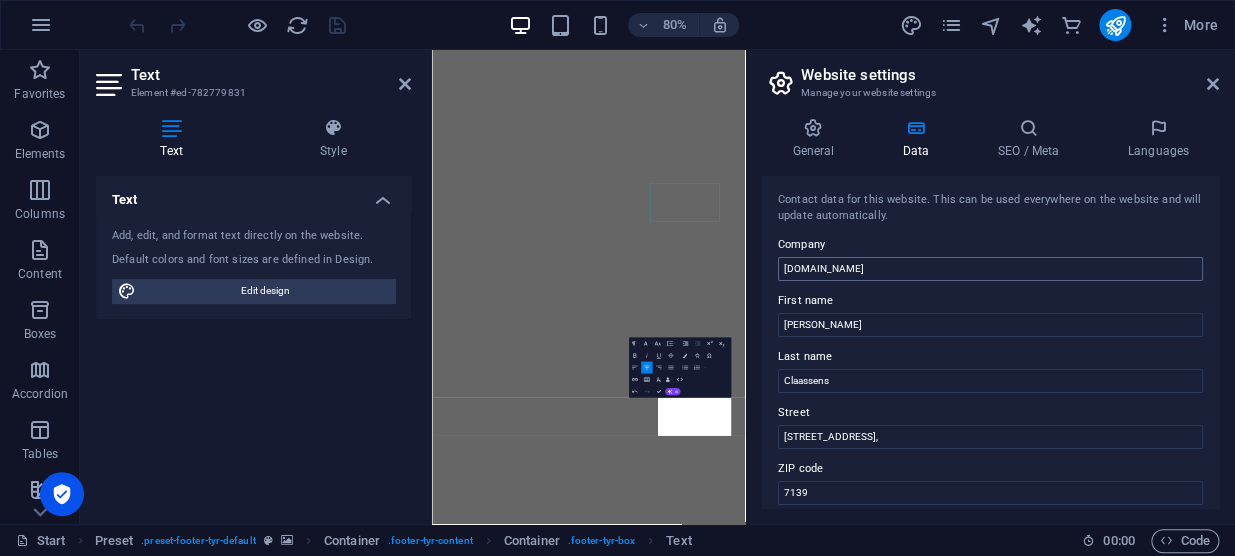 scroll, scrollTop: 9104, scrollLeft: 0, axis: vertical 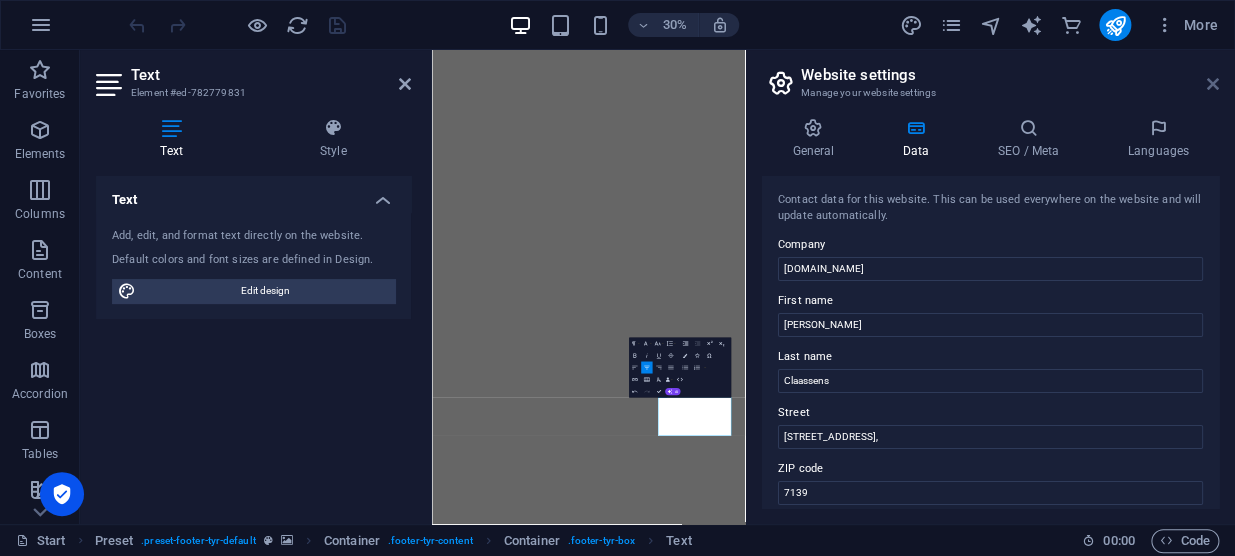 click at bounding box center (1213, 84) 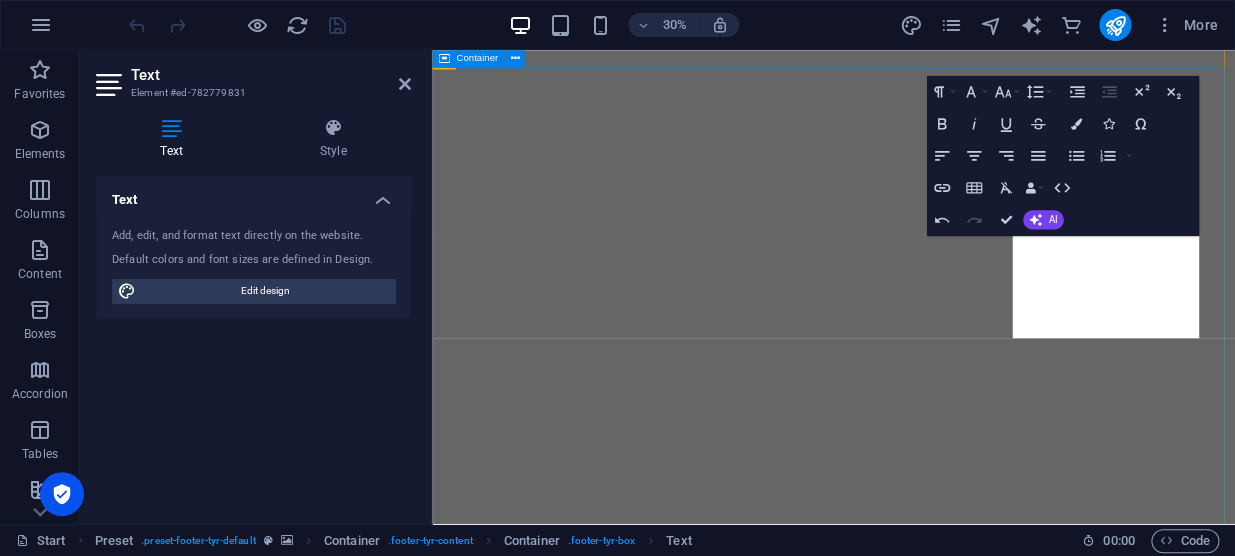 scroll, scrollTop: 9317, scrollLeft: 0, axis: vertical 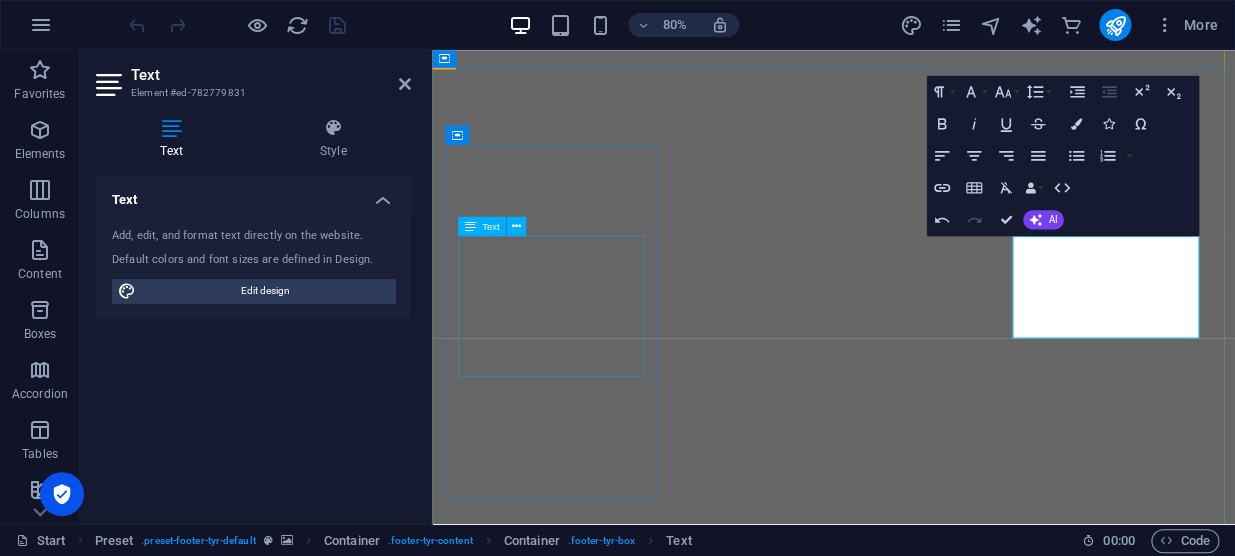 click on "[STREET_ADDRESS] Legal Notice  |  Privacy" at bounding box center (934, 9497) 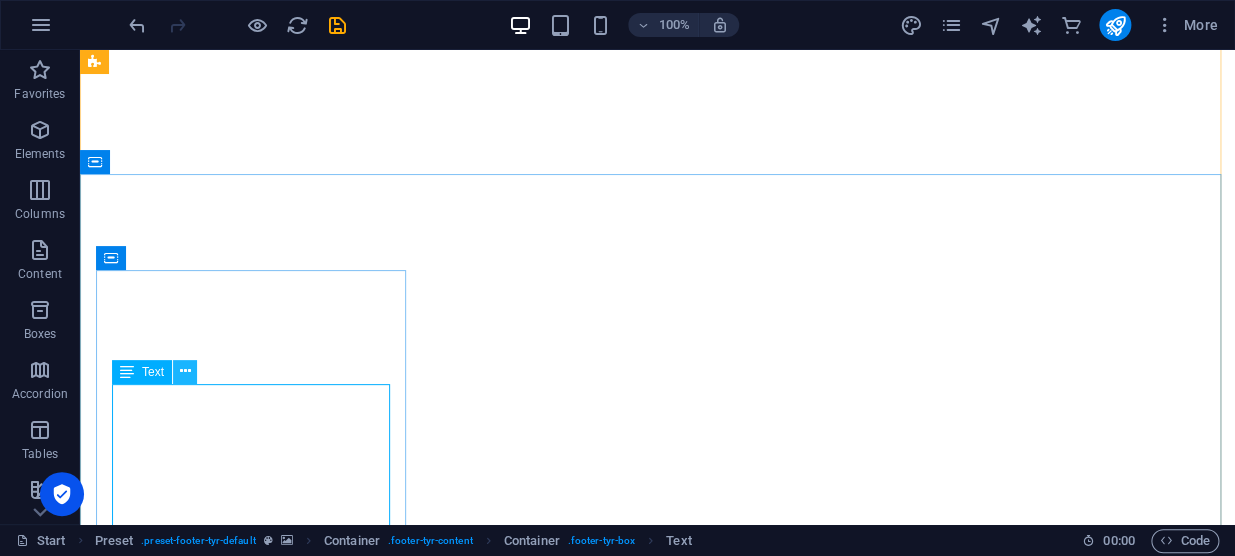 click at bounding box center (185, 371) 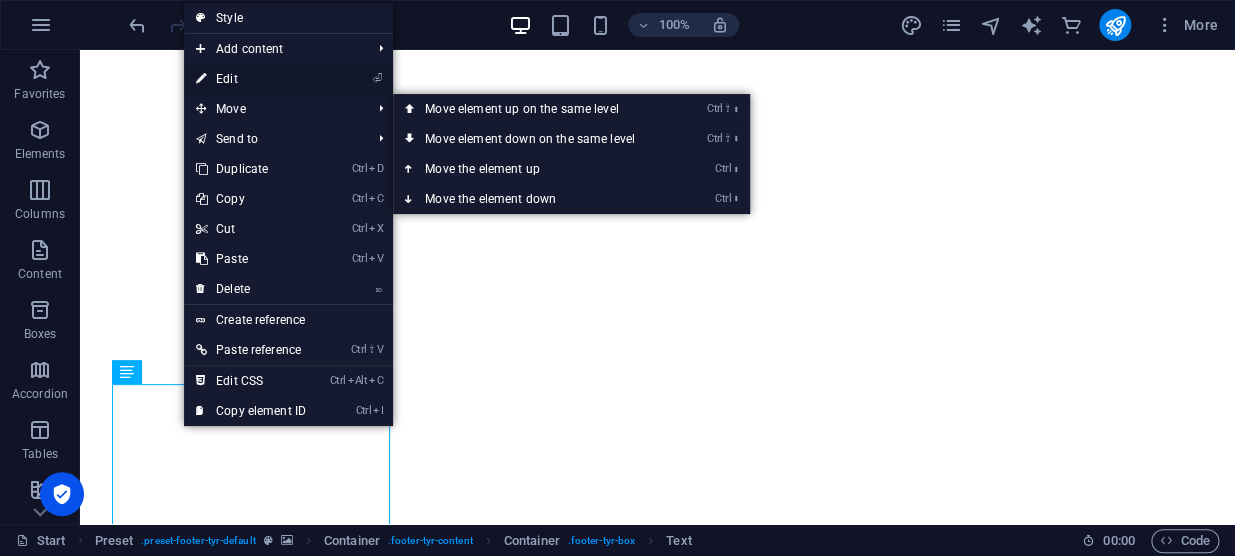 click on "⏎  Edit" at bounding box center (251, 79) 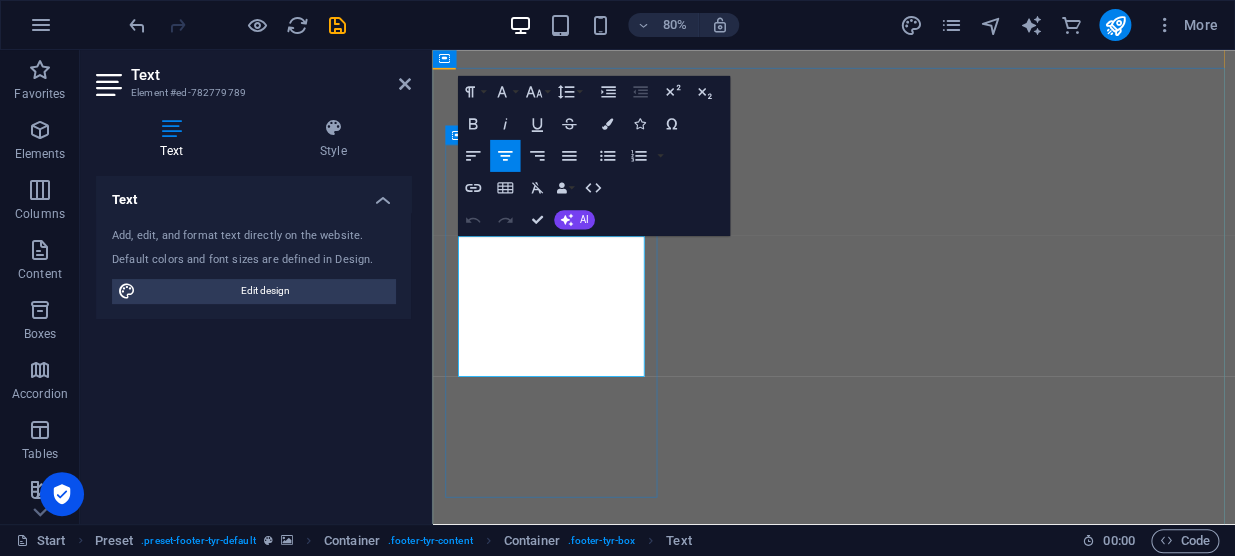 drag, startPoint x: 634, startPoint y: 370, endPoint x: 467, endPoint y: 357, distance: 167.50522 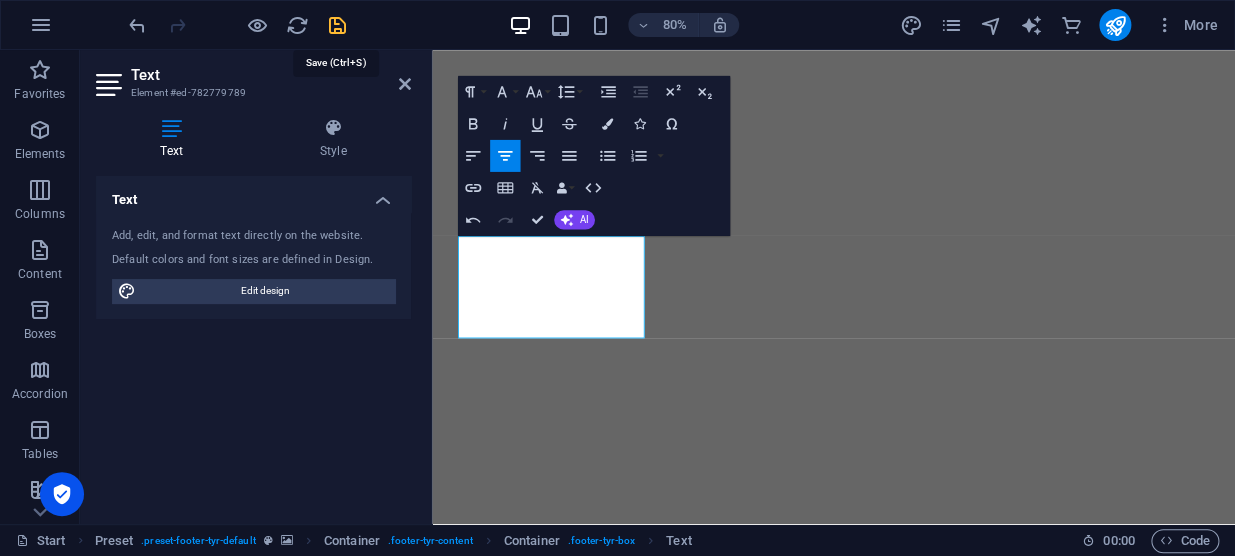 click at bounding box center (337, 25) 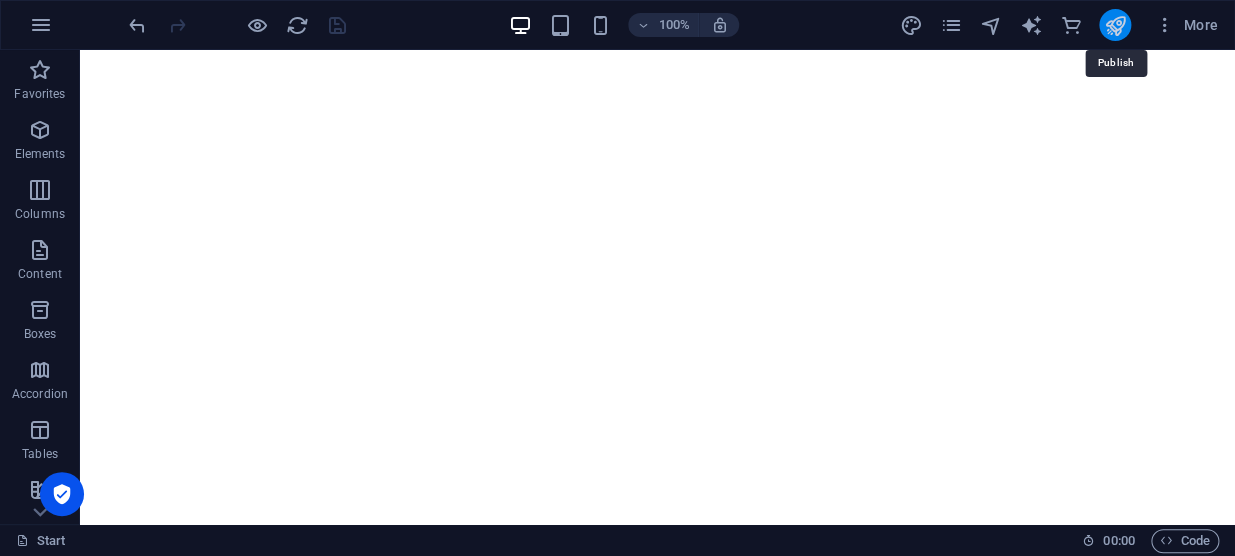 click at bounding box center (1114, 25) 